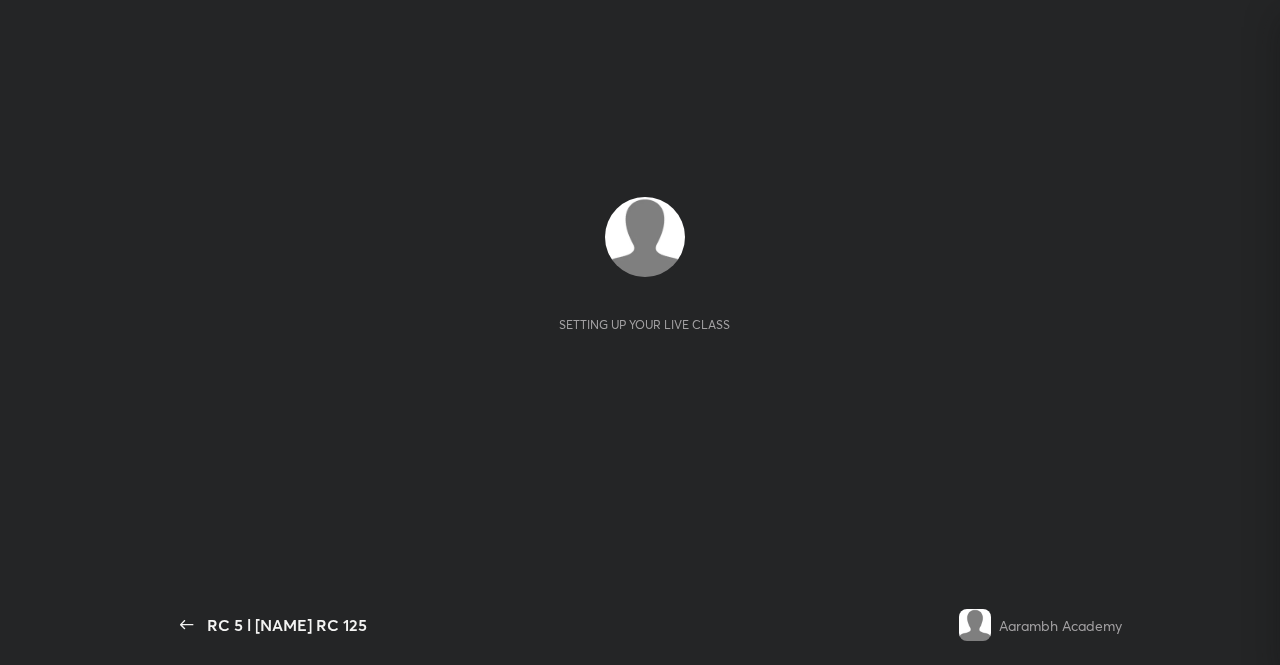scroll, scrollTop: 0, scrollLeft: 0, axis: both 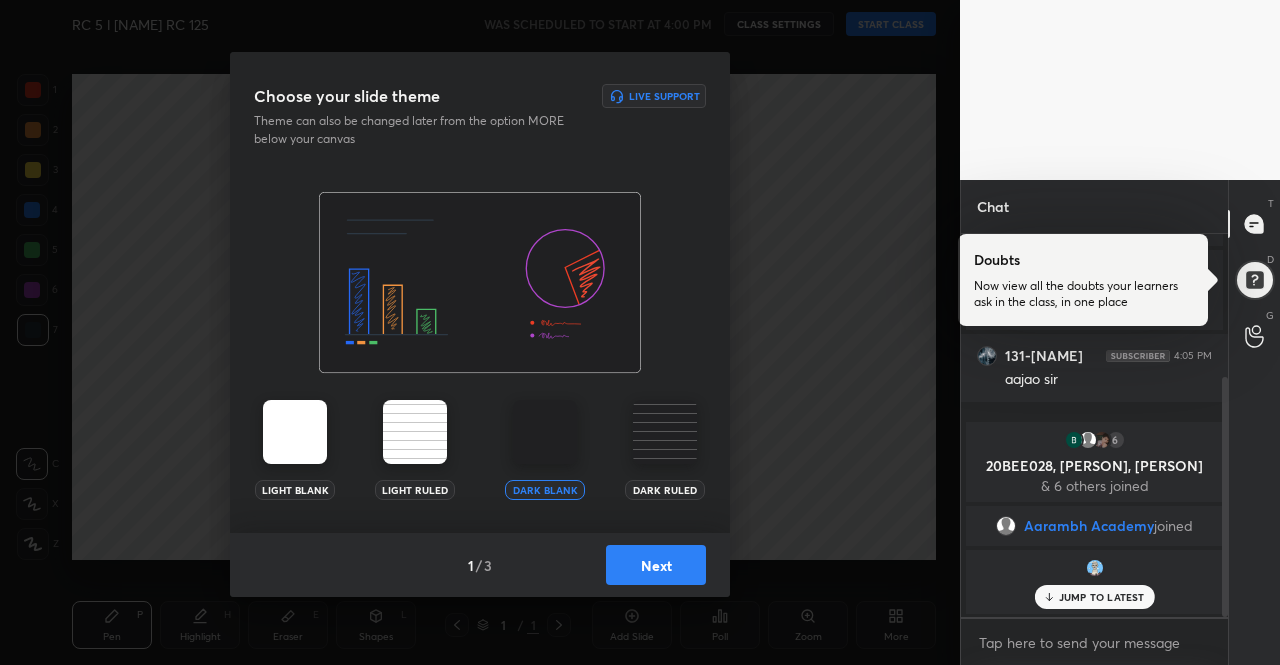 click at bounding box center [295, 432] 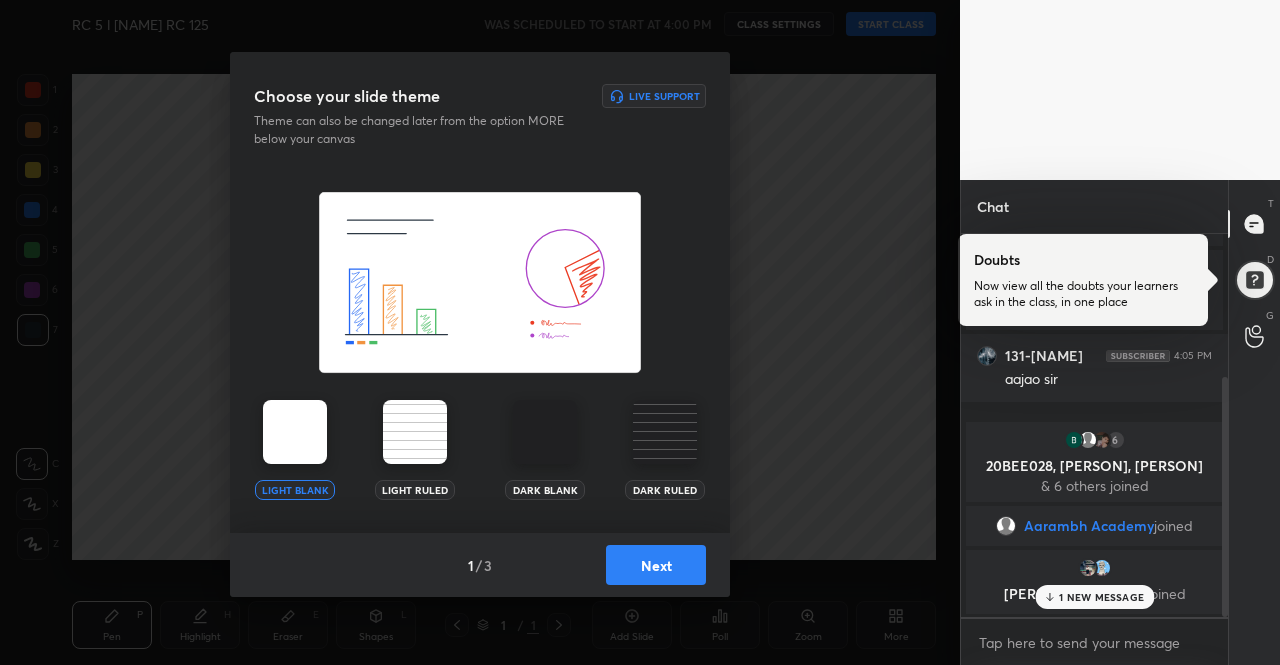 click on "Next" at bounding box center [656, 565] 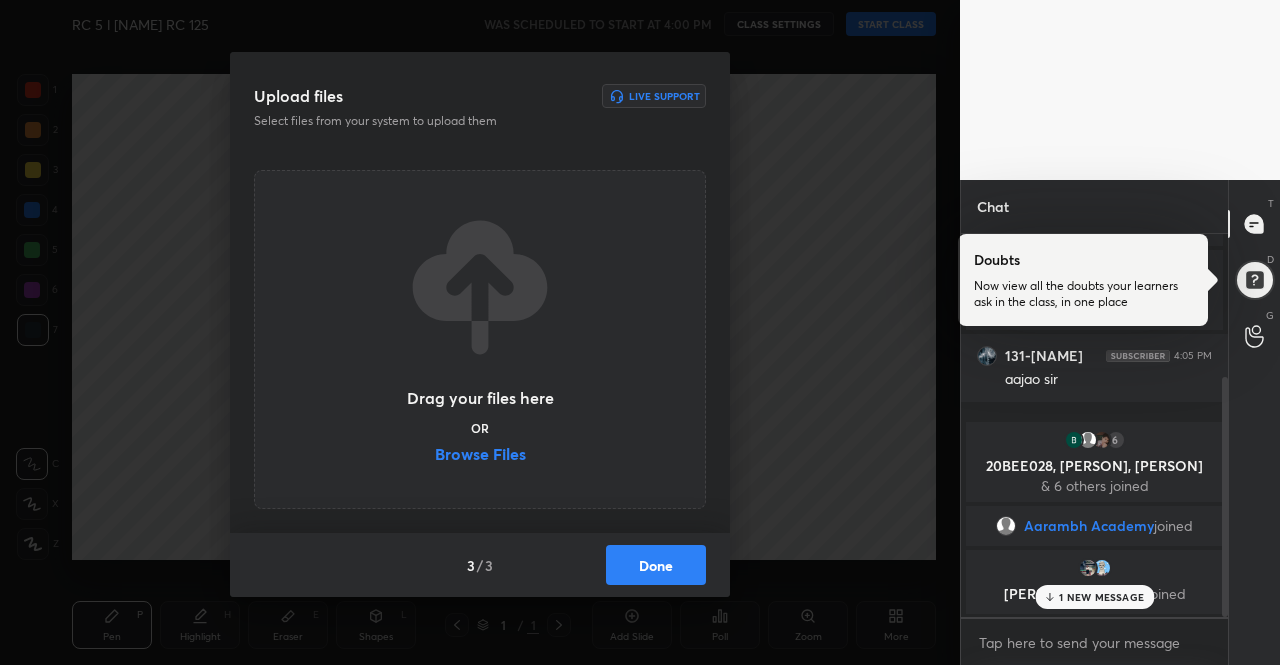 click on "Done" at bounding box center (656, 565) 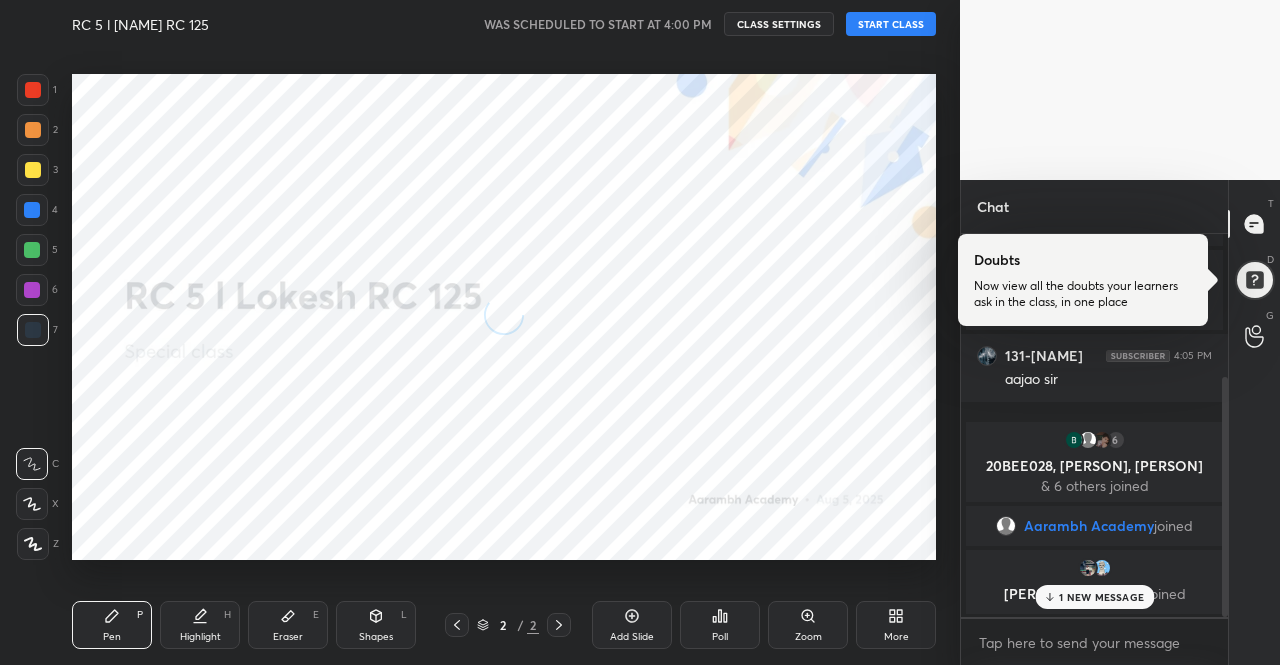 click on "START CLASS" at bounding box center [891, 24] 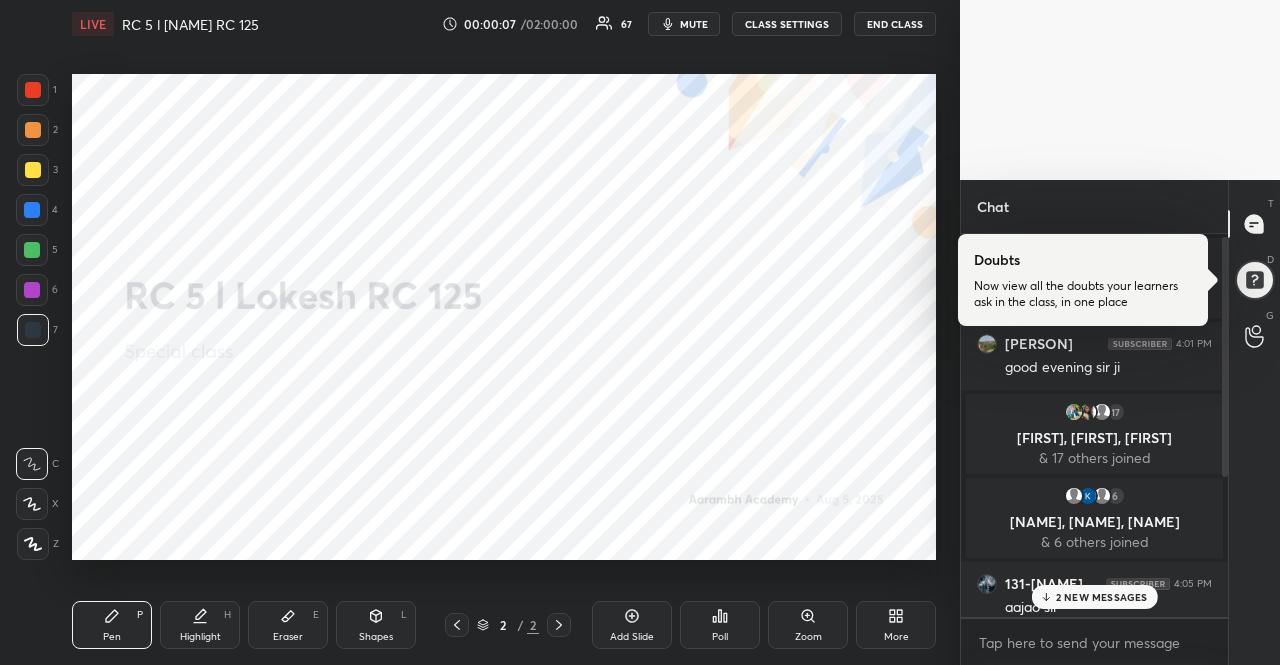 scroll, scrollTop: 312, scrollLeft: 0, axis: vertical 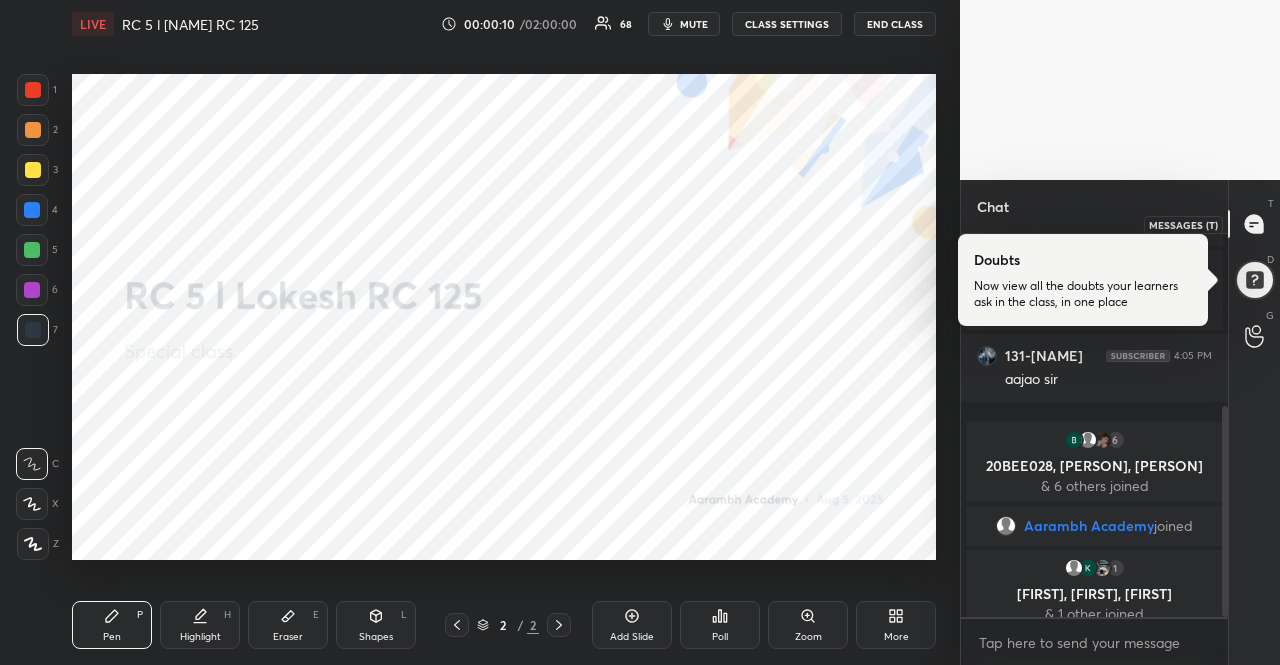 click 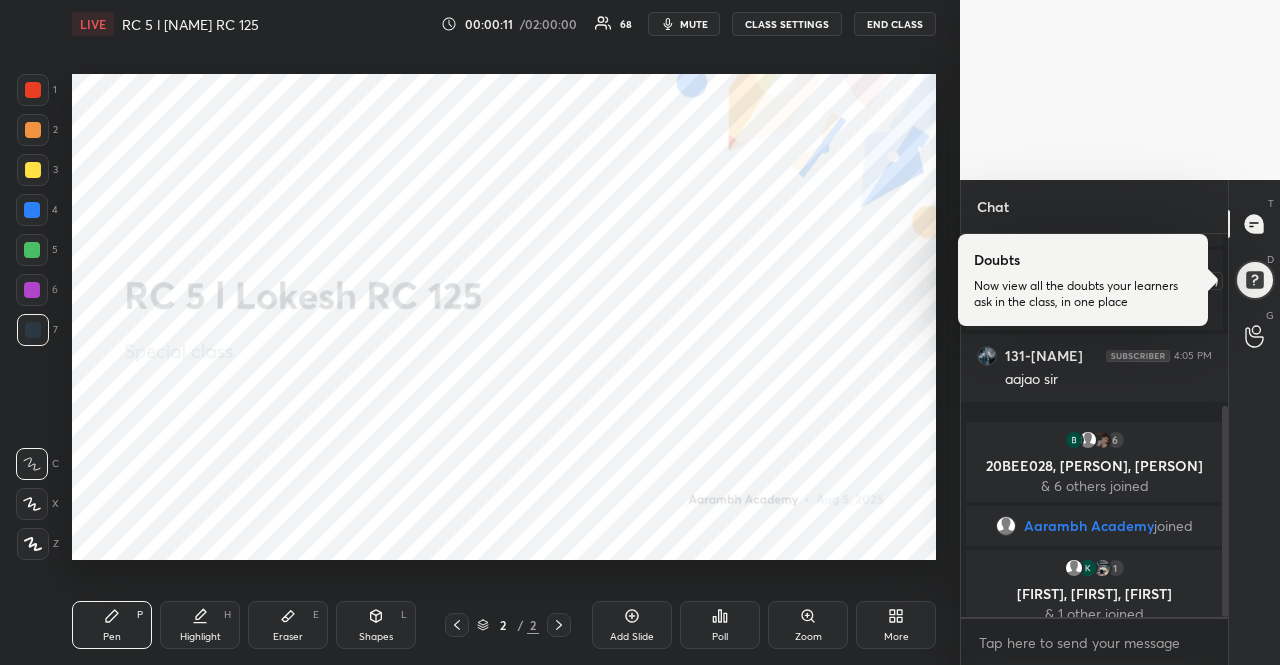 click at bounding box center [1254, 280] 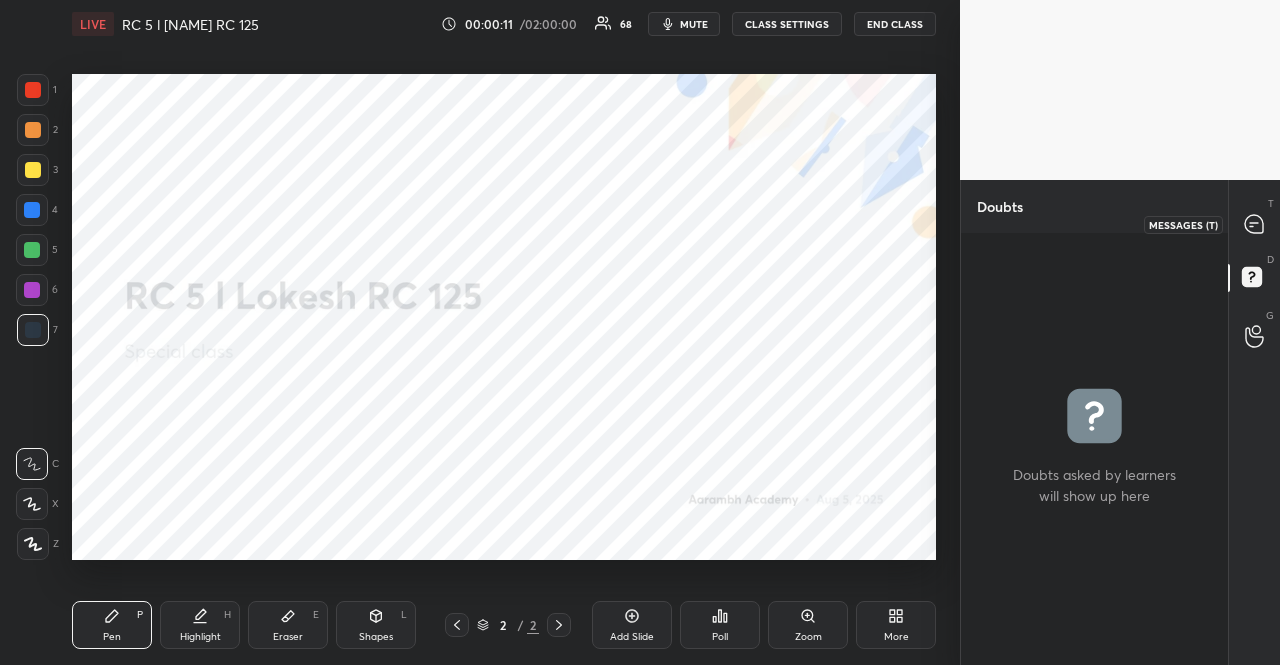 click at bounding box center (1255, 224) 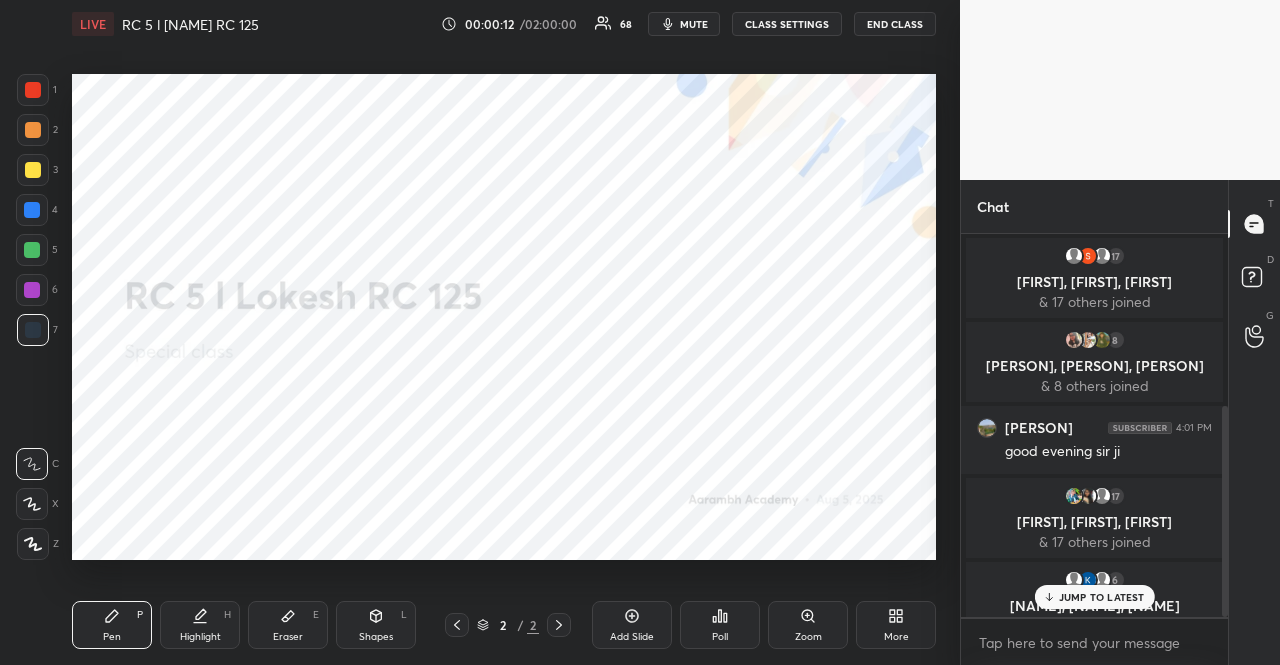 scroll, scrollTop: 312, scrollLeft: 0, axis: vertical 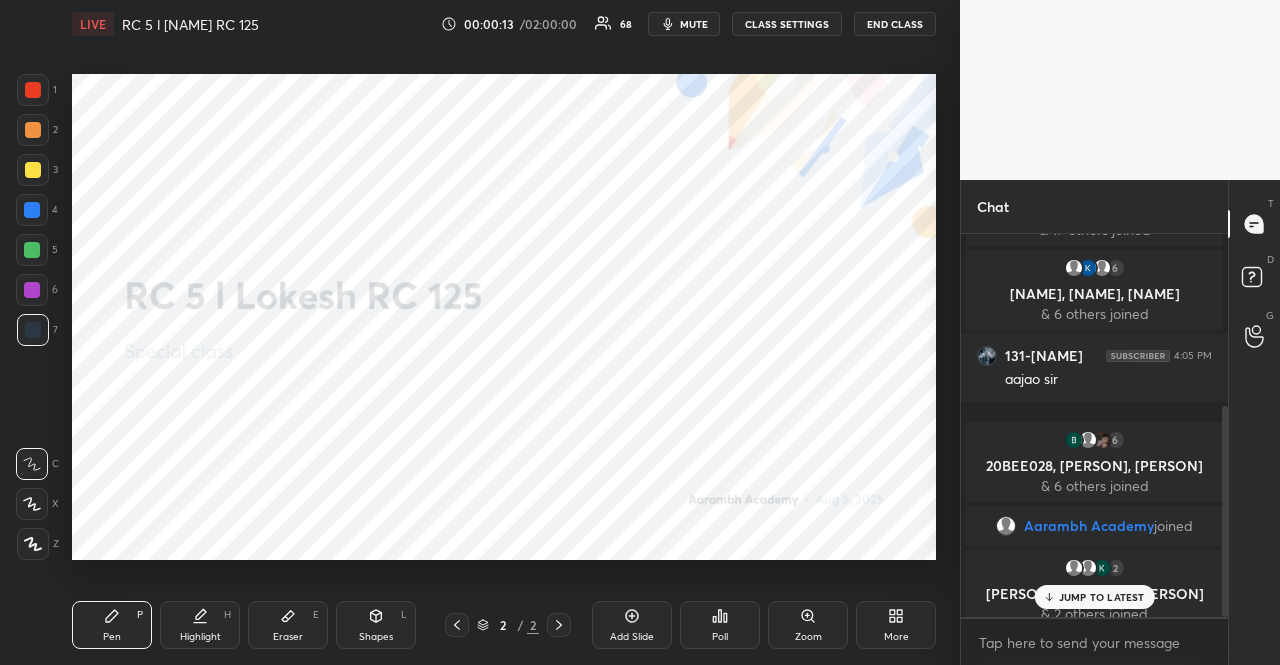 click on "JUMP TO LATEST" at bounding box center [1102, 597] 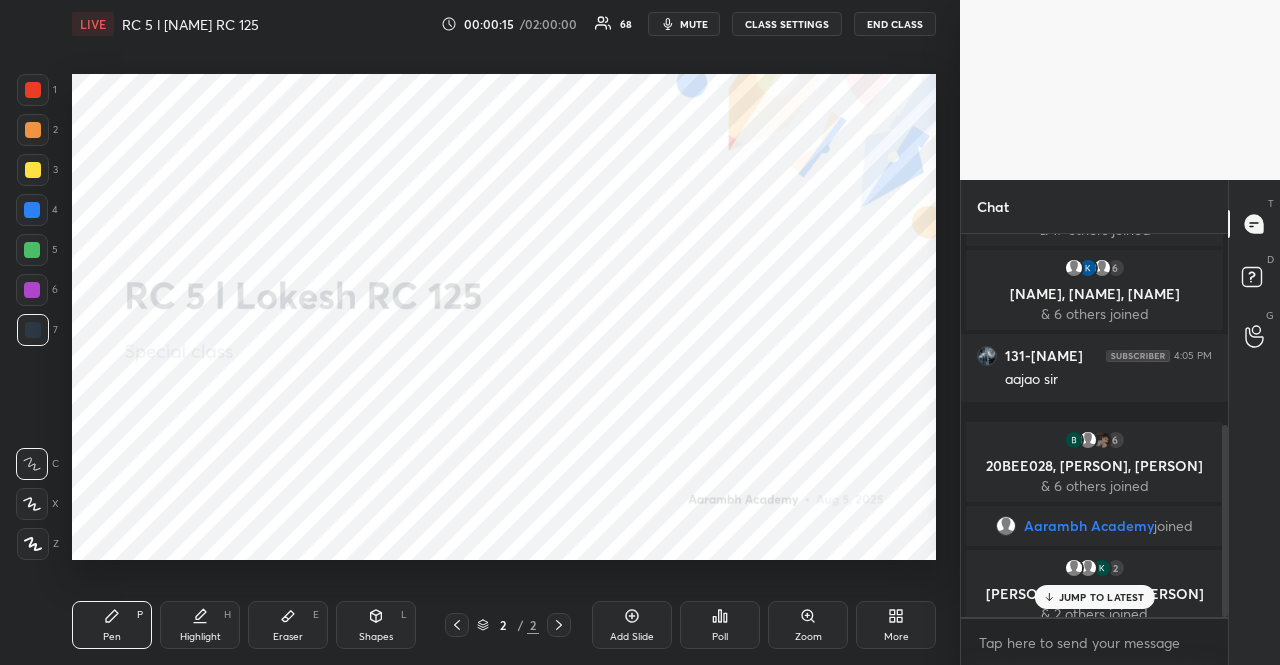 scroll, scrollTop: 380, scrollLeft: 0, axis: vertical 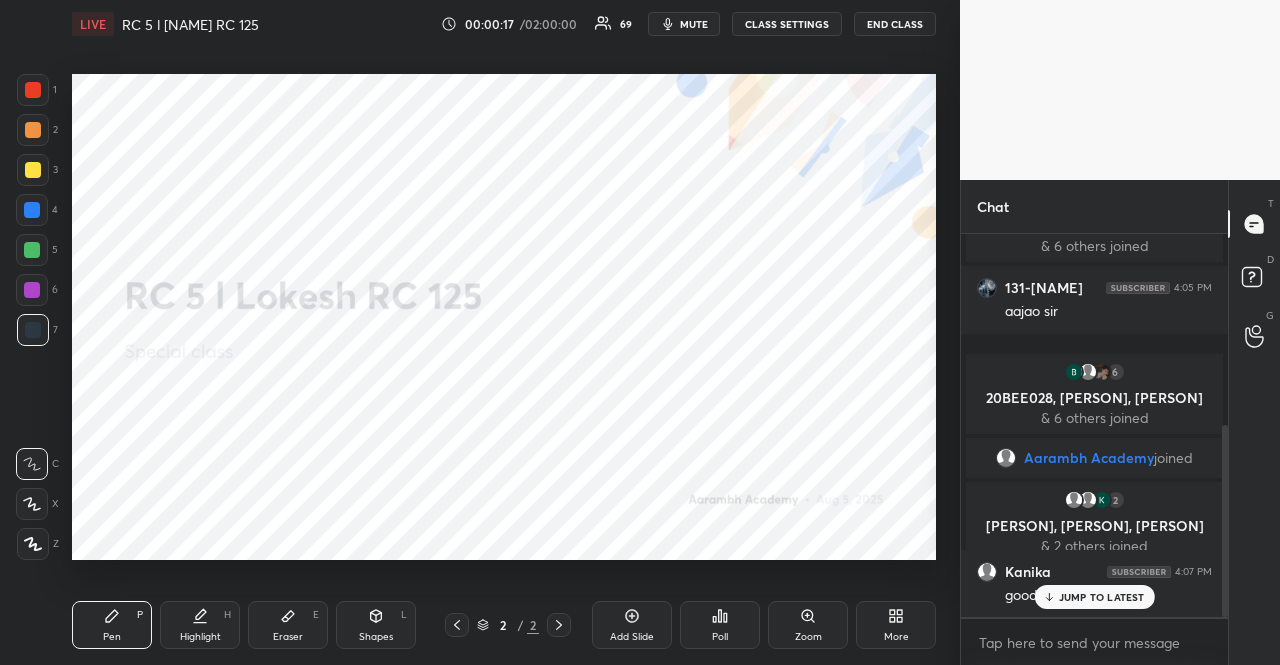 drag, startPoint x: 886, startPoint y: 594, endPoint x: 872, endPoint y: 581, distance: 19.104973 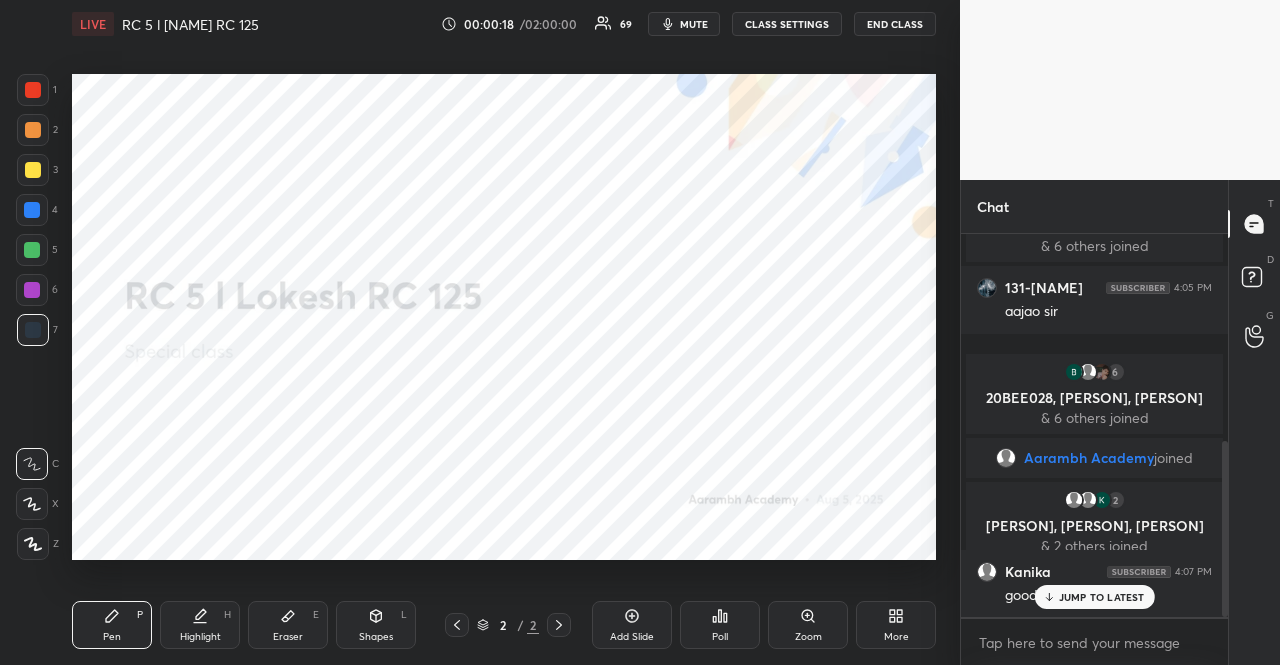 scroll, scrollTop: 452, scrollLeft: 0, axis: vertical 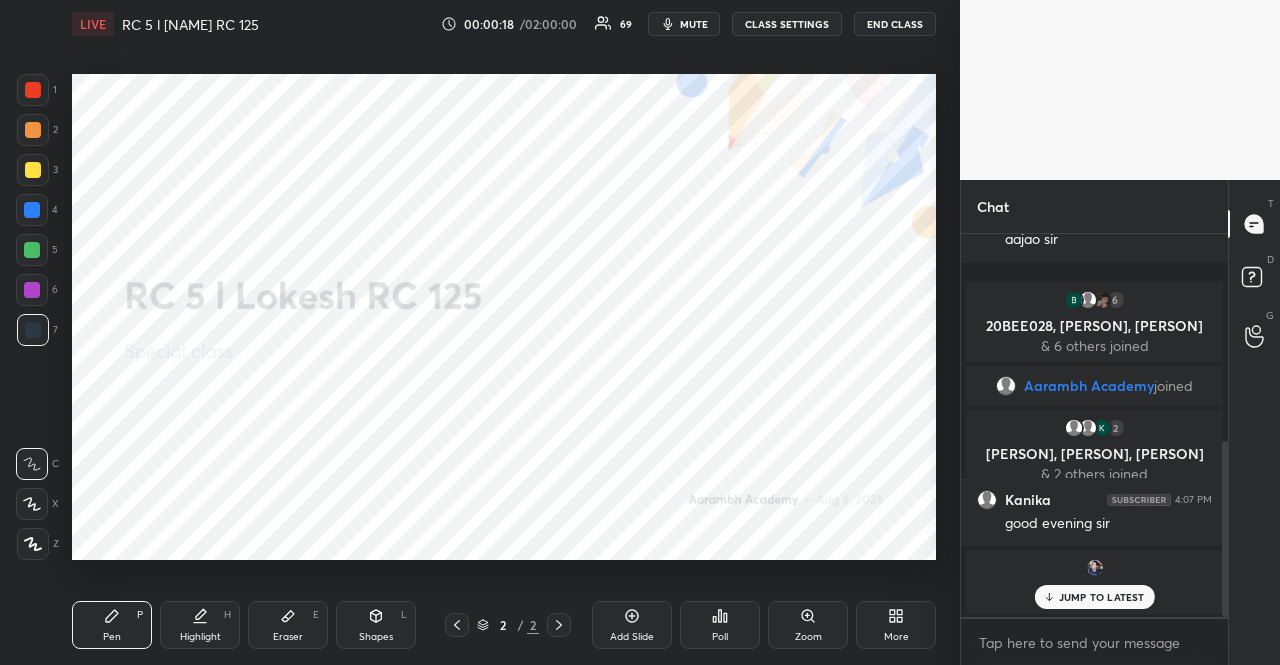 click on "More" at bounding box center [896, 625] 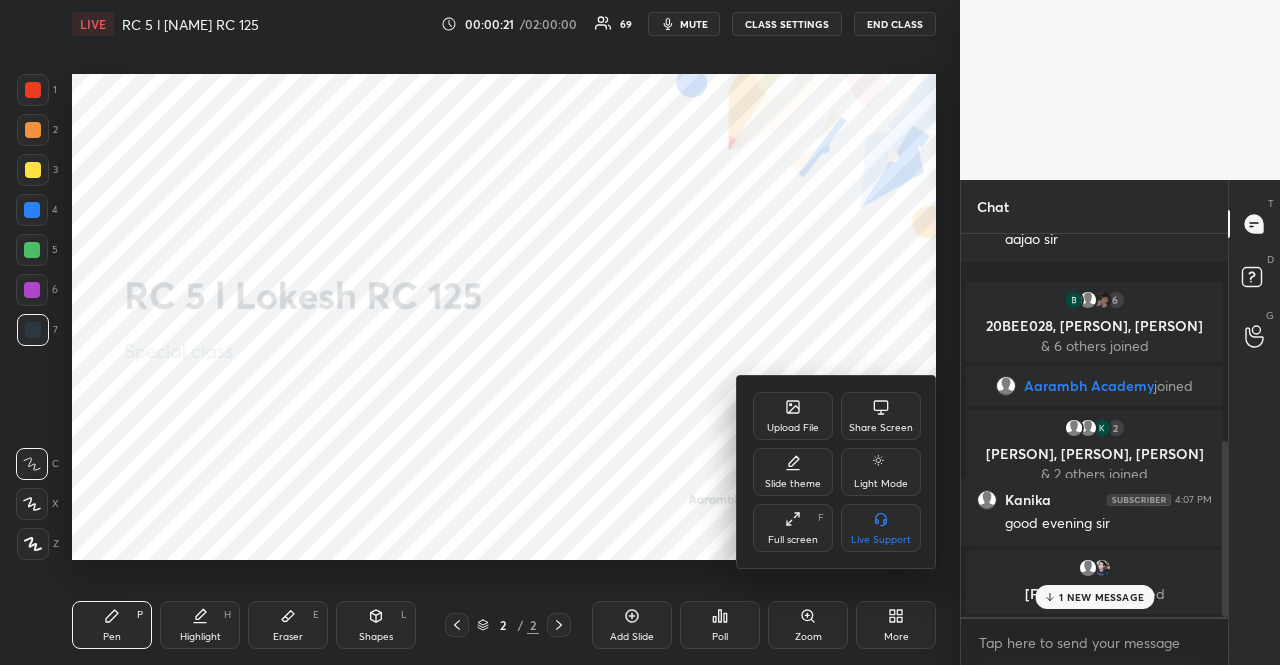 click on "Upload File" at bounding box center [793, 428] 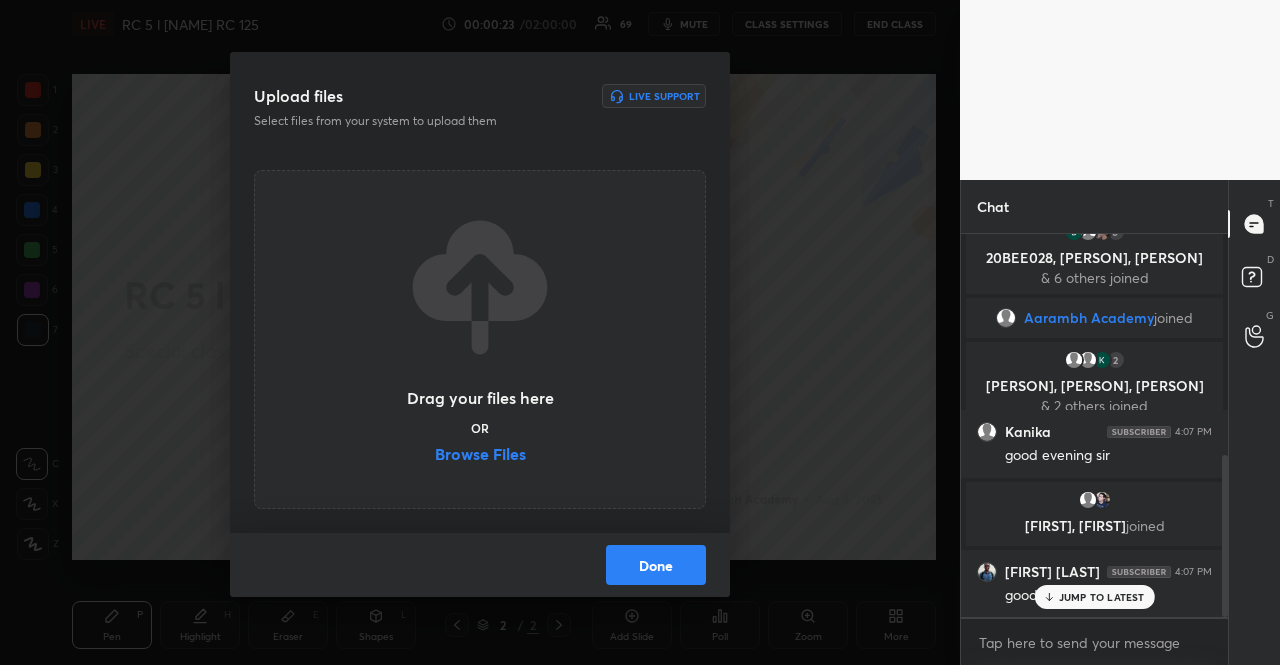 click on "Browse Files" at bounding box center (480, 456) 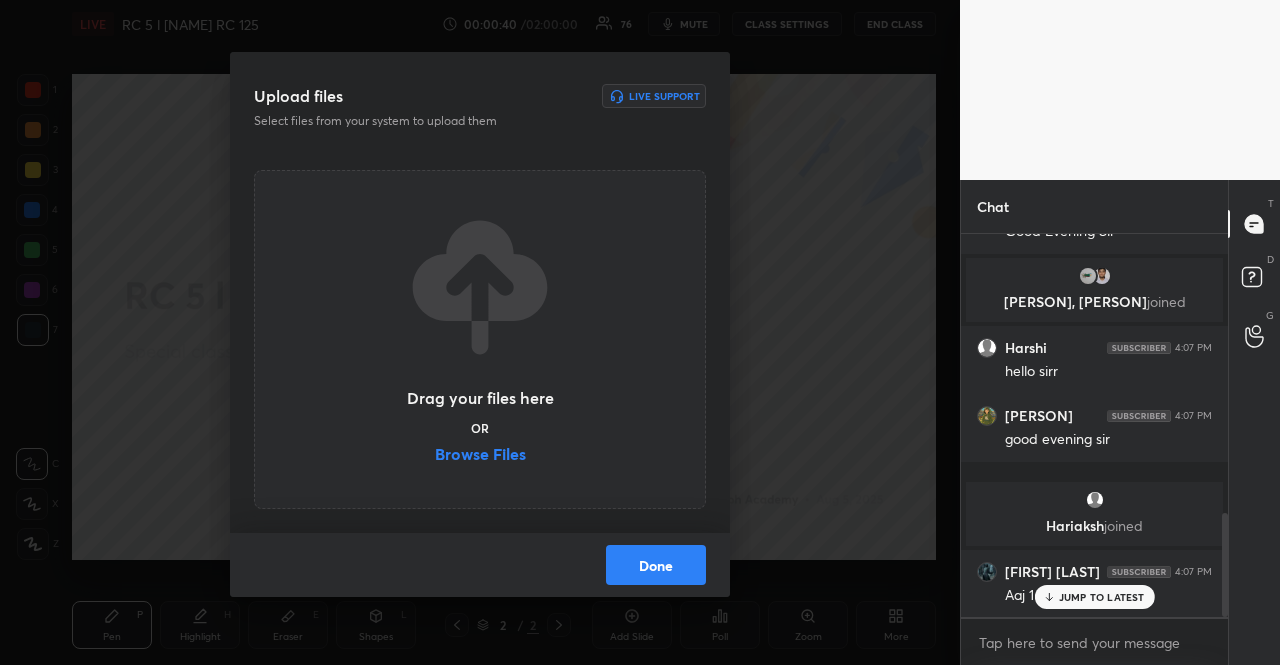 scroll, scrollTop: 1096, scrollLeft: 0, axis: vertical 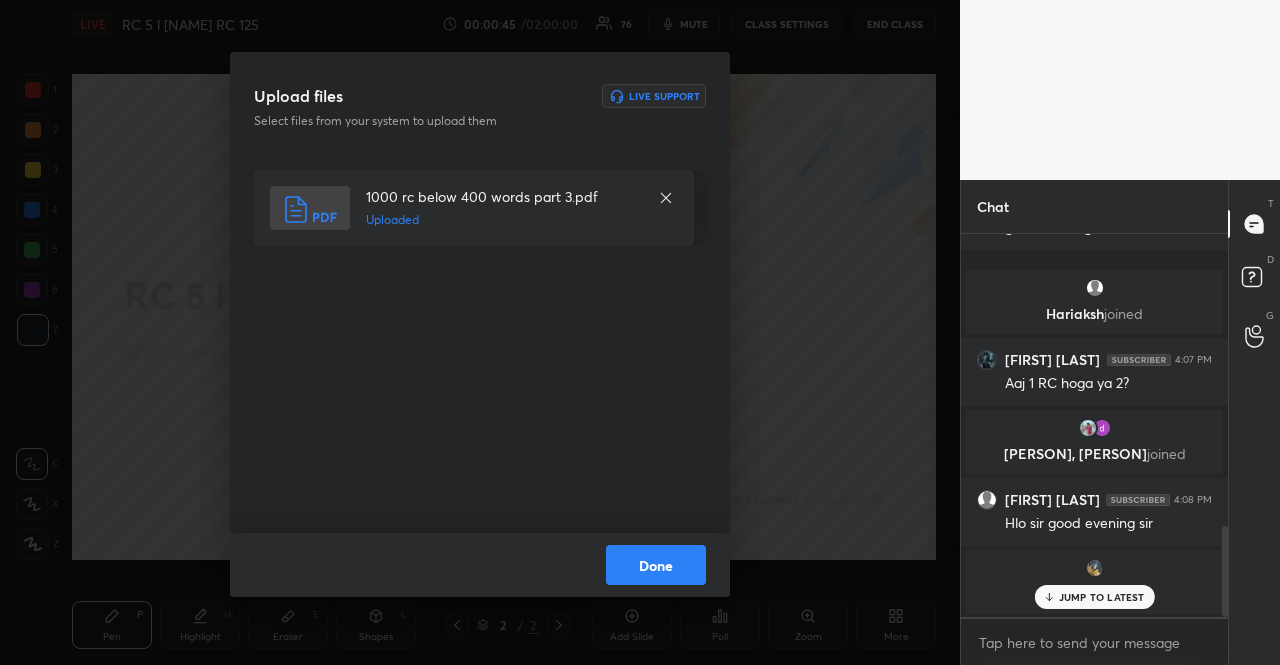click on "Done" at bounding box center [656, 565] 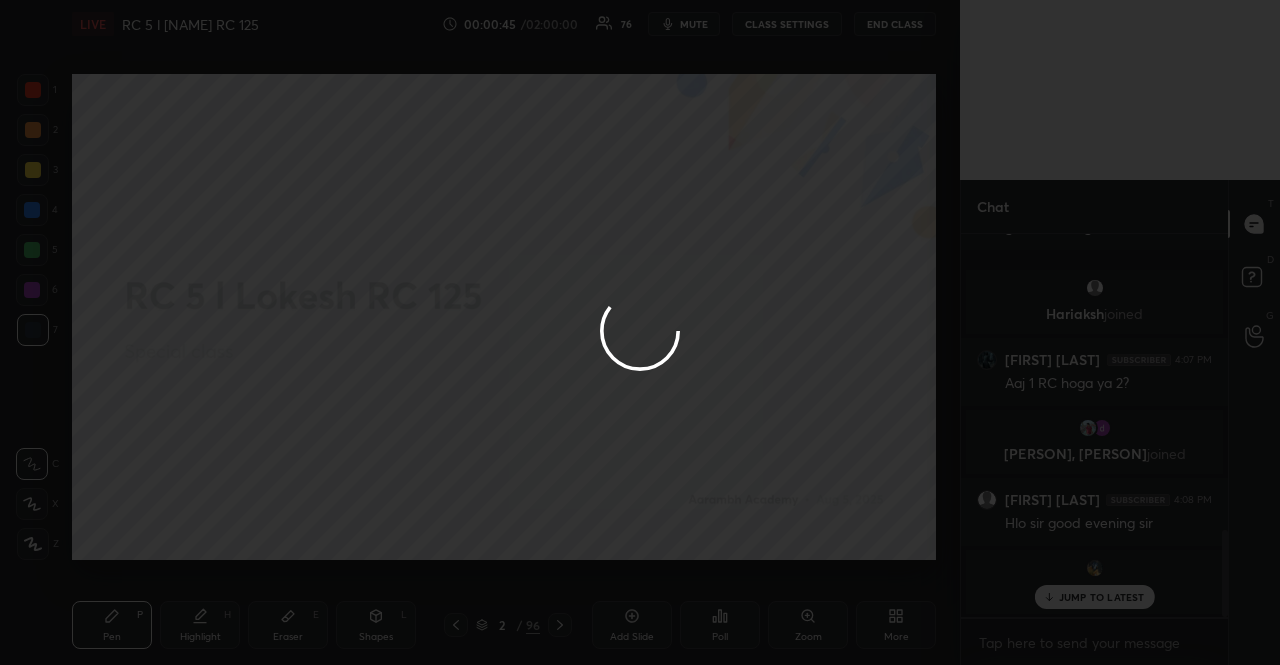 scroll 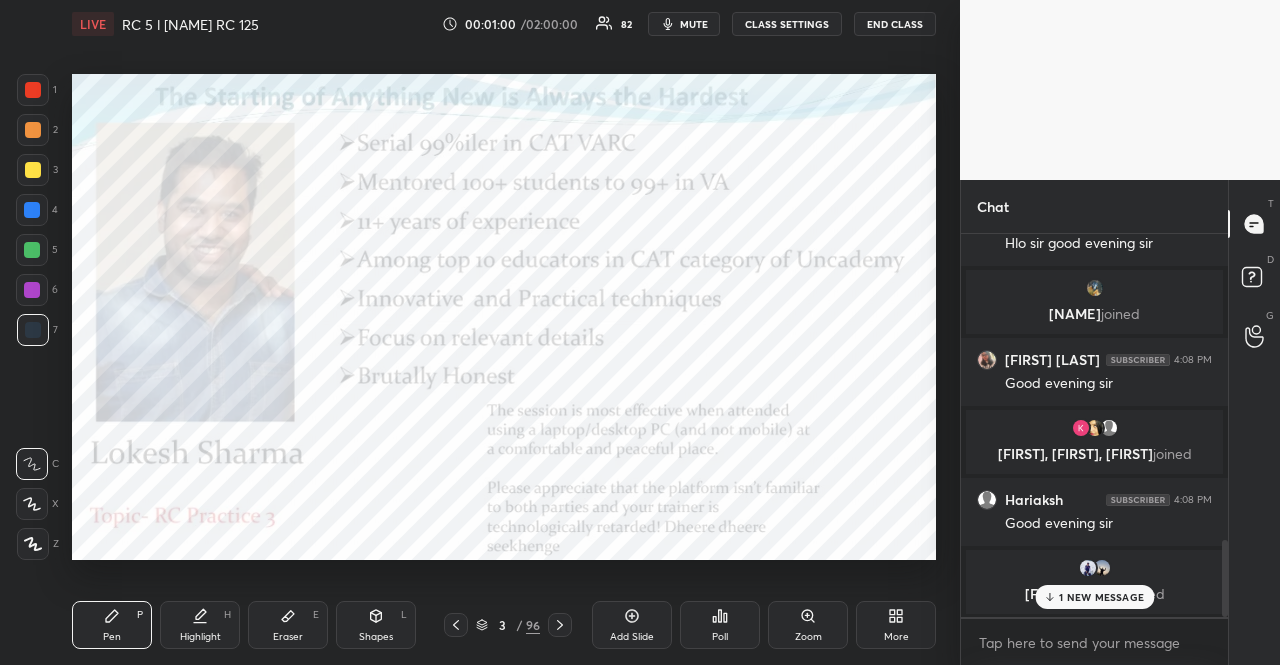 click on "3 / 96" at bounding box center (508, 625) 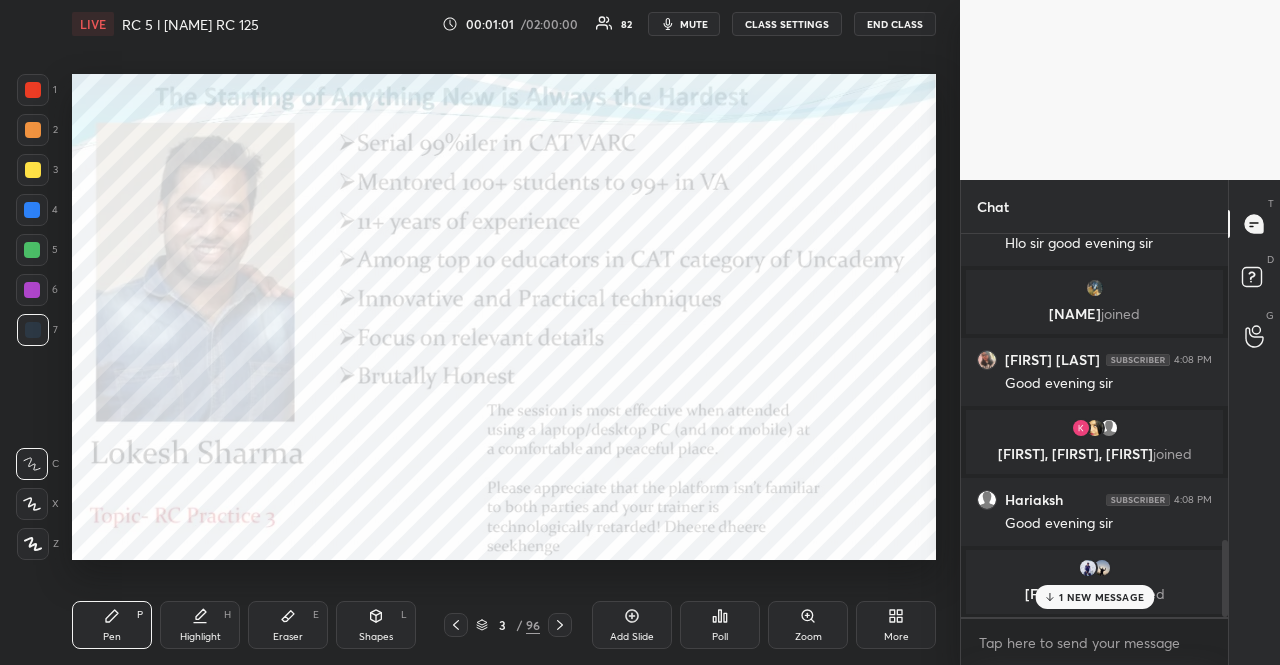 click on "3 / 96" at bounding box center (508, 625) 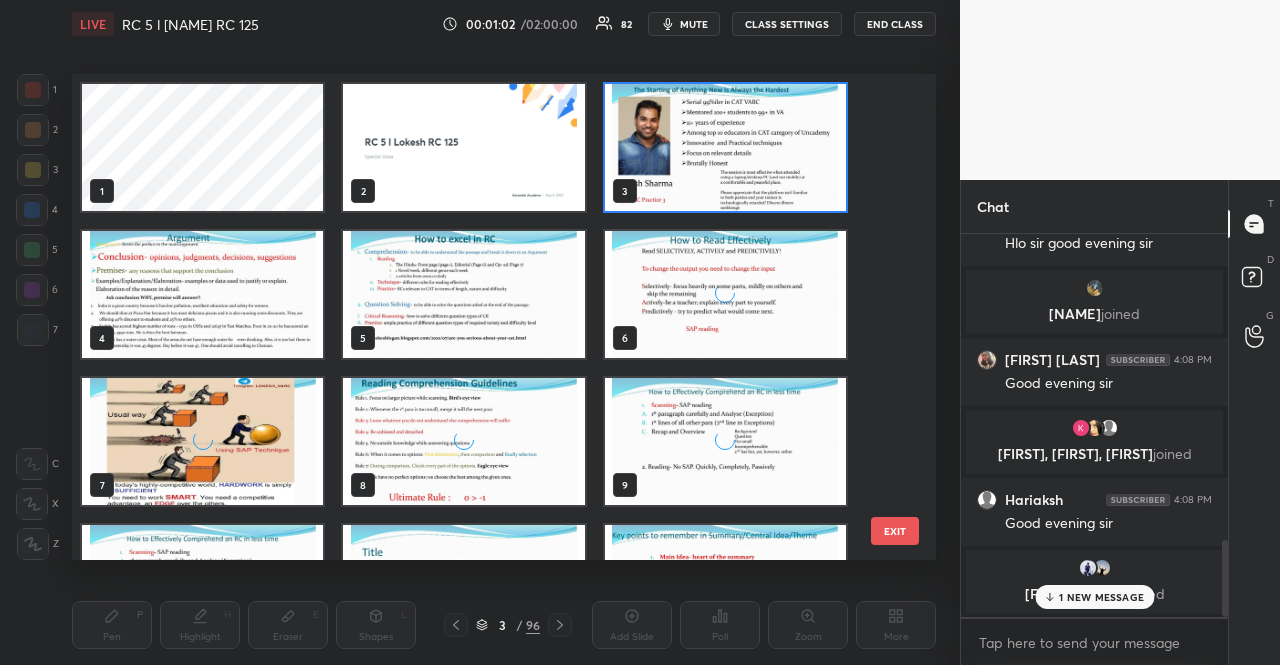 scroll, scrollTop: 7, scrollLeft: 11, axis: both 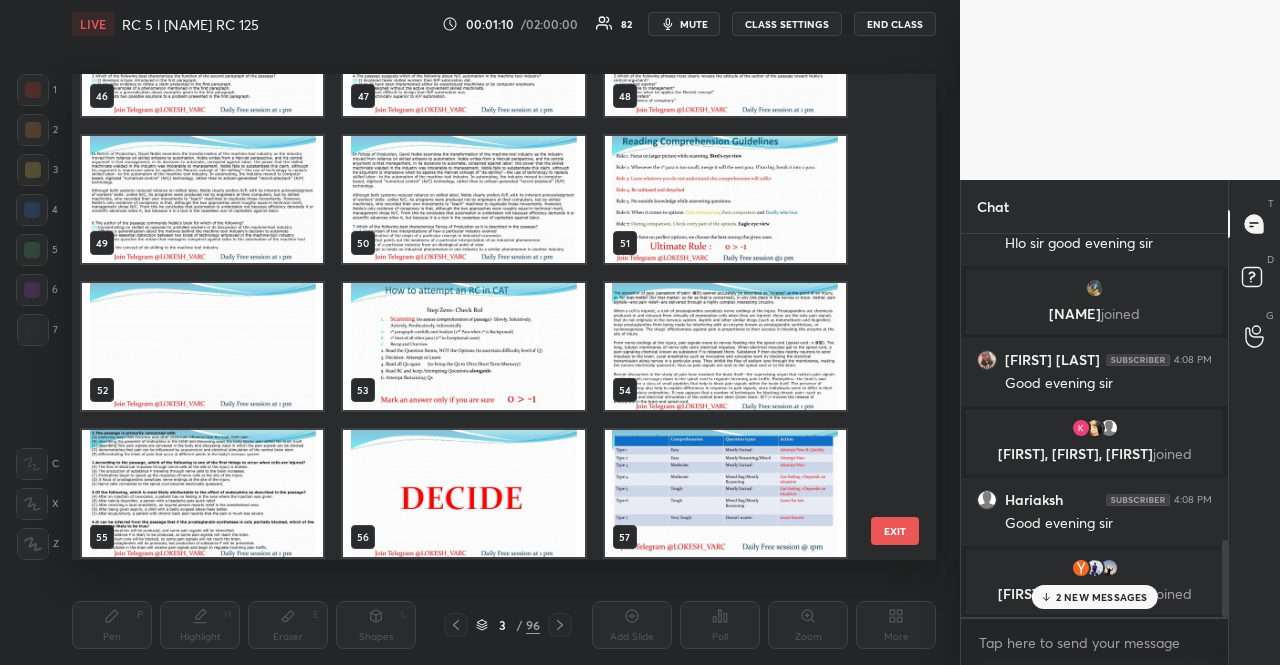 click at bounding box center [725, 346] 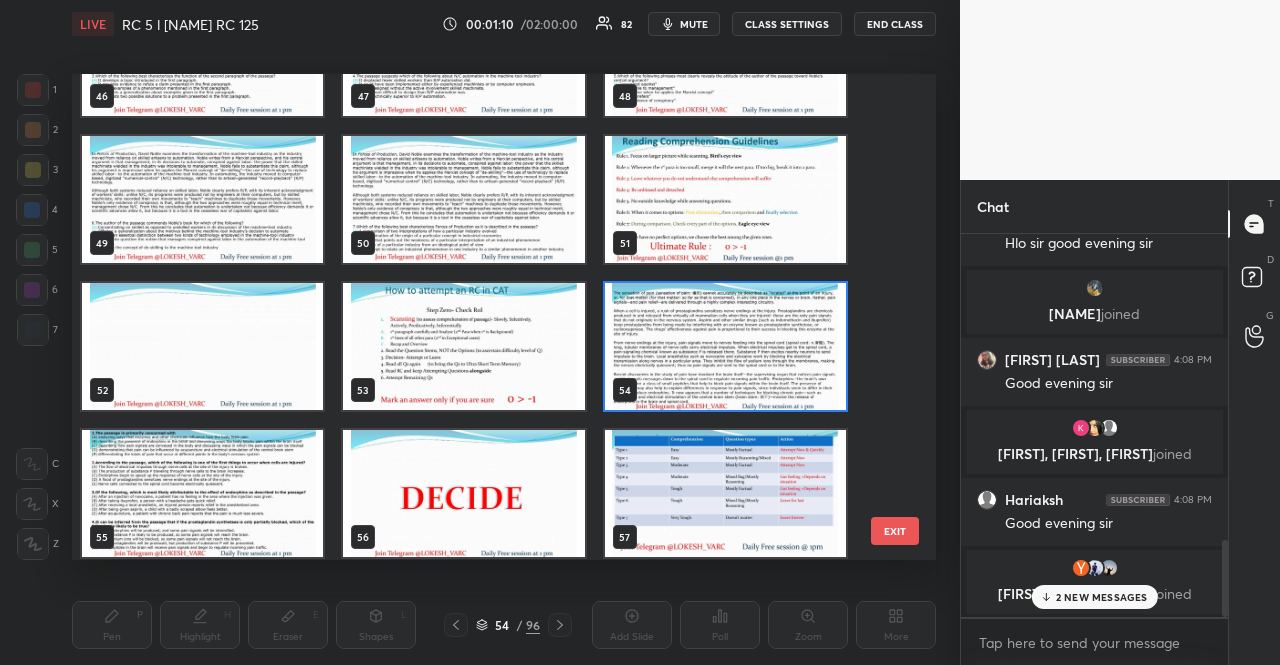 click at bounding box center [725, 346] 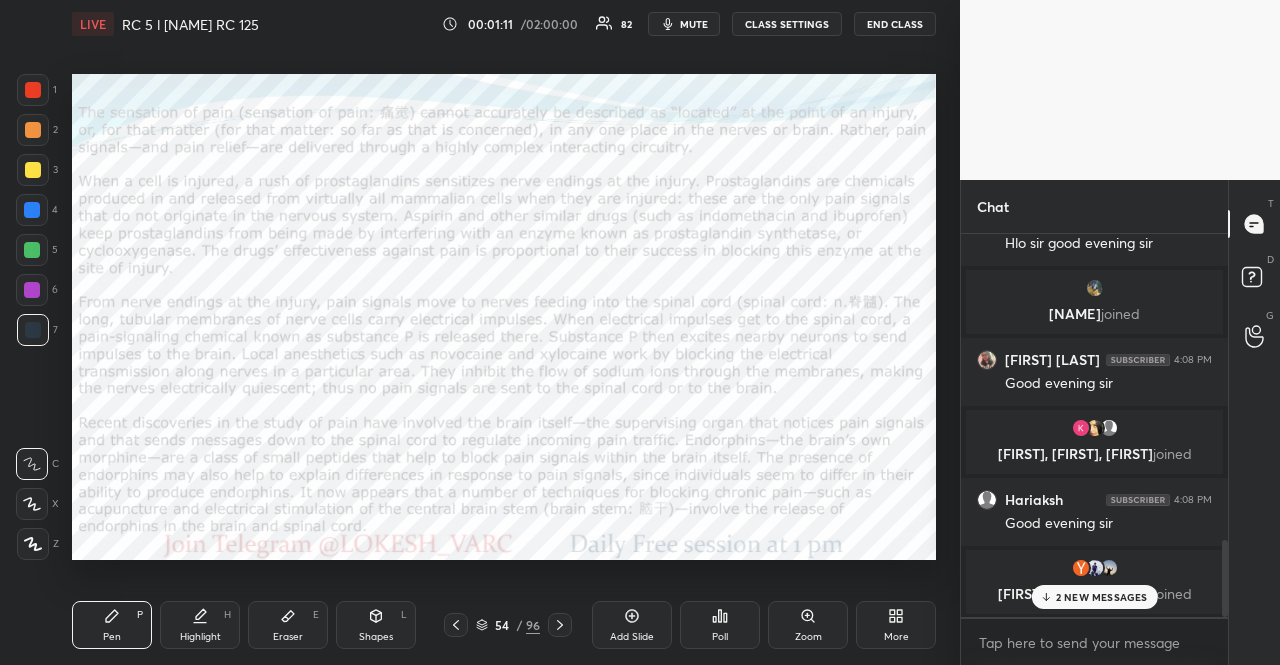 scroll, scrollTop: 0, scrollLeft: 0, axis: both 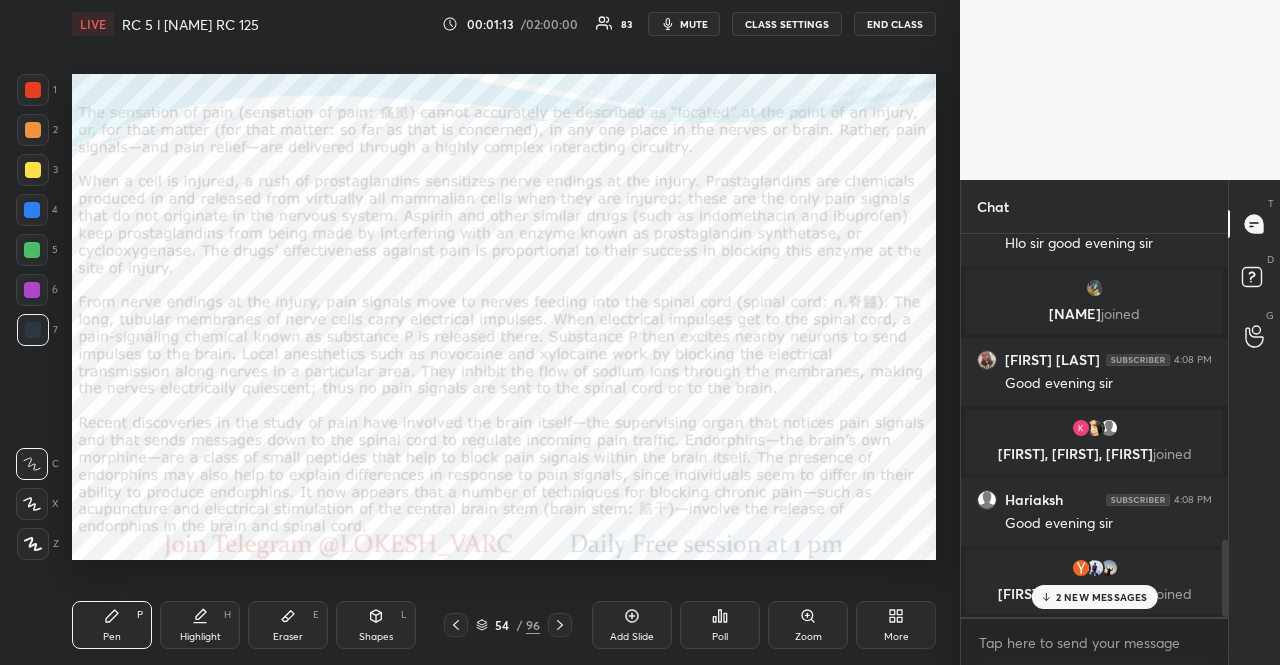 click 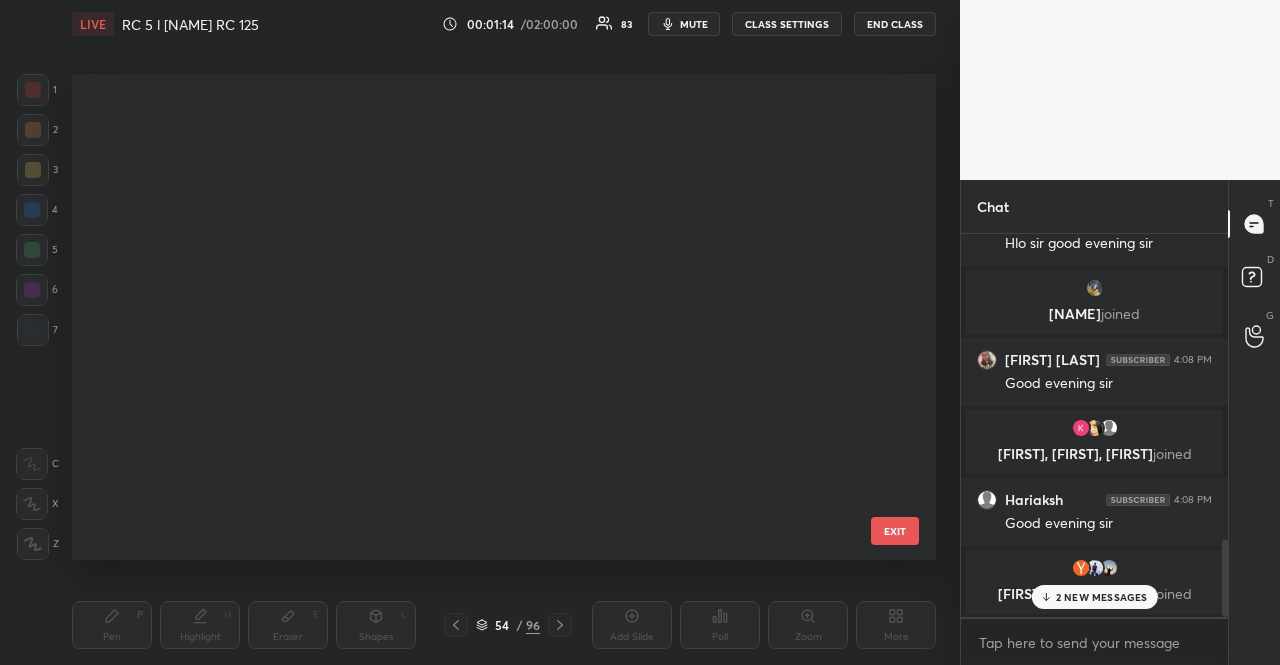 scroll, scrollTop: 2160, scrollLeft: 0, axis: vertical 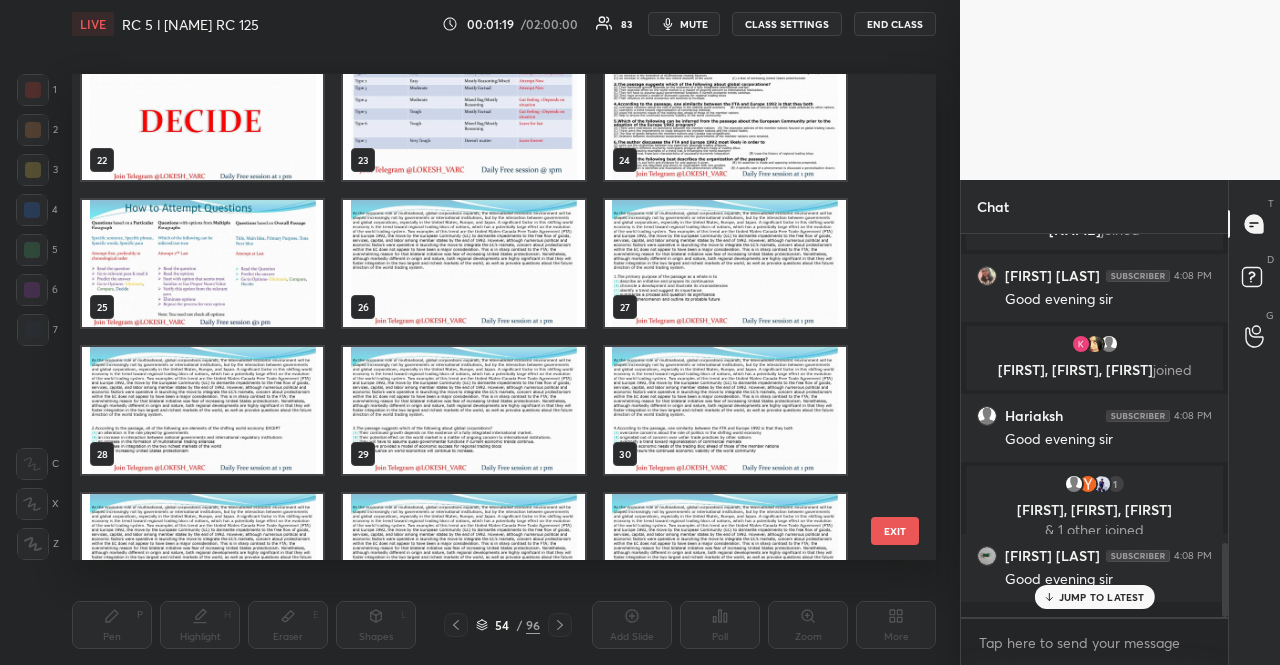 click at bounding box center [463, 263] 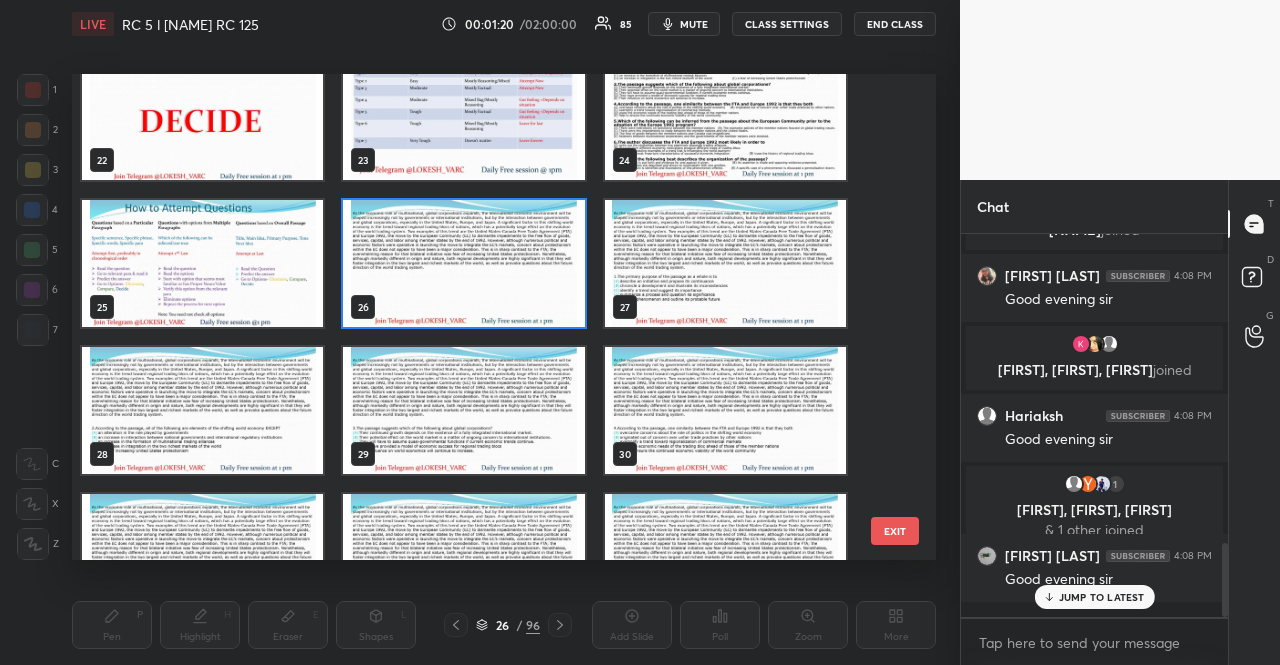 click at bounding box center (463, 263) 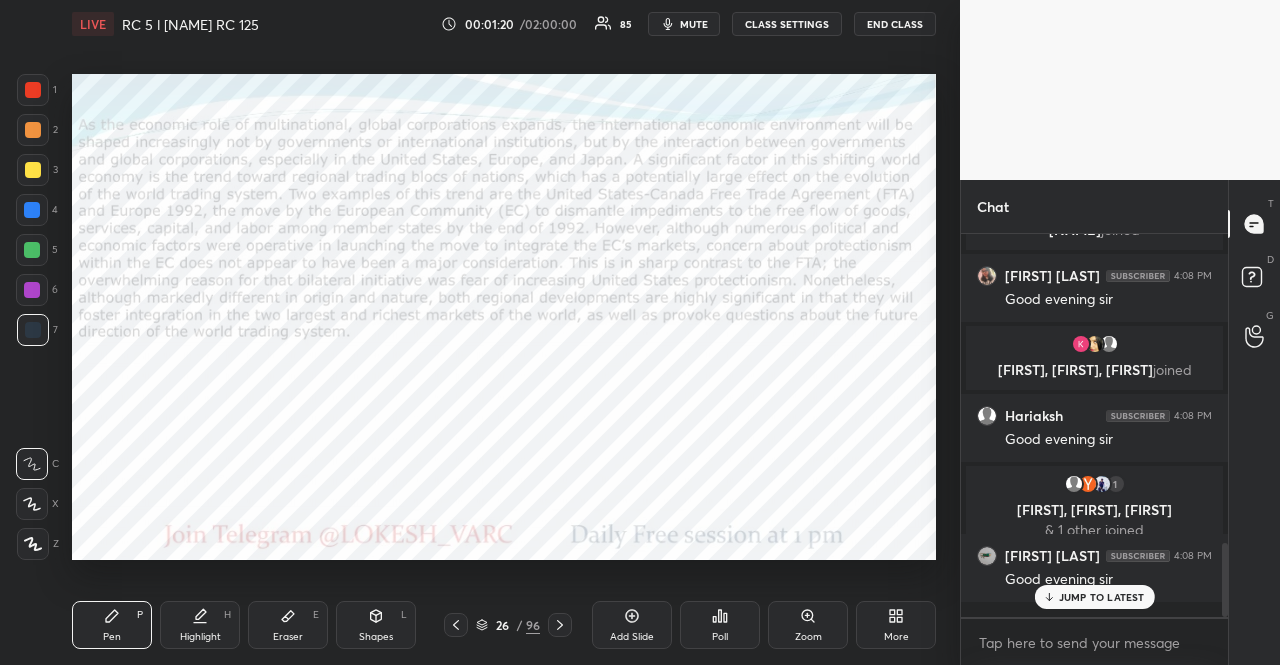 scroll, scrollTop: 0, scrollLeft: 0, axis: both 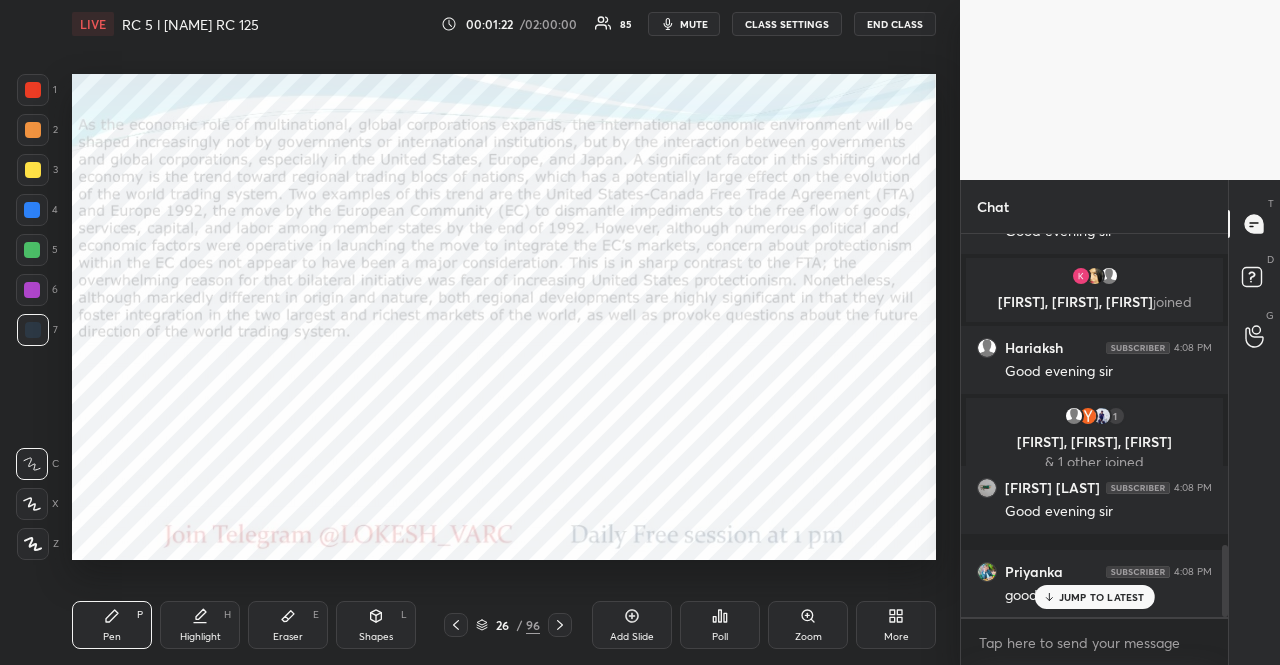 click 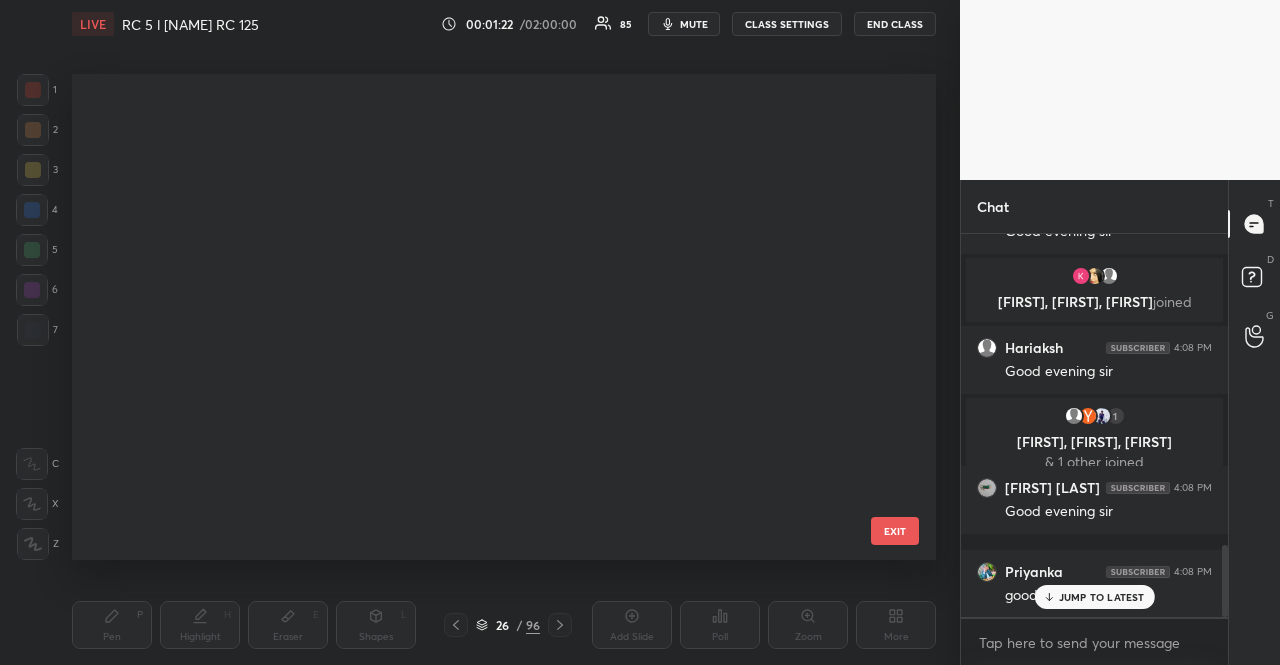 scroll, scrollTop: 837, scrollLeft: 0, axis: vertical 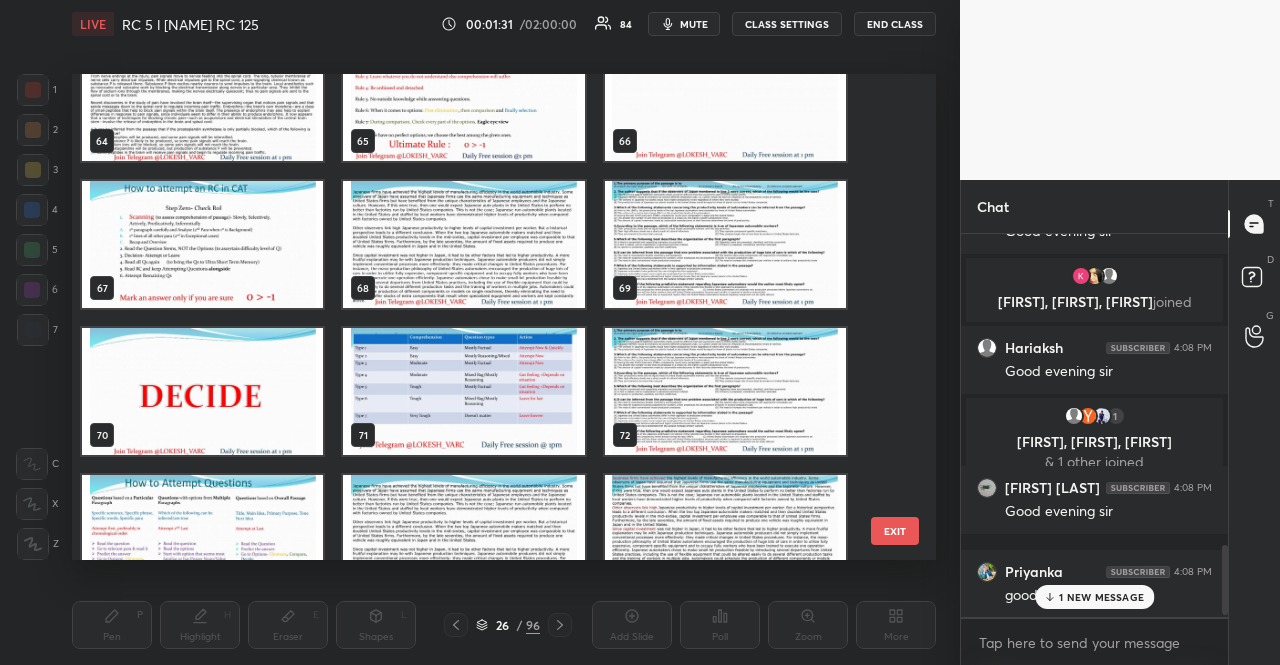 click at bounding box center [202, 244] 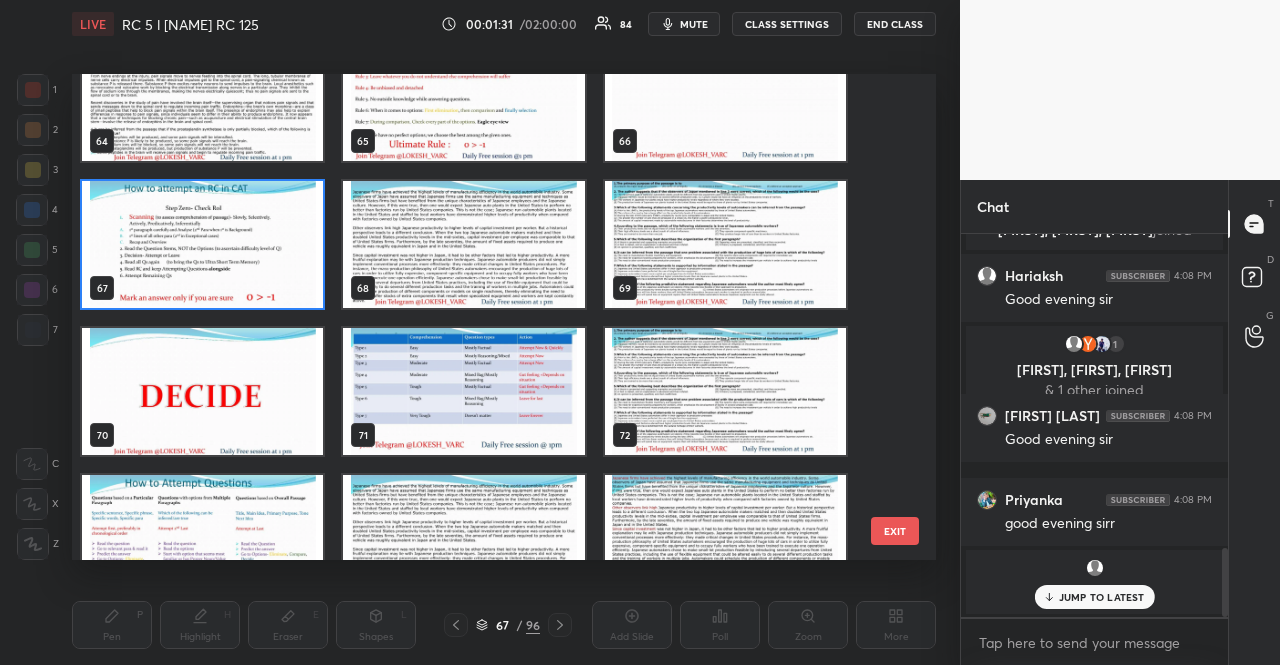 click at bounding box center [202, 244] 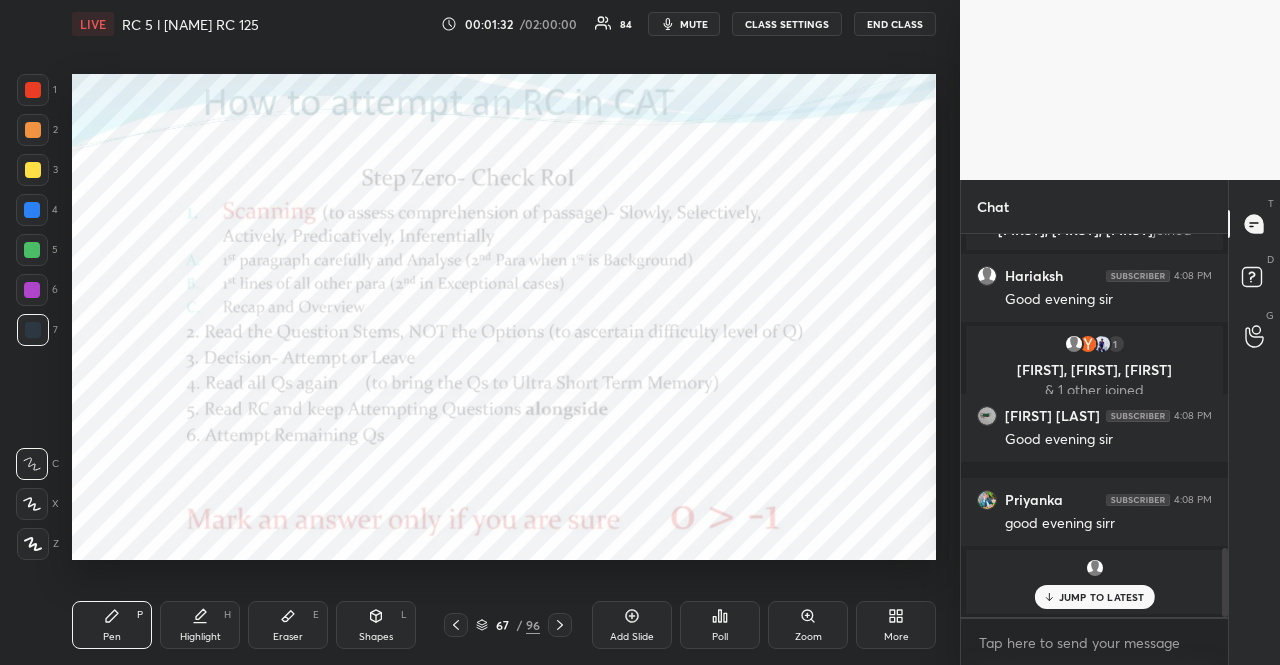 click 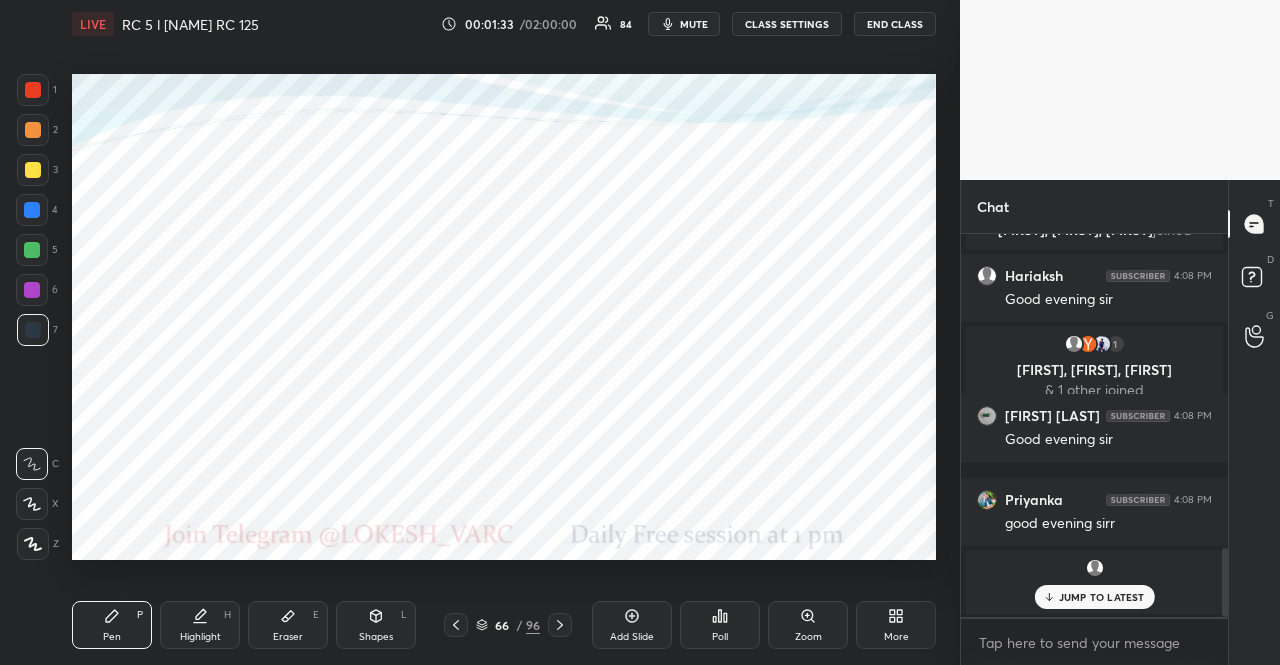 click on "More" at bounding box center [896, 625] 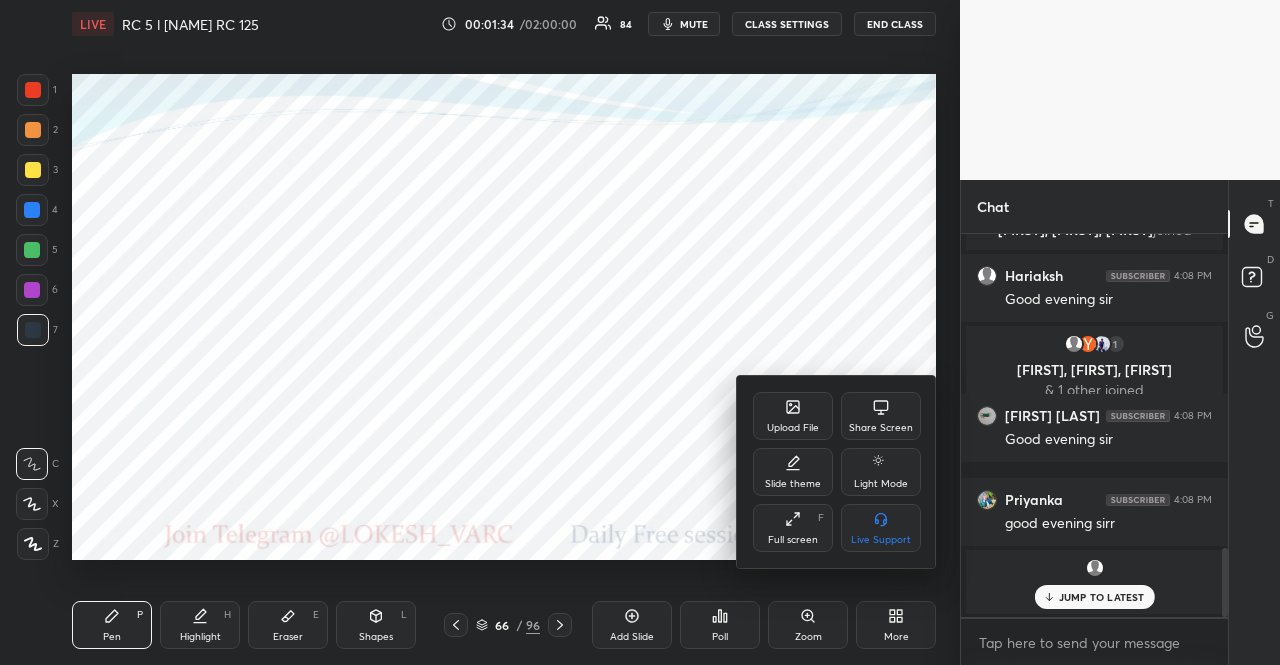 click 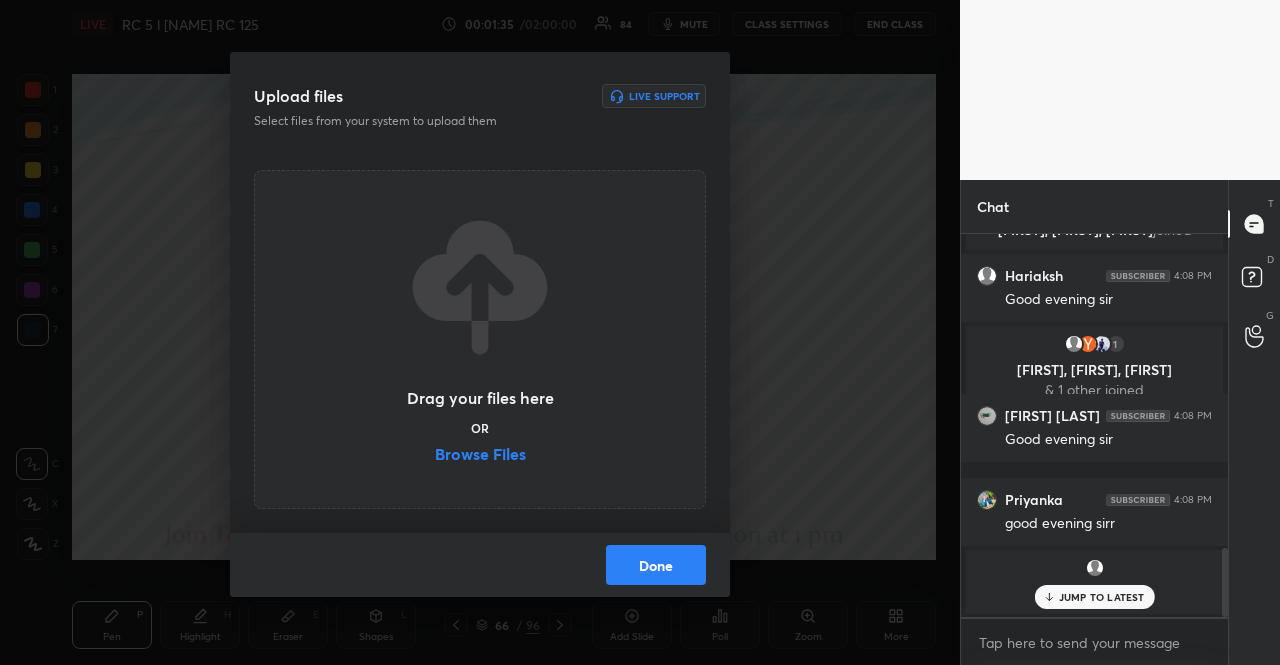 click on "Browse Files" at bounding box center [480, 456] 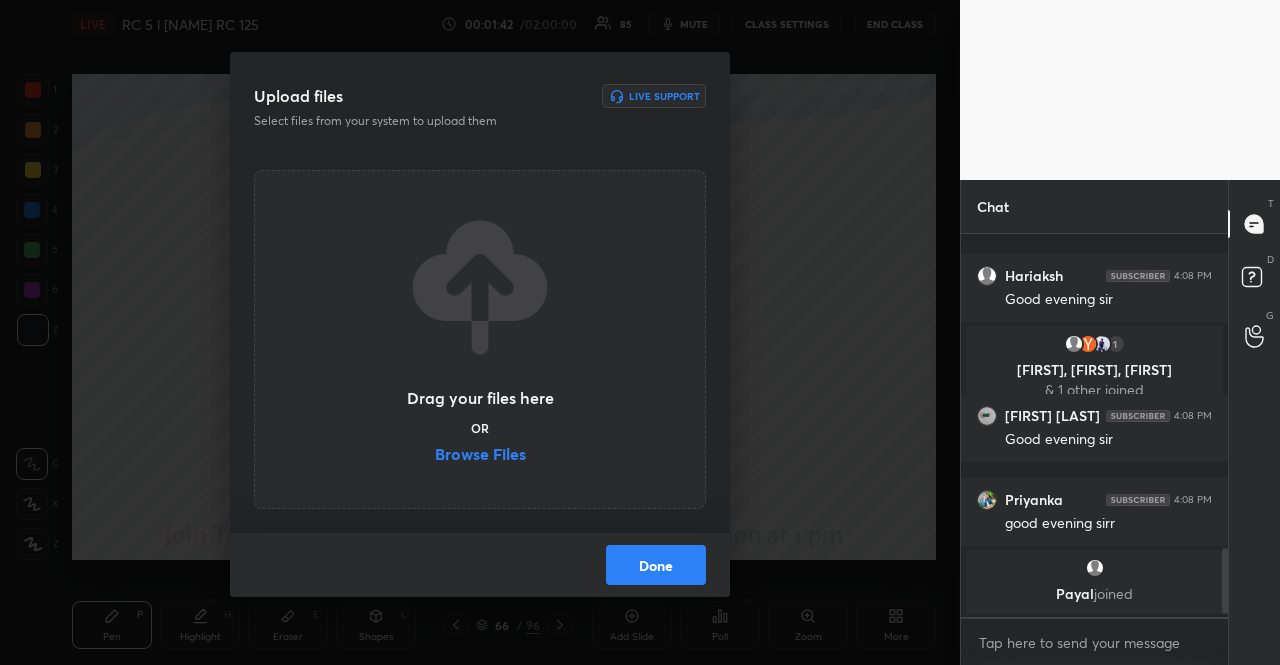 scroll, scrollTop: 1844, scrollLeft: 0, axis: vertical 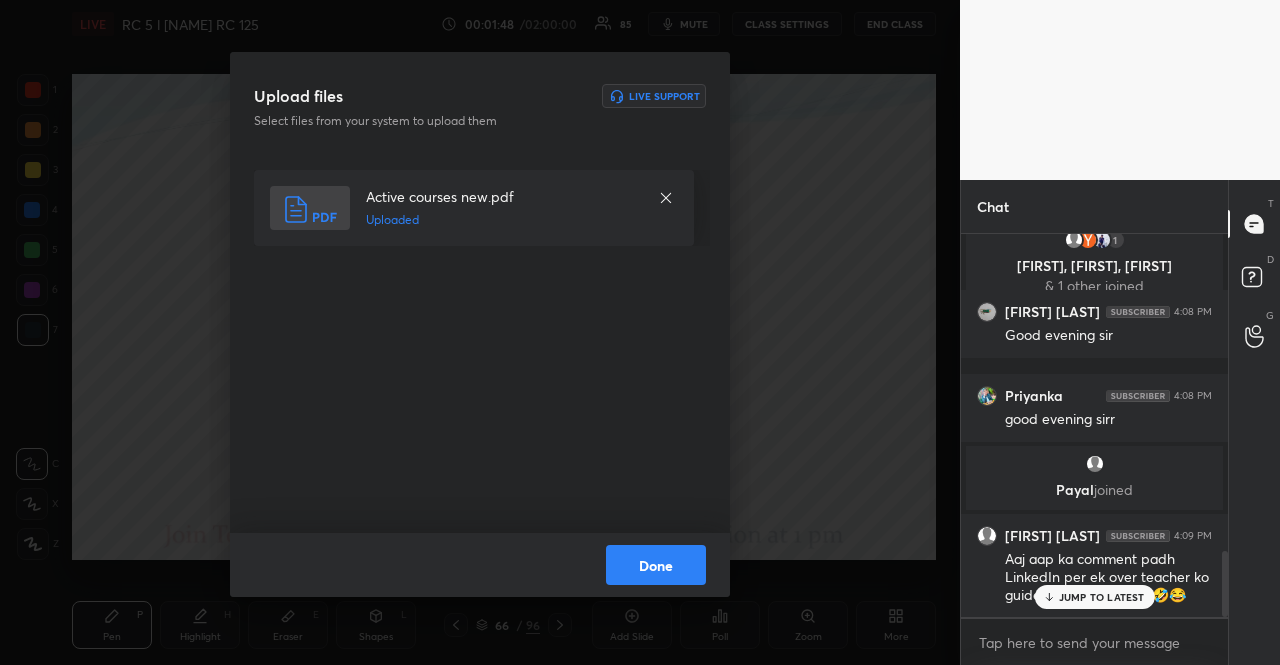 drag, startPoint x: 1062, startPoint y: 587, endPoint x: 952, endPoint y: 552, distance: 115.43397 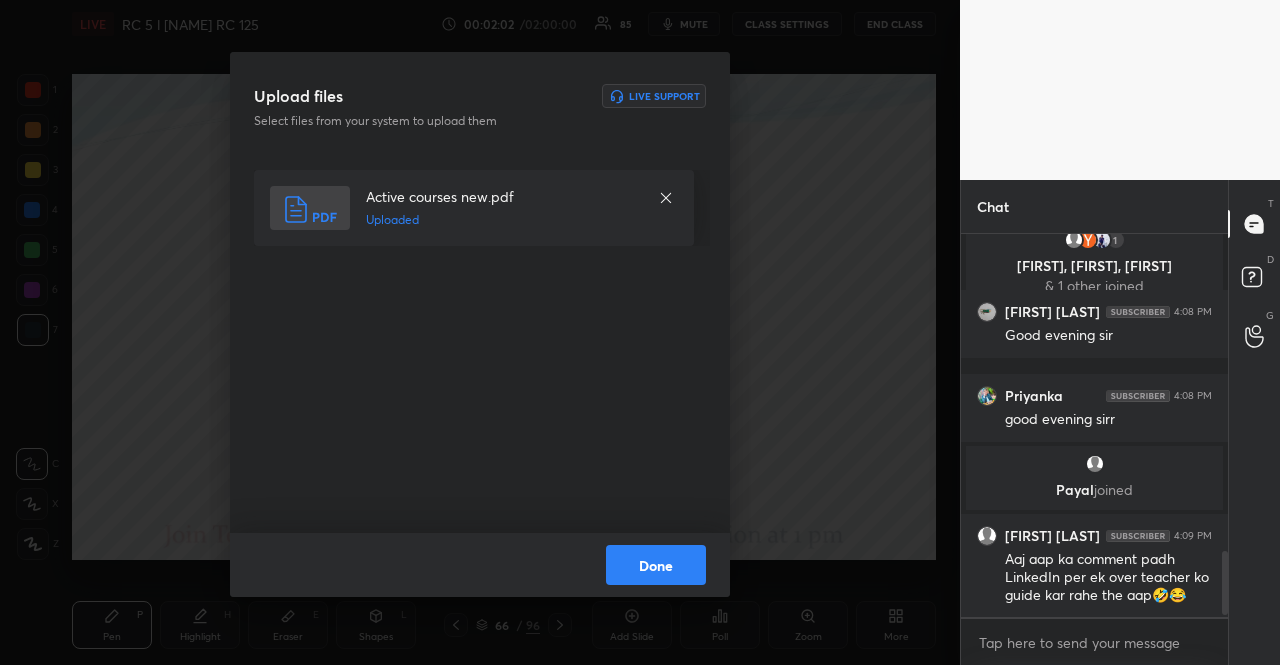 scroll, scrollTop: 1912, scrollLeft: 0, axis: vertical 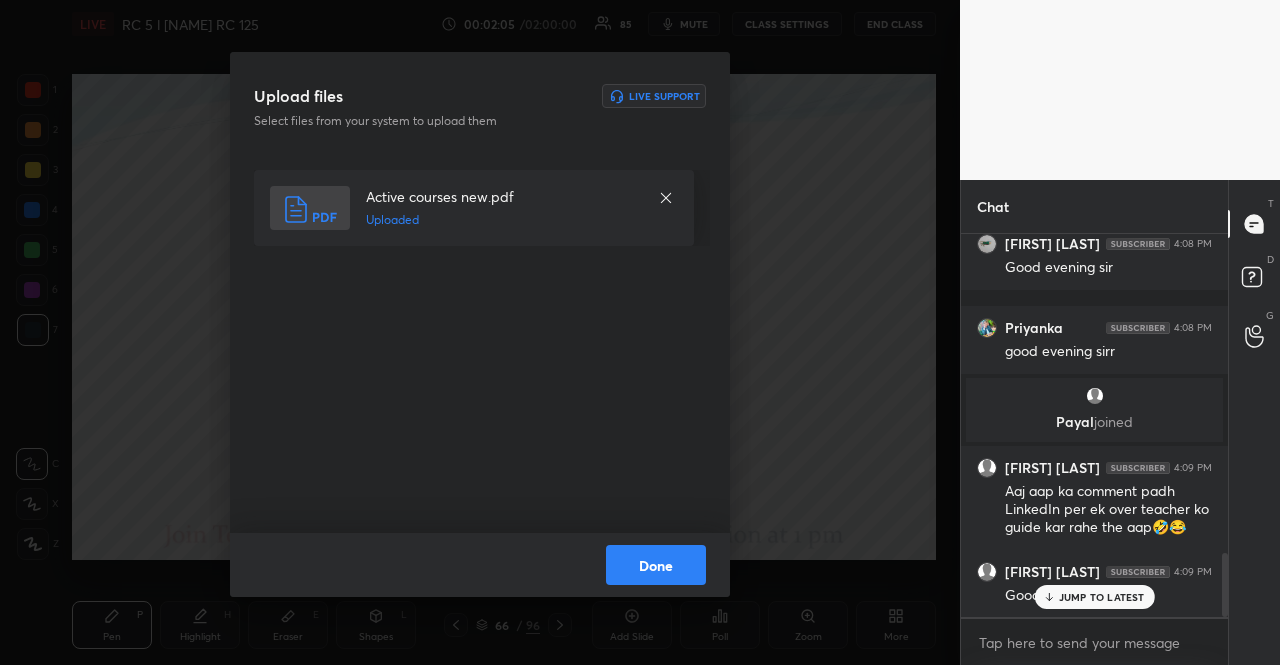 click on "JUMP TO LATEST" at bounding box center (1094, 597) 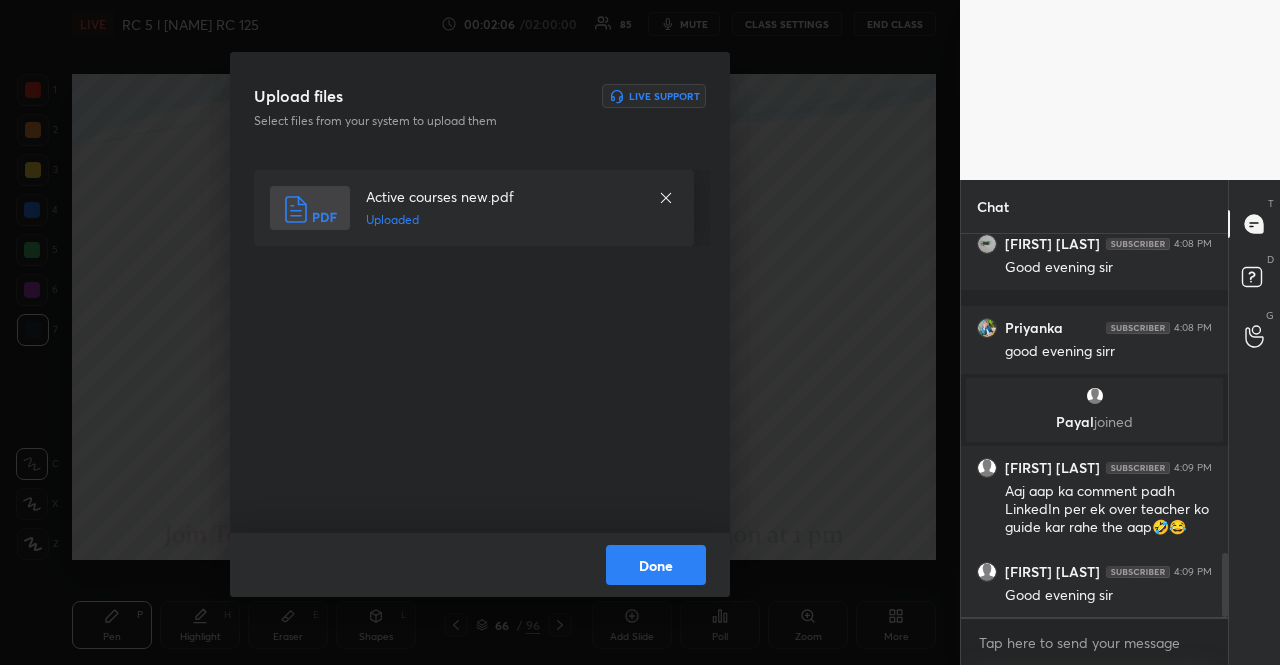 click on "Done" at bounding box center (656, 565) 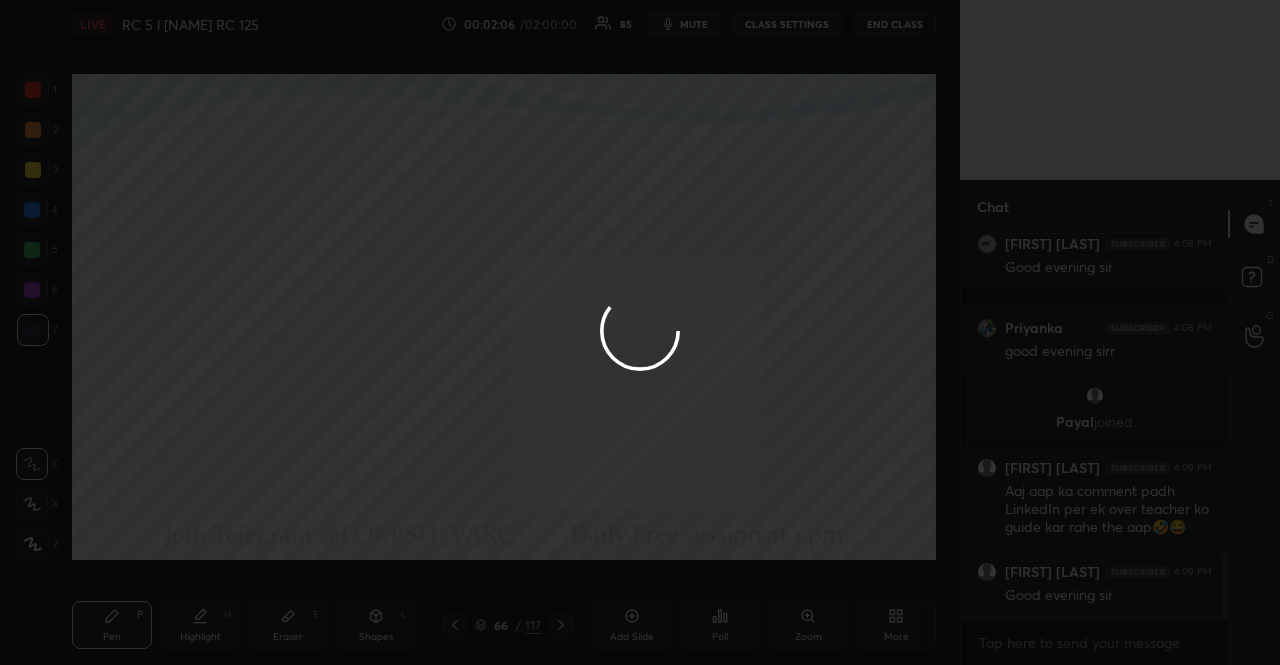 click on "Done" at bounding box center (656, 565) 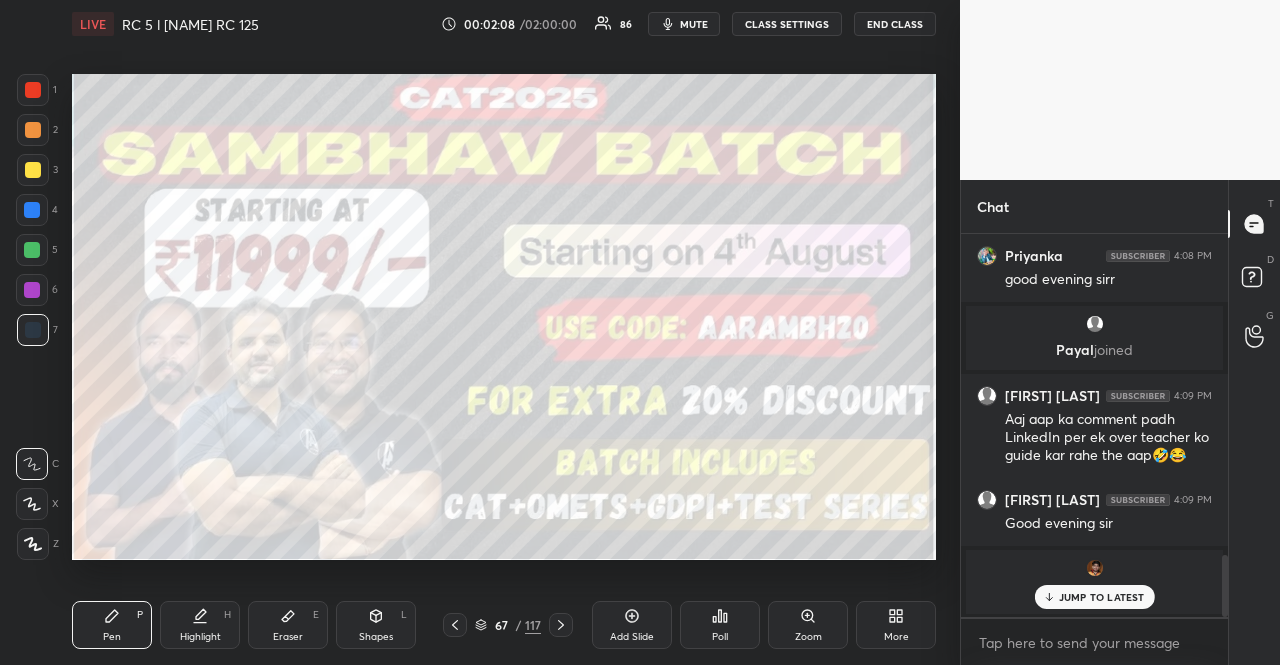 click at bounding box center (33, 170) 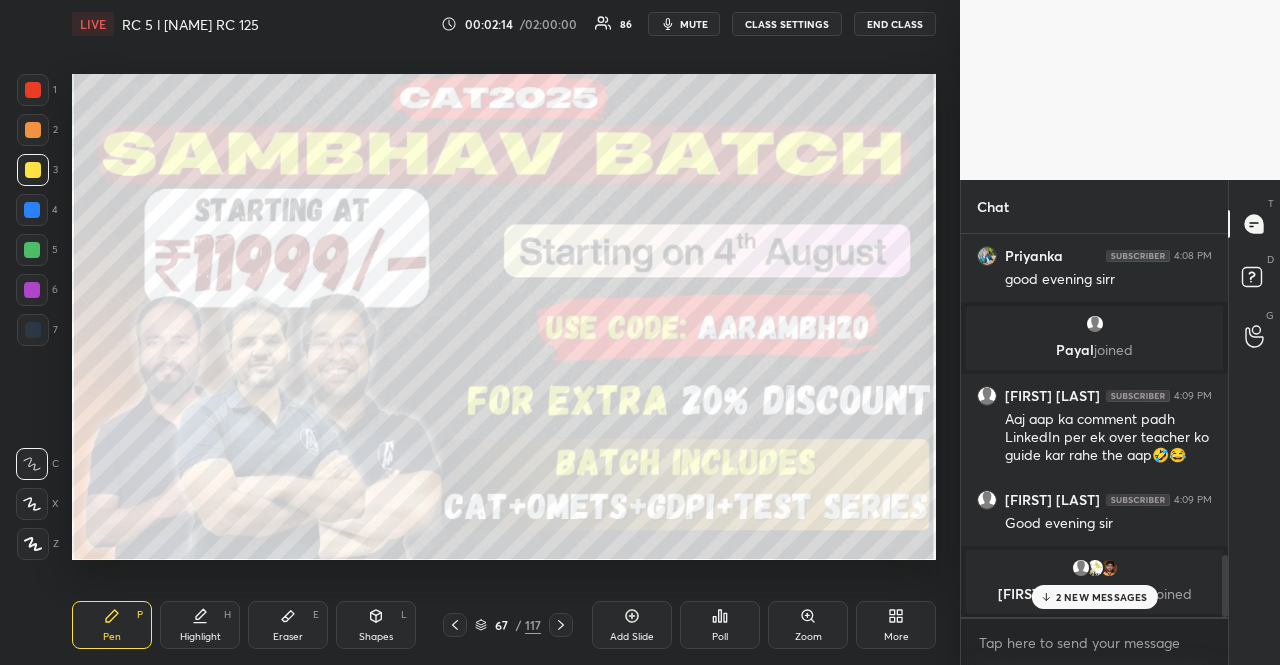 scroll, scrollTop: 1650, scrollLeft: 0, axis: vertical 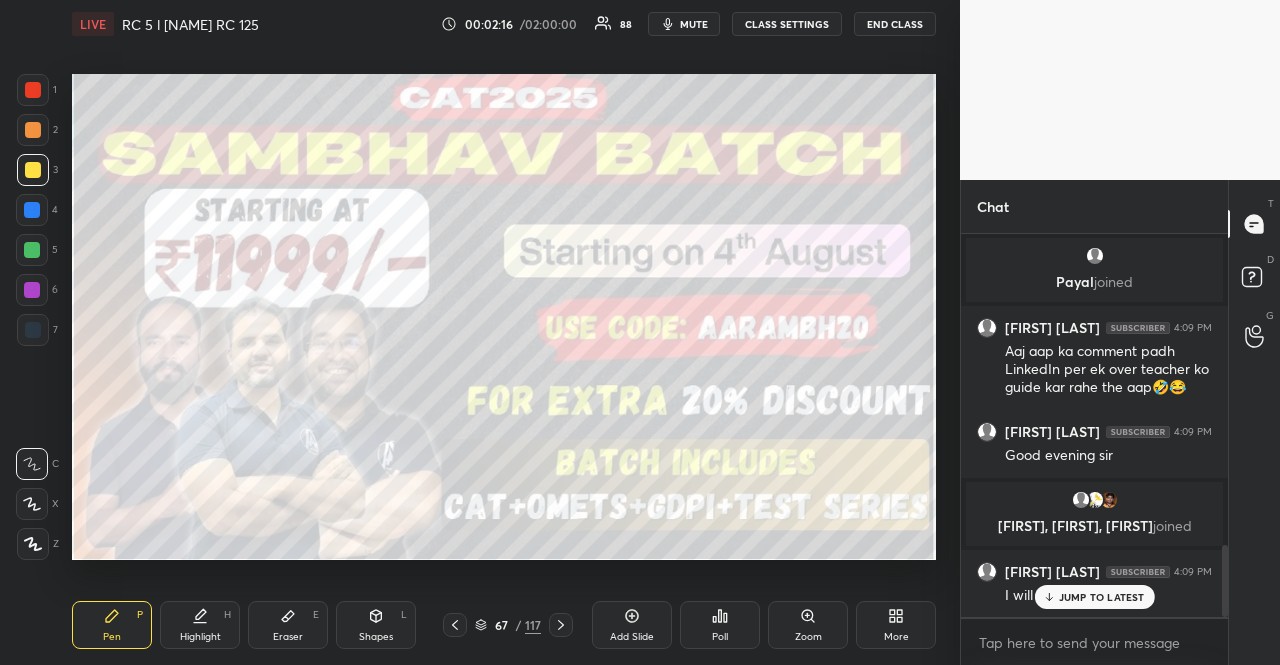 drag, startPoint x: 1102, startPoint y: 589, endPoint x: 929, endPoint y: 564, distance: 174.79703 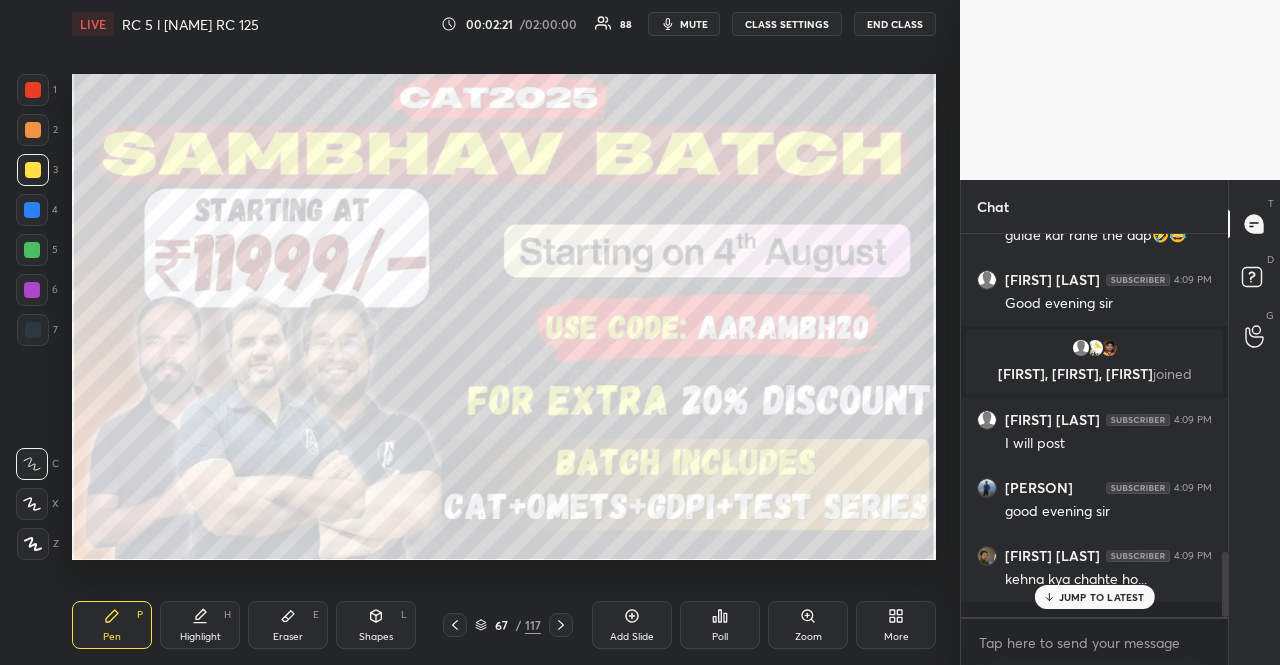 scroll, scrollTop: 1874, scrollLeft: 0, axis: vertical 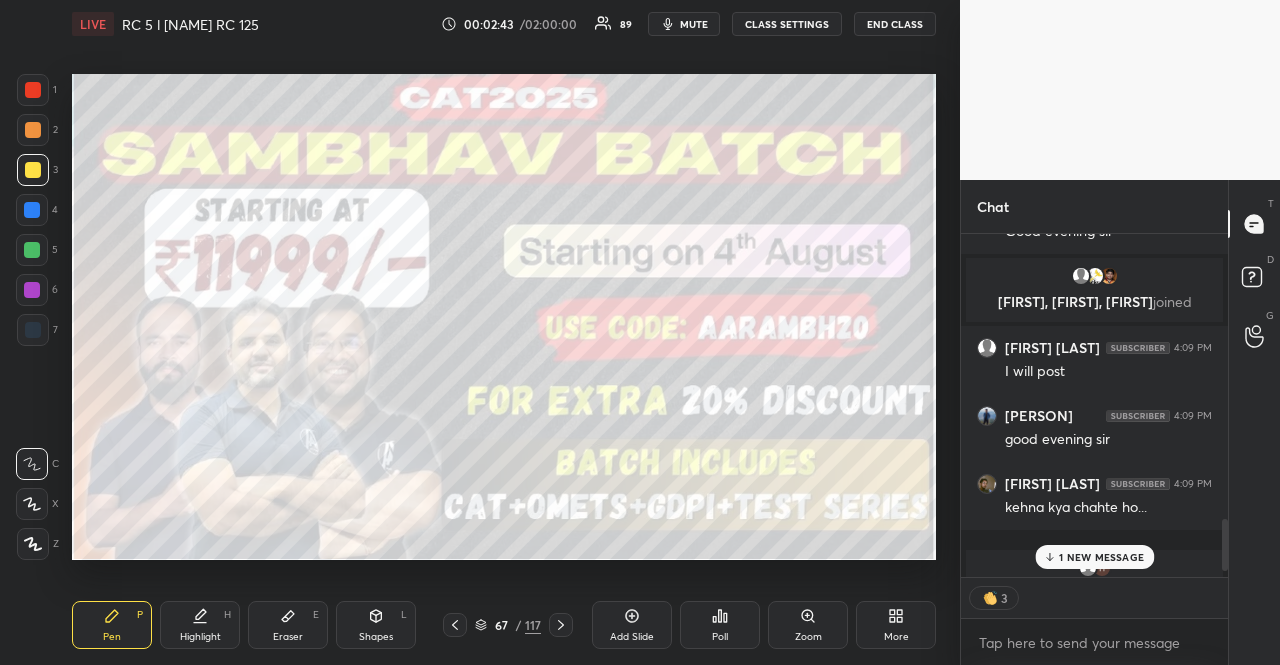 click at bounding box center (33, 90) 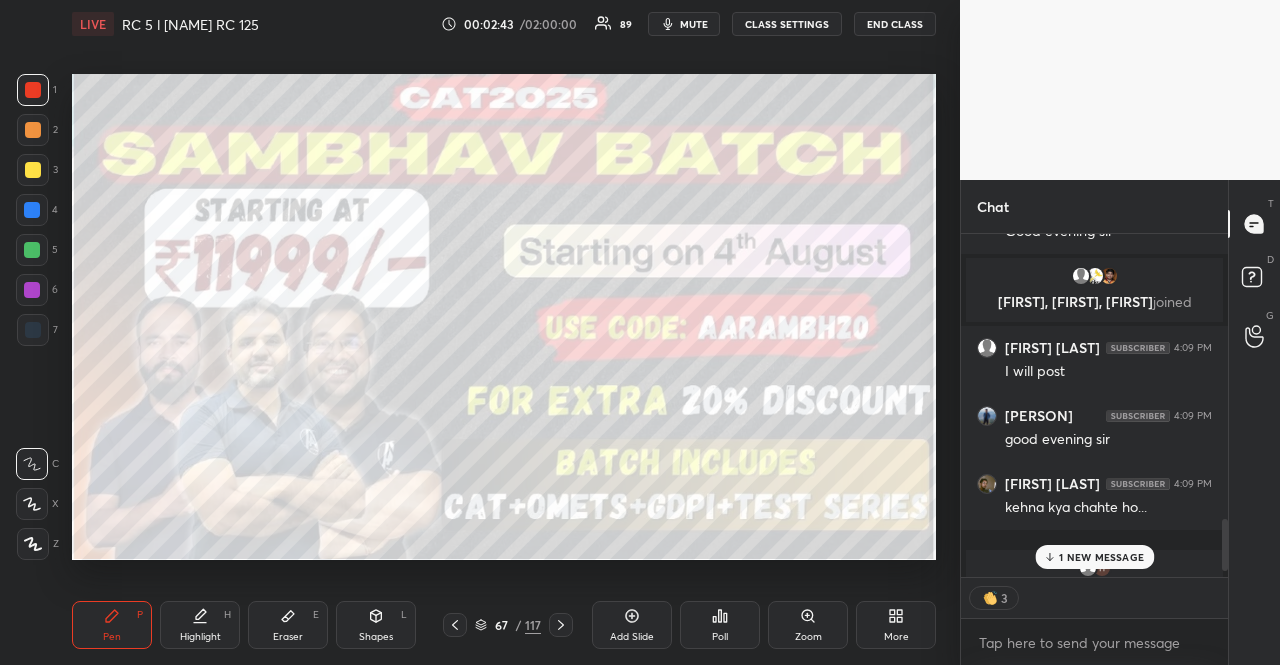 click at bounding box center [33, 90] 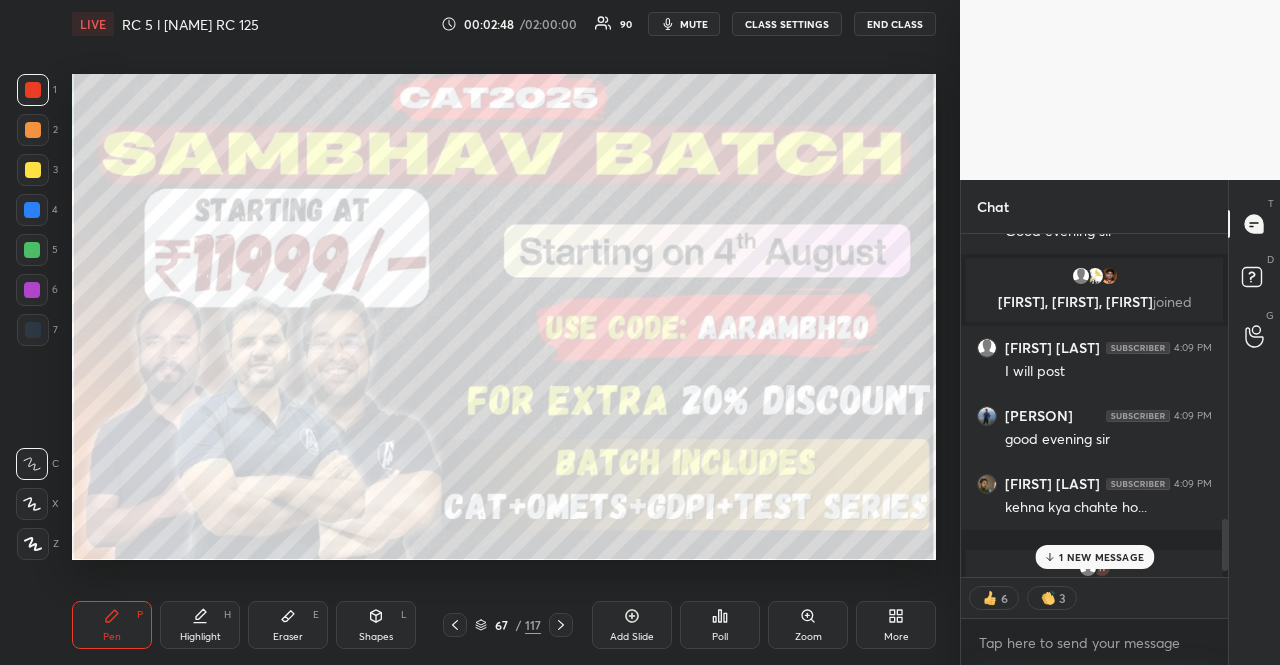 click on "67 / 117" at bounding box center (508, 625) 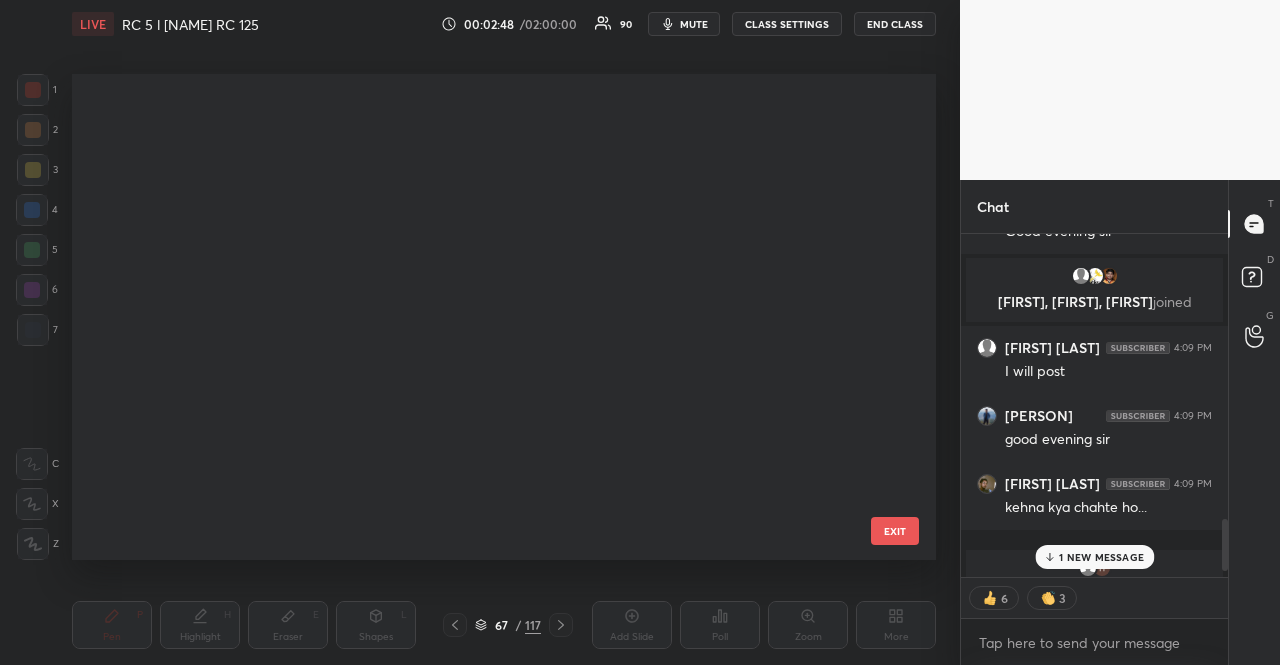 scroll, scrollTop: 2895, scrollLeft: 0, axis: vertical 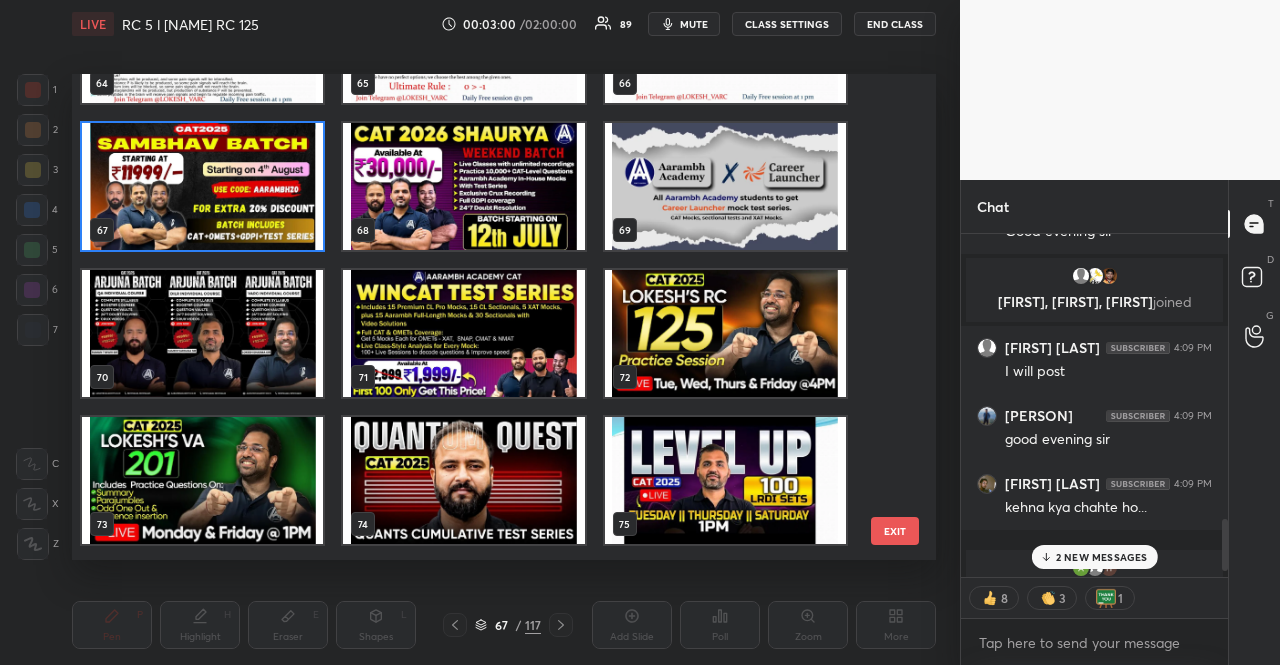 click at bounding box center [463, 186] 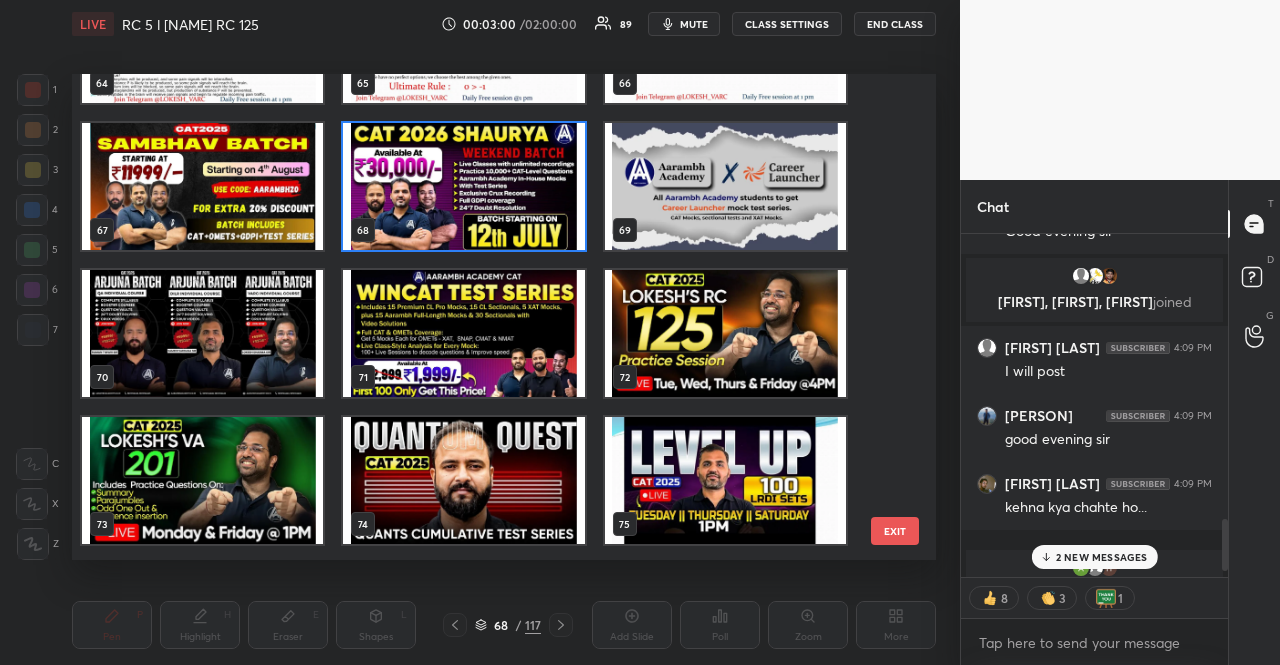 click at bounding box center [463, 186] 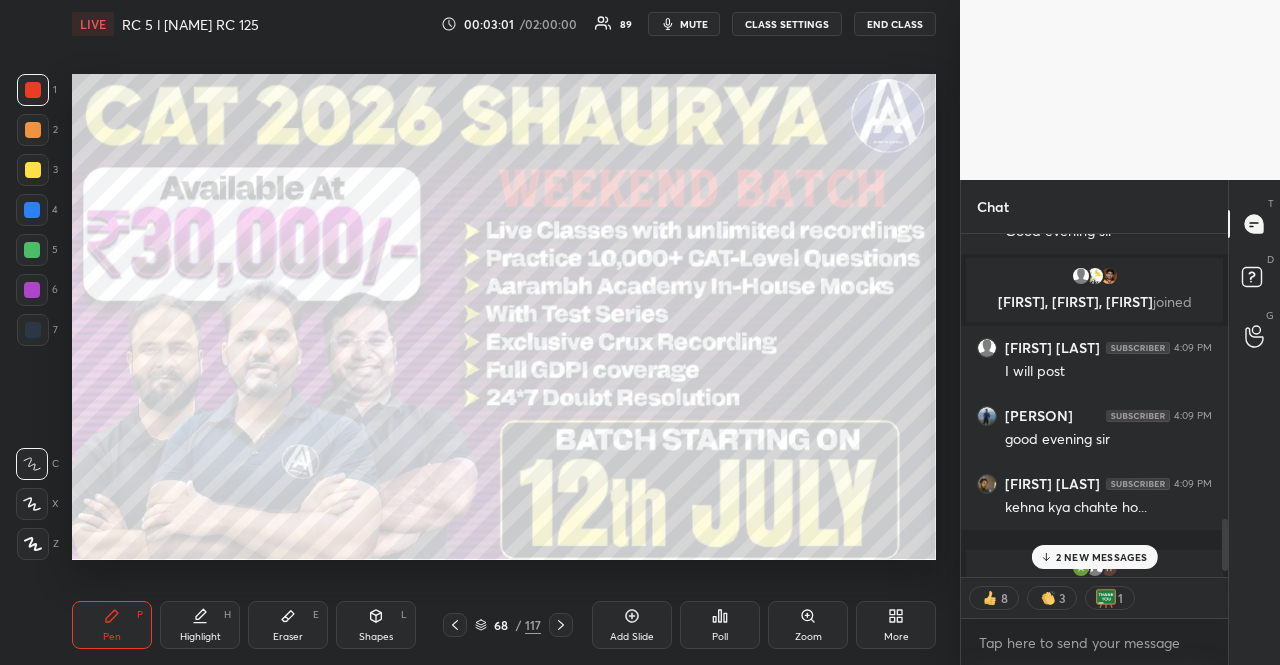 scroll, scrollTop: 6, scrollLeft: 6, axis: both 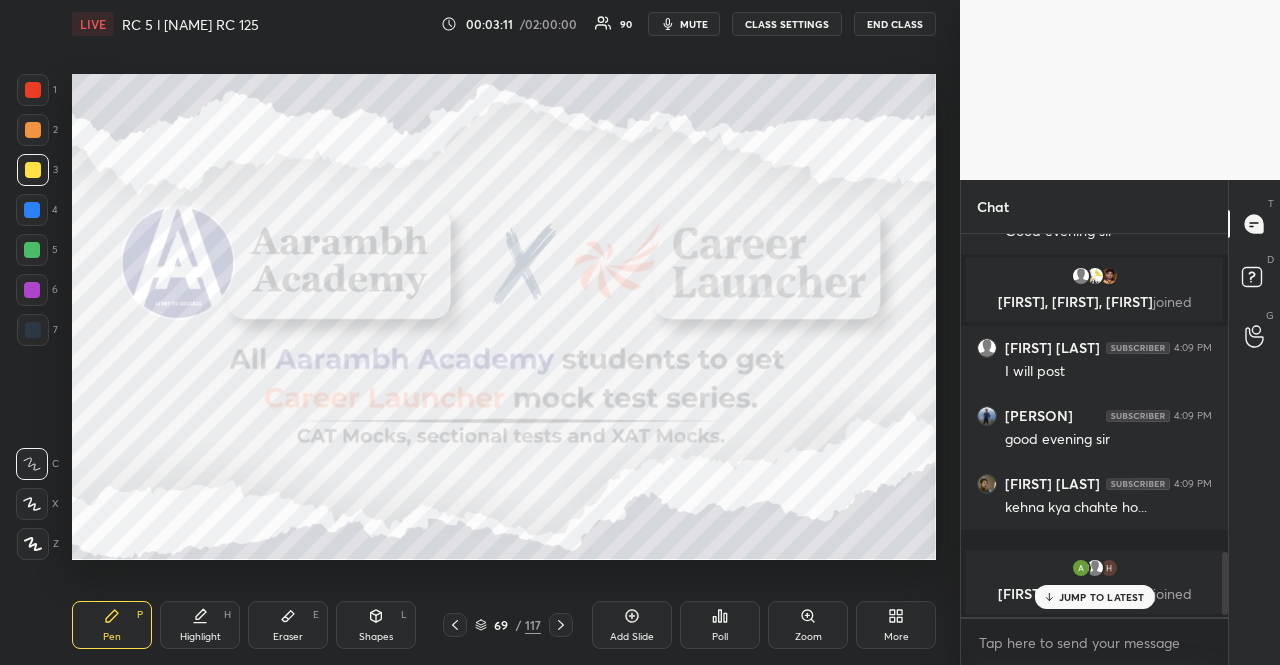 click 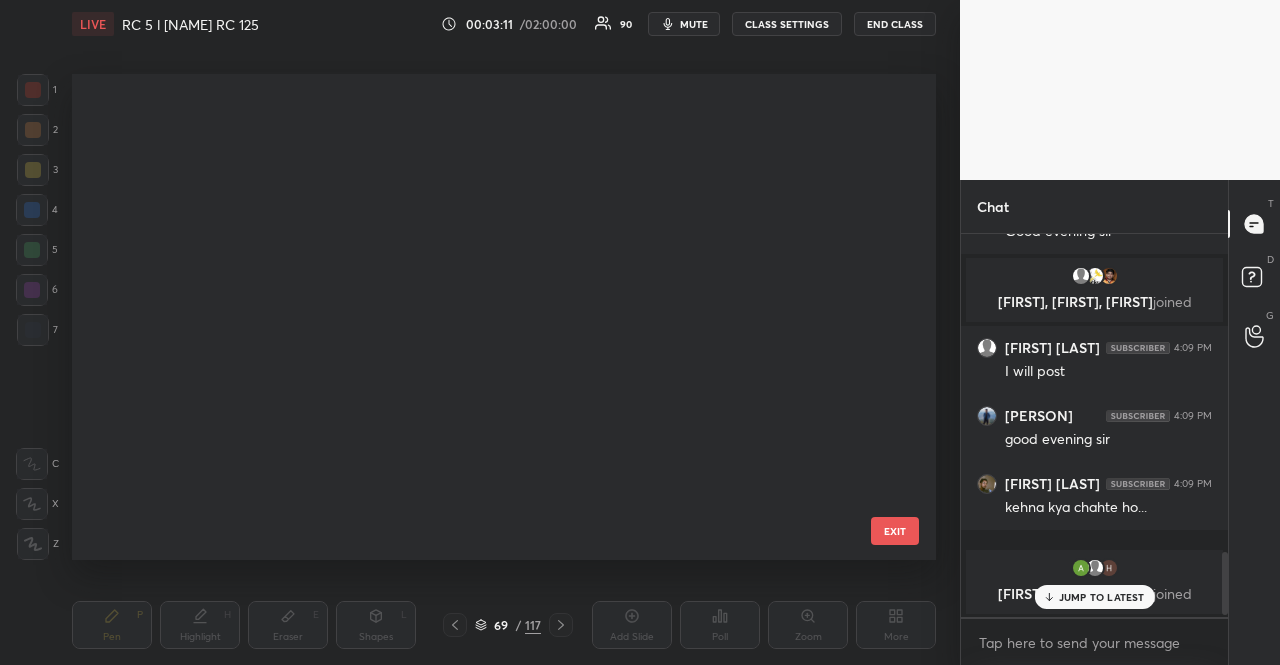 scroll, scrollTop: 2895, scrollLeft: 0, axis: vertical 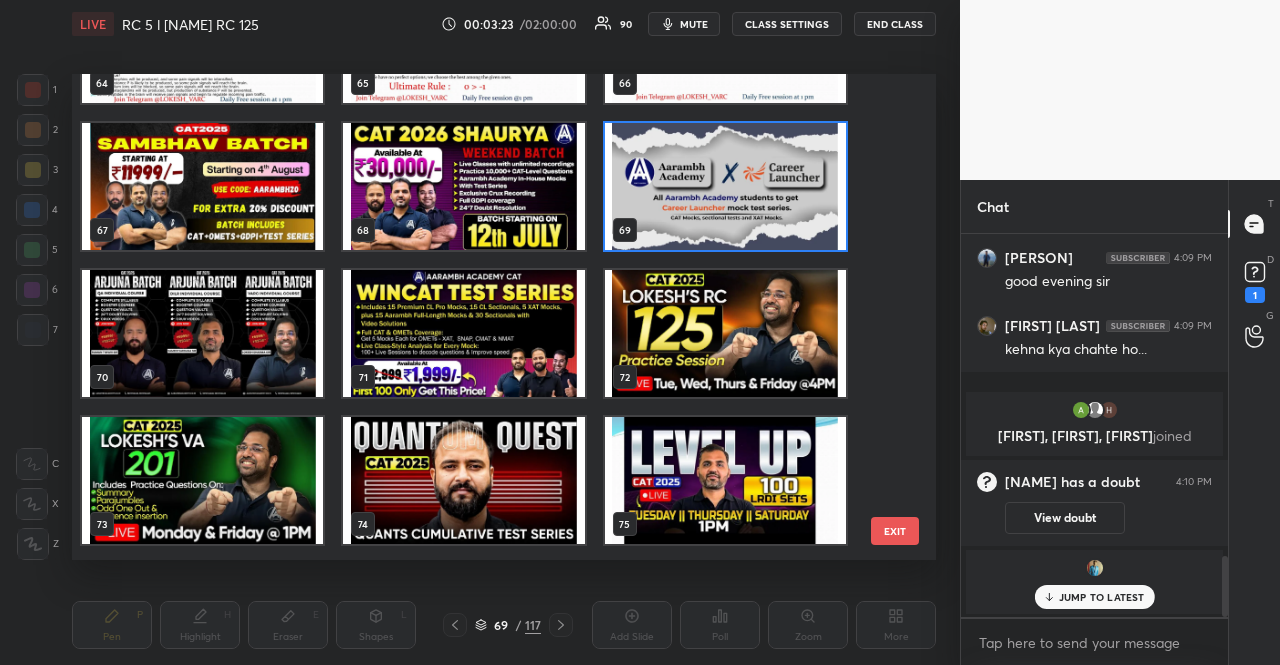 click at bounding box center (202, 333) 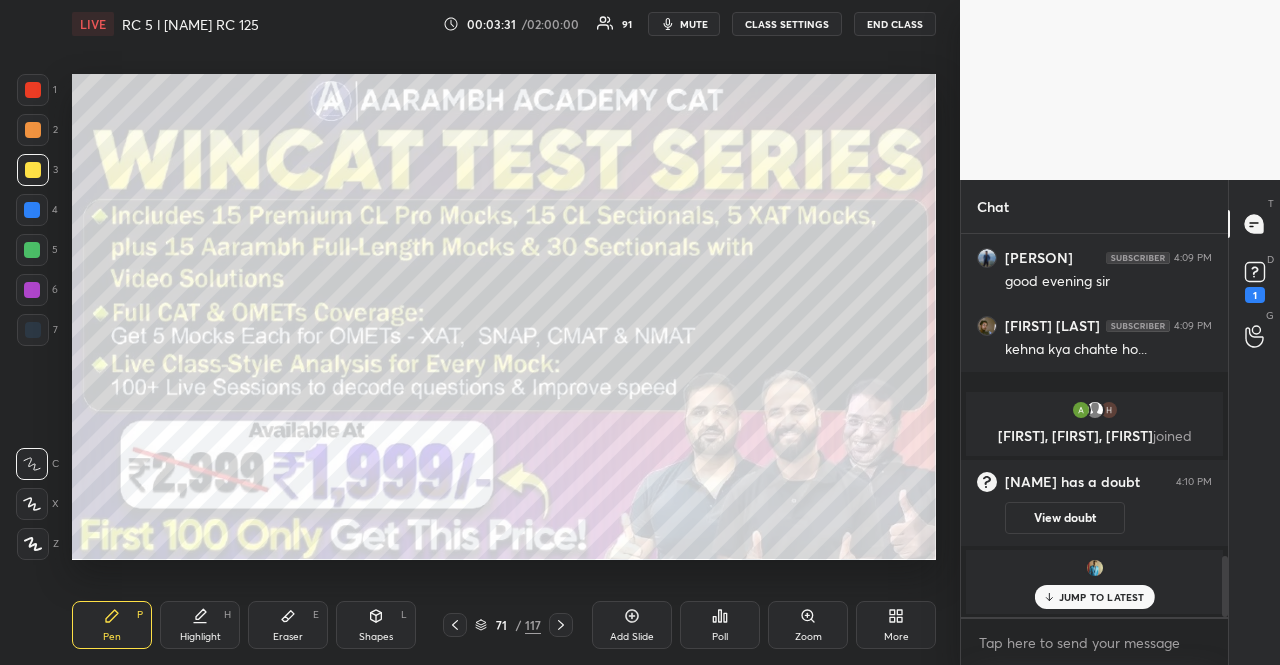 click 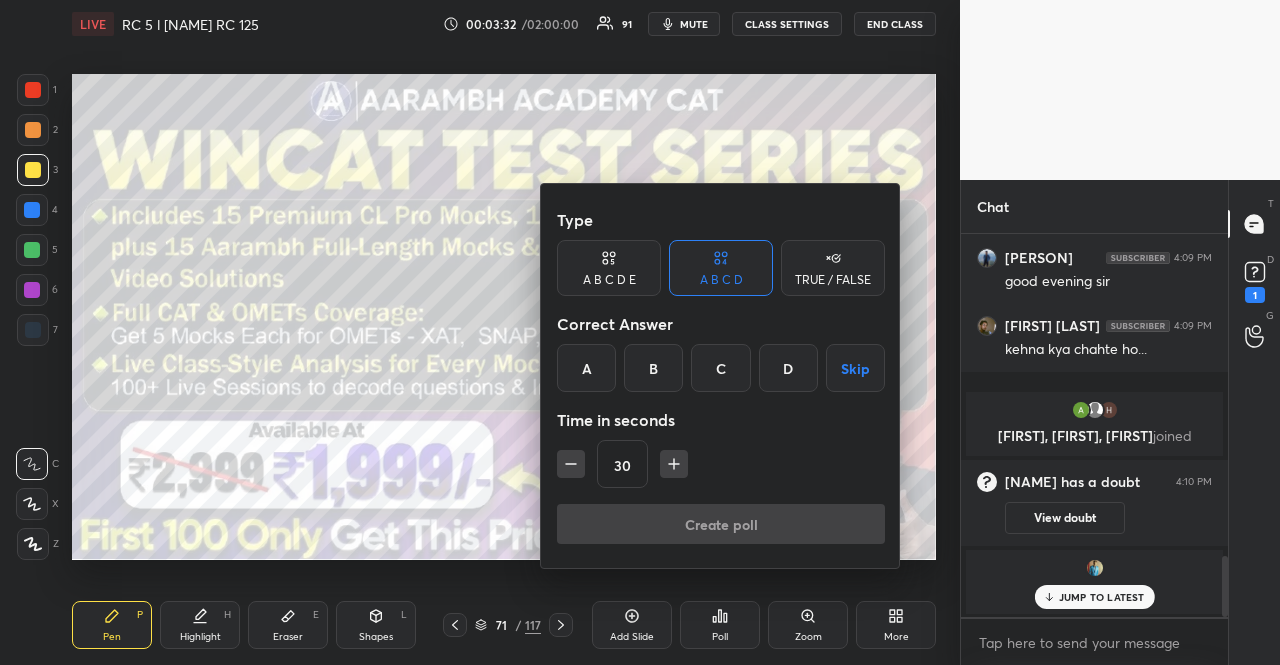click at bounding box center (640, 332) 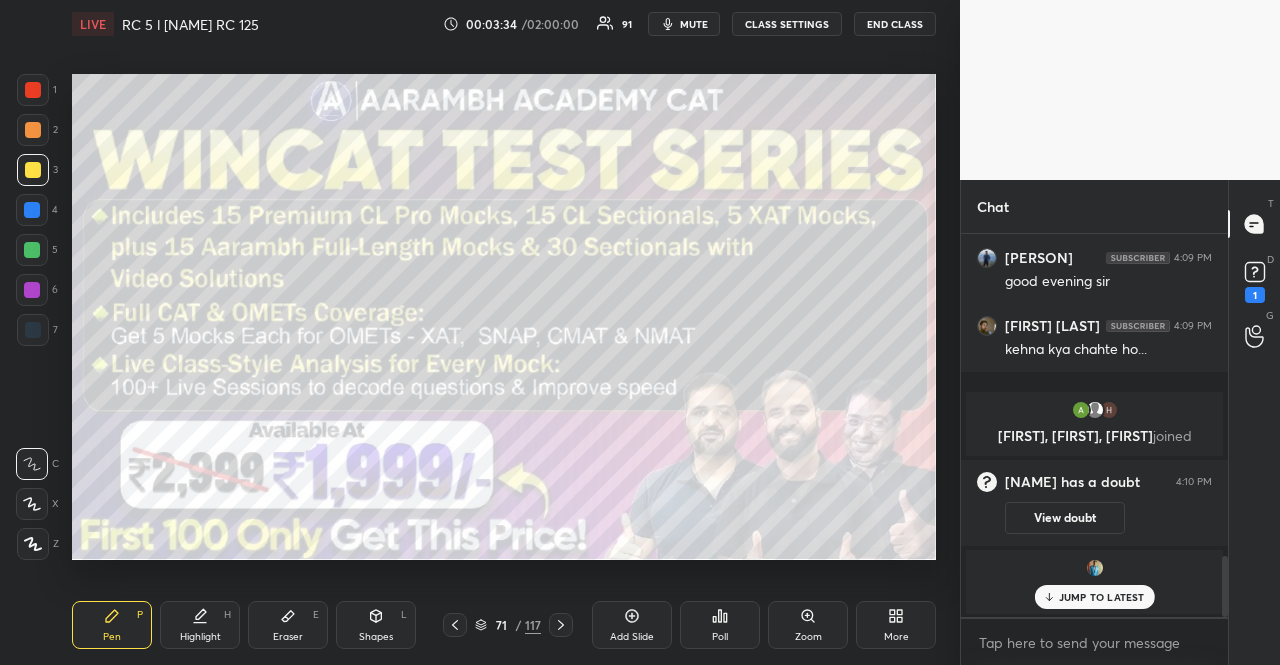 click 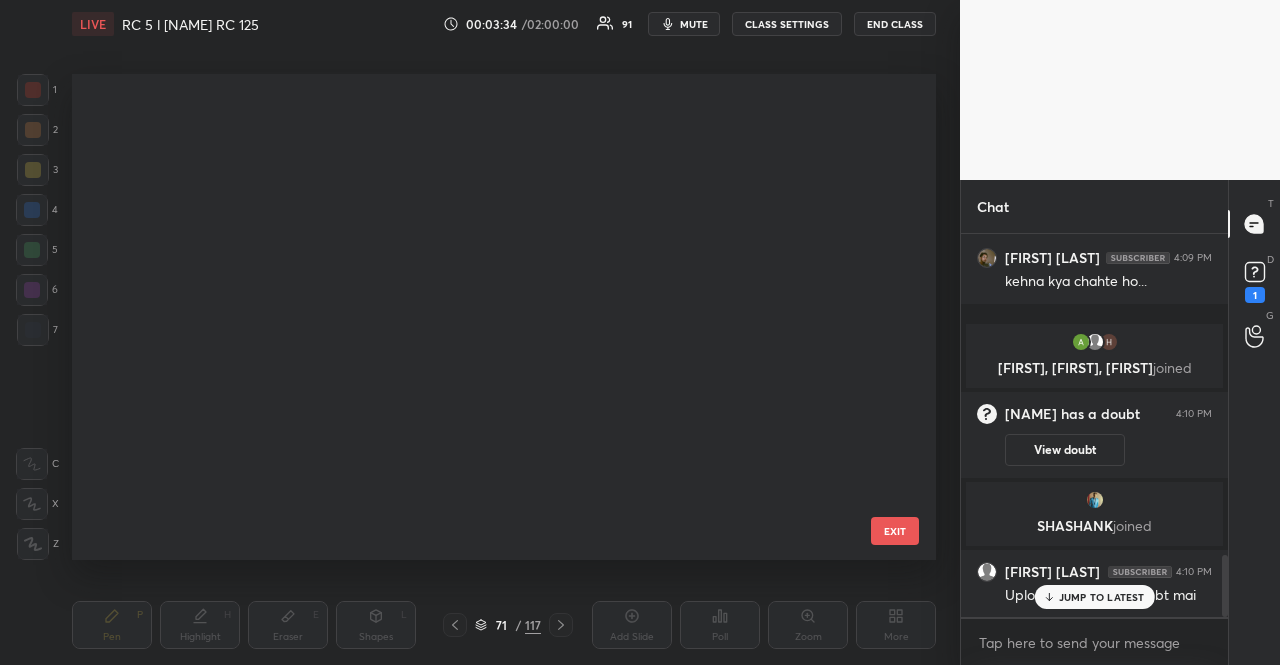 scroll, scrollTop: 3042, scrollLeft: 0, axis: vertical 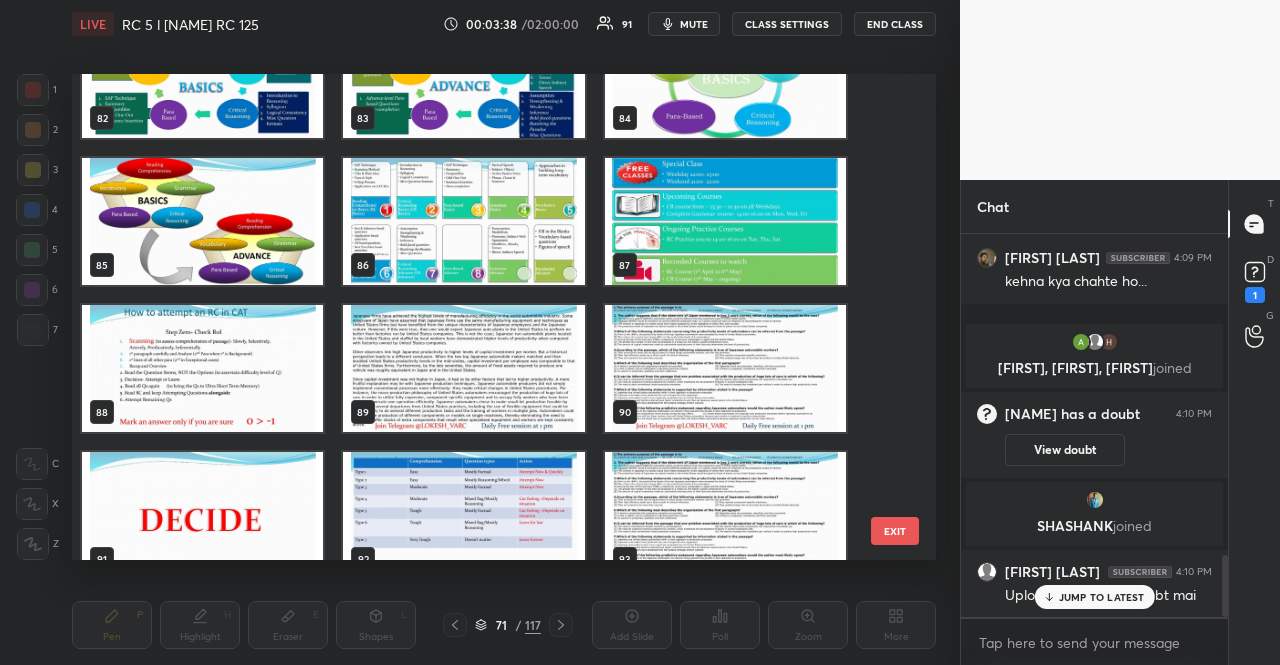 click at bounding box center [202, 368] 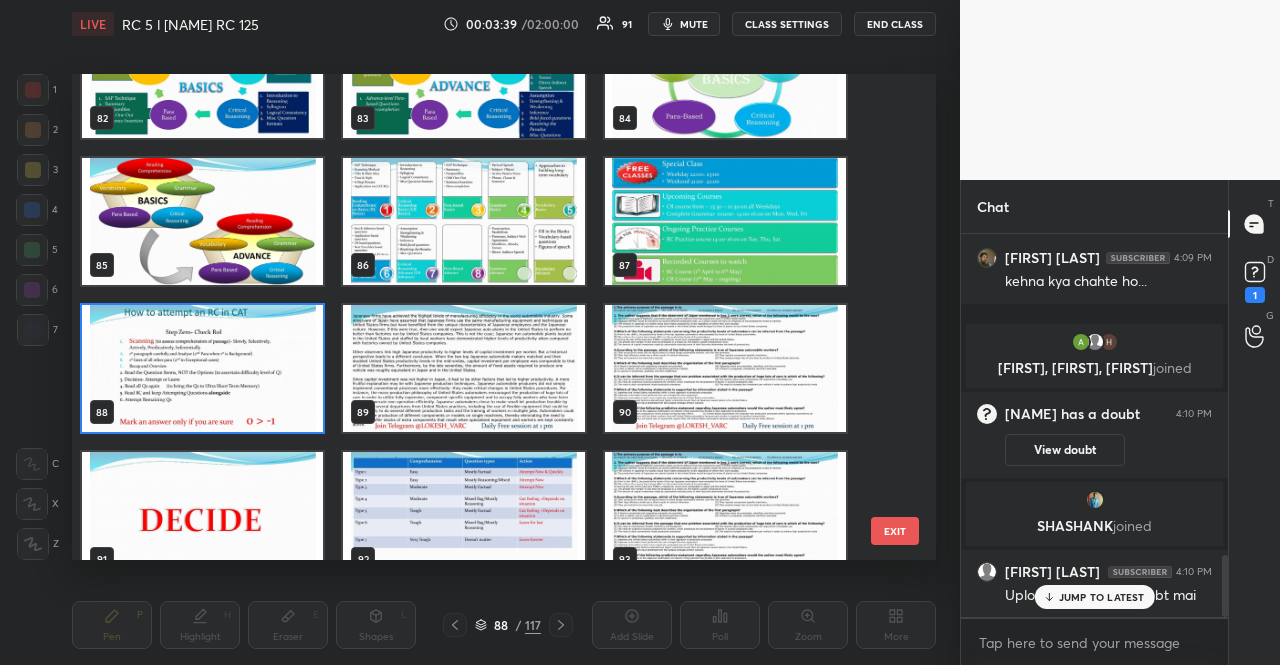 click at bounding box center (202, 368) 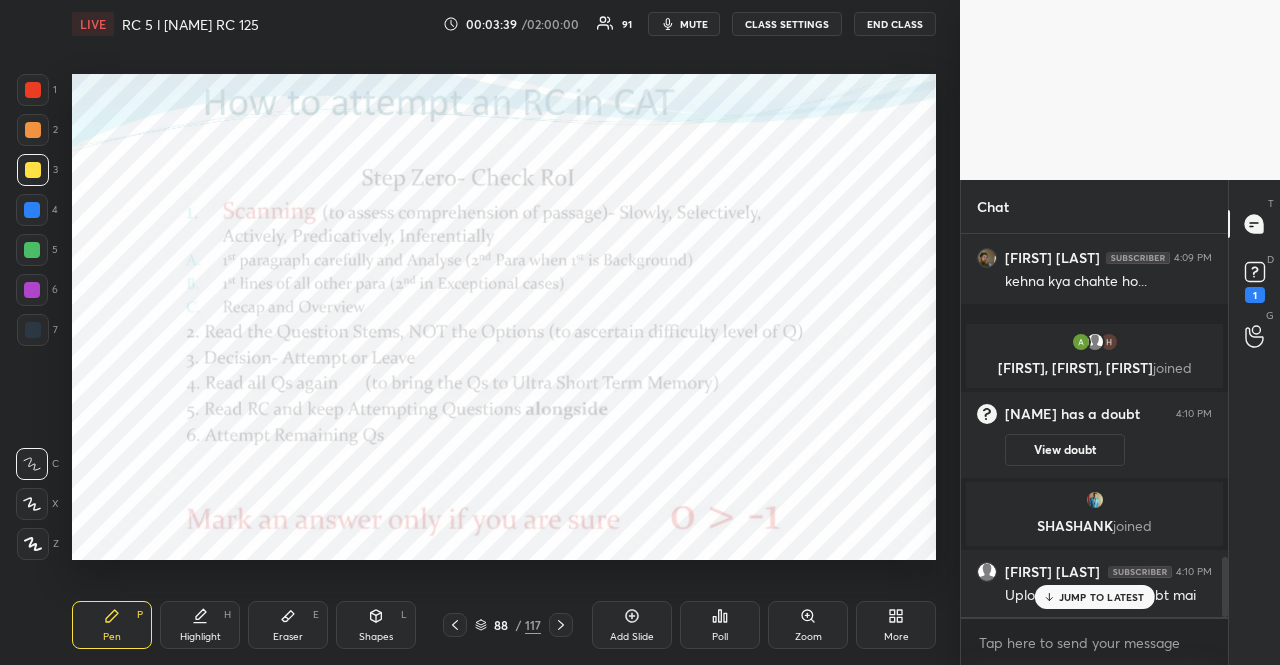 scroll, scrollTop: 2070, scrollLeft: 0, axis: vertical 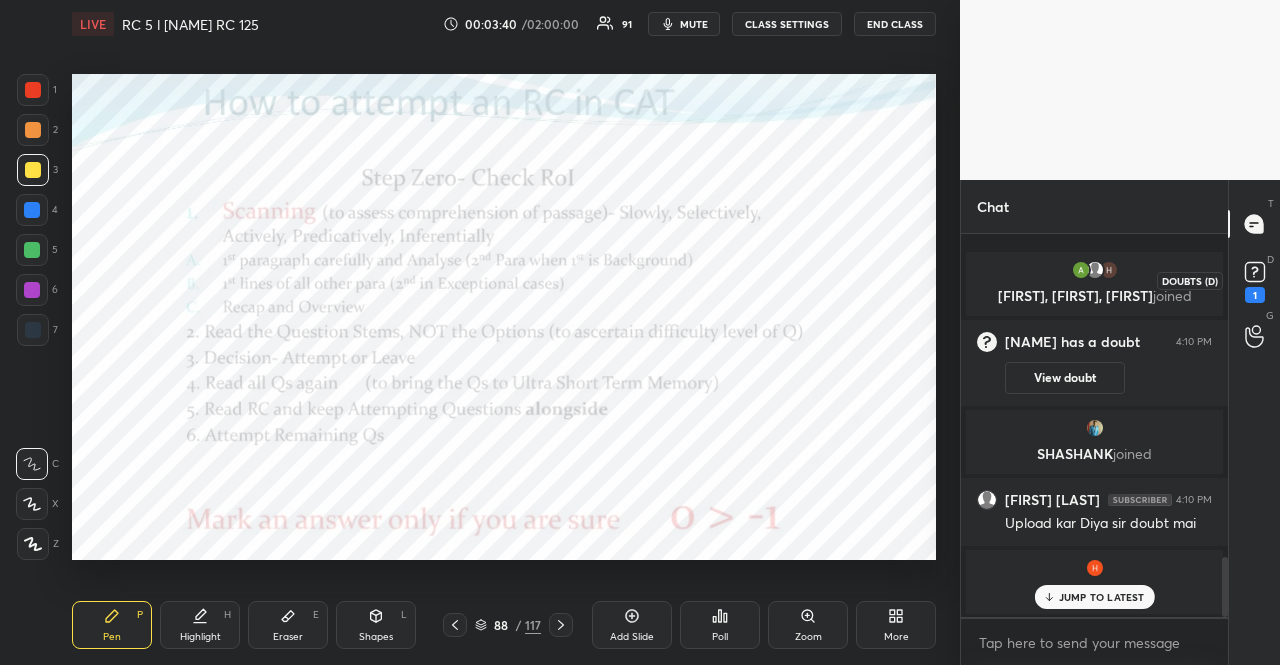 click on "1" at bounding box center [1255, 280] 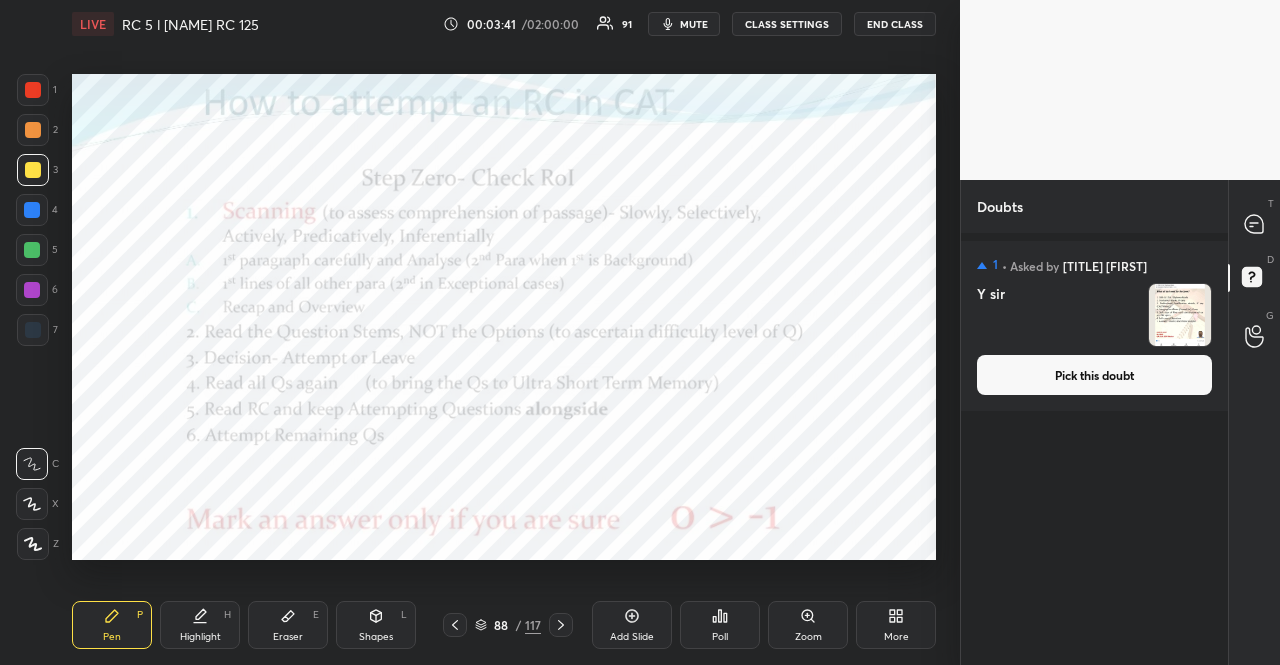 click on "Pick this doubt" at bounding box center (1094, 375) 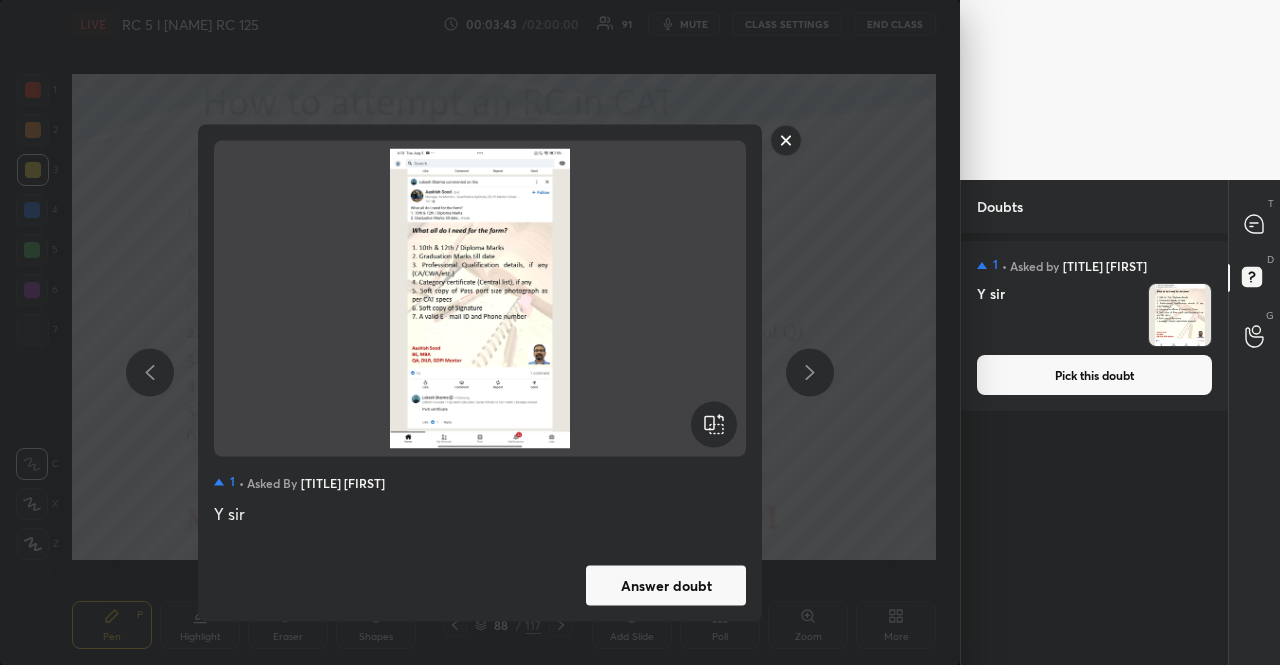 click on "1 • Asked by [PERSON] Y sir Answer doubt" at bounding box center (480, 332) 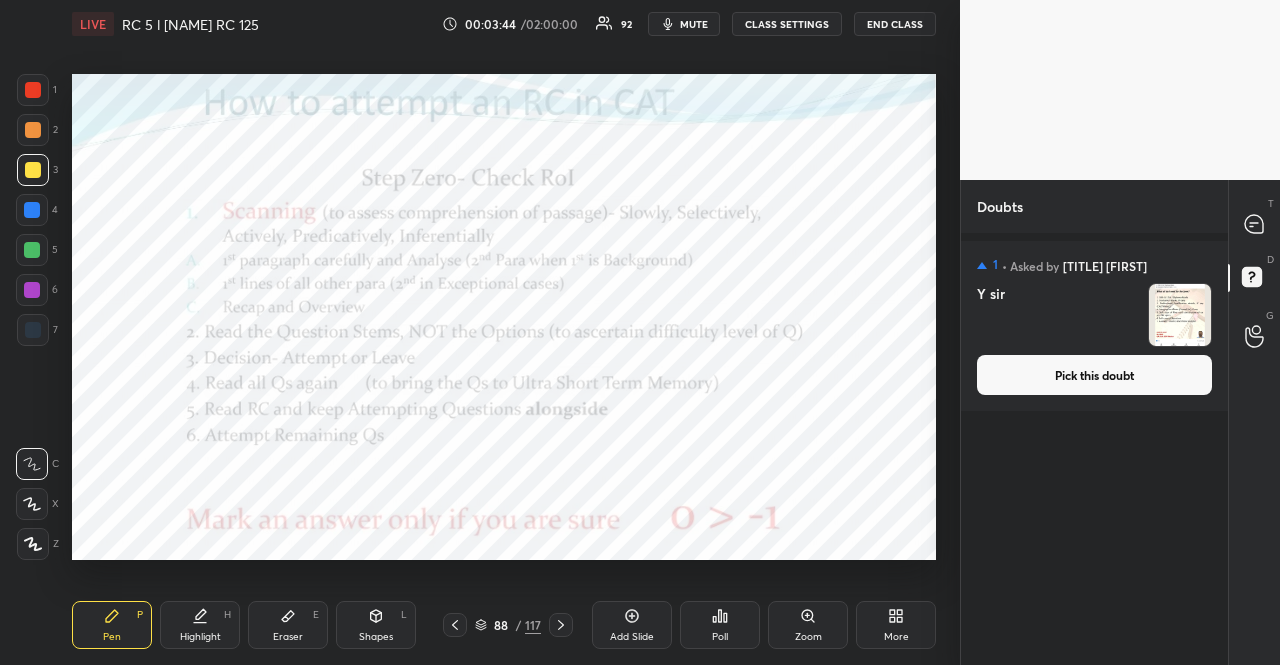 drag, startPoint x: 450, startPoint y: 624, endPoint x: 492, endPoint y: 611, distance: 43.965897 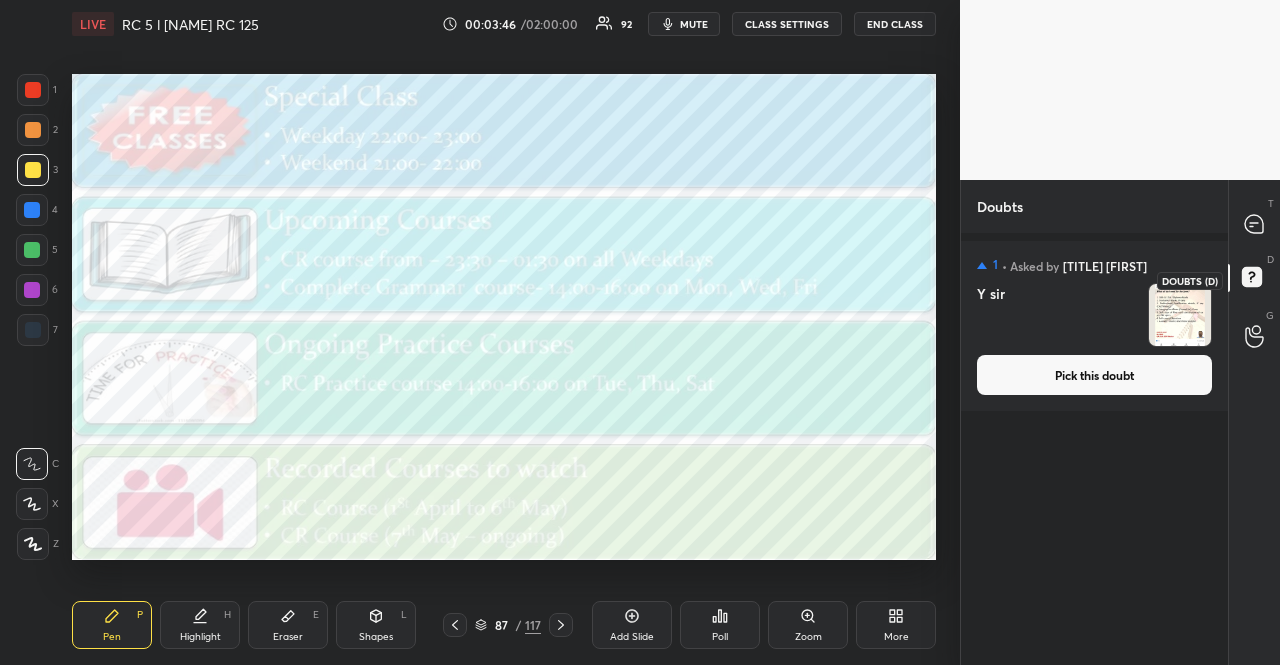 click 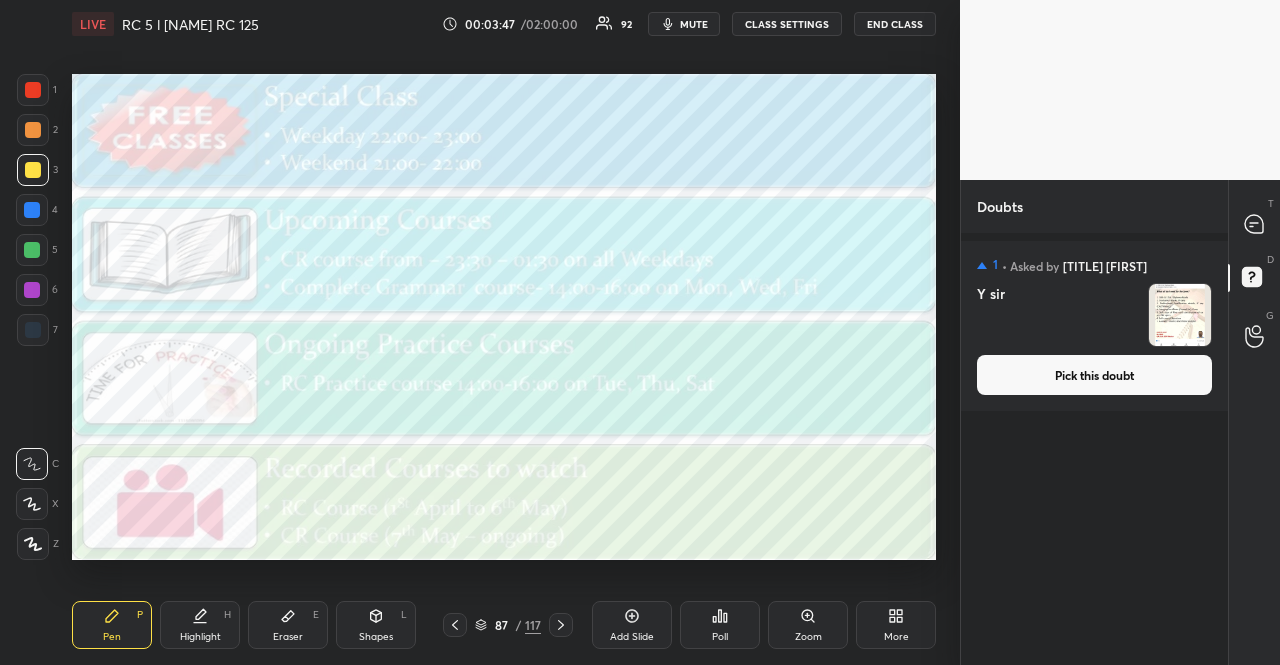 click on "Pick this doubt" at bounding box center [1094, 375] 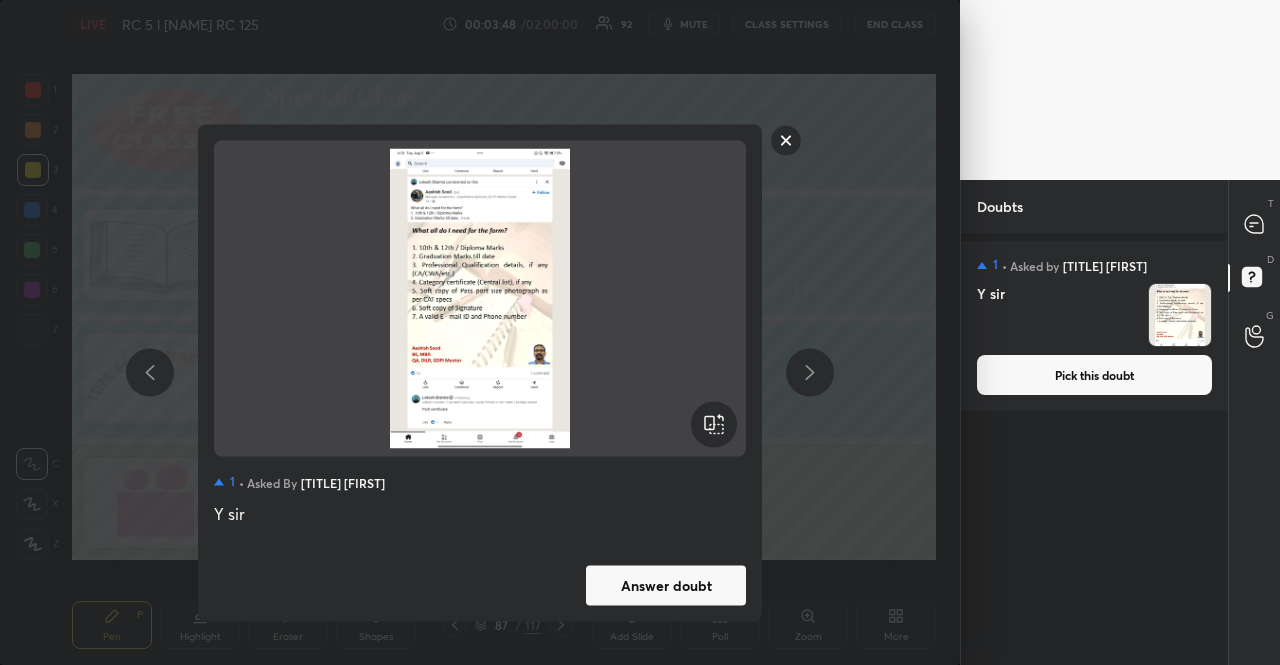 click on "Answer doubt" at bounding box center (666, 585) 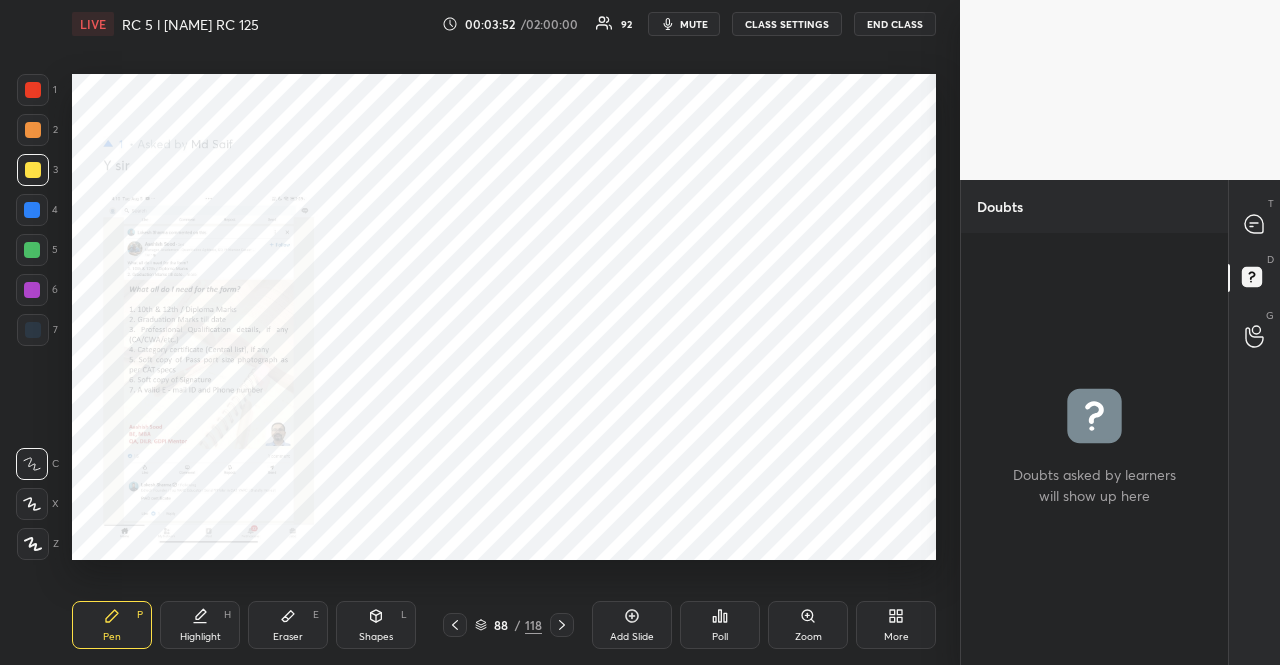 click at bounding box center [32, 250] 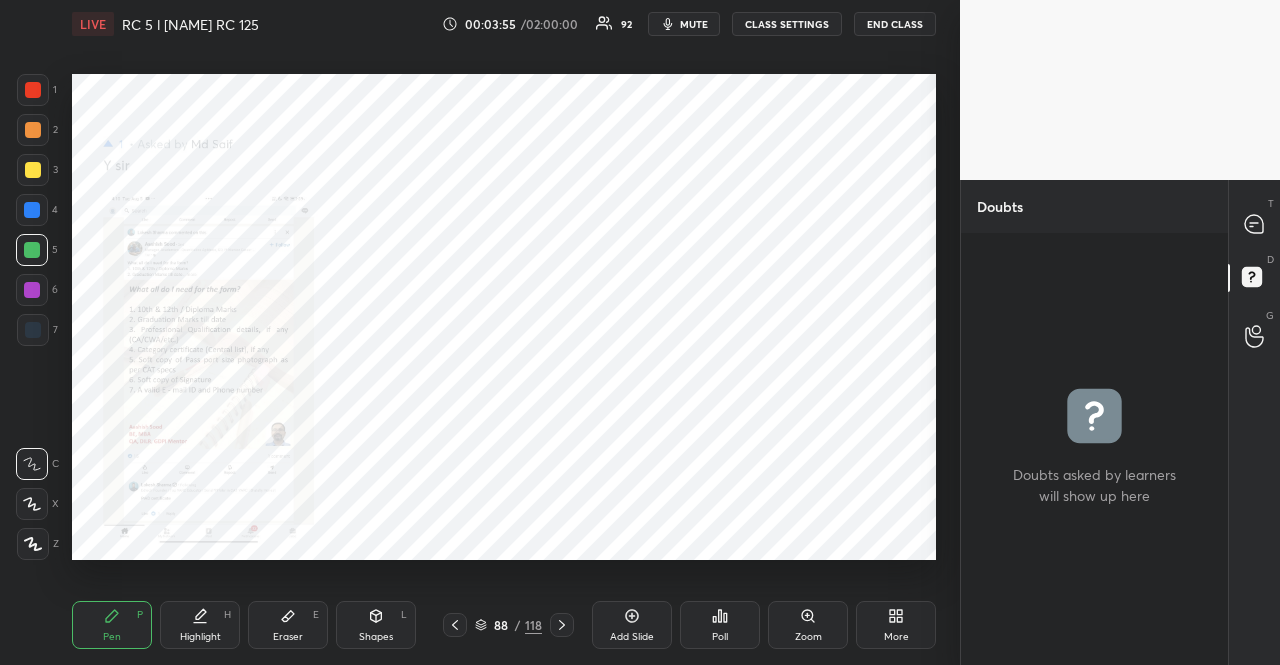 click on "Zoom" at bounding box center [808, 637] 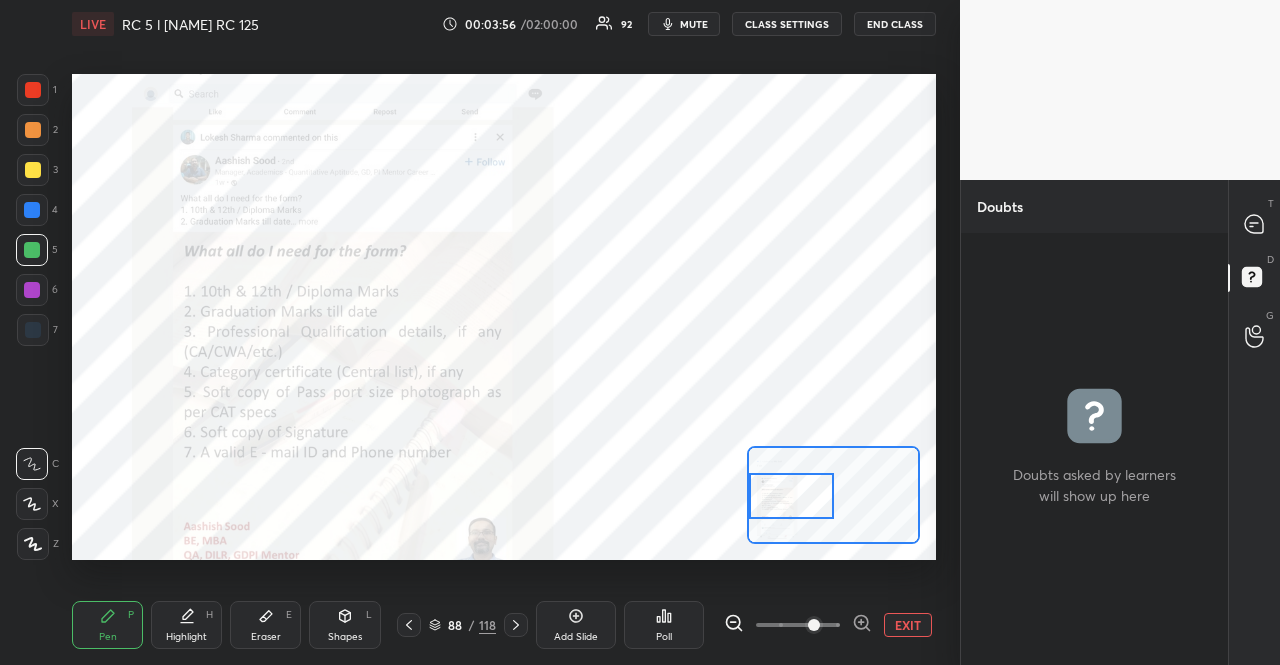 click on "Setting up your live class Poll for   secs No correct answer Start poll" at bounding box center [504, 317] 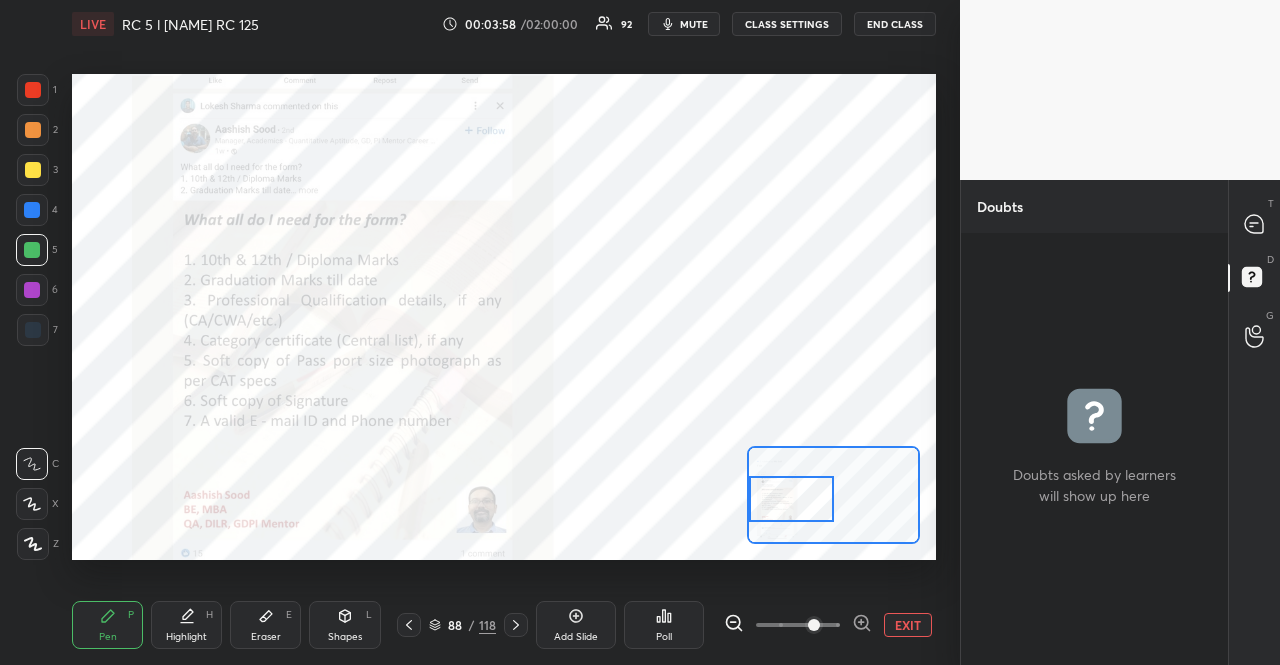 click on "Setting up your live class Poll for   secs No correct answer Start poll" at bounding box center (504, 317) 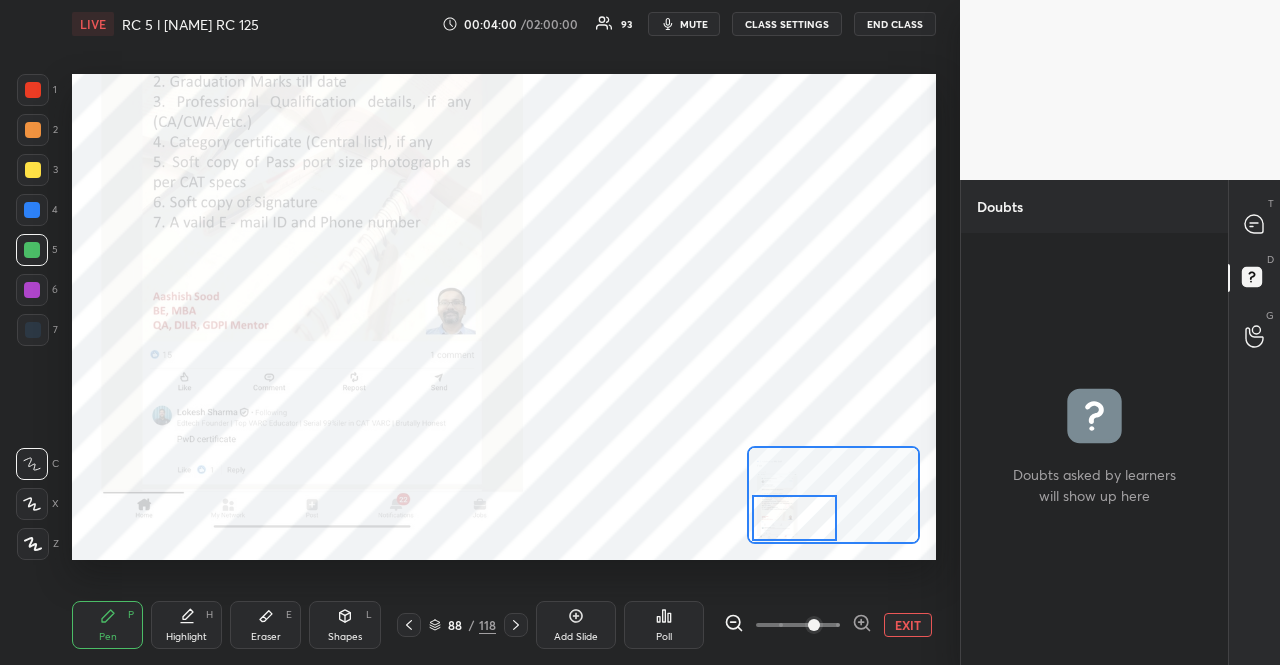 drag, startPoint x: 750, startPoint y: 477, endPoint x: 753, endPoint y: 498, distance: 21.213203 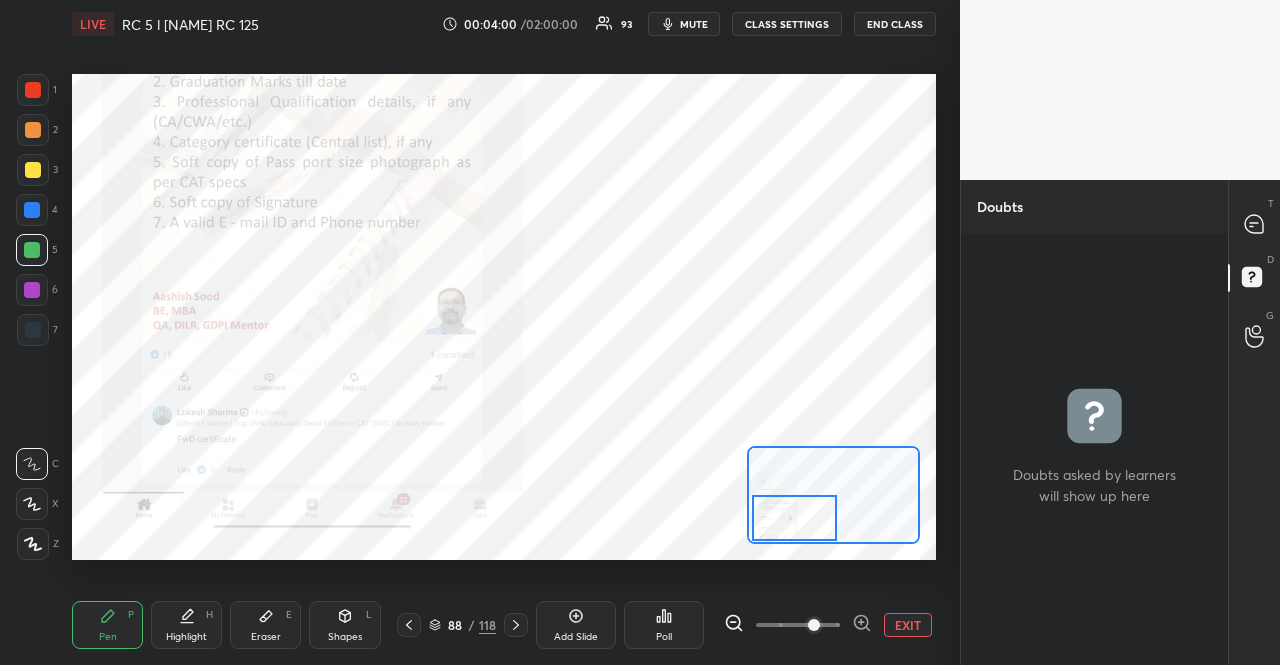 click at bounding box center [794, 518] 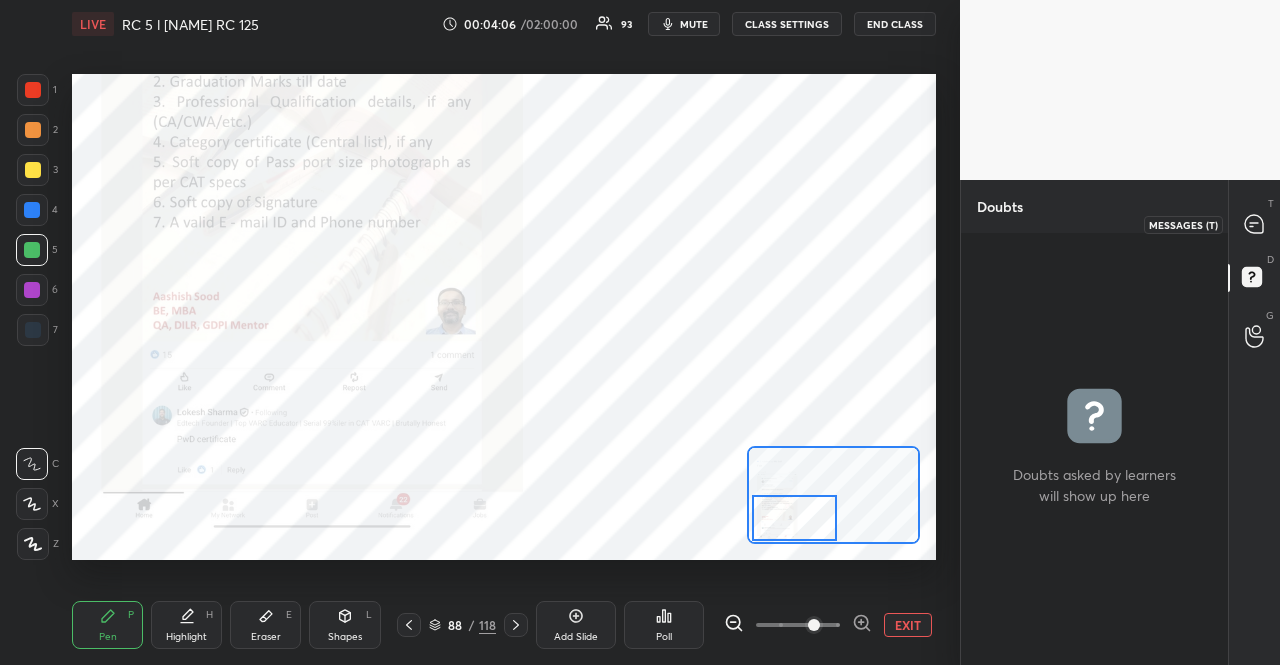 click 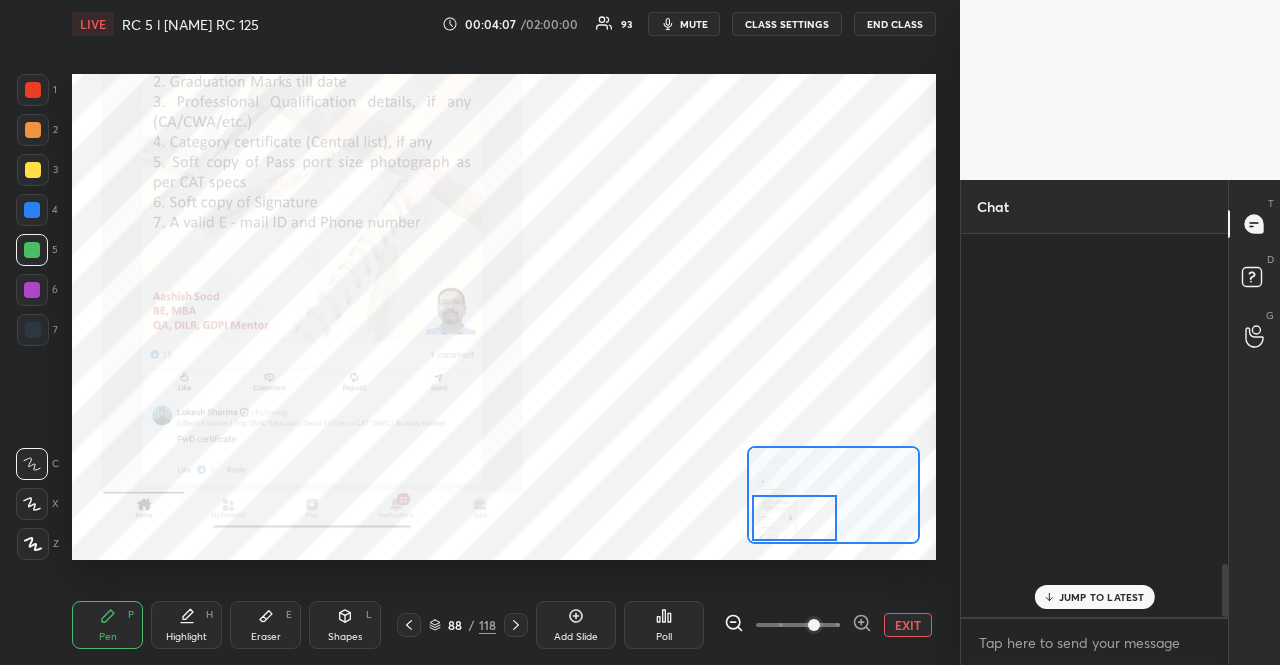 scroll, scrollTop: 2368, scrollLeft: 0, axis: vertical 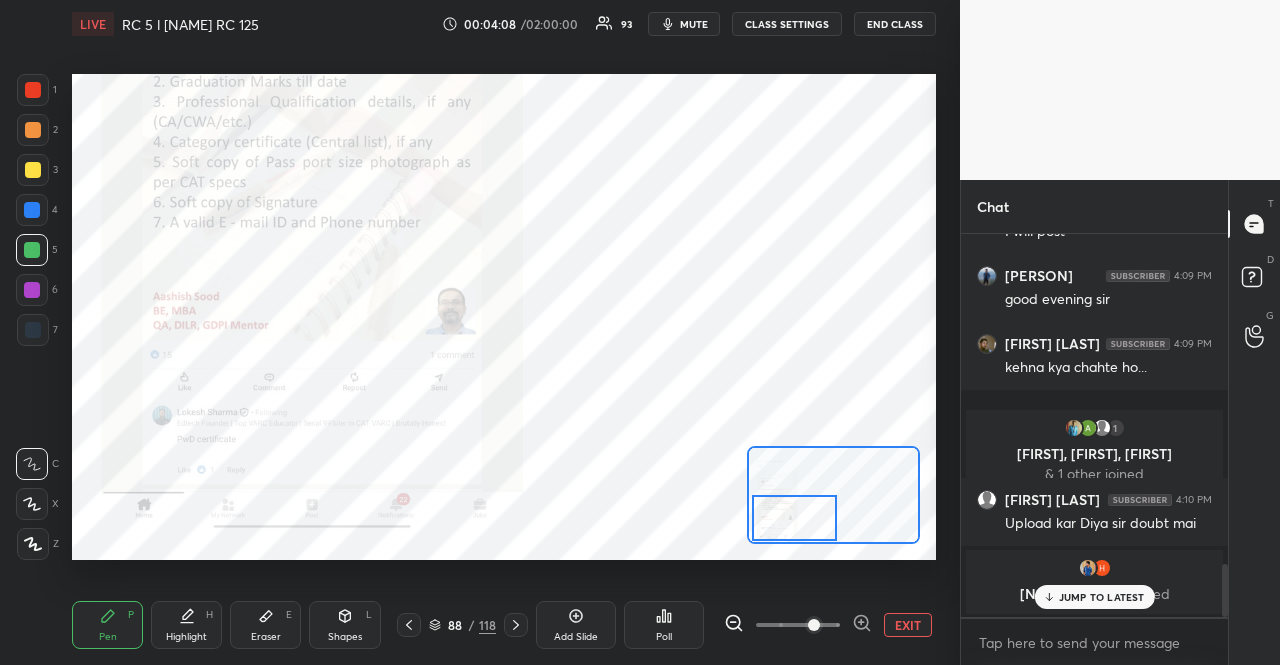 click on "JUMP TO LATEST" at bounding box center (1102, 597) 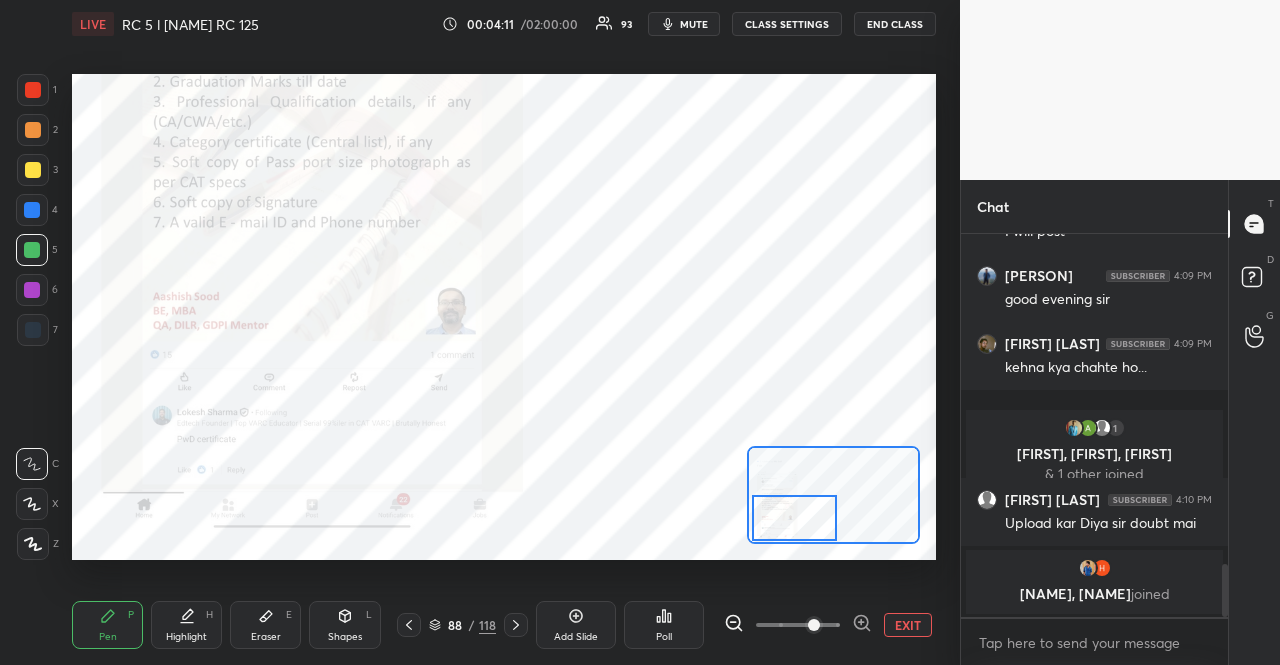 click at bounding box center [32, 210] 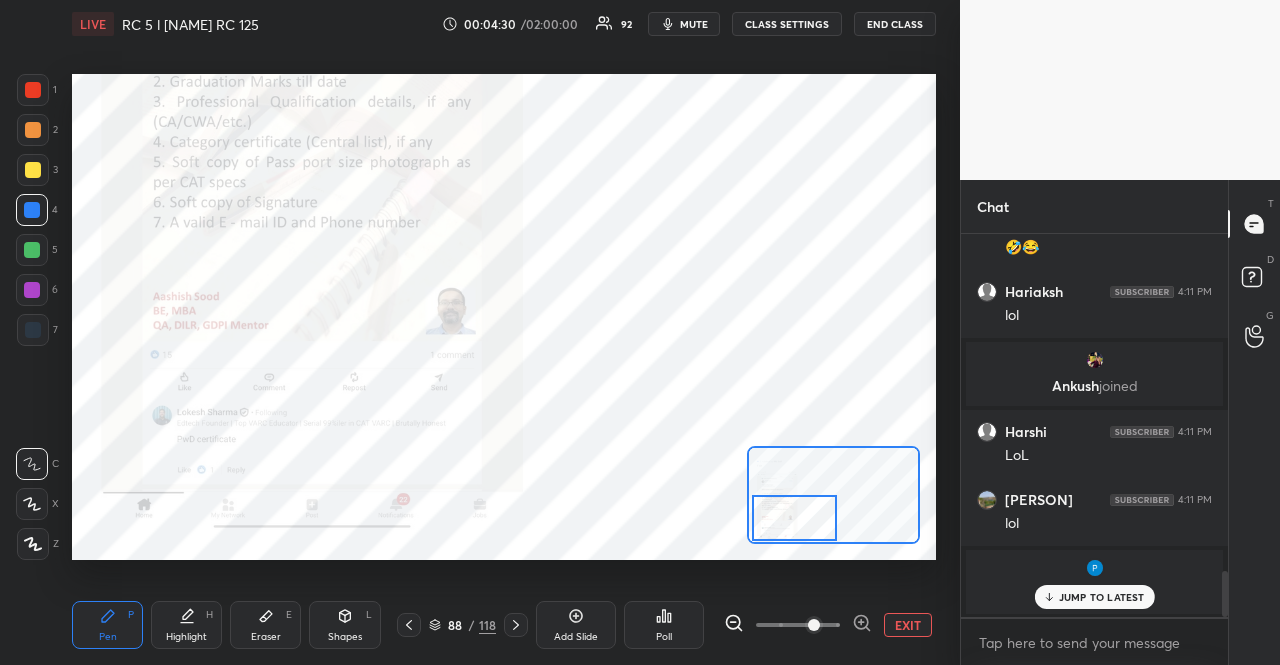 scroll, scrollTop: 2852, scrollLeft: 0, axis: vertical 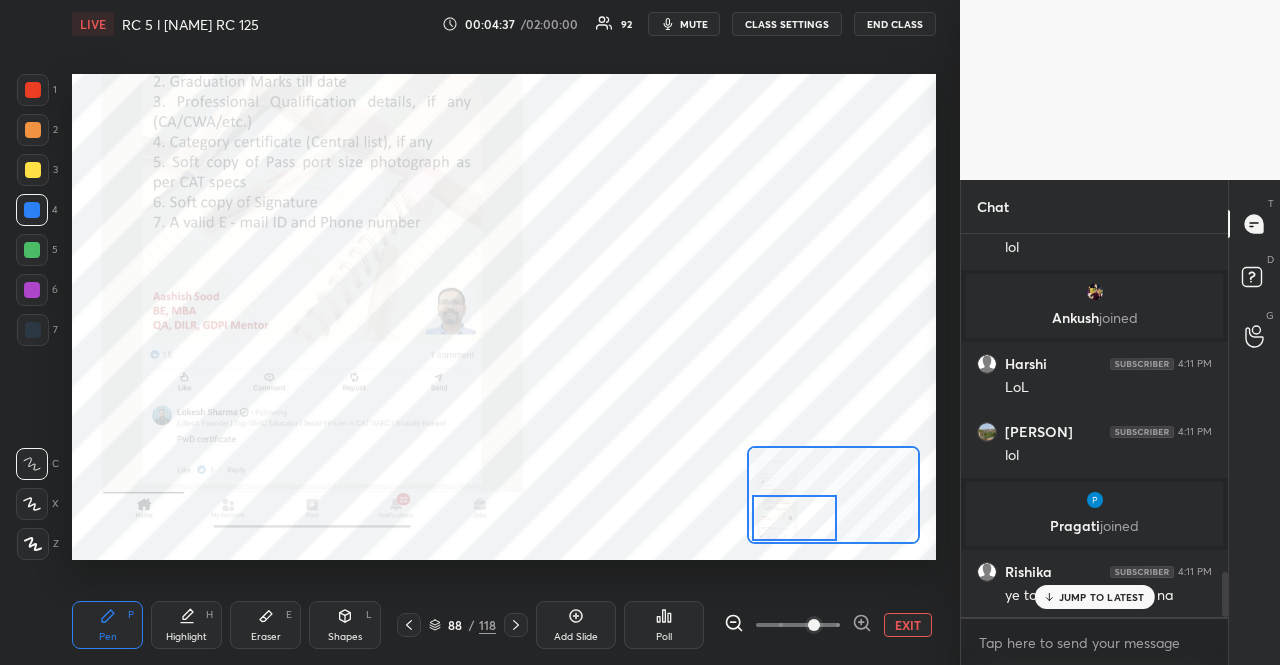 click on "JUMP TO LATEST" at bounding box center (1094, 597) 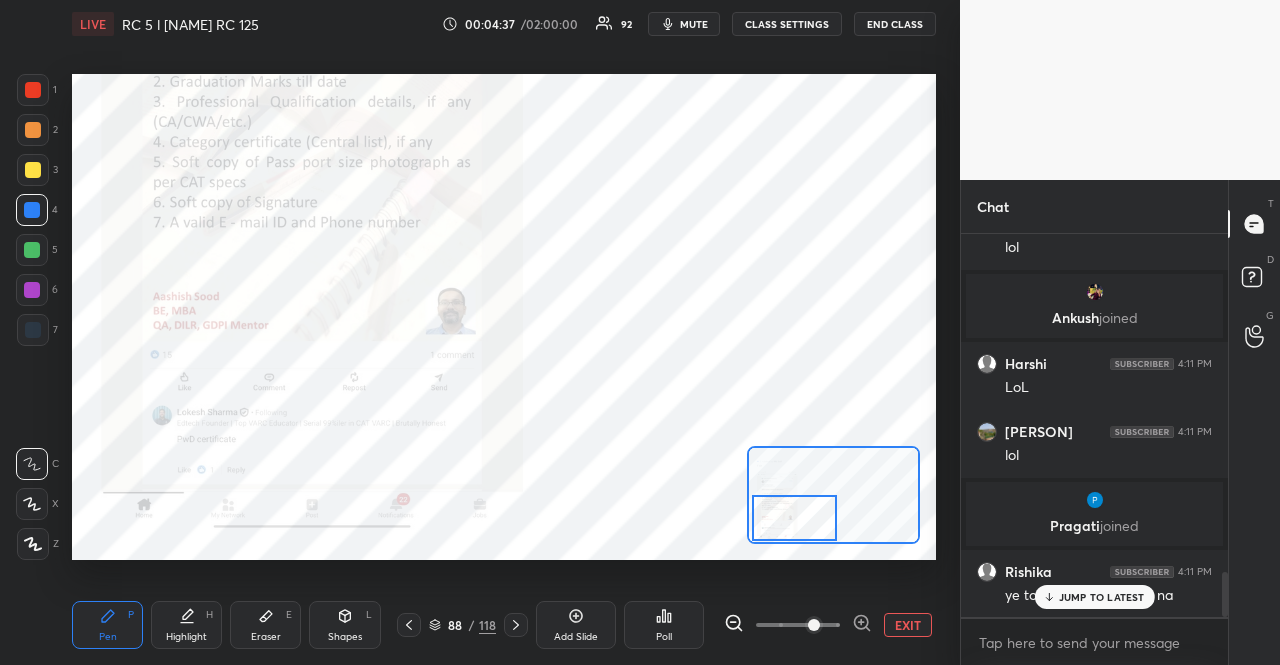scroll, scrollTop: 2920, scrollLeft: 0, axis: vertical 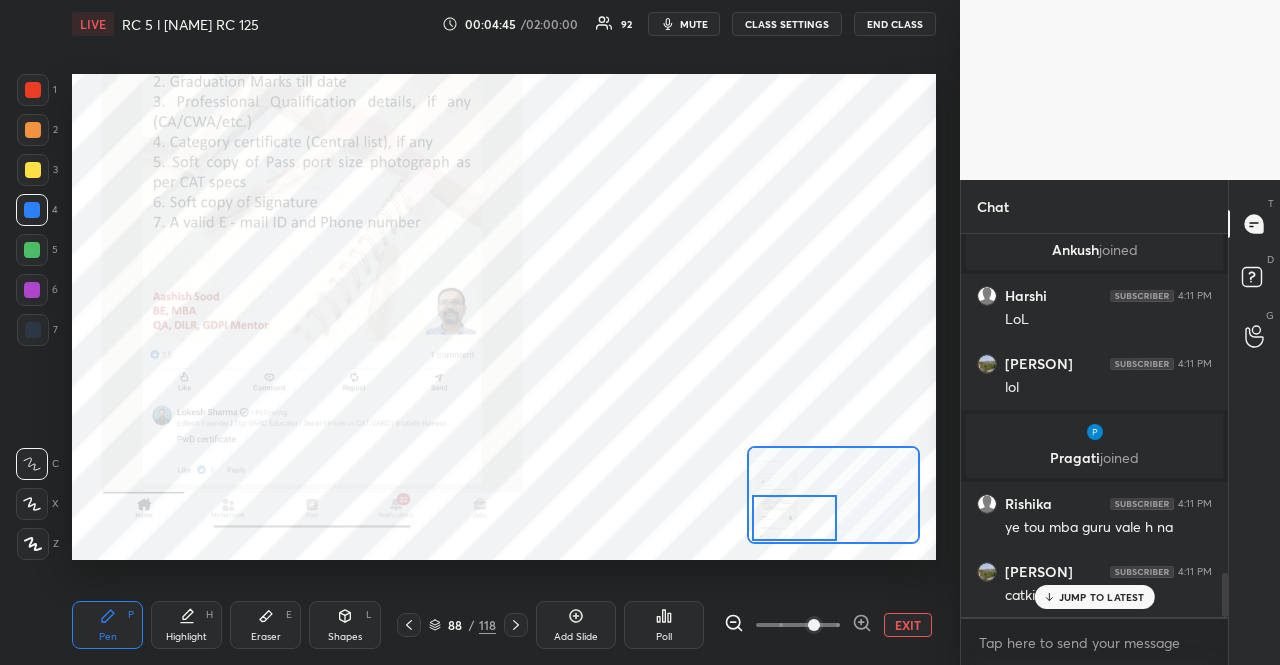click on "JUMP TO LATEST" at bounding box center (1094, 597) 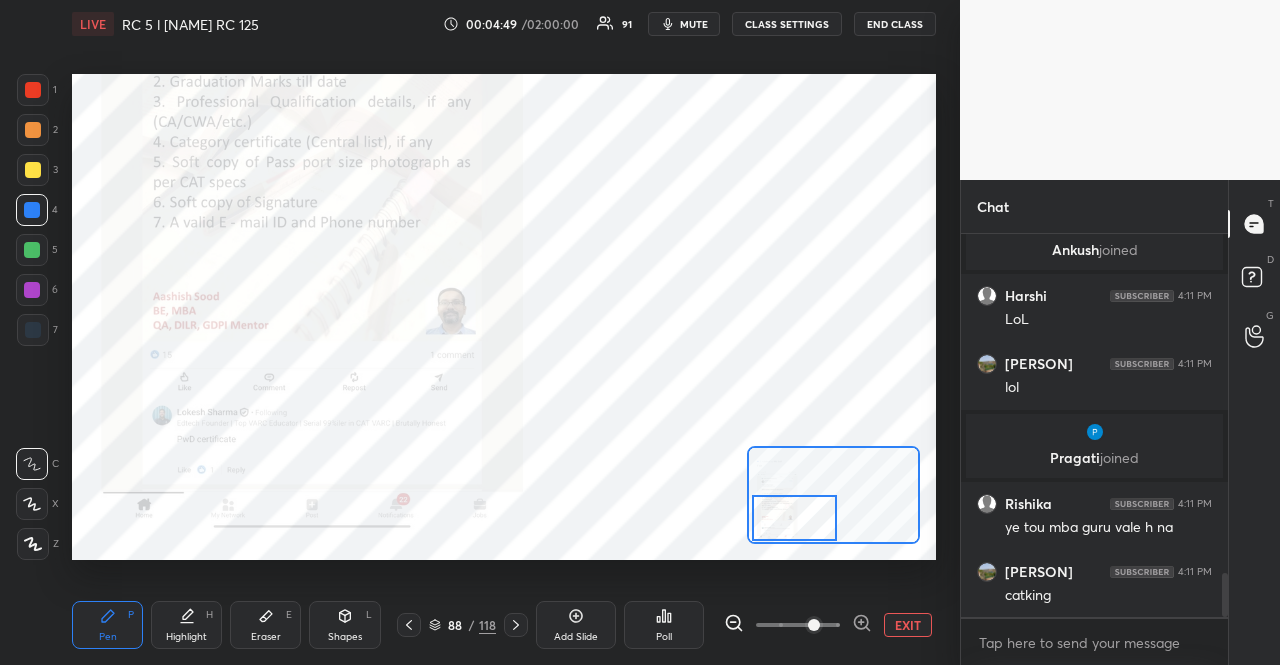 scroll, scrollTop: 2992, scrollLeft: 0, axis: vertical 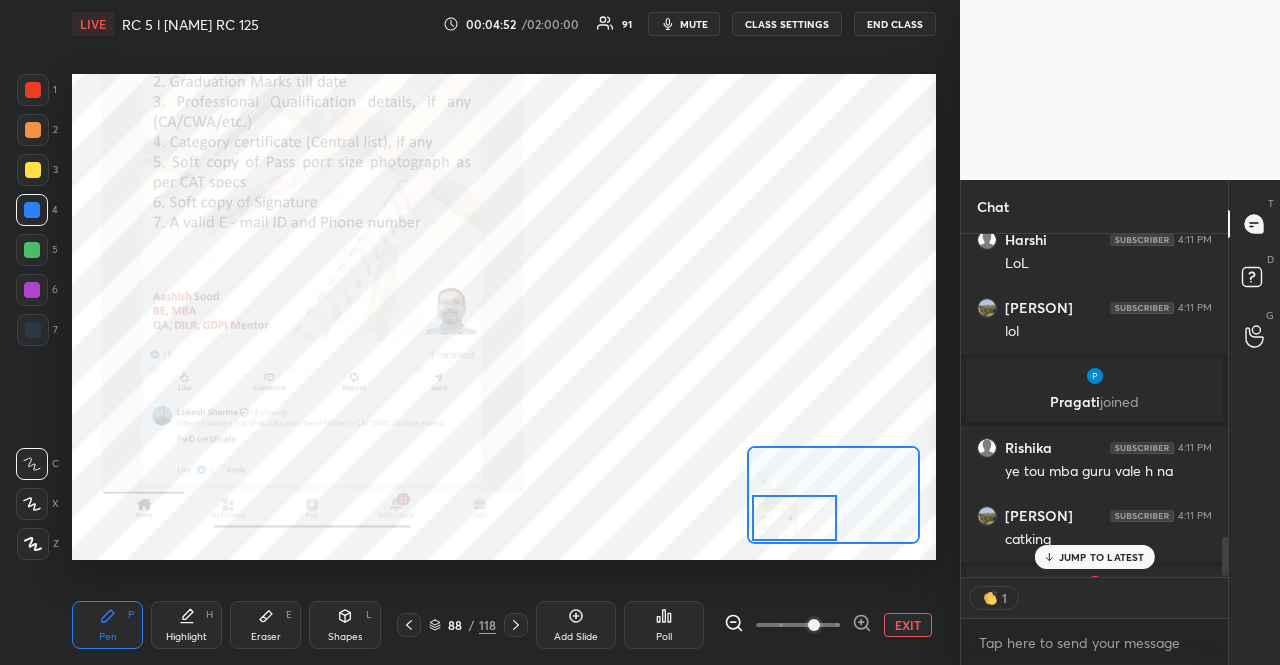 click 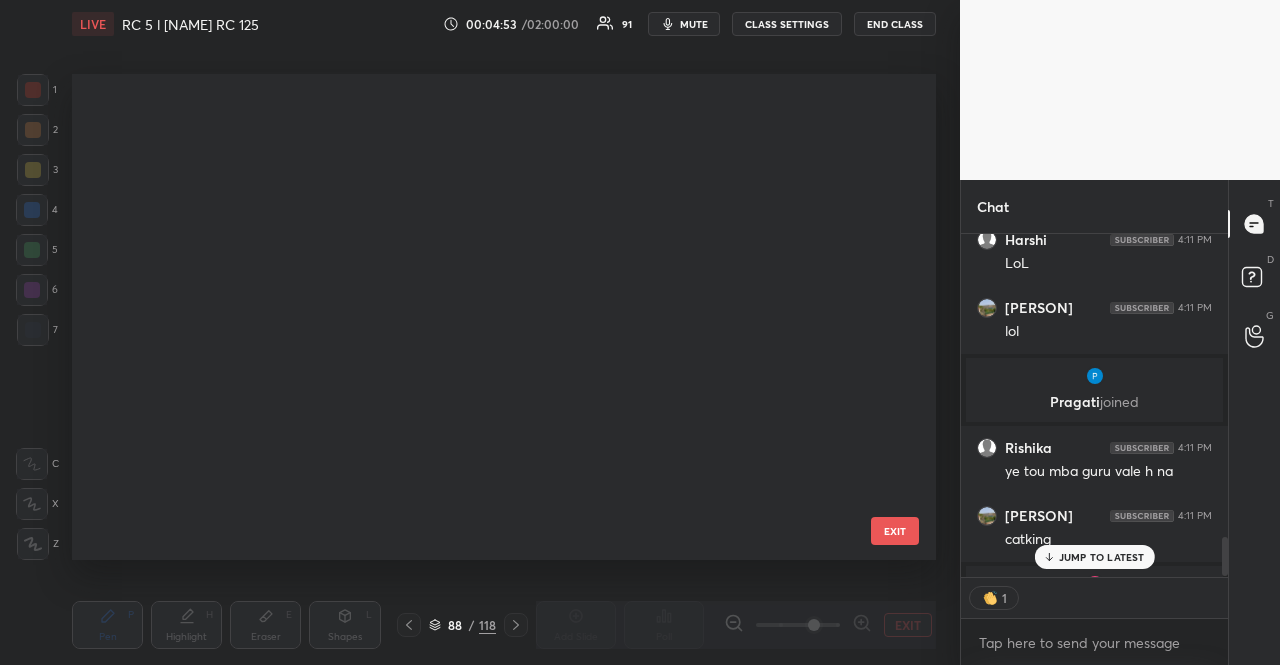 scroll, scrollTop: 3924, scrollLeft: 0, axis: vertical 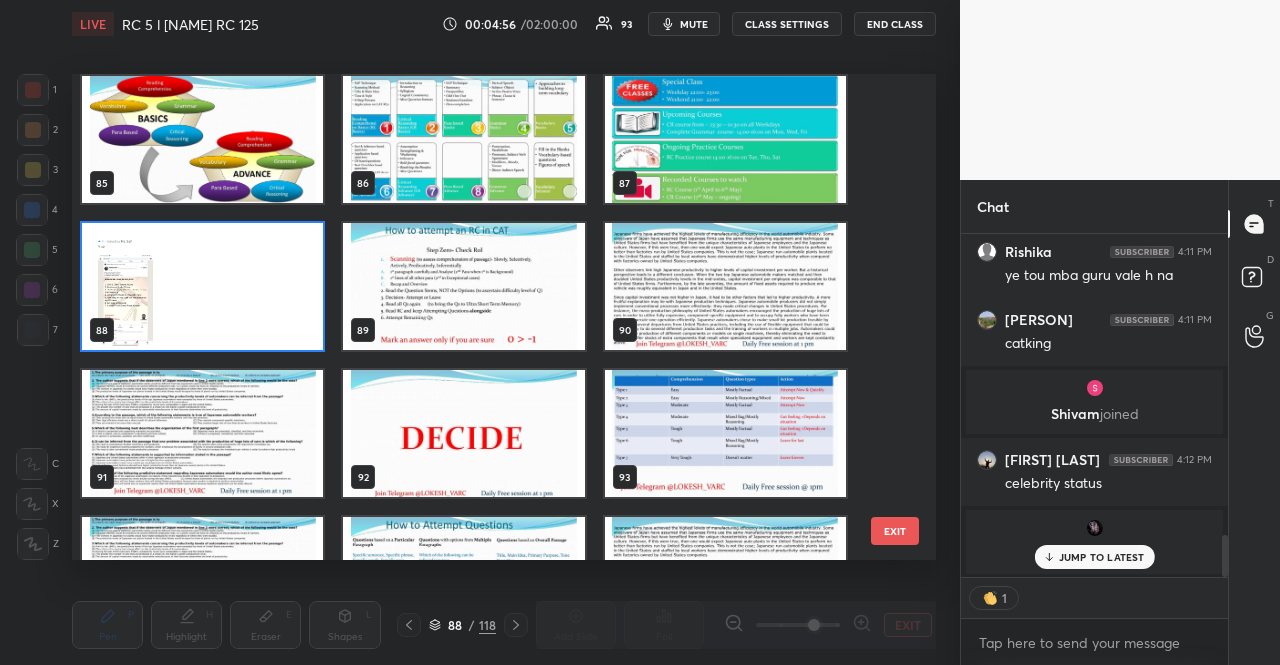 click on "JUMP TO LATEST" at bounding box center [1102, 557] 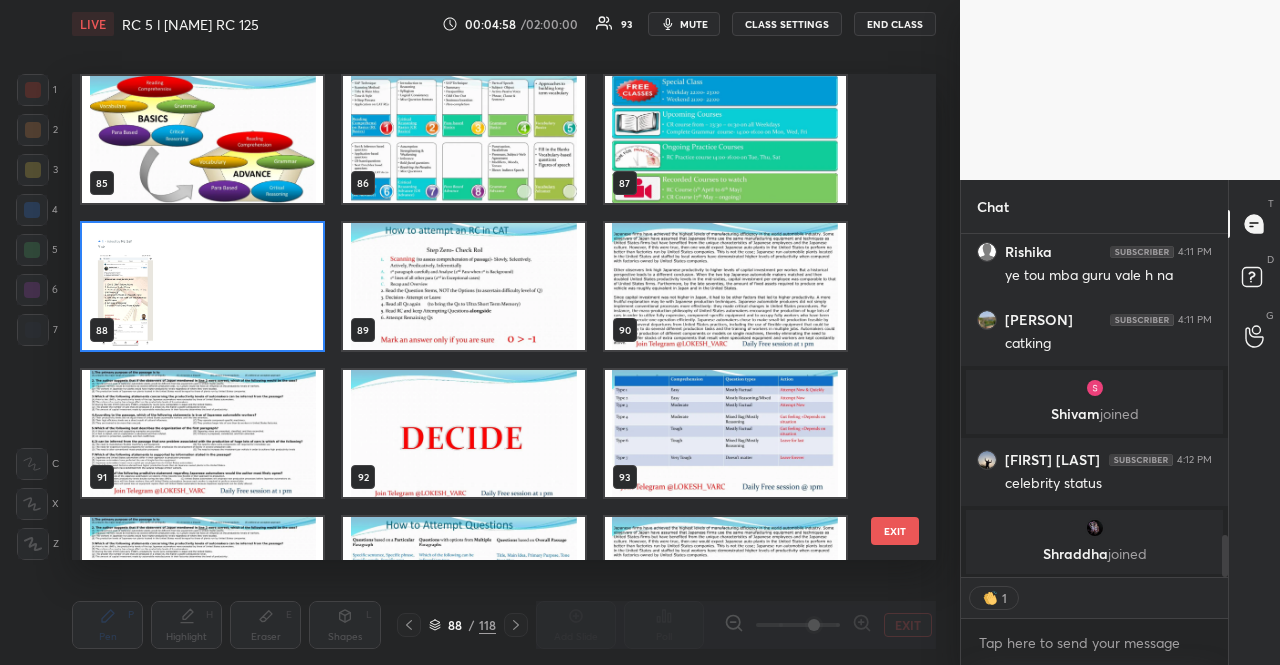 click at bounding box center [463, 286] 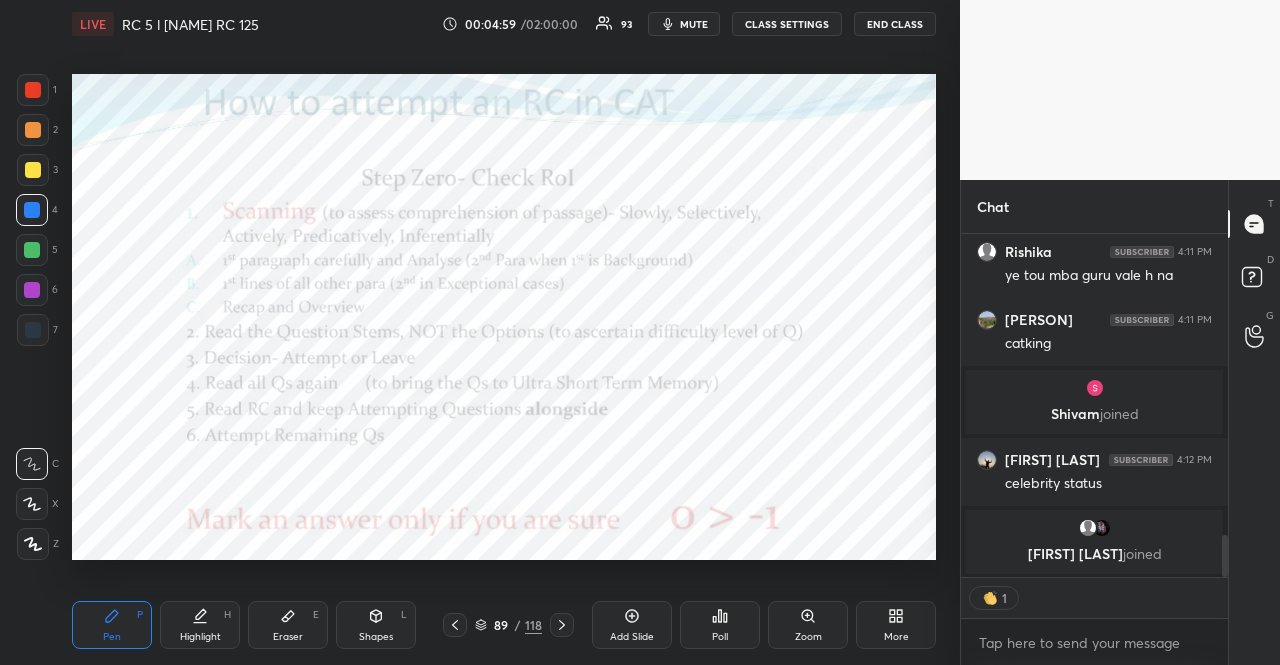 click at bounding box center [32, 250] 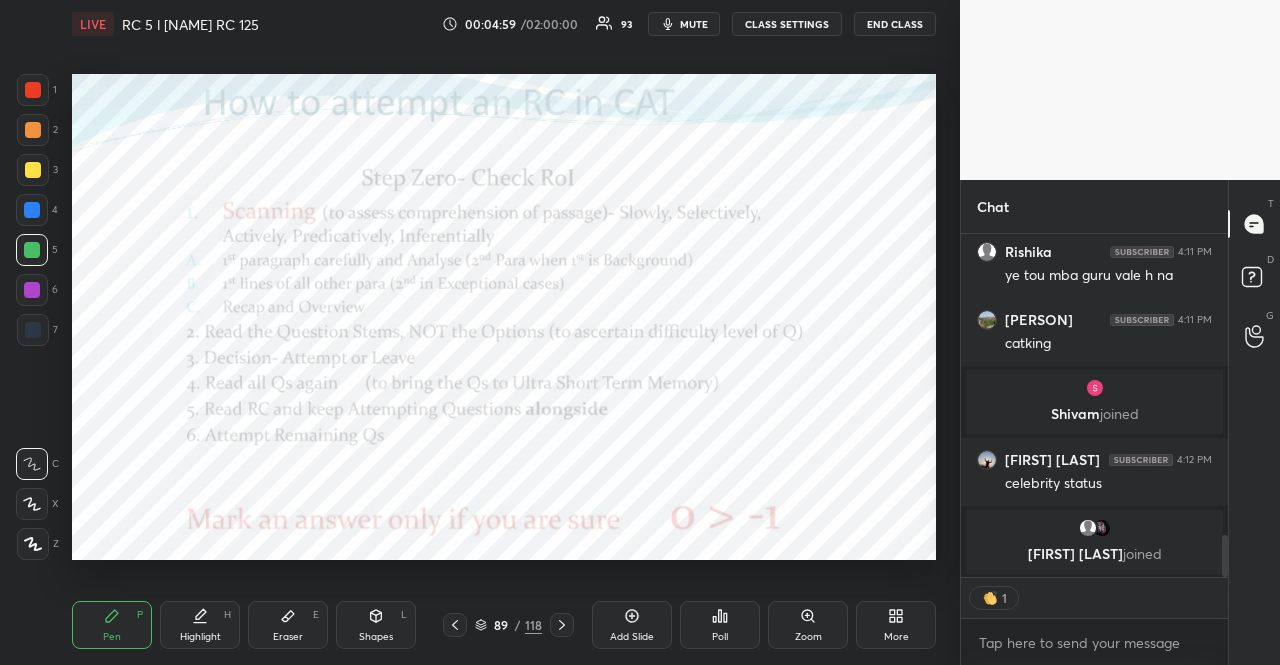 type on "x" 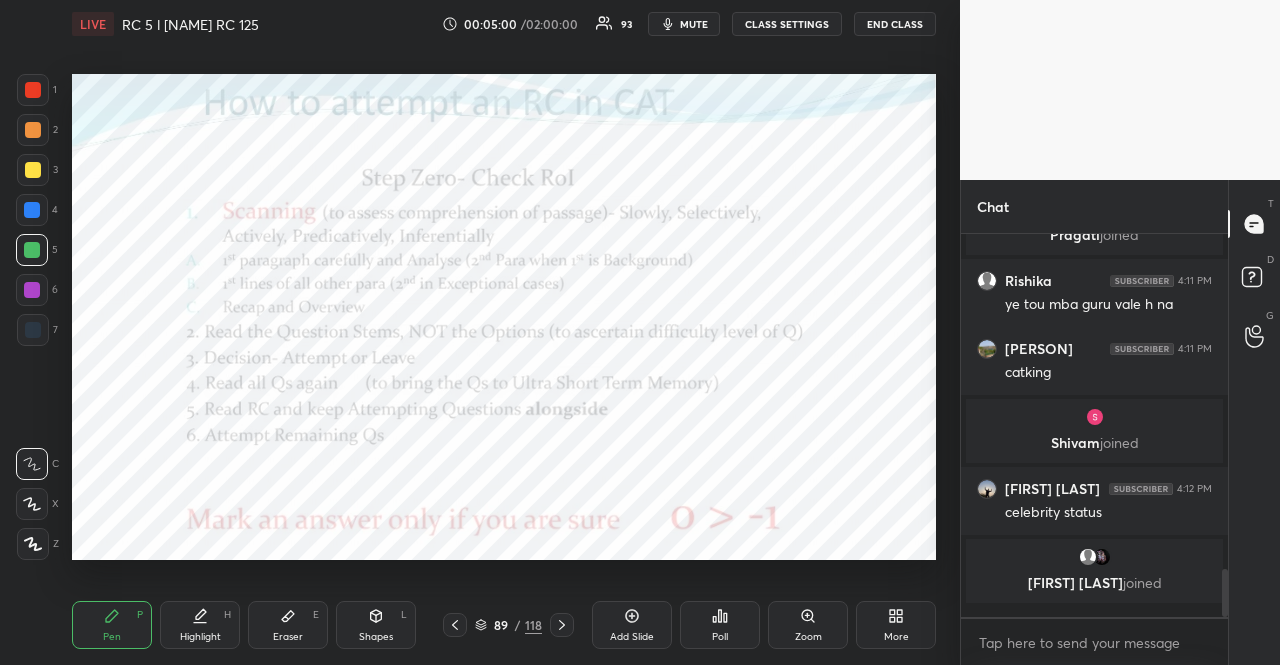scroll, scrollTop: 6, scrollLeft: 6, axis: both 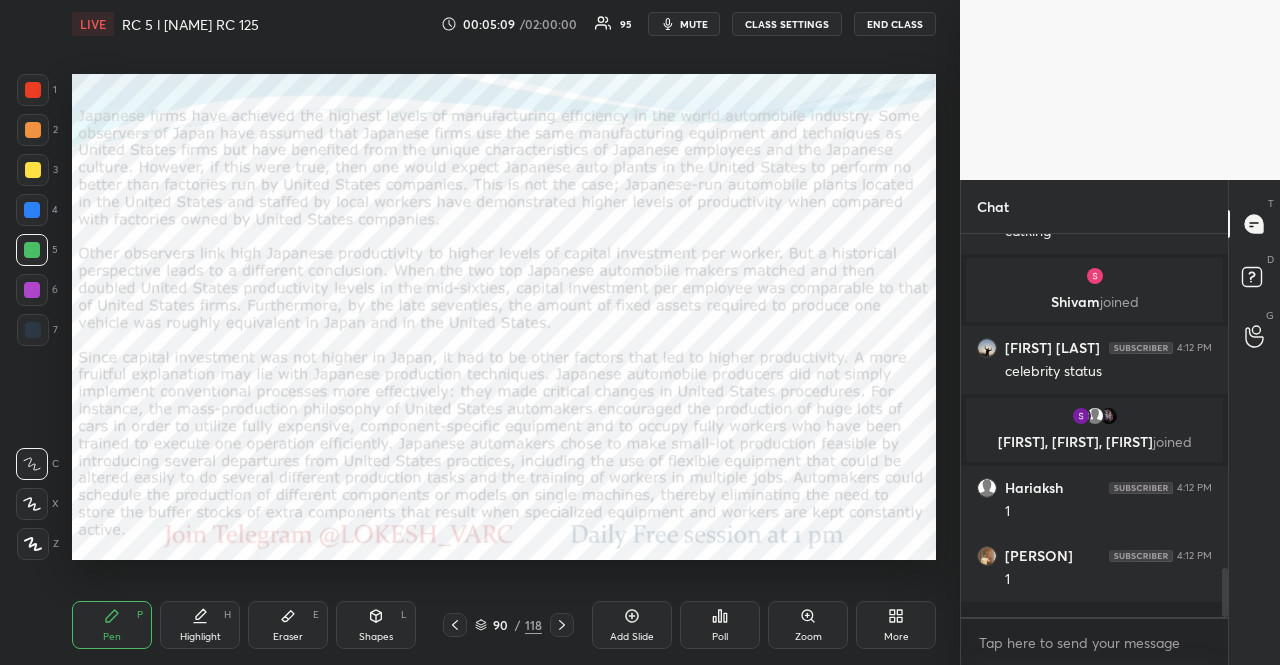 click on "1 2 3 4 5 6 7" at bounding box center (37, 214) 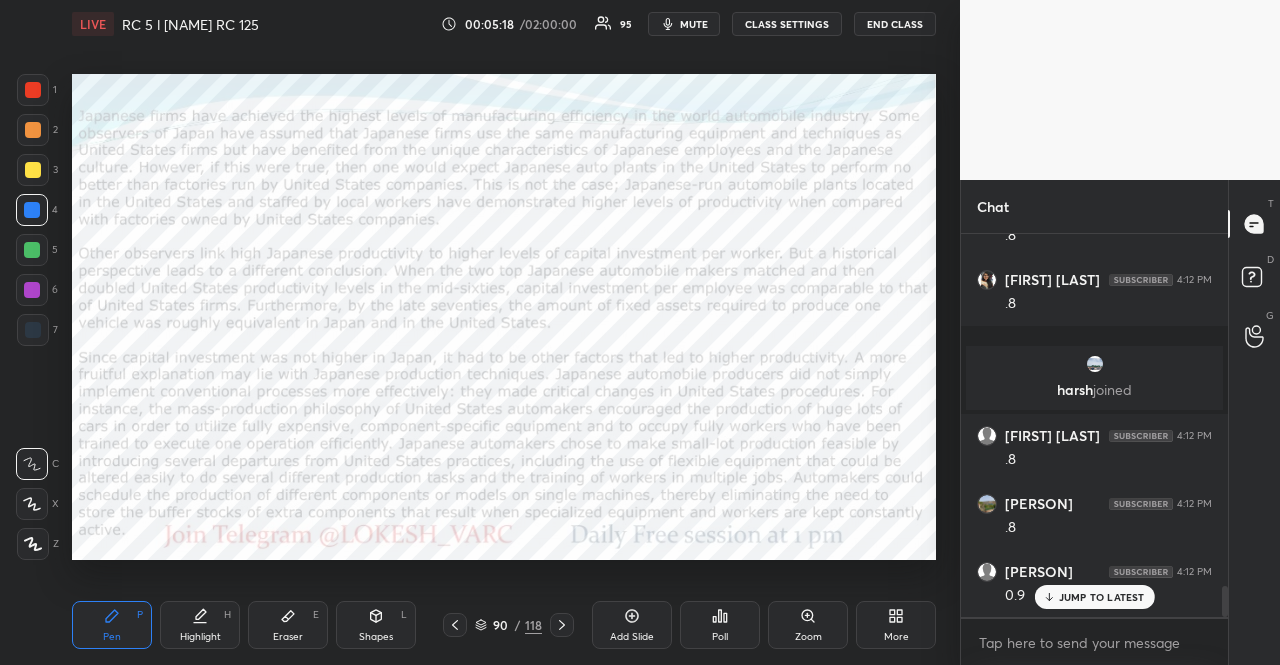 scroll, scrollTop: 4418, scrollLeft: 0, axis: vertical 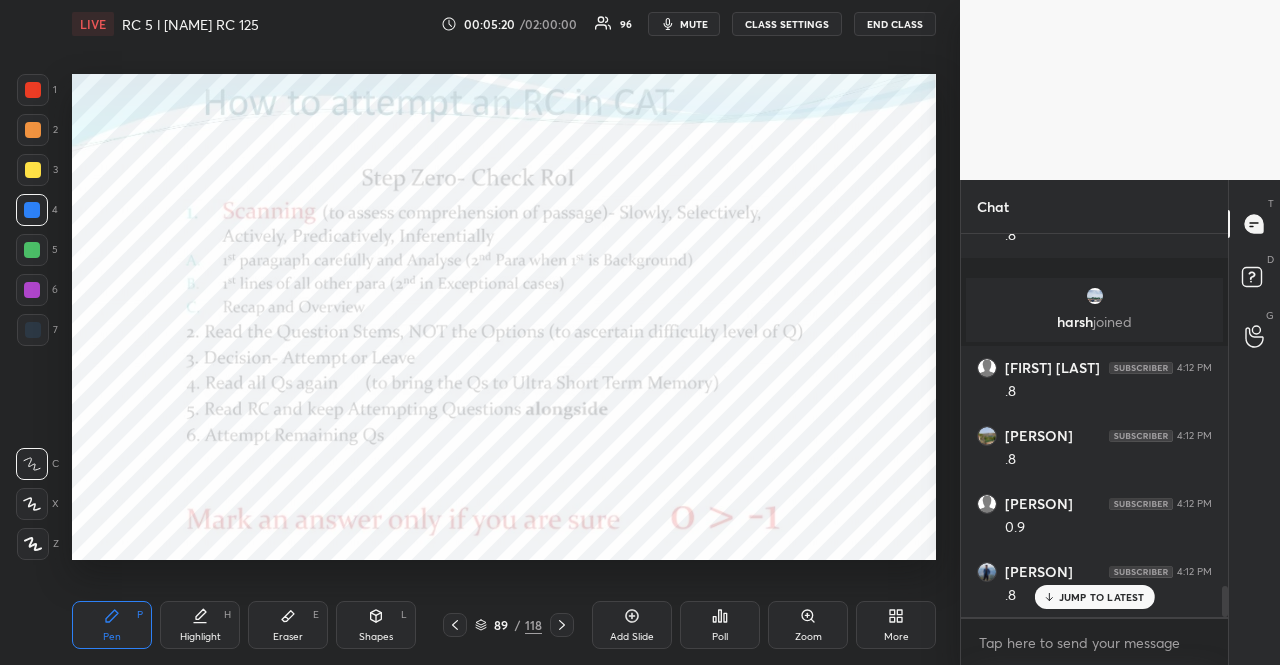 drag, startPoint x: 31, startPoint y: 278, endPoint x: 24, endPoint y: 287, distance: 11.401754 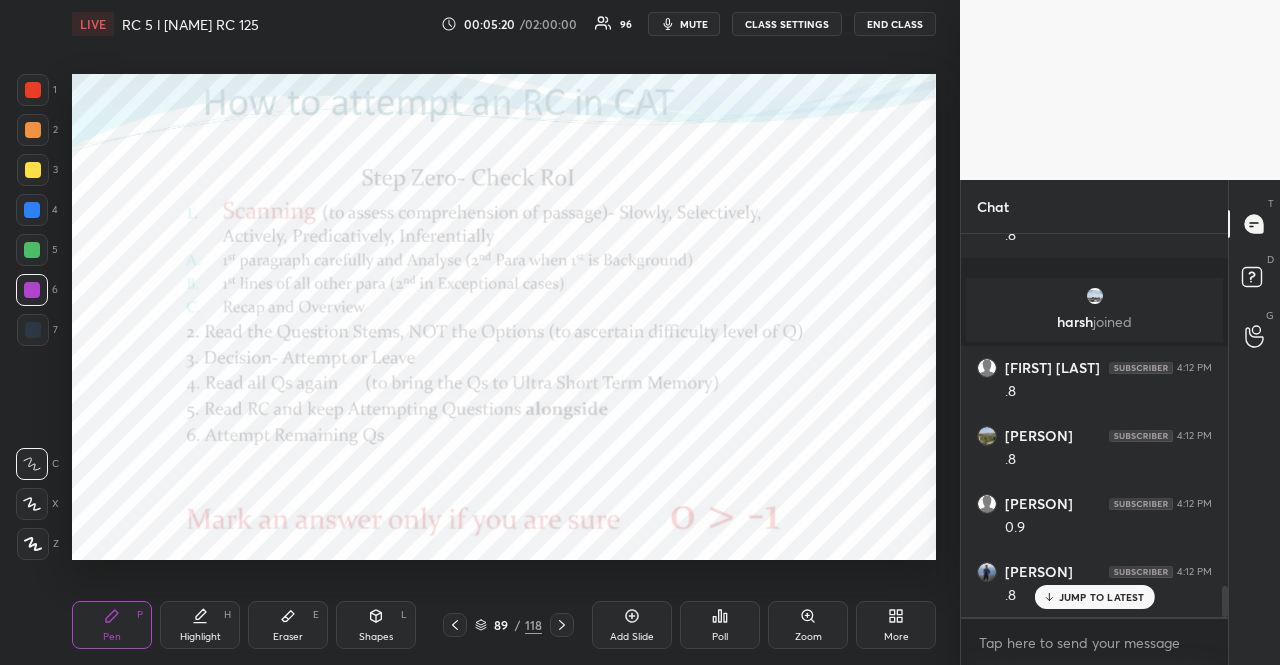 drag, startPoint x: 24, startPoint y: 287, endPoint x: 25, endPoint y: 276, distance: 11.045361 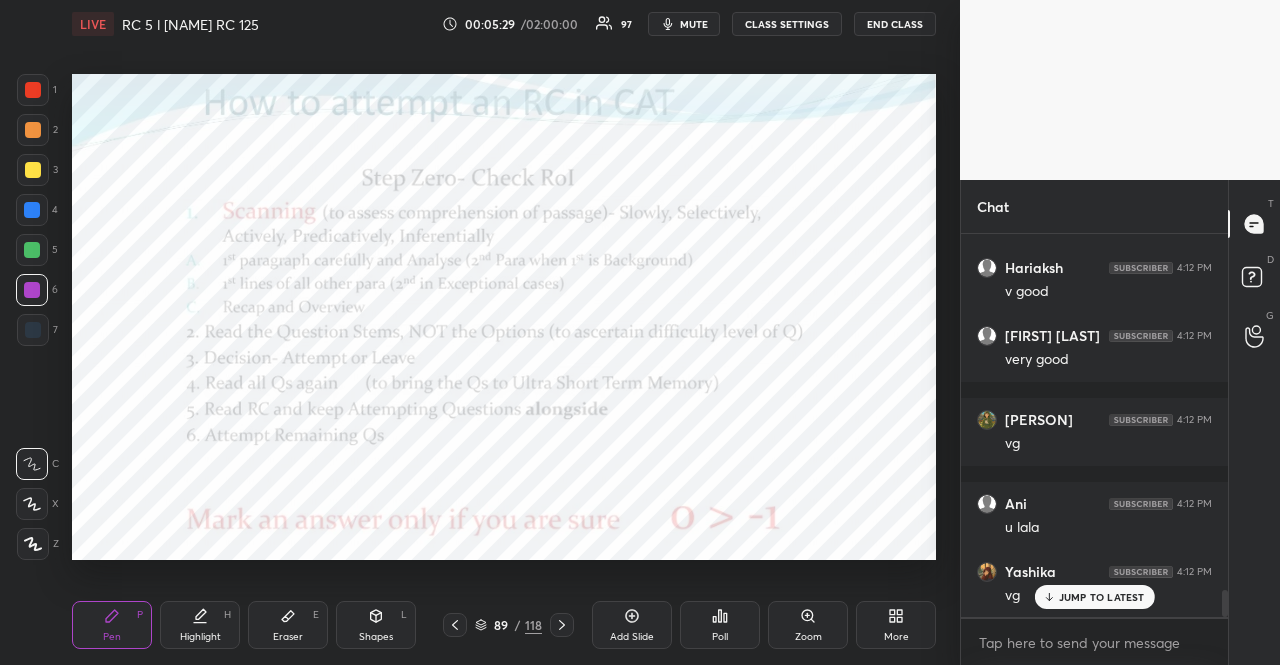 scroll, scrollTop: 5066, scrollLeft: 0, axis: vertical 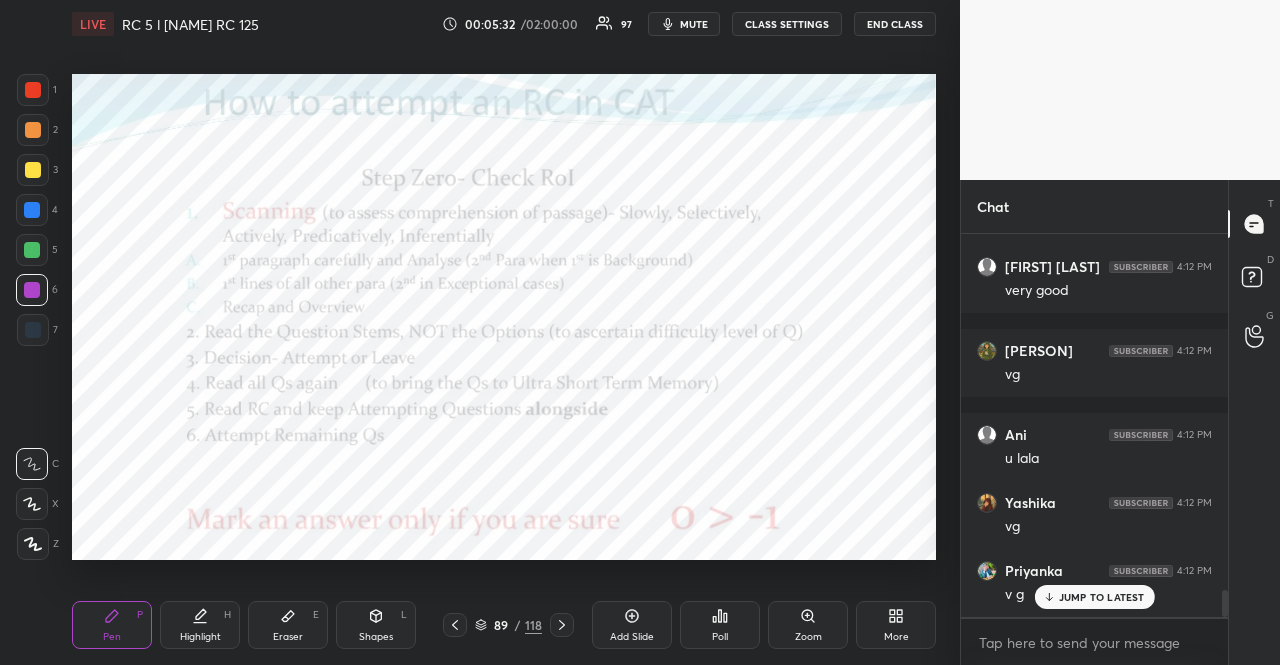 click at bounding box center (32, 210) 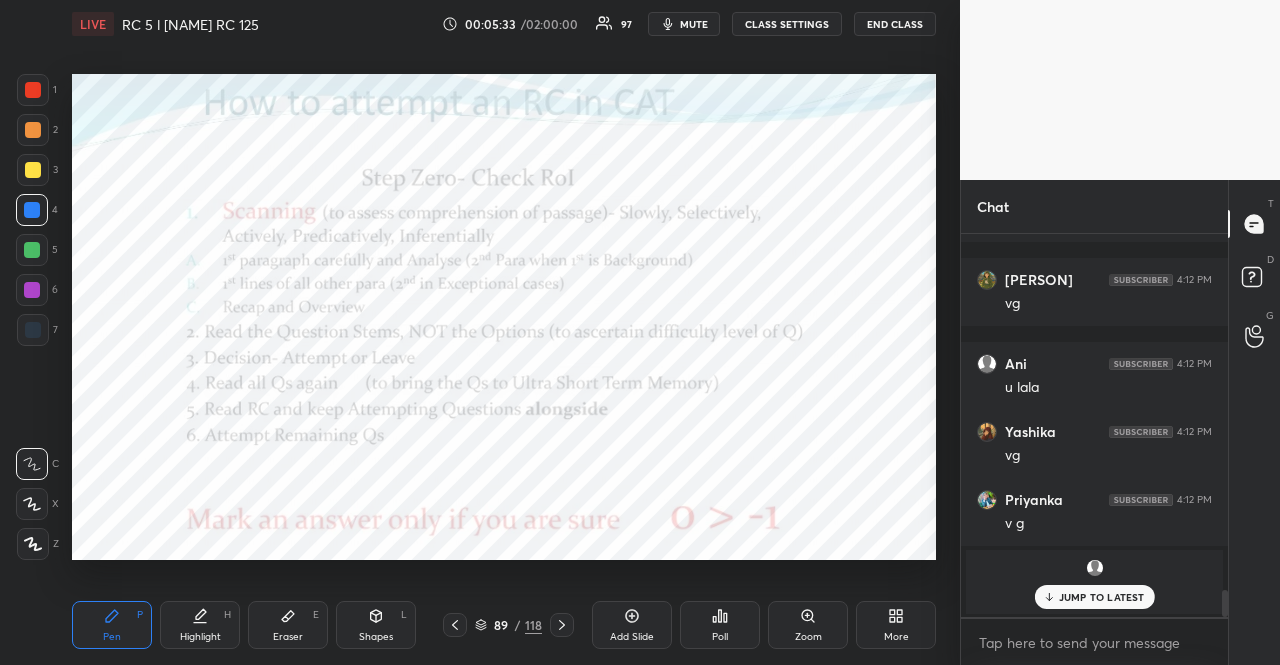 click at bounding box center (32, 210) 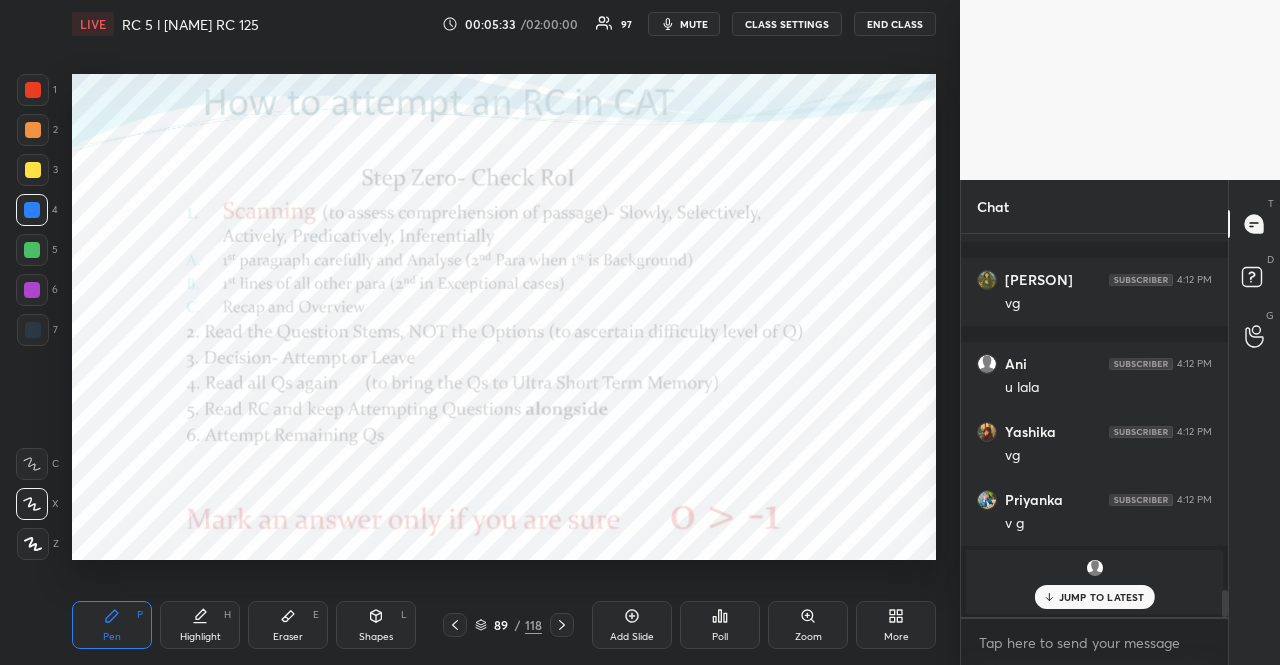 click 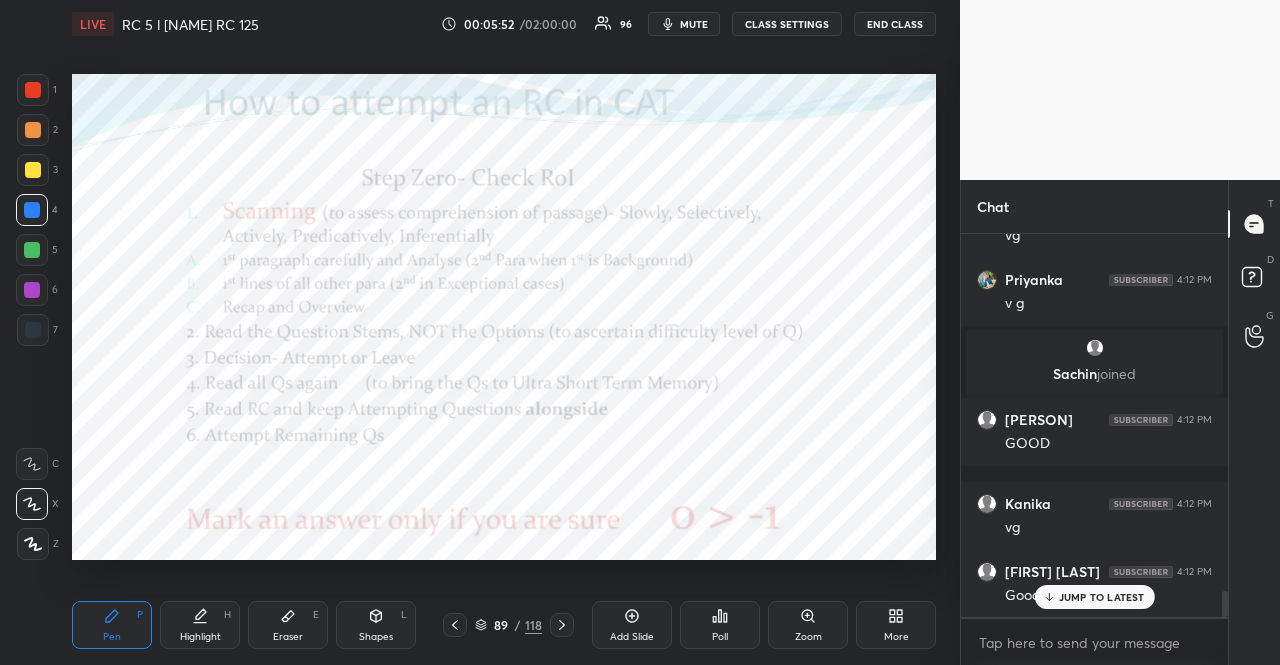 click at bounding box center (33, 330) 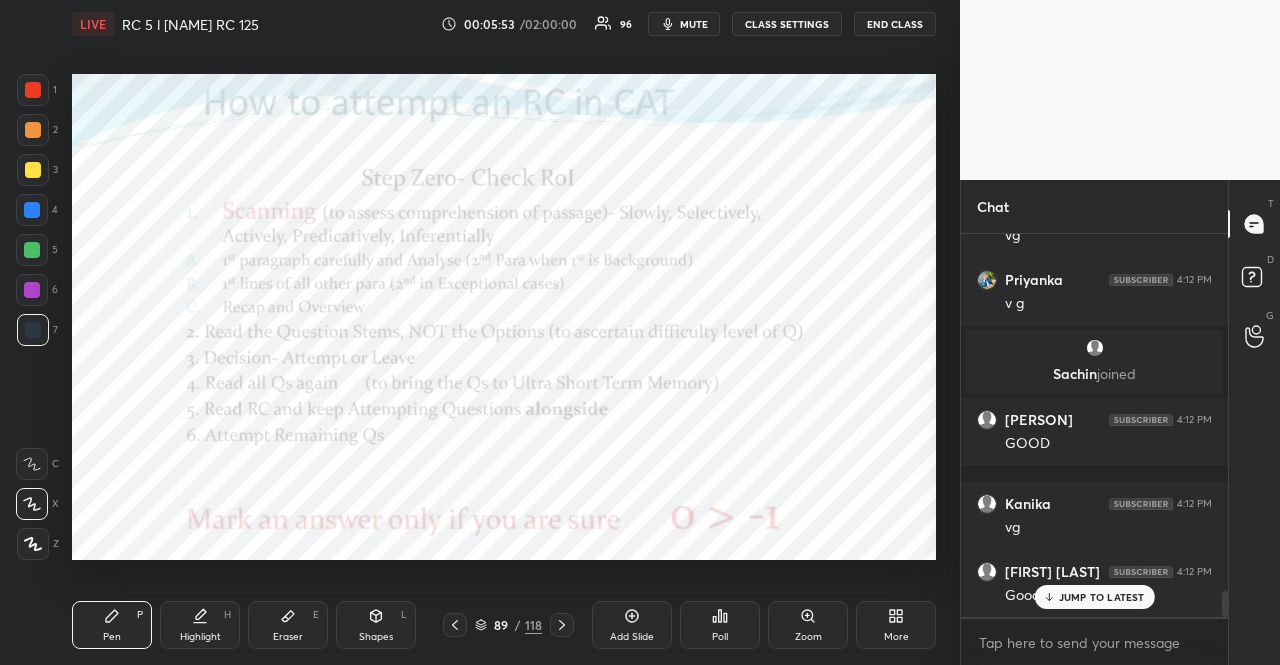click on "Shapes L" at bounding box center (376, 625) 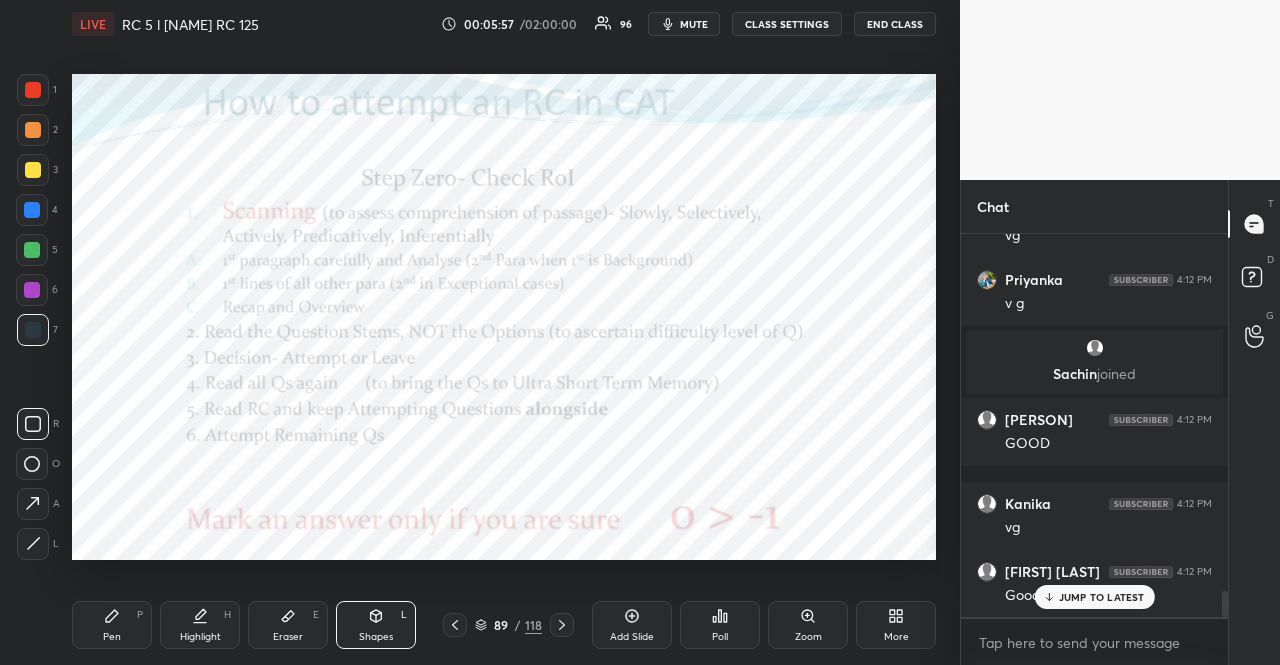 click at bounding box center (32, 250) 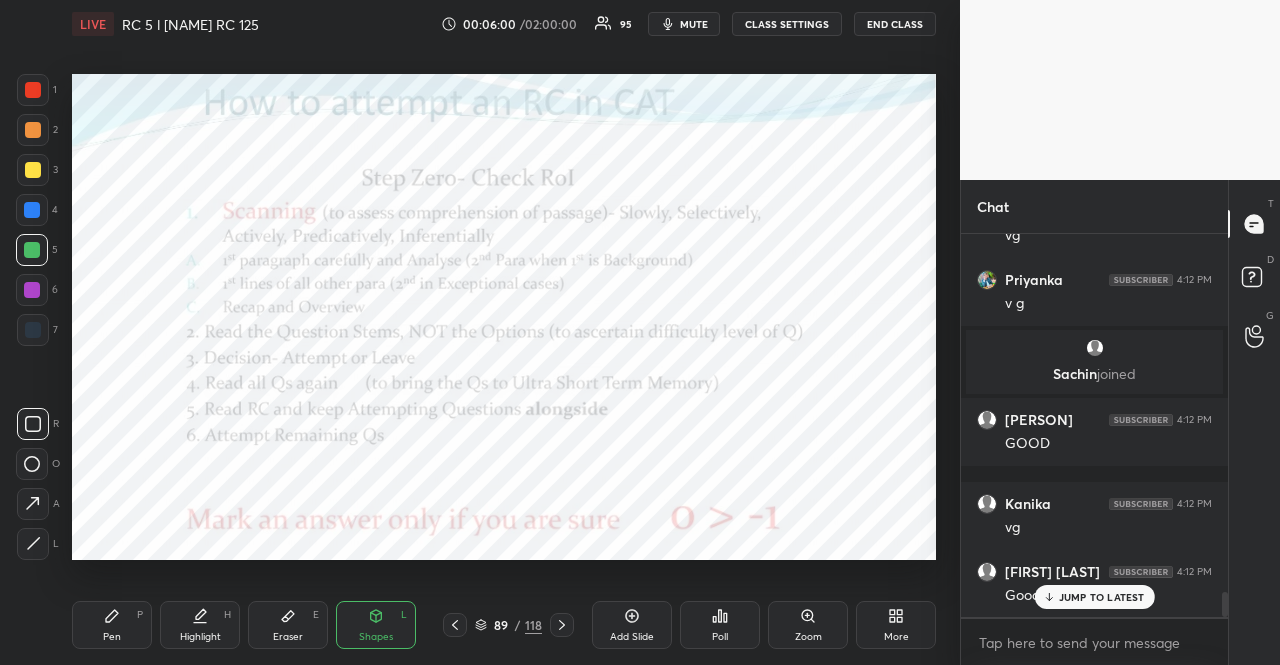 scroll, scrollTop: 5430, scrollLeft: 0, axis: vertical 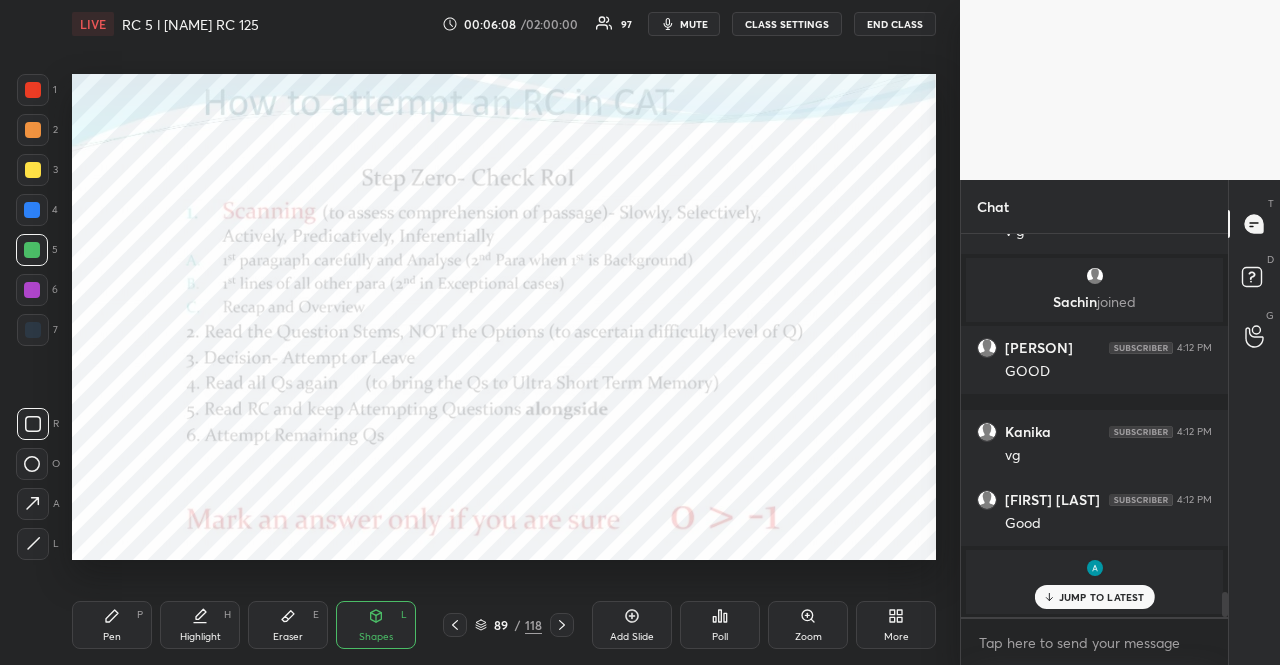 click at bounding box center (32, 290) 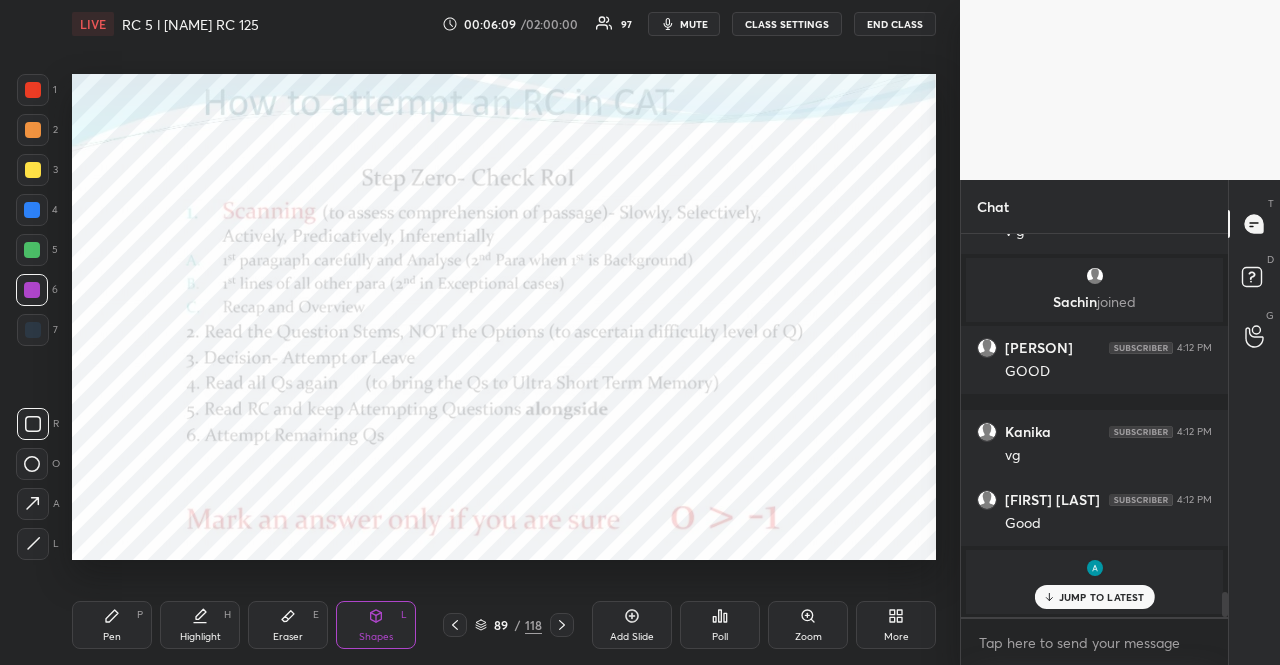 click on "Pen" at bounding box center [112, 637] 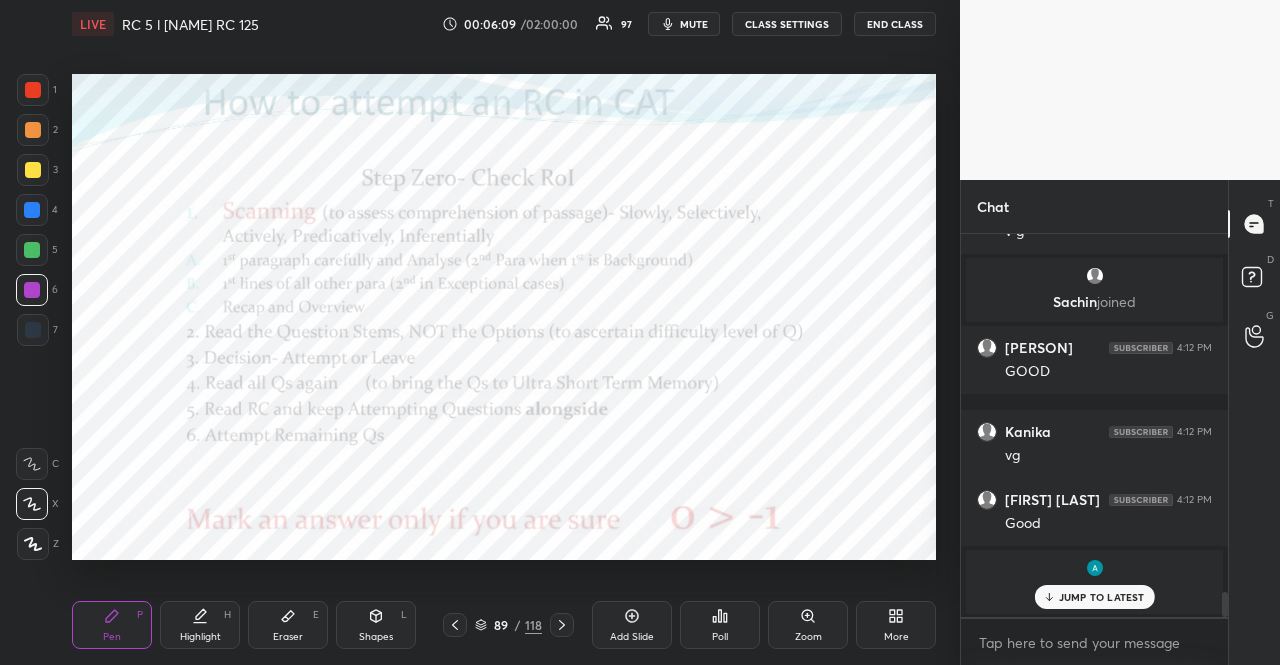click on "Pen P" at bounding box center [112, 625] 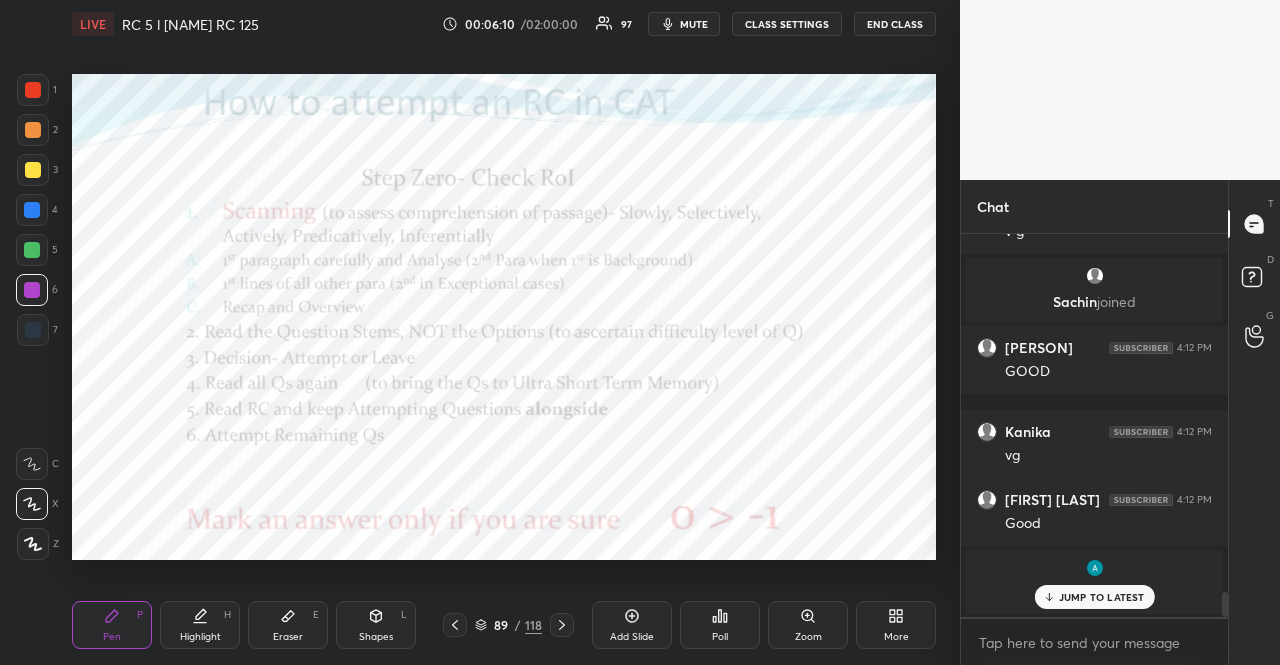 click 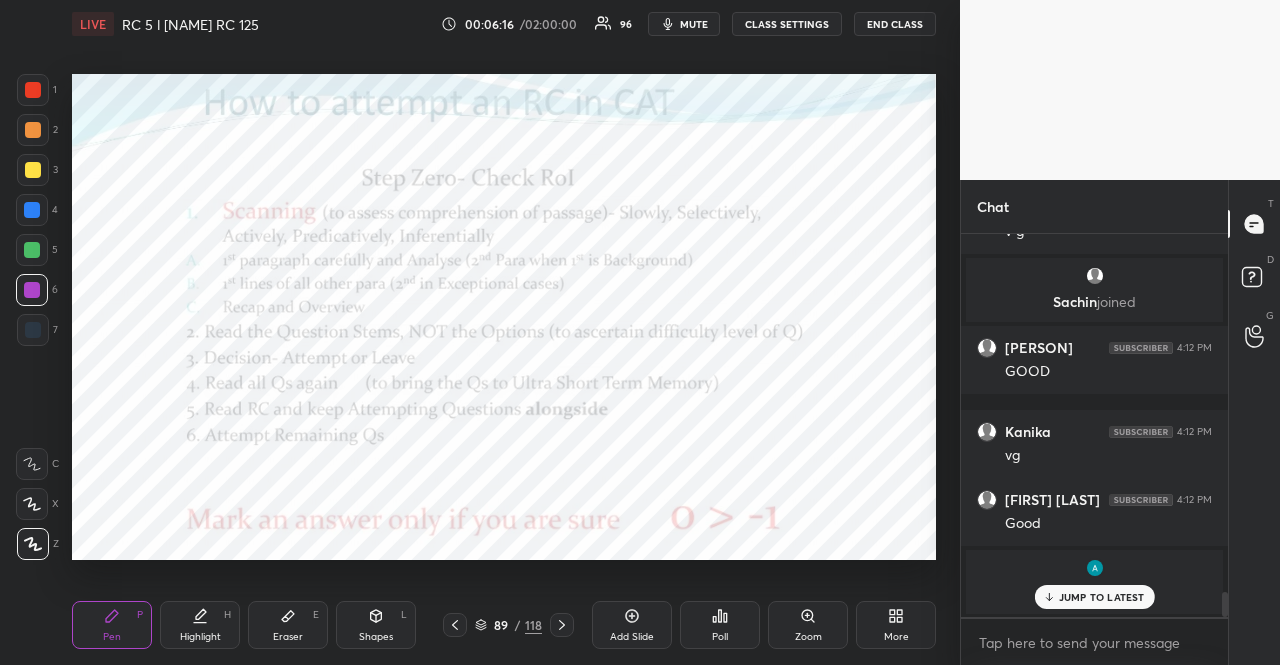 click at bounding box center [32, 250] 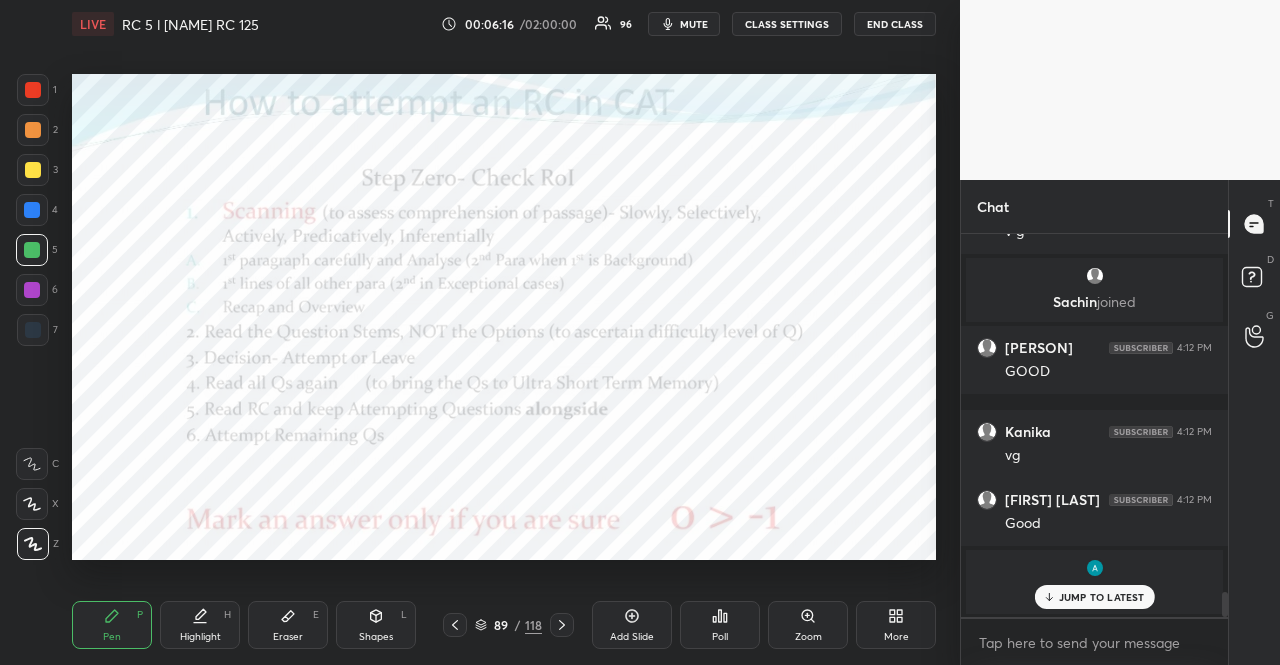click at bounding box center (32, 250) 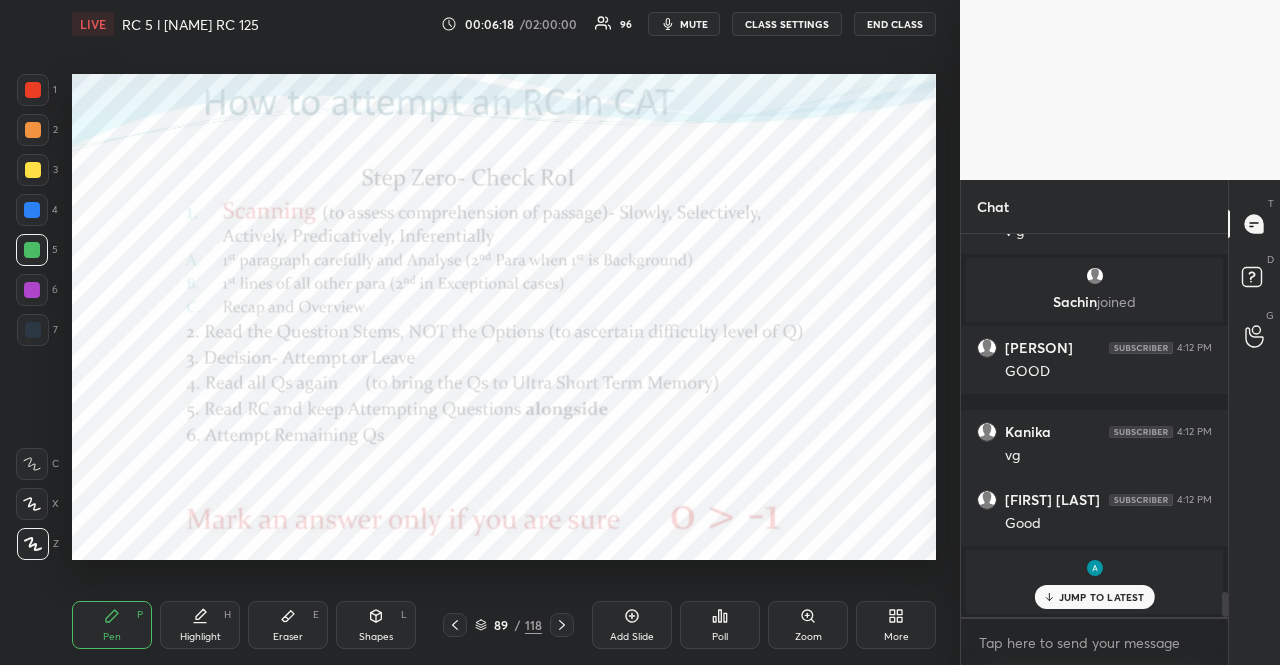 click at bounding box center (32, 210) 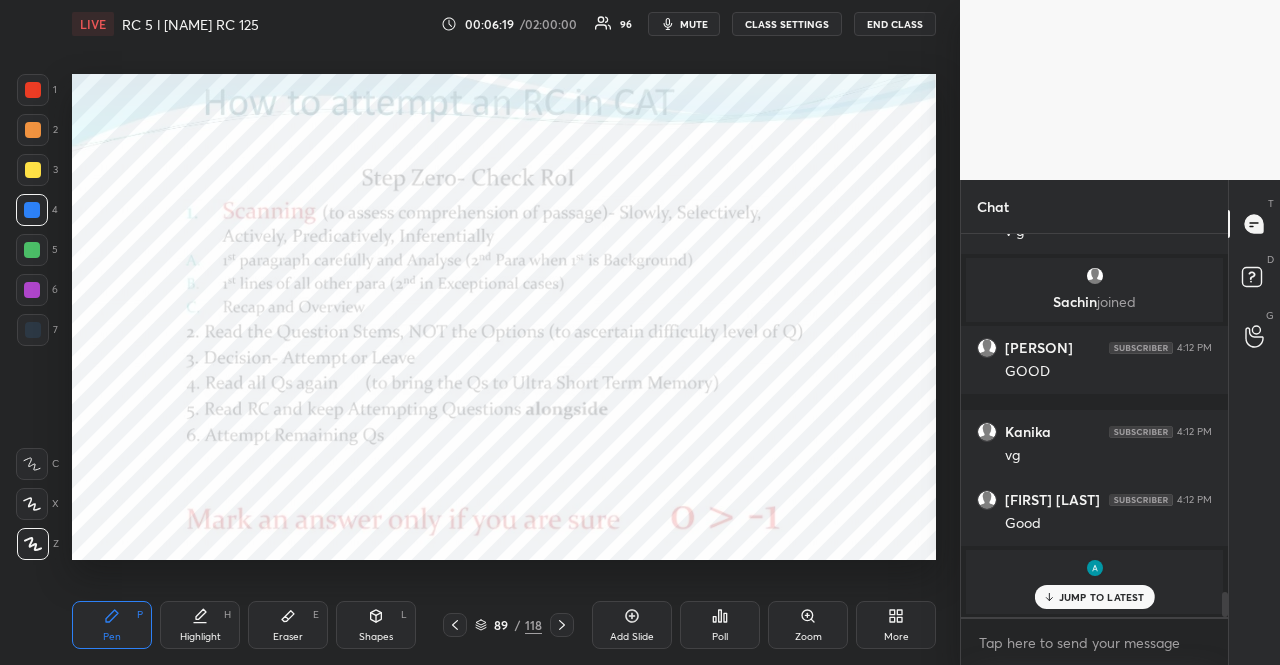 click at bounding box center (32, 210) 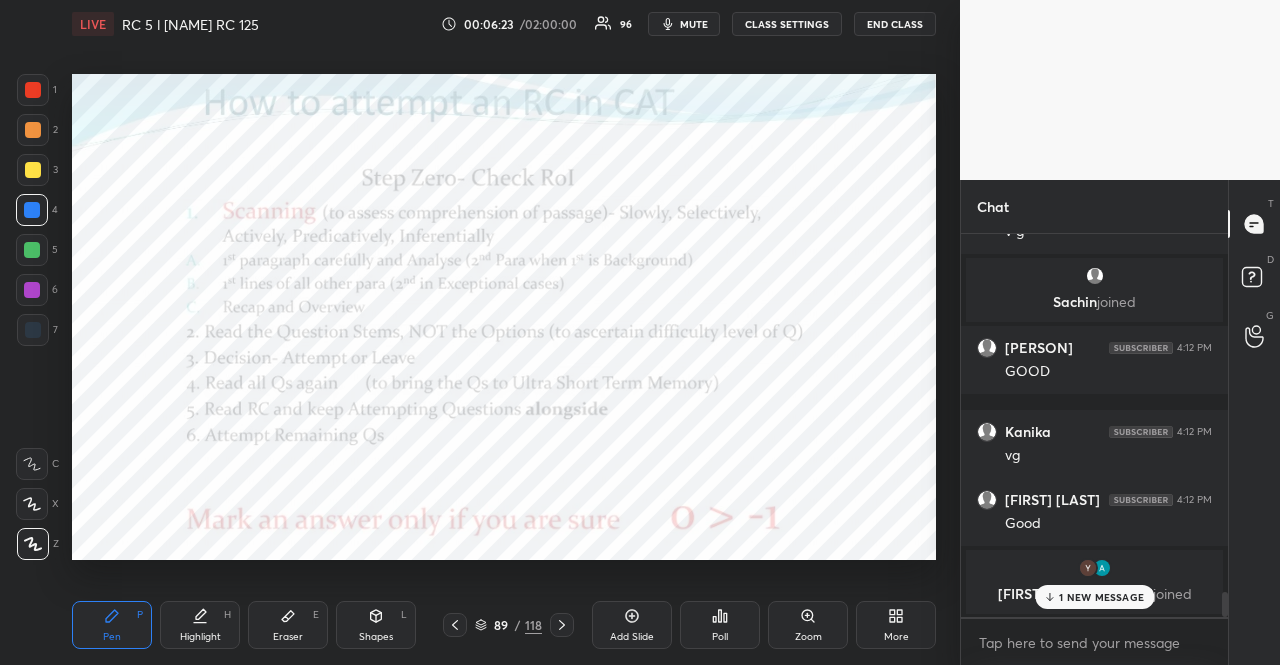 click at bounding box center (32, 250) 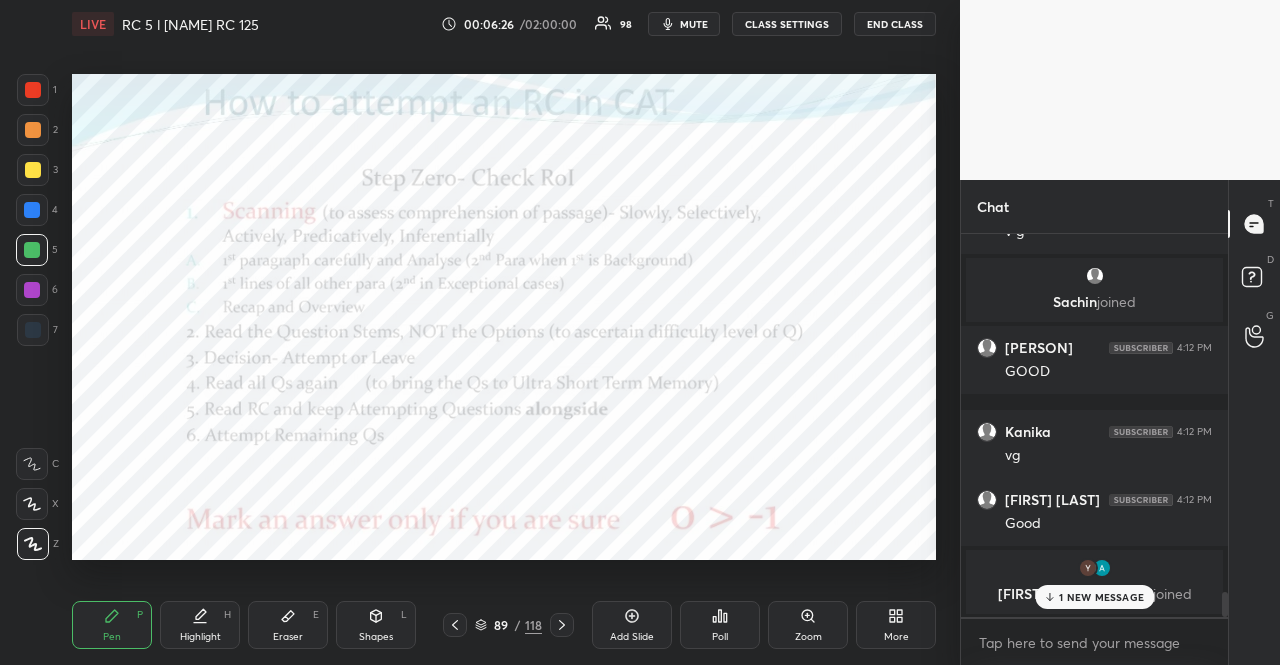 click at bounding box center (33, 90) 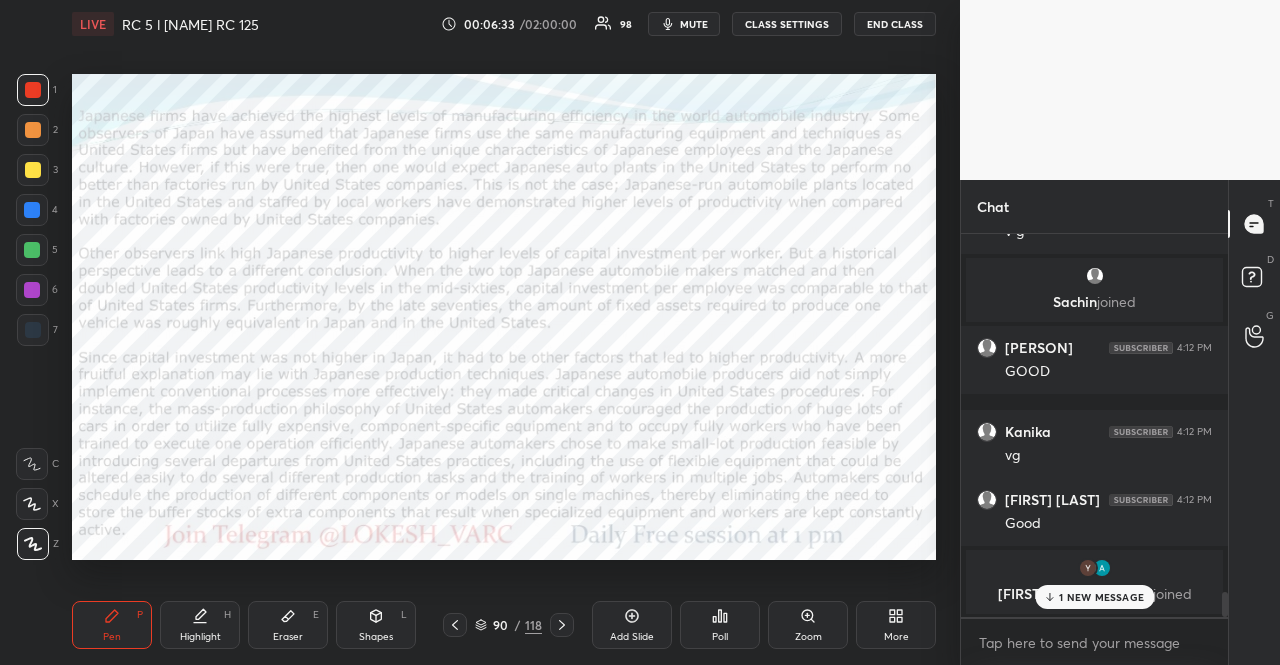 click on "Poll" at bounding box center (720, 625) 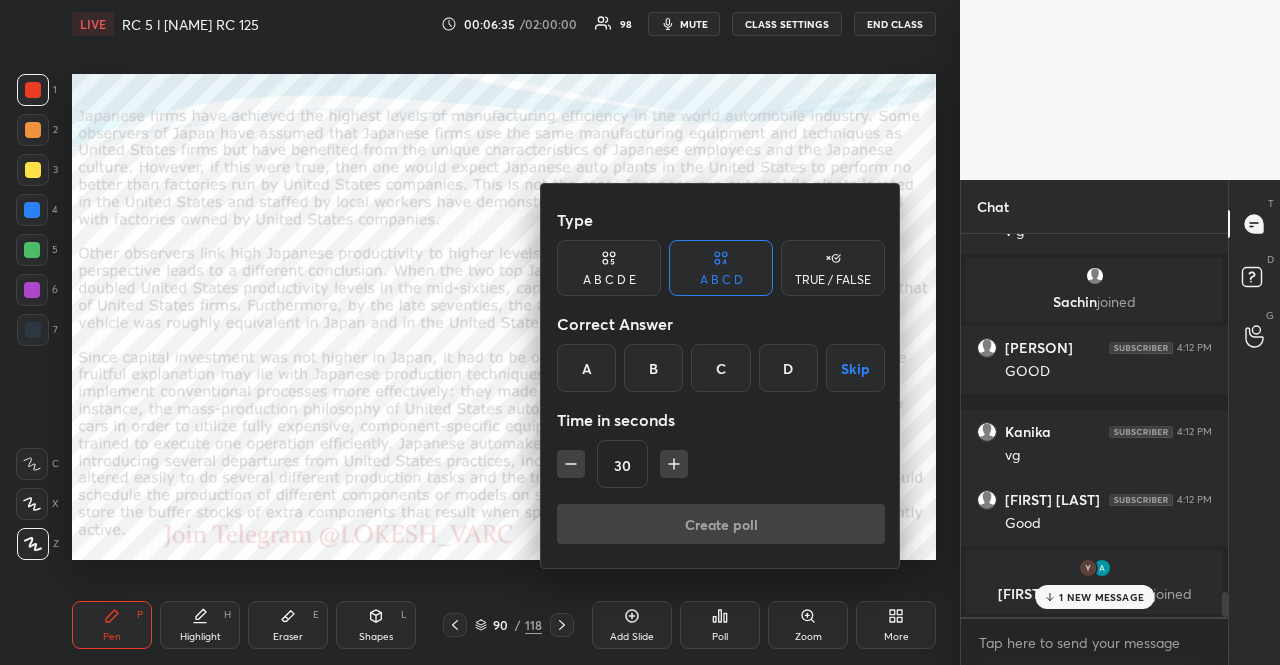 click on "TRUE / FALSE" at bounding box center [833, 268] 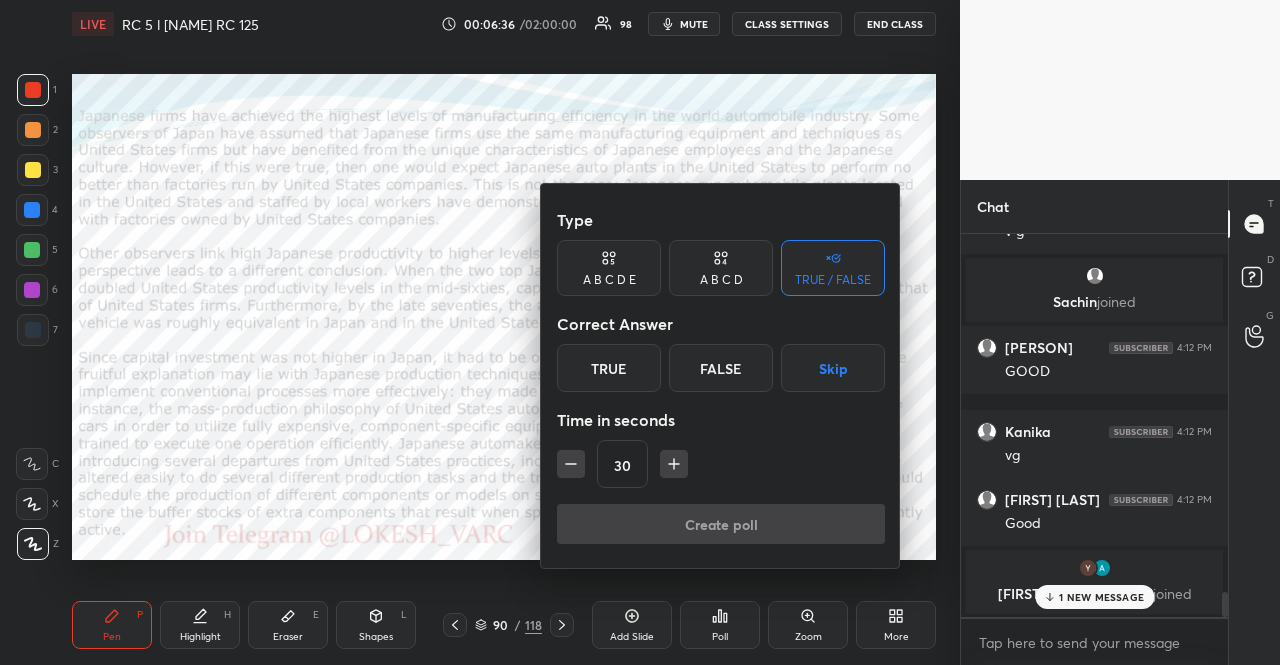 click at bounding box center (674, 464) 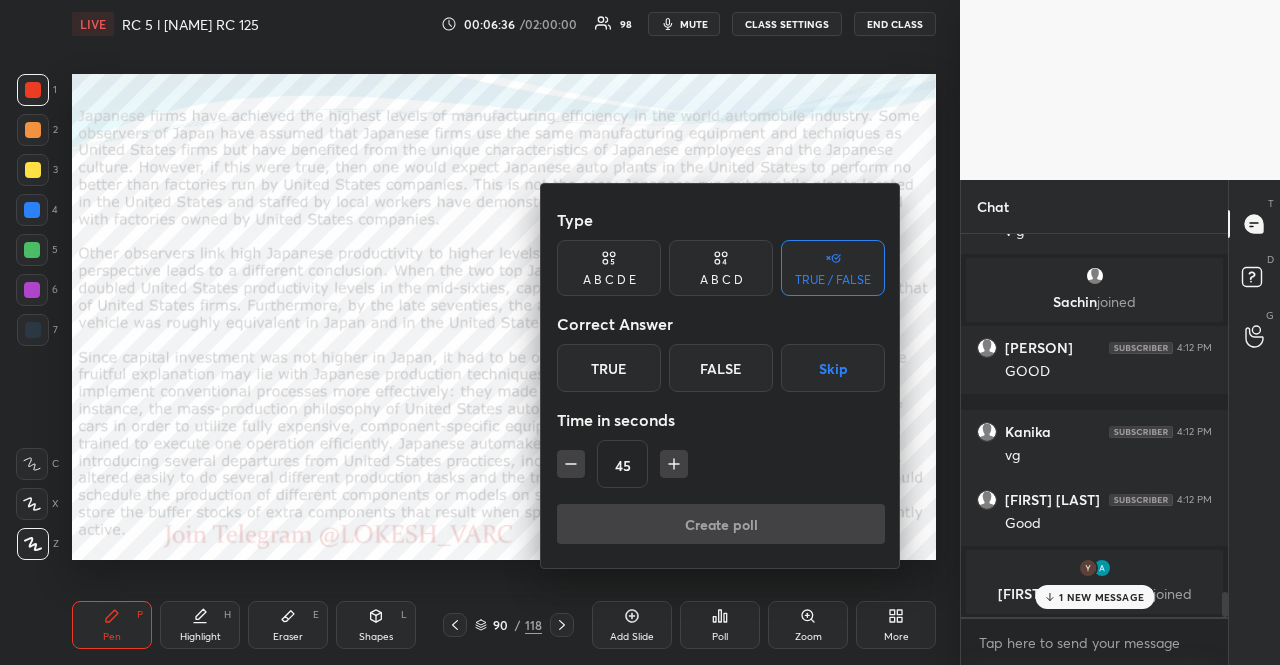 click at bounding box center [674, 464] 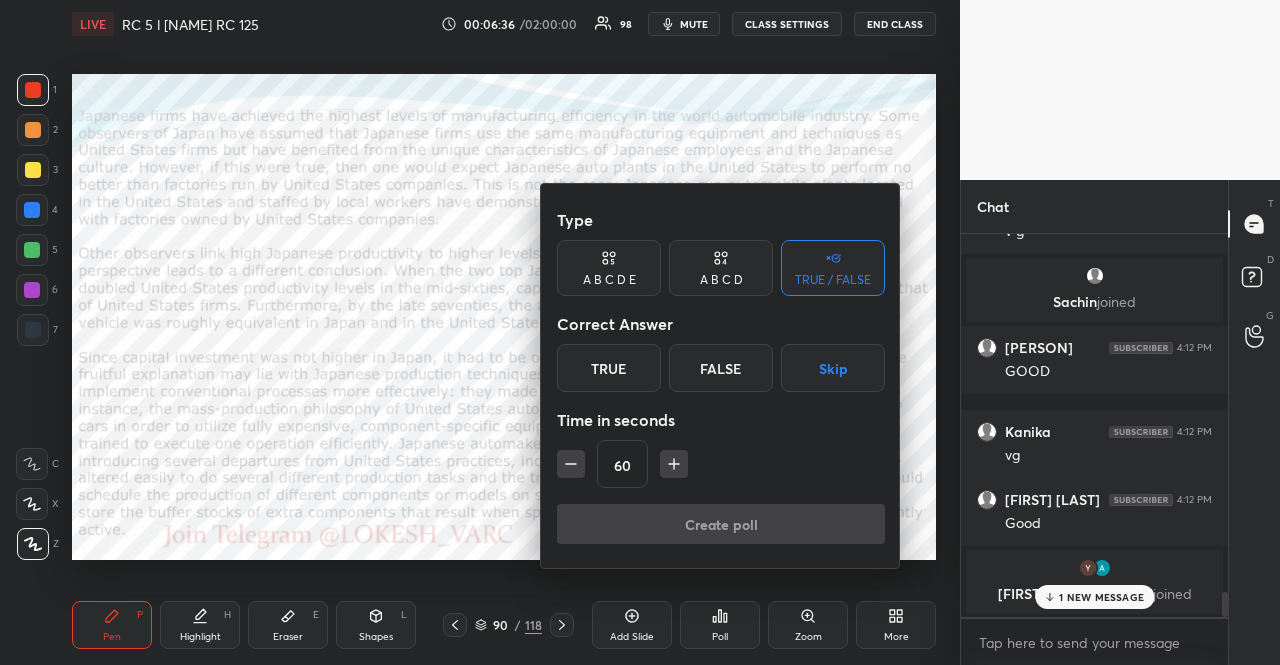click at bounding box center (674, 464) 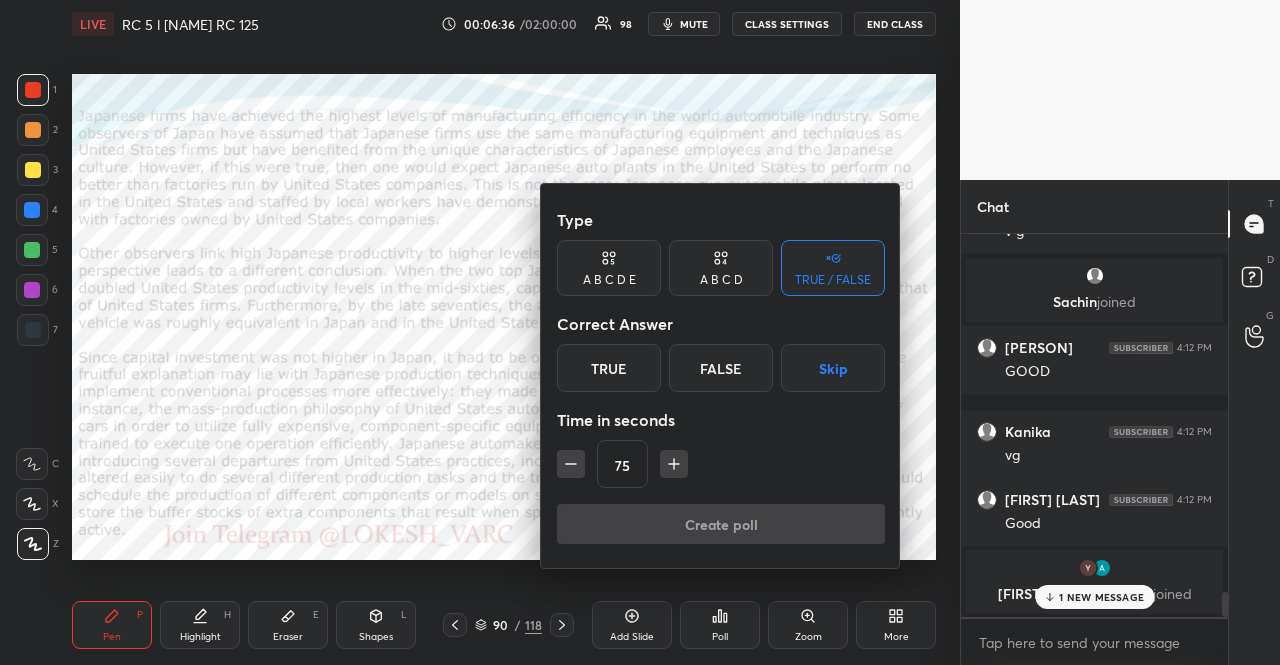 click at bounding box center (674, 464) 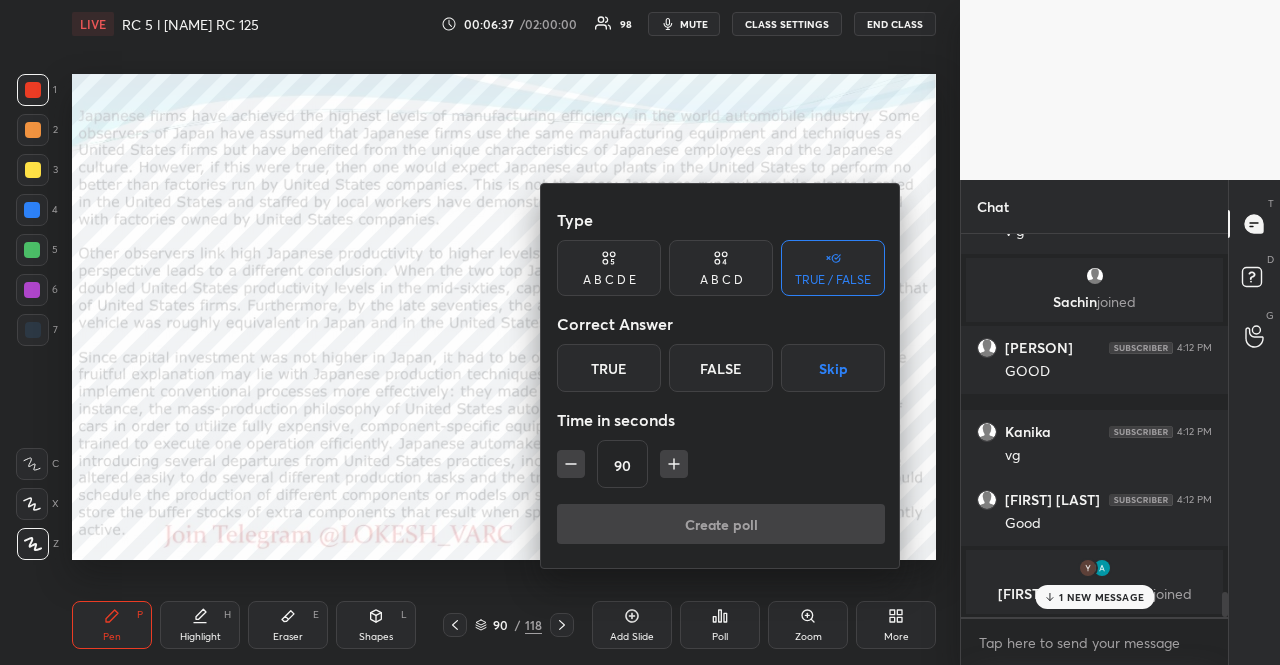 click at bounding box center (674, 464) 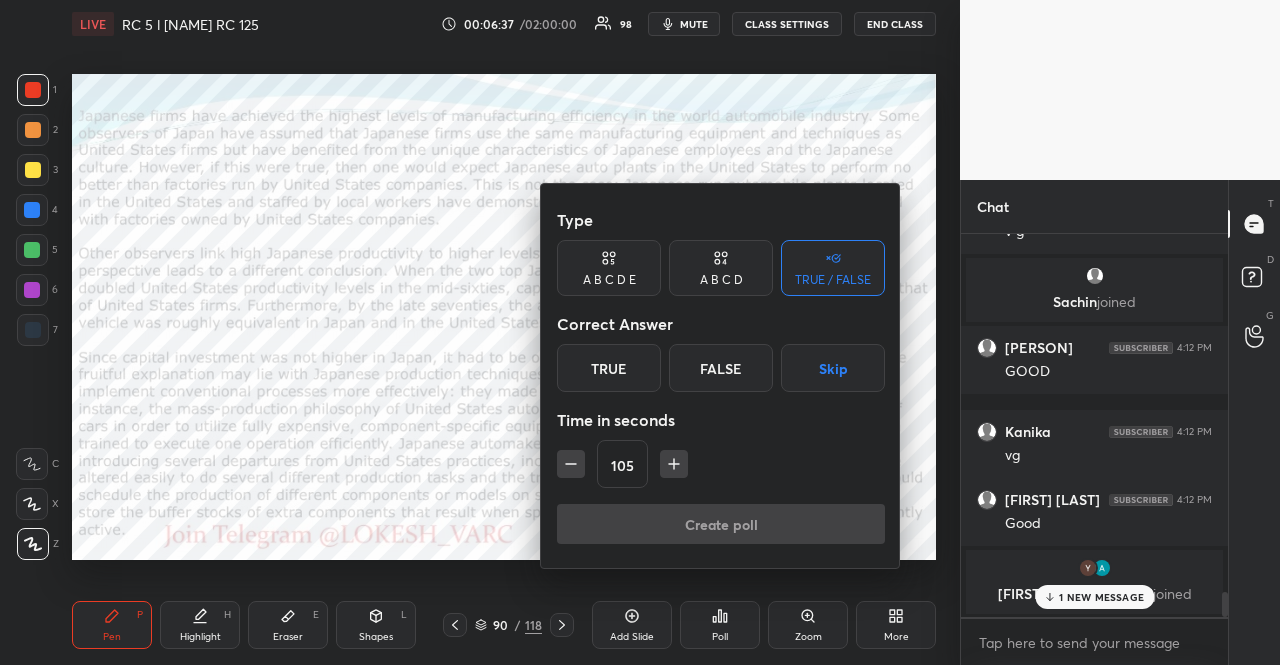 click 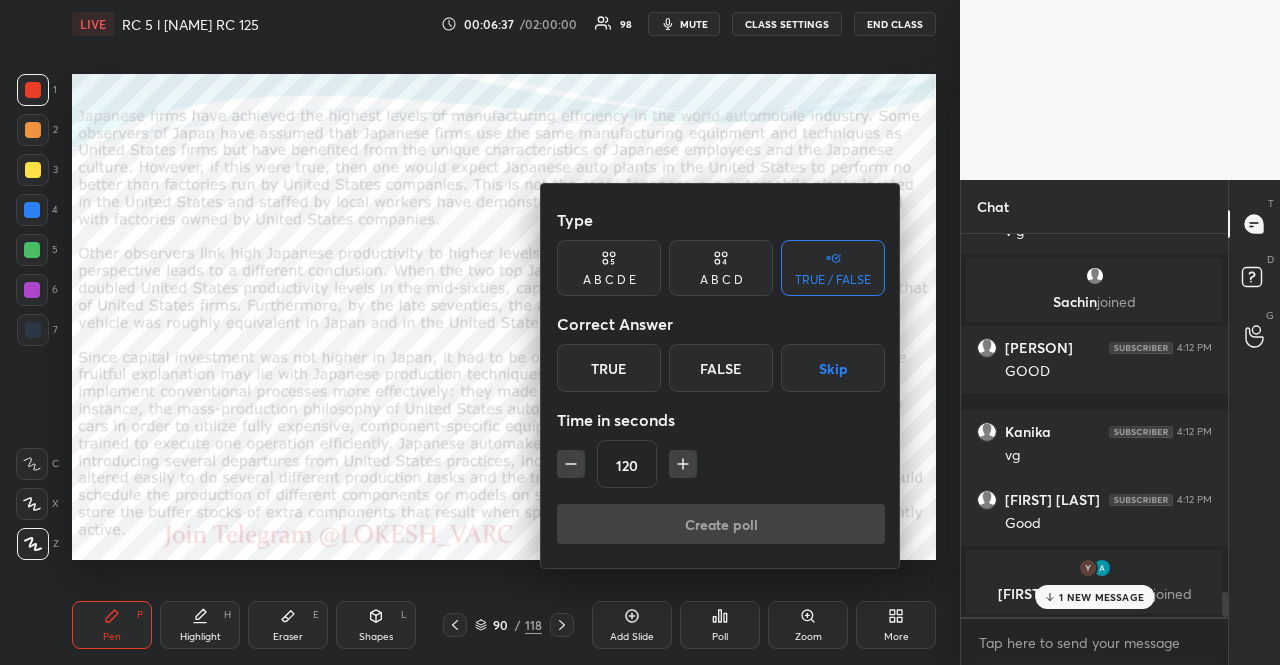 click on "Skip" at bounding box center [833, 368] 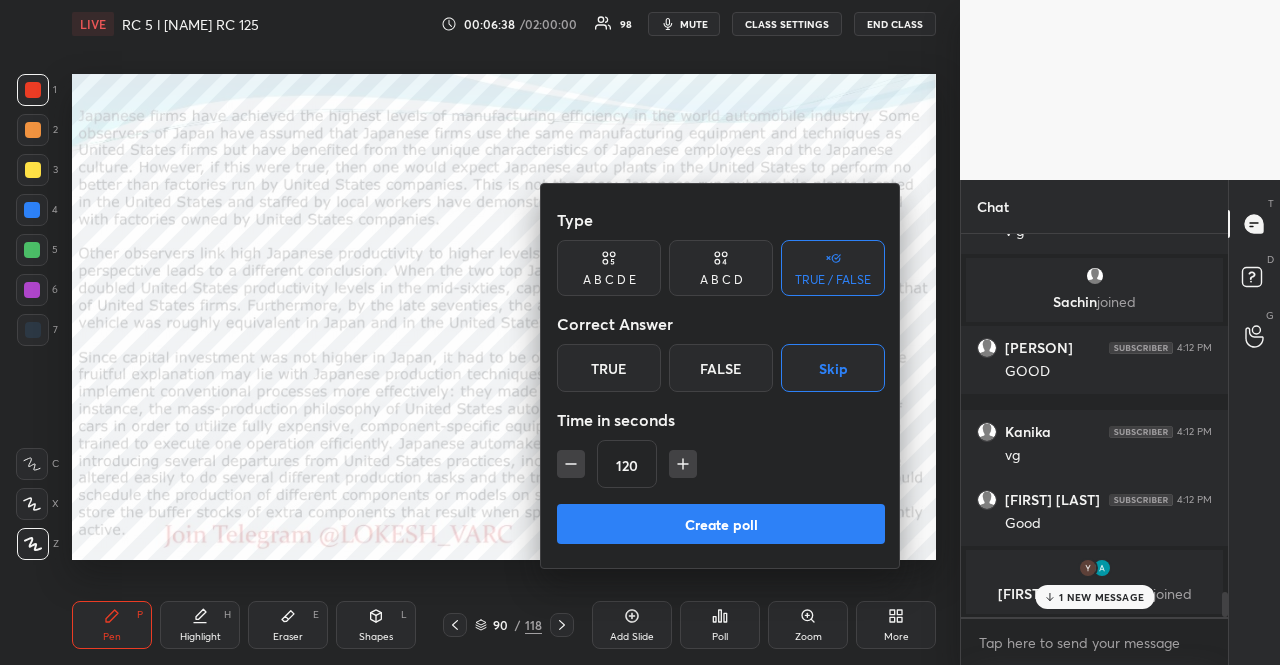 drag, startPoint x: 780, startPoint y: 520, endPoint x: 742, endPoint y: 265, distance: 257.81583 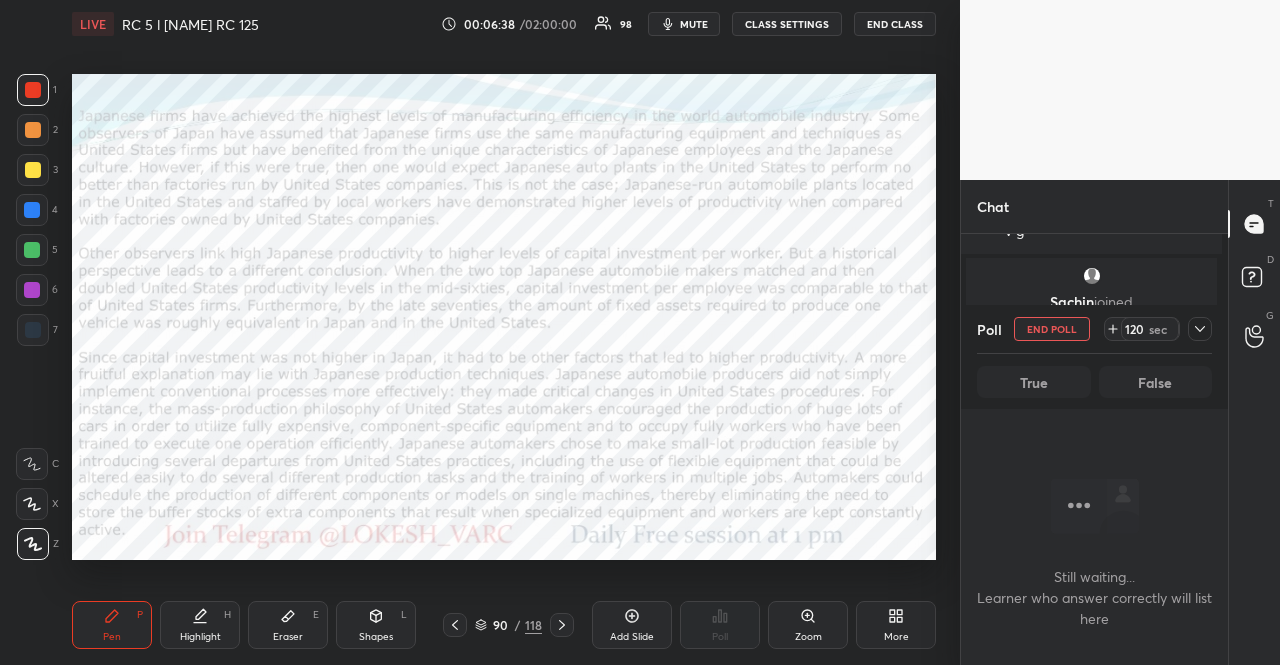 scroll, scrollTop: 366, scrollLeft: 255, axis: both 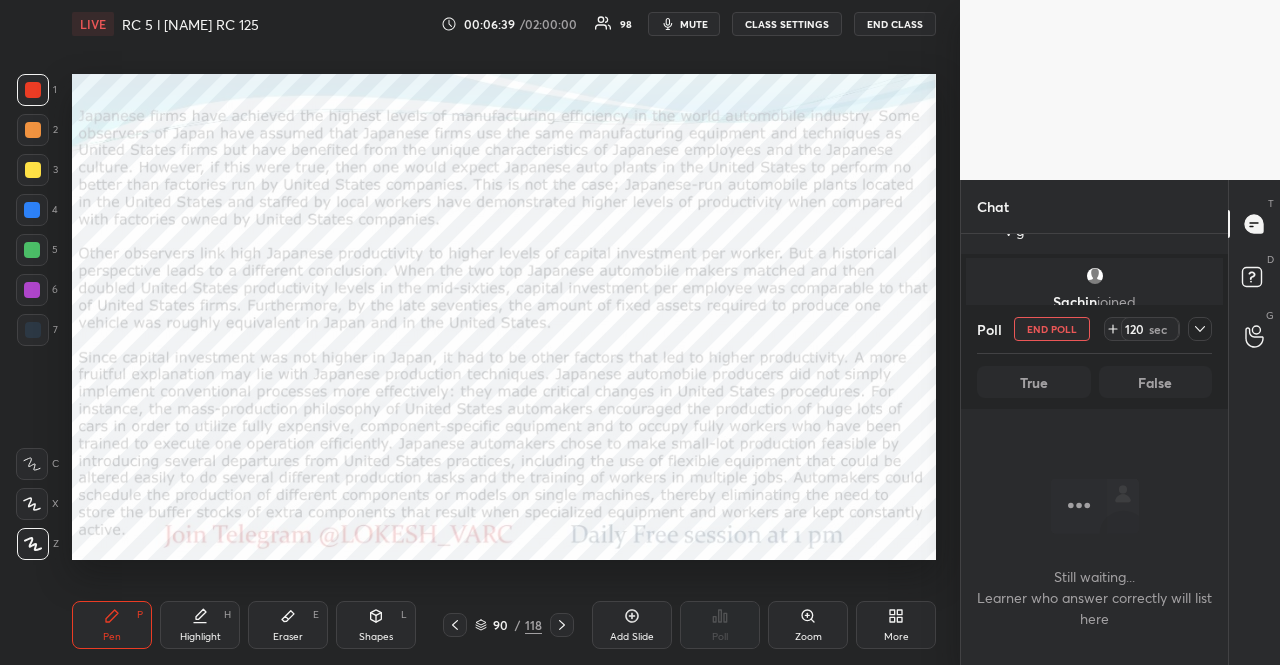 click on "mute" at bounding box center (694, 24) 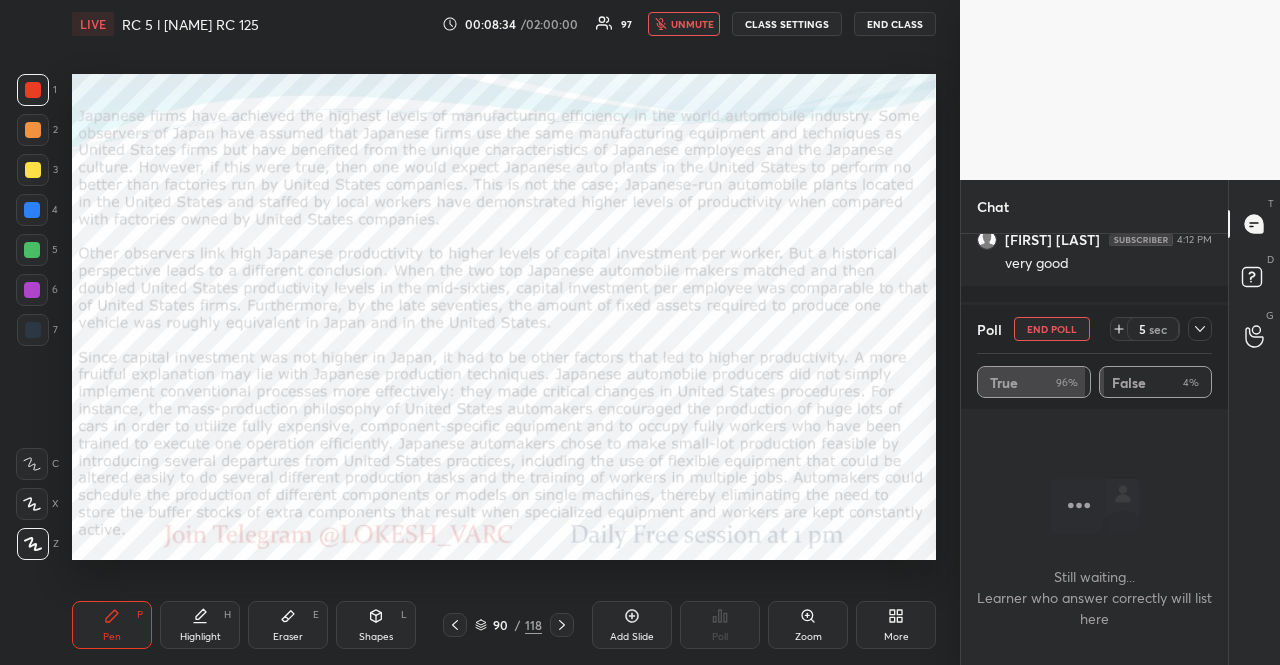 scroll, scrollTop: 233, scrollLeft: 261, axis: both 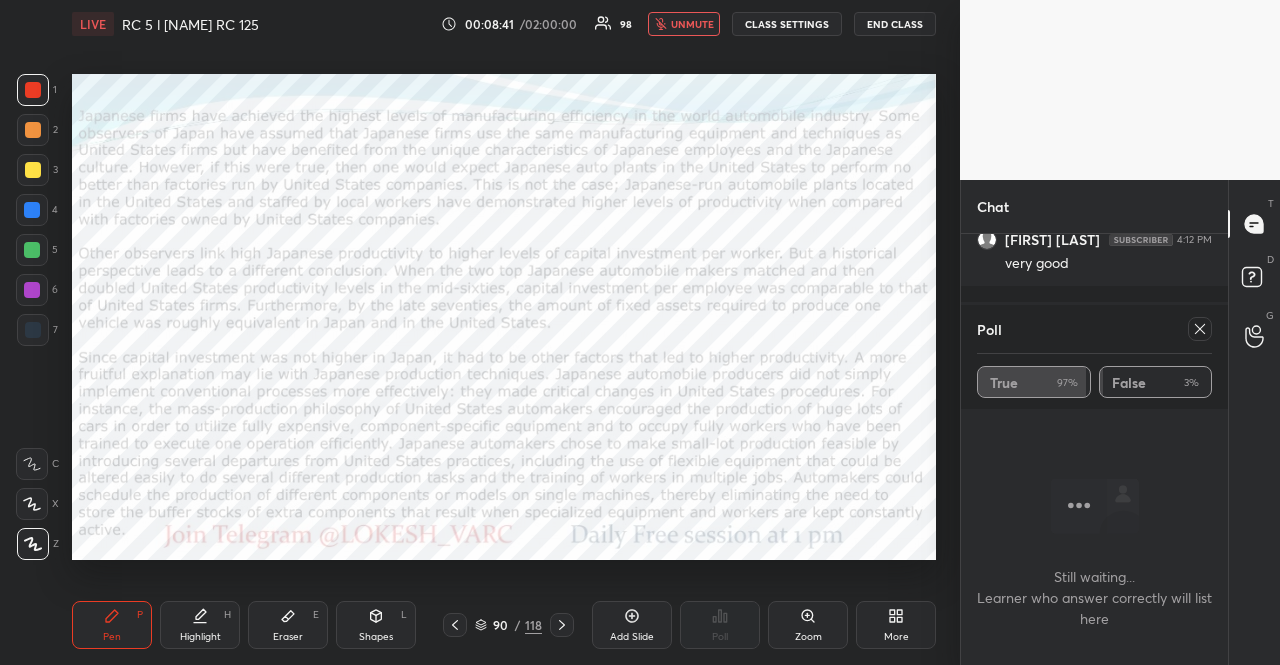 click on "unmute" at bounding box center [692, 24] 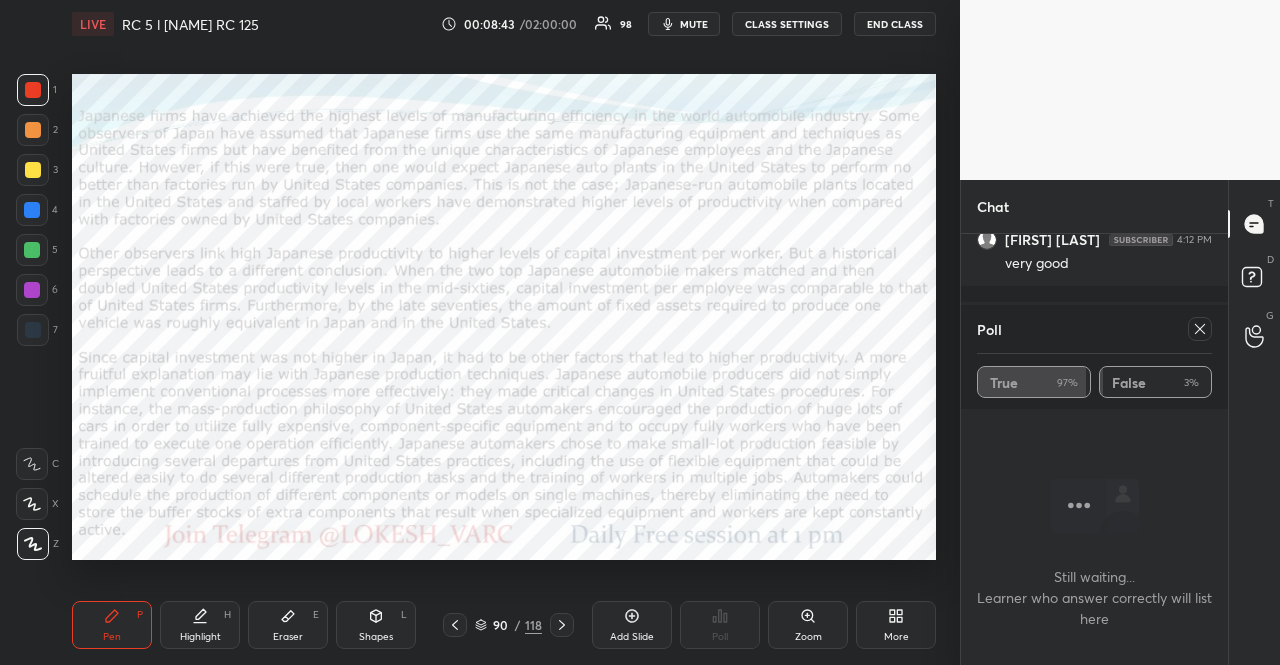 click 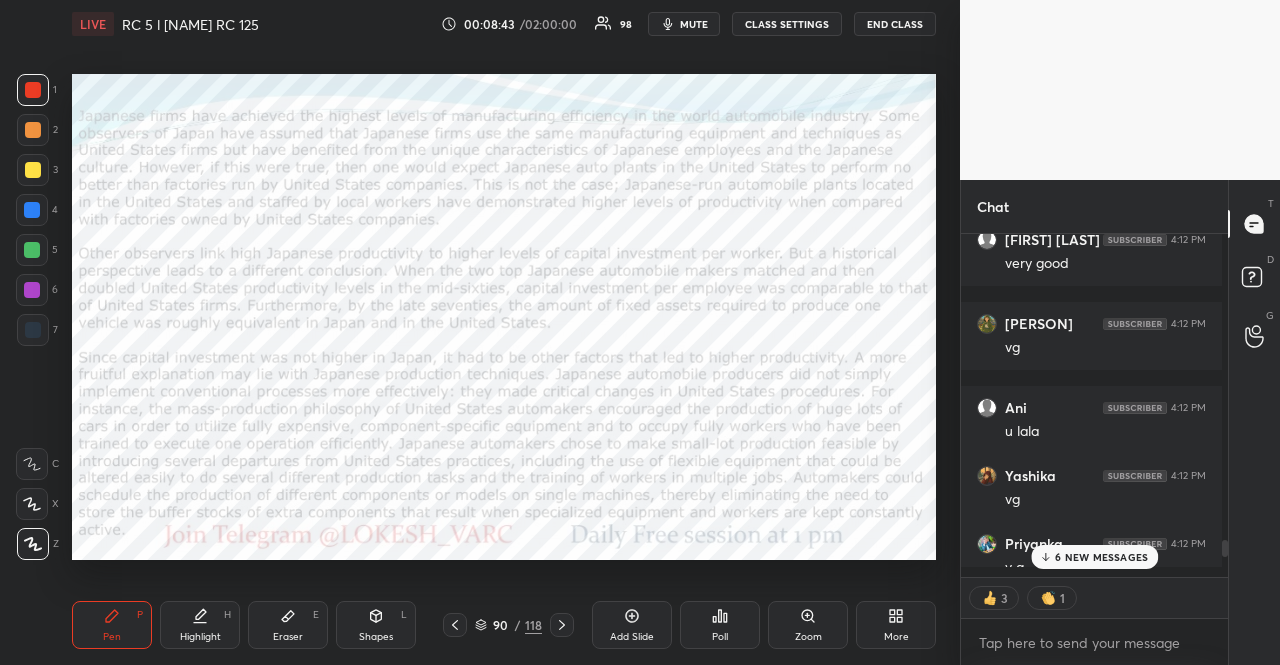 scroll, scrollTop: 6, scrollLeft: 6, axis: both 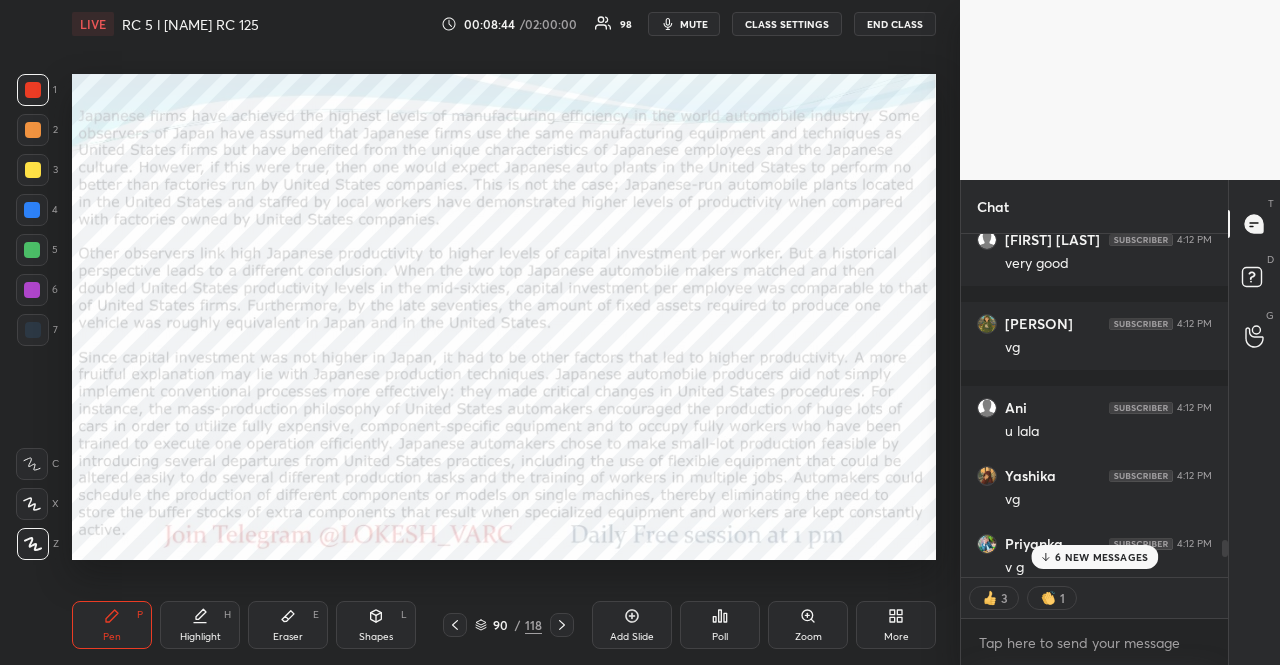 click 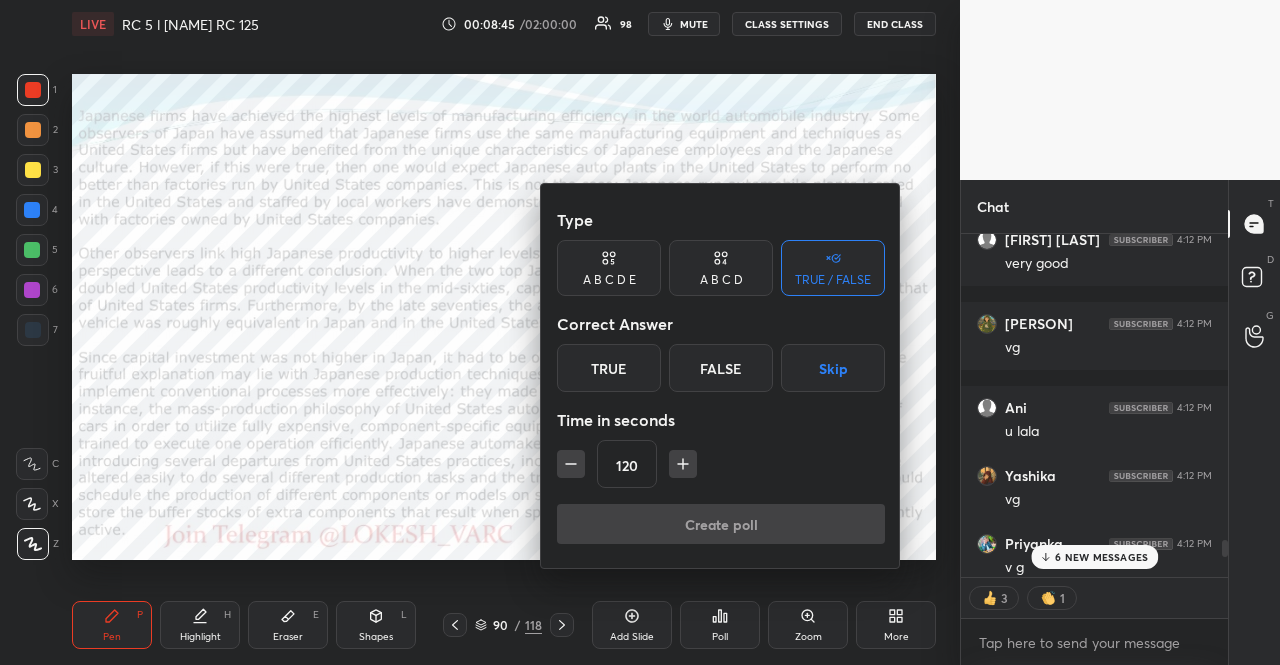 click on "Skip" at bounding box center (833, 368) 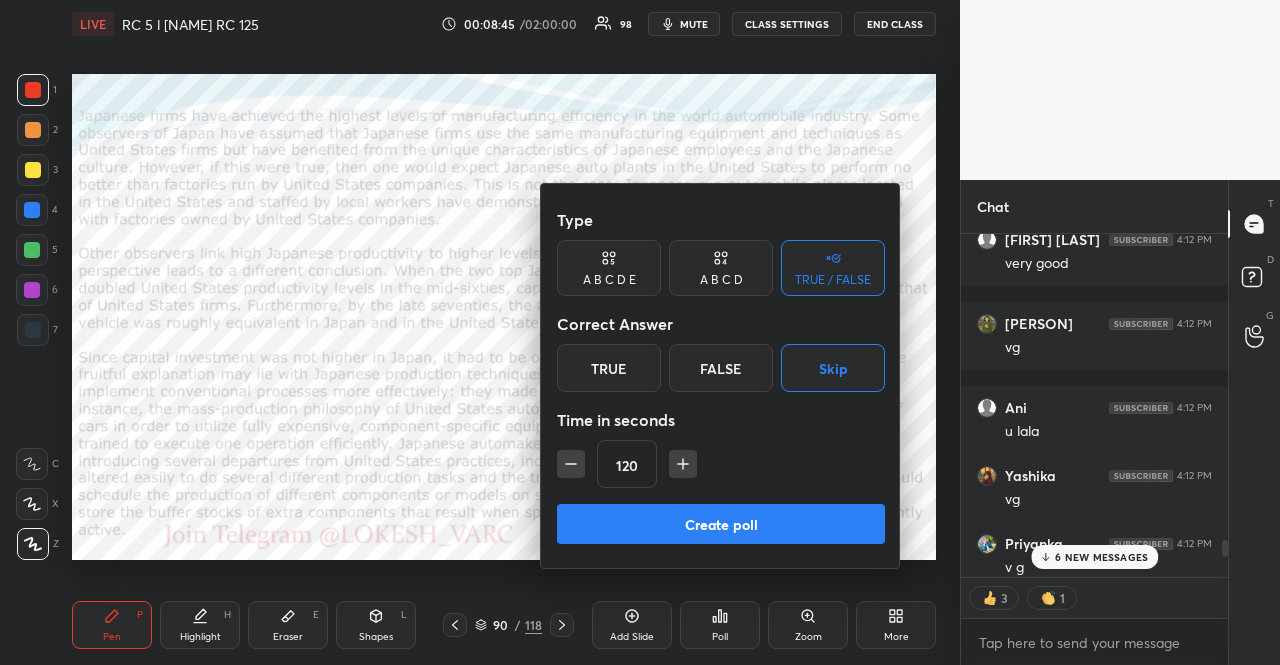 type on "x" 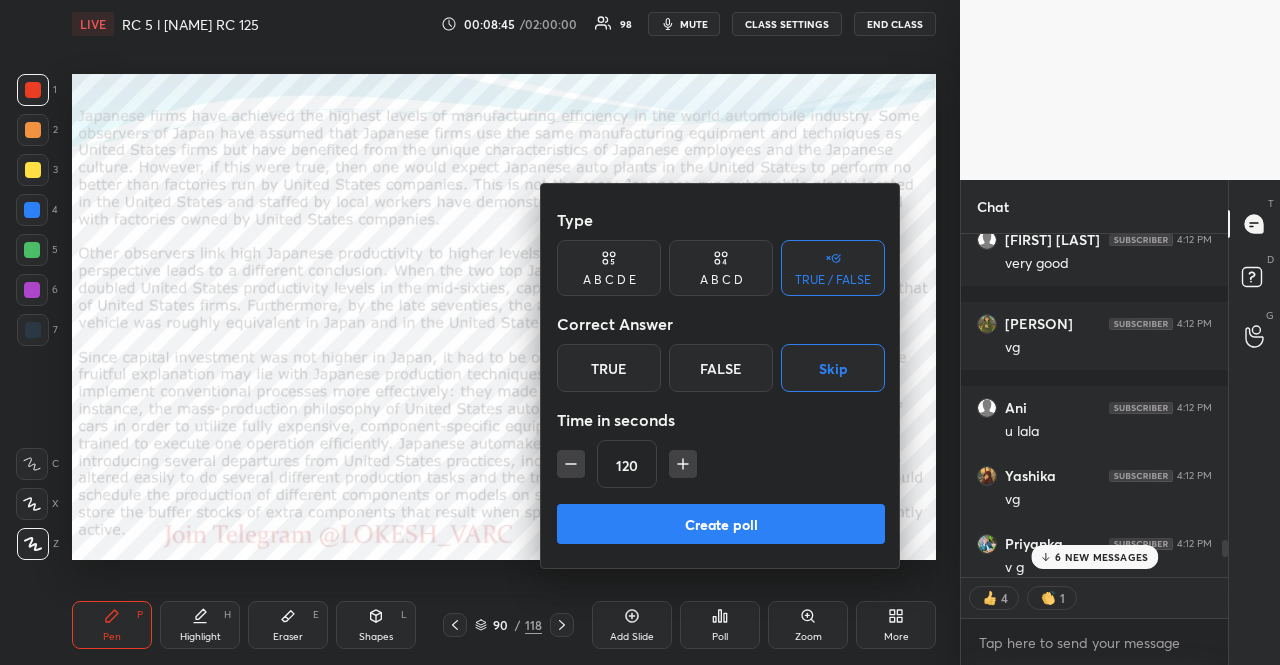 click 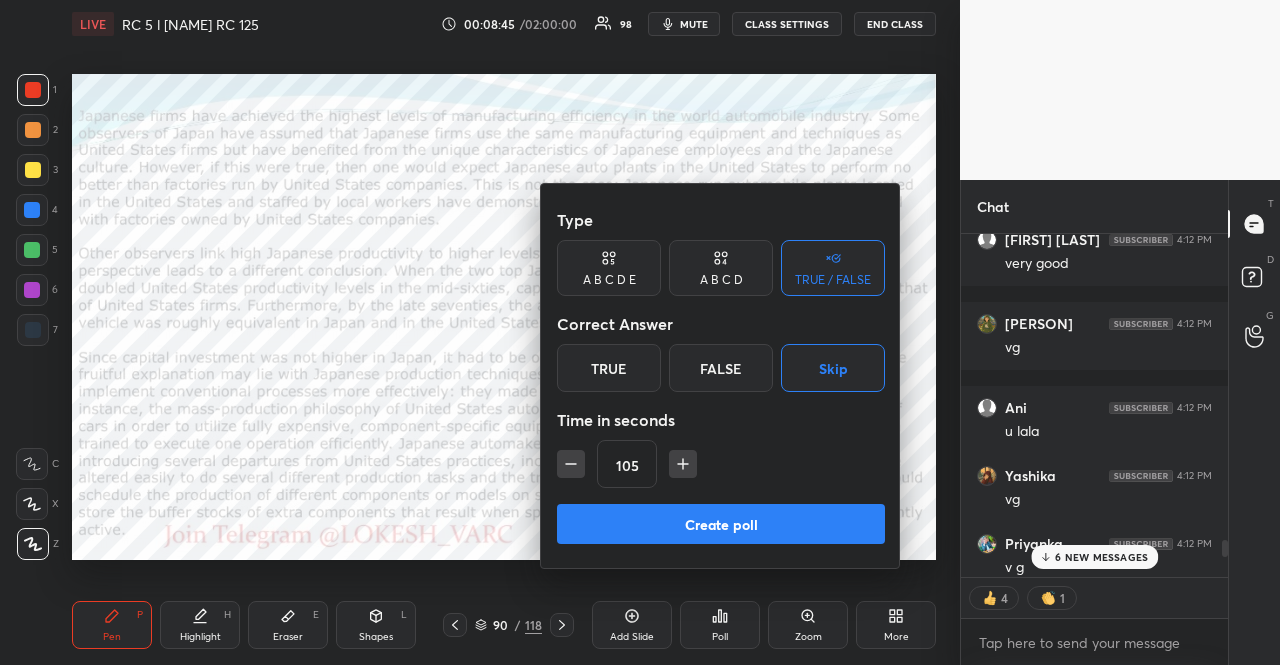 click 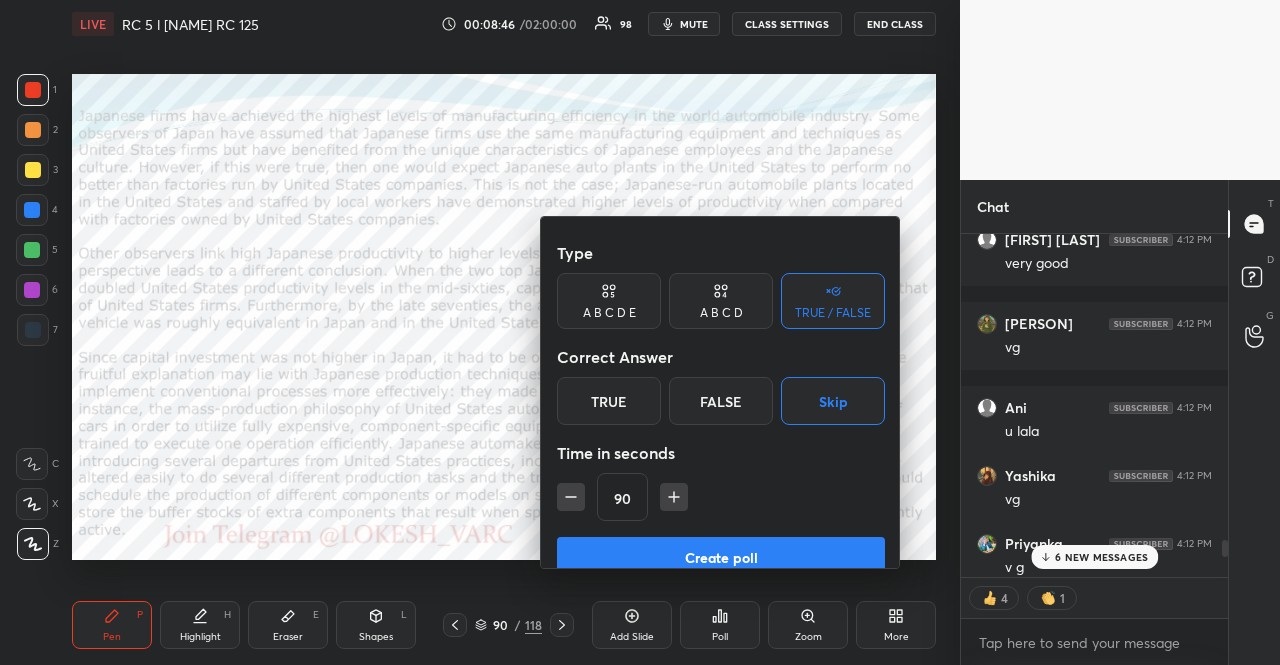 click 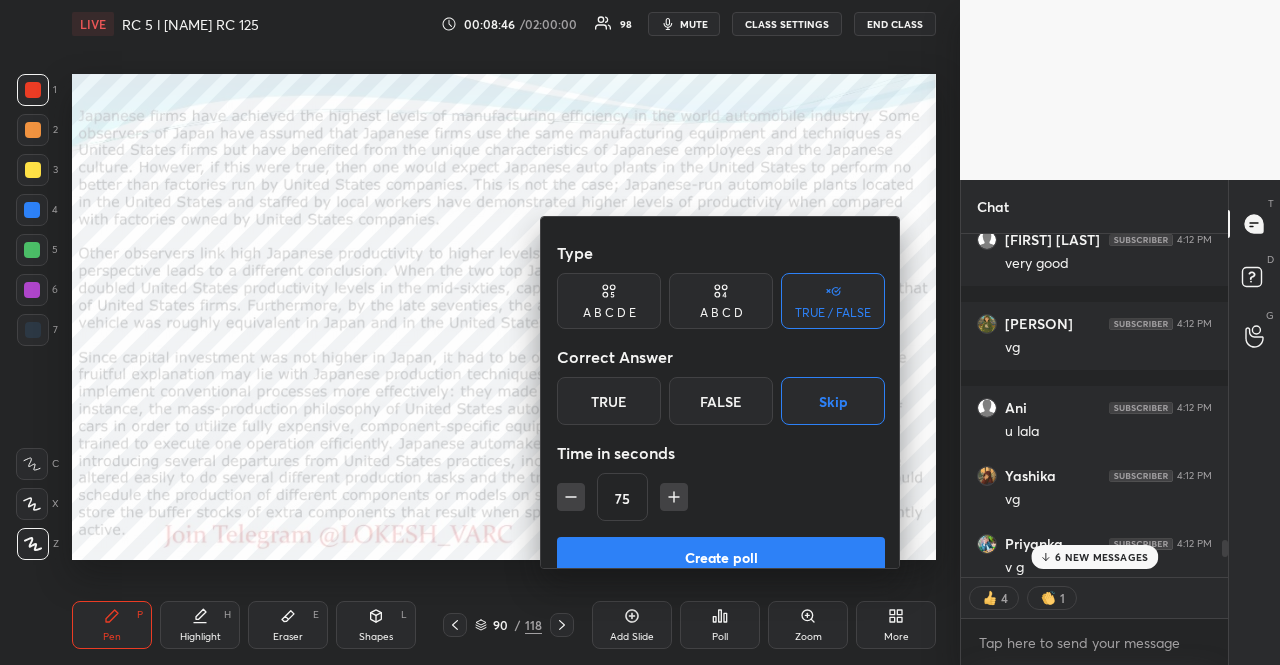 type on "x" 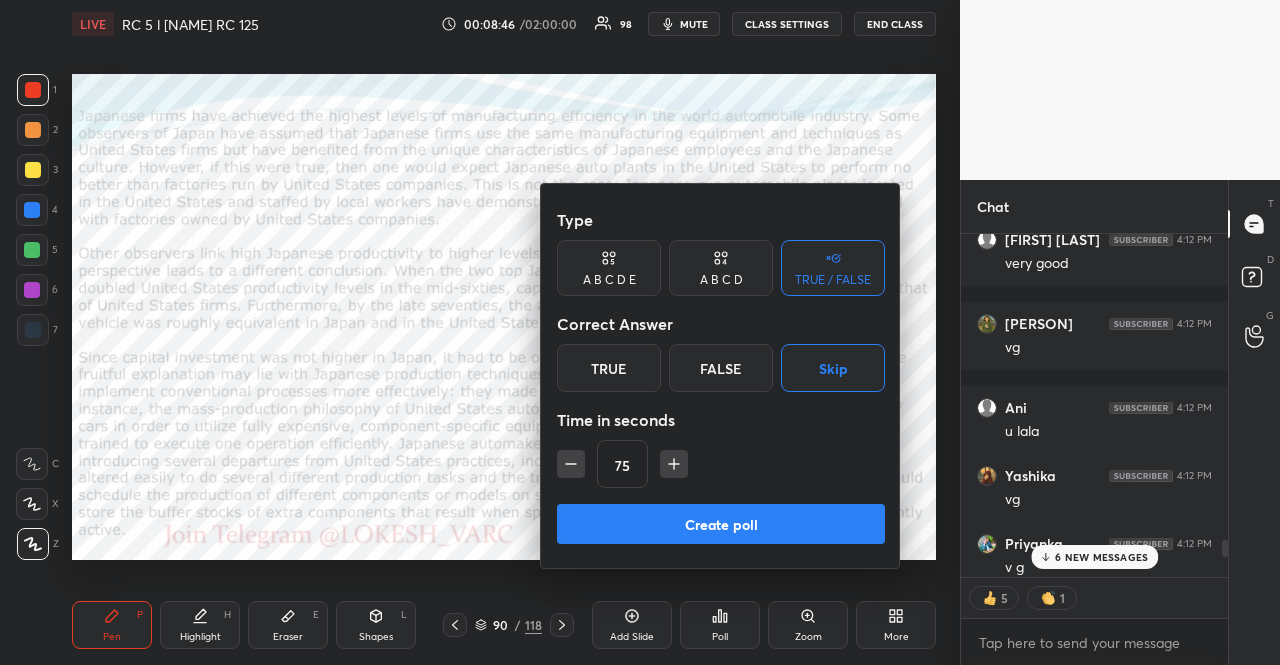 click 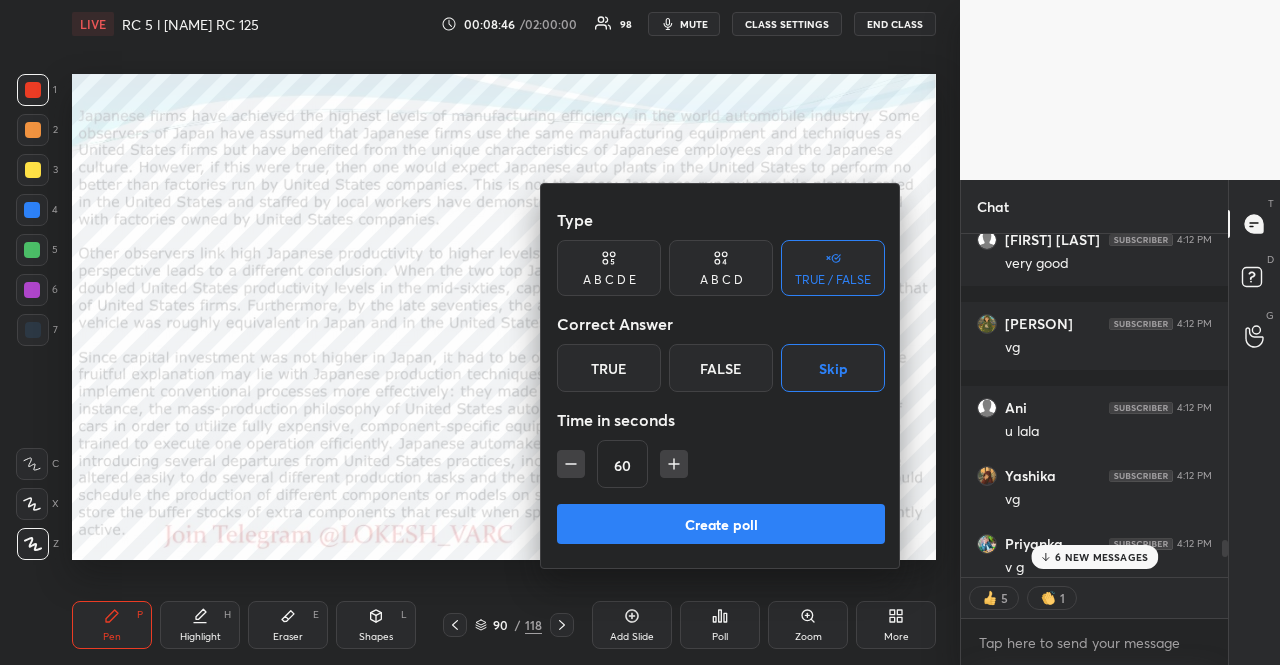 click 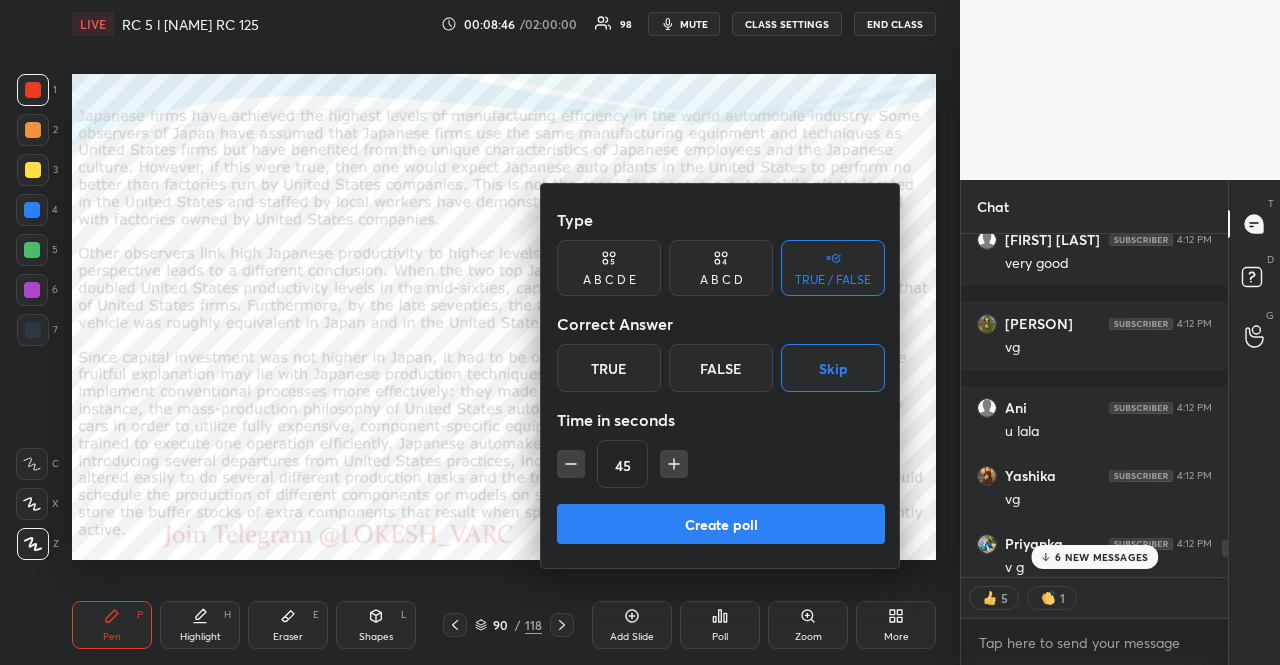 click 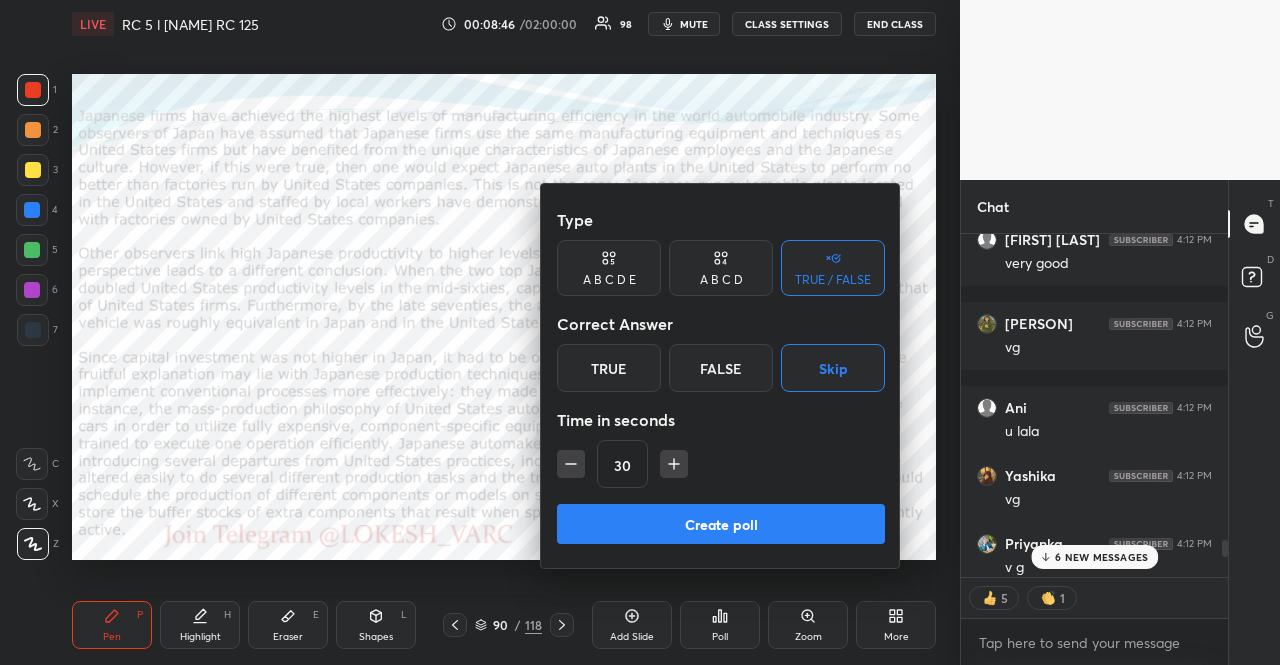 click 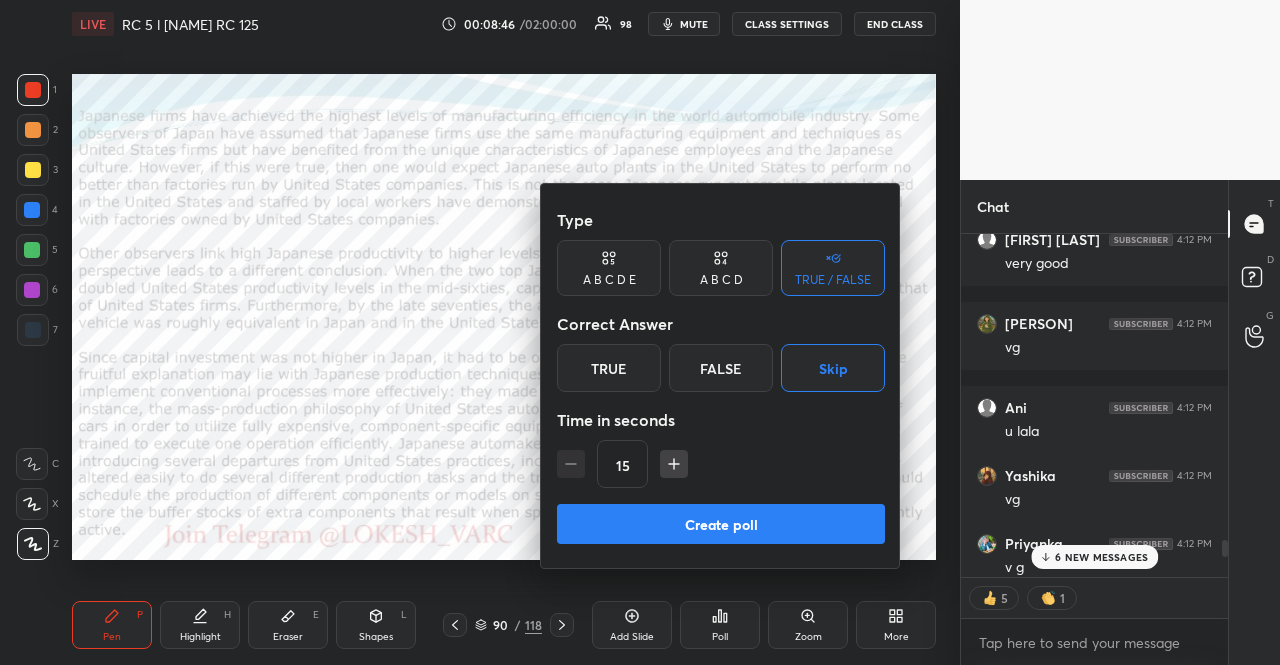 click on "15" at bounding box center [721, 464] 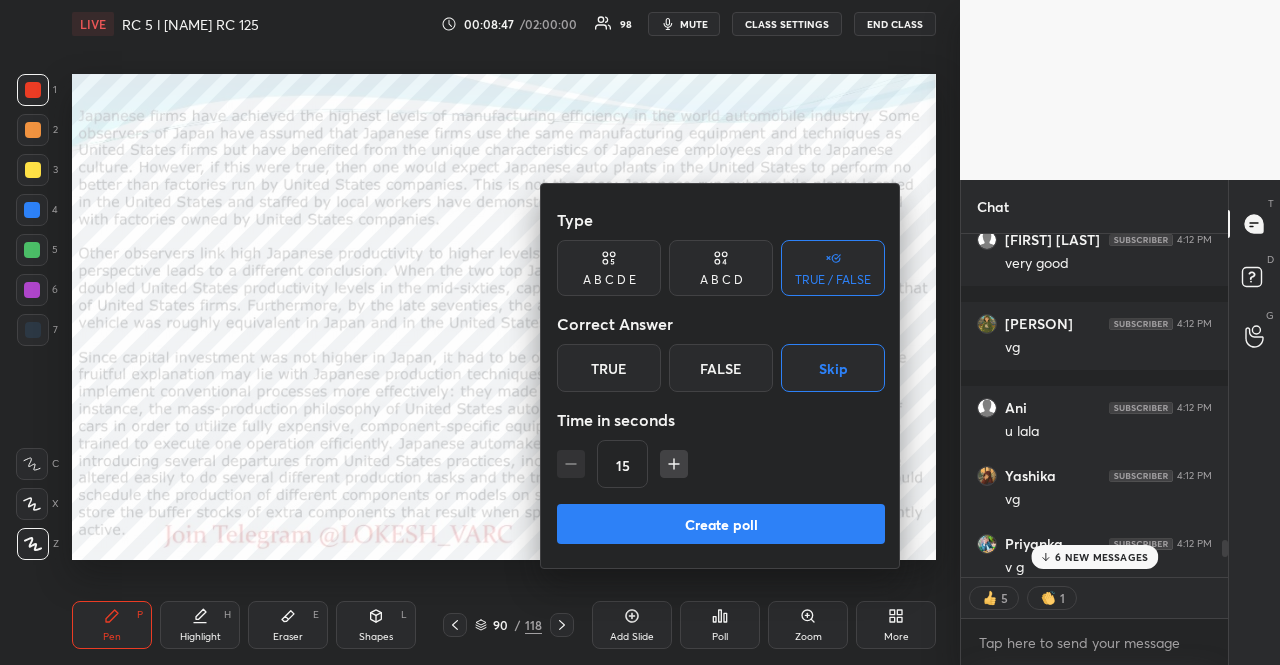 click on "15" at bounding box center [721, 464] 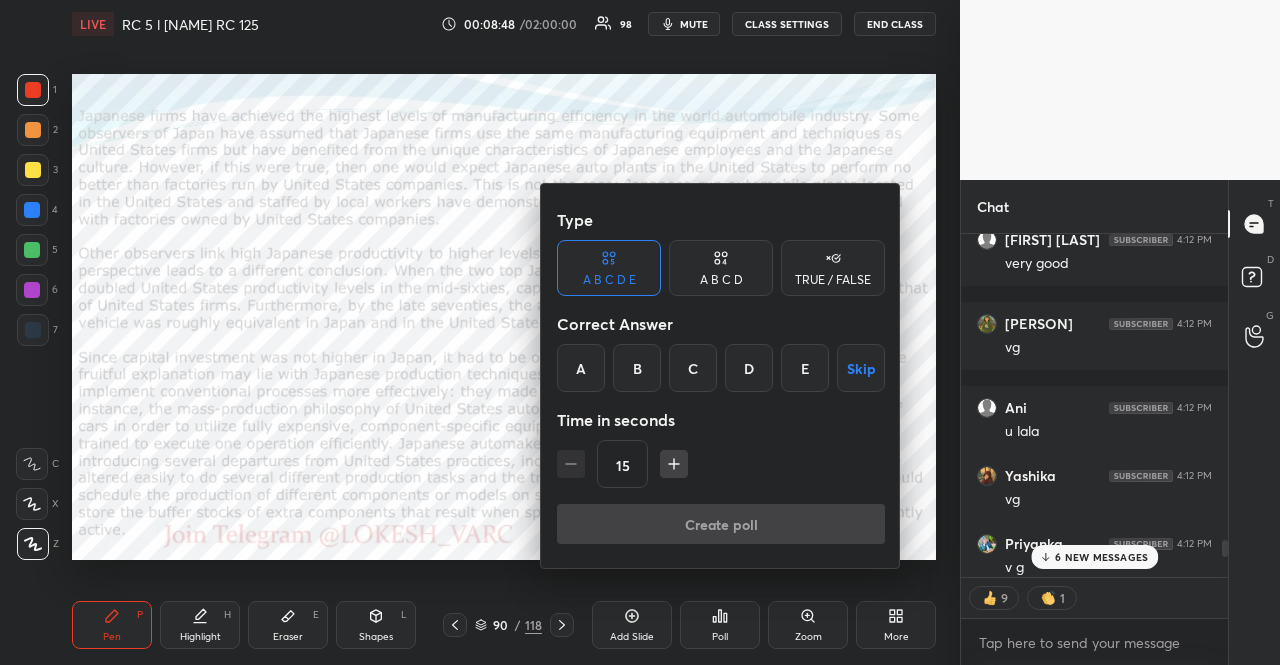 click on "Skip" at bounding box center [861, 368] 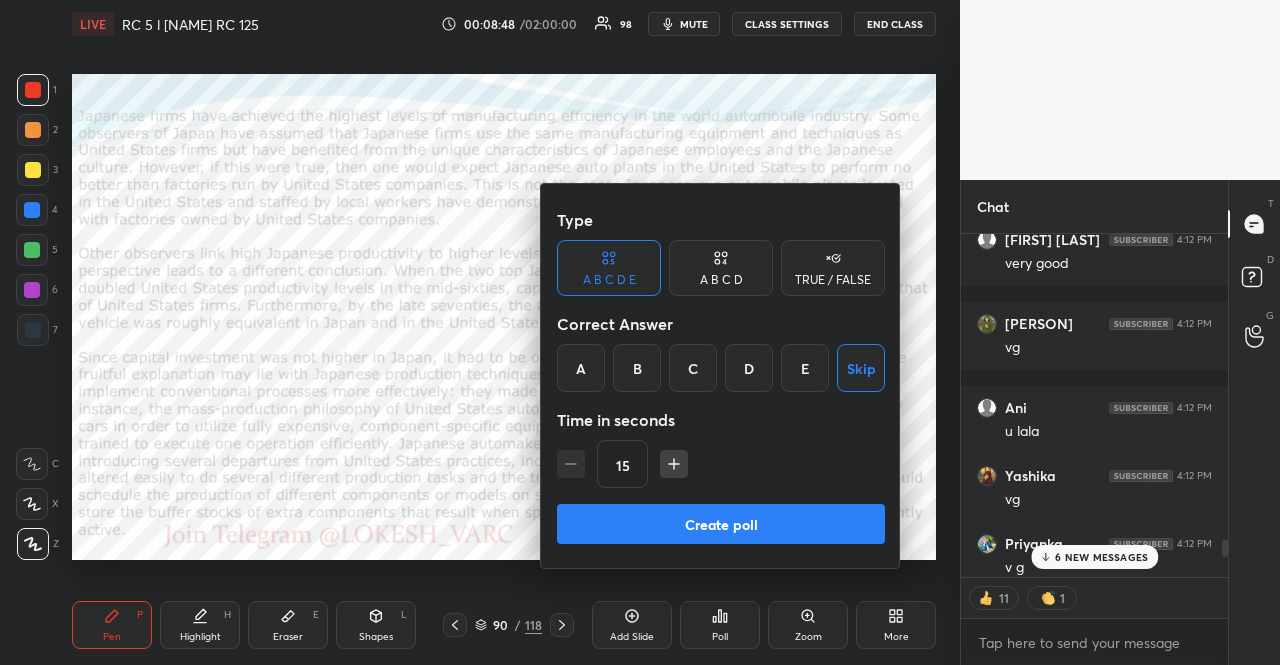click on "Create poll" at bounding box center [721, 524] 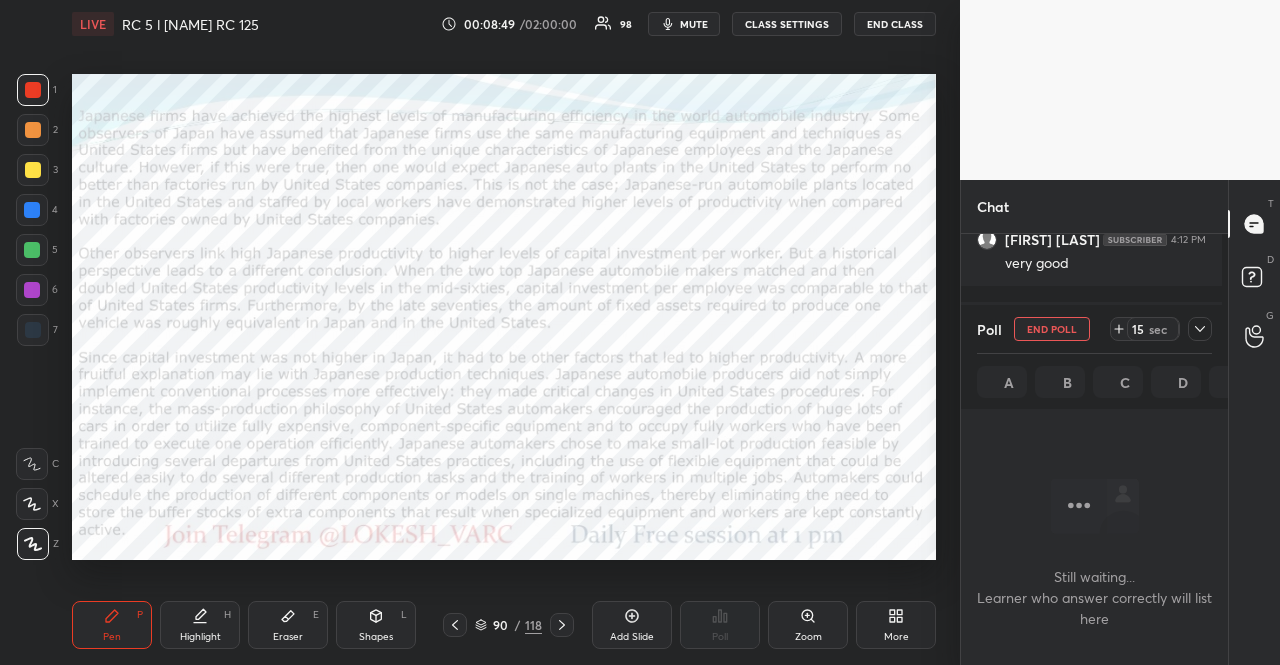scroll, scrollTop: 251, scrollLeft: 255, axis: both 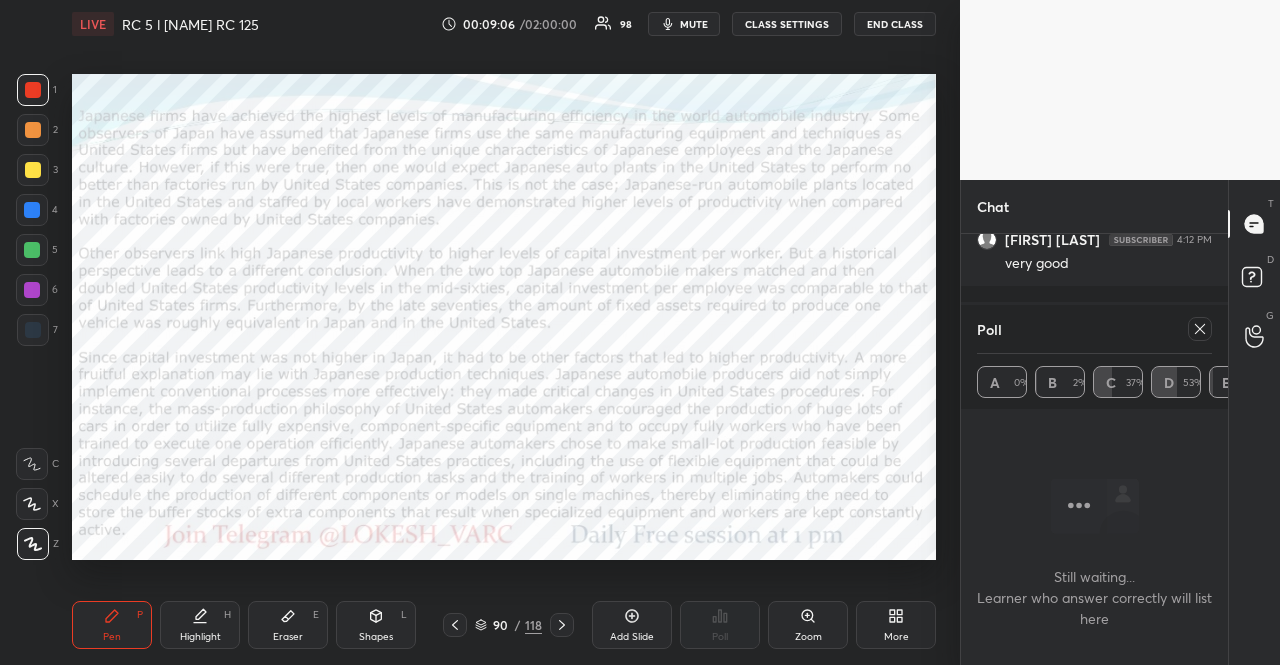 click at bounding box center [32, 210] 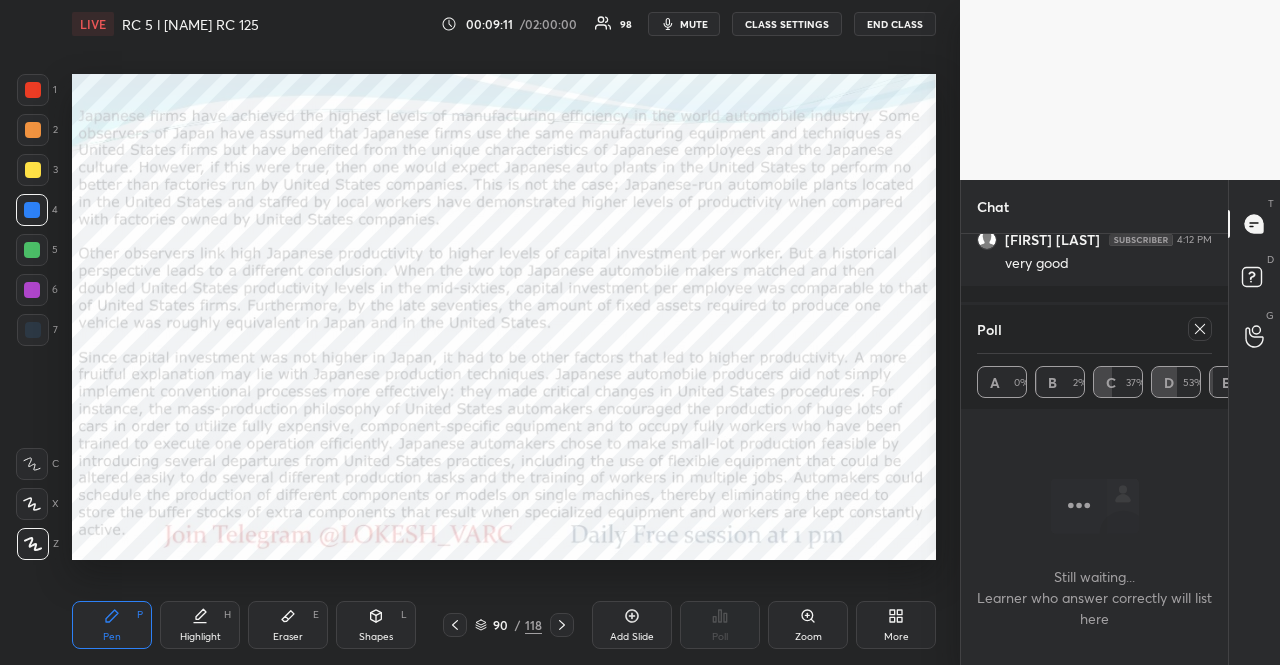 scroll, scrollTop: 6, scrollLeft: 6, axis: both 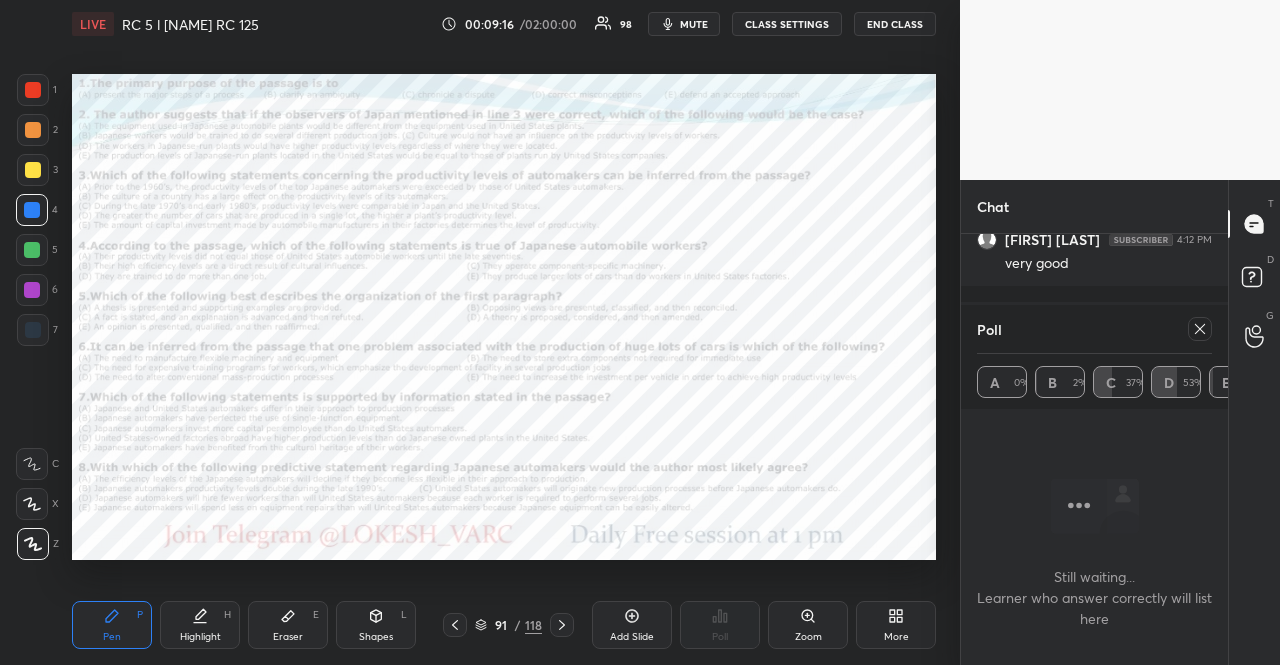 click on "1 2 3 4 5 6 7 R O A L C X Z Erase all   C X Z LIVE RC 5 l Lokesh RC 125 00:09:16 /  02:00:00 98 mute CLASS SETTINGS END CLASS Setting up your live class Poll for   secs No correct answer Start poll Back RC 5 l Lokesh RC 125 Aarambh Academy Pen P Highlight H Eraser E Shapes L 91 / 118 Add Slide Poll Zoom More" at bounding box center (472, 332) 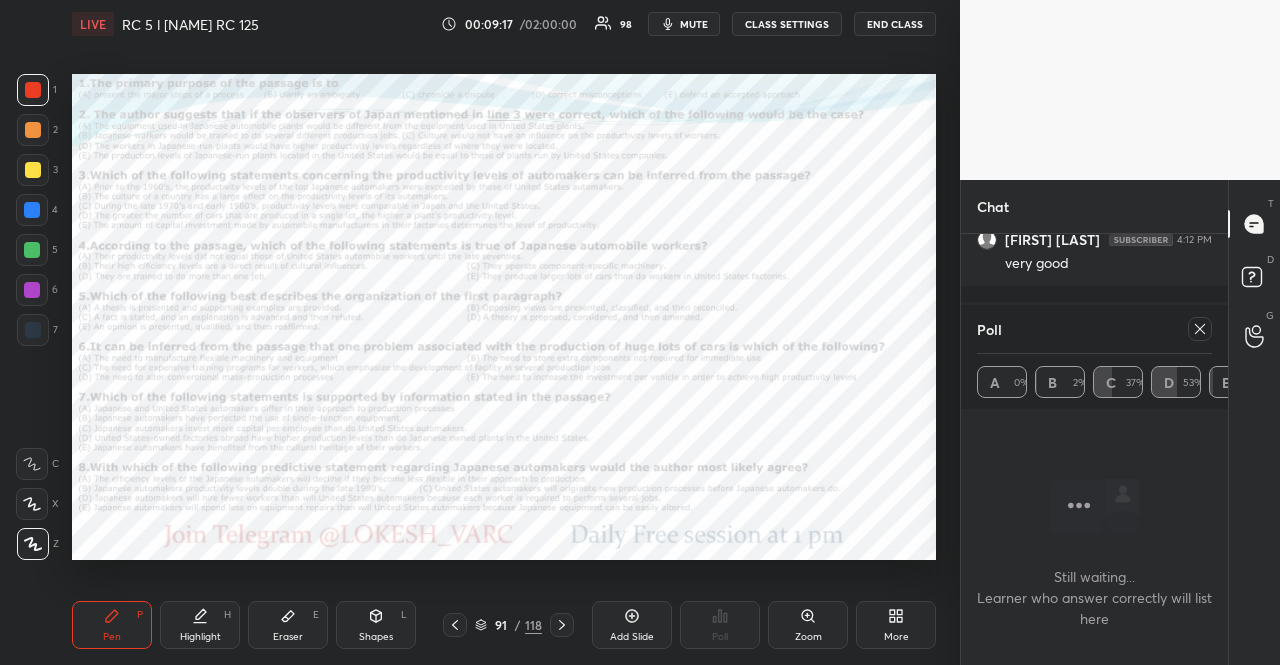 click at bounding box center (33, 130) 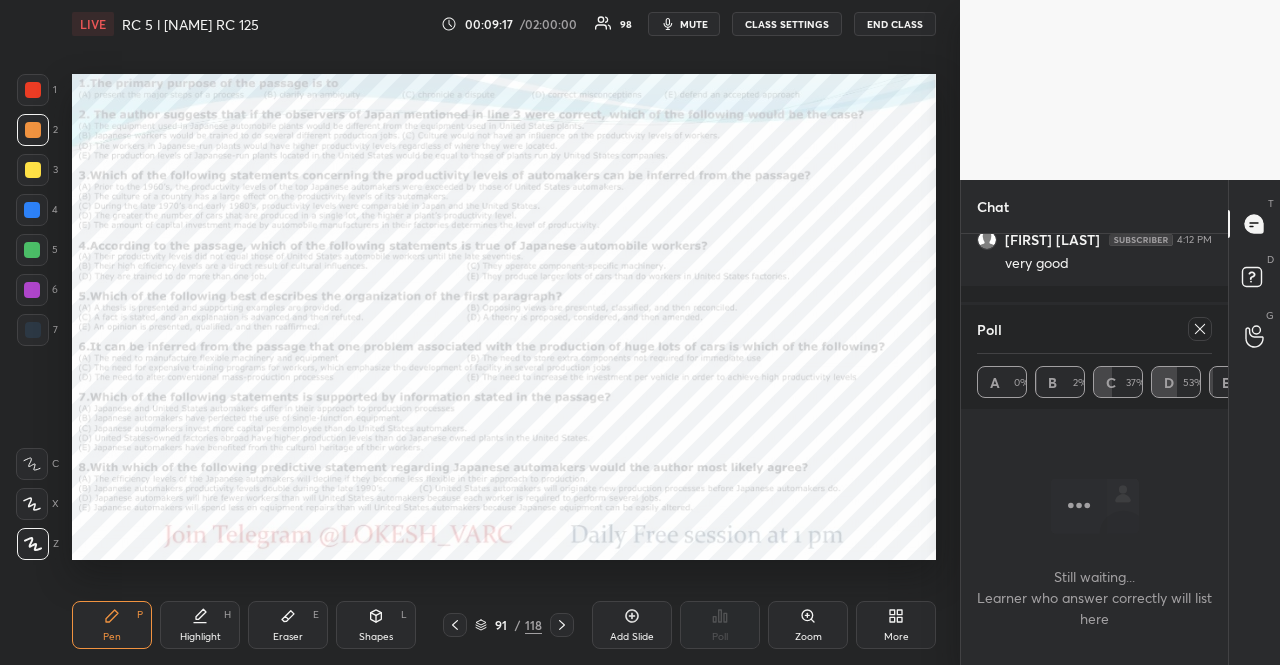click on "1 2 3 4 5 6 7" at bounding box center [37, 214] 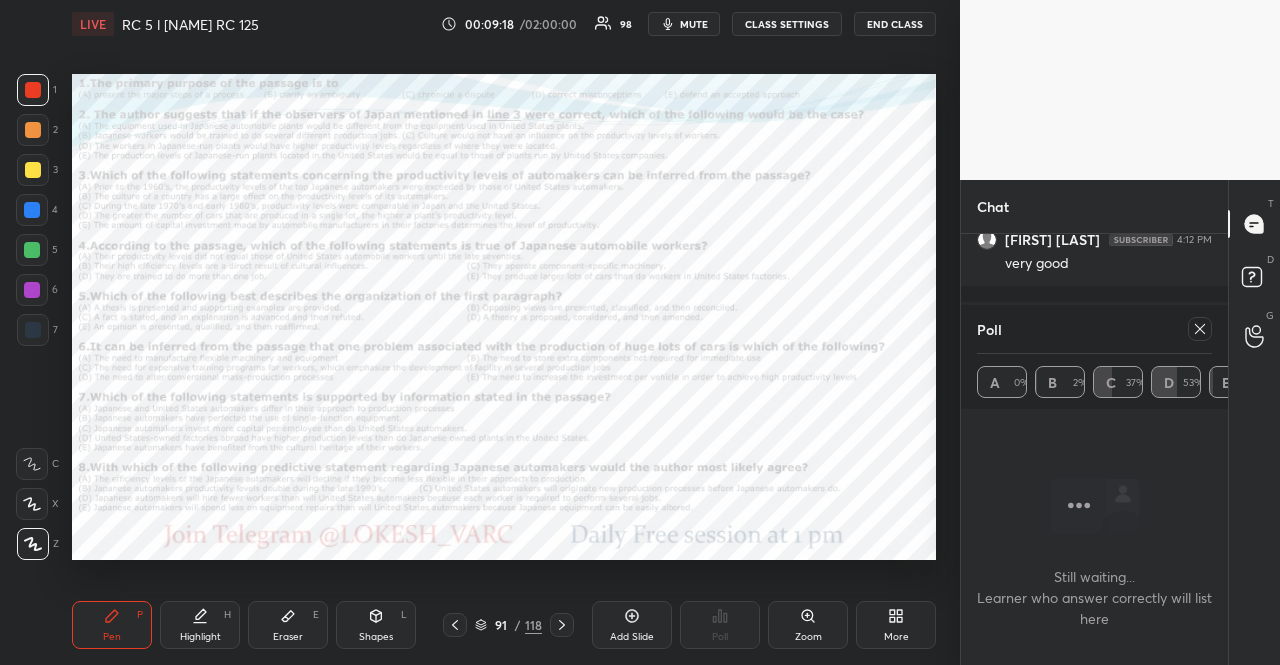 click at bounding box center [32, 464] 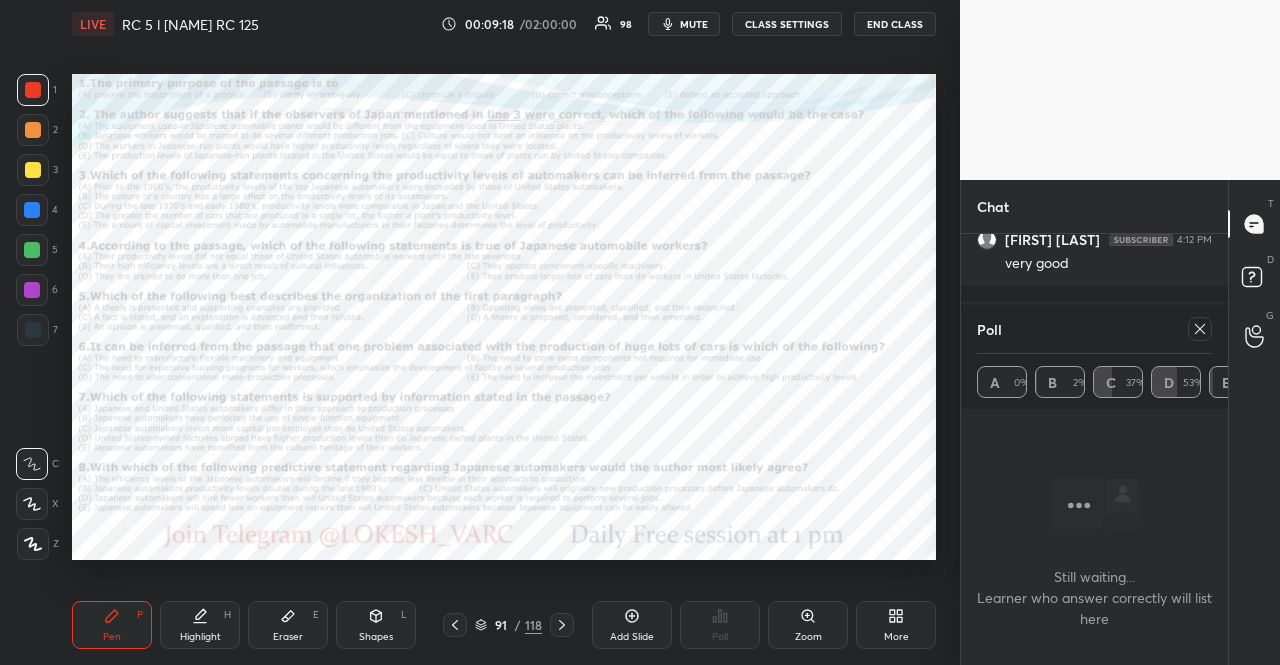 click at bounding box center (32, 464) 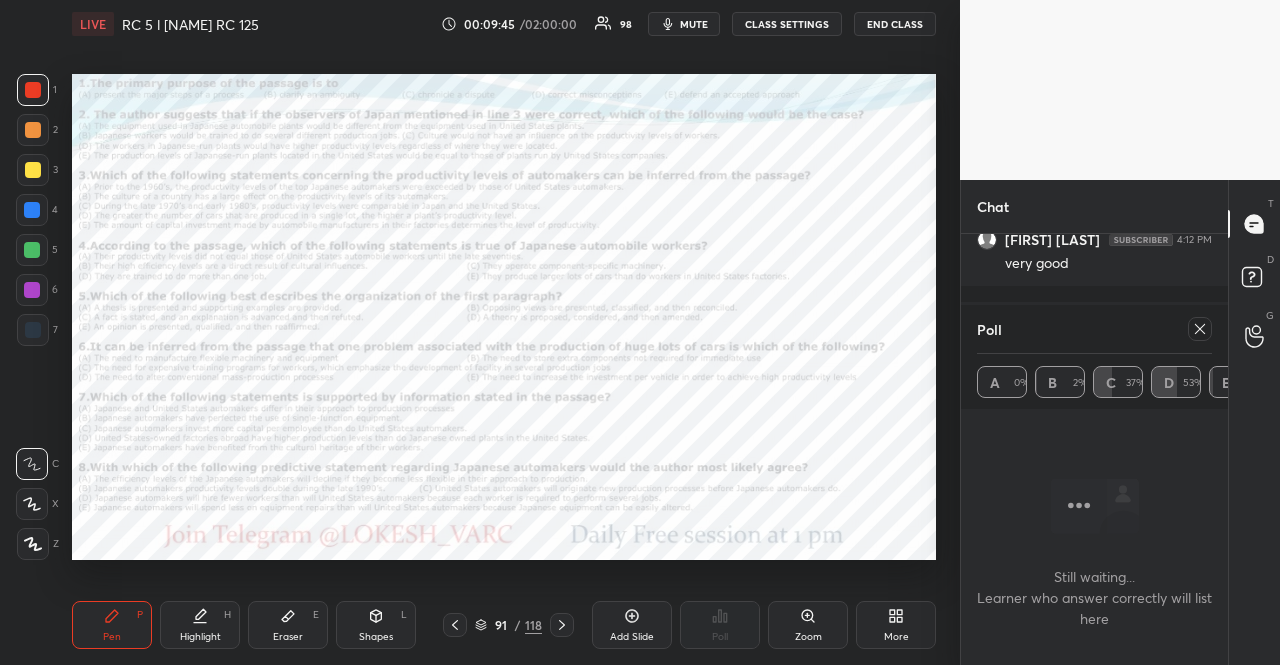 click 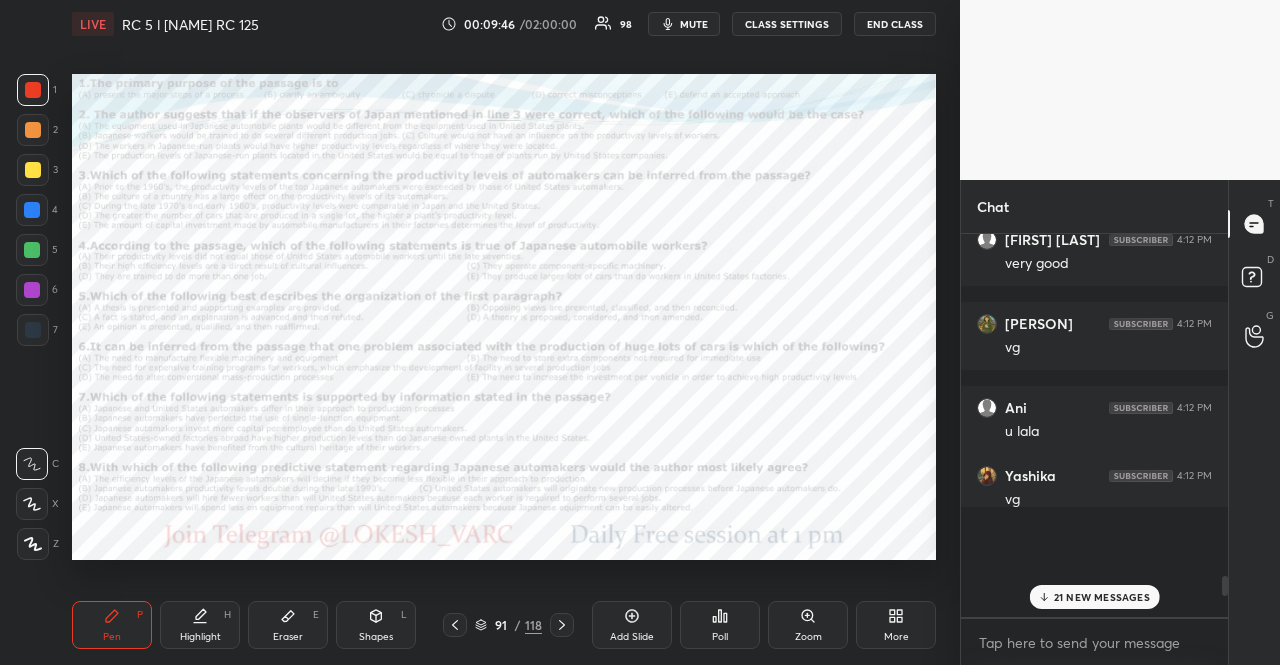 scroll, scrollTop: 309, scrollLeft: 255, axis: both 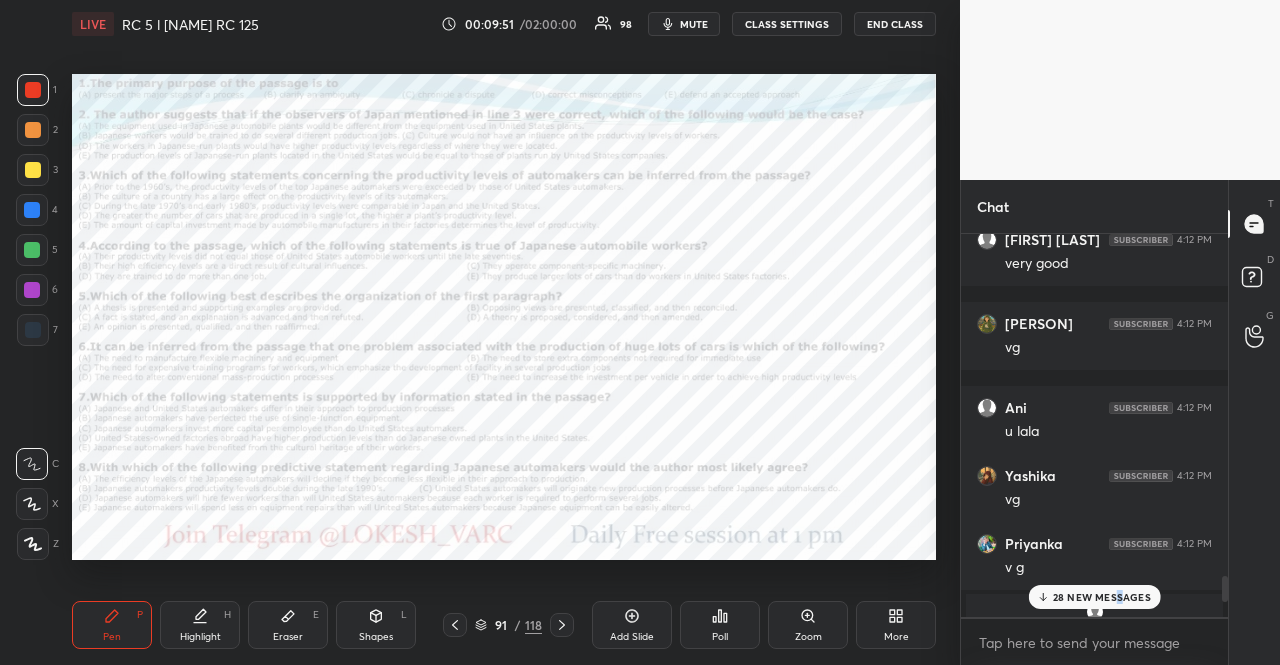 click on "28 NEW MESSAGES" at bounding box center (1094, 597) 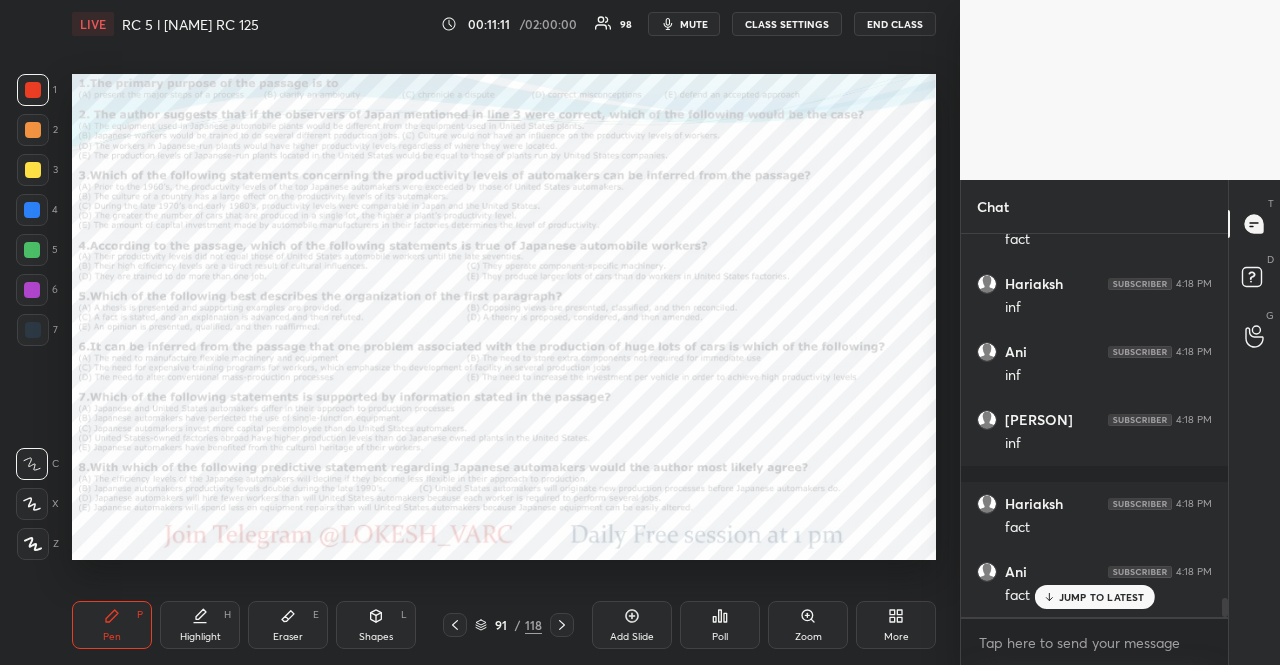scroll, scrollTop: 7410, scrollLeft: 0, axis: vertical 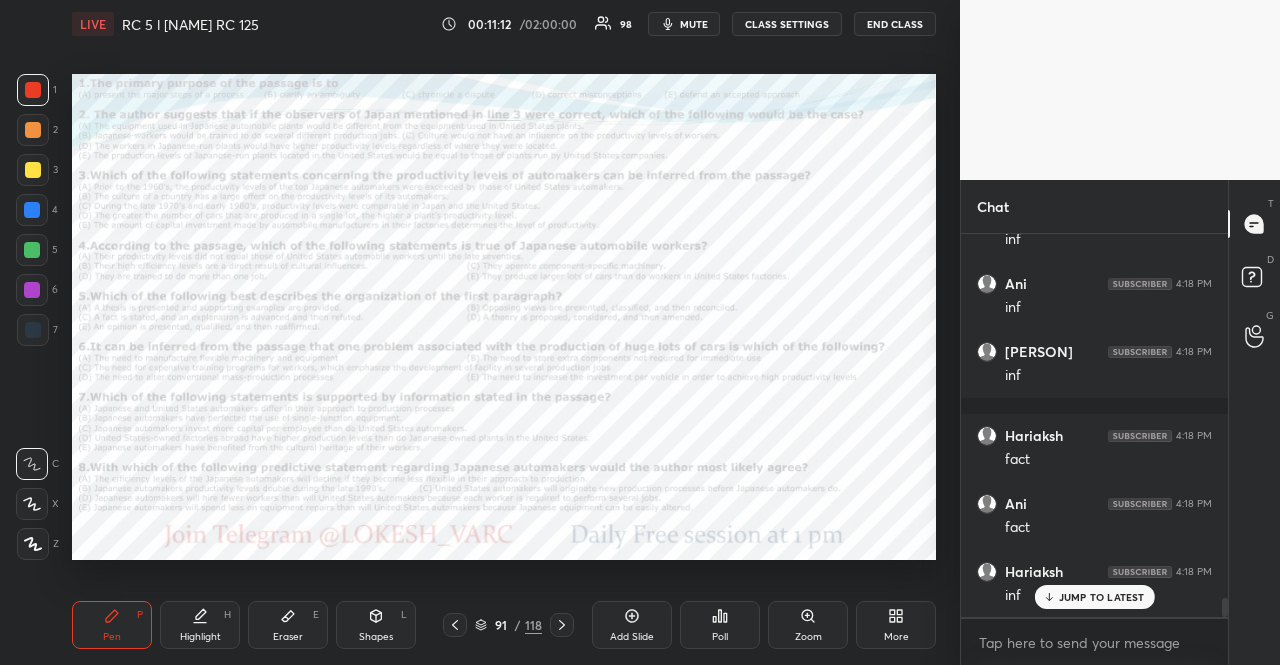 click at bounding box center (33, 330) 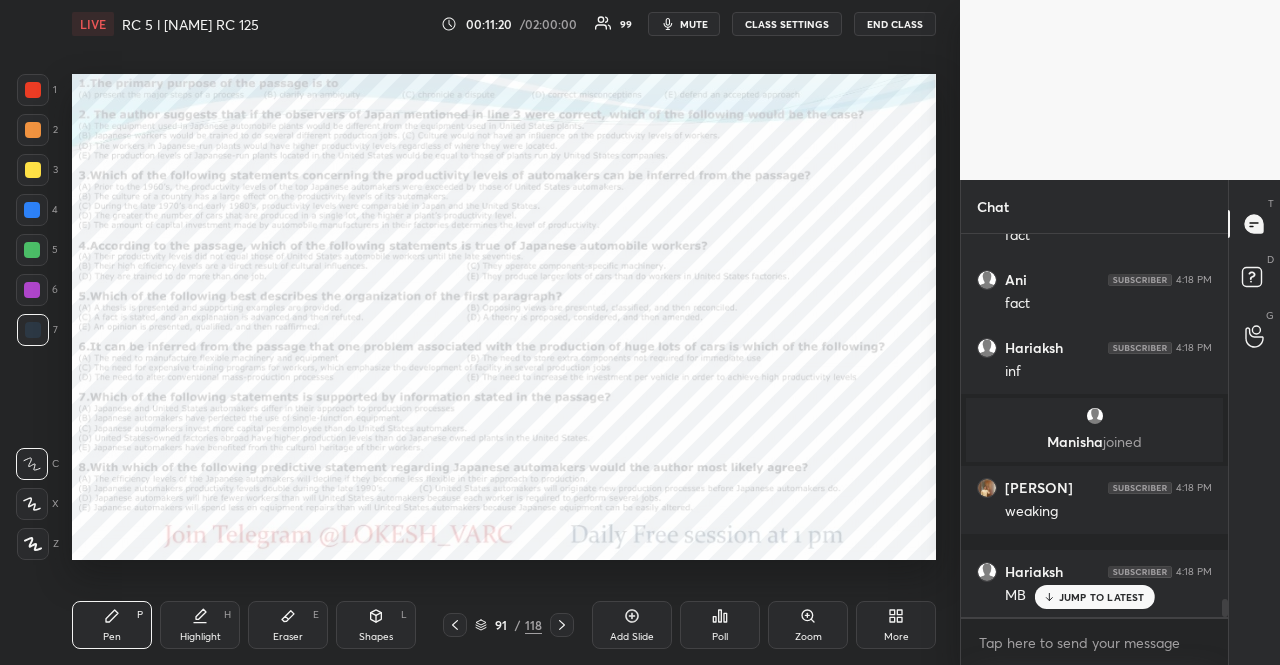 scroll, scrollTop: 7718, scrollLeft: 0, axis: vertical 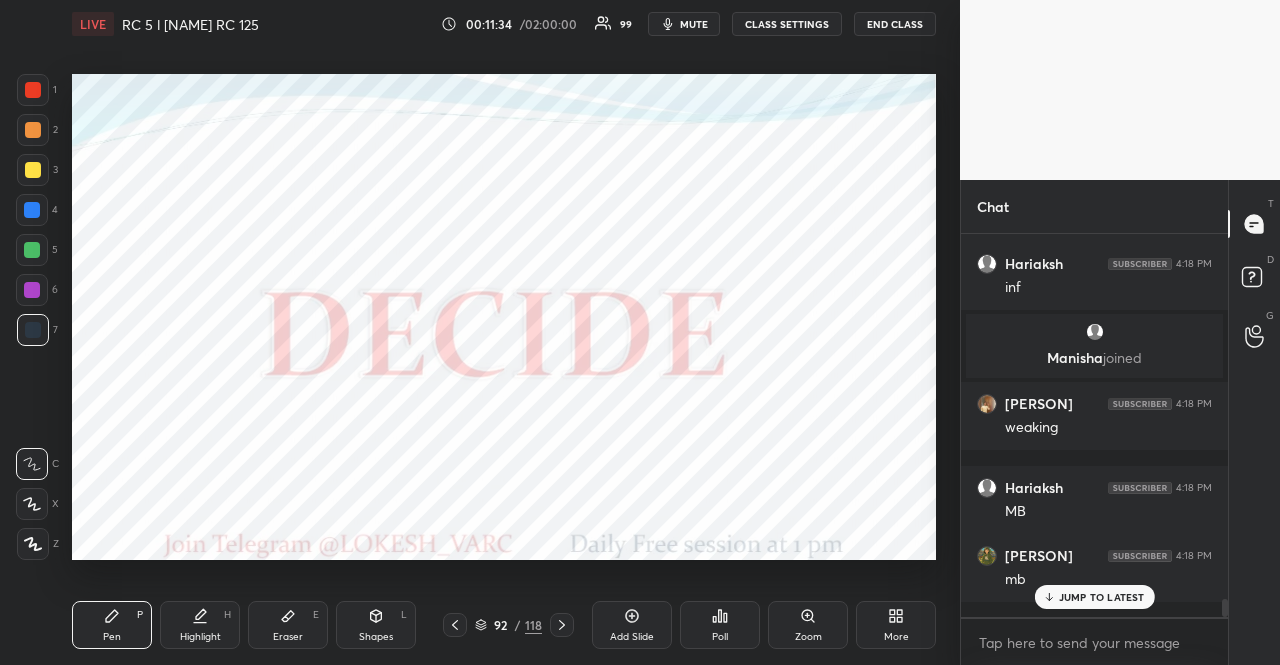 click on "Poll" at bounding box center (720, 625) 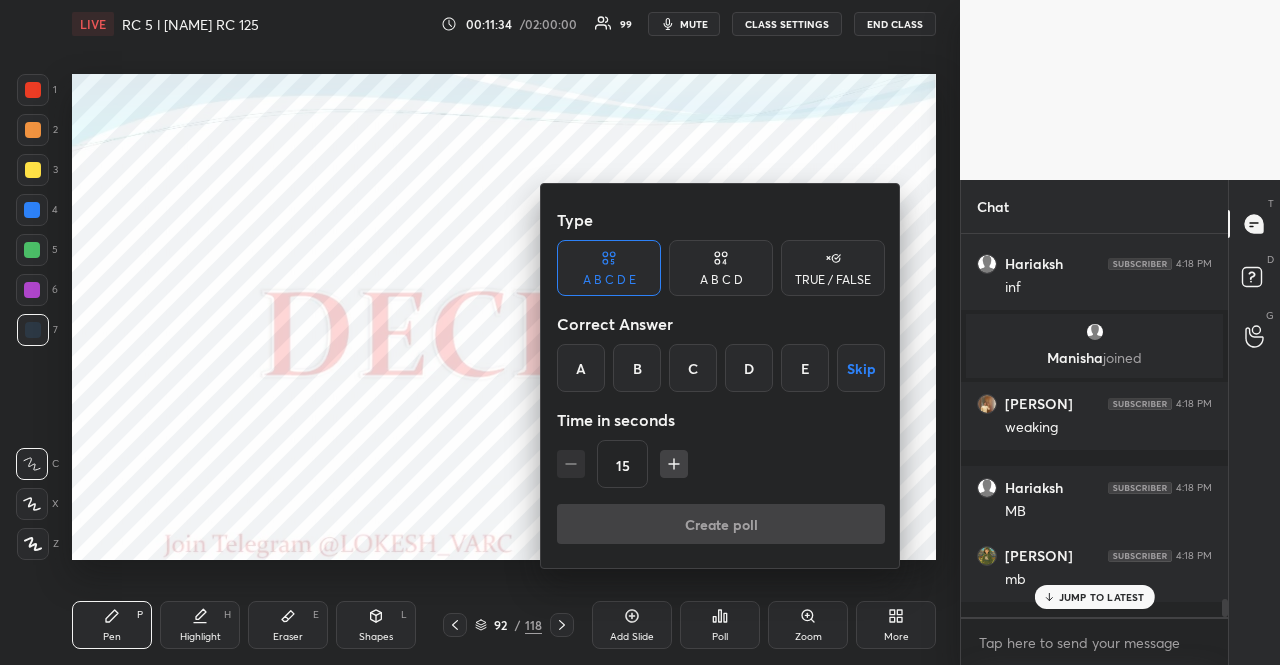 click on "TRUE / FALSE" at bounding box center [833, 268] 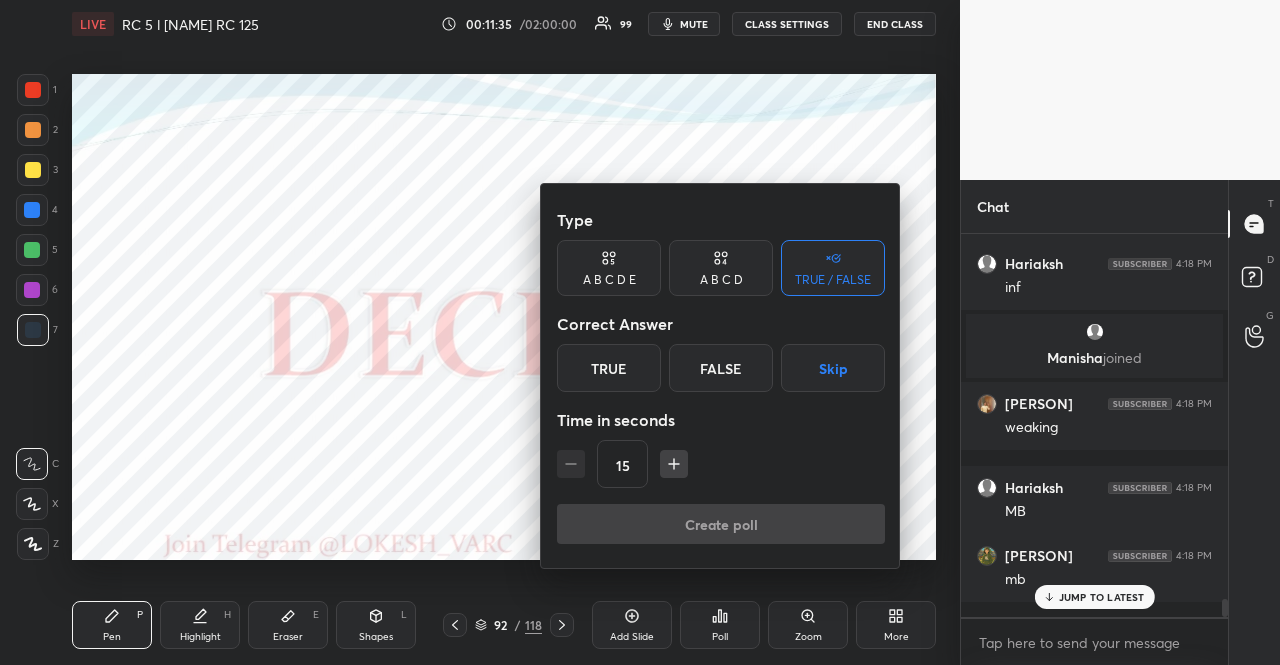 click on "Correct Answer" at bounding box center (721, 324) 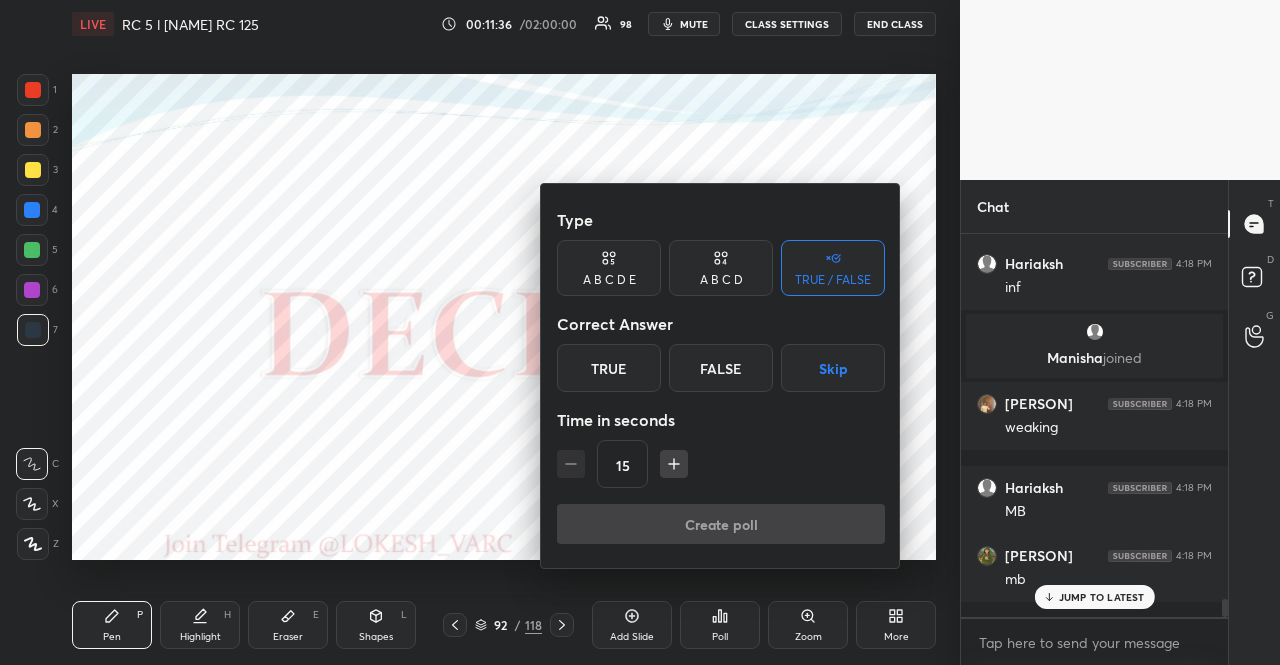 click on "Skip" at bounding box center [833, 368] 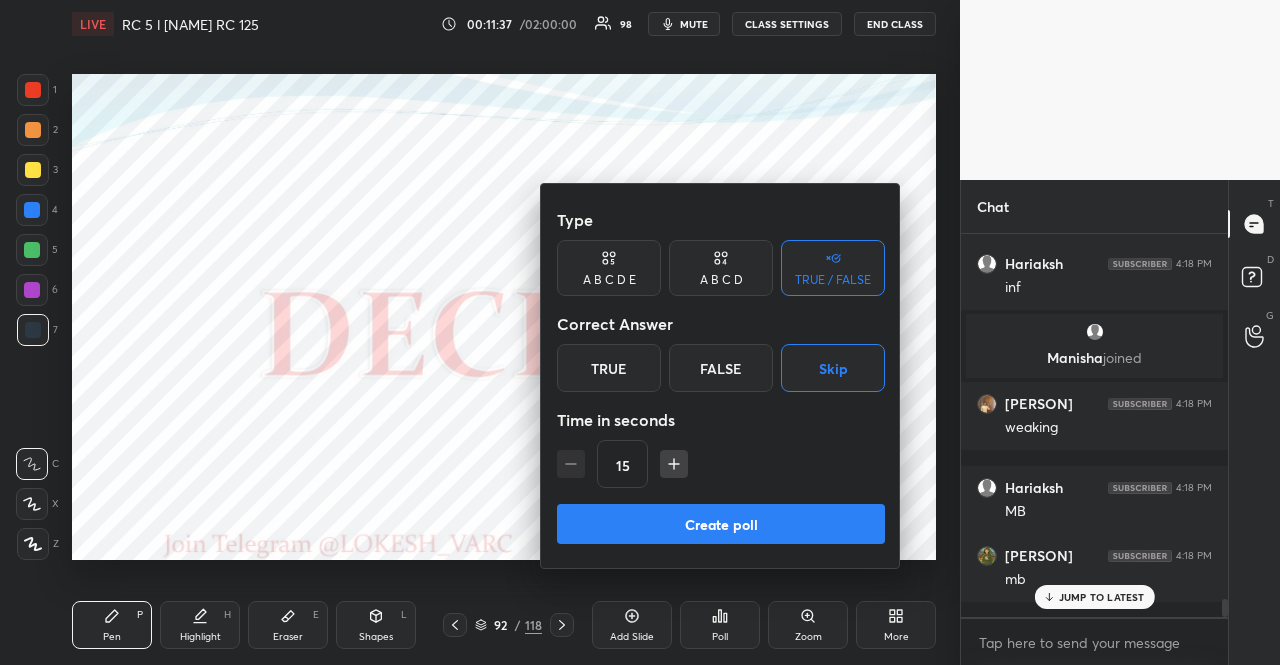 click on "Create poll" at bounding box center [721, 524] 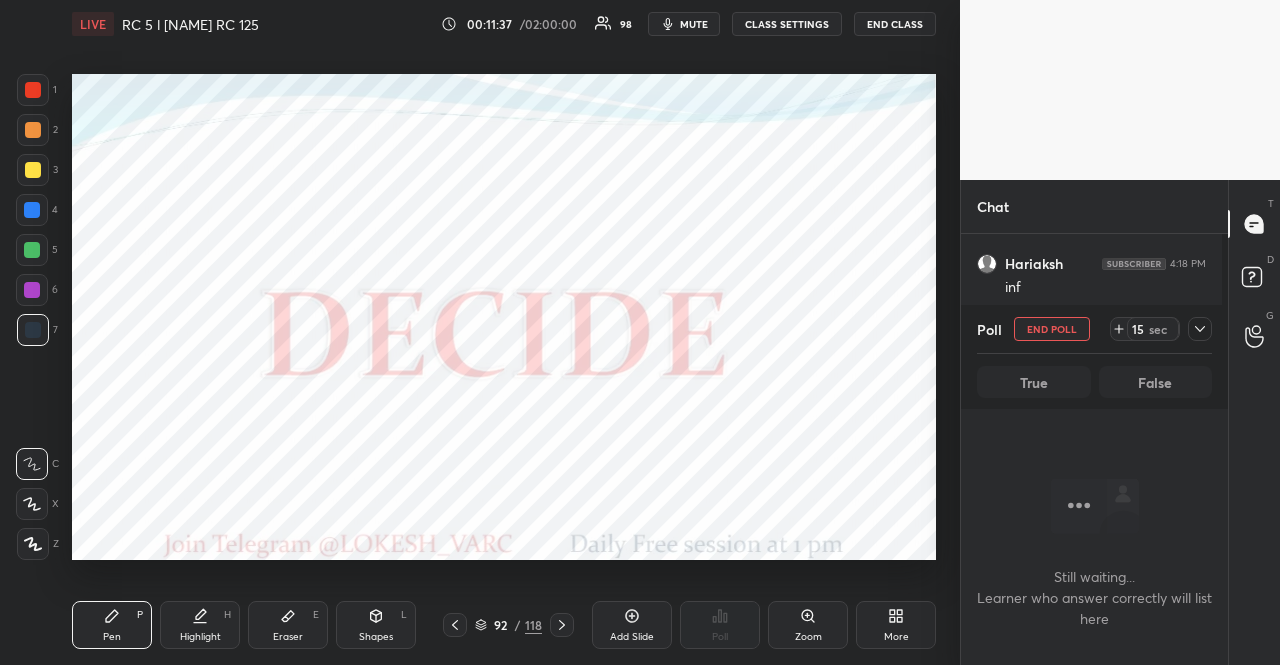 scroll, scrollTop: 297, scrollLeft: 255, axis: both 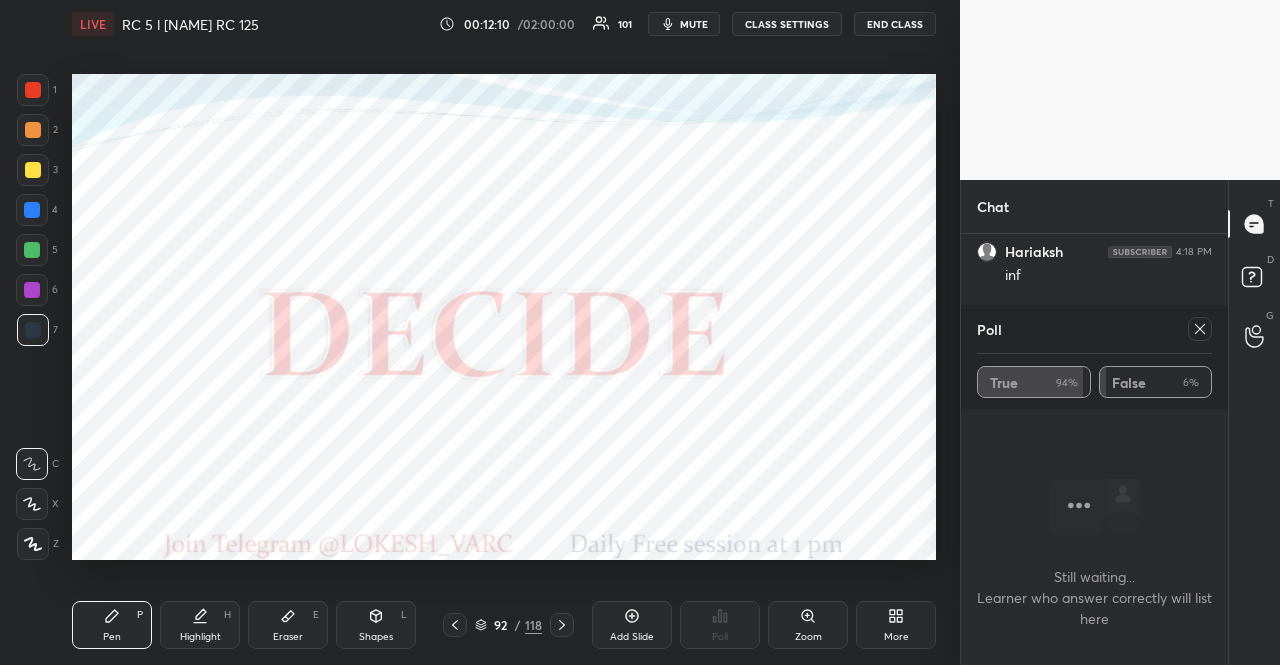 click 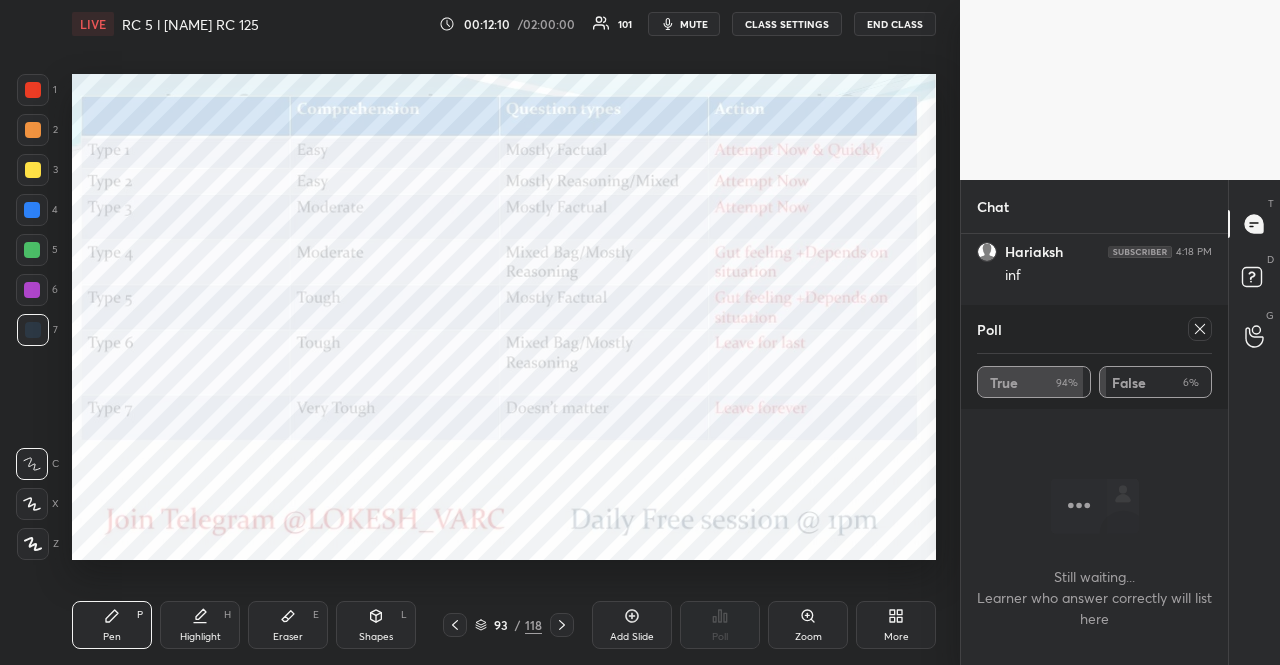 click 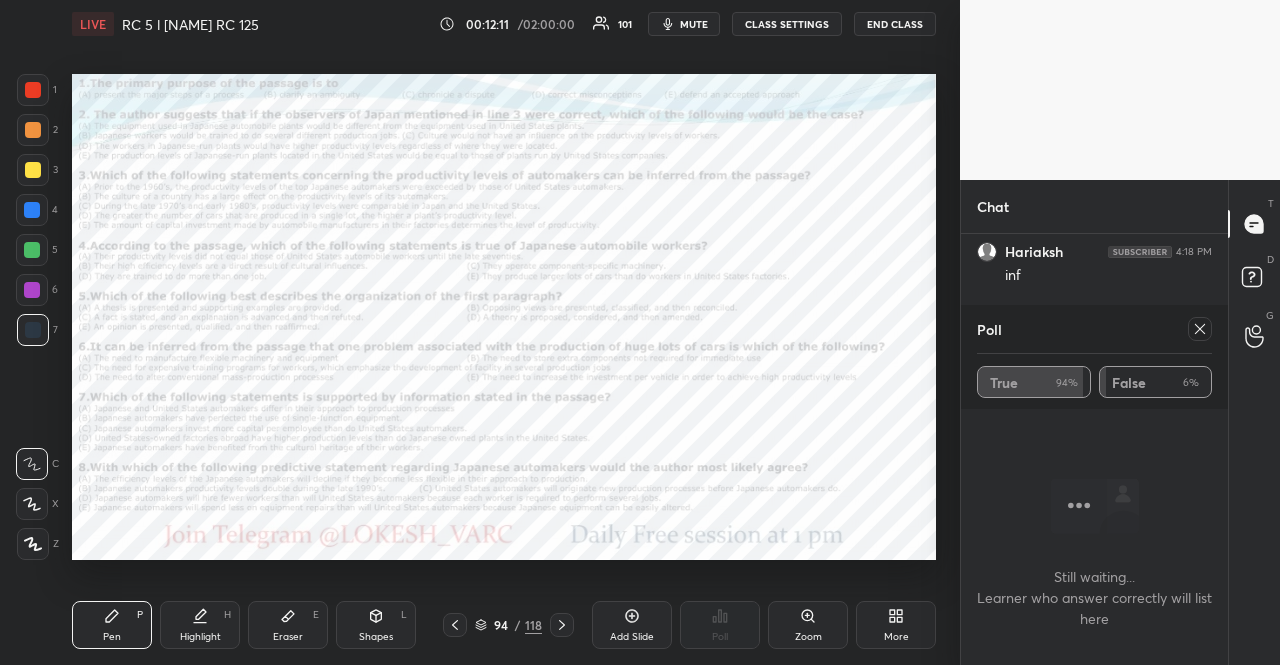 click at bounding box center [33, 90] 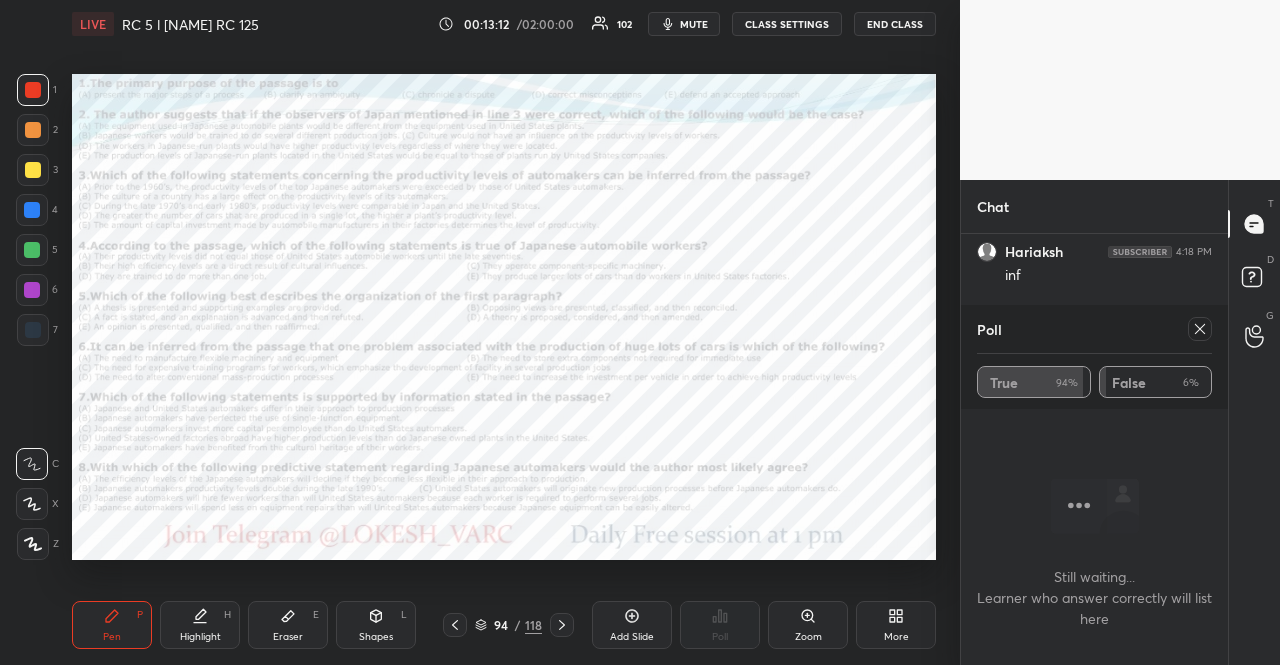 scroll, scrollTop: 233, scrollLeft: 261, axis: both 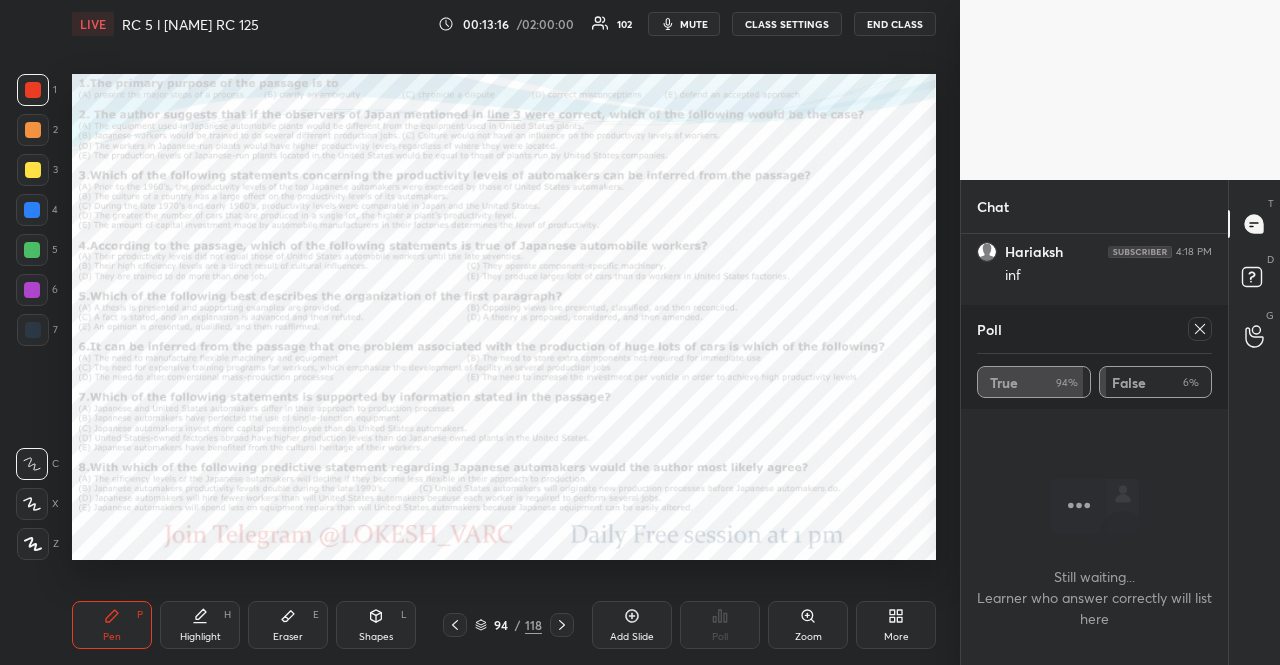 drag, startPoint x: 19, startPoint y: 347, endPoint x: 25, endPoint y: 334, distance: 14.3178215 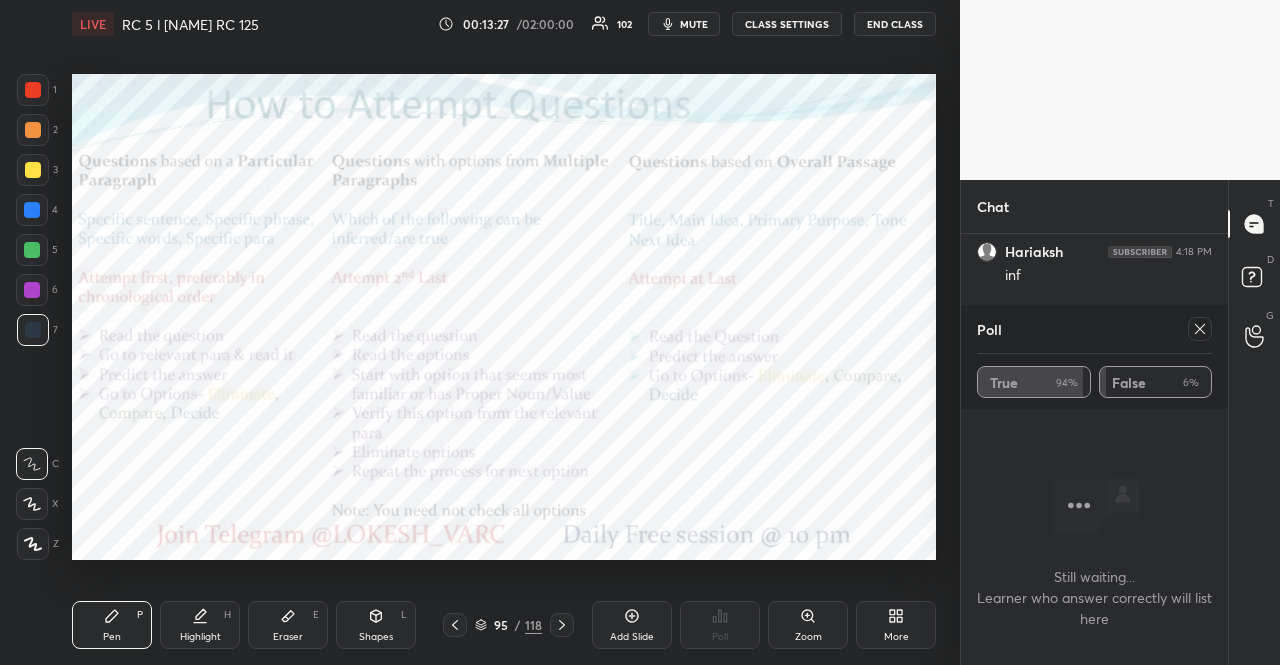 scroll, scrollTop: 6, scrollLeft: 6, axis: both 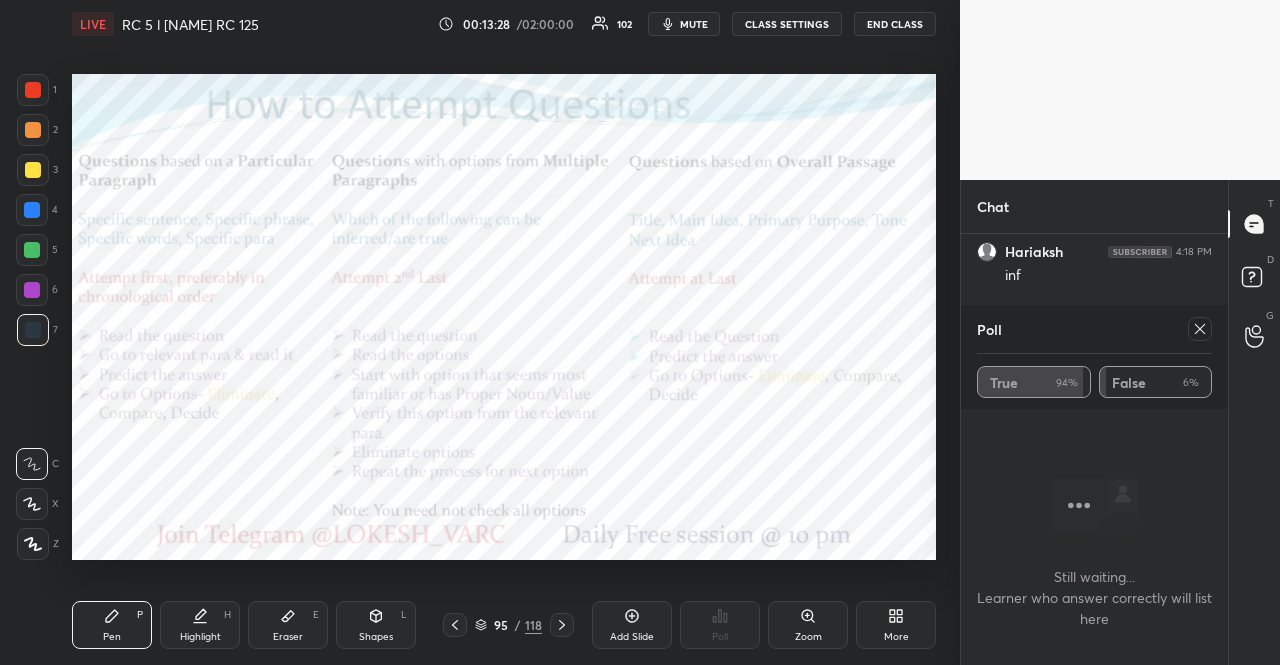 click at bounding box center [32, 210] 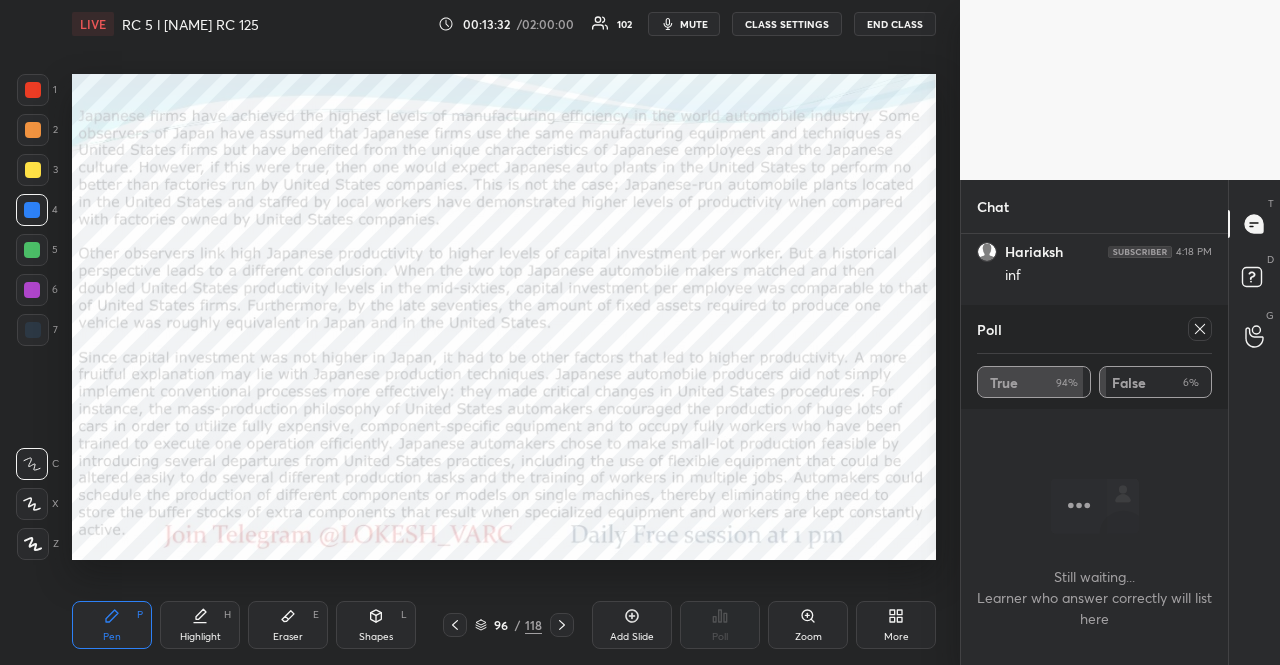 click 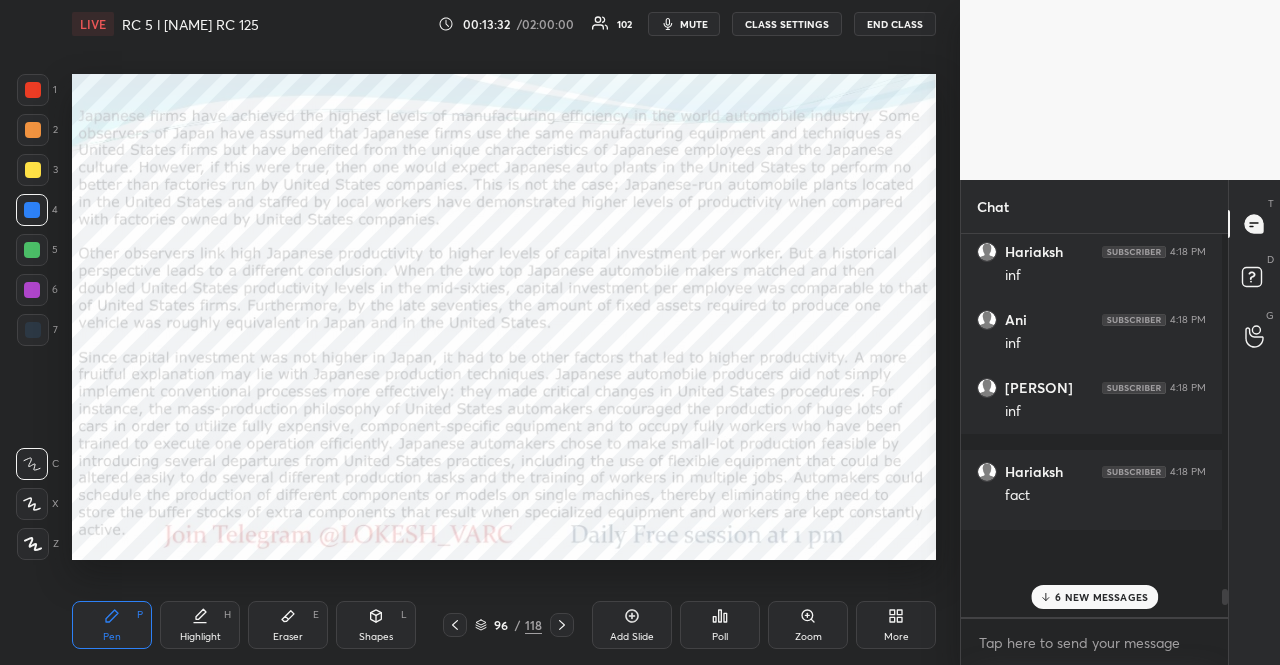 scroll, scrollTop: 306, scrollLeft: 255, axis: both 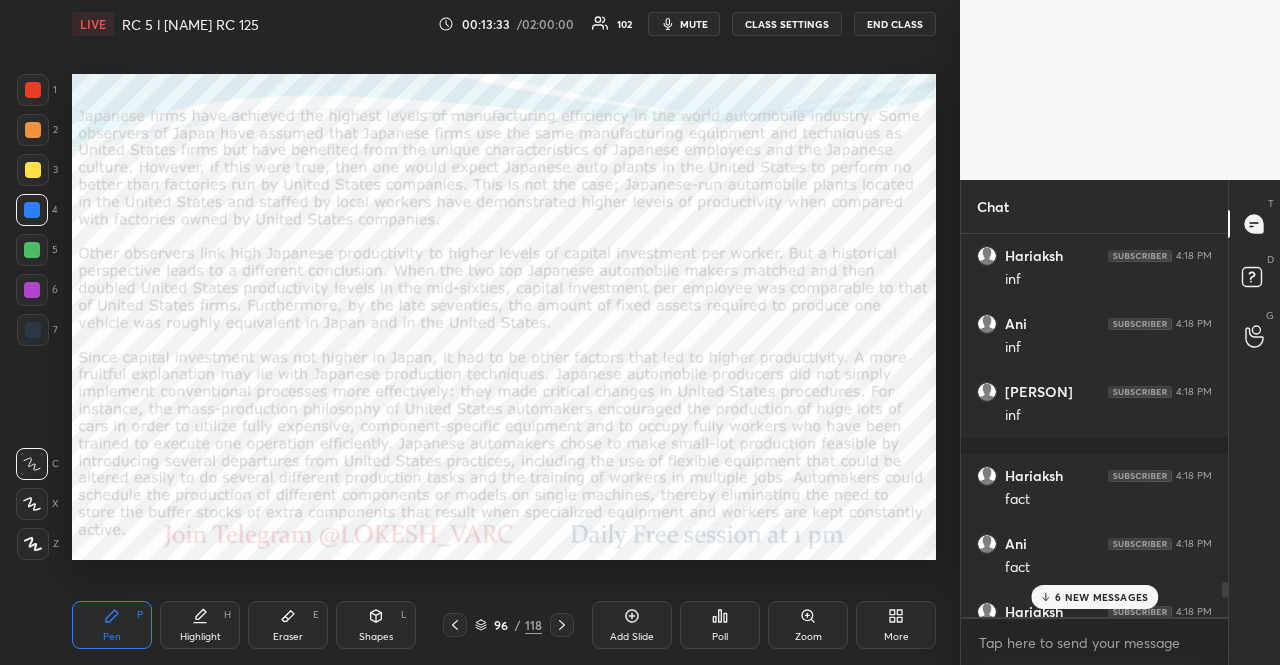 click on "Poll" at bounding box center [720, 625] 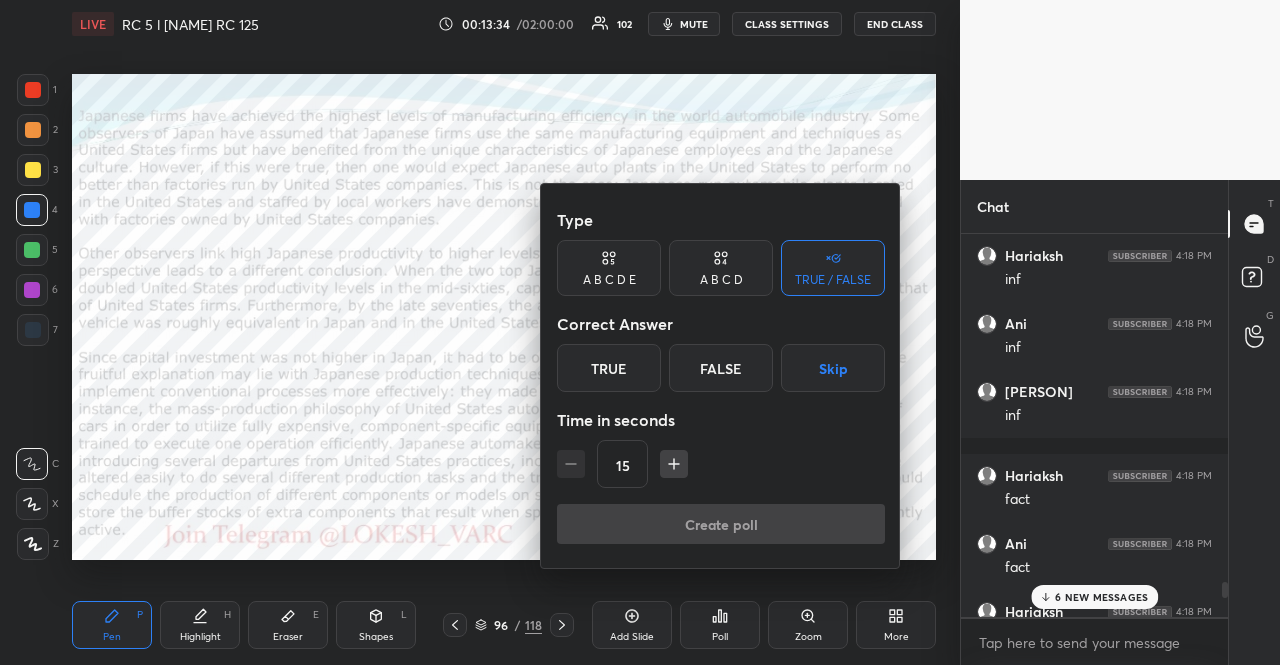 click 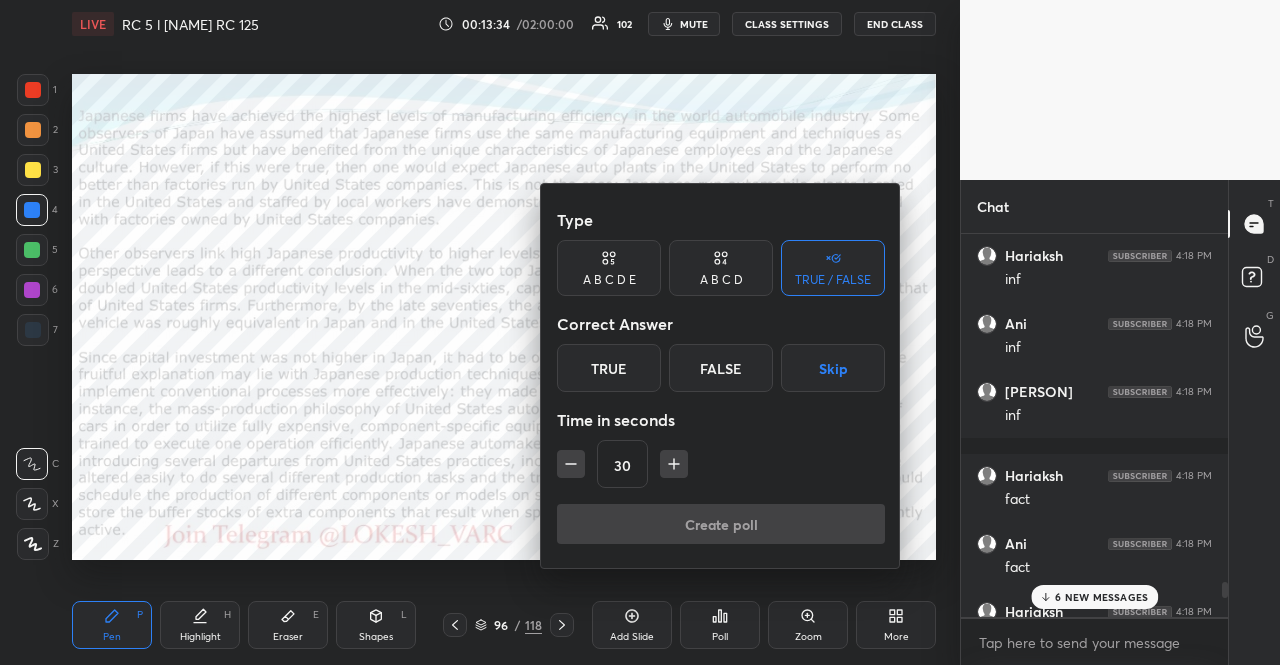 click 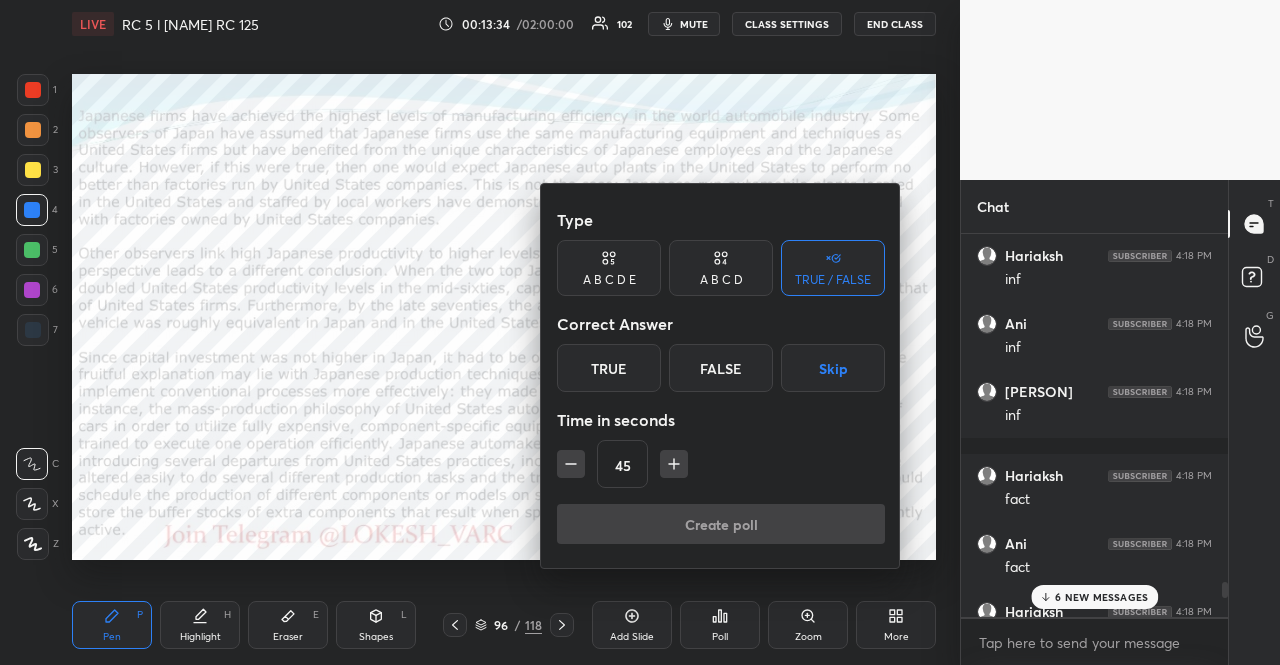 click 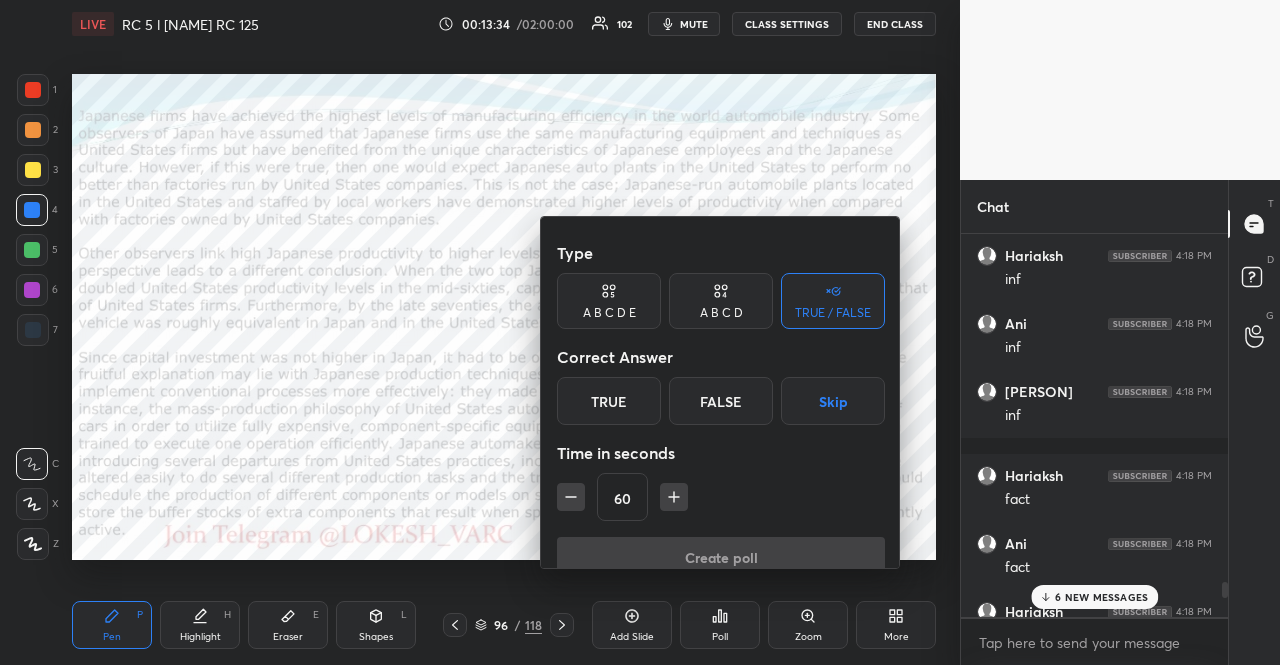click 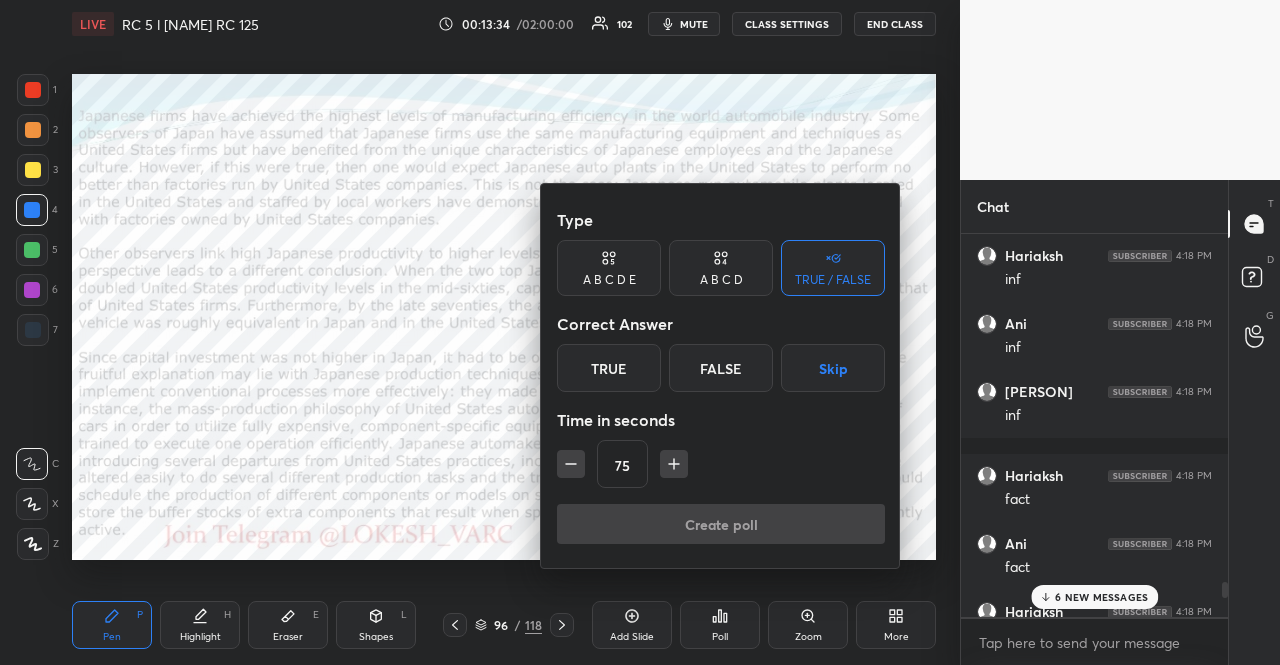 click 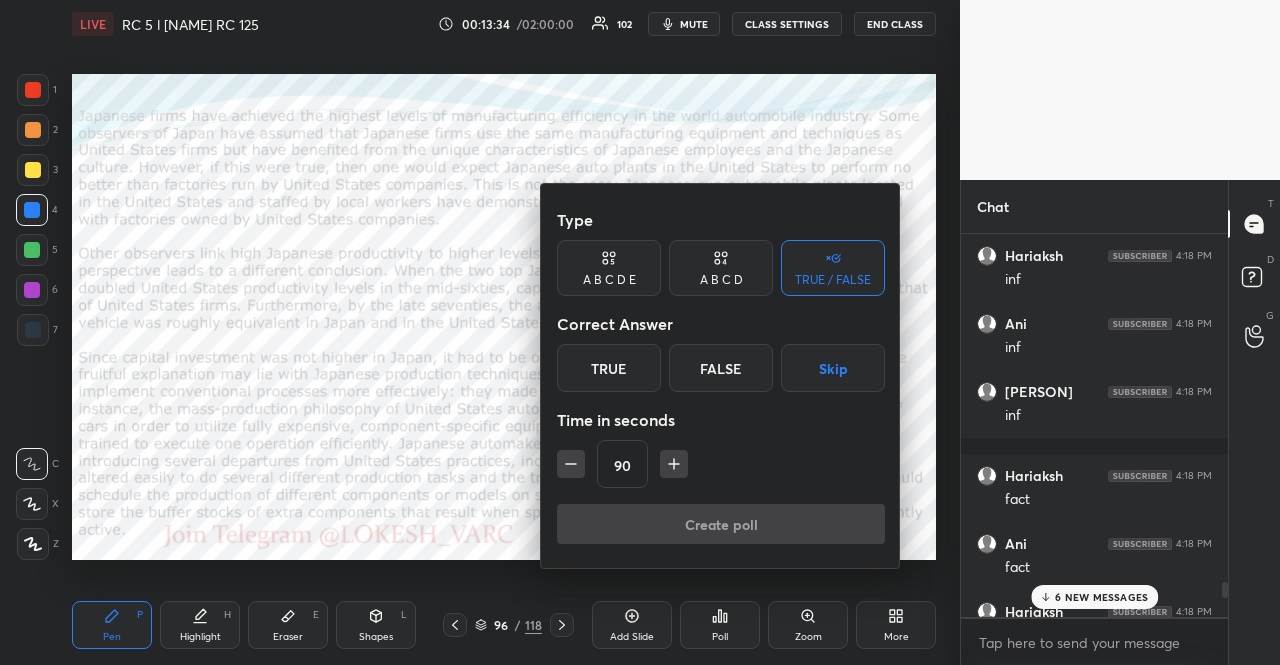 click 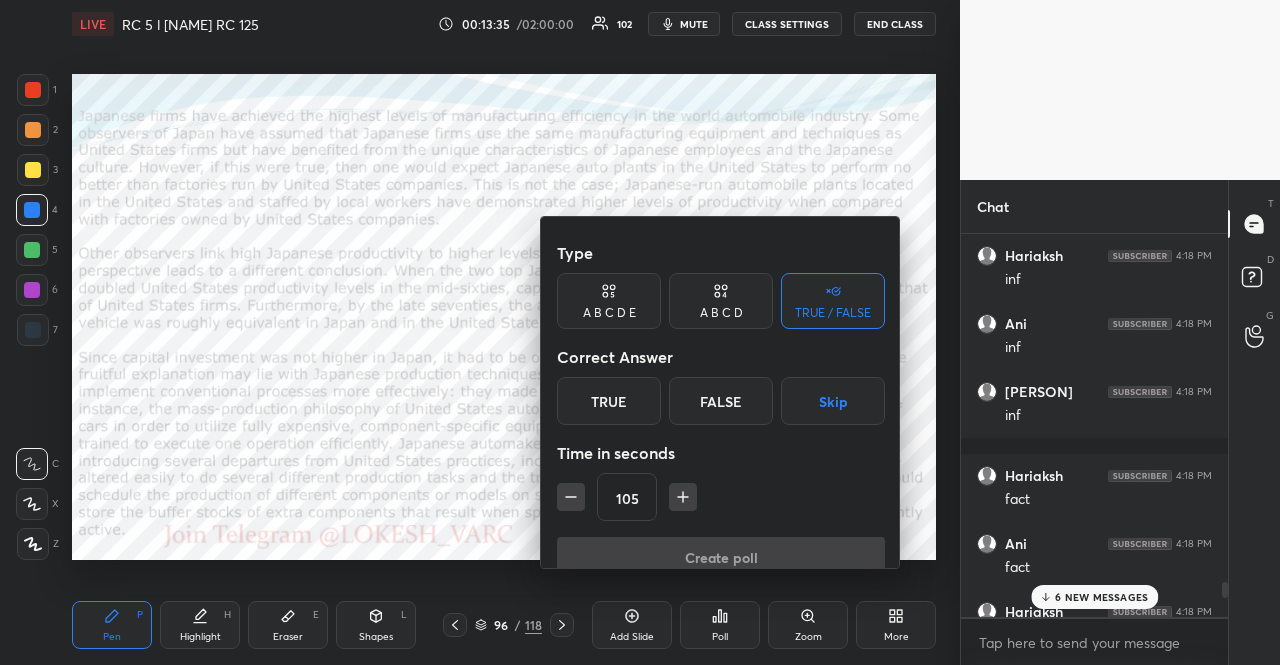 click 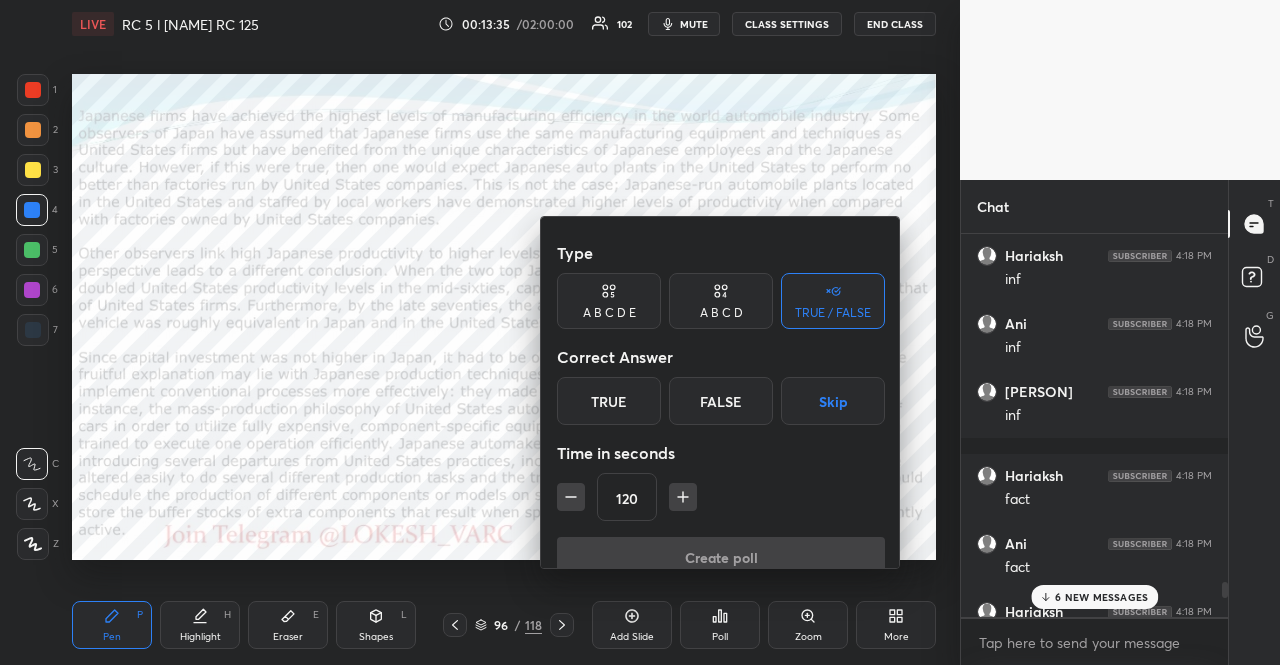 click 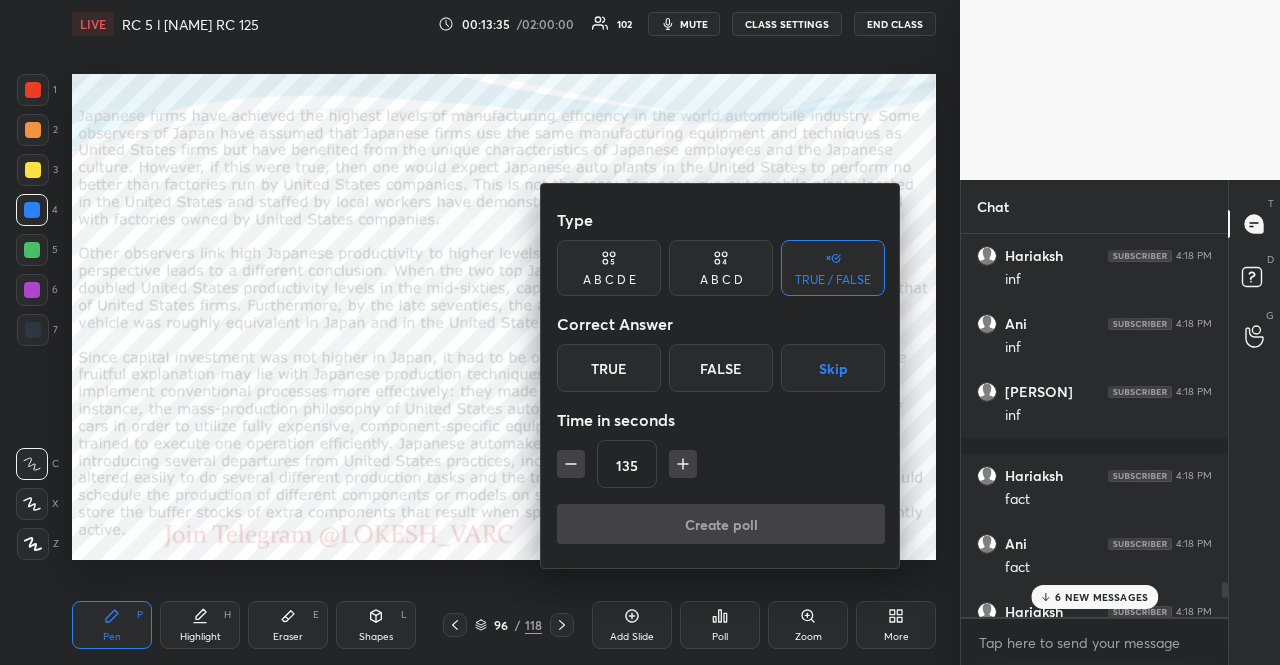 click 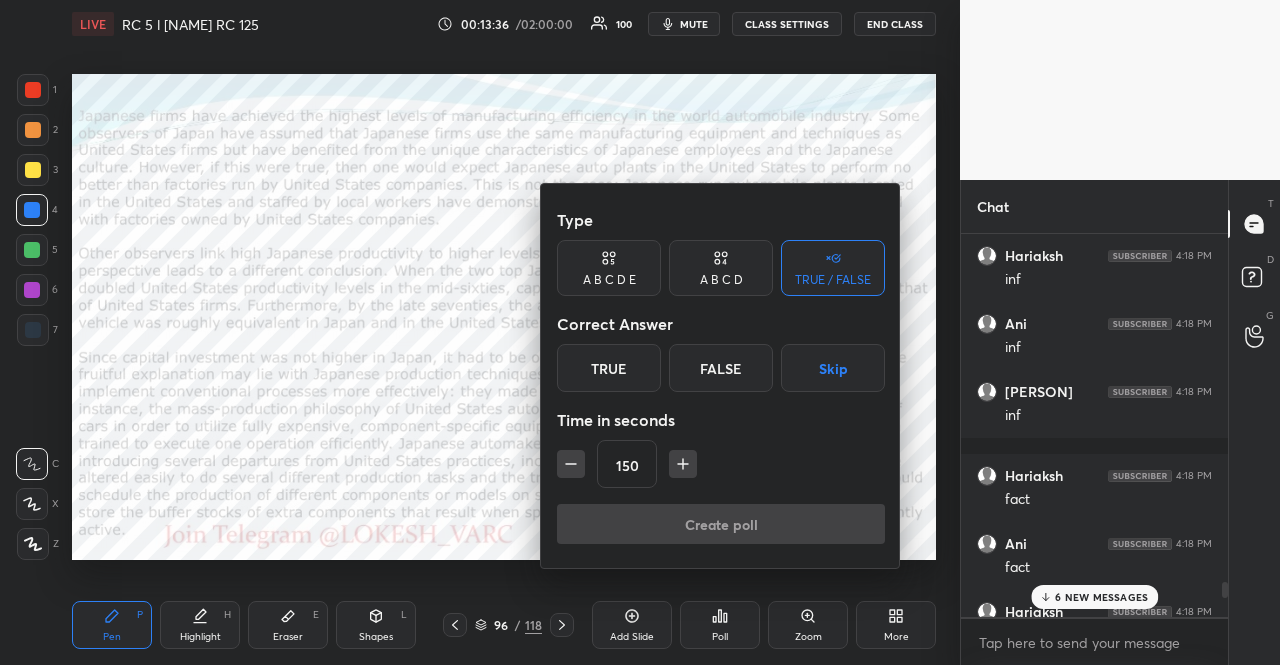 click 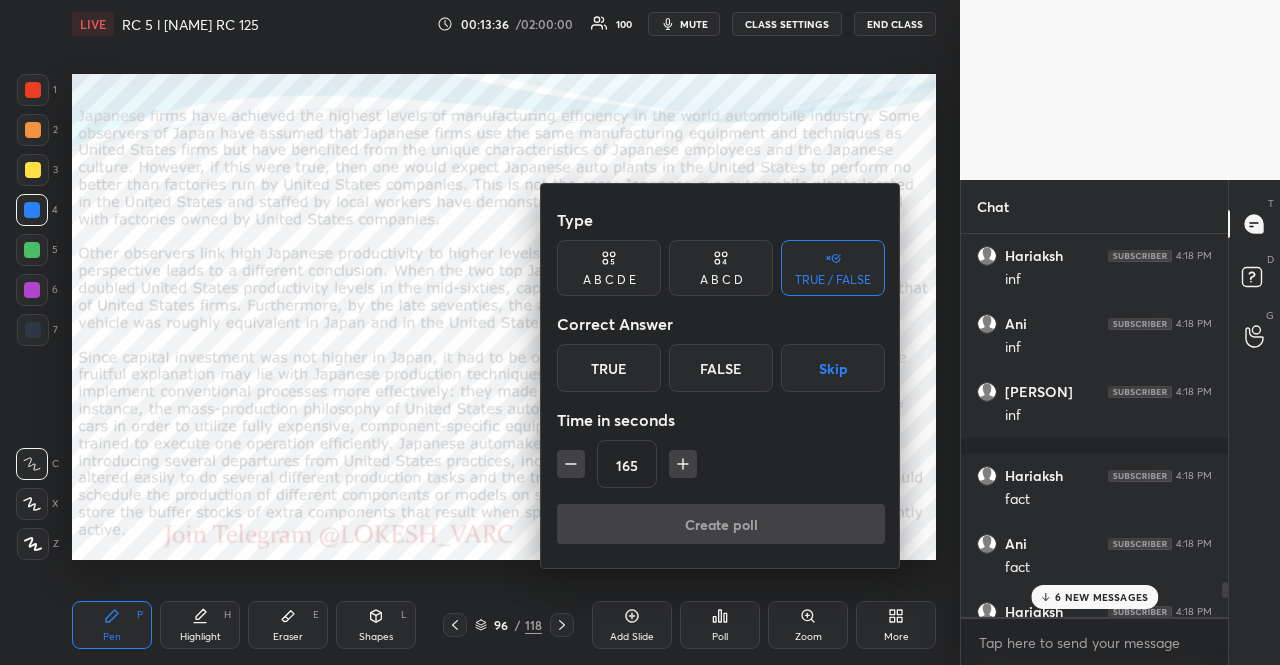 click 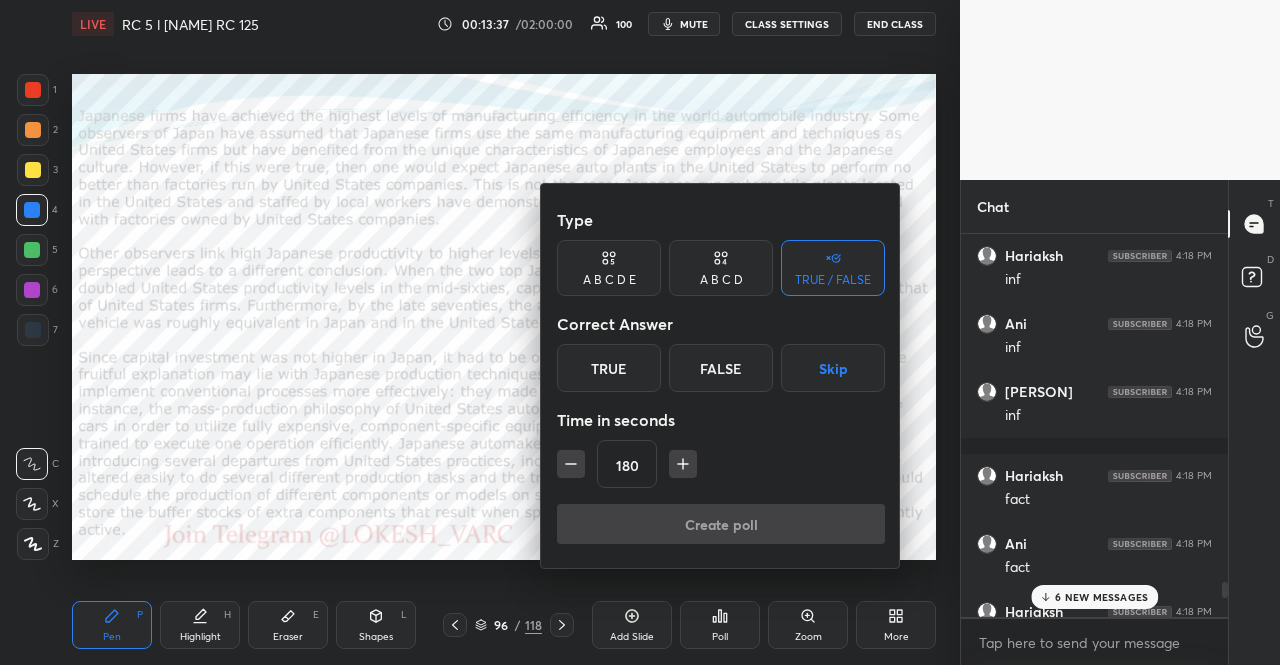 click on "Skip" at bounding box center (833, 368) 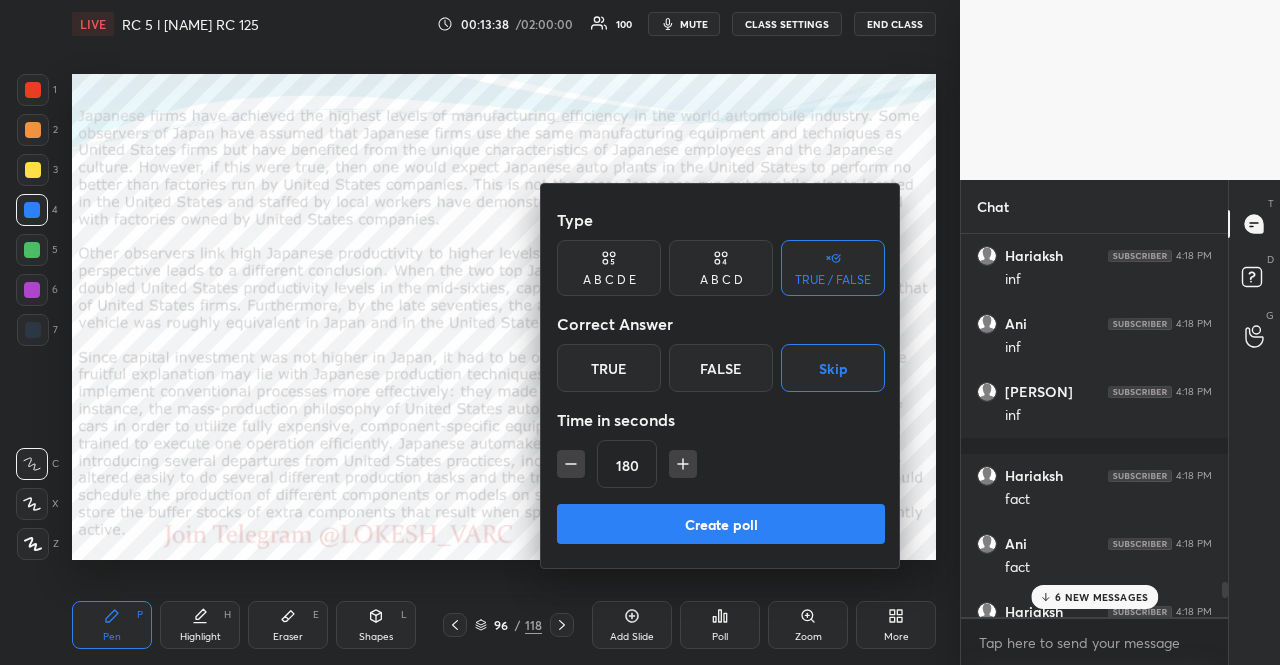 click on "Create poll" at bounding box center [721, 524] 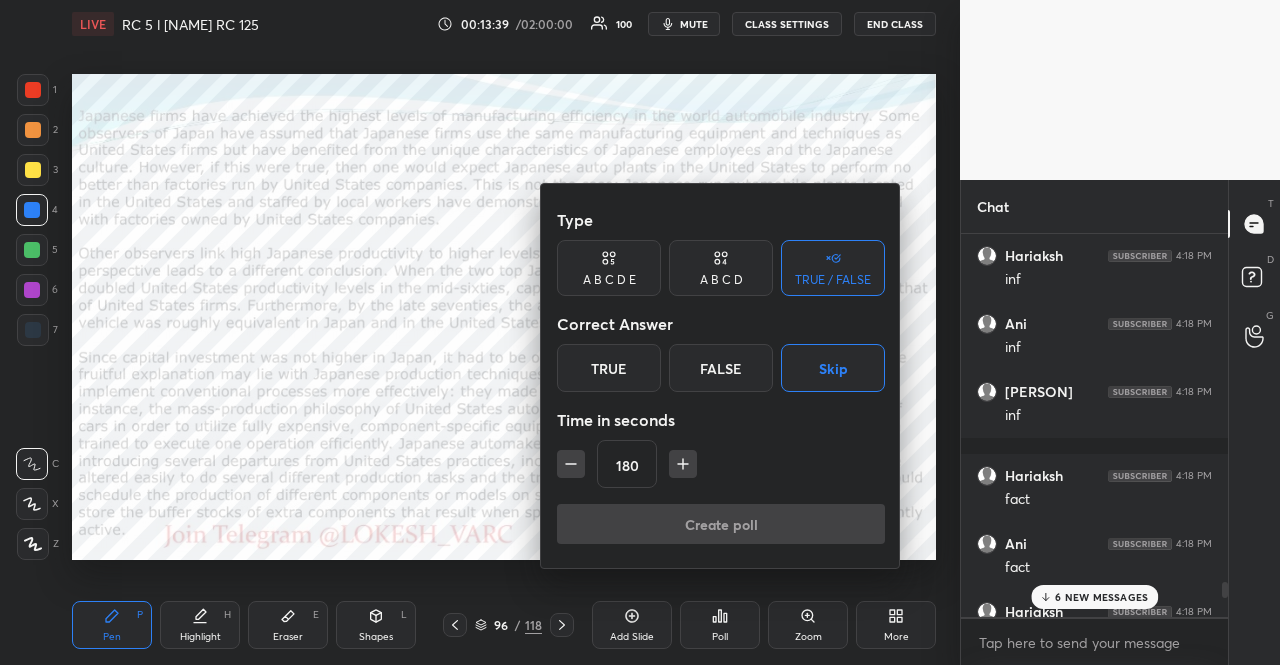 scroll, scrollTop: 360, scrollLeft: 255, axis: both 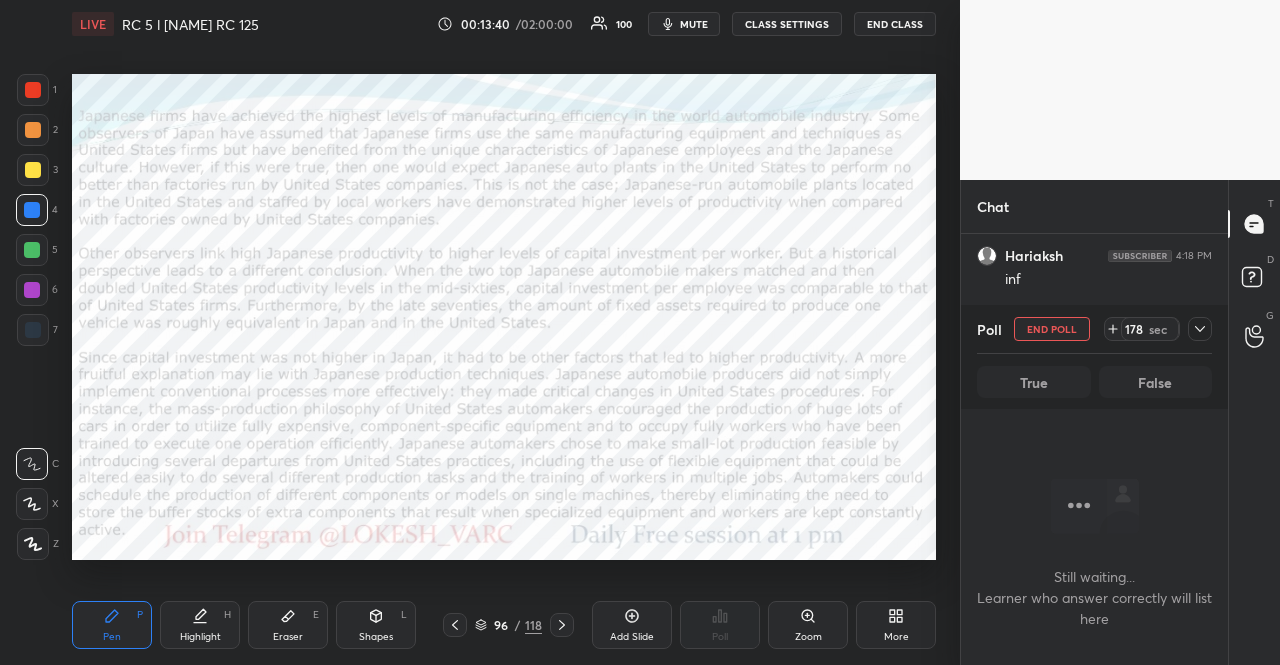 click 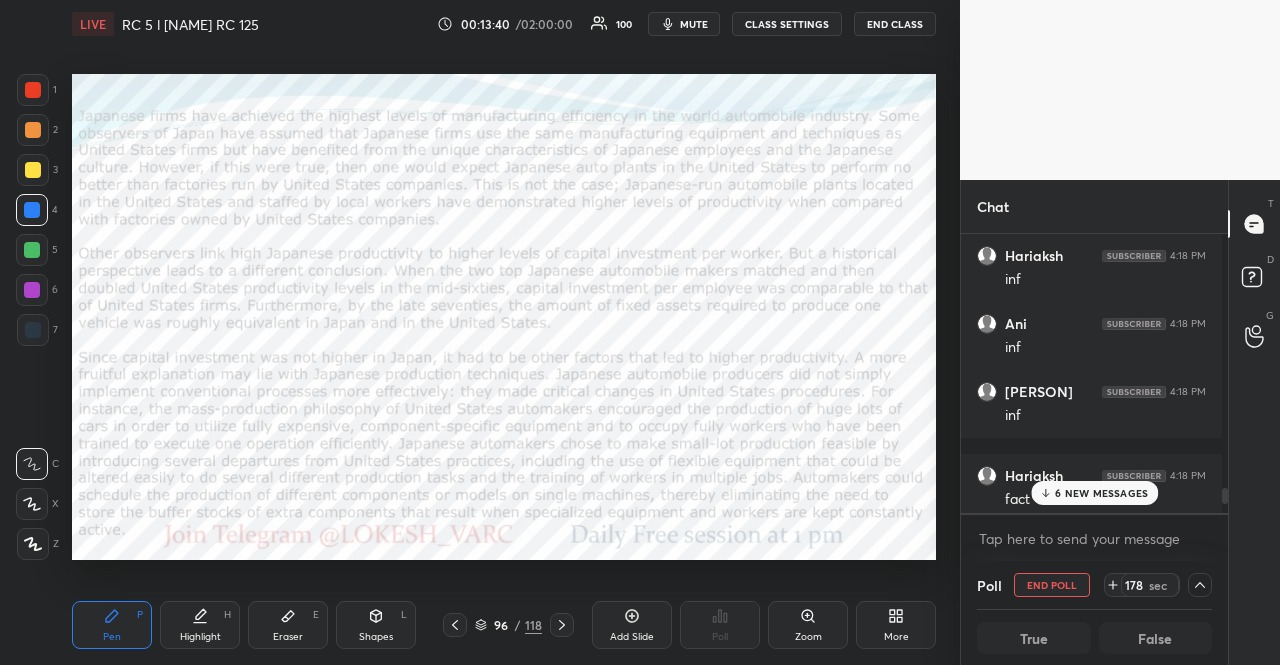 scroll, scrollTop: 273, scrollLeft: 255, axis: both 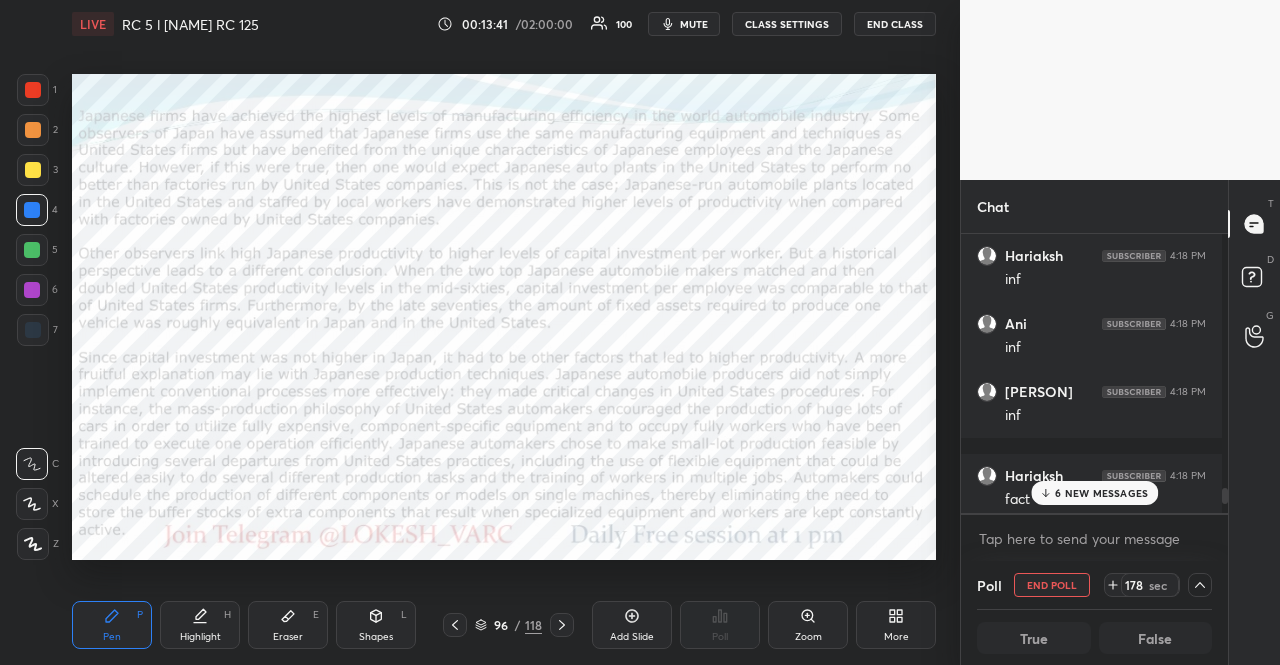 click on "6 NEW MESSAGES" at bounding box center [1101, 493] 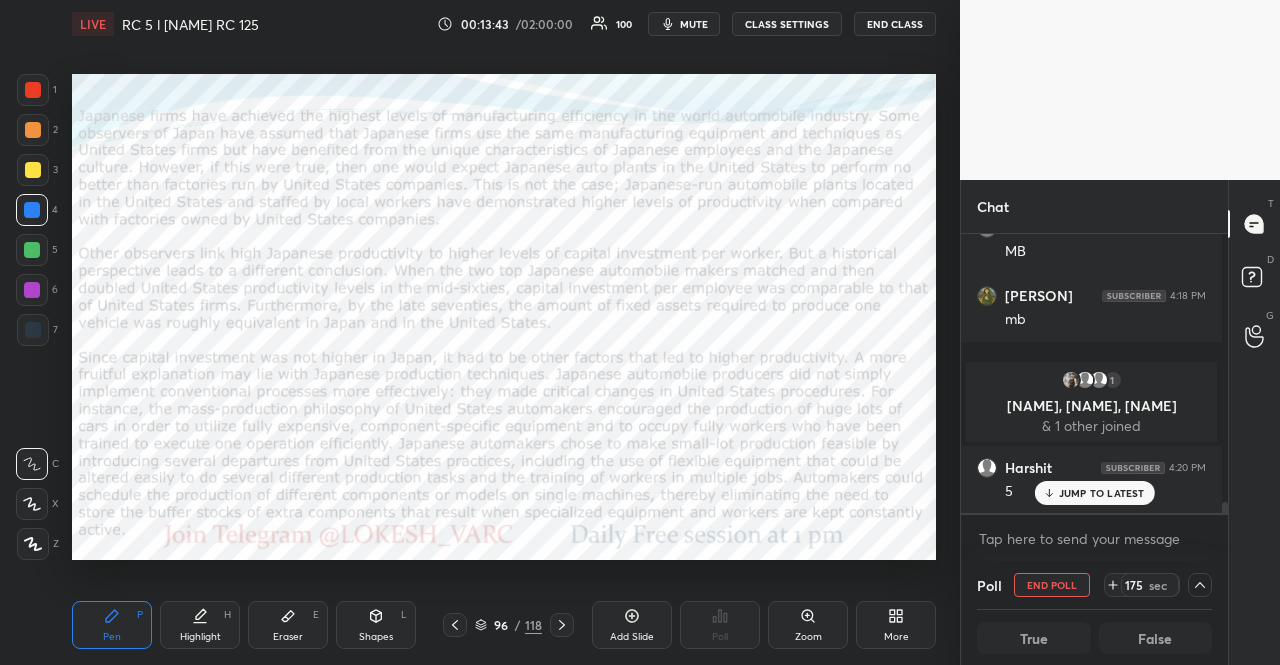 click on "mute" at bounding box center [694, 24] 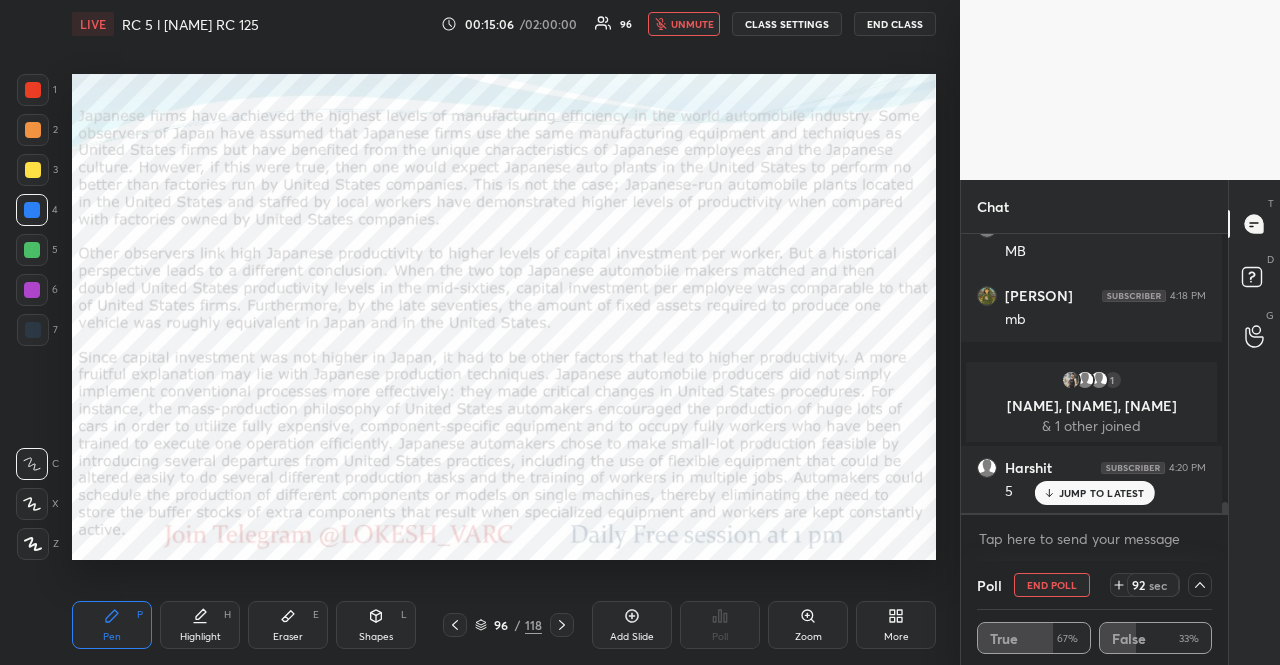 click on "JUMP TO LATEST" at bounding box center [1102, 493] 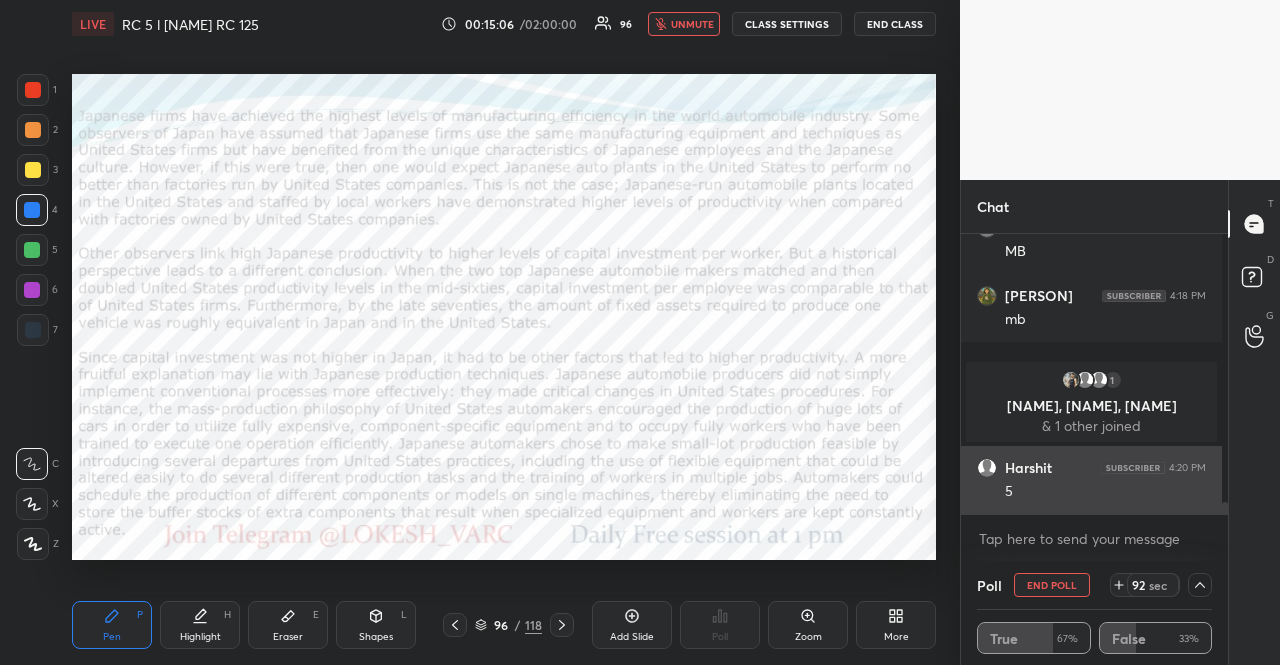 scroll, scrollTop: 183, scrollLeft: 0, axis: vertical 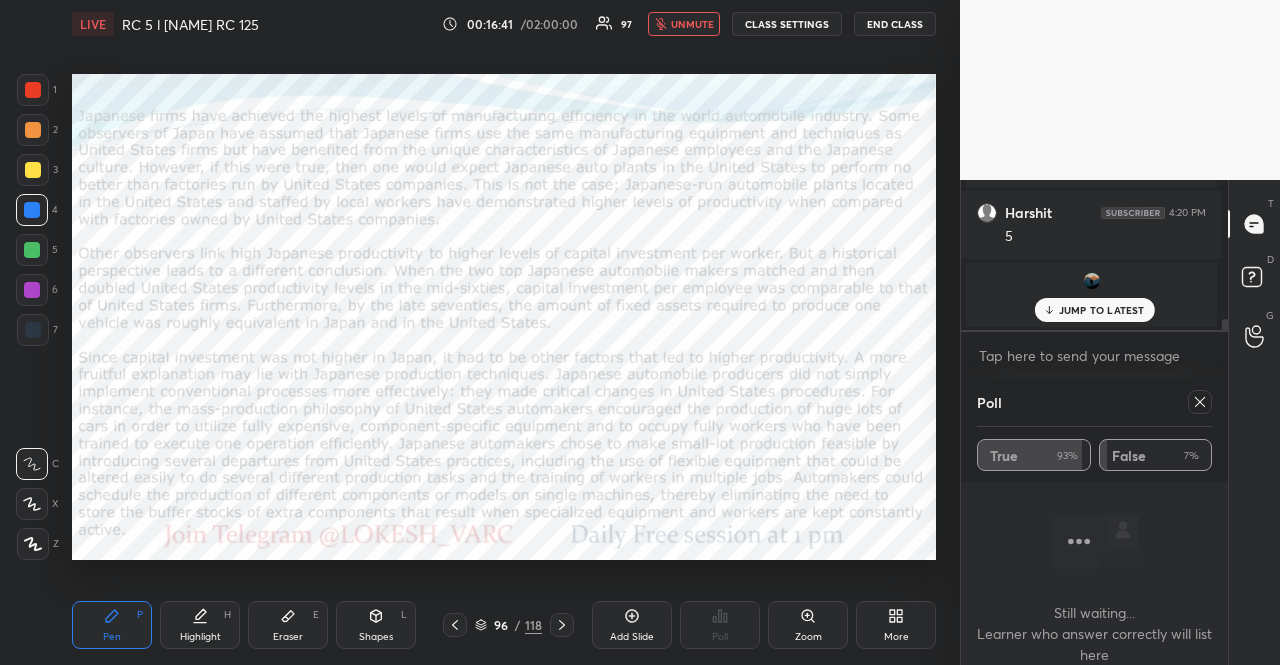 click on "unmute" at bounding box center [692, 24] 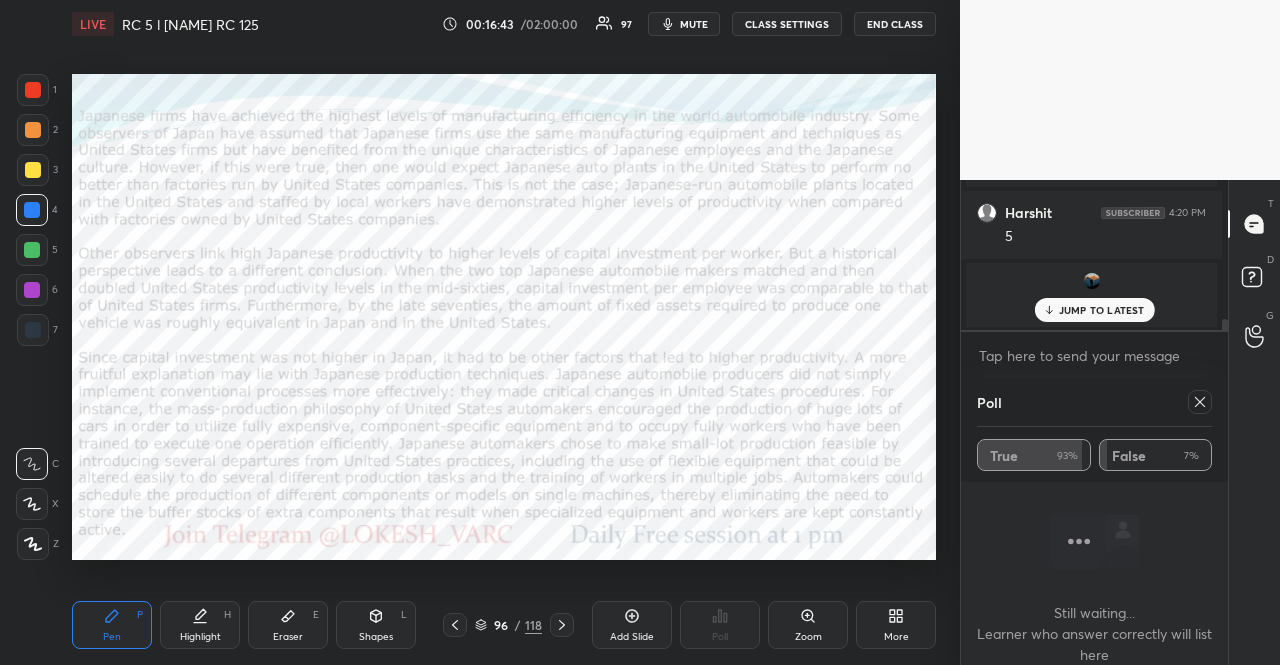 click 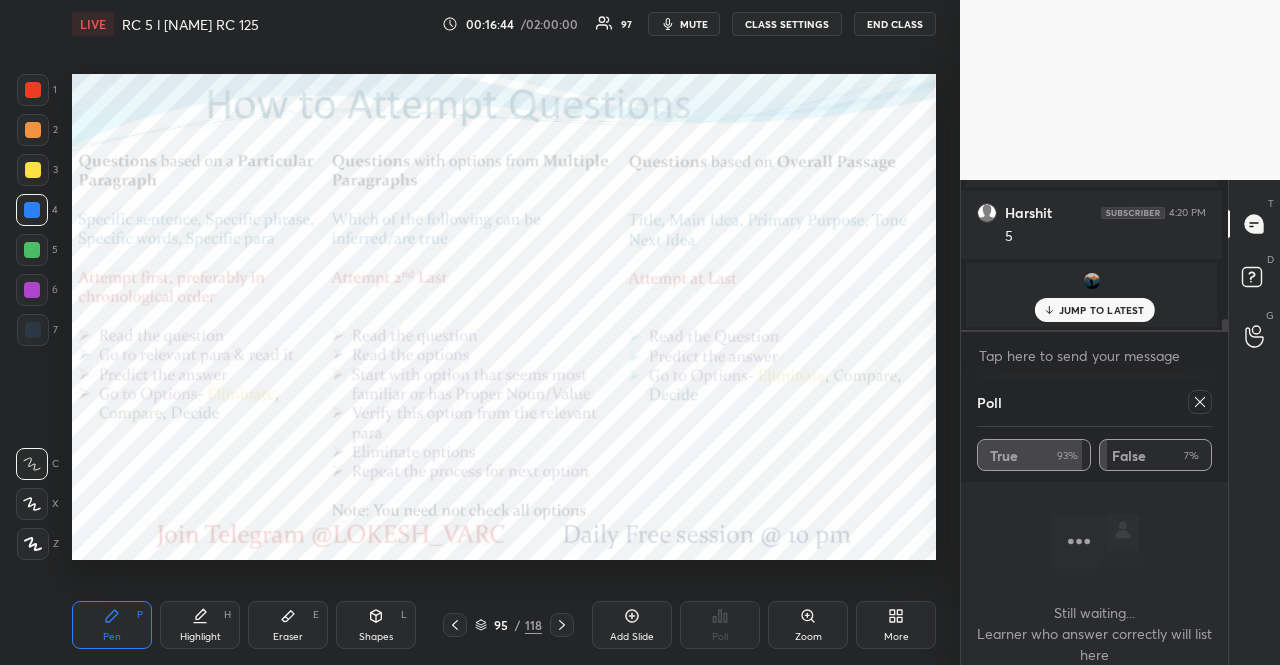 click at bounding box center [32, 250] 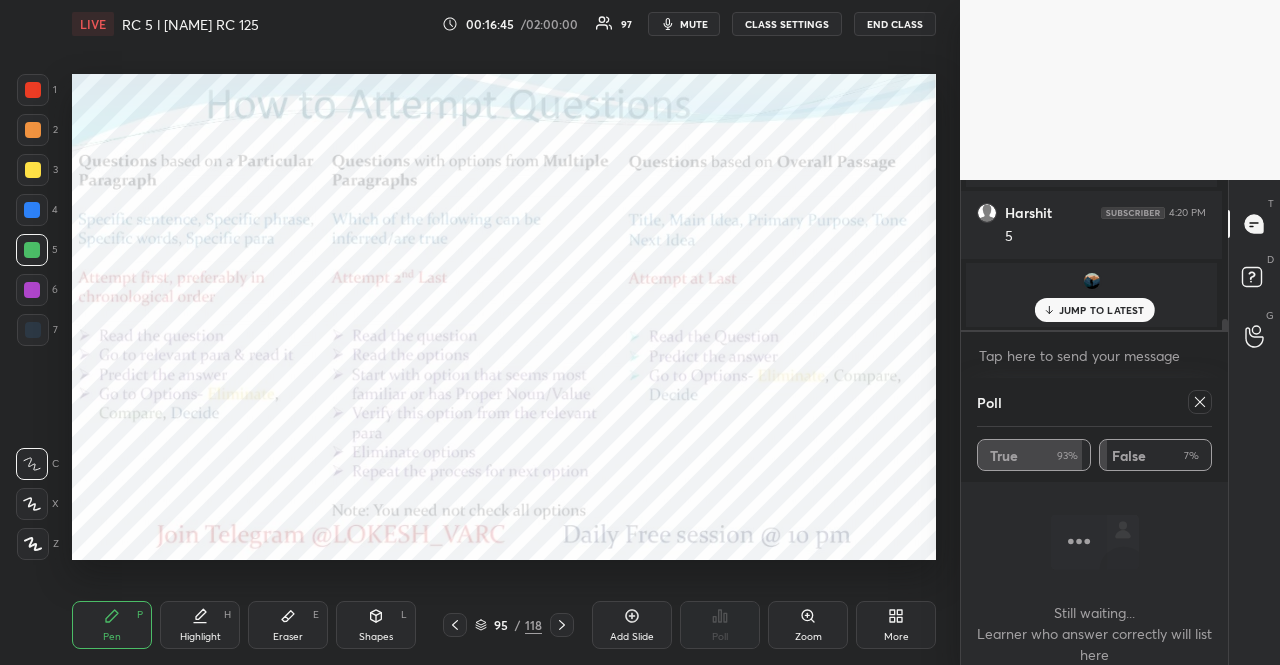 click at bounding box center (32, 504) 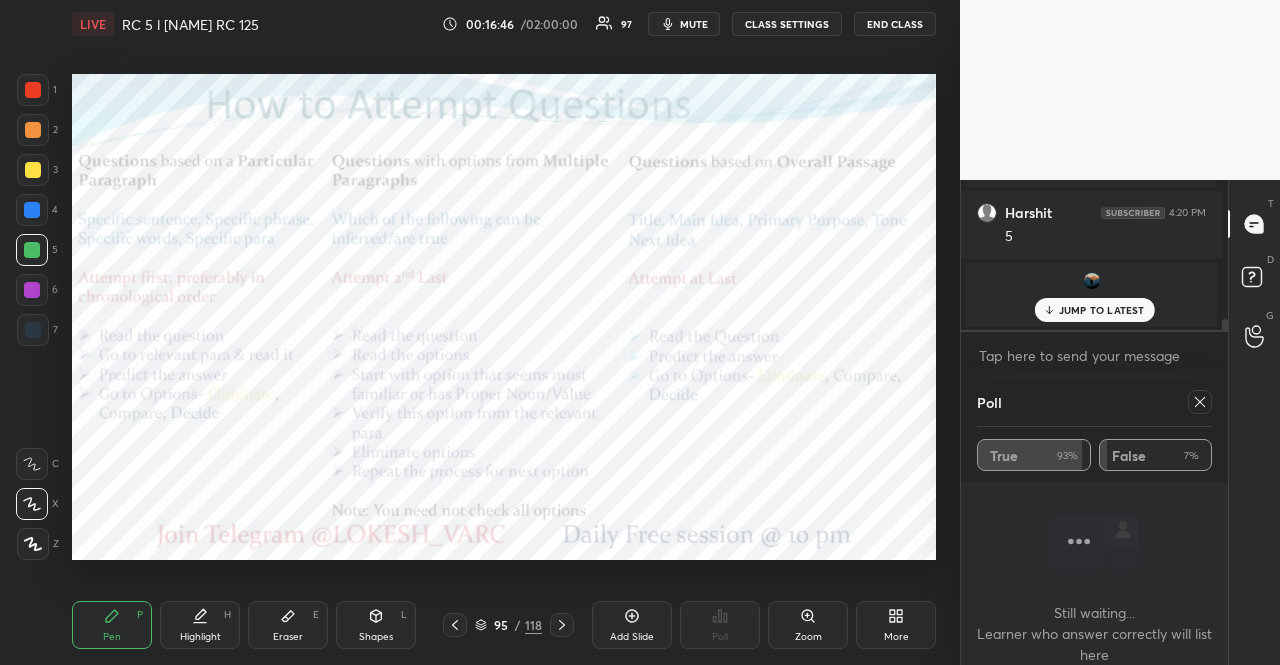 click at bounding box center (33, 544) 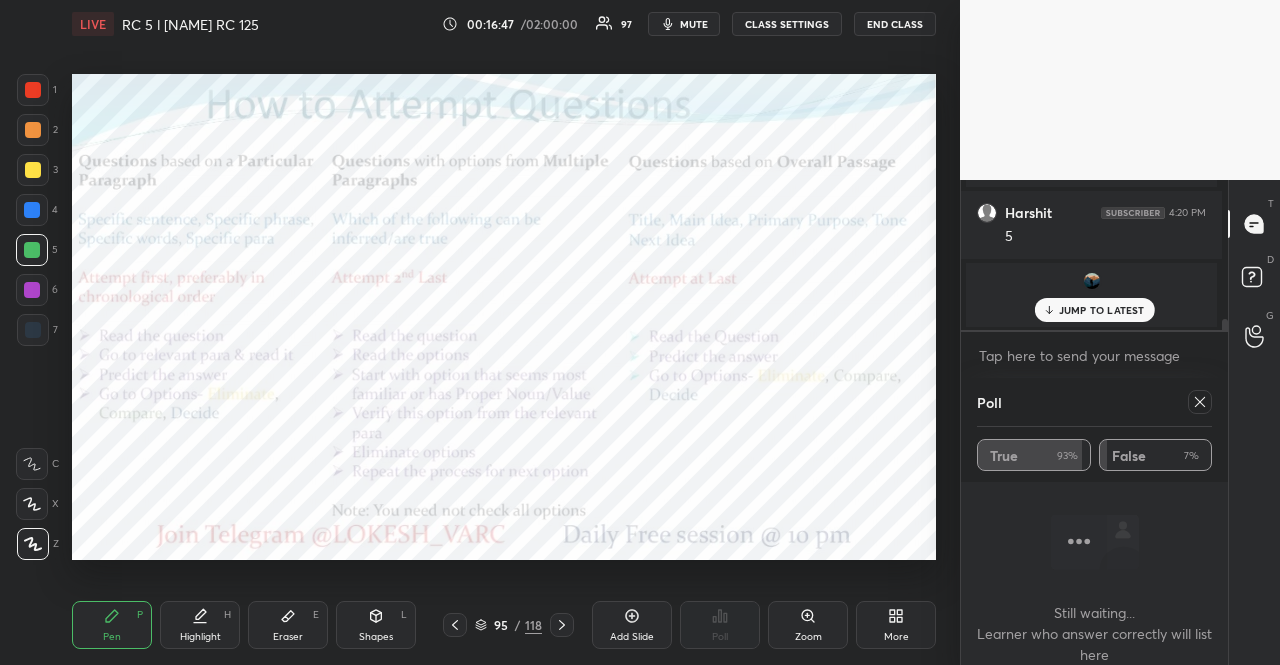click 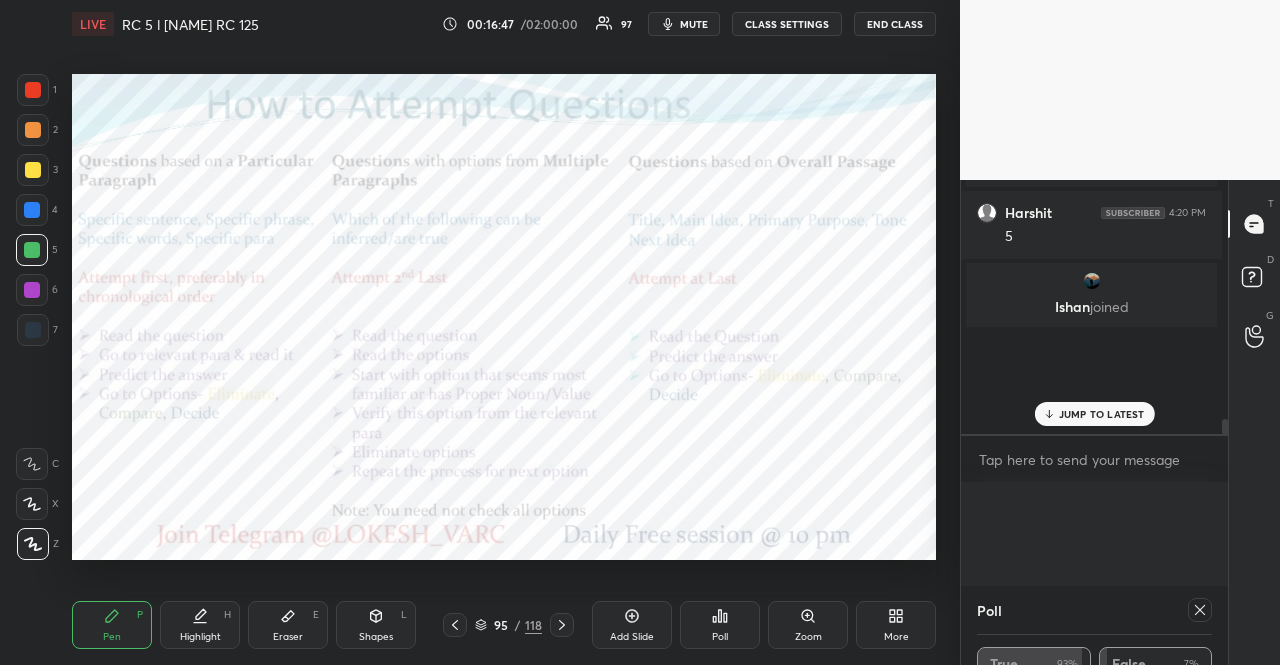 scroll, scrollTop: 0, scrollLeft: 0, axis: both 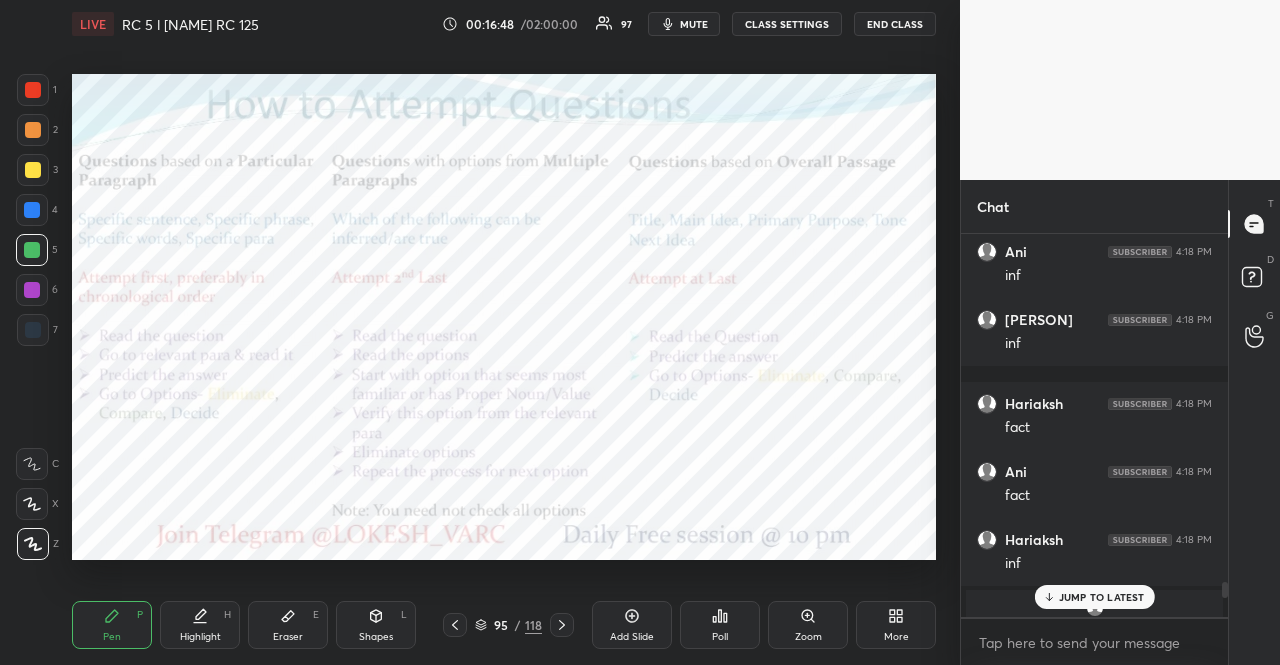 click 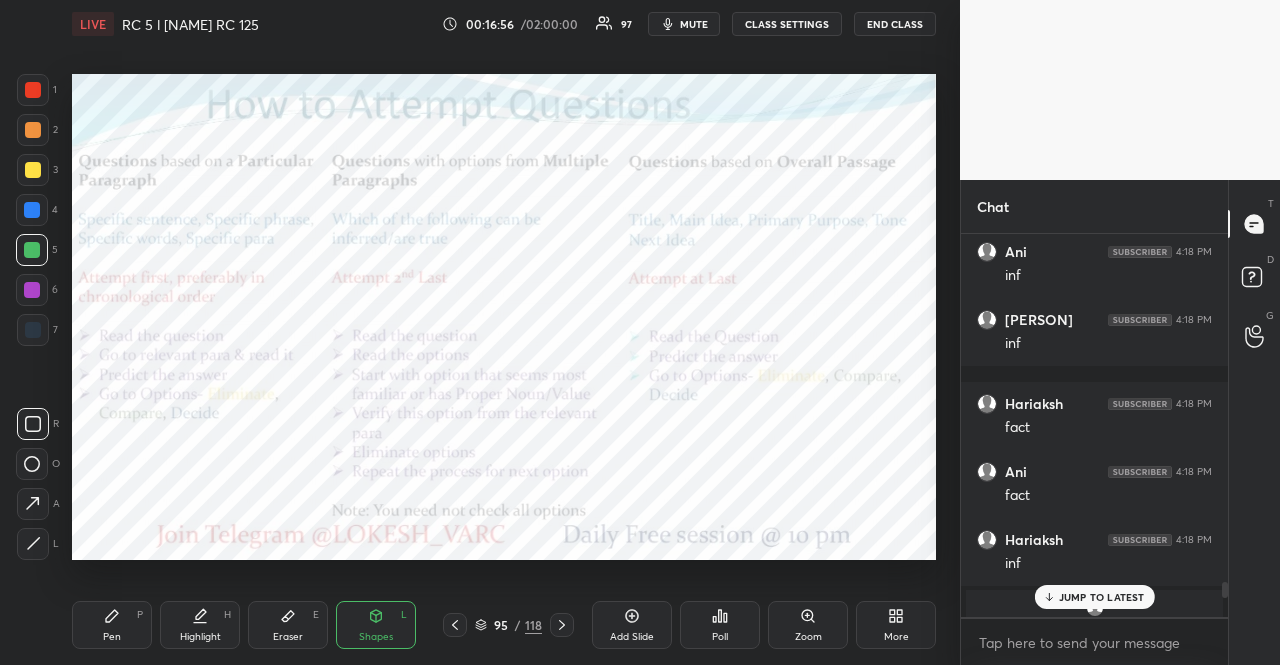 click on "JUMP TO LATEST" at bounding box center (1094, 597) 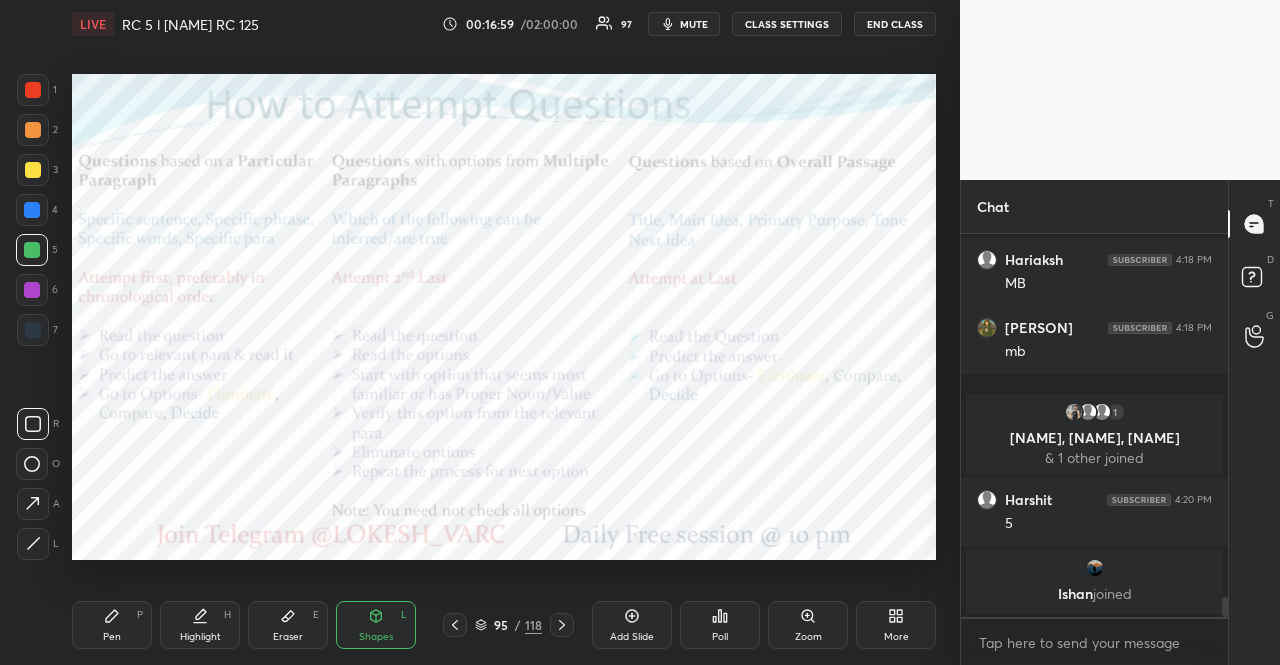 click at bounding box center [32, 290] 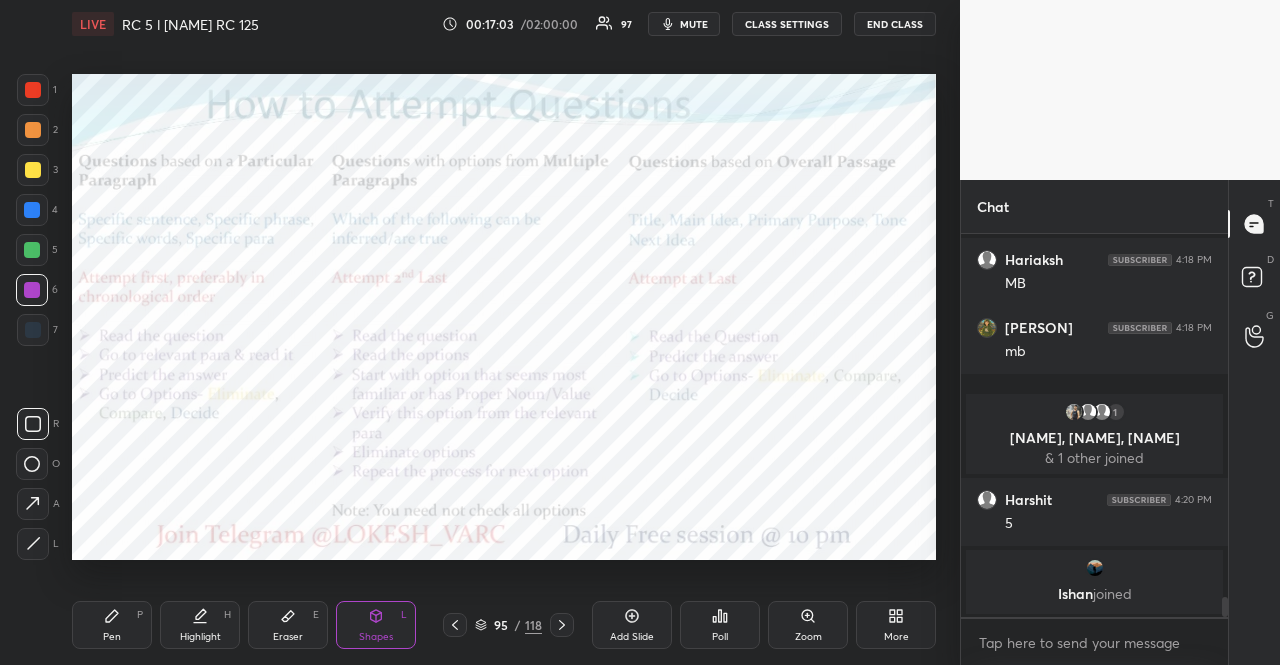 click at bounding box center [32, 210] 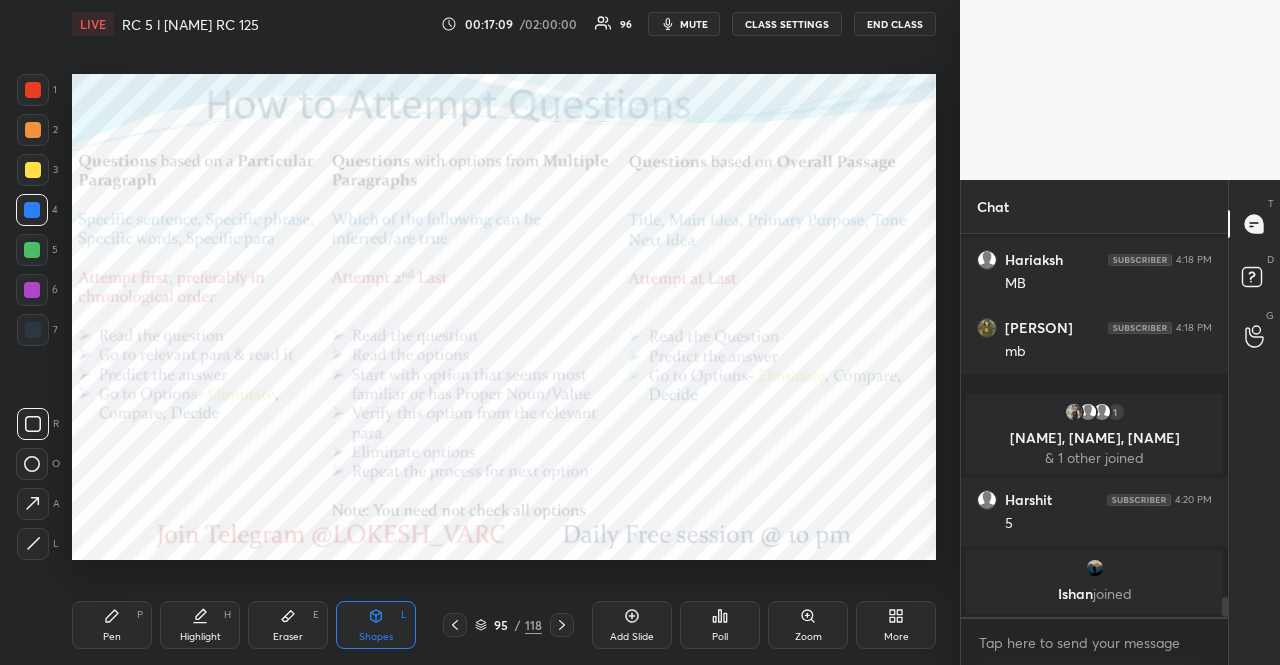 click at bounding box center [33, 90] 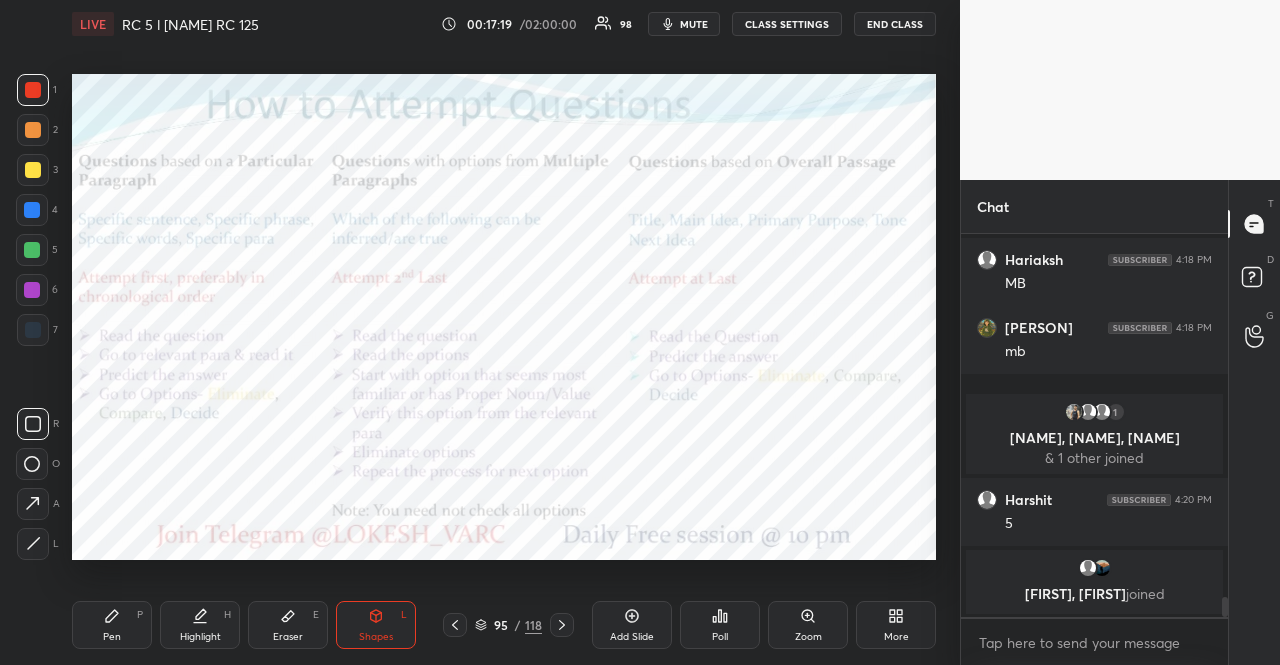 click at bounding box center (32, 250) 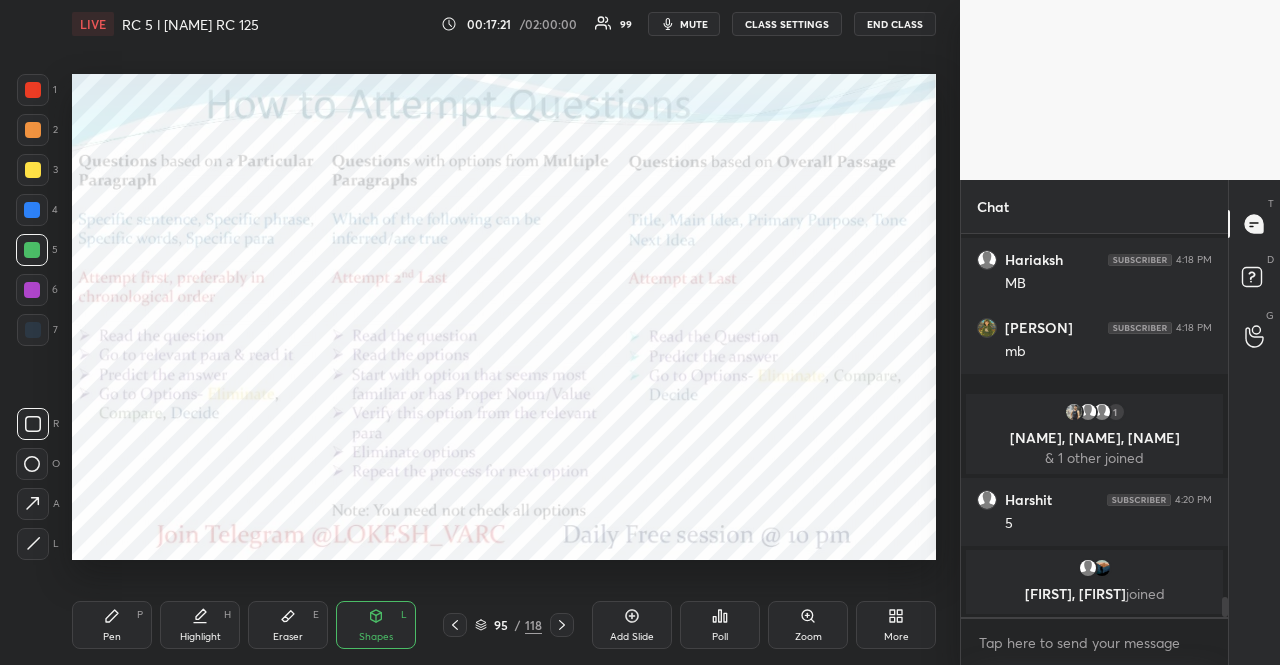 click at bounding box center [33, 330] 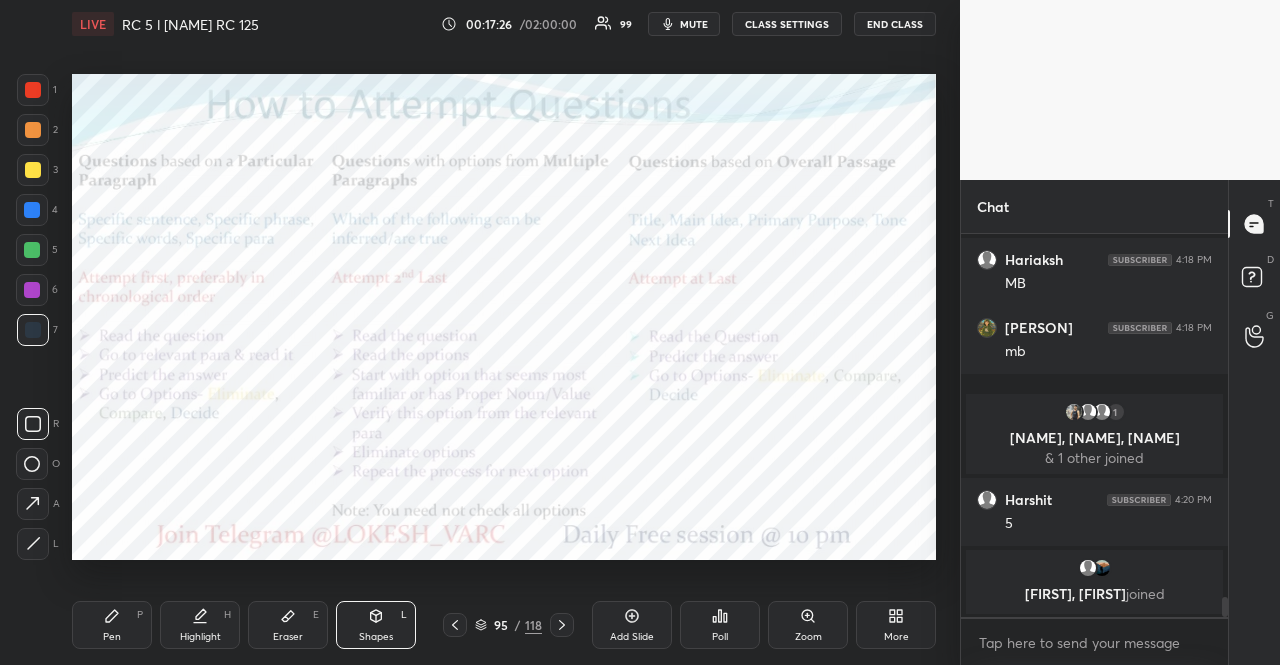 click at bounding box center (33, 130) 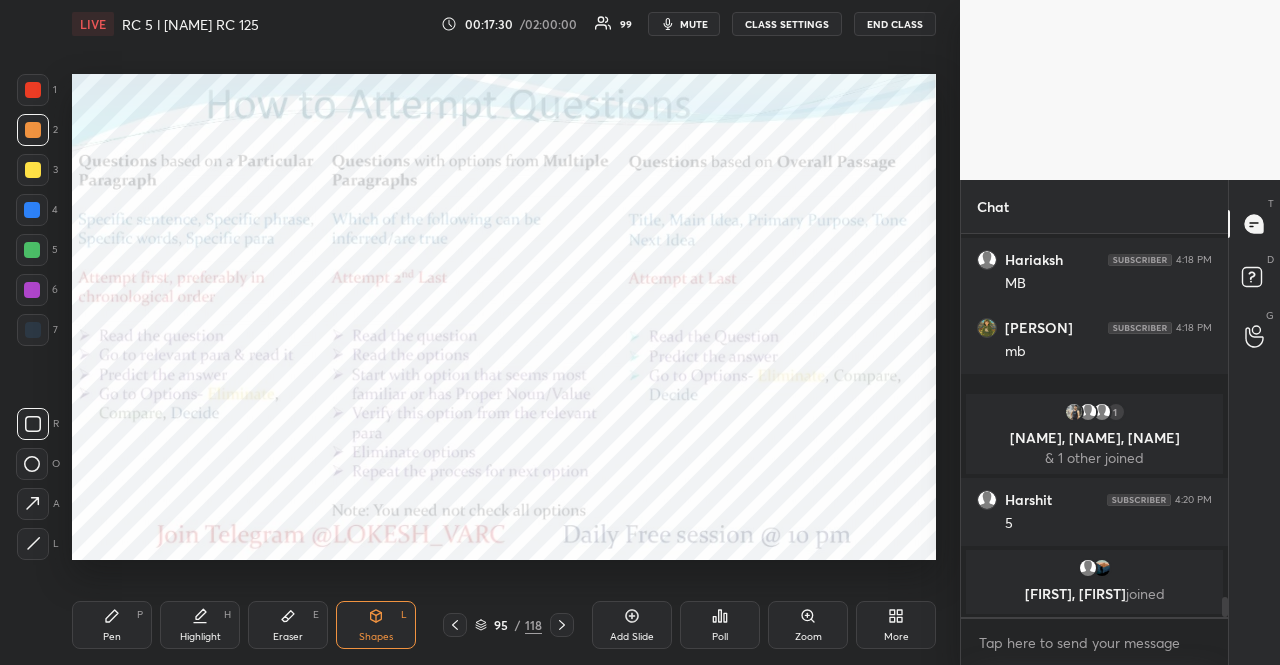 drag, startPoint x: 478, startPoint y: 622, endPoint x: 479, endPoint y: 571, distance: 51.009804 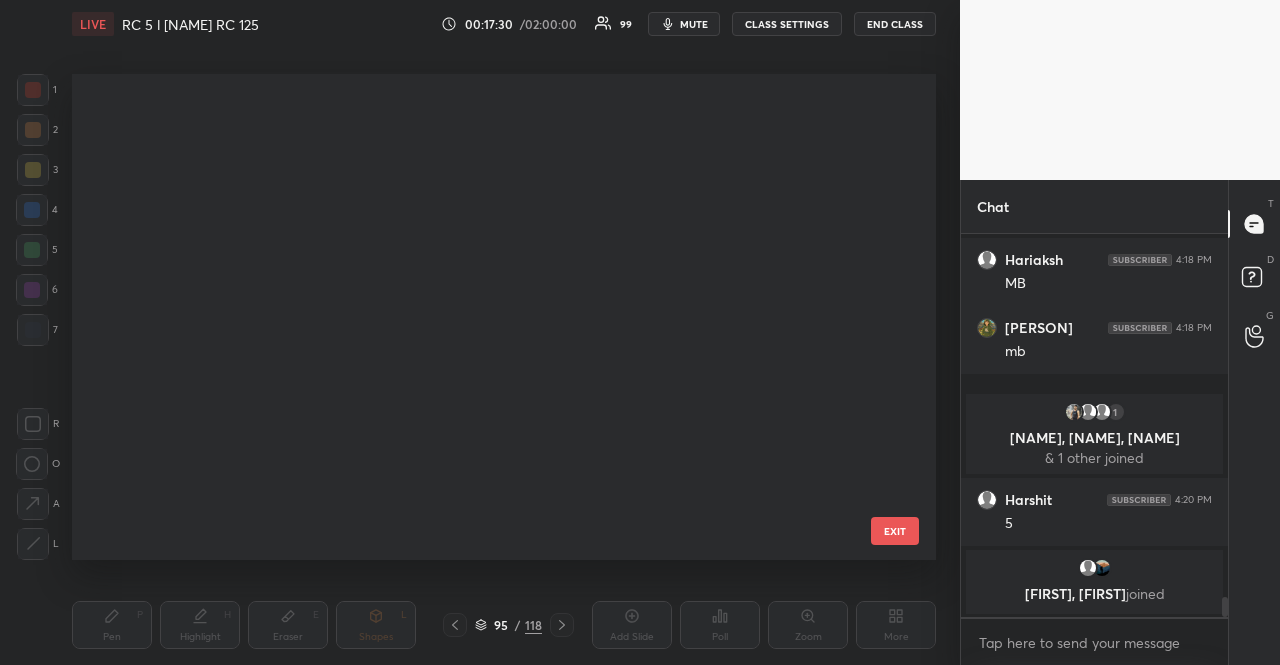 scroll, scrollTop: 4218, scrollLeft: 0, axis: vertical 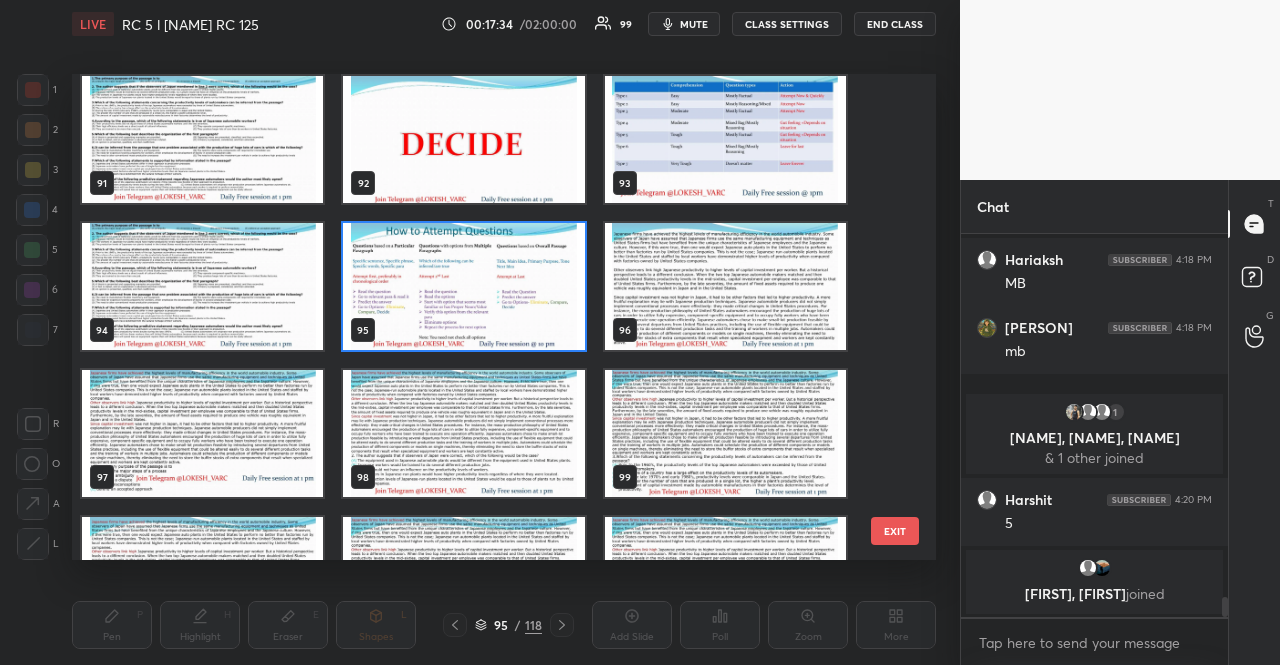 click at bounding box center (202, 433) 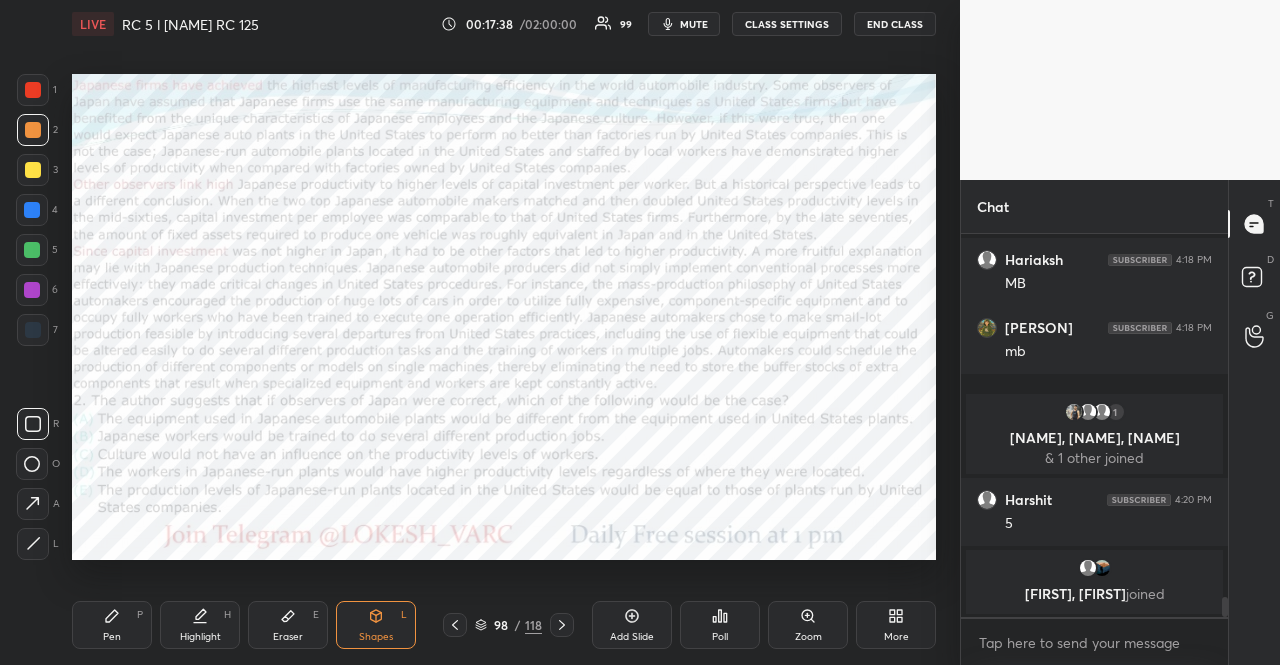 click on "Poll" at bounding box center [720, 625] 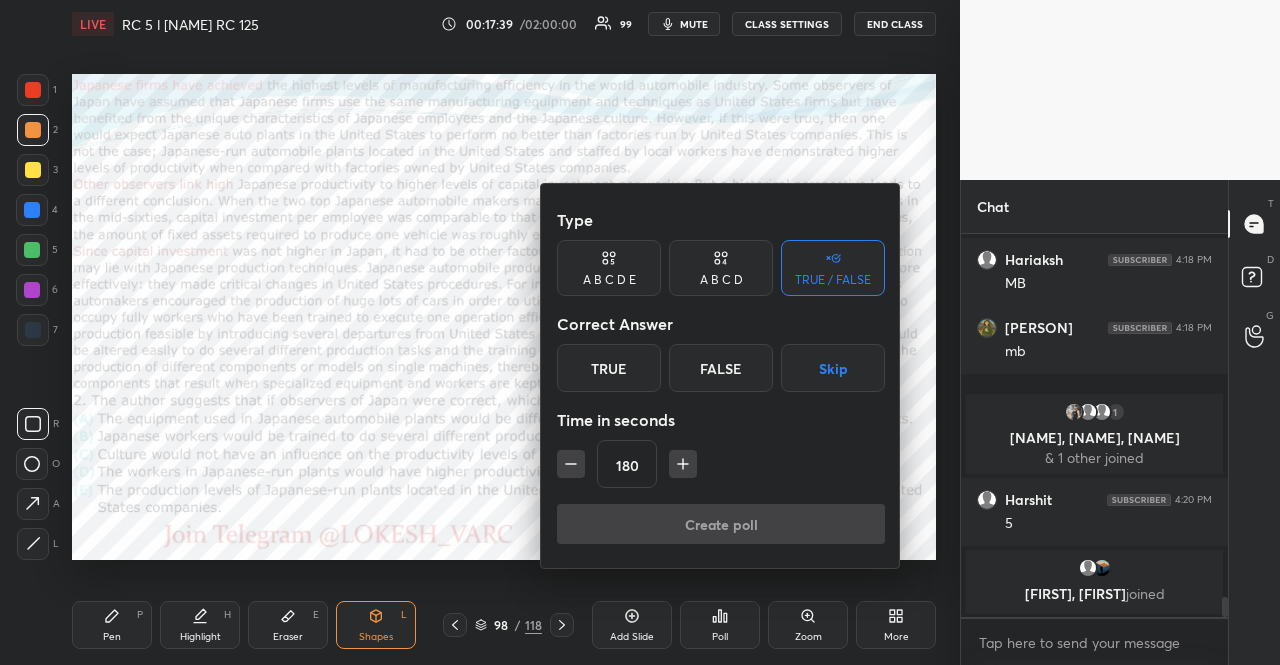click on "A B C D E" at bounding box center [609, 280] 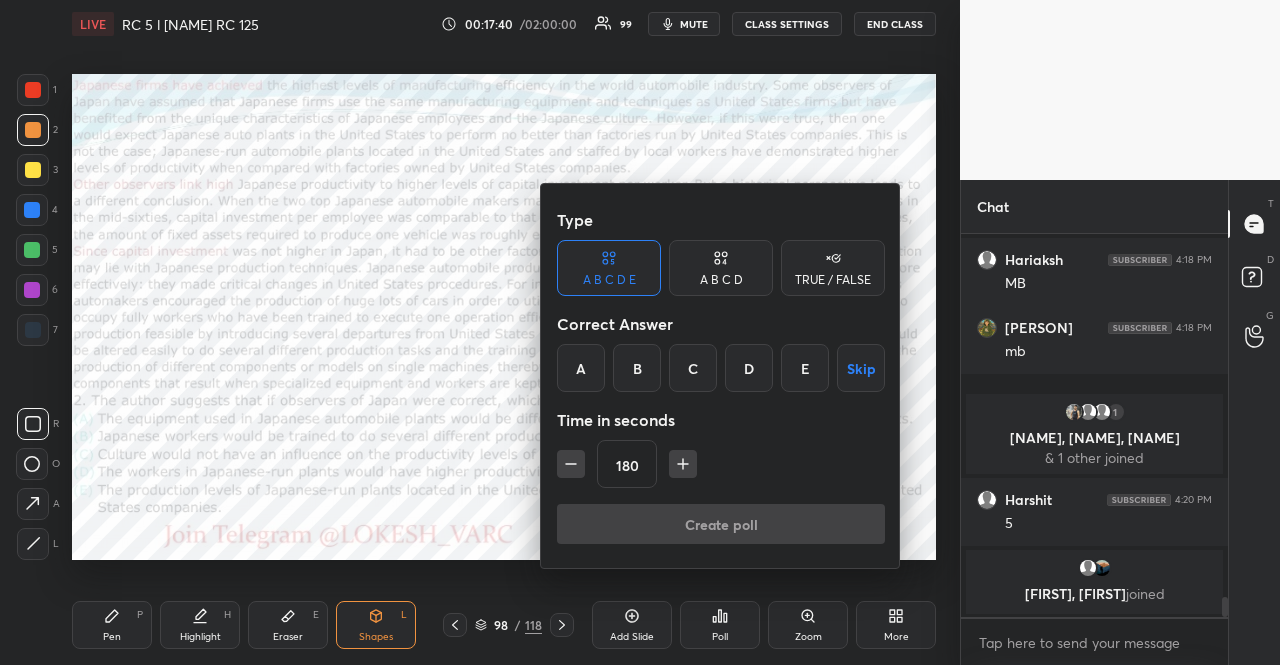 click on "Skip" at bounding box center [861, 368] 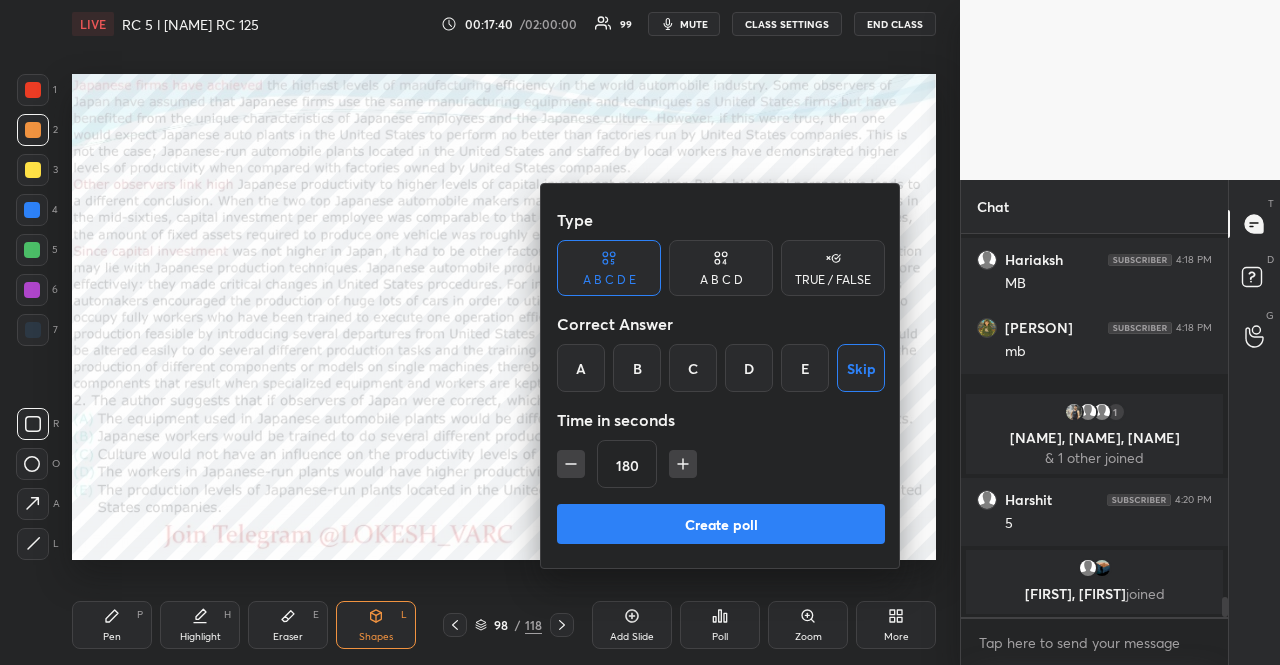 click on "180" at bounding box center (721, 464) 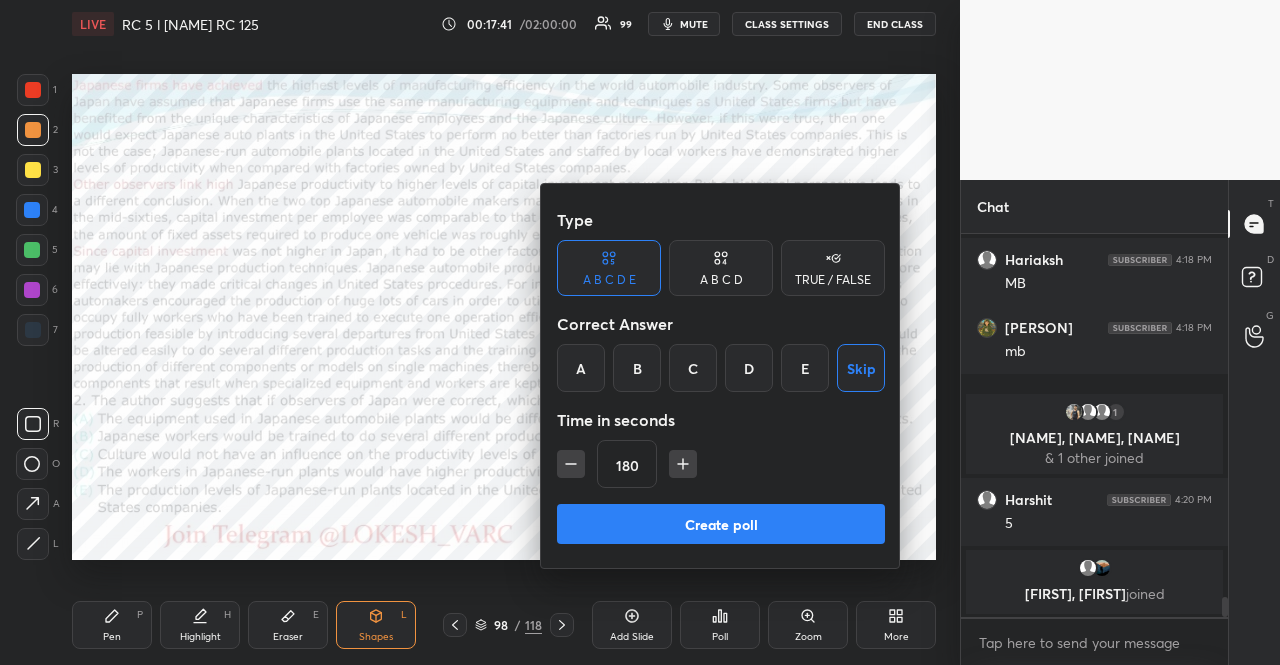 click 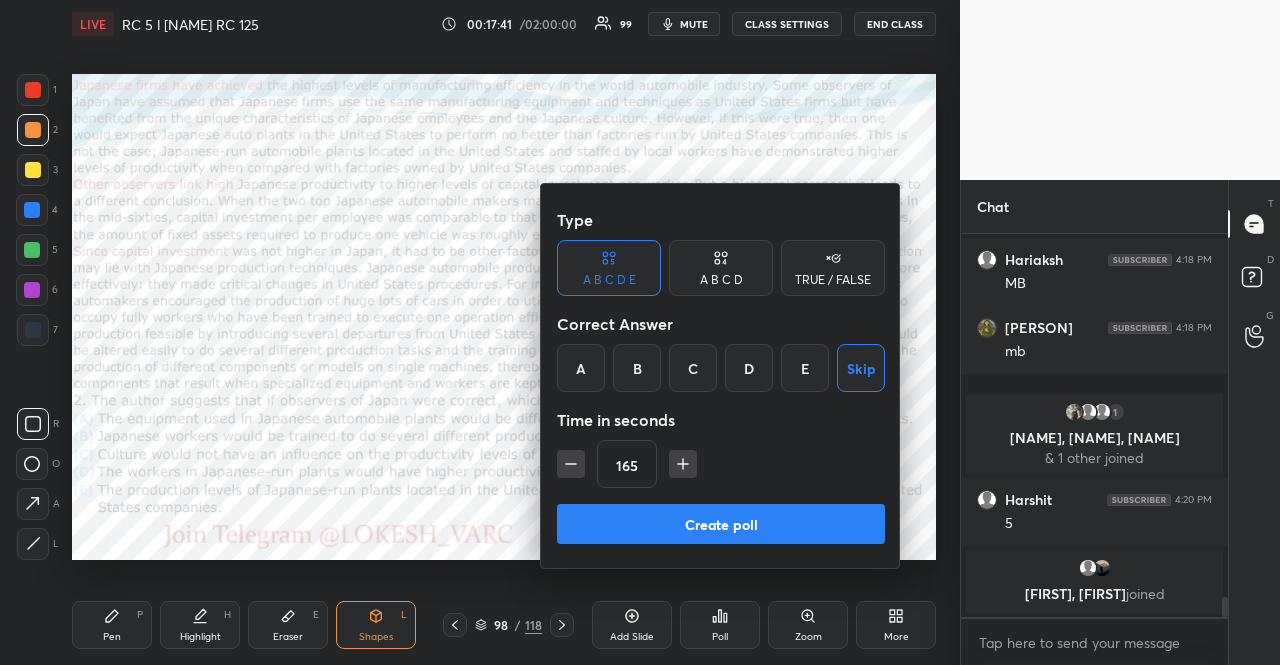 click 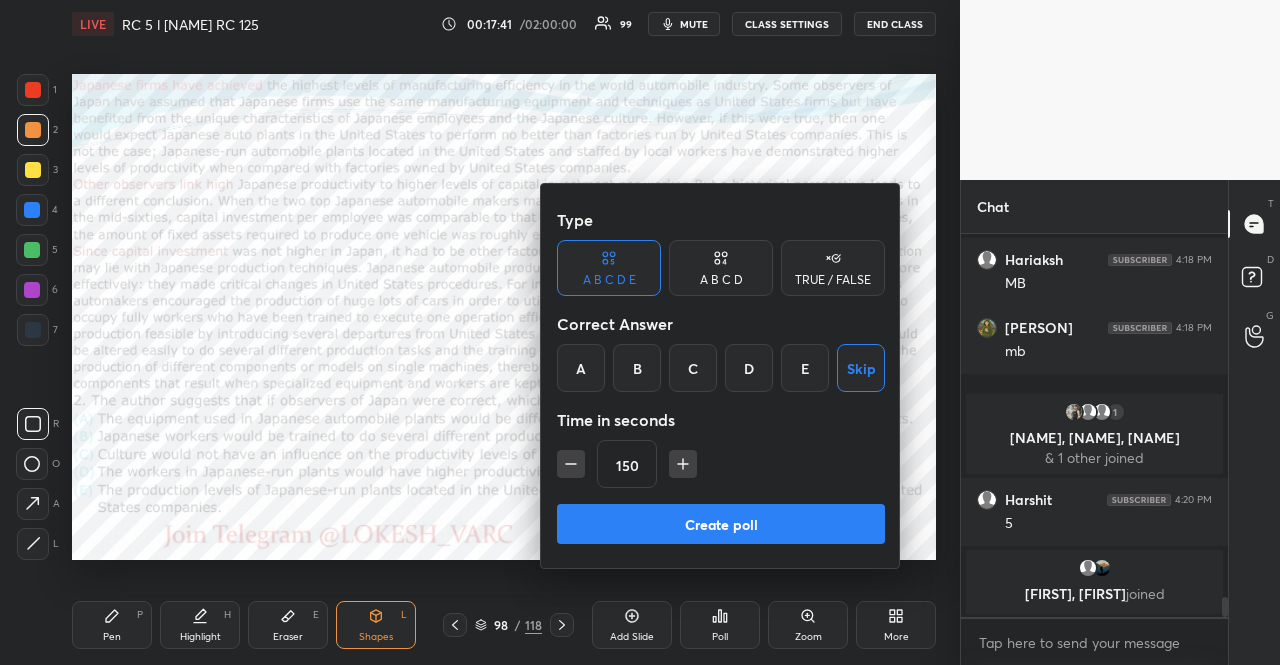 click 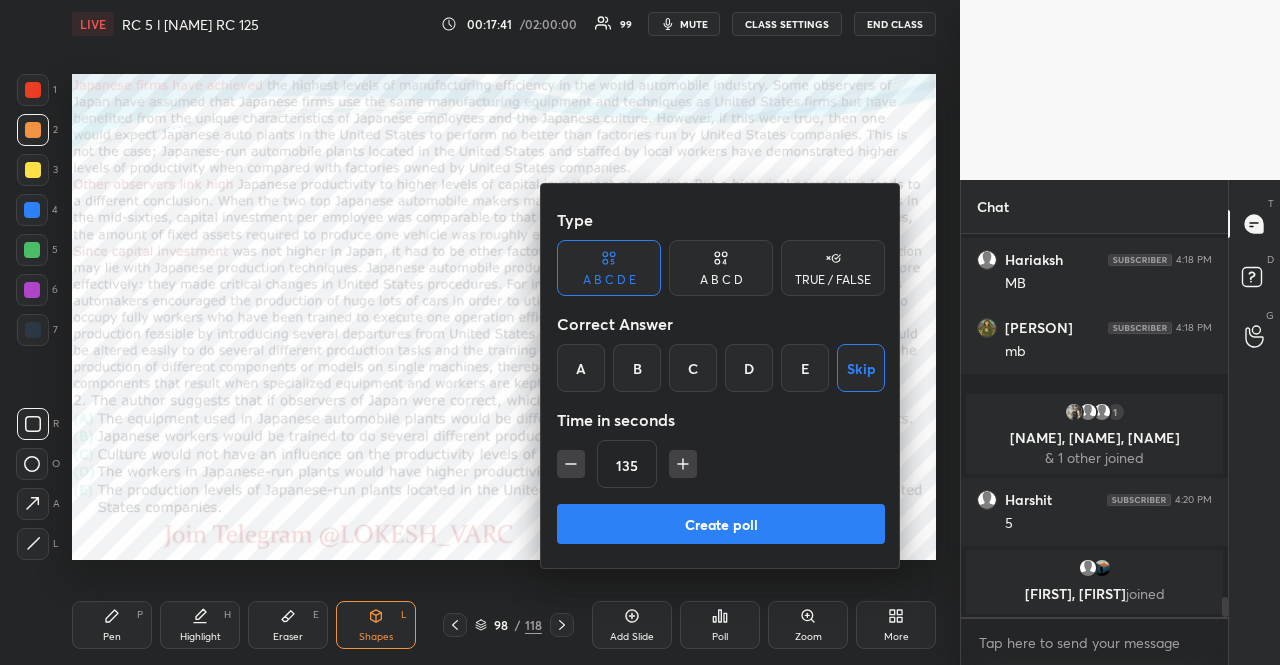 click 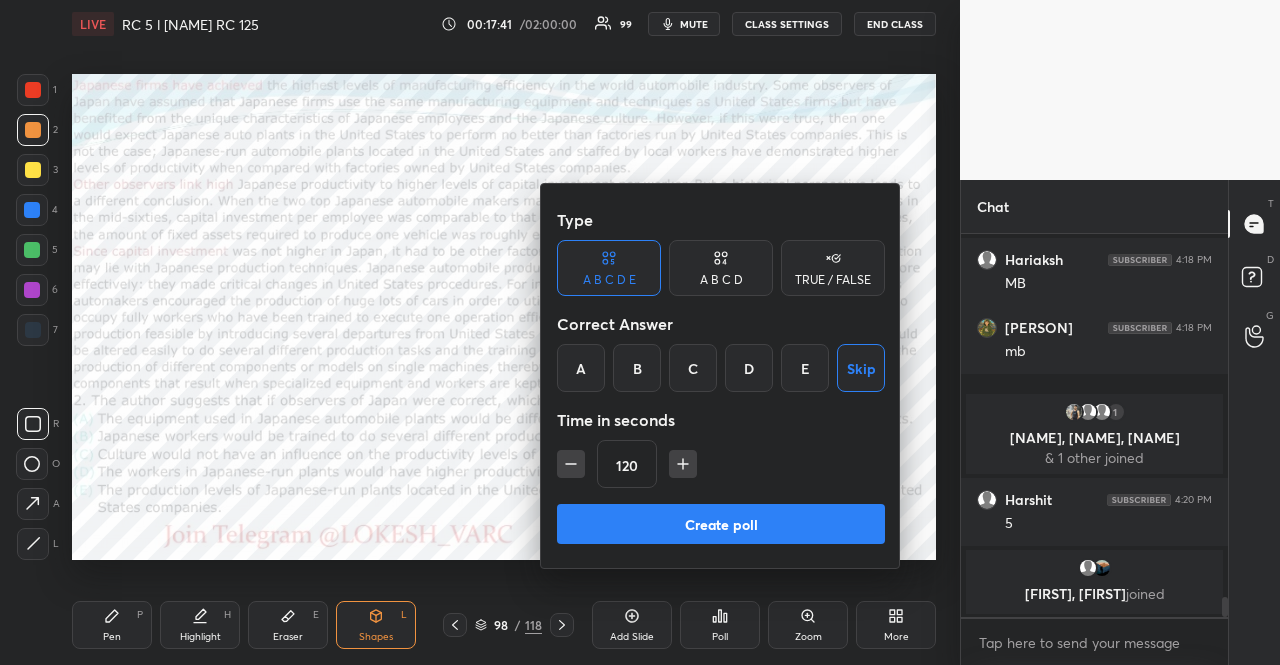 click 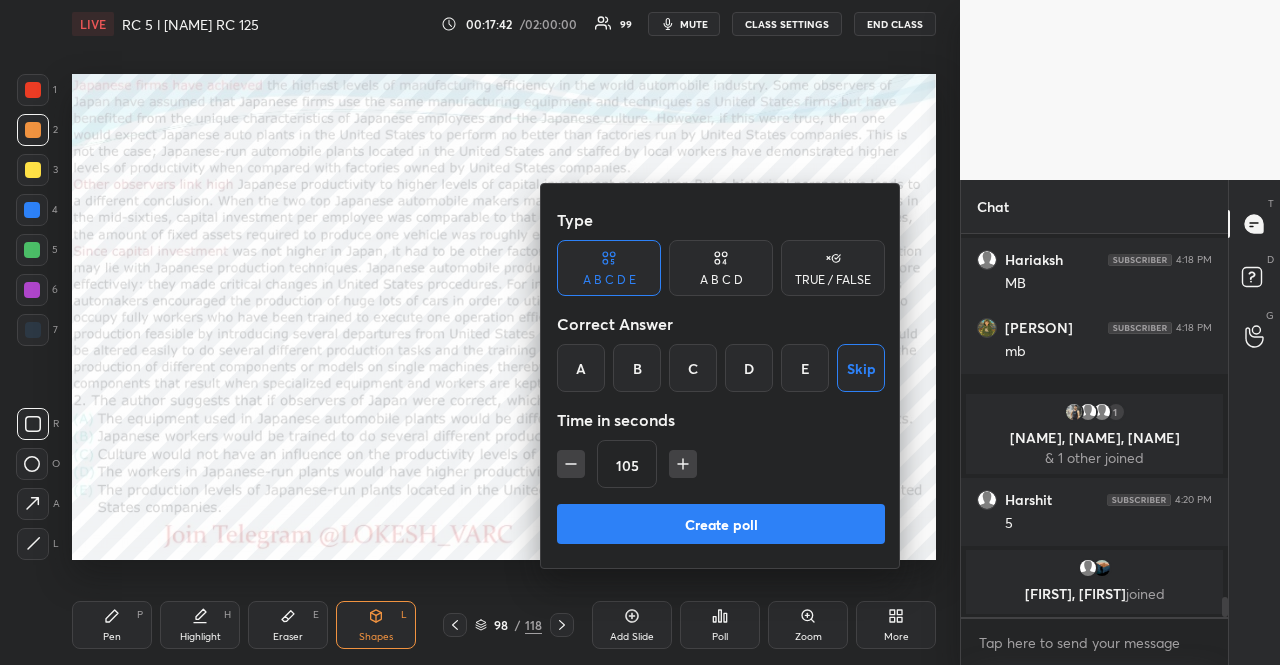 click 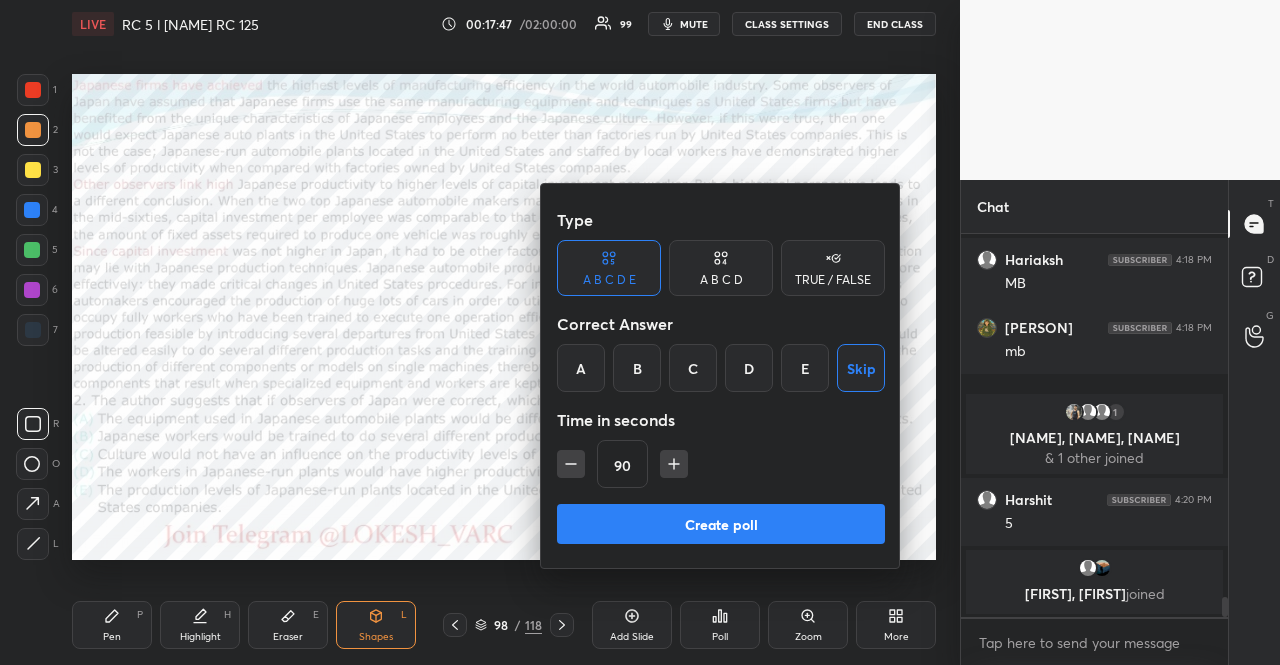 click on "Create poll" at bounding box center [721, 524] 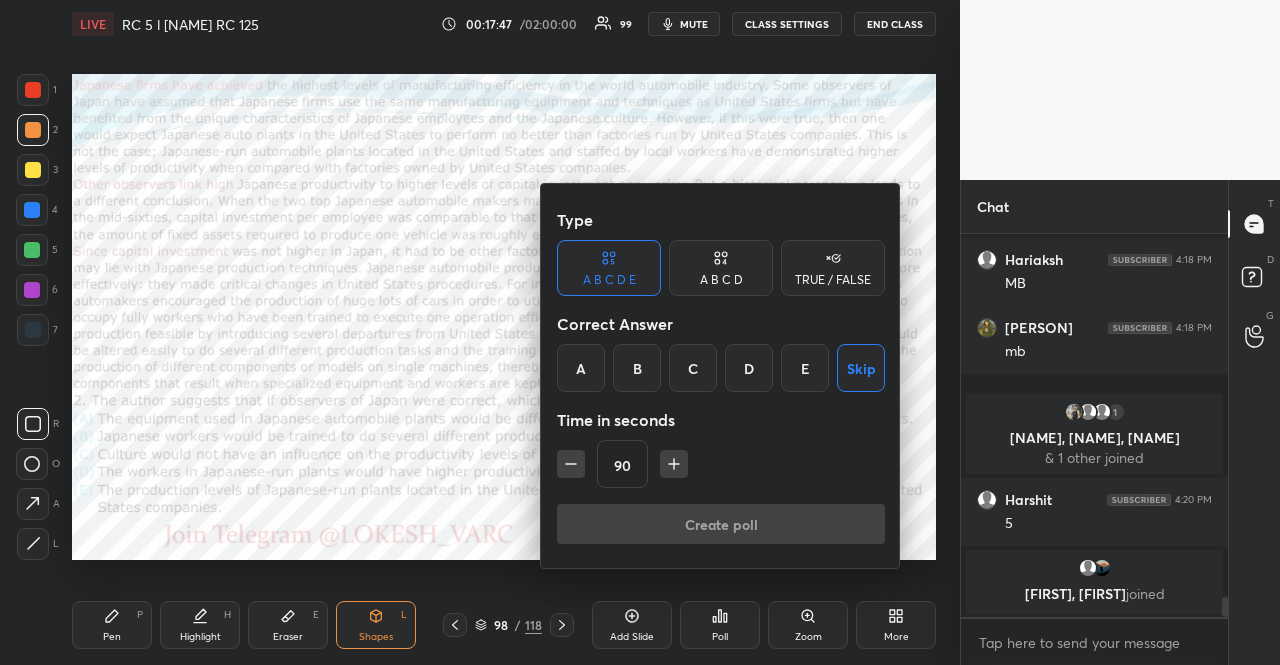 type on "x" 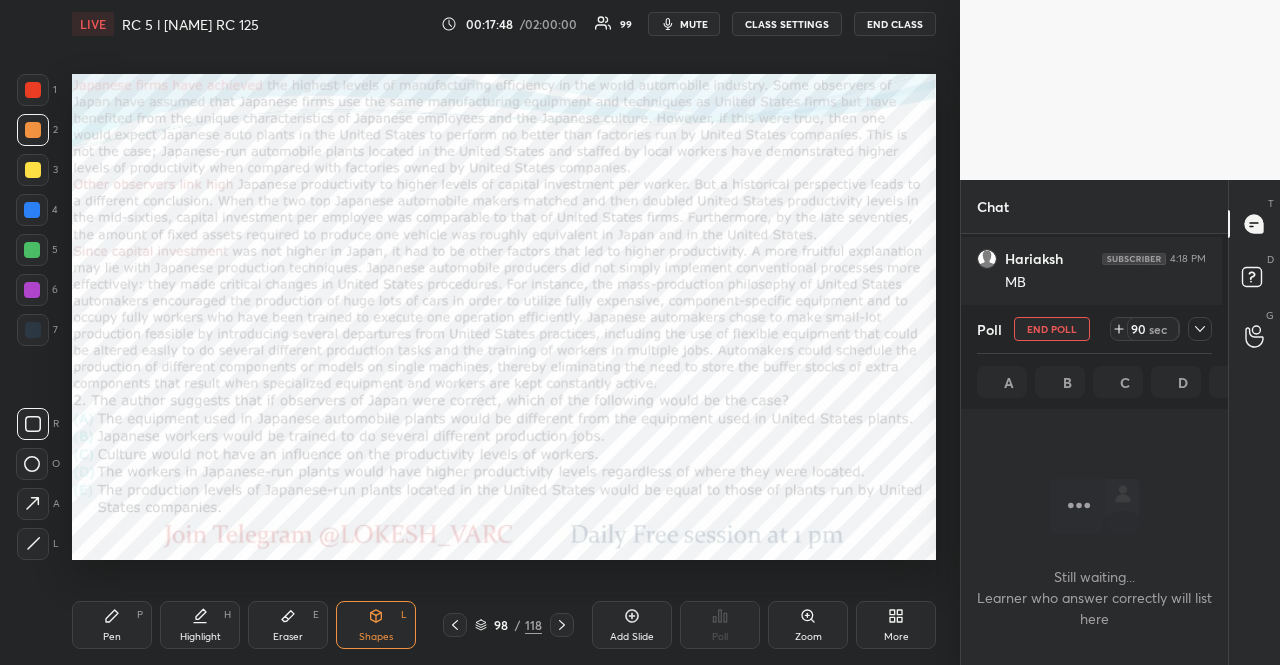 scroll, scrollTop: 291, scrollLeft: 255, axis: both 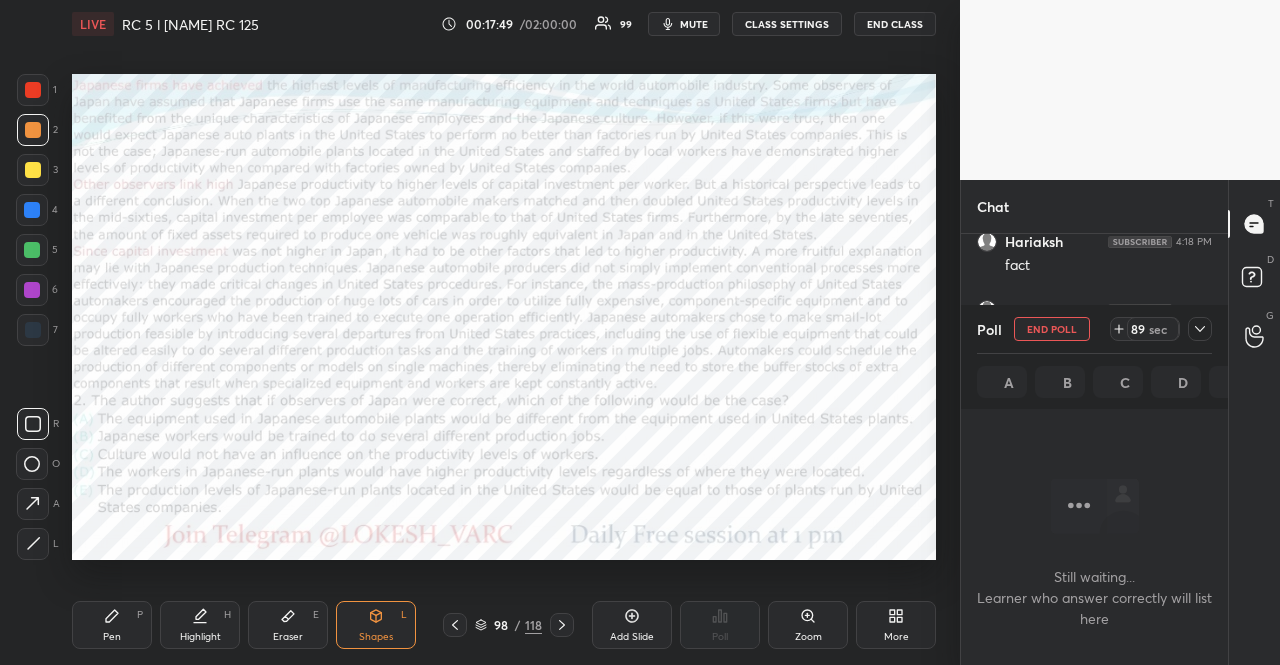 click on "mute" at bounding box center (684, 24) 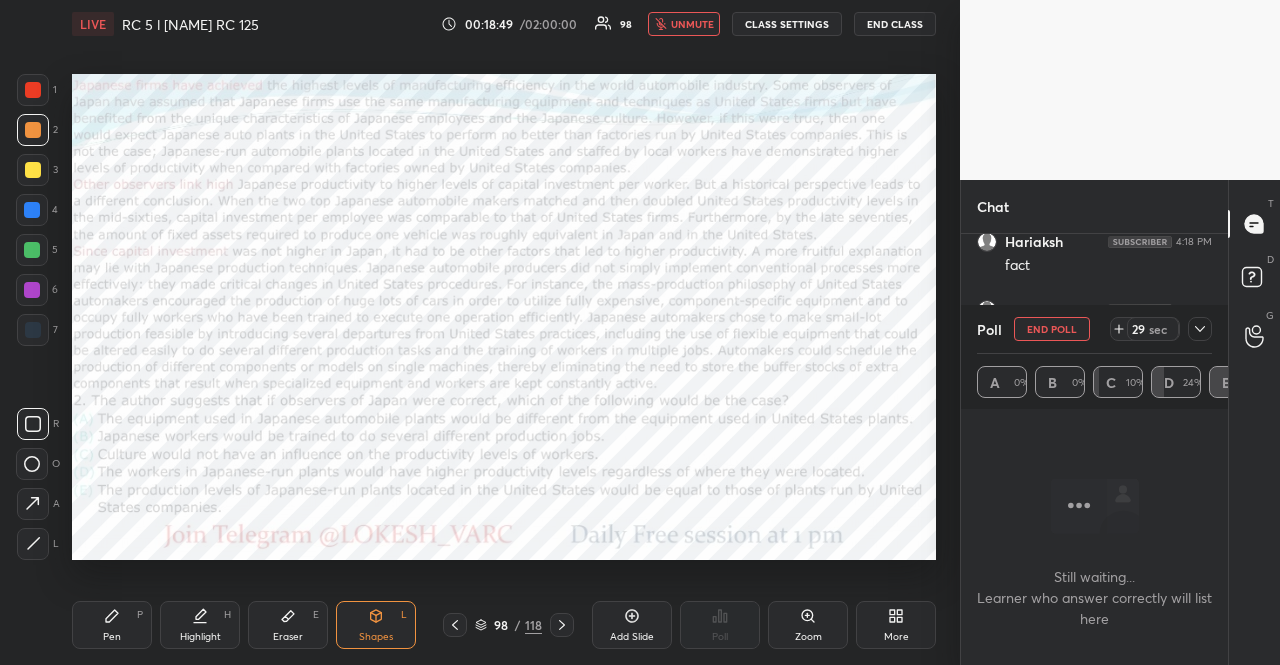 type 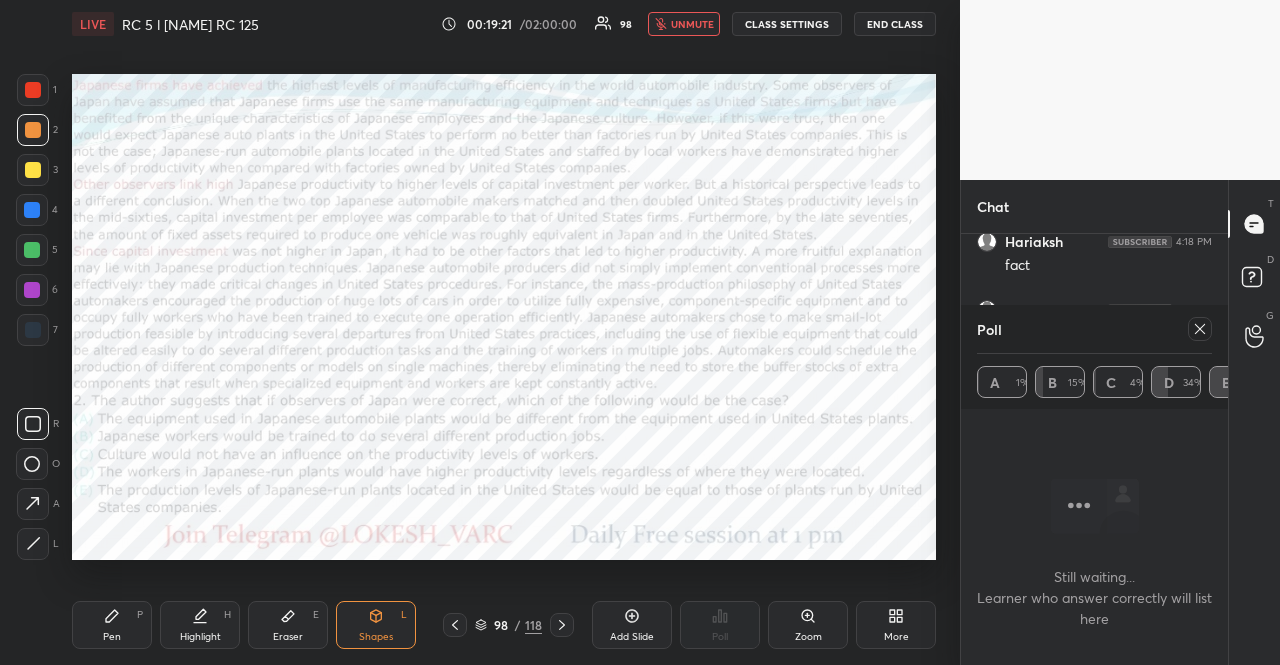 click 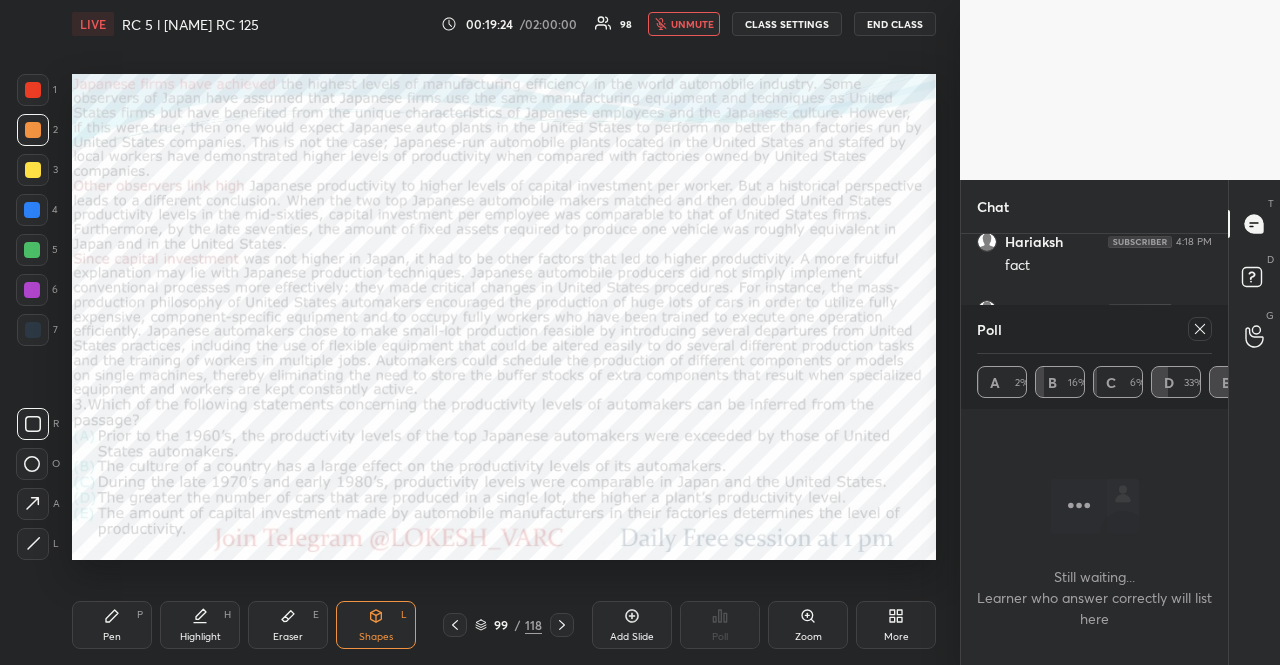 click 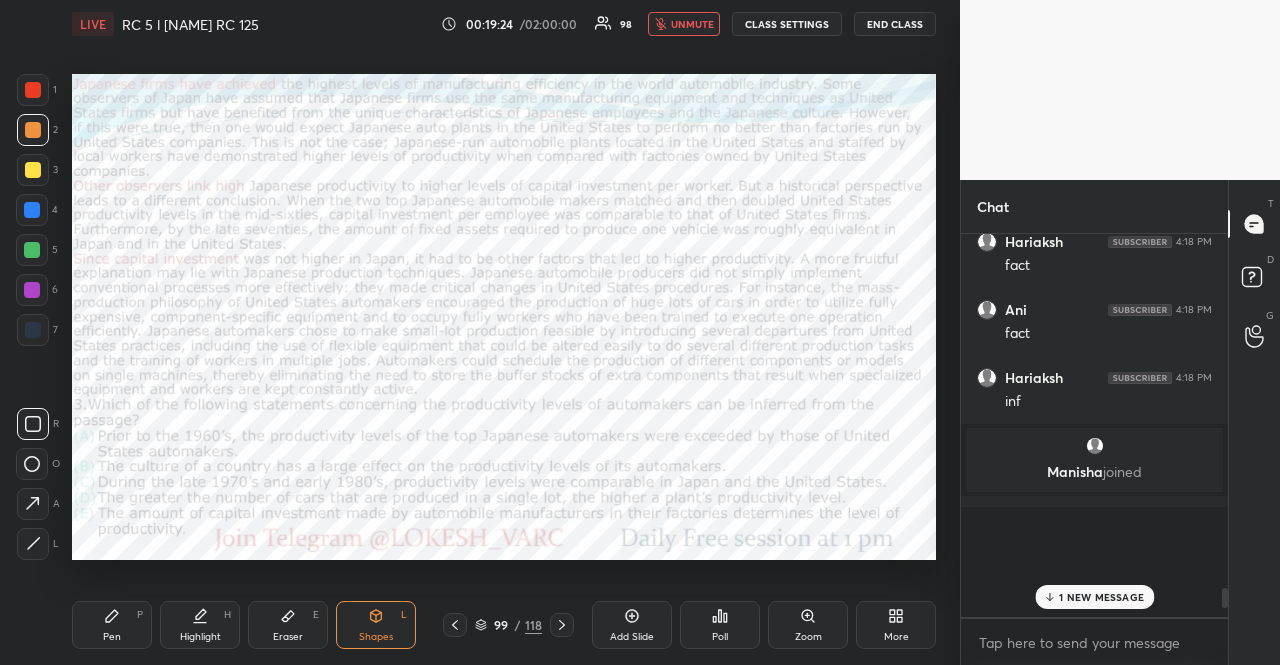 scroll, scrollTop: 309, scrollLeft: 255, axis: both 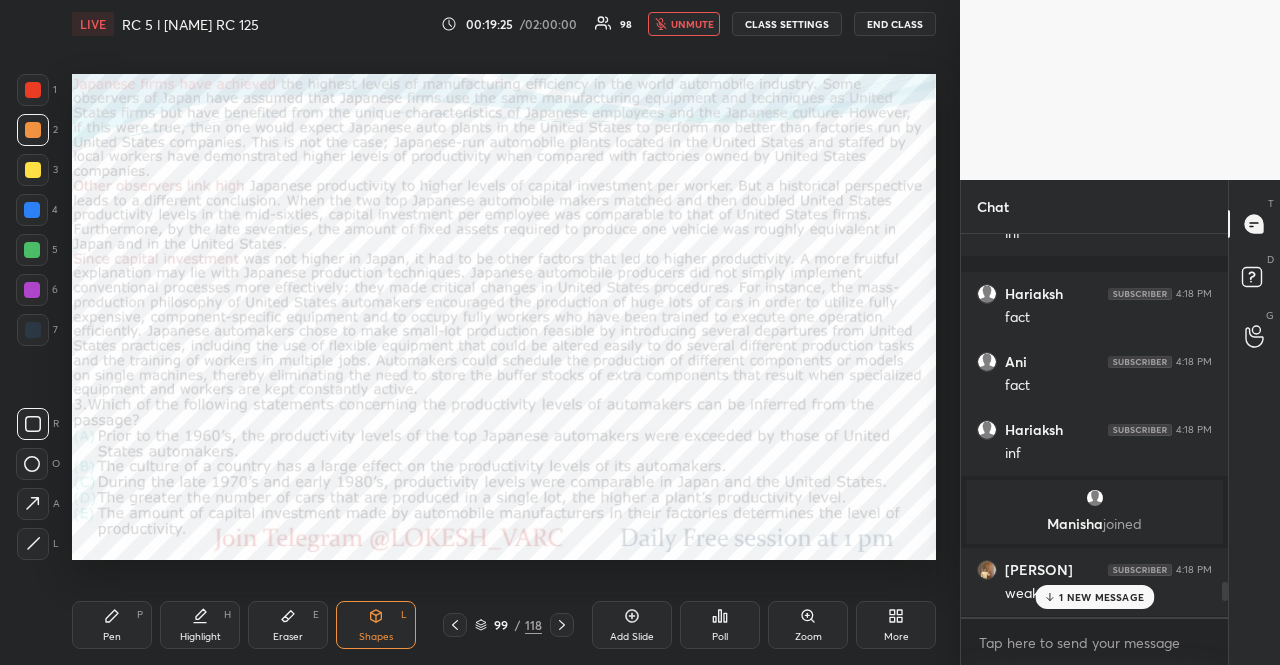 click on "unmute" at bounding box center [684, 24] 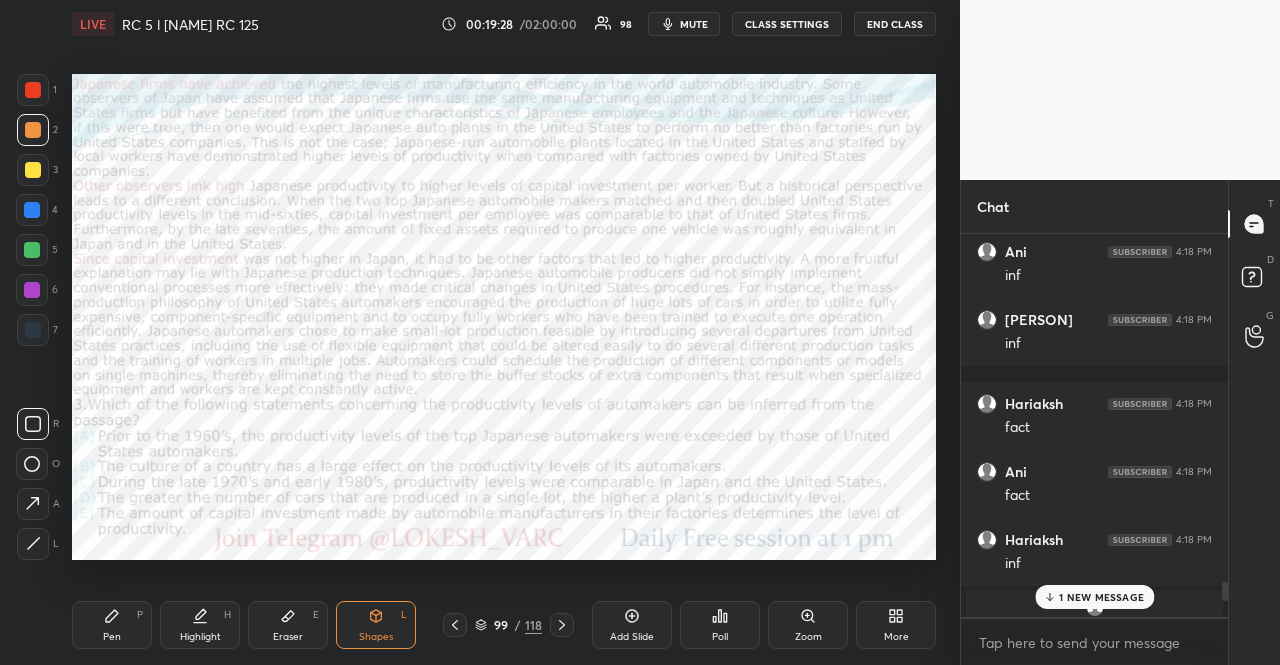 click 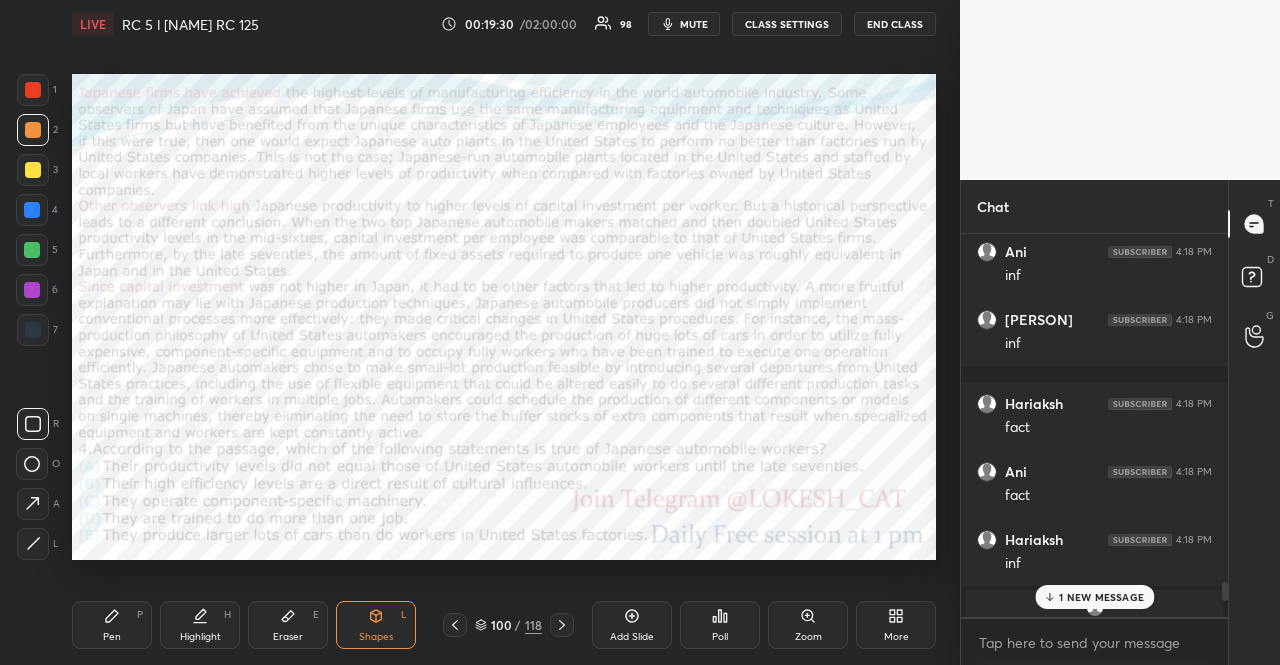 click 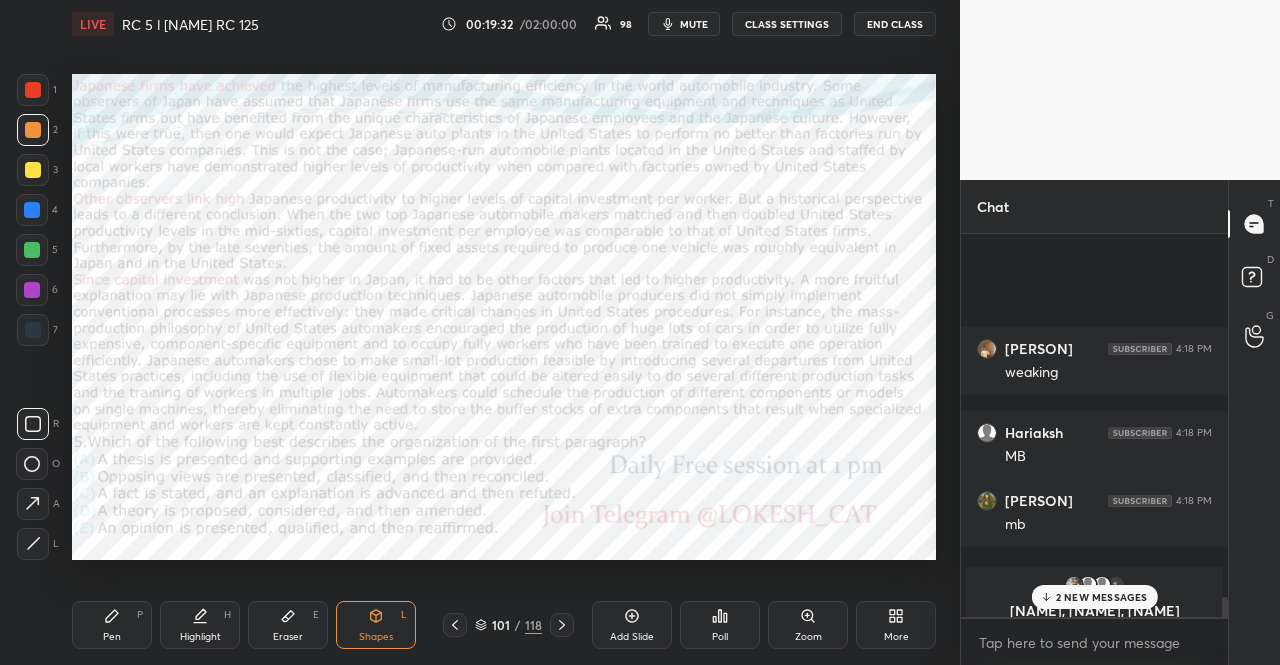 scroll, scrollTop: 7038, scrollLeft: 0, axis: vertical 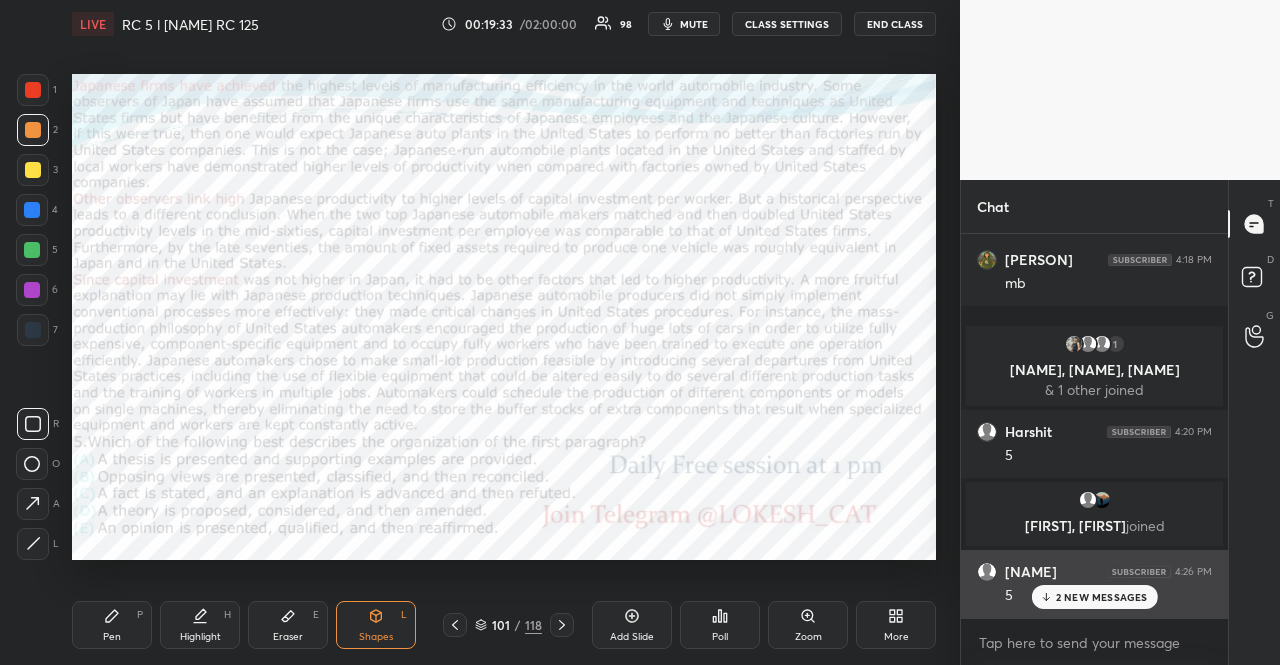 click on "2 NEW MESSAGES" at bounding box center [1102, 597] 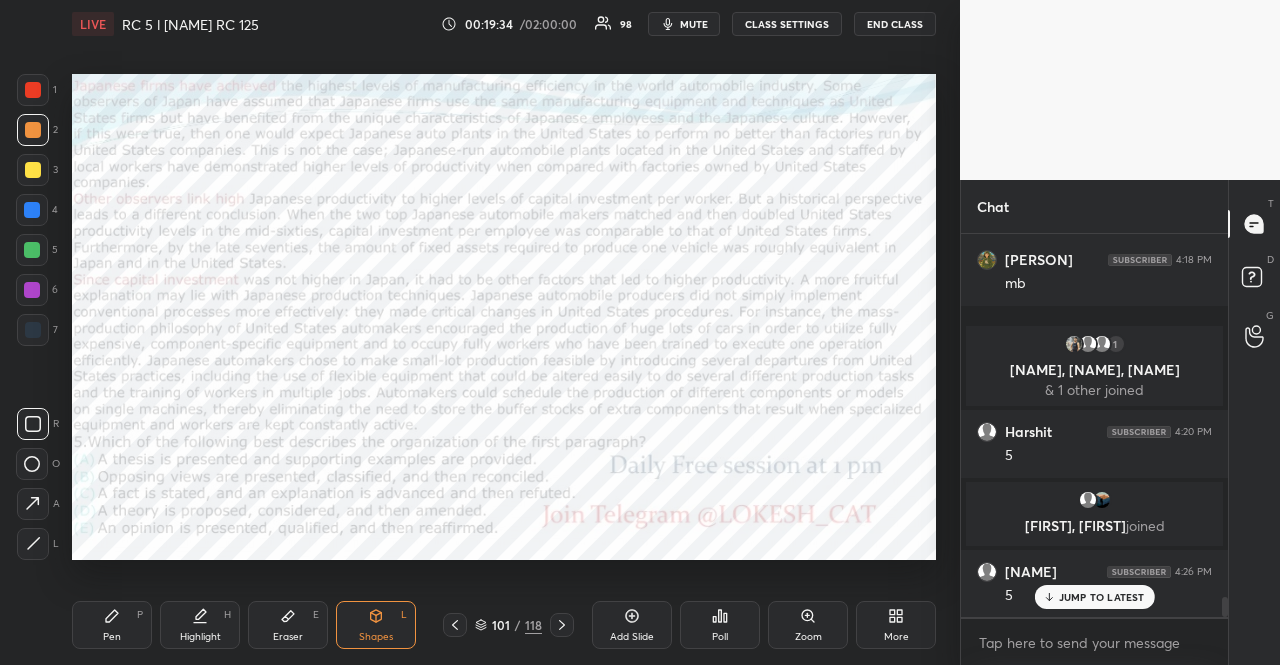 scroll, scrollTop: 7106, scrollLeft: 0, axis: vertical 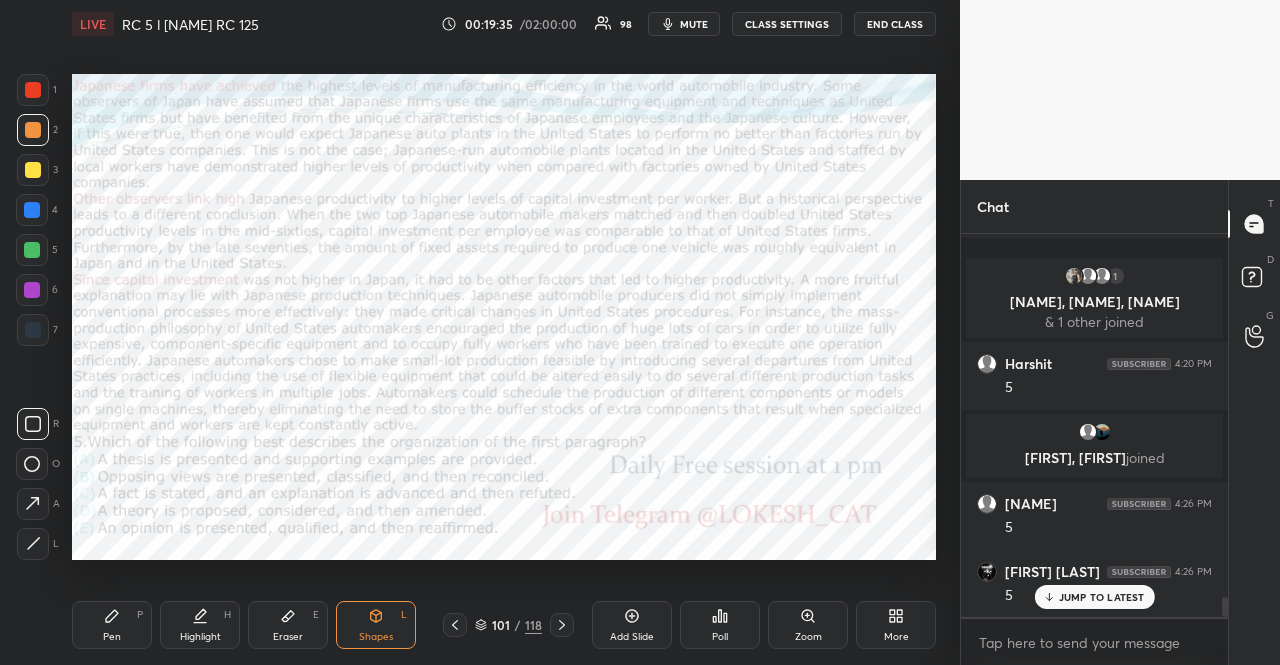 click 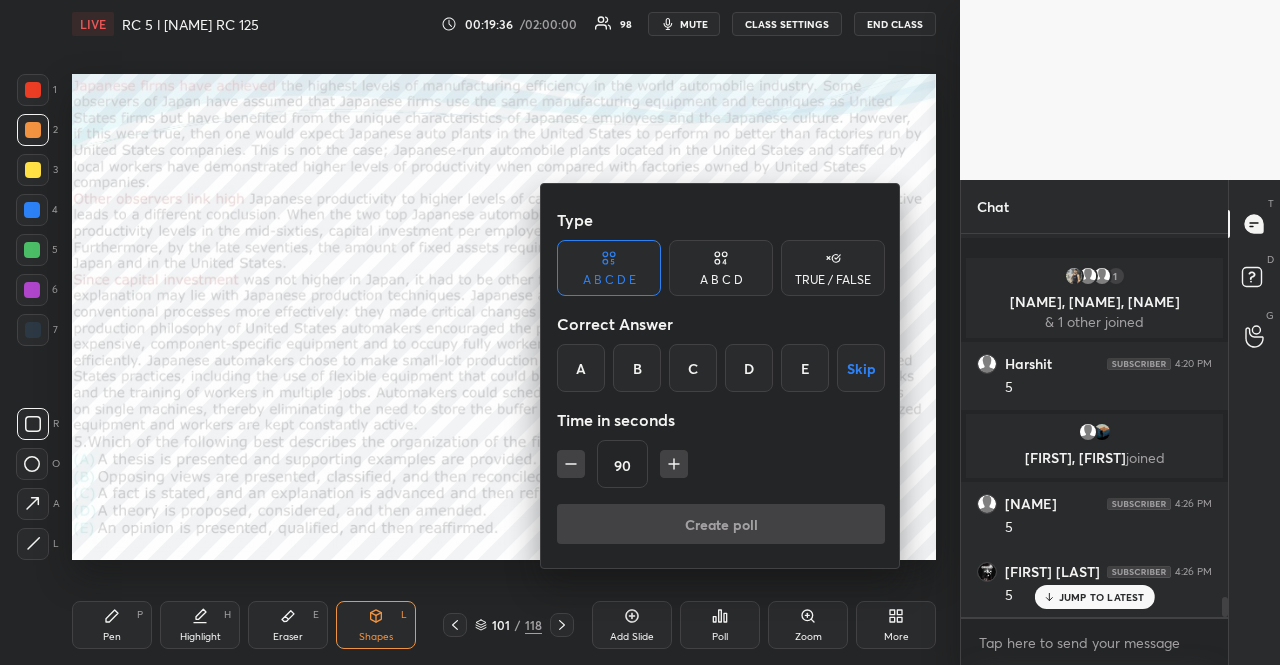 click on "Skip" at bounding box center (861, 368) 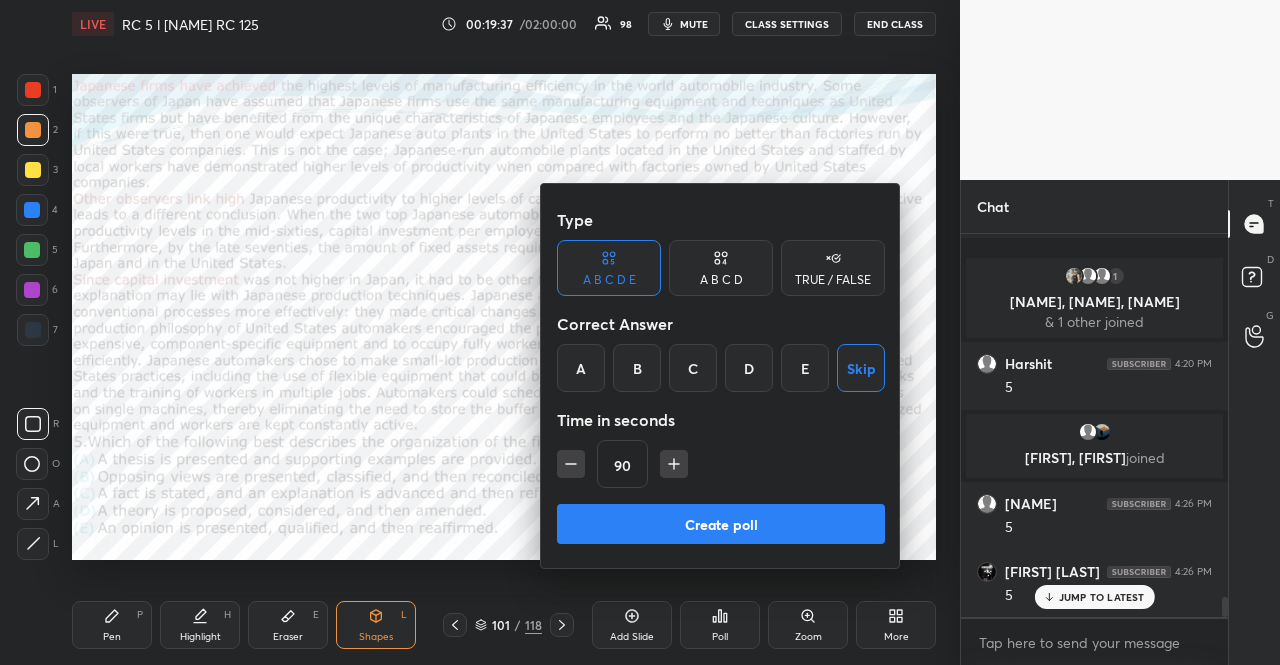 click 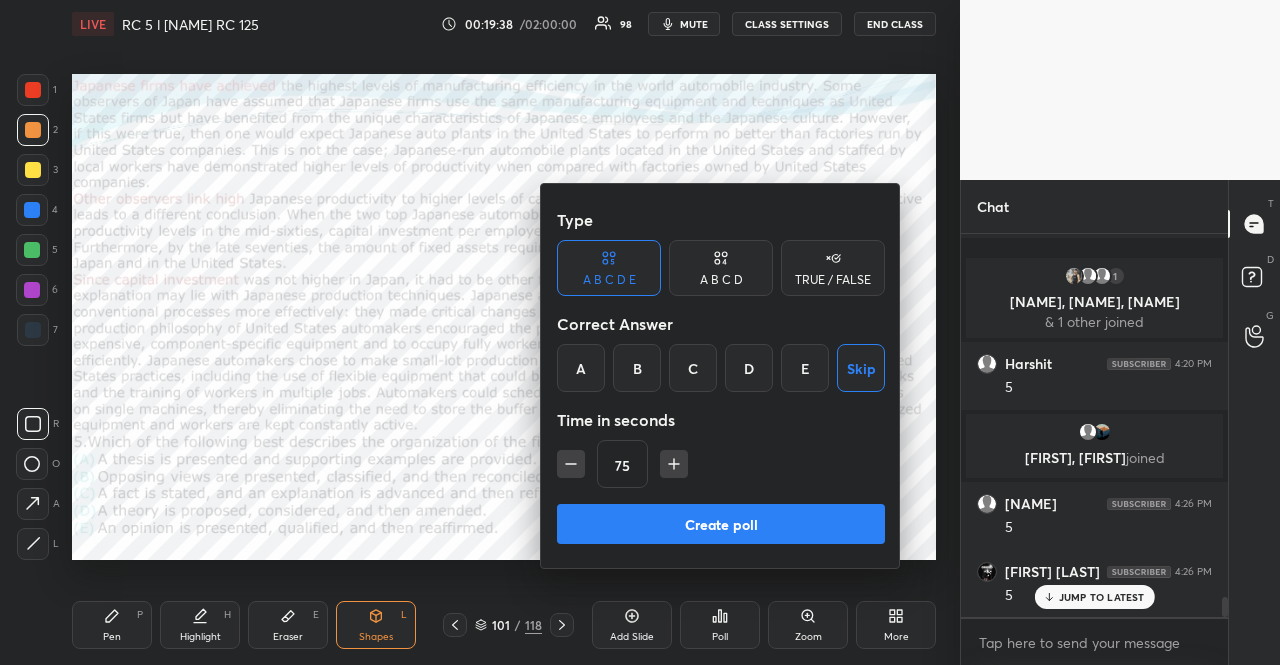 click on "Create poll" at bounding box center [721, 524] 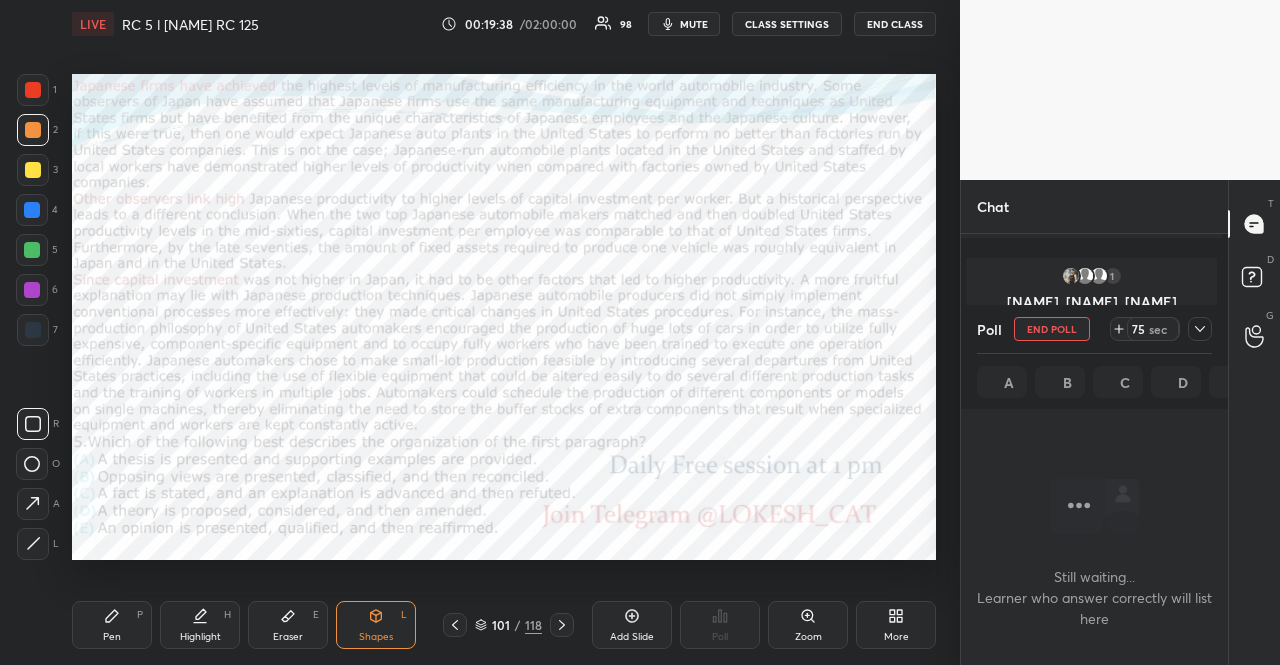 scroll, scrollTop: 284, scrollLeft: 255, axis: both 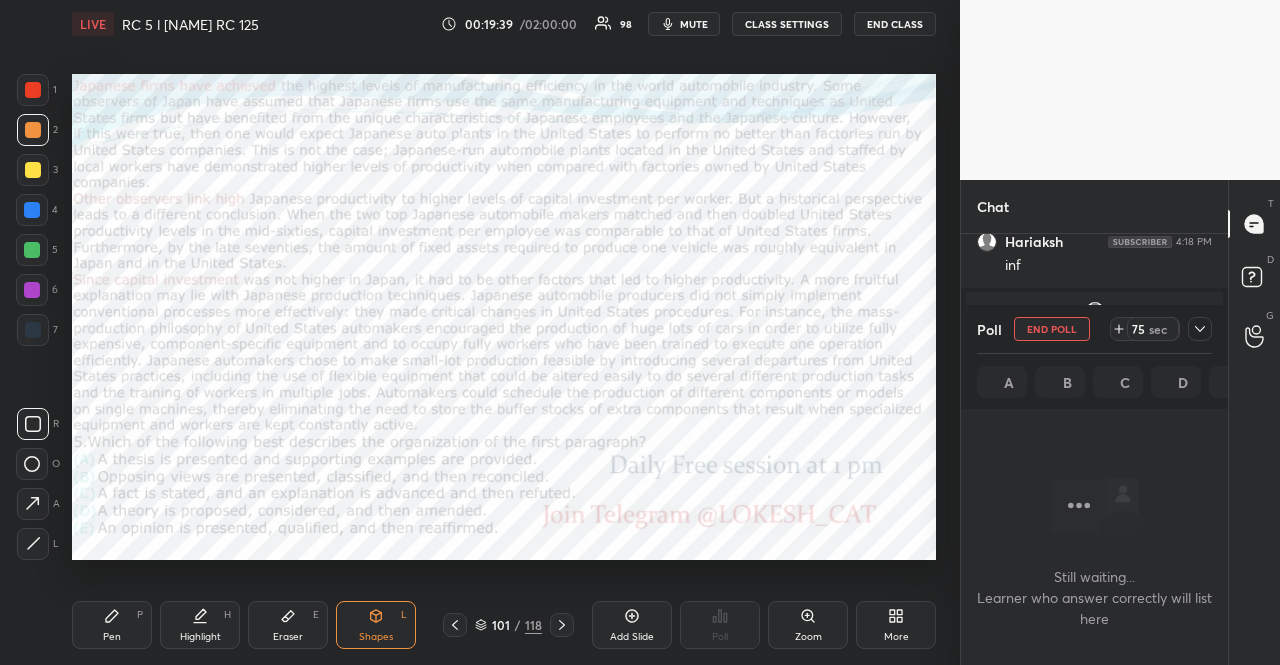 click on "mute" at bounding box center [694, 24] 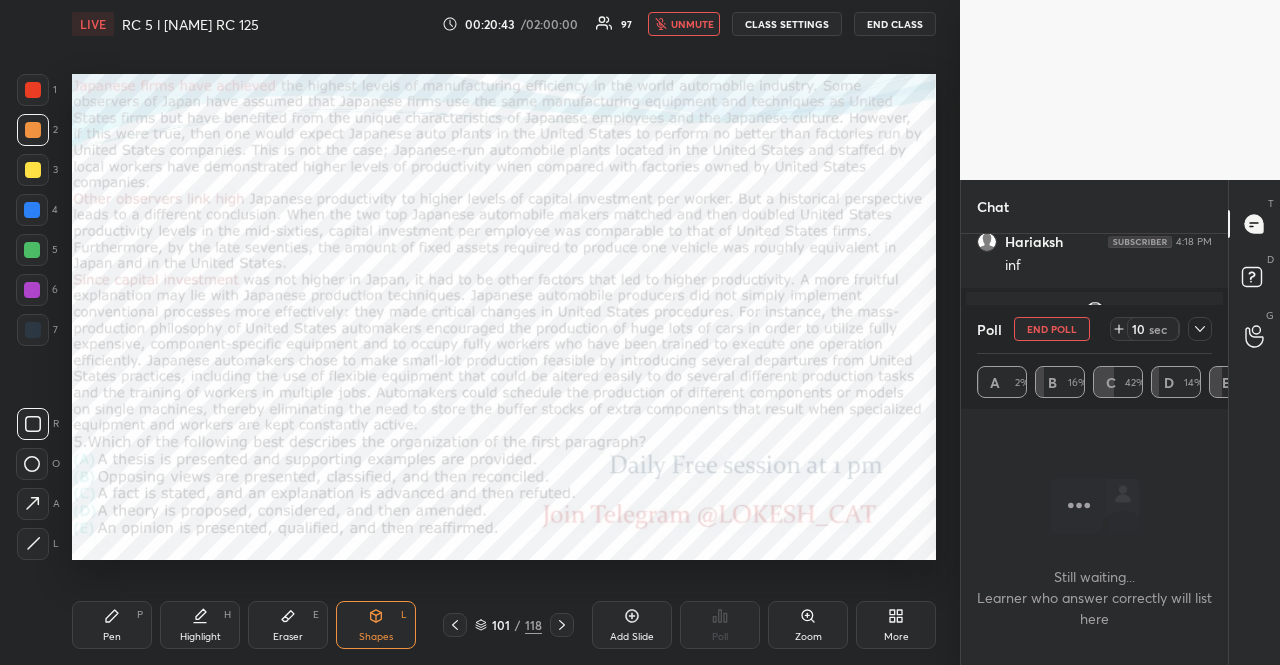 click 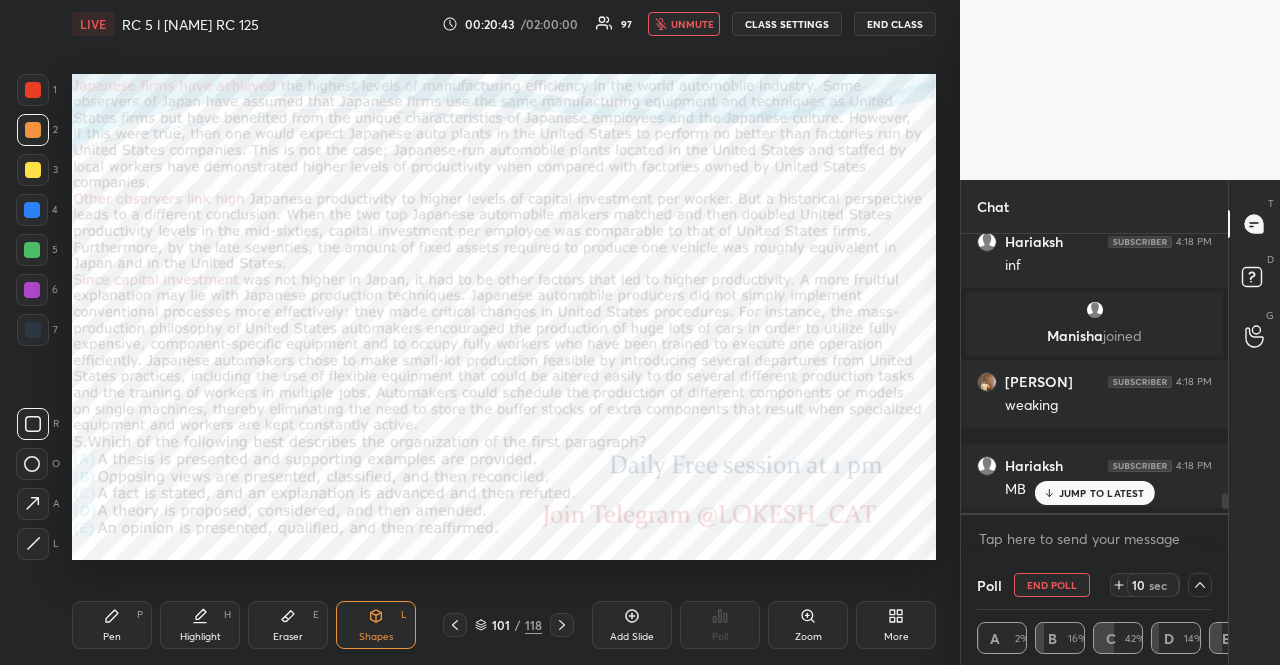 scroll, scrollTop: 267, scrollLeft: 255, axis: both 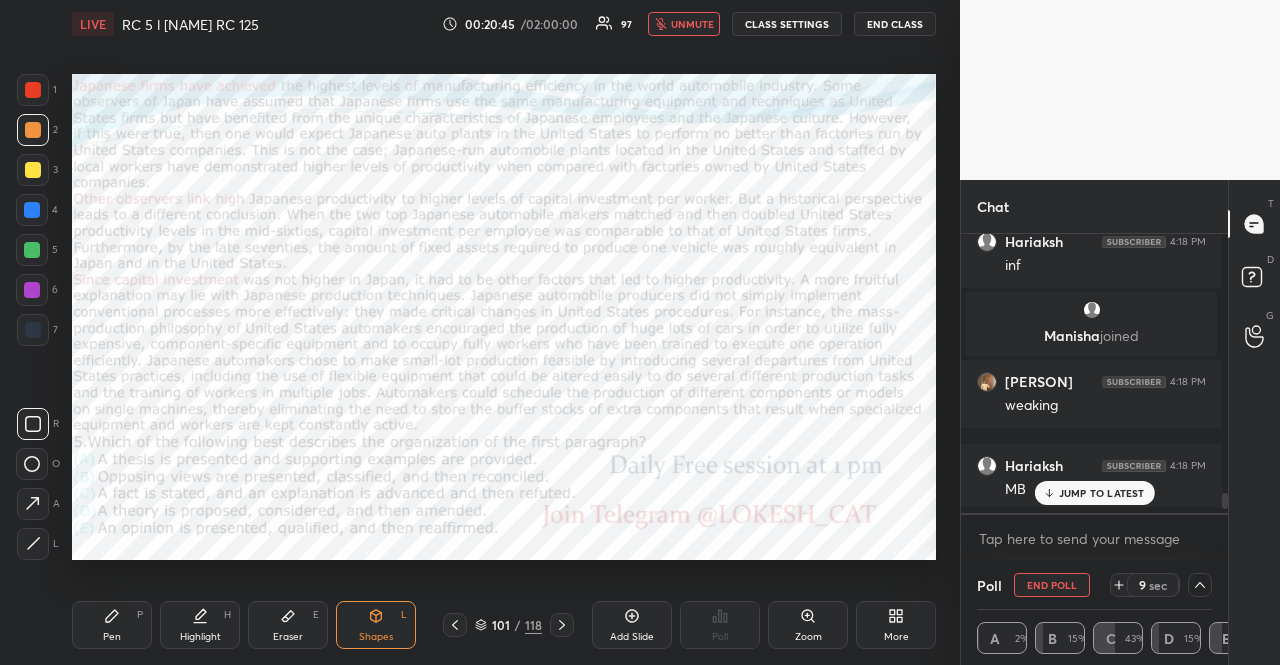 click on "JUMP TO LATEST" at bounding box center (1102, 493) 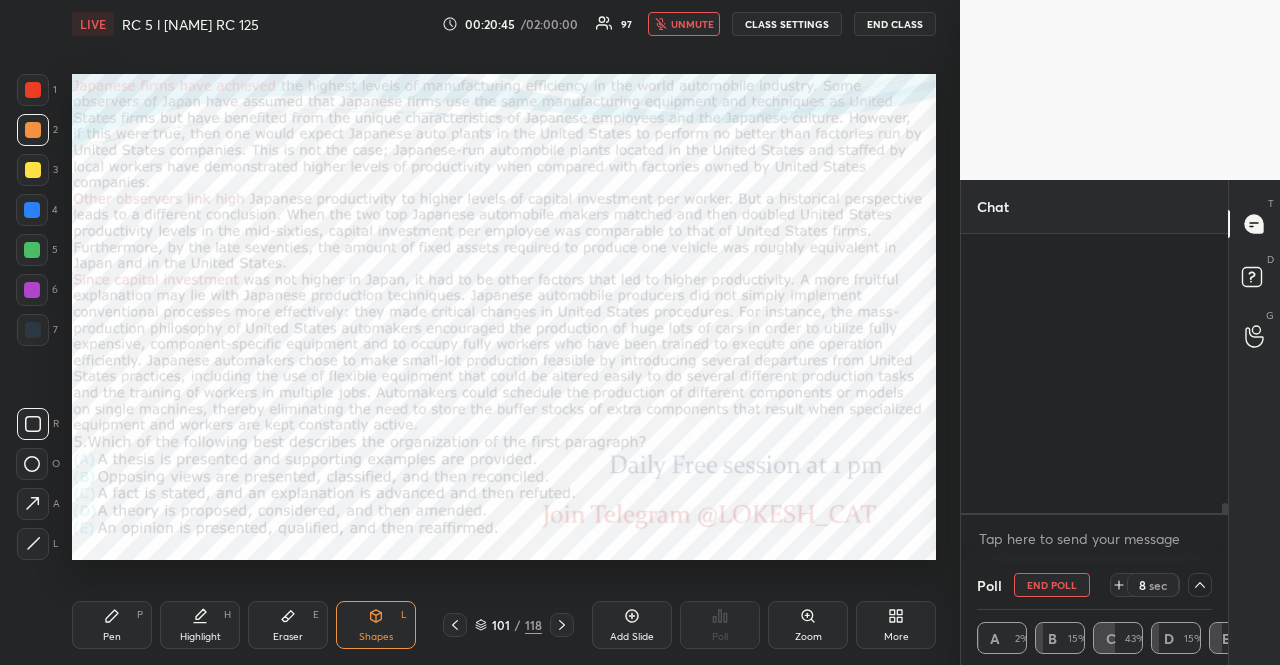 scroll, scrollTop: 7128, scrollLeft: 0, axis: vertical 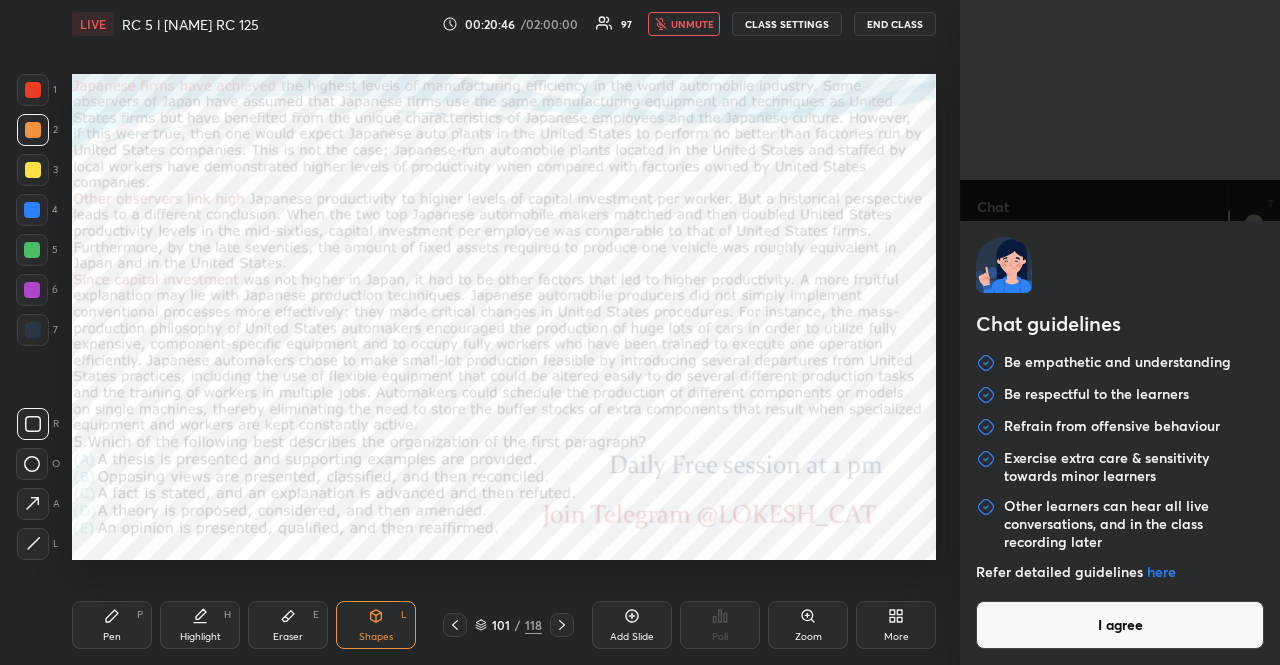 click on "1 2 3 4 5 6 7 R O A L C X Z Erase all   C X Z LIVE RC 5 l [NAME] RC 125 00:20:46 /  02:00:00 97 unmute CLASS SETTINGS END CLASS Setting up your live class Poll for   secs No correct answer Start poll Back RC 5 l [NAME] RC 125 Aarambh Academy Pen P Highlight H Eraser E Shapes L 101 / 118 Add Slide Poll Zoom More Chat 1 [NAME], [NAME], [NAME] &  1 other  joined [NAME] [TIME] 5 [NAME], [NAME]  joined [NAME] [TIME] 5 [NAME] [NAME] [TIME] 5 JUMP TO LATEST Enable hand raising Enable raise hand to speak to learners. Once enabled, chat will be turned off temporarily. Enable x   Doubts asked by learners will show up here NEW DOUBTS ASKED Learners who raise their hands will show up here Guidelines Please maintain decorum while talking to the educator in class. Inappropriate comments, cursing, or self-promotion are not allowed and may lead to a permanent ban from the platform. Got it Can't raise hand Looks like educator just invited you to speak. Please wait before you can raise your hand again. Got it Poll" at bounding box center [640, 332] 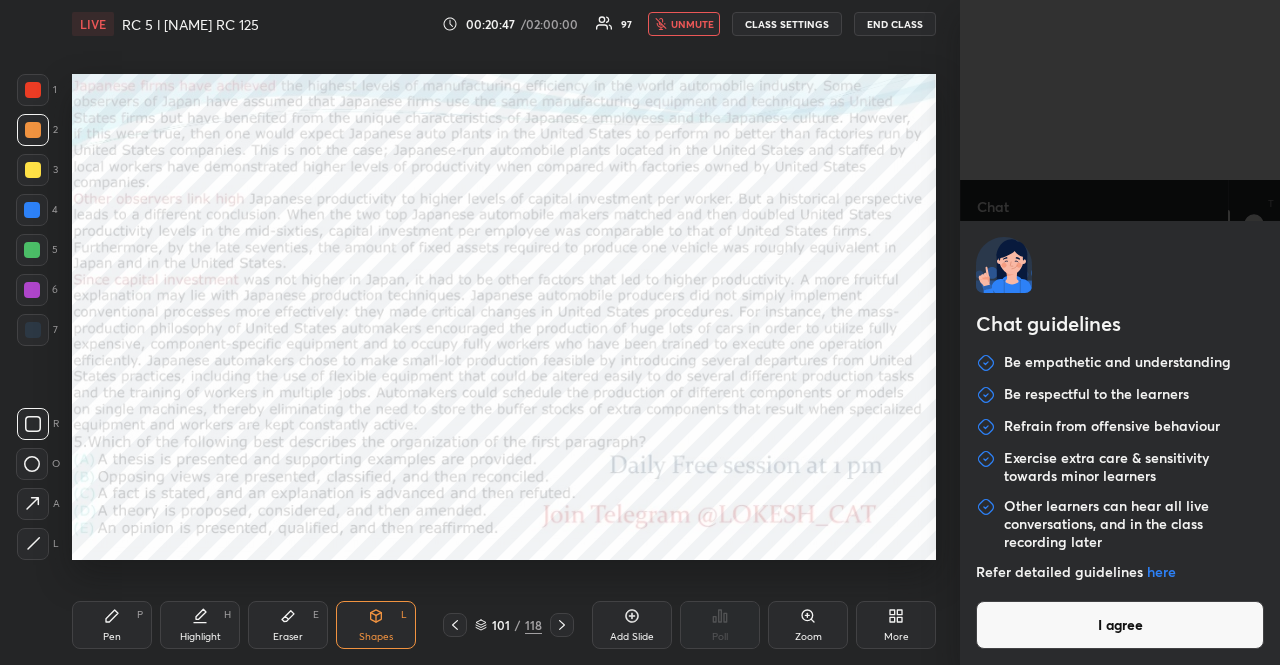 drag, startPoint x: 1078, startPoint y: 598, endPoint x: 1079, endPoint y: 611, distance: 13.038404 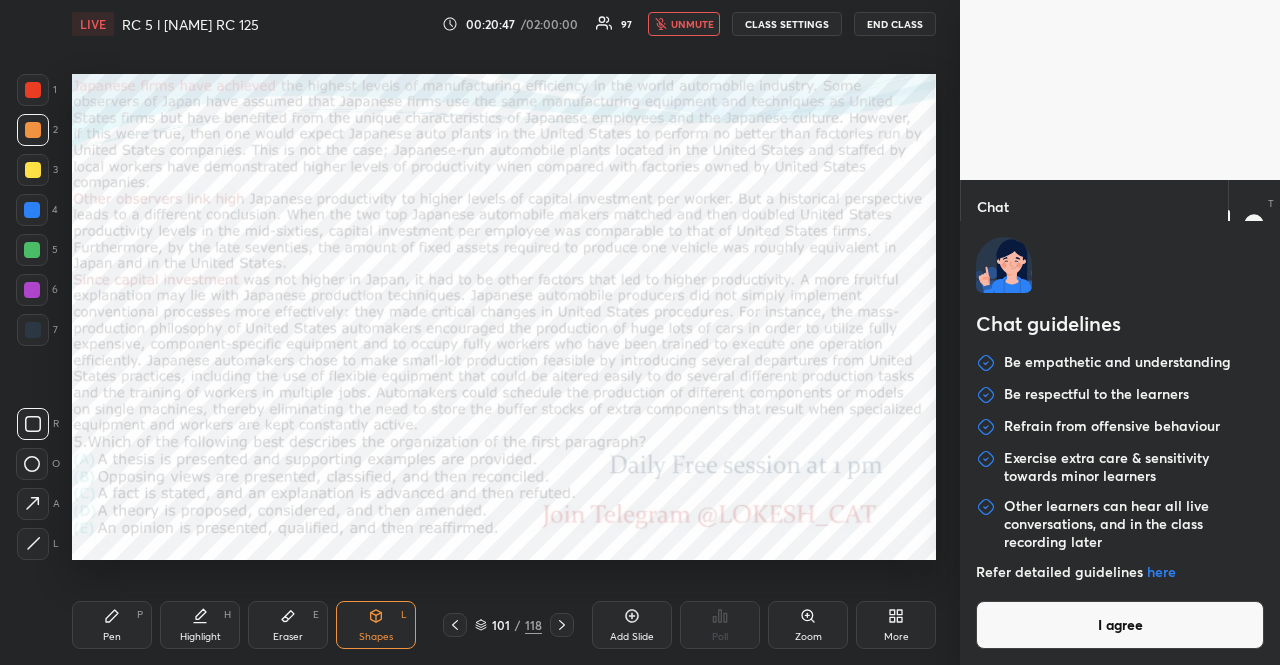 type on "x" 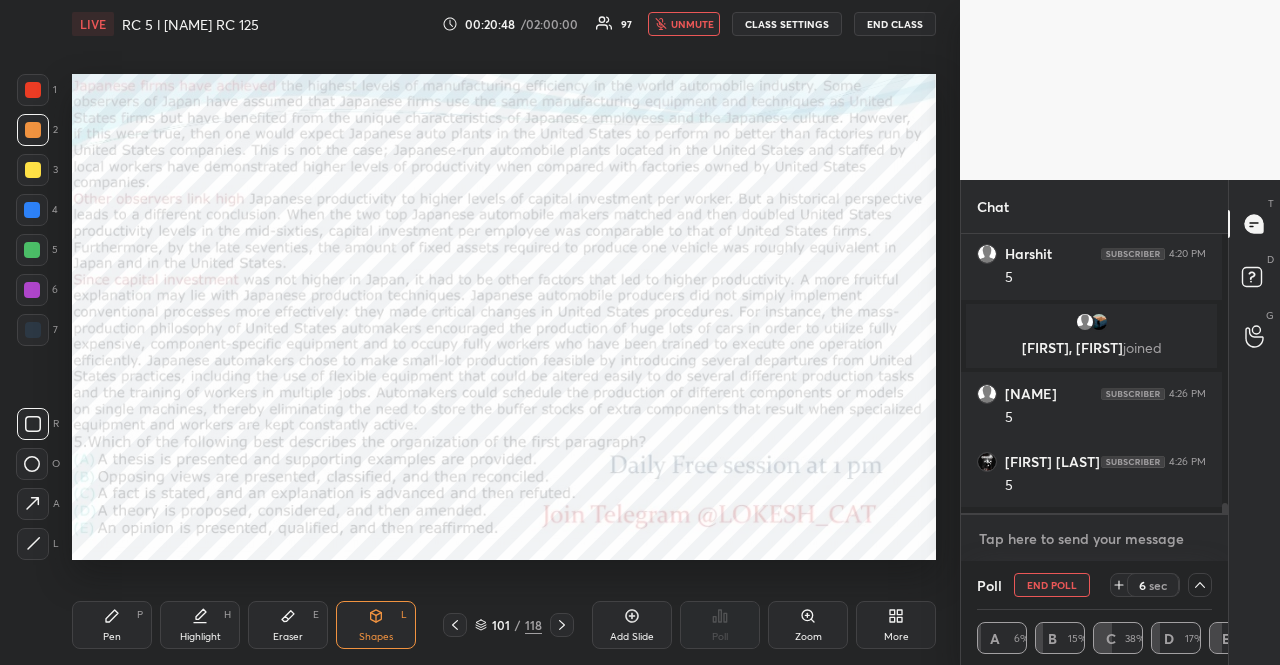 paste on "Main group for my posts/material
https://t.me/Lokesh_varc
Discussion group
https://t.me/LokeshVARC
Hindu pdf & Editorial group
https://t.me/+37fG1V1EoB00NTY9
CAT Material Channel
https://t.me/+YzUkaJ7SxRhjZTBl" 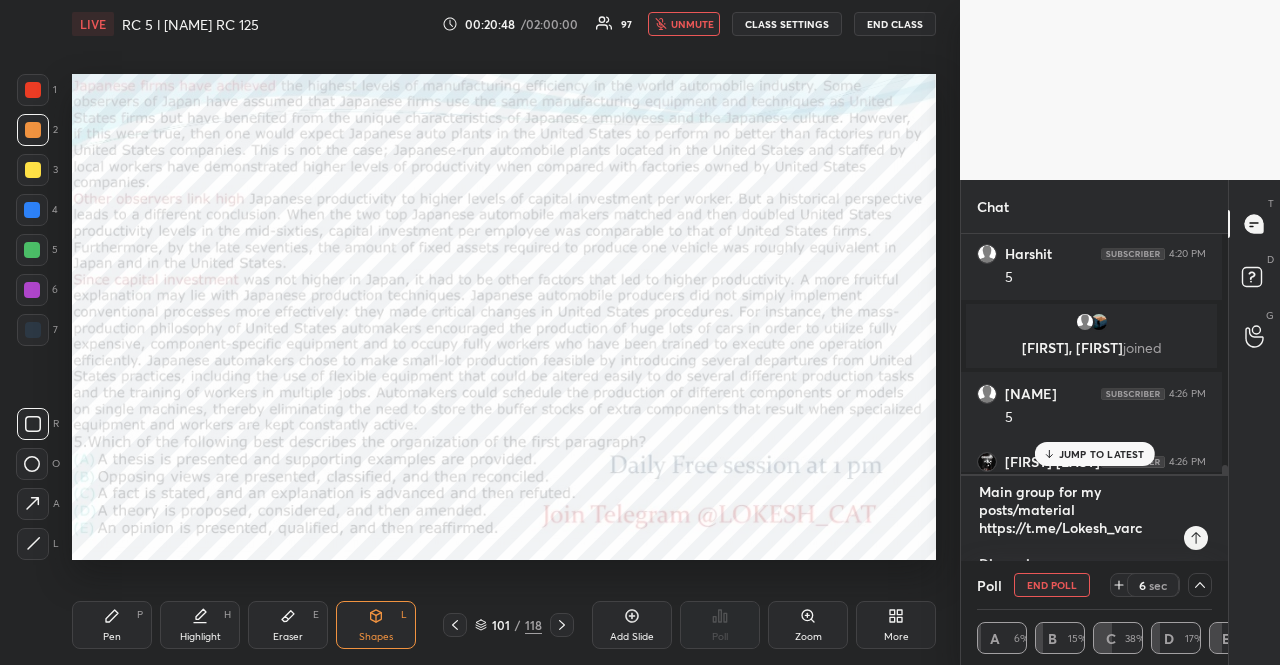 scroll, scrollTop: 184, scrollLeft: 0, axis: vertical 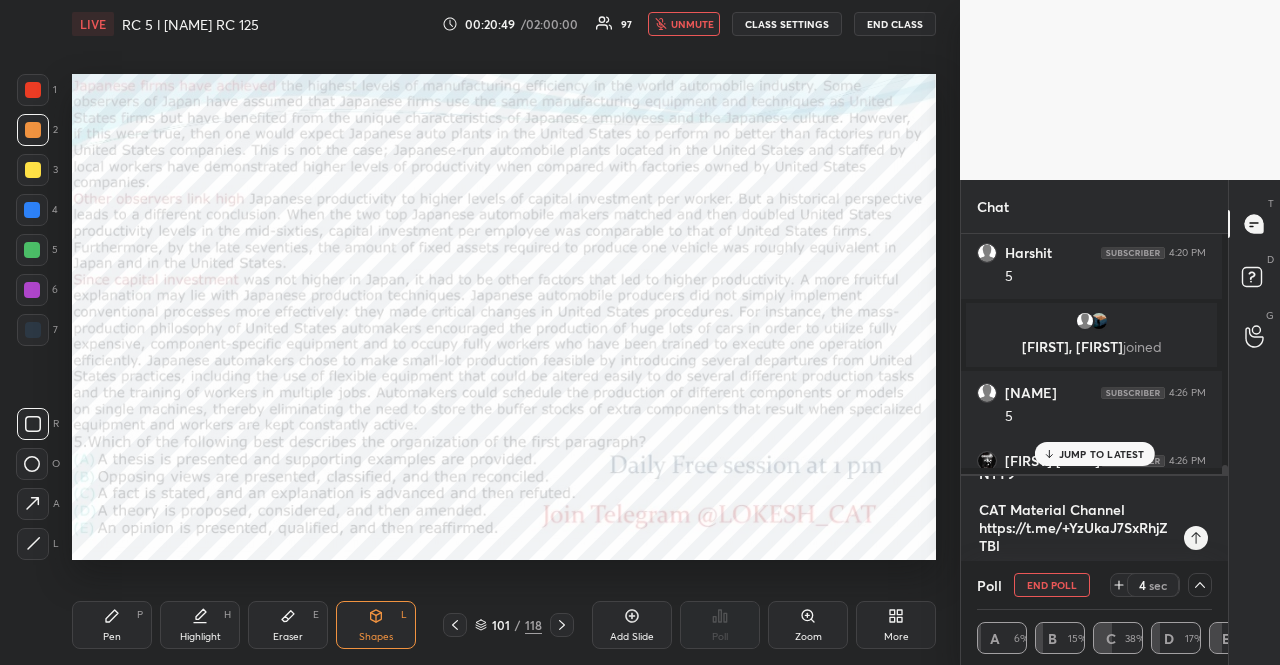 type 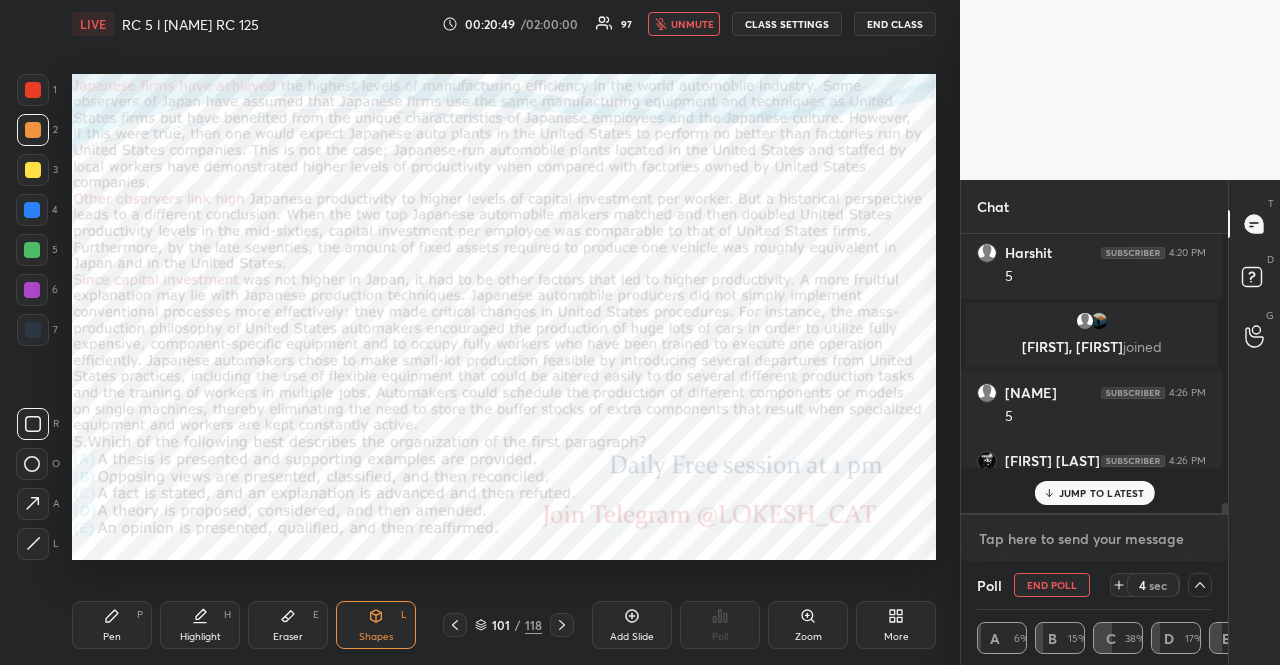 scroll, scrollTop: 0, scrollLeft: 0, axis: both 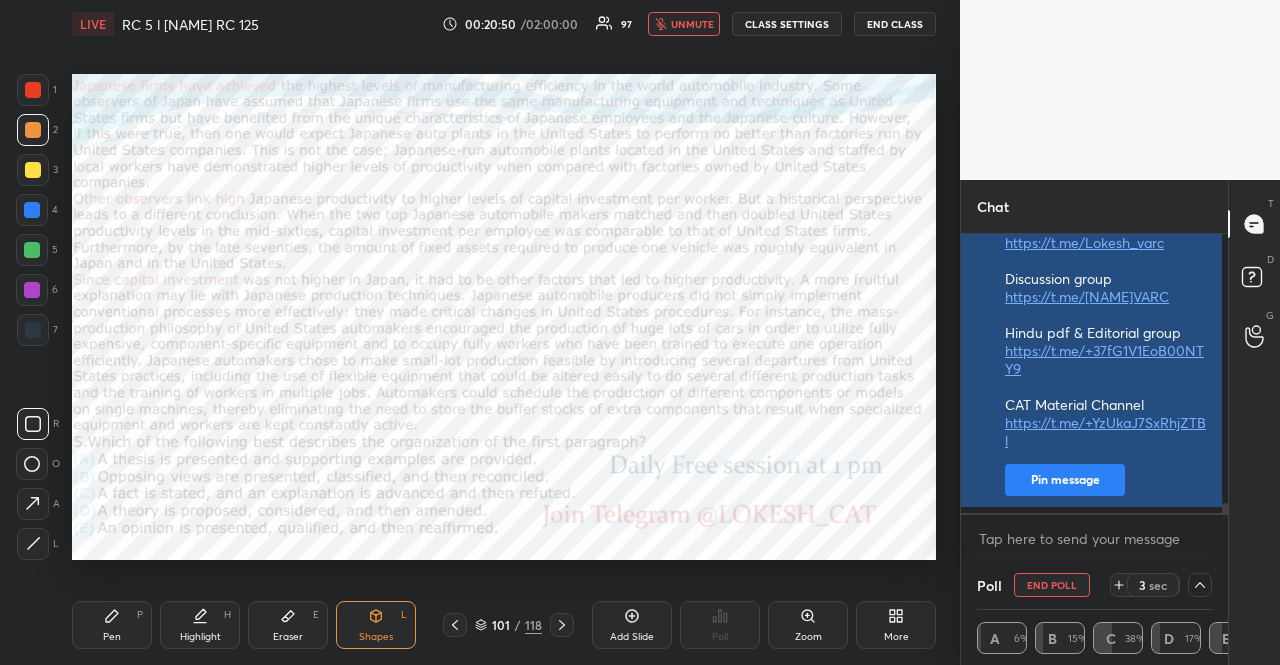 click on "Pin message" at bounding box center [1065, 480] 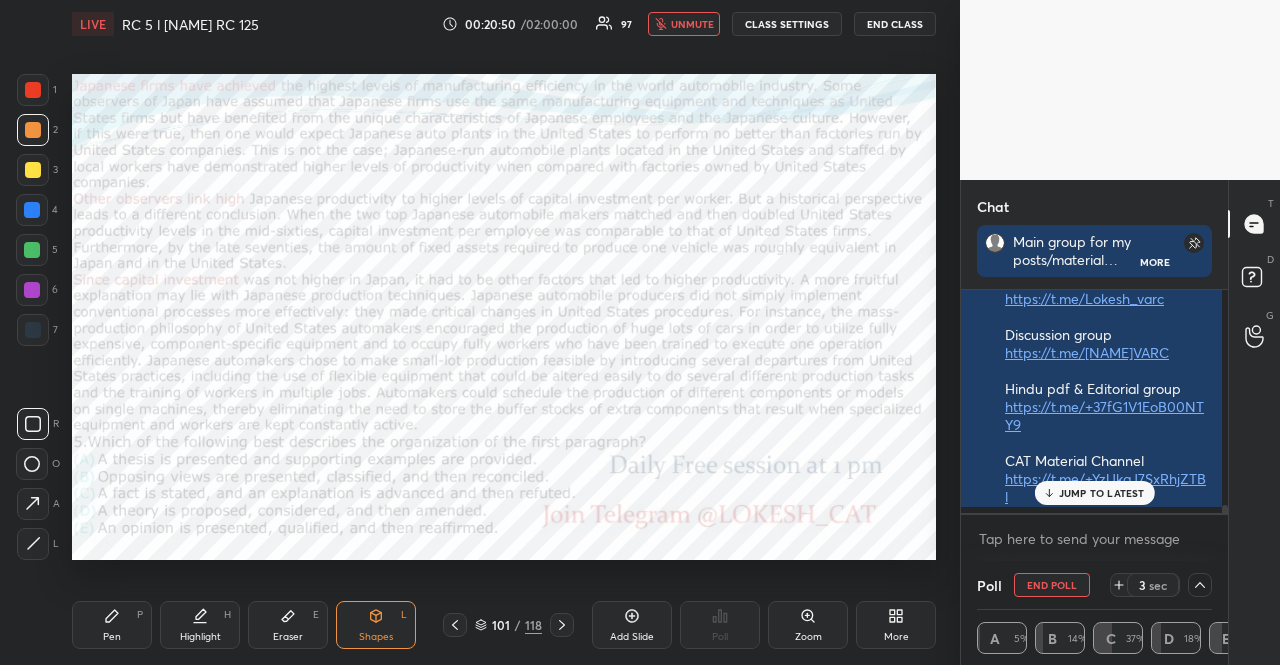 scroll, scrollTop: 211, scrollLeft: 255, axis: both 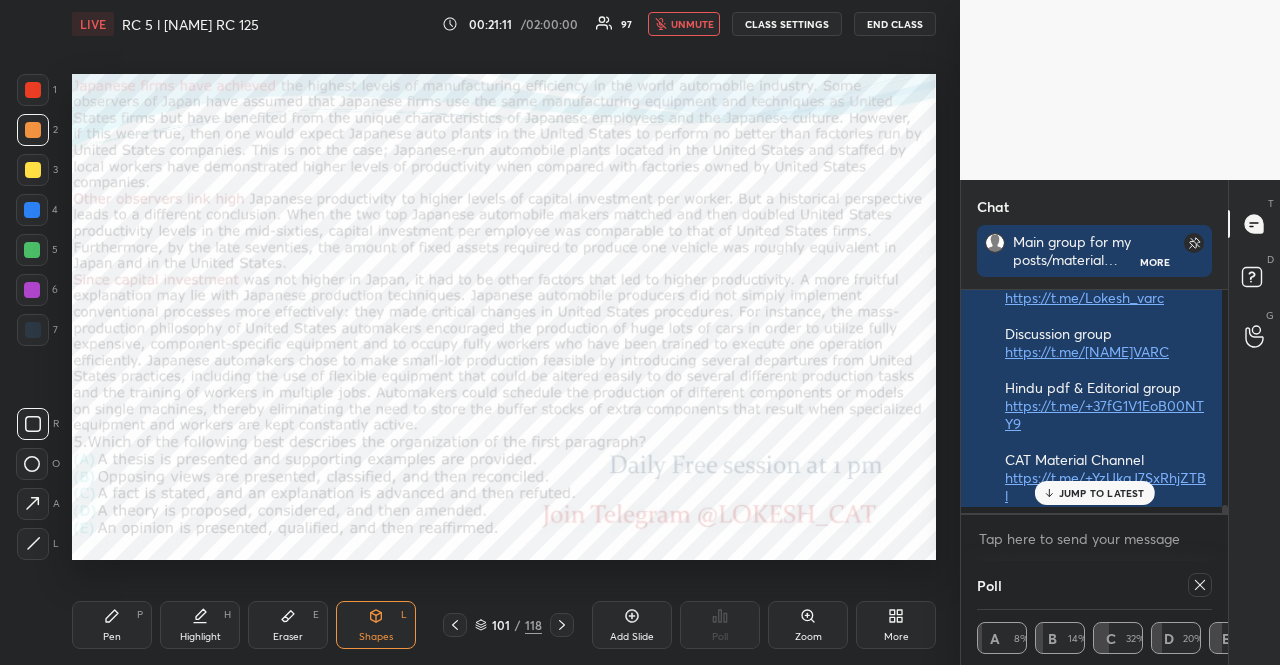 click on "unmute" at bounding box center [684, 24] 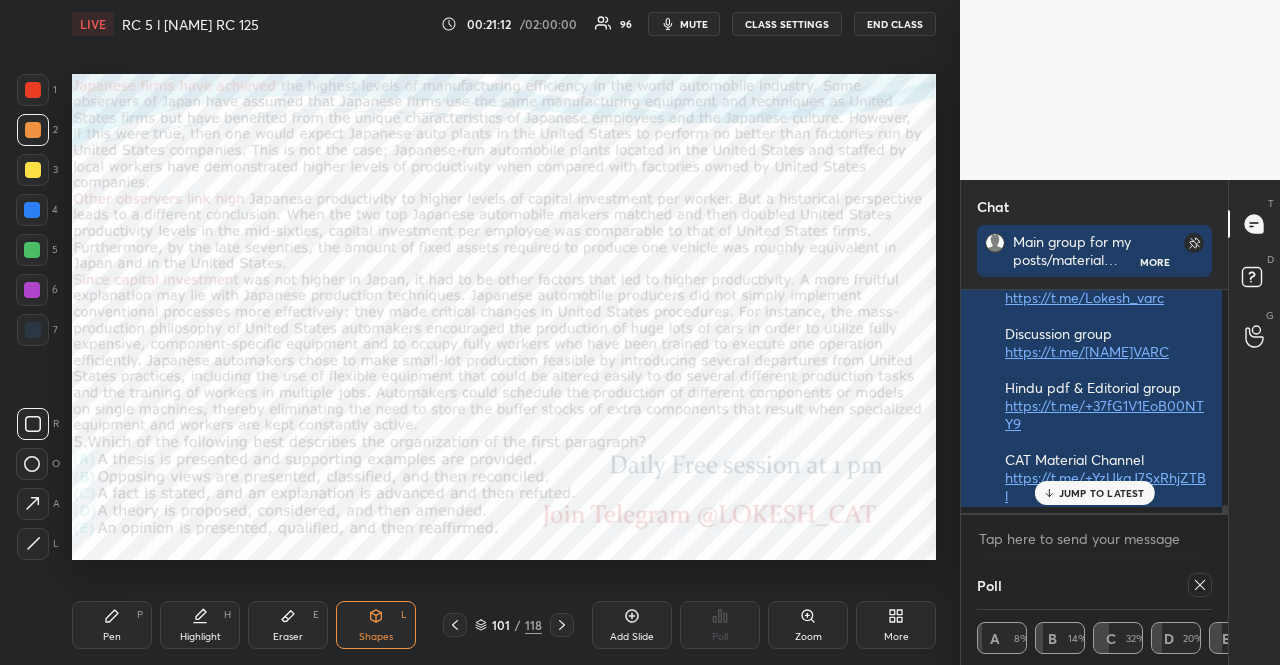 click 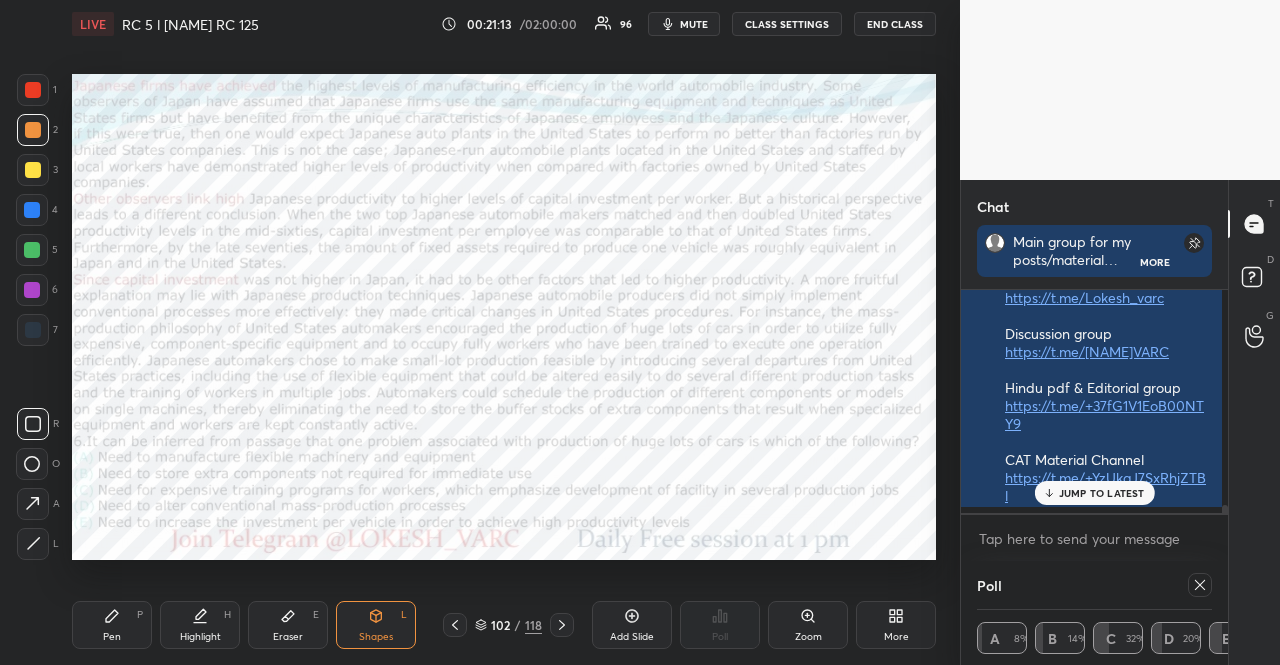 click 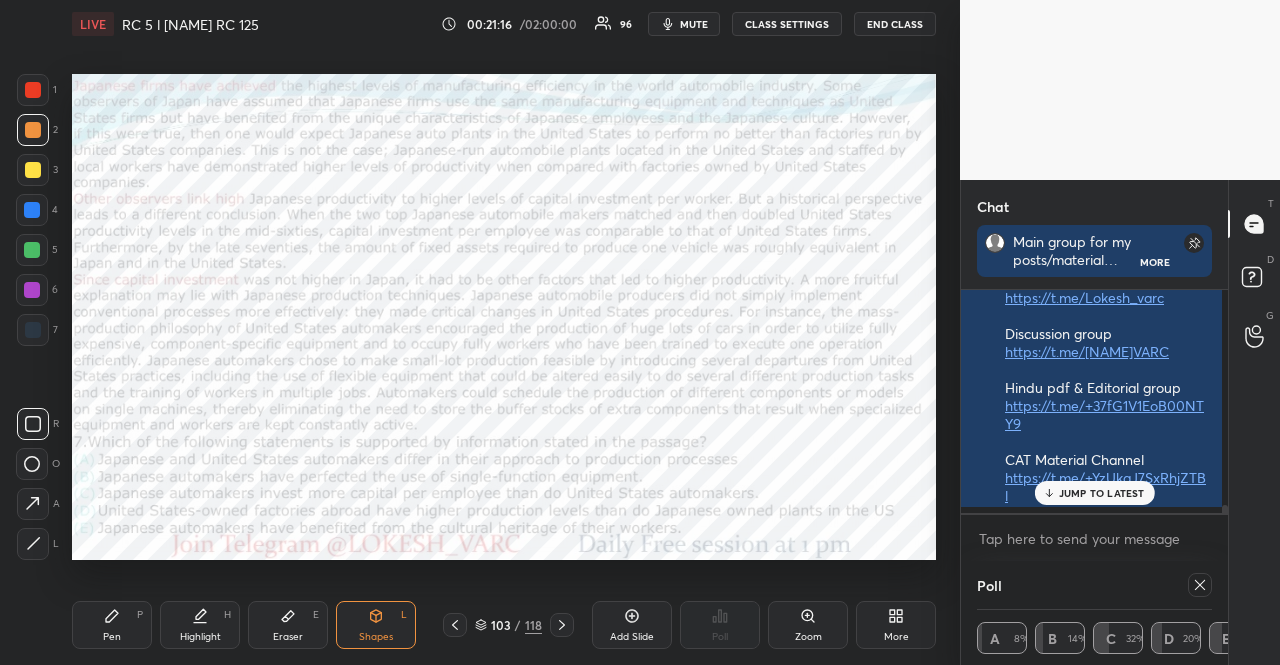 click 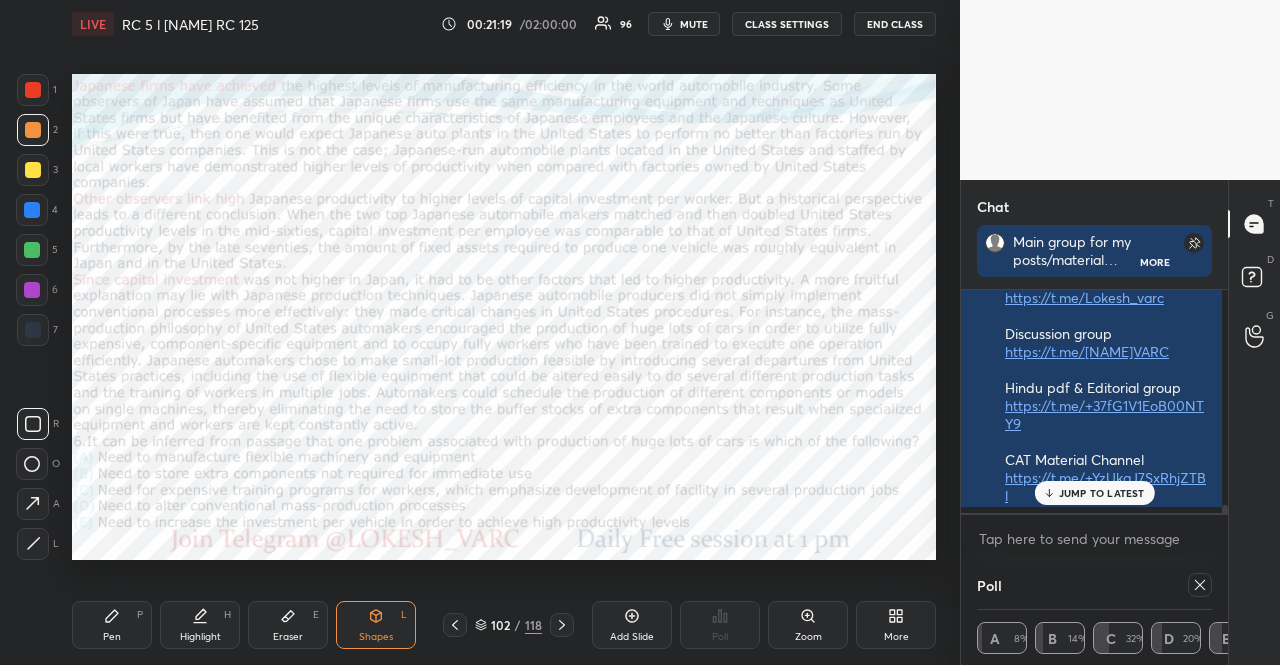 click at bounding box center (1200, 585) 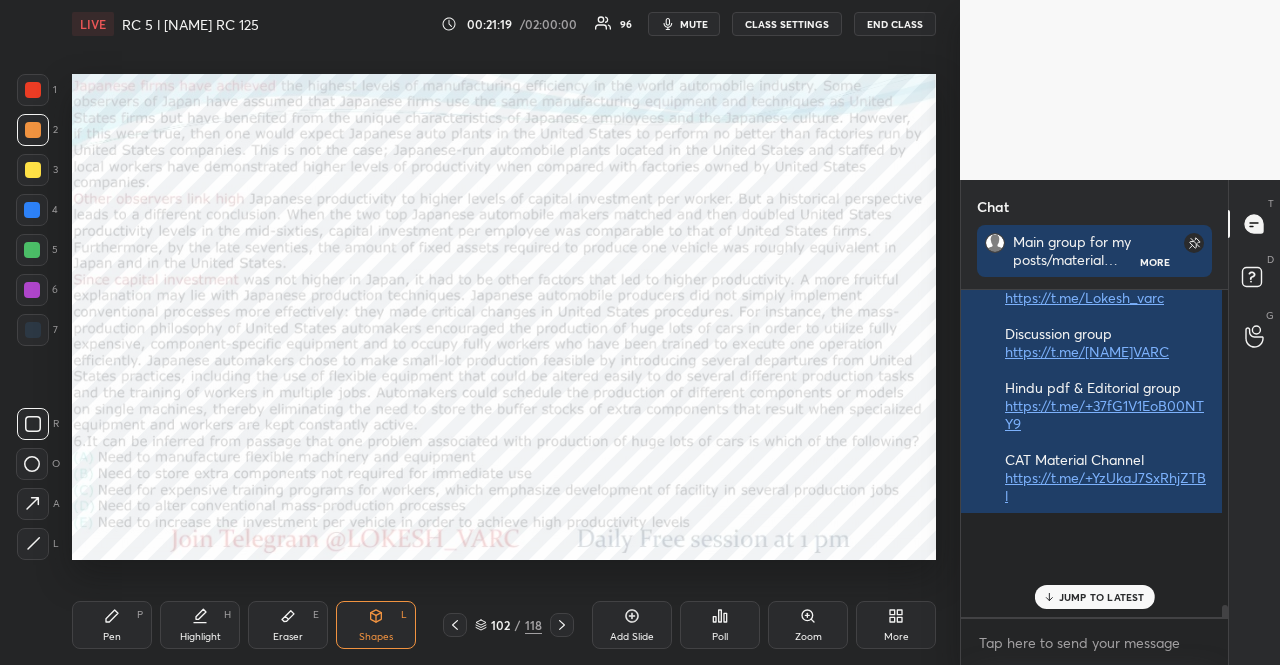 scroll, scrollTop: 7, scrollLeft: 6, axis: both 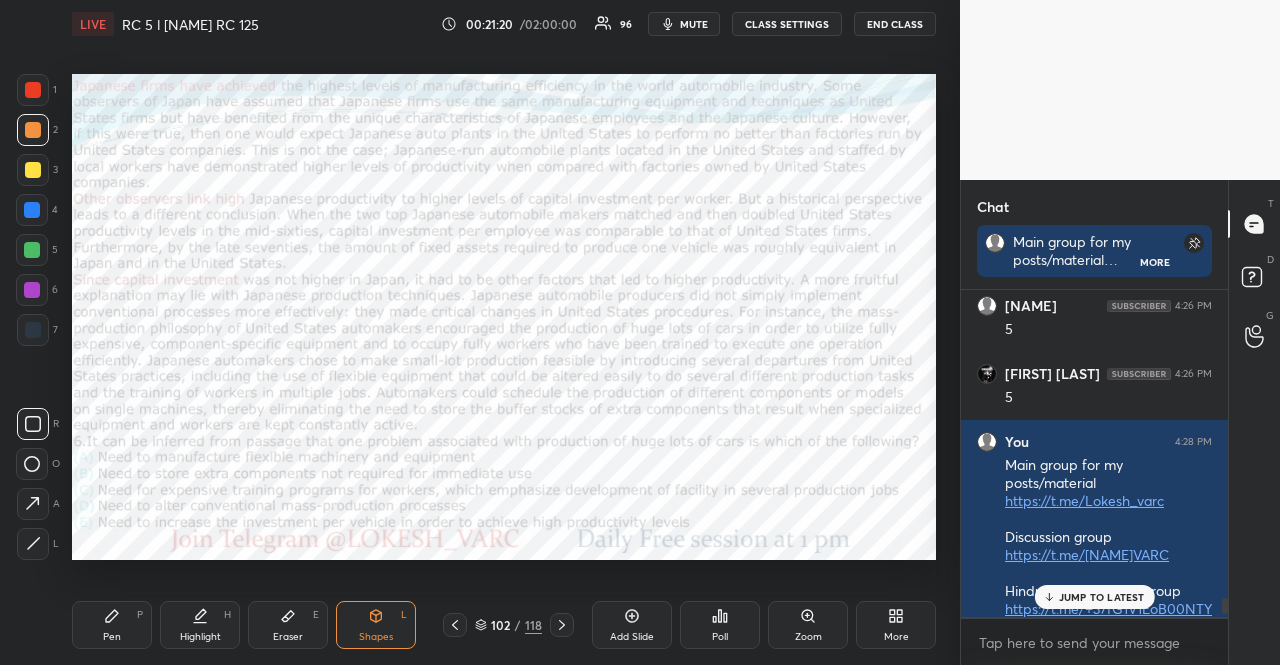 click on "JUMP TO LATEST" at bounding box center (1102, 597) 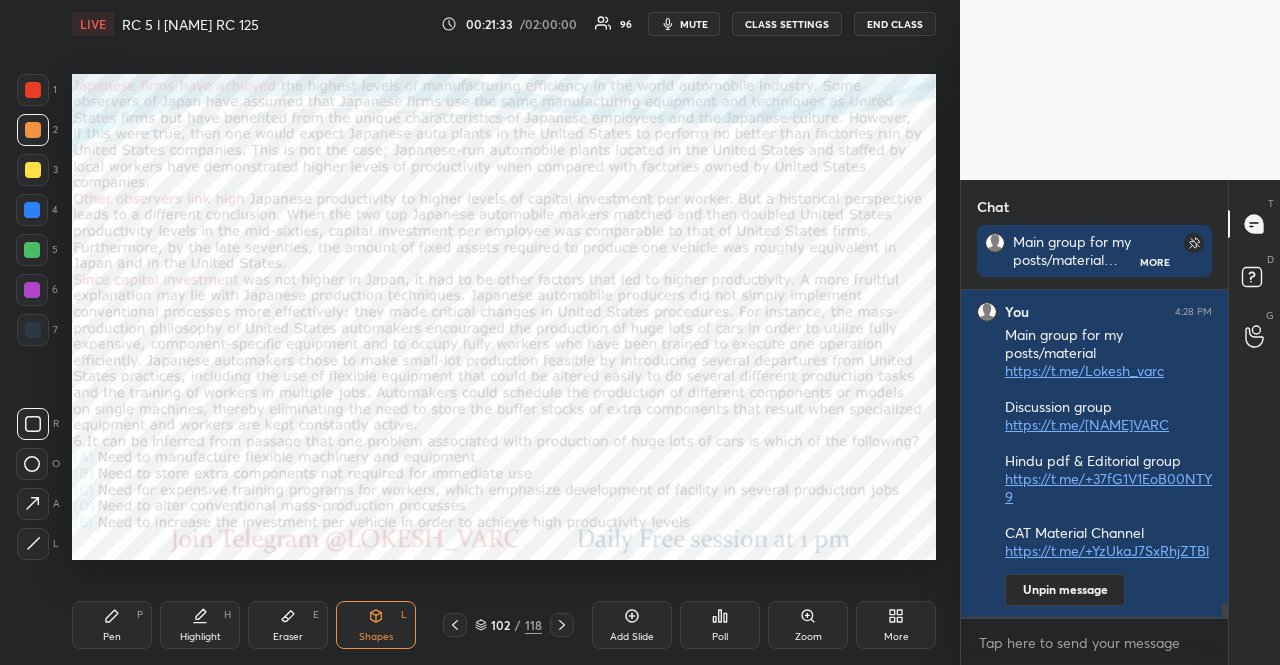 click on "Poll" at bounding box center (720, 625) 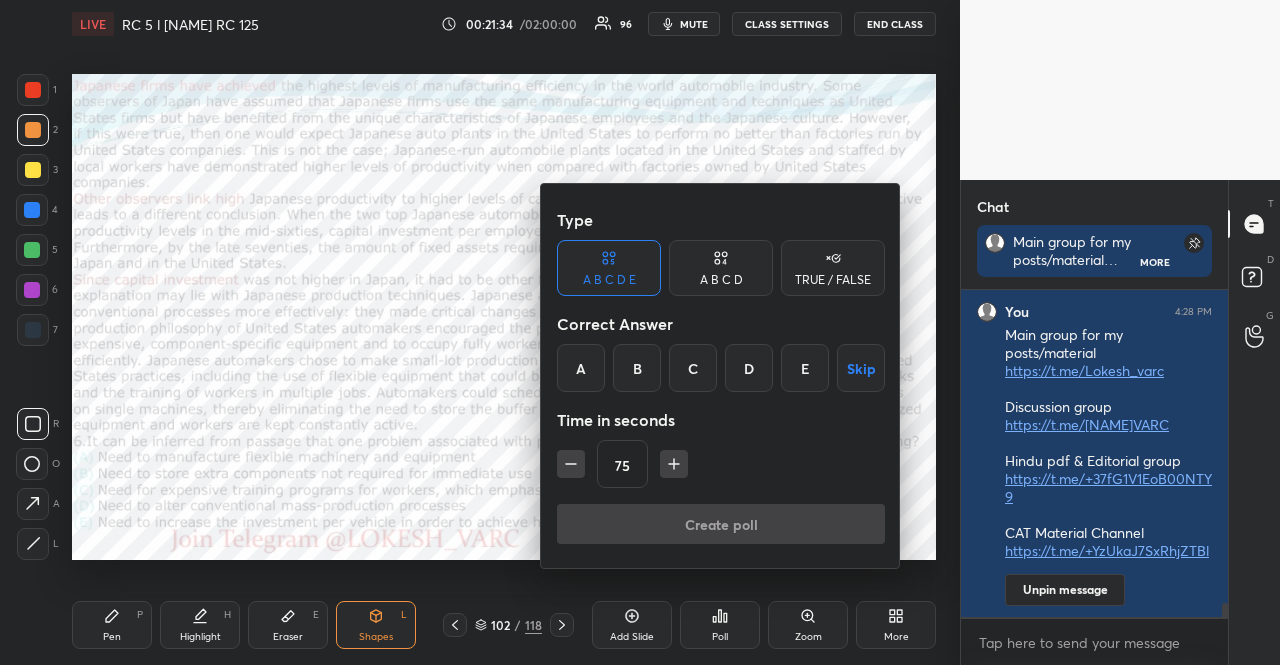 click on "Skip" at bounding box center [861, 368] 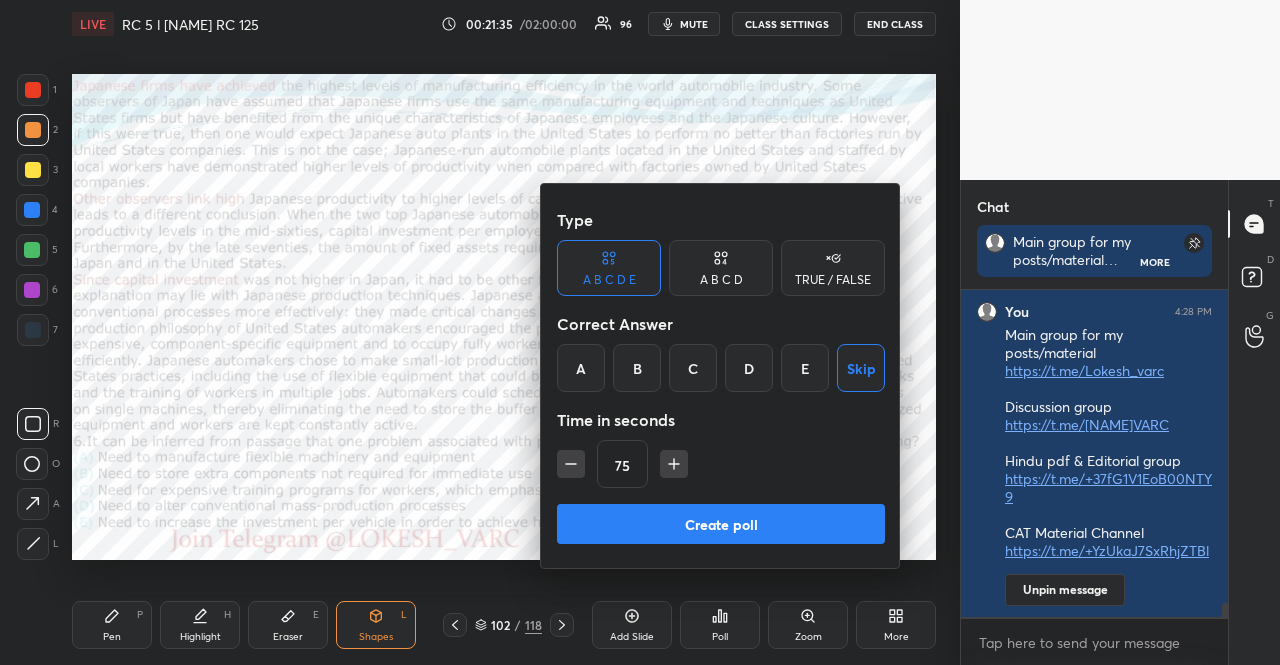 click on "Create poll" at bounding box center (721, 524) 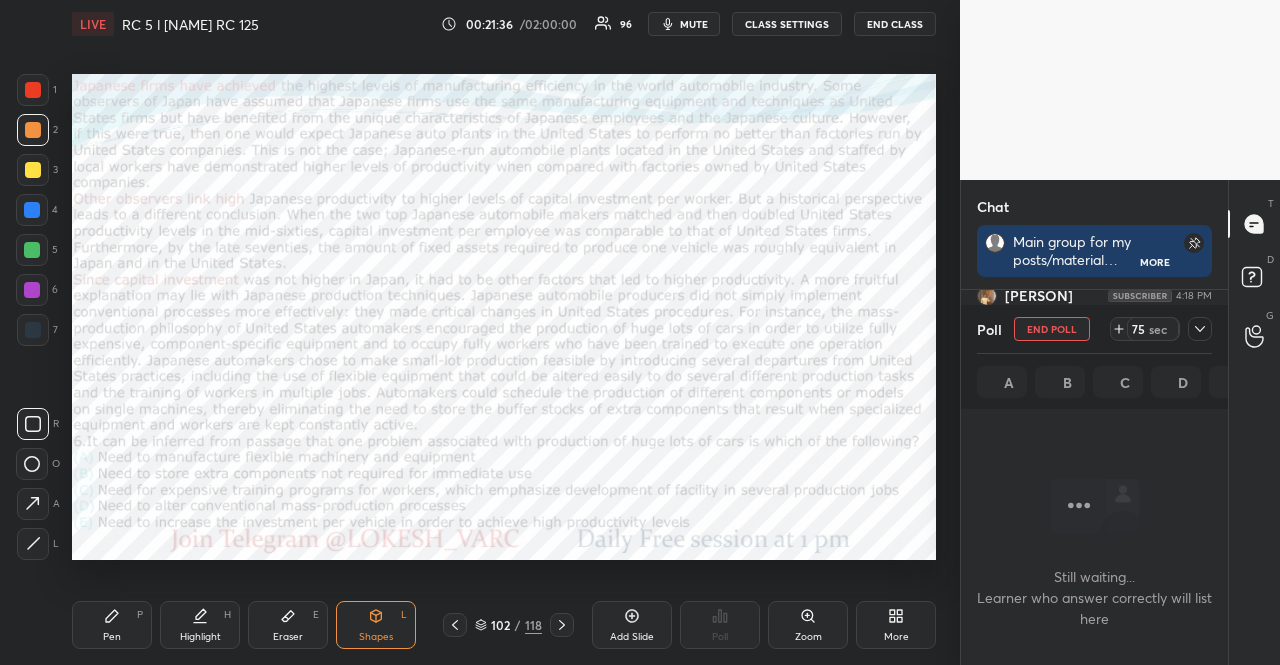 click on "LIVE RC 5 l Lokesh RC 125 00:21:36 /  02:00:00 96 mute CLASS SETTINGS END CLASS" at bounding box center (504, 24) 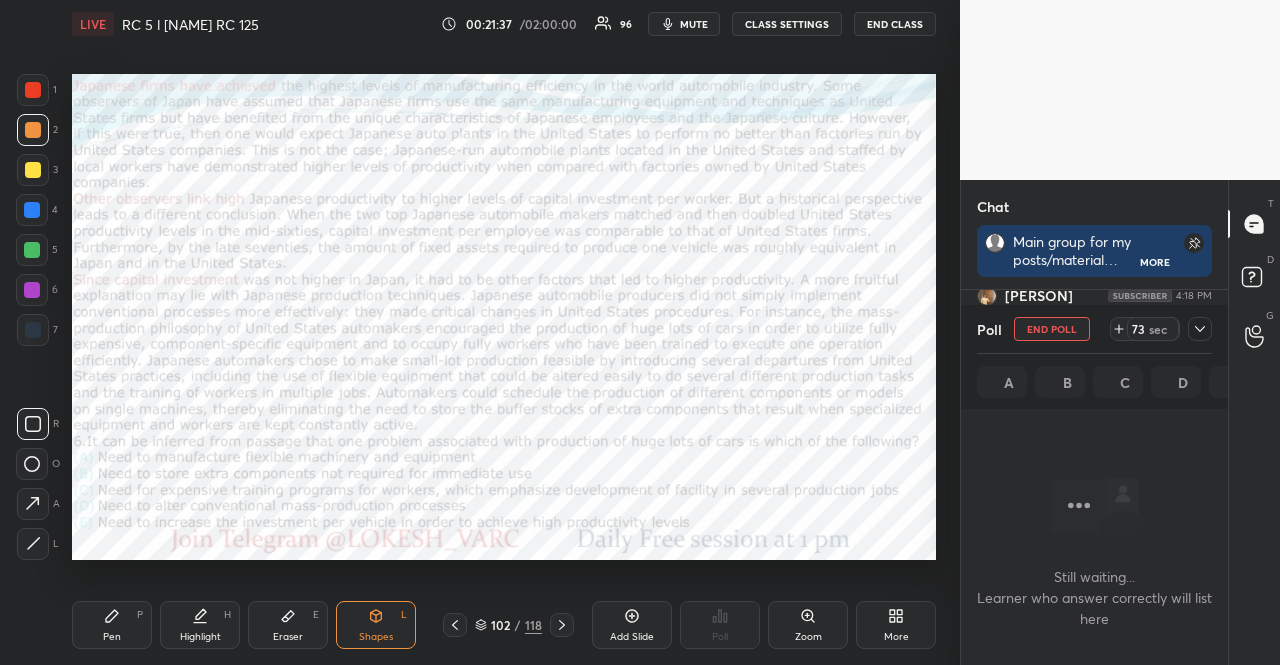 click on "mute" at bounding box center [684, 24] 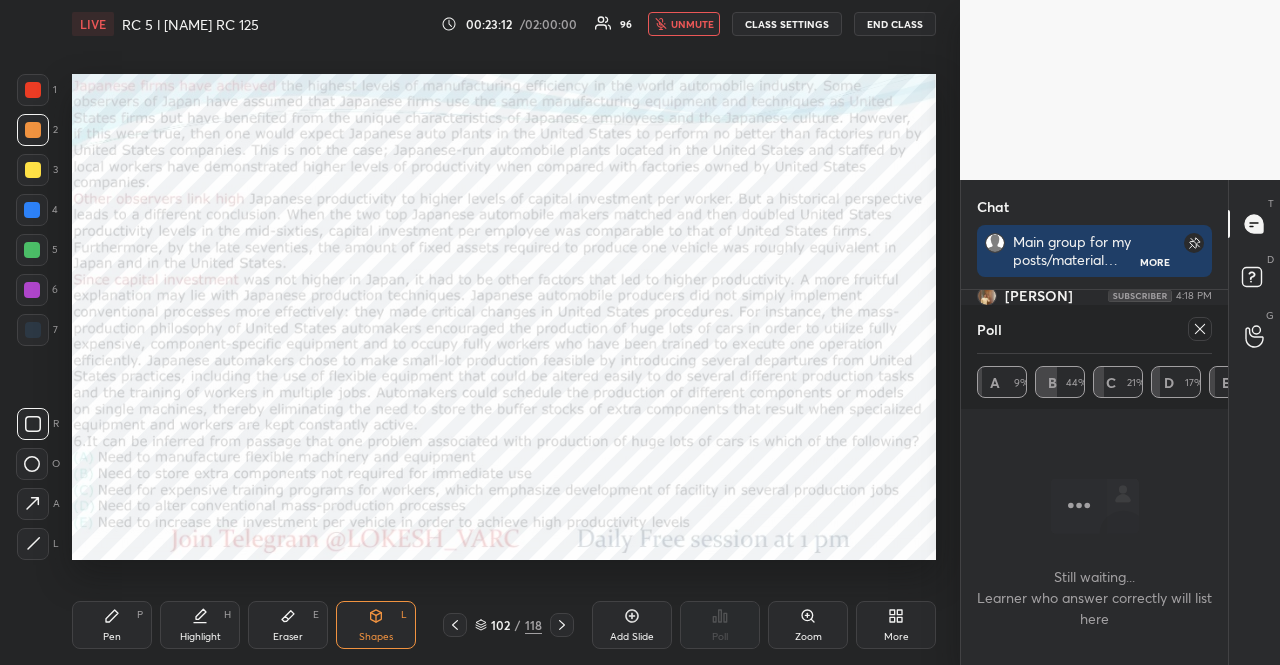 scroll, scrollTop: 171, scrollLeft: 261, axis: both 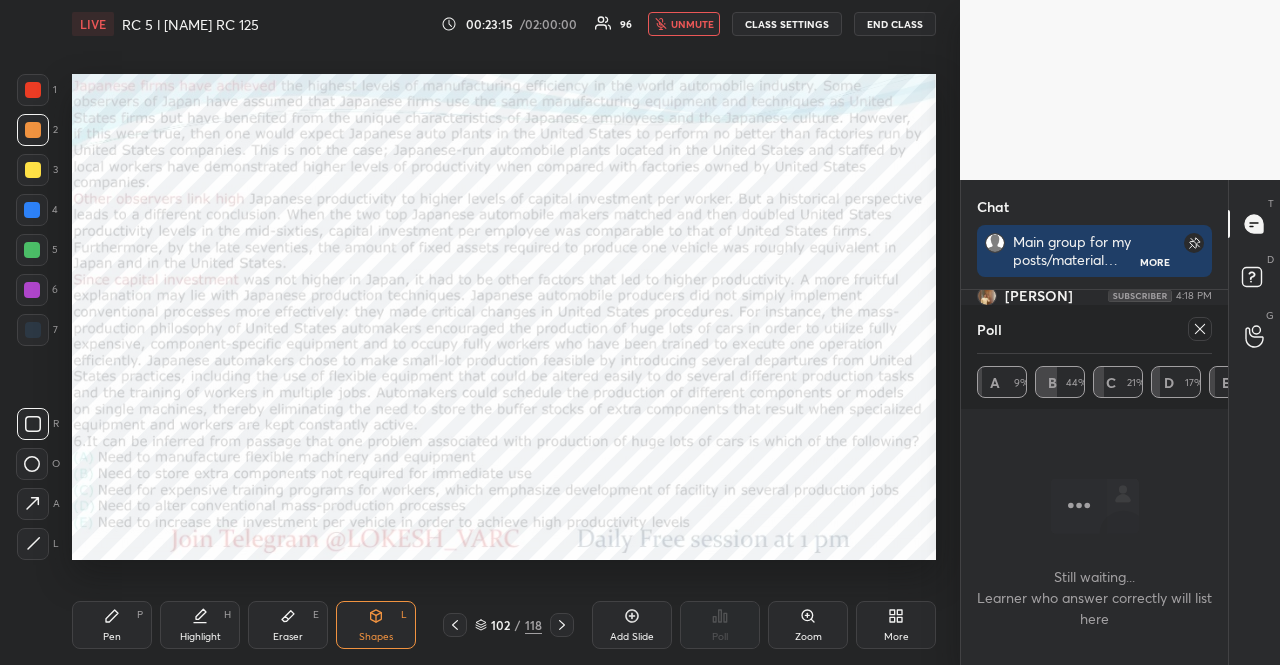 click on "unmute" at bounding box center [692, 24] 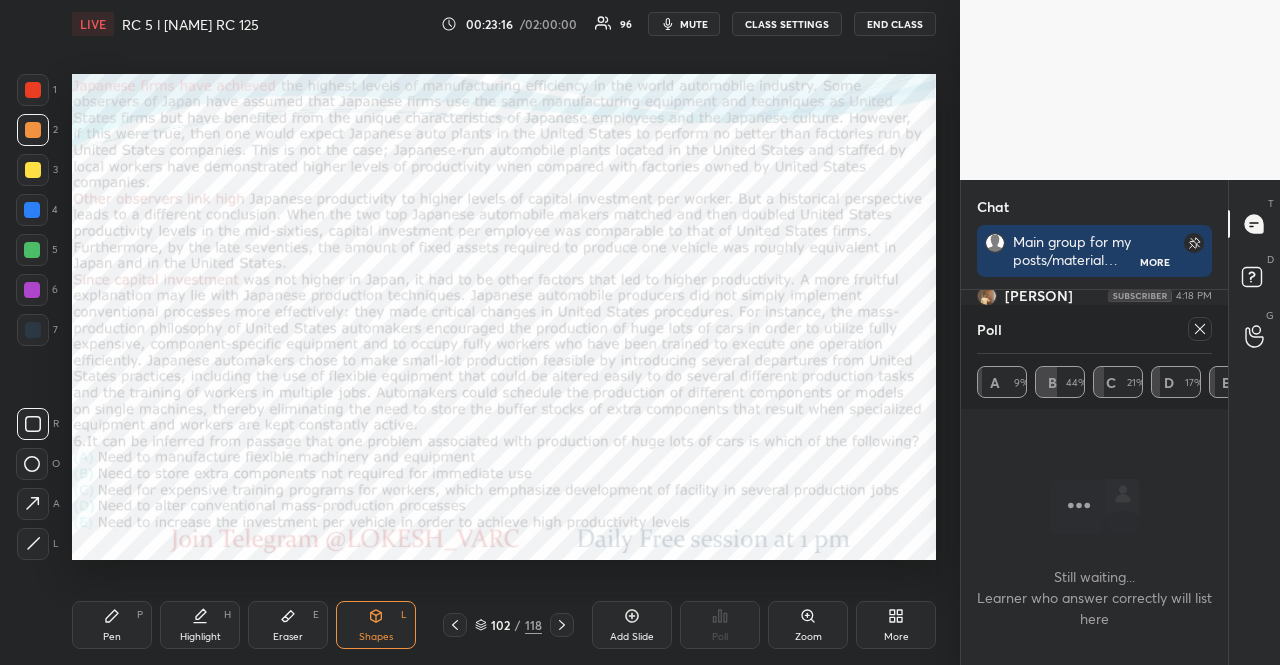 click 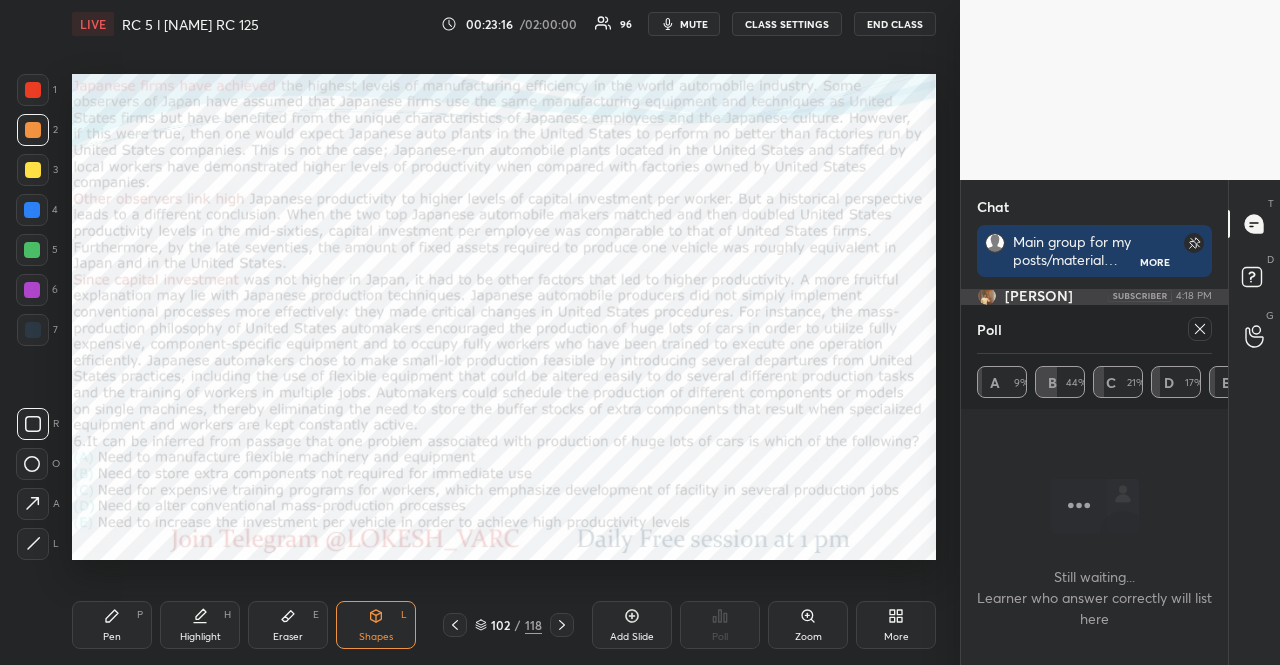 scroll, scrollTop: 213, scrollLeft: 255, axis: both 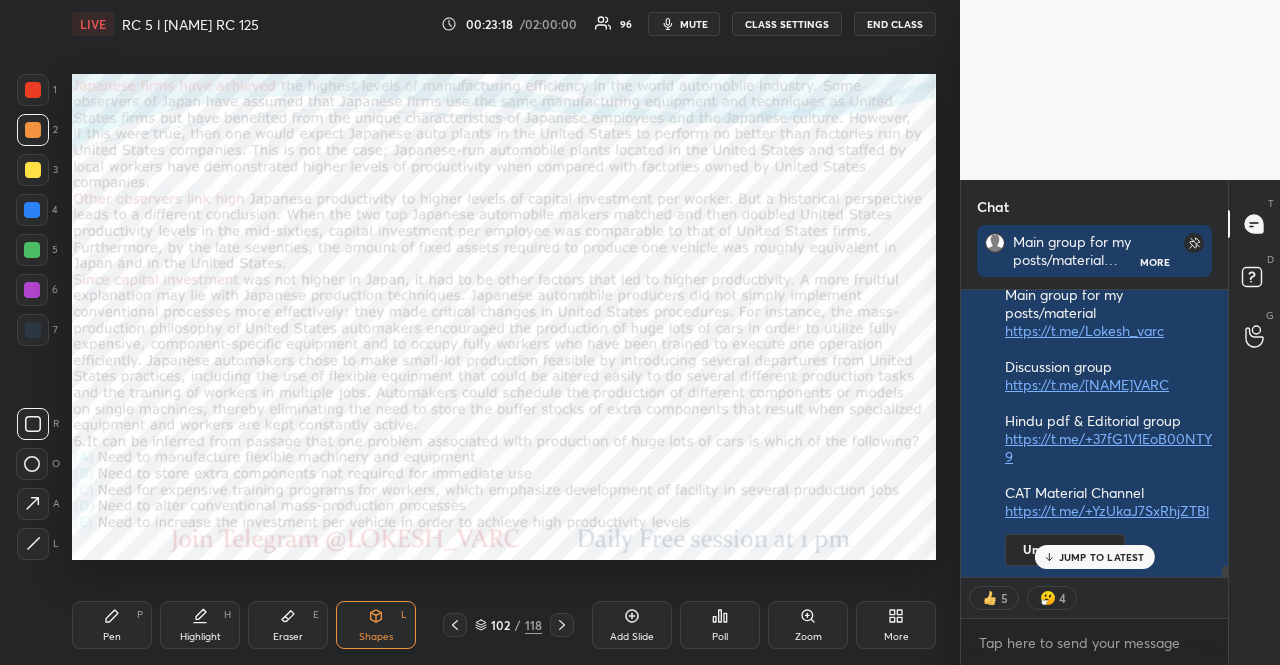 click on "JUMP TO LATEST" at bounding box center (1102, 557) 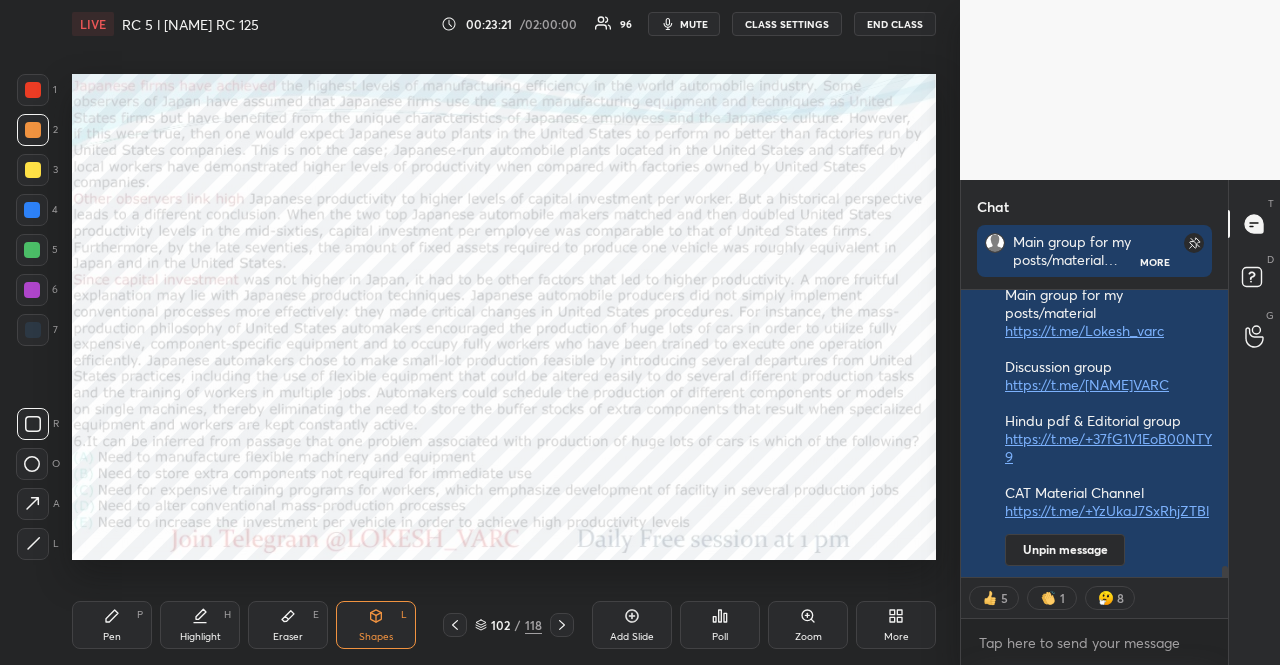 click at bounding box center [562, 625] 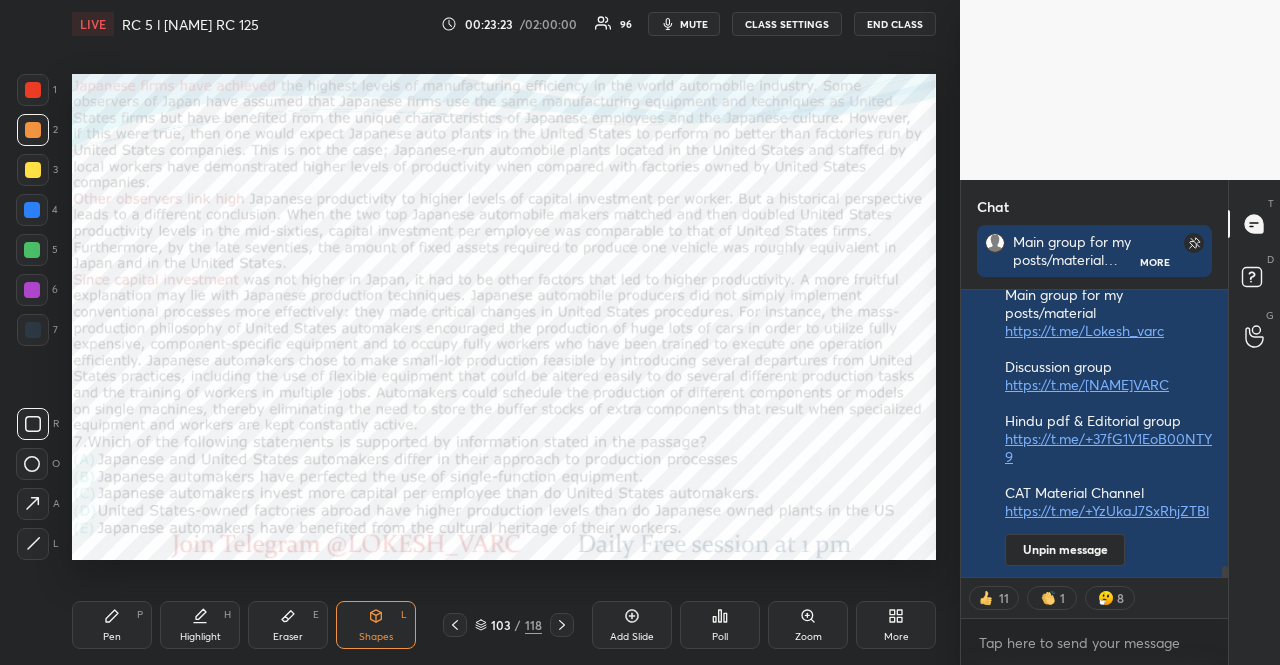 click 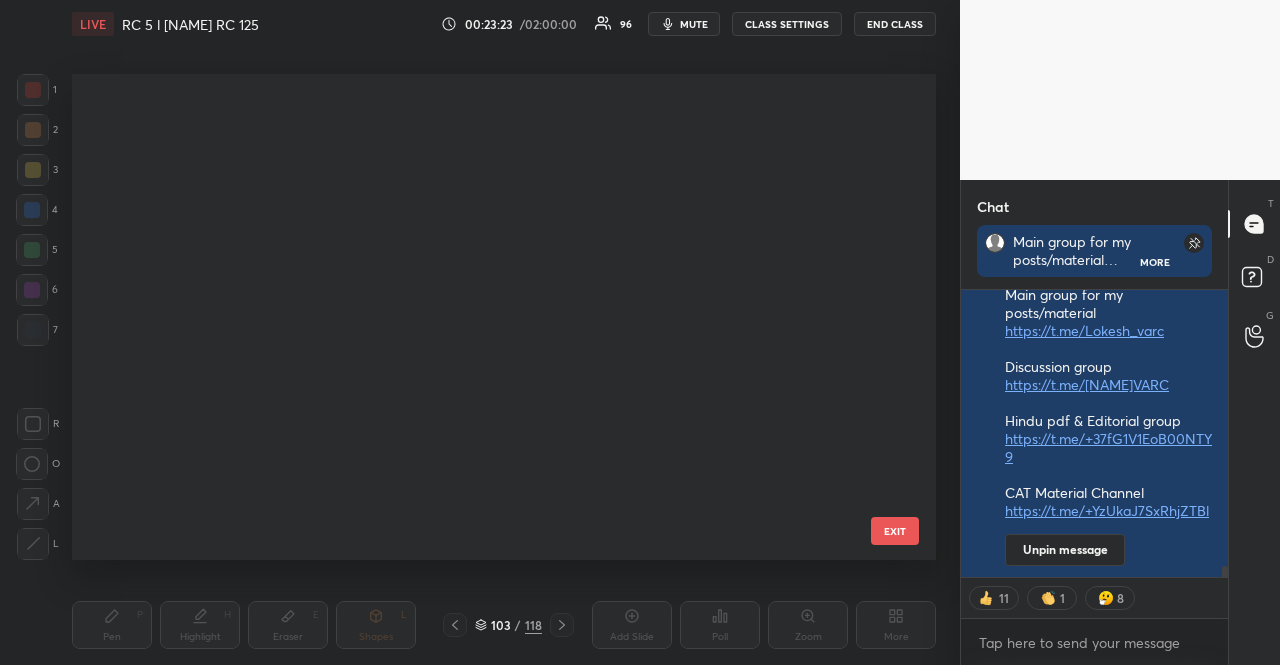 scroll, scrollTop: 4659, scrollLeft: 0, axis: vertical 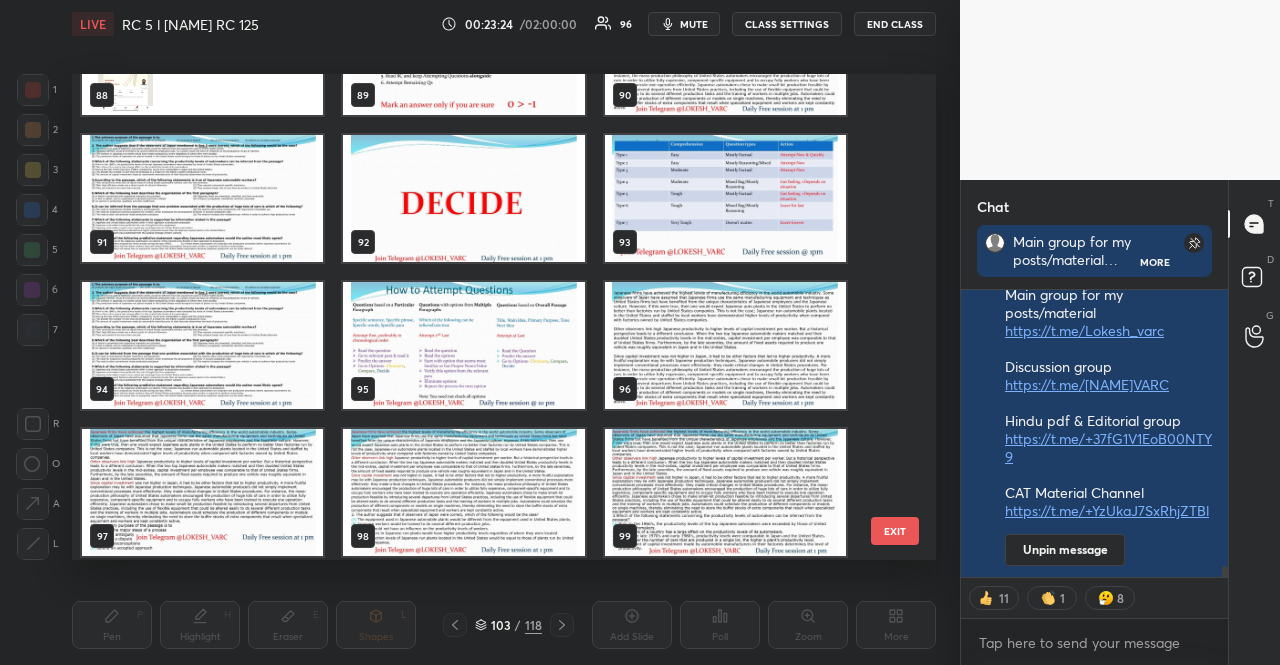 click at bounding box center (463, 345) 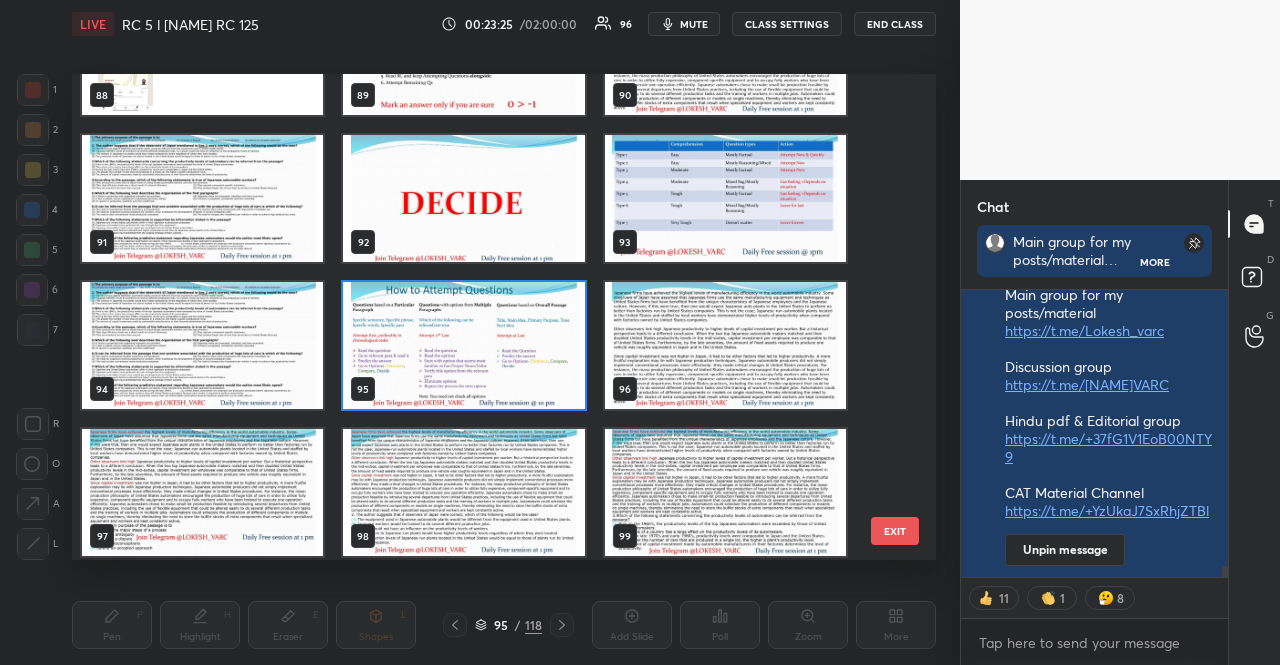 click at bounding box center [463, 345] 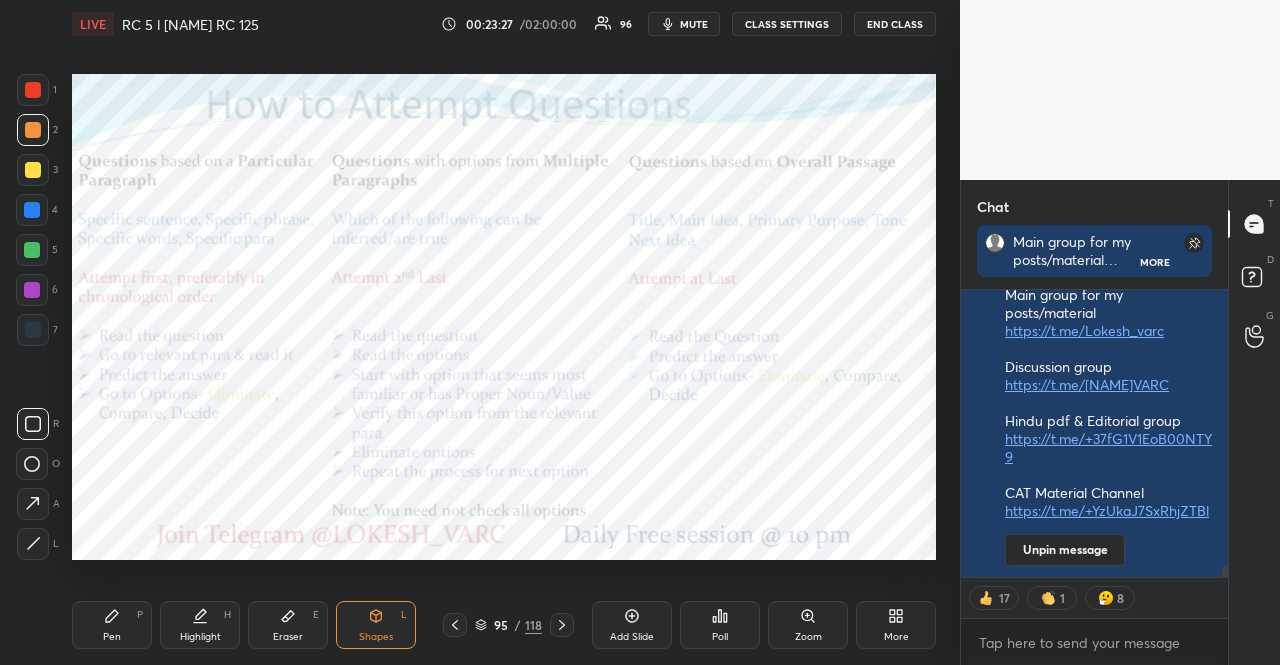 click at bounding box center [32, 290] 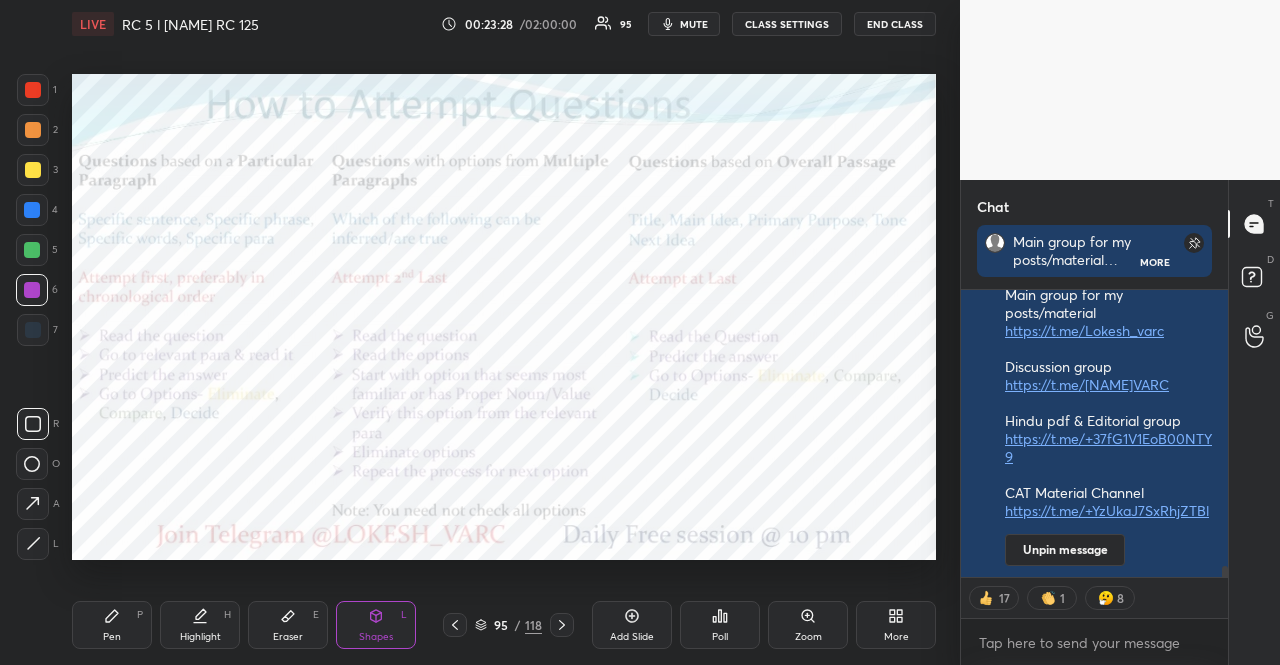 click on "Pen P Highlight H Eraser E Shapes L 95 / 118 Add Slide Poll Zoom More" at bounding box center (504, 625) 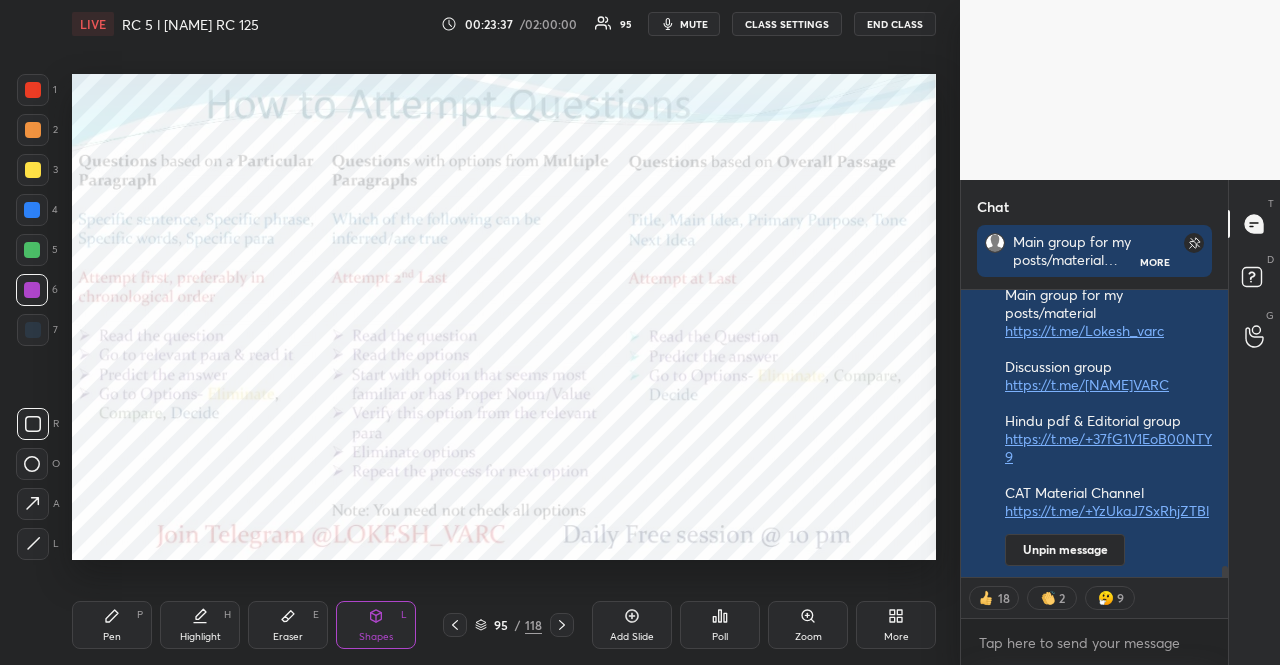 click at bounding box center [32, 210] 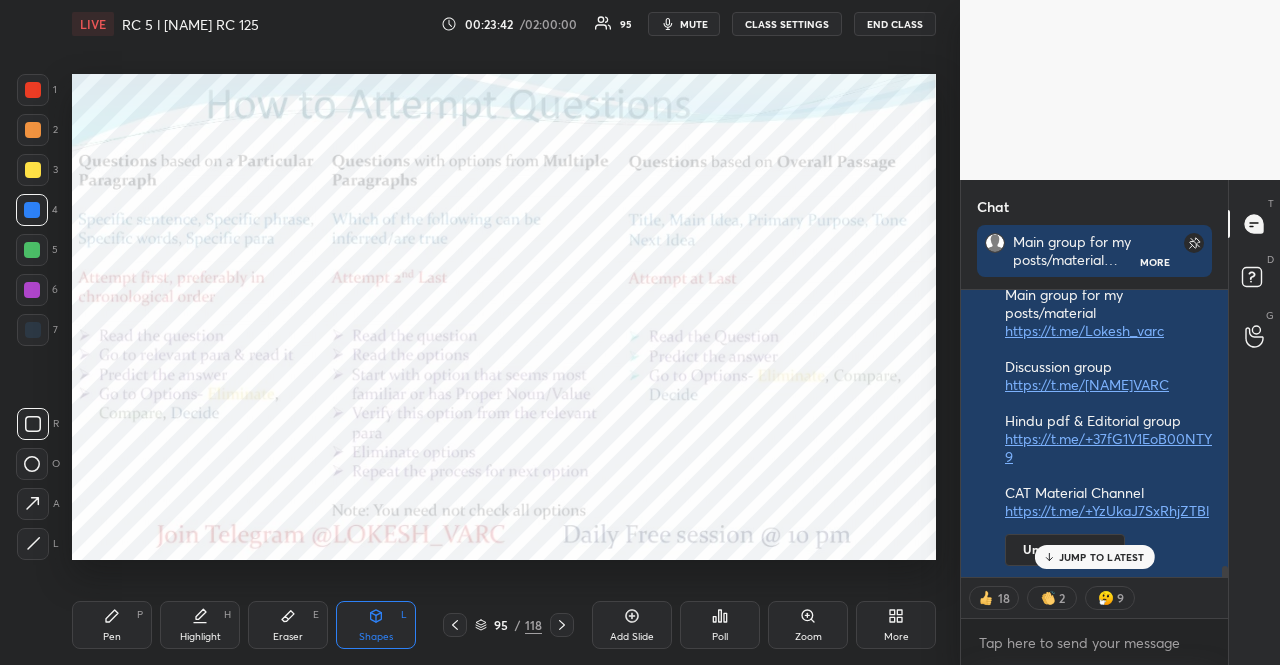 scroll, scrollTop: 7496, scrollLeft: 0, axis: vertical 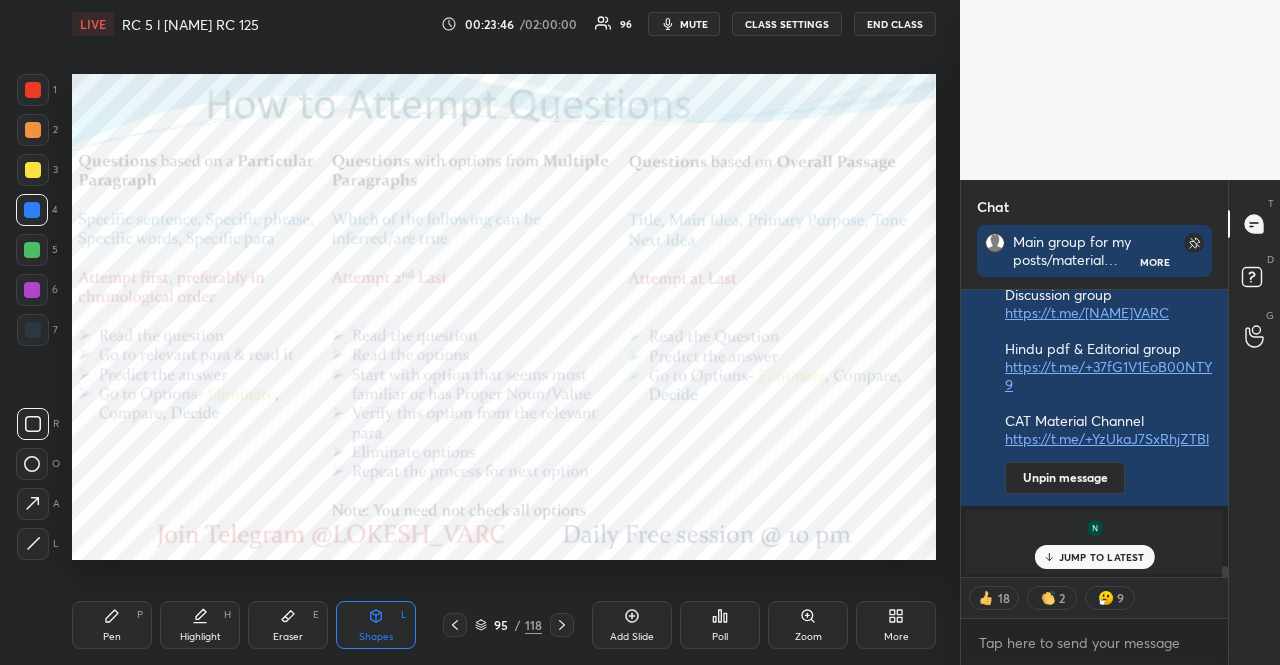 type on "x" 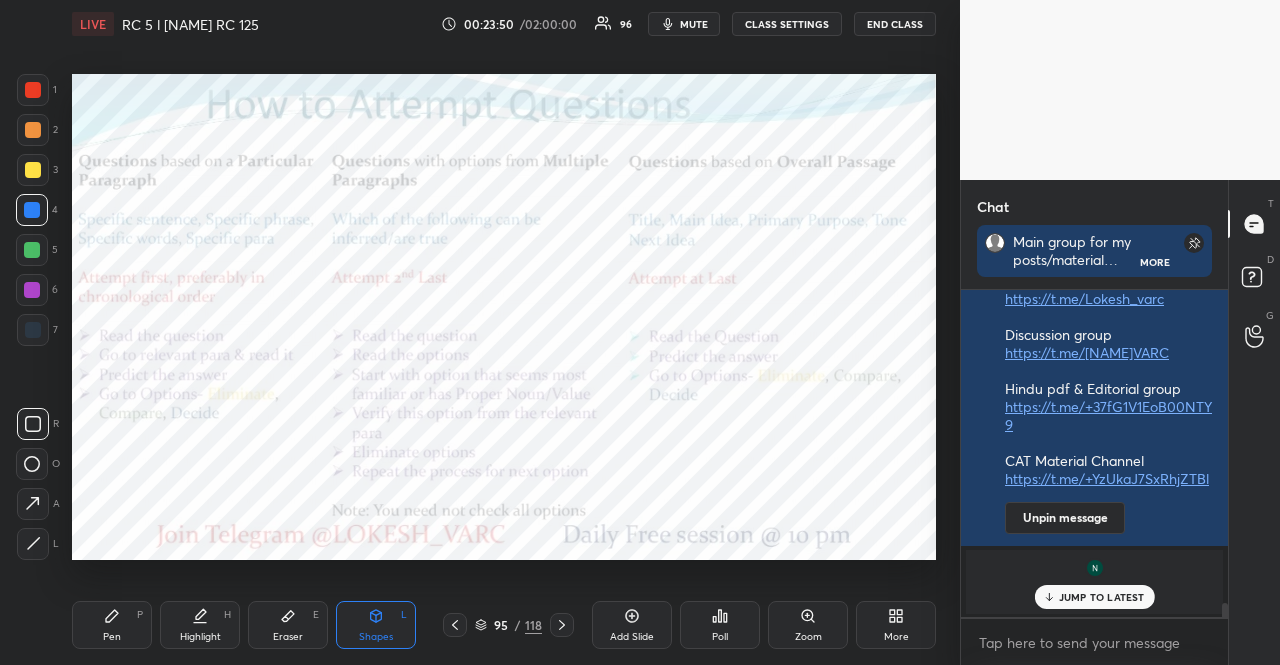 click 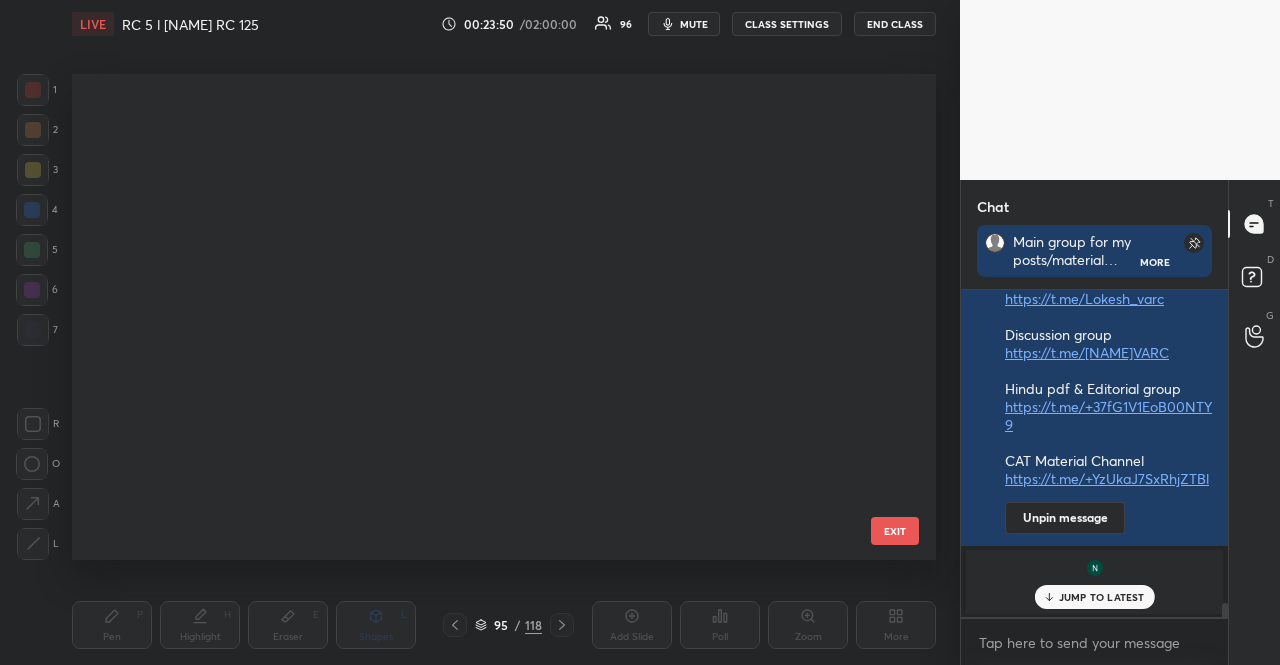 scroll, scrollTop: 4218, scrollLeft: 0, axis: vertical 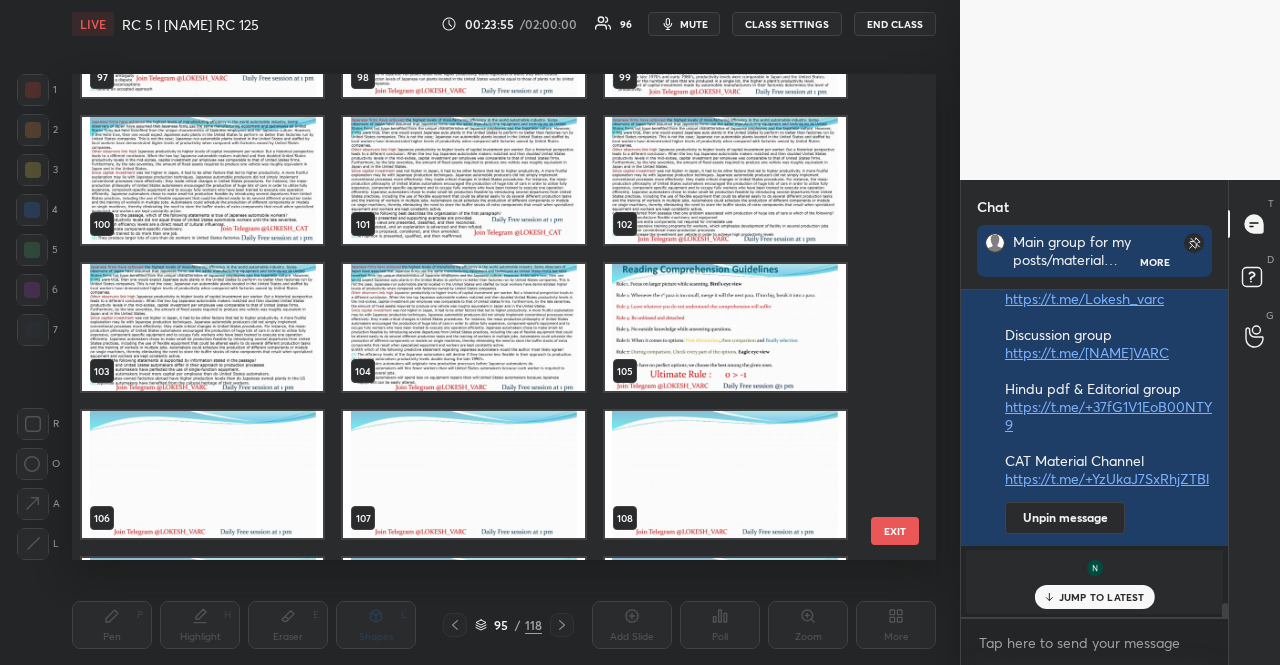 click at bounding box center (463, 327) 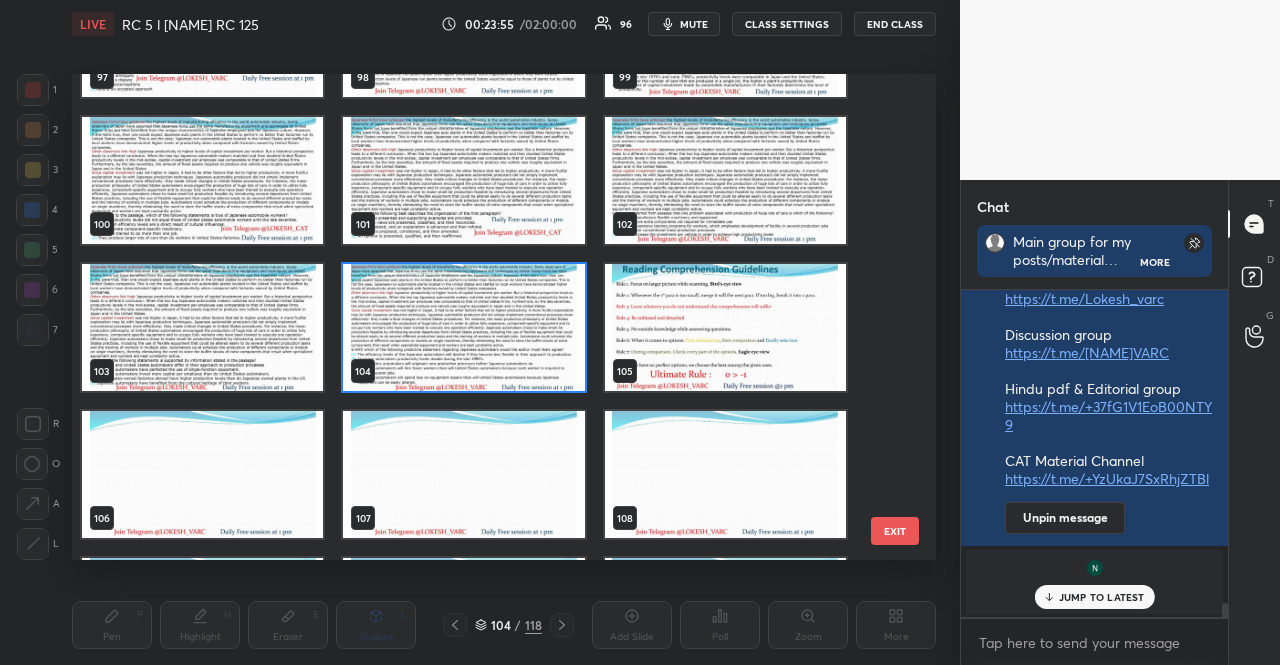 click at bounding box center [463, 327] 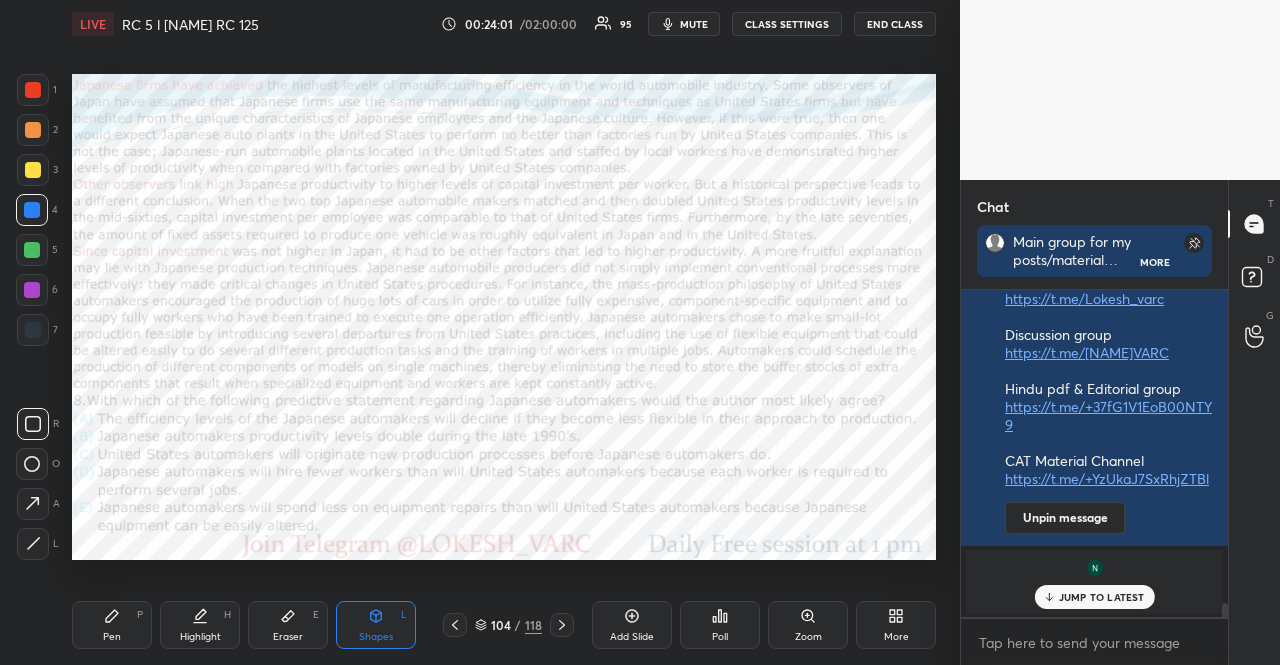 click 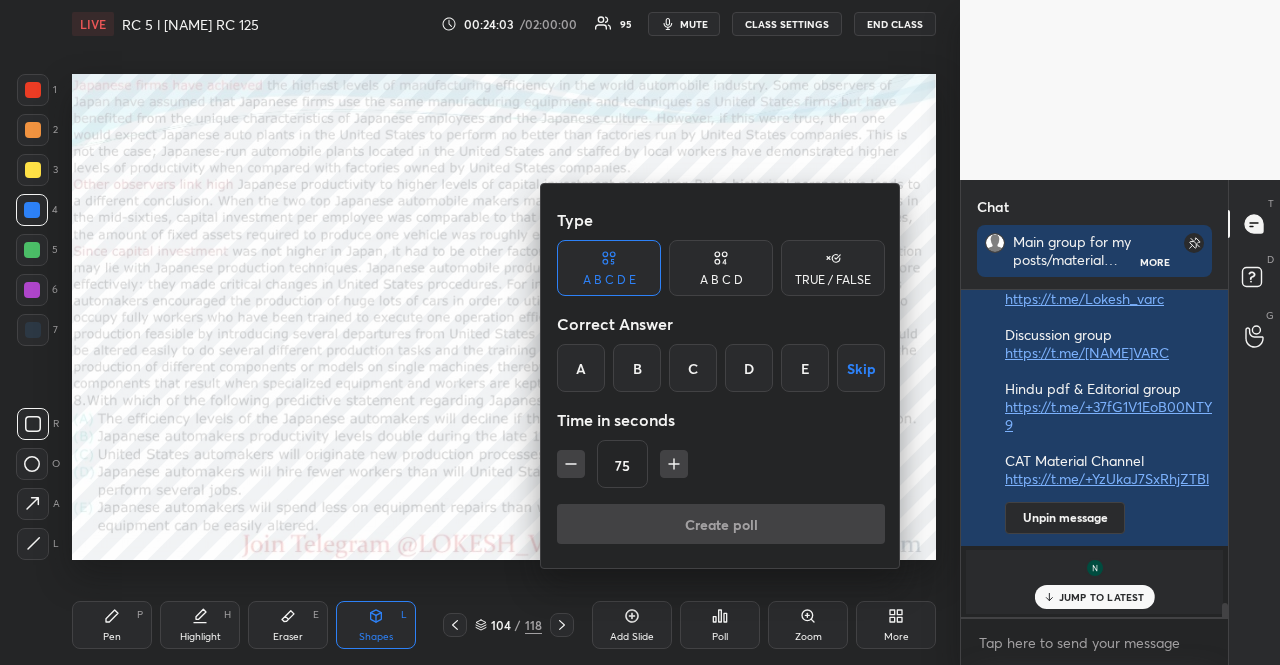 click 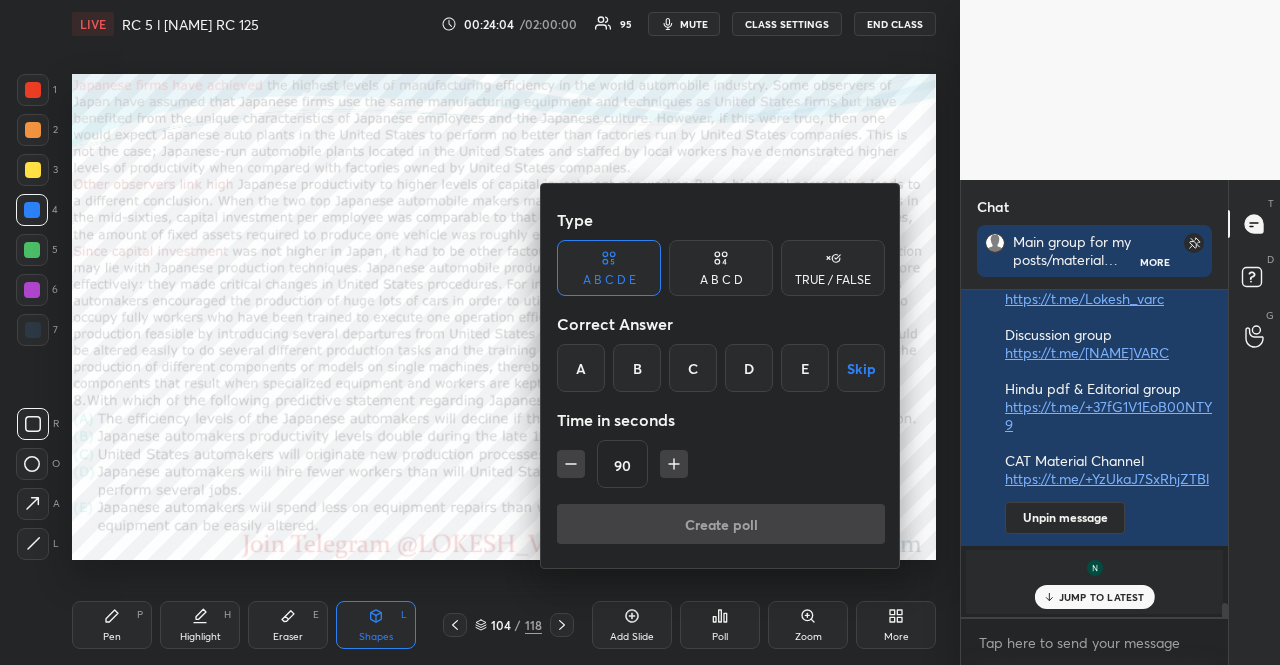click on "Skip" at bounding box center (861, 368) 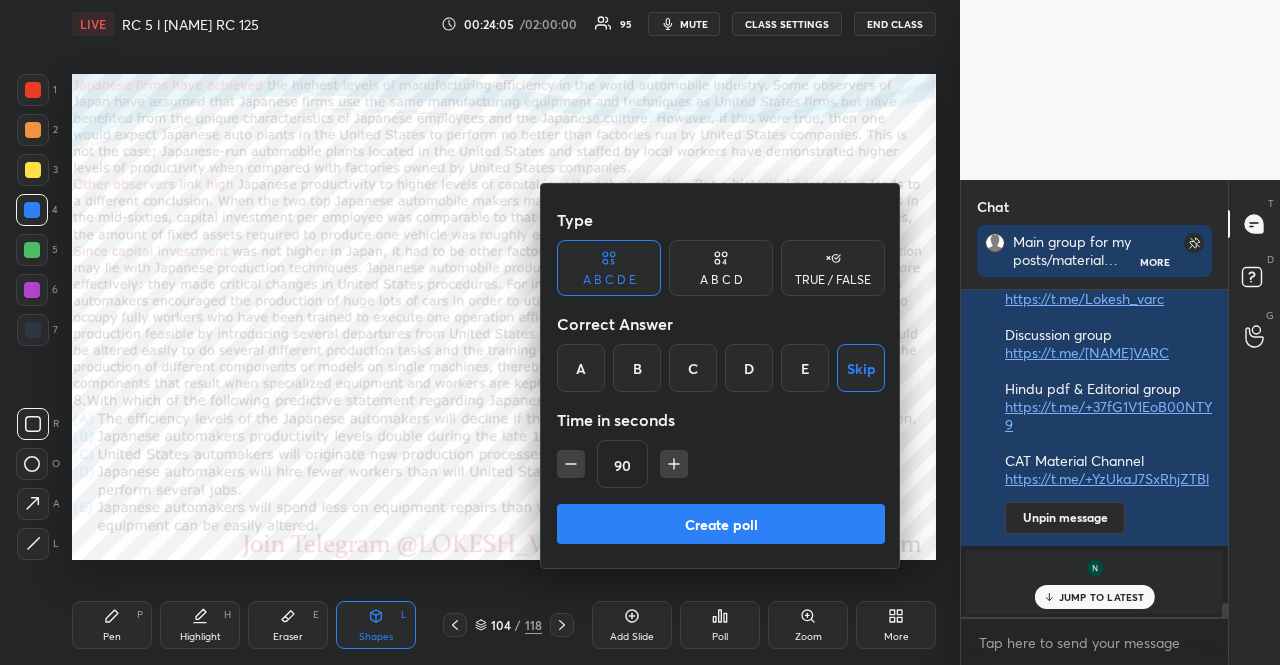 click on "Create poll" at bounding box center (721, 524) 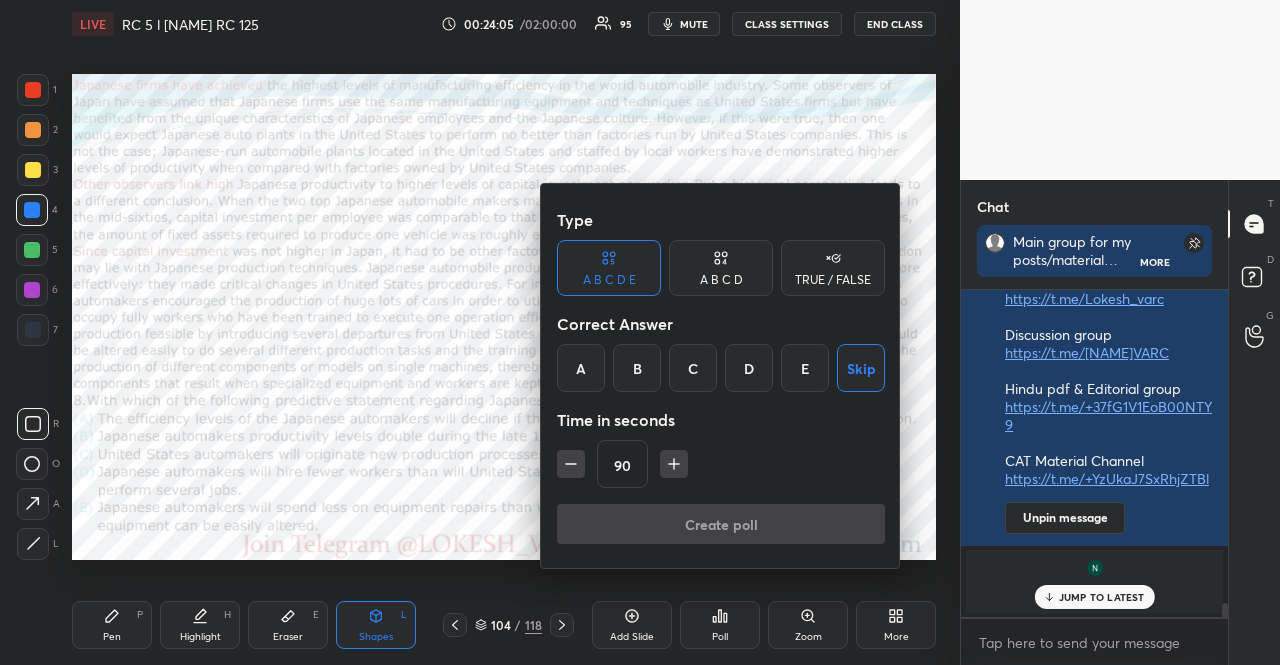 scroll, scrollTop: 290, scrollLeft: 255, axis: both 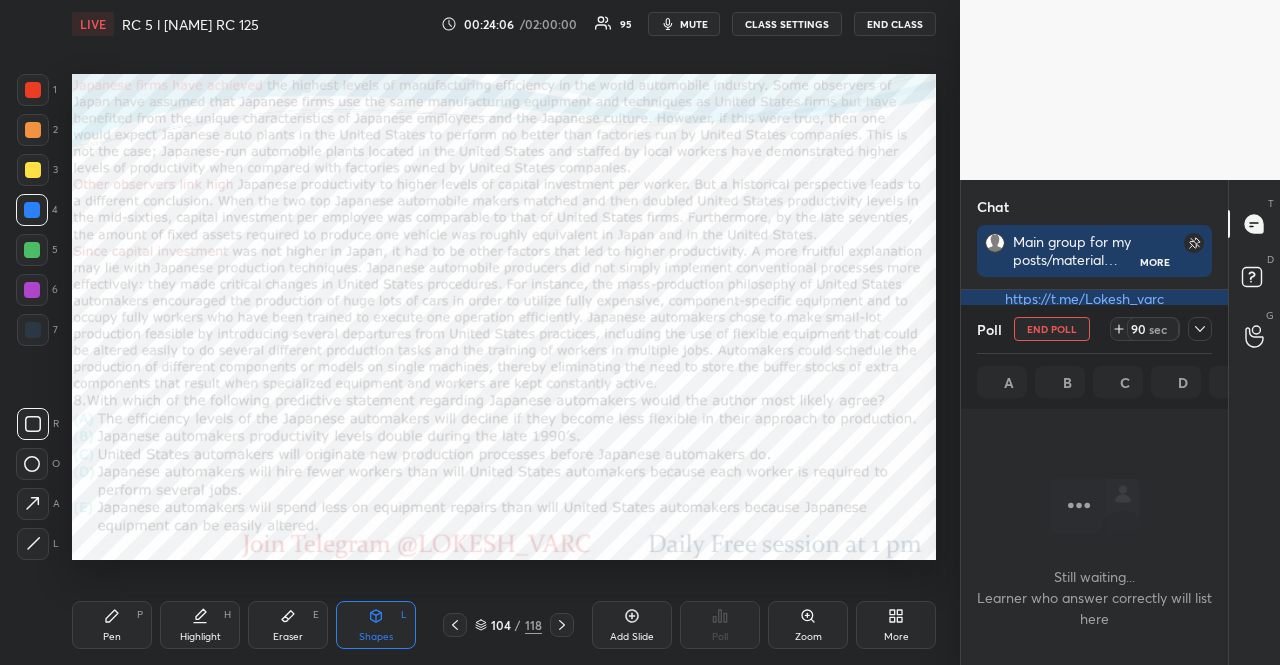 click on "mute" at bounding box center (694, 24) 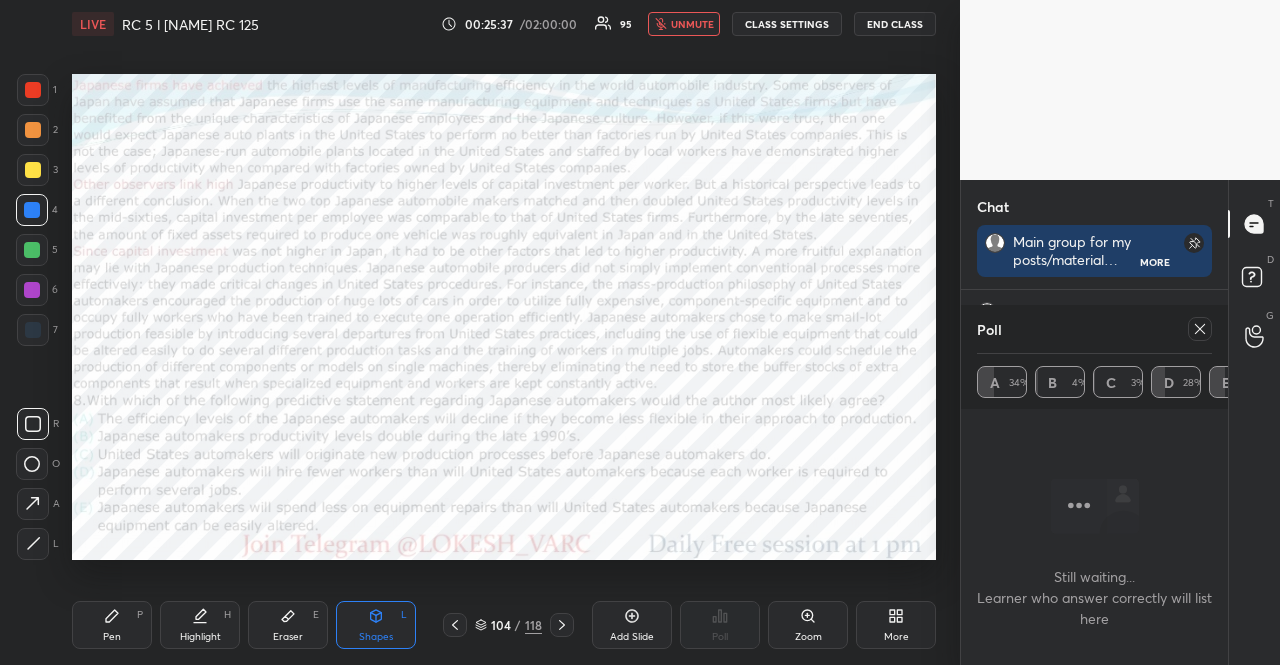 click 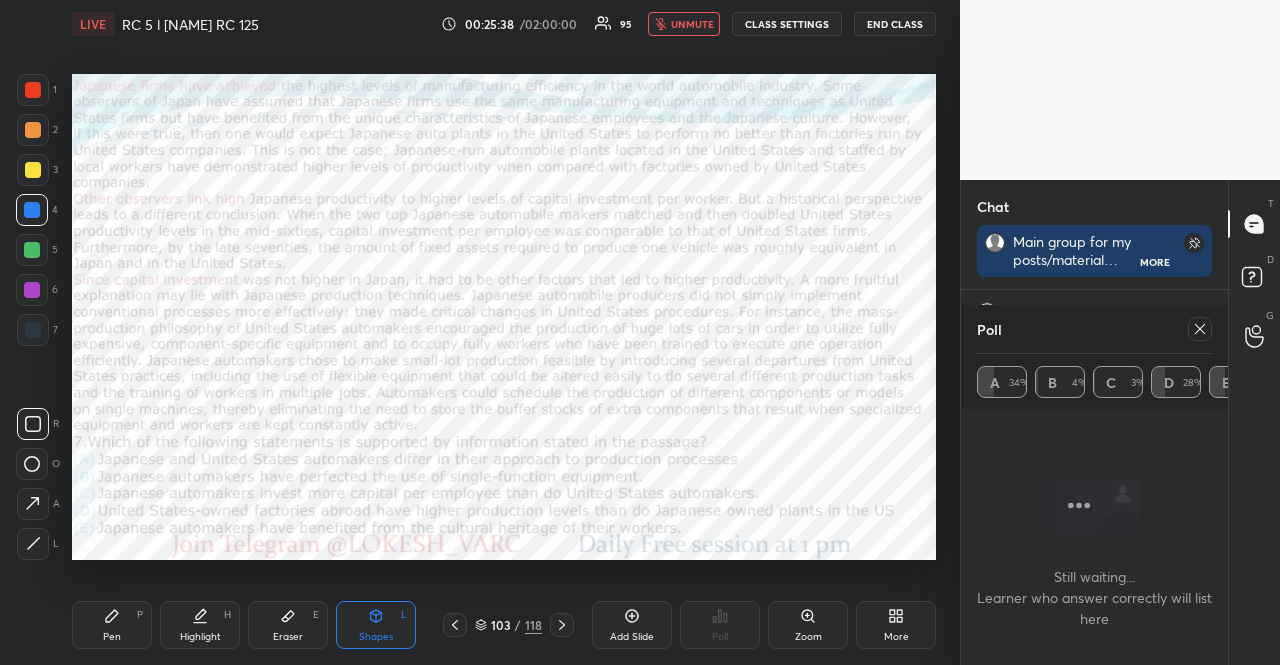 click 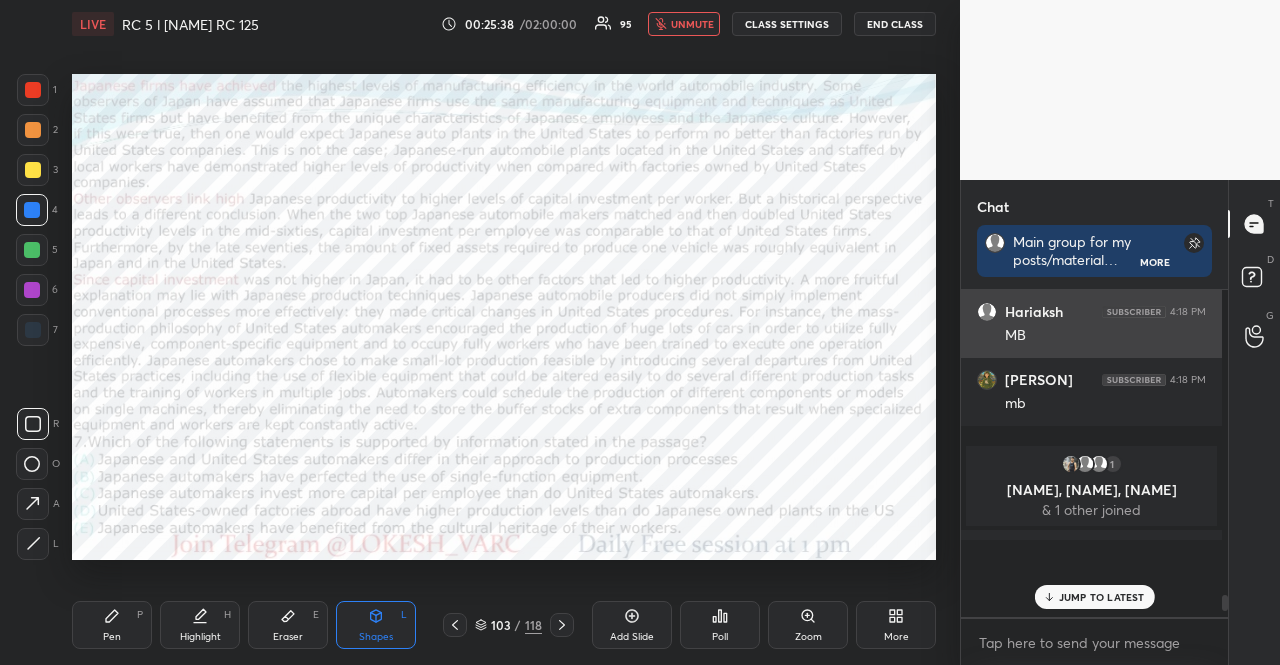 scroll, scrollTop: 273, scrollLeft: 255, axis: both 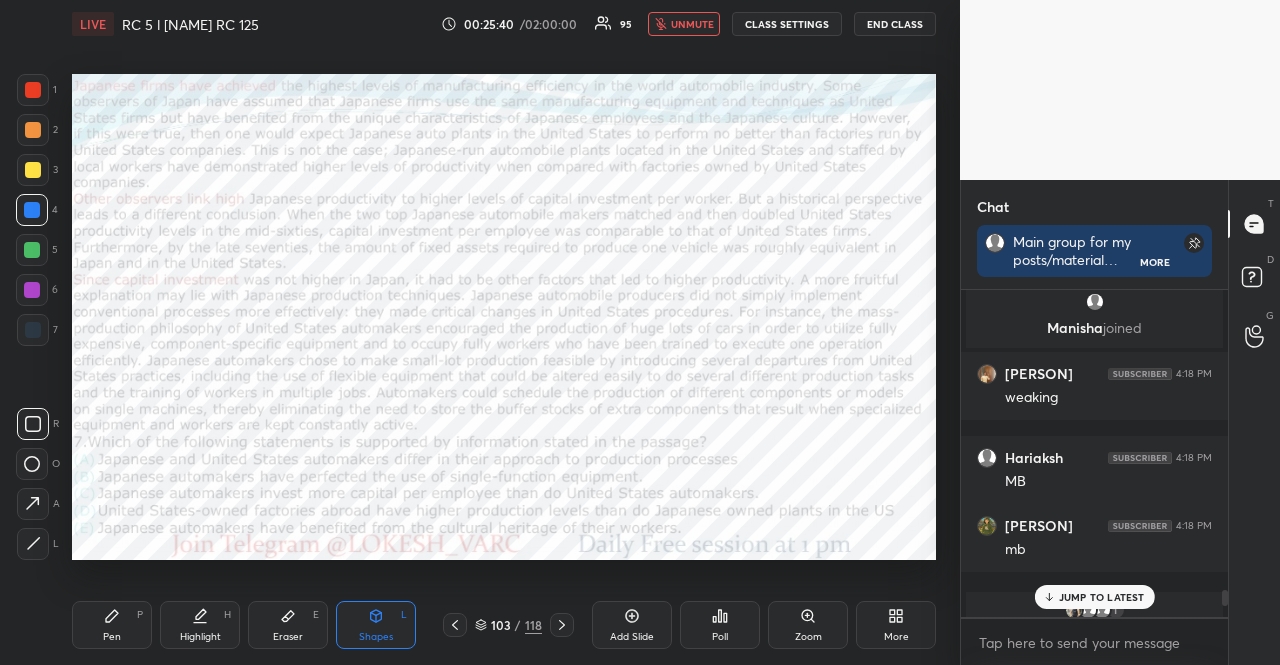 click on "Poll" at bounding box center [720, 625] 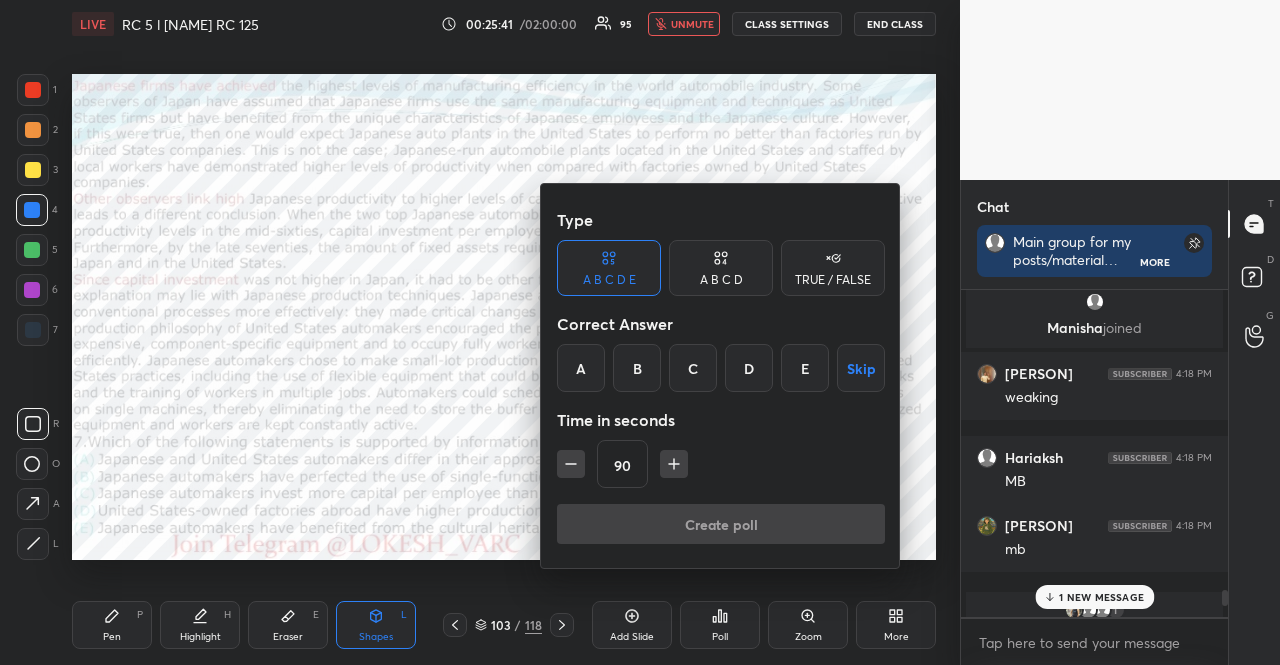 click on "Skip" at bounding box center (861, 368) 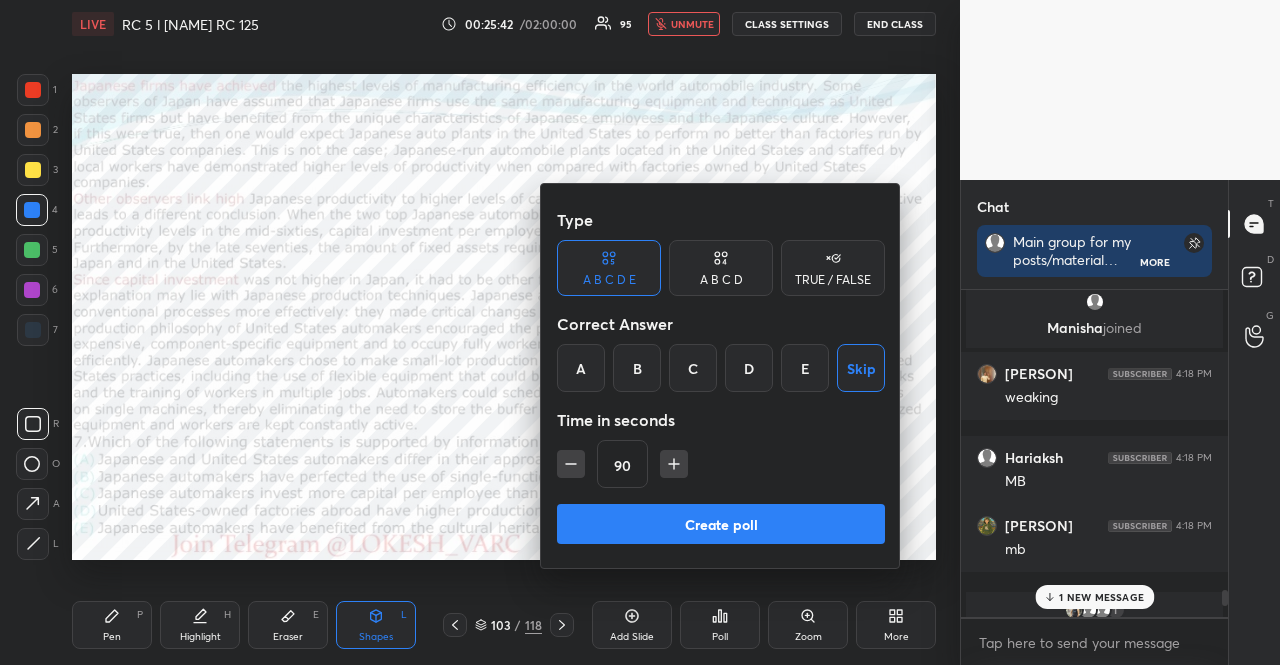 click on "Create poll" at bounding box center (721, 524) 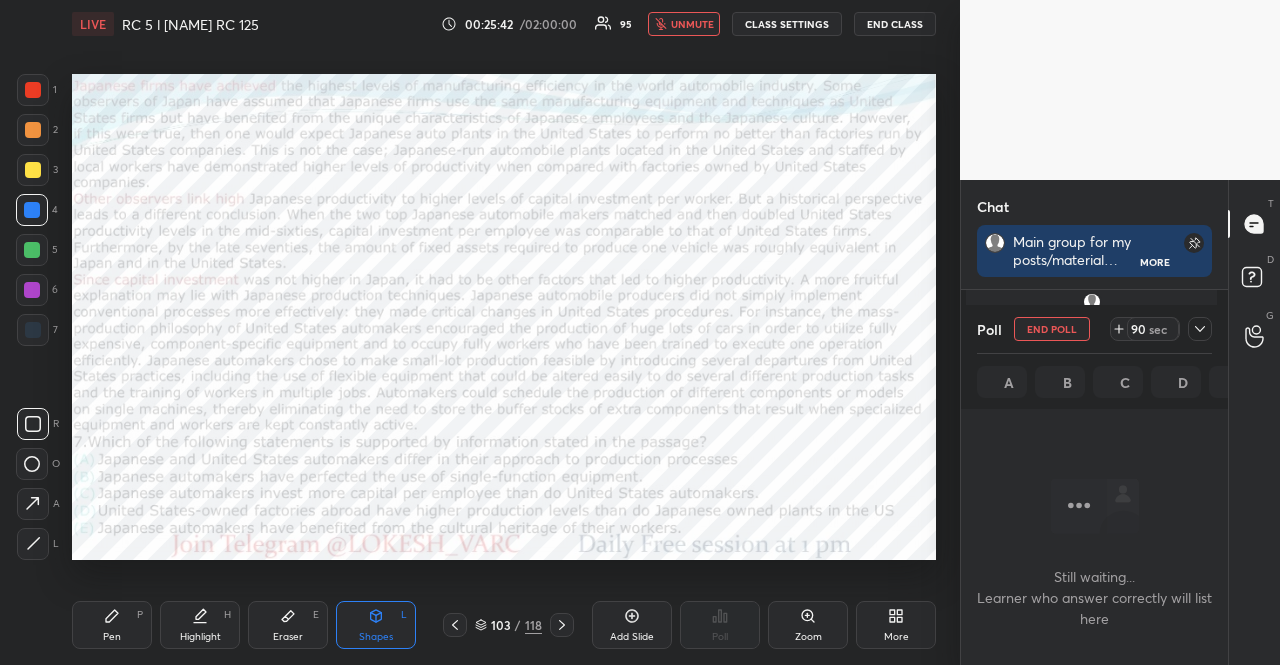 scroll, scrollTop: 235, scrollLeft: 255, axis: both 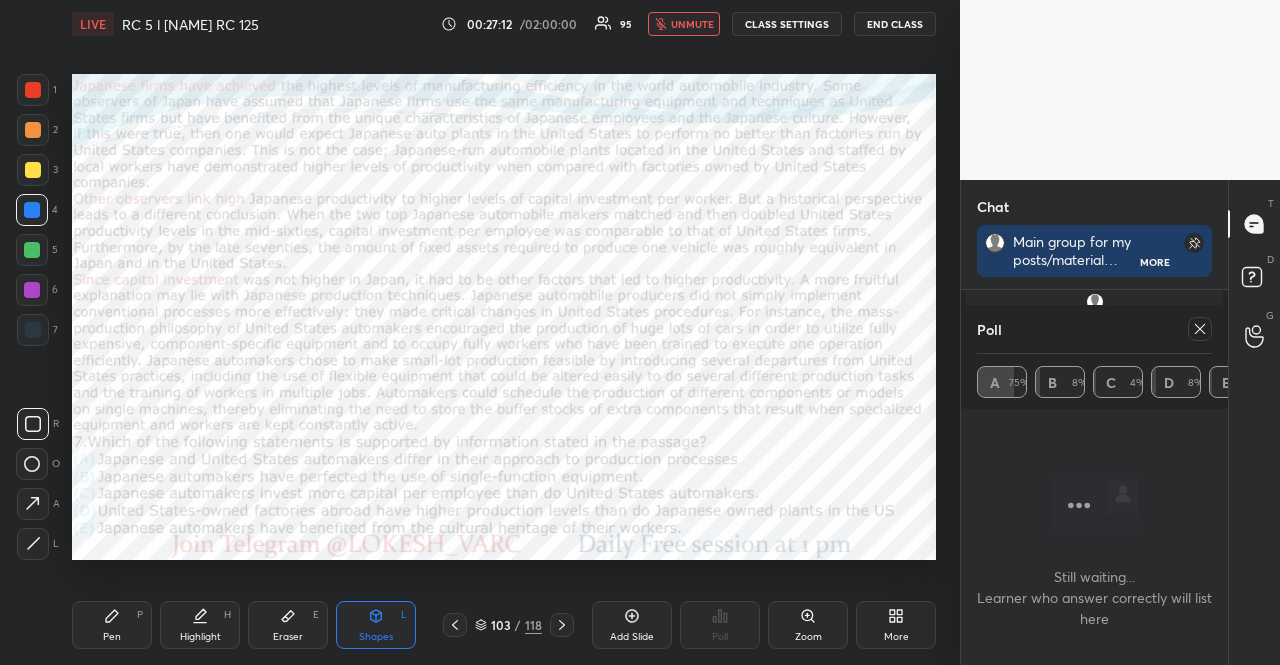 click 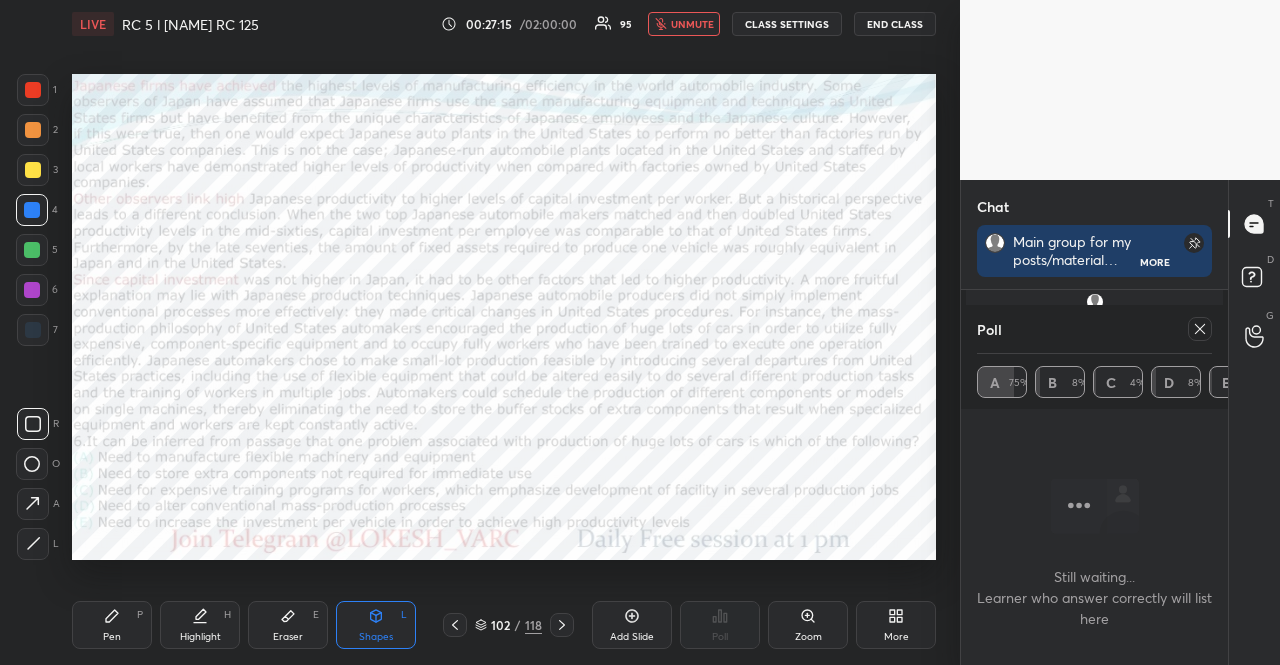 click 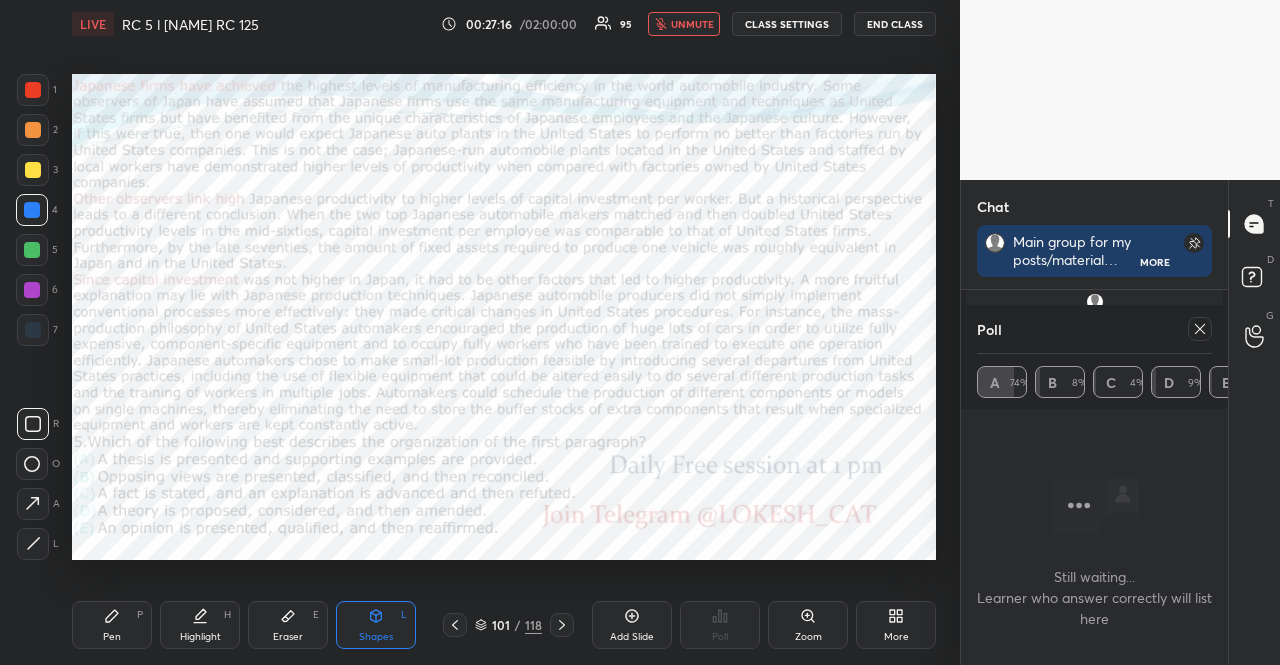 click 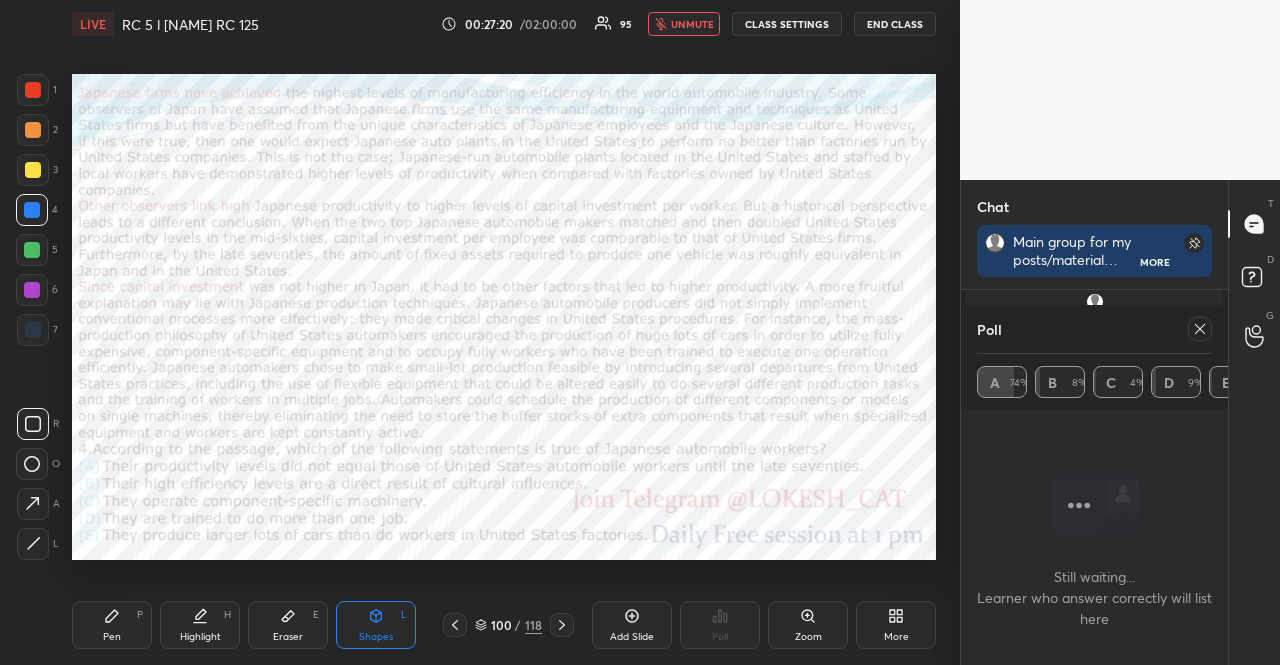 click 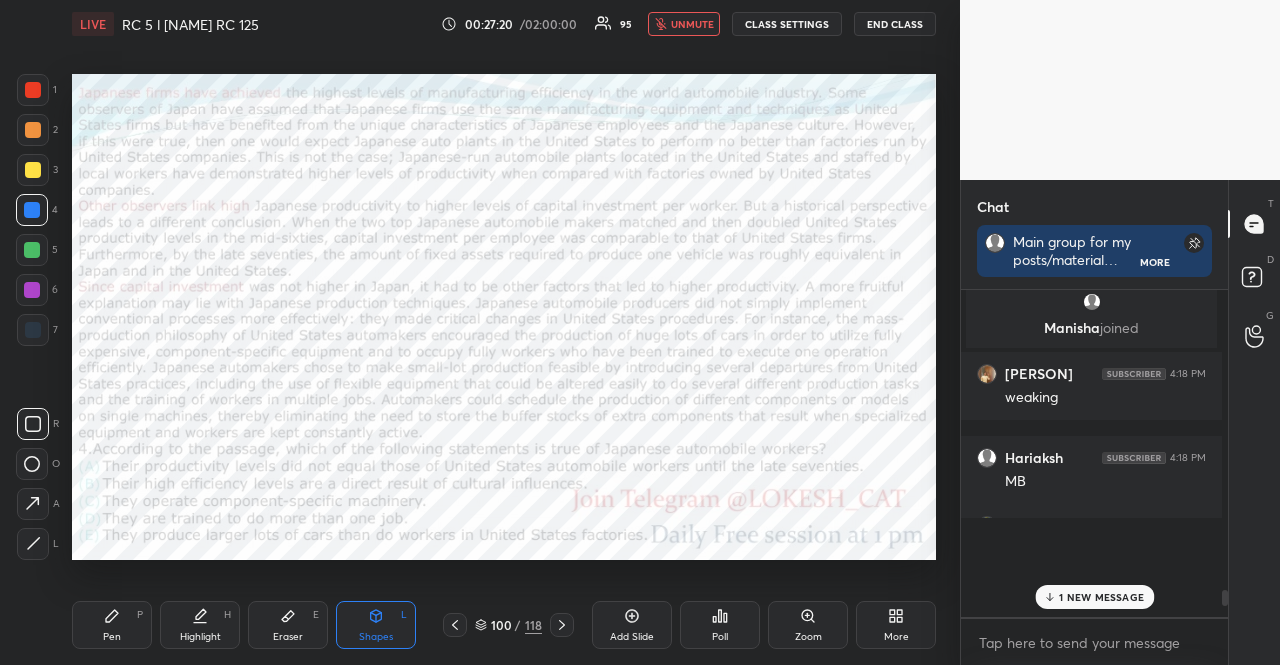scroll, scrollTop: 244, scrollLeft: 255, axis: both 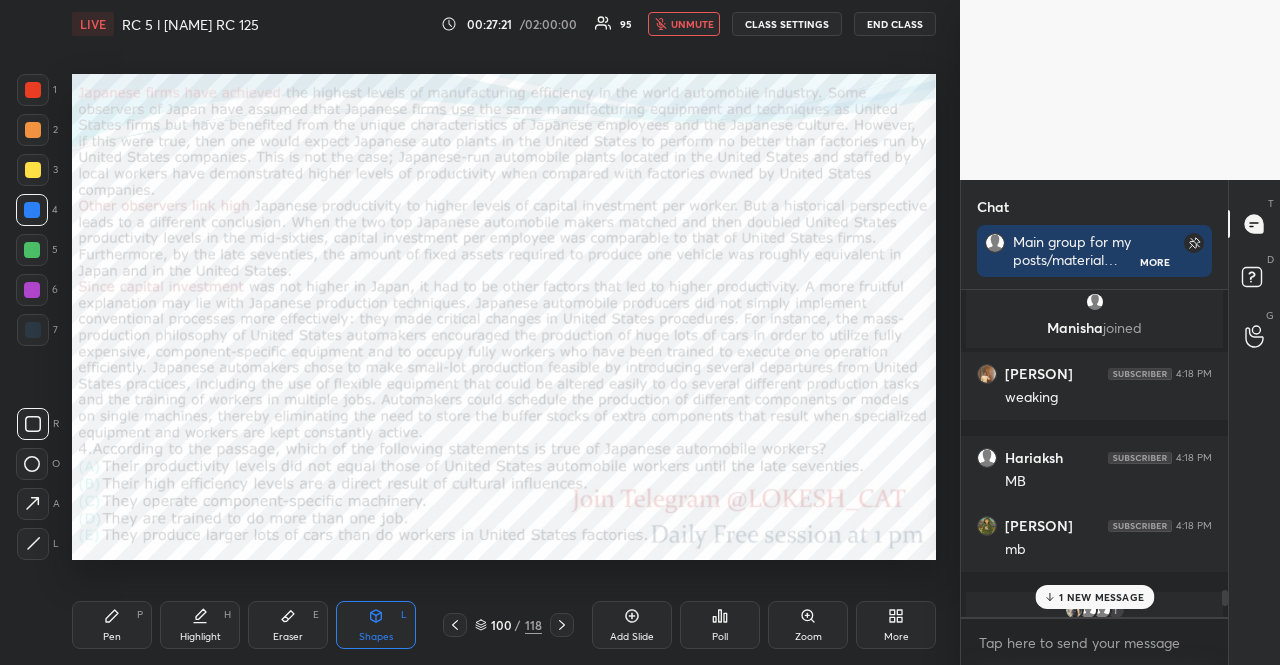 click on "Poll" at bounding box center [720, 625] 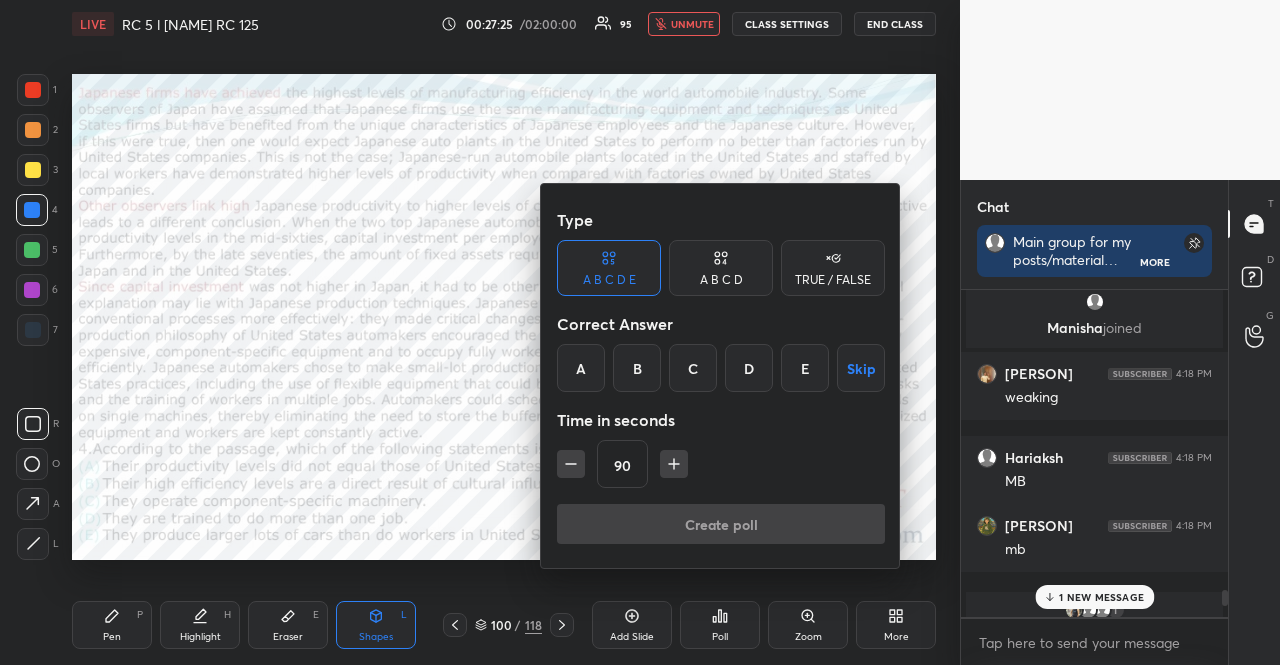 click on "TRUE / FALSE" at bounding box center [833, 268] 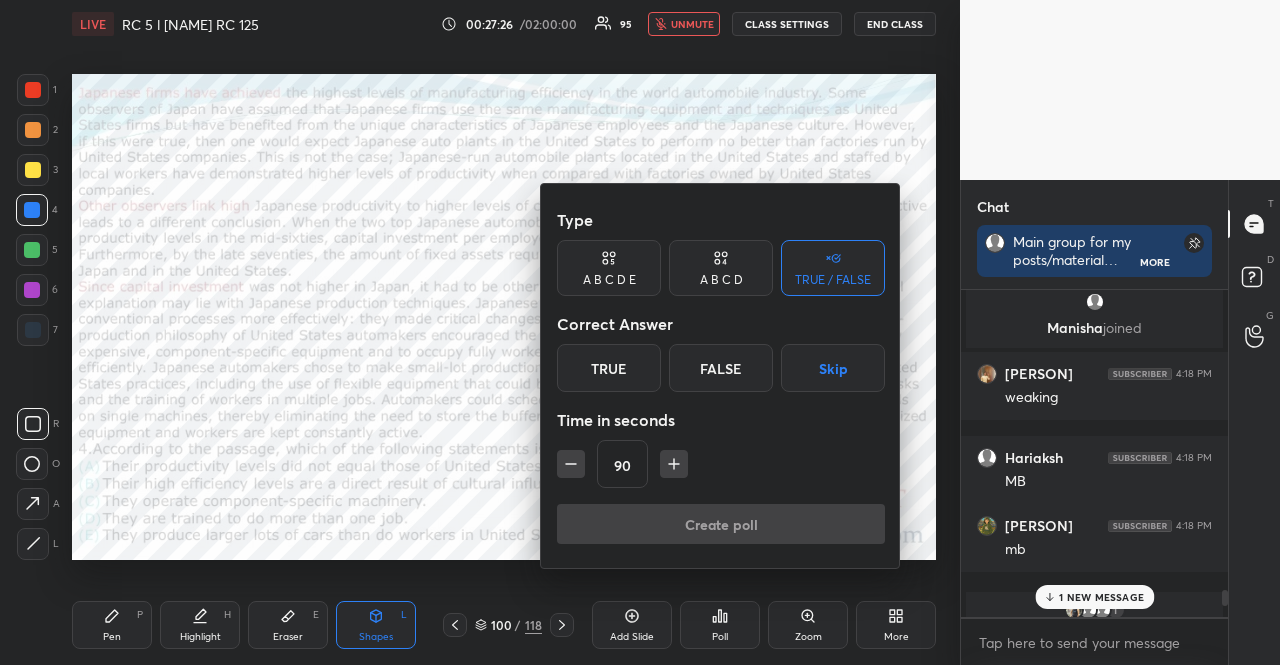 drag, startPoint x: 592, startPoint y: 263, endPoint x: 712, endPoint y: 295, distance: 124.1934 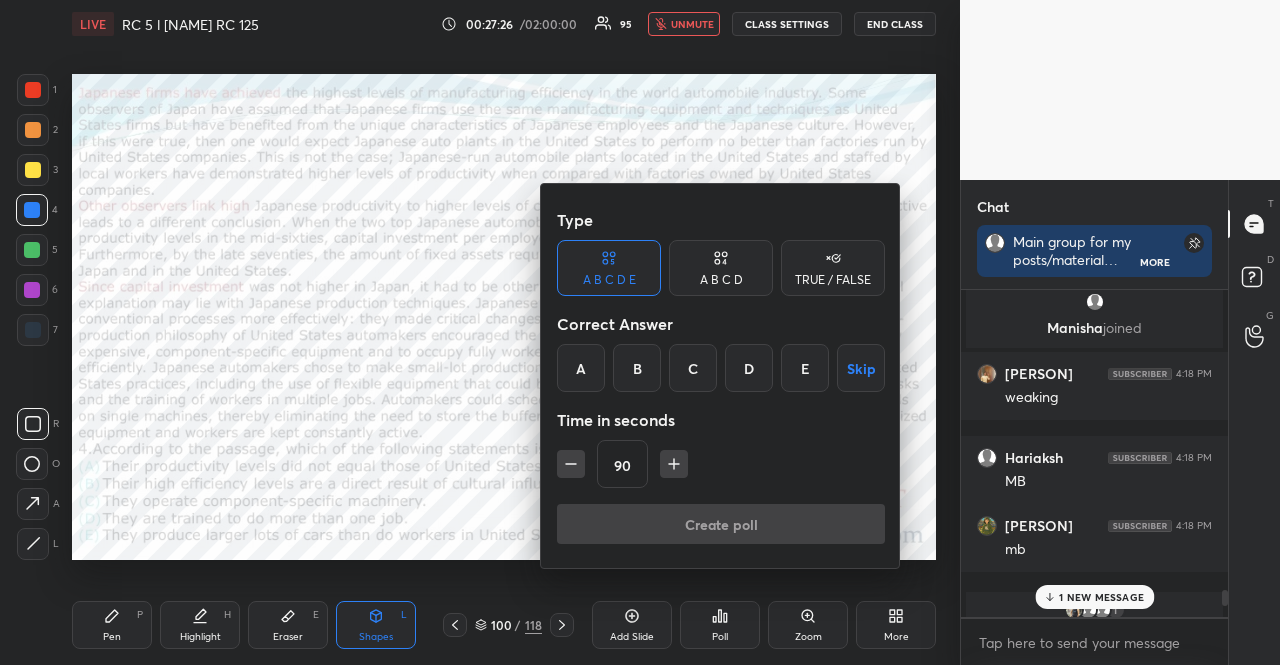 drag, startPoint x: 866, startPoint y: 371, endPoint x: 836, endPoint y: 380, distance: 31.320919 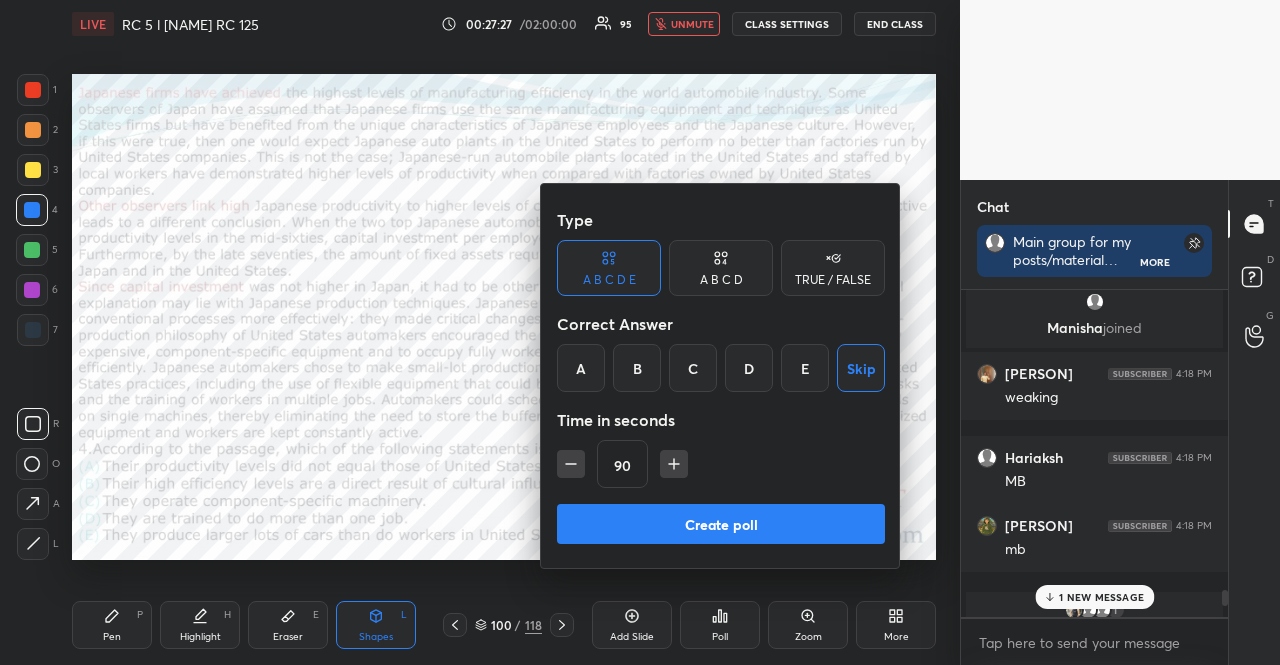 click on "Create poll" at bounding box center (721, 524) 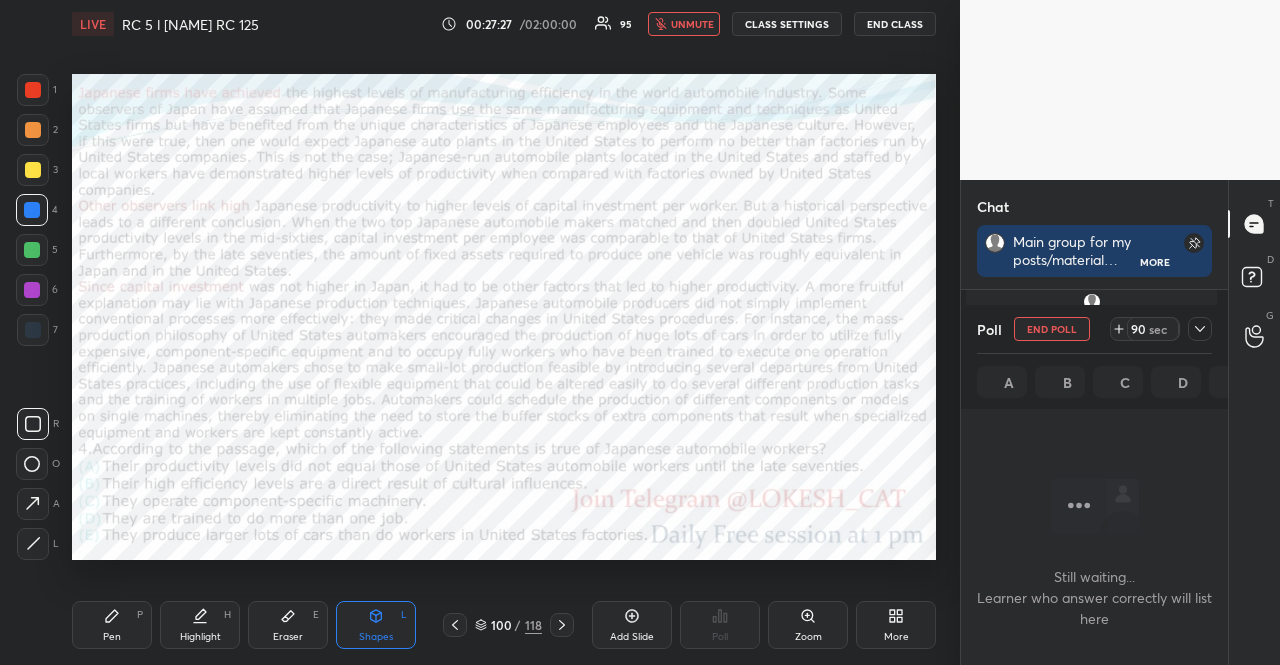 scroll, scrollTop: 235, scrollLeft: 255, axis: both 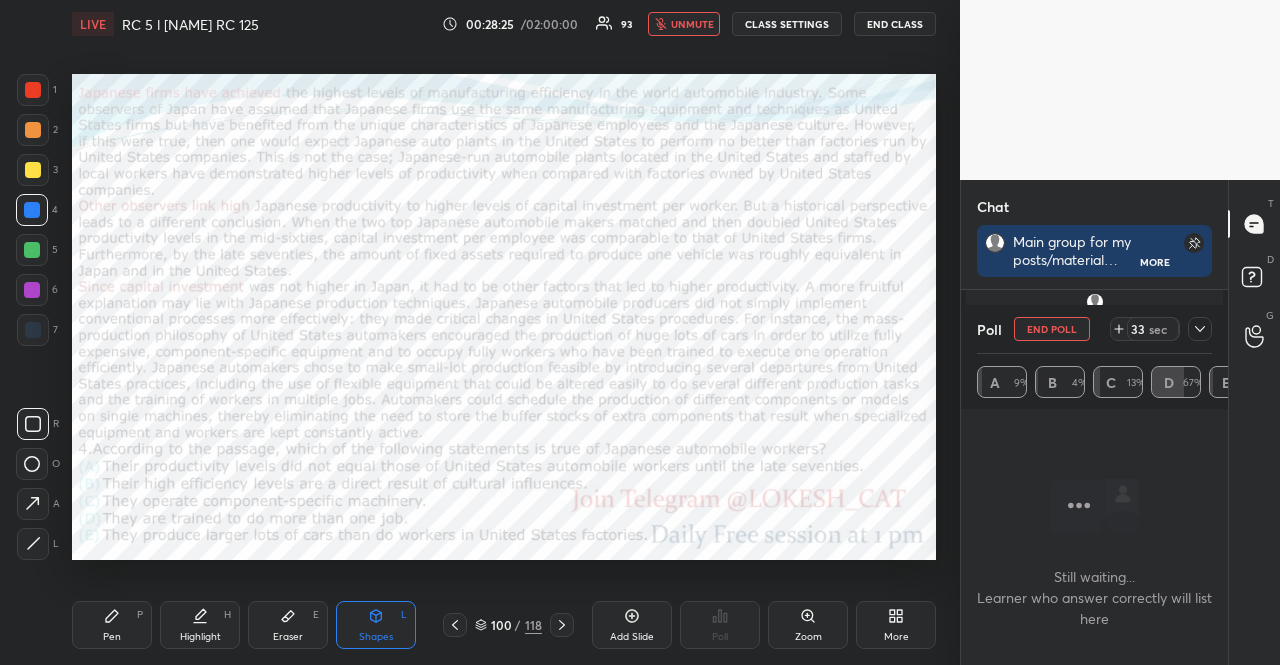 click at bounding box center (32, 250) 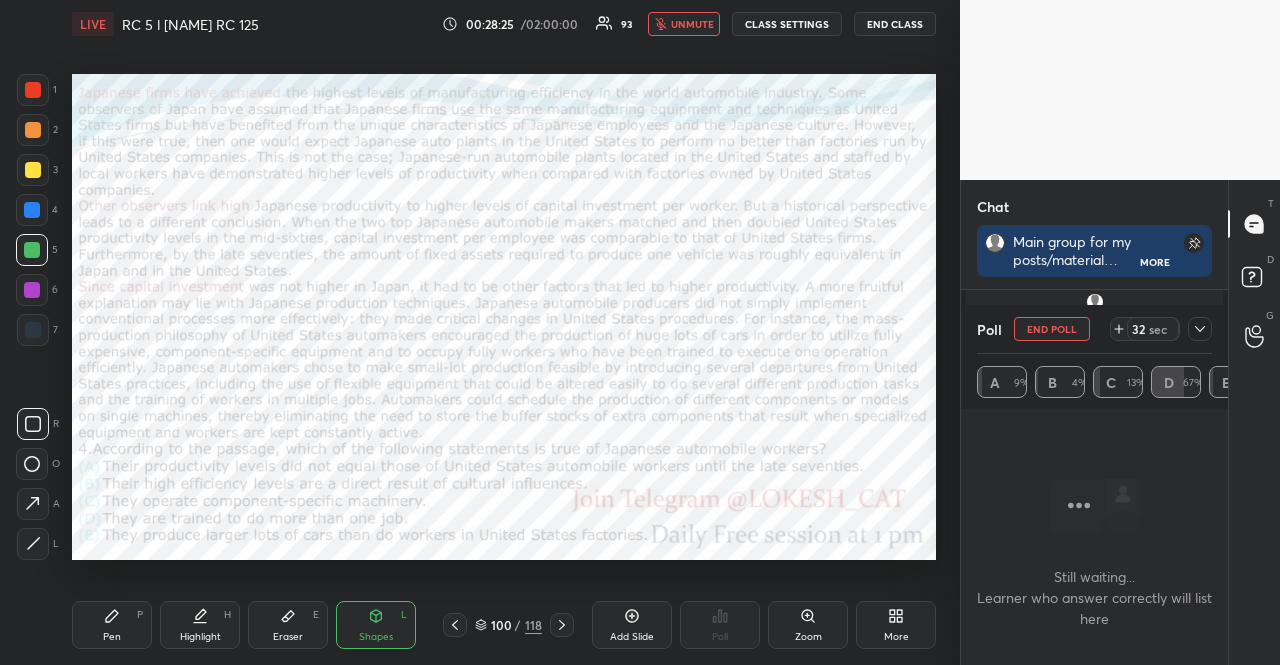 click at bounding box center [32, 290] 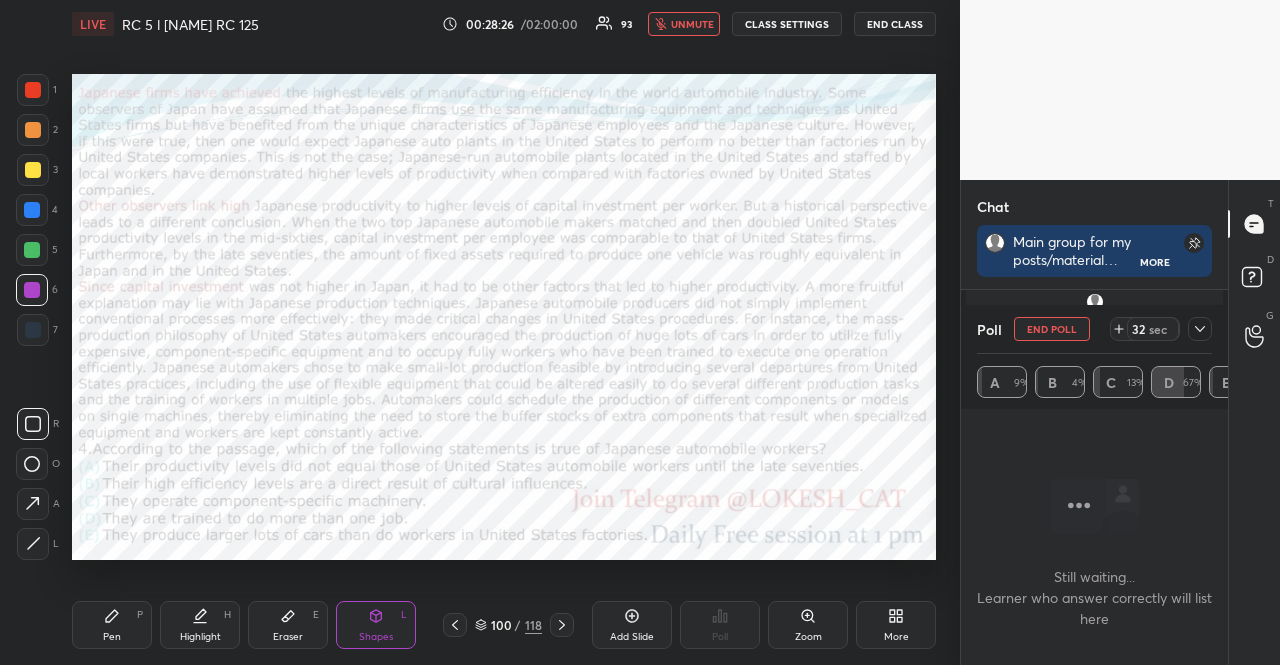 click at bounding box center (32, 290) 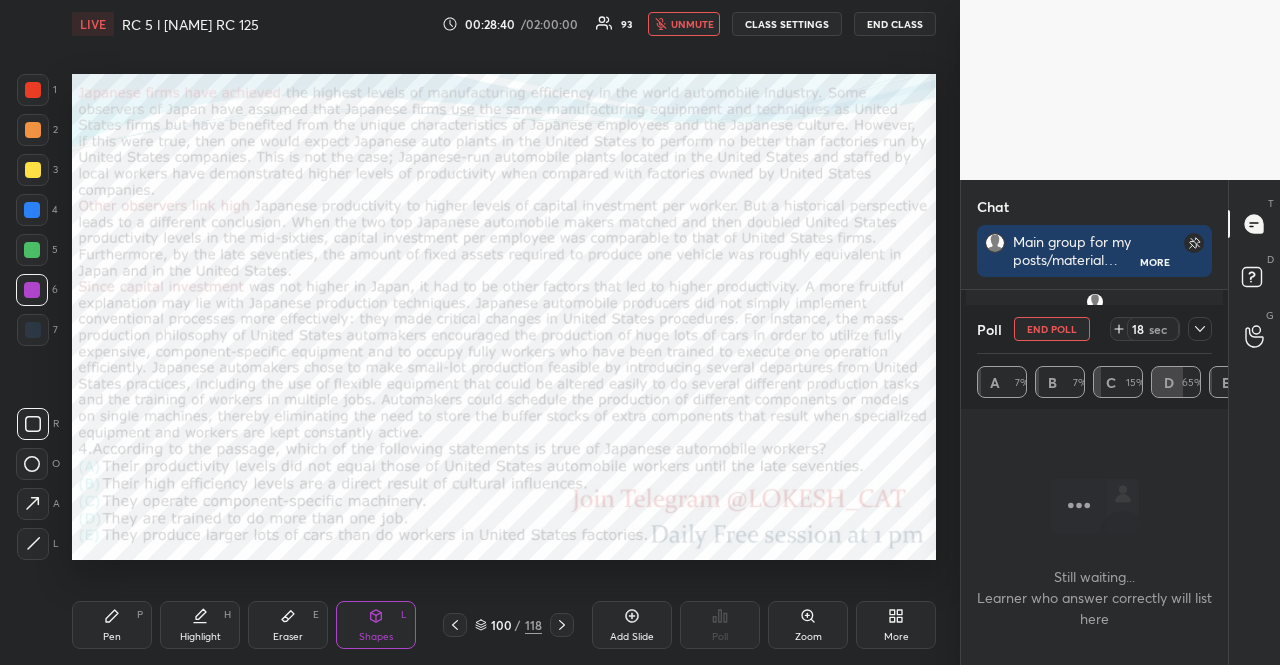 scroll, scrollTop: 211, scrollLeft: 261, axis: both 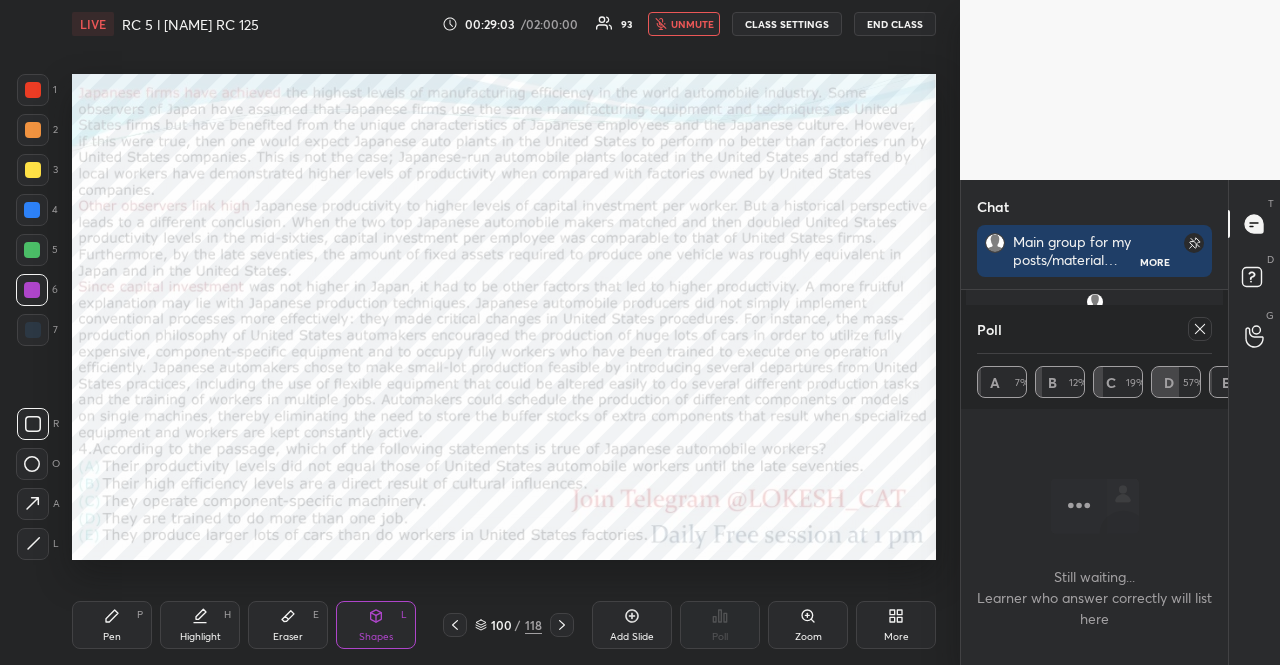click 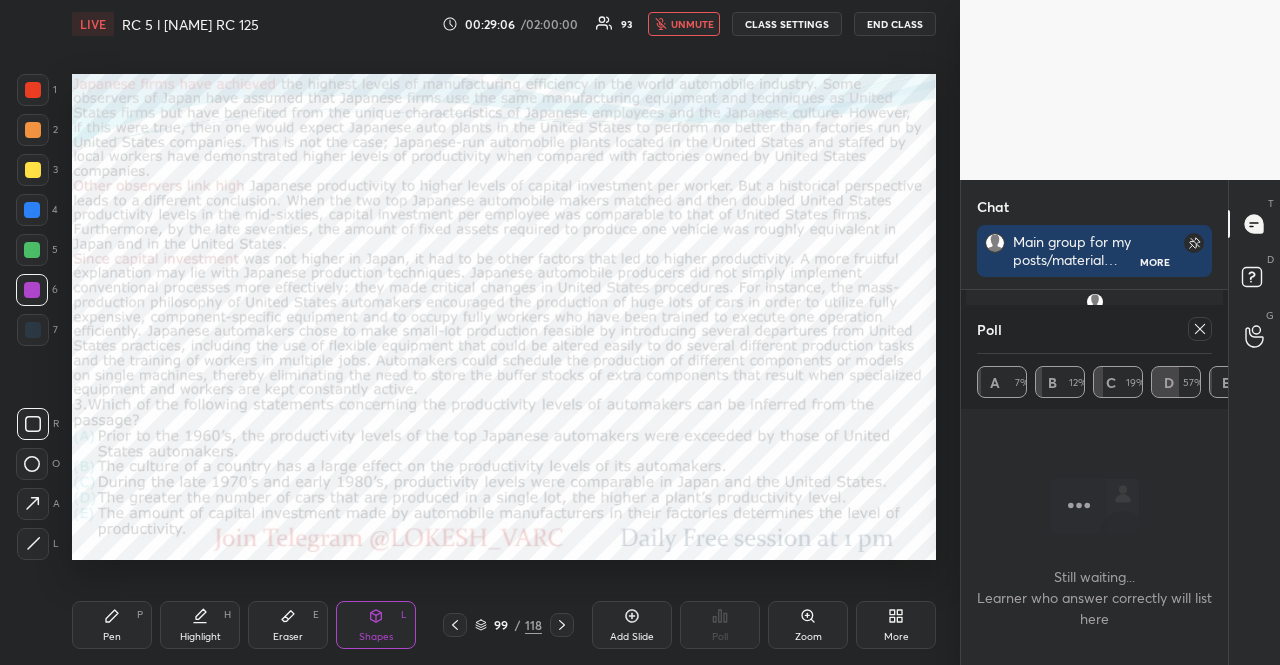 click 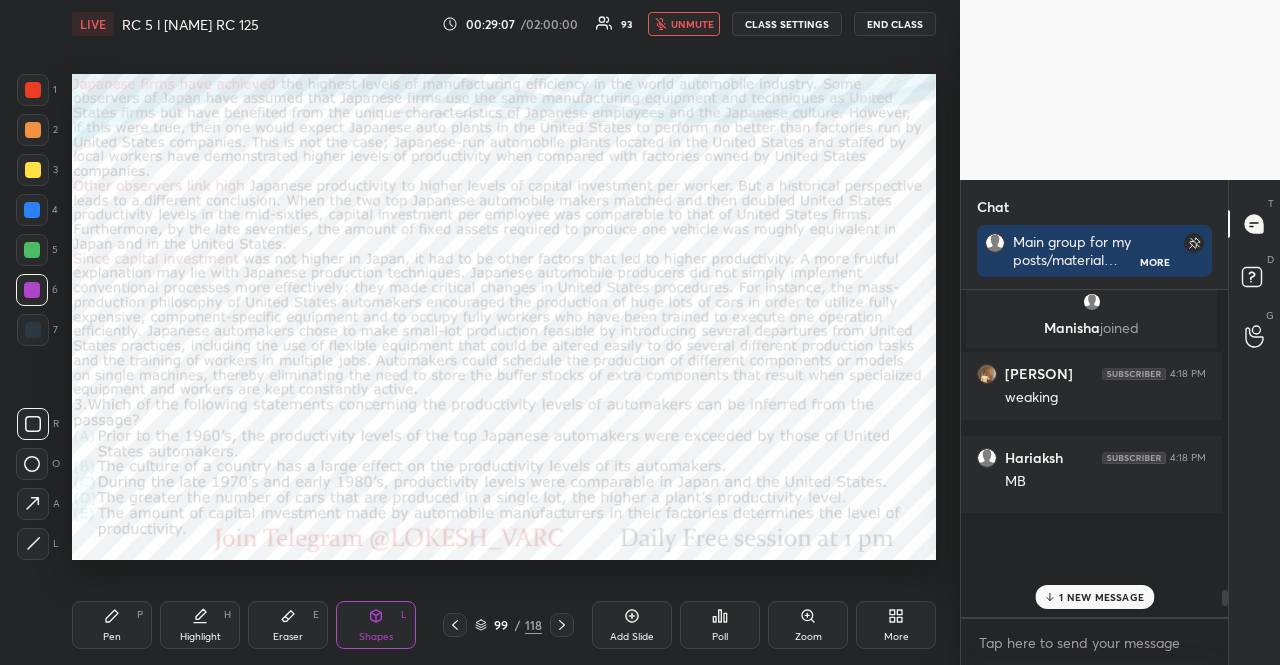 scroll, scrollTop: 235, scrollLeft: 255, axis: both 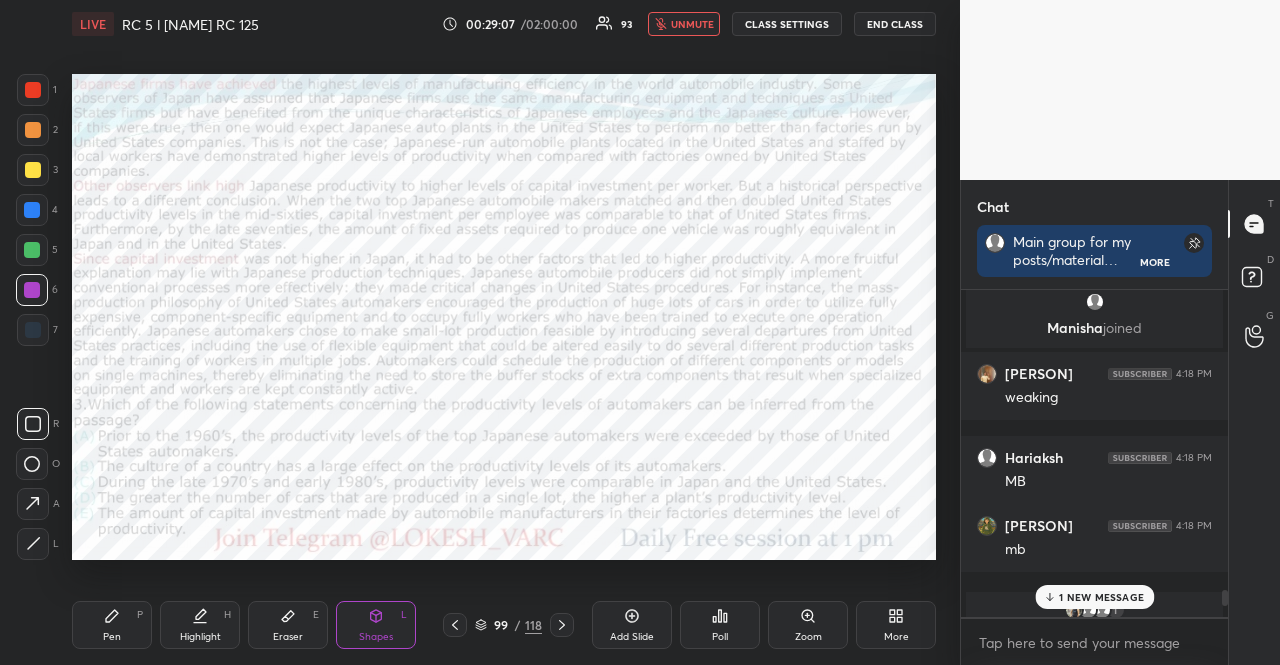 click on "Poll" at bounding box center [720, 625] 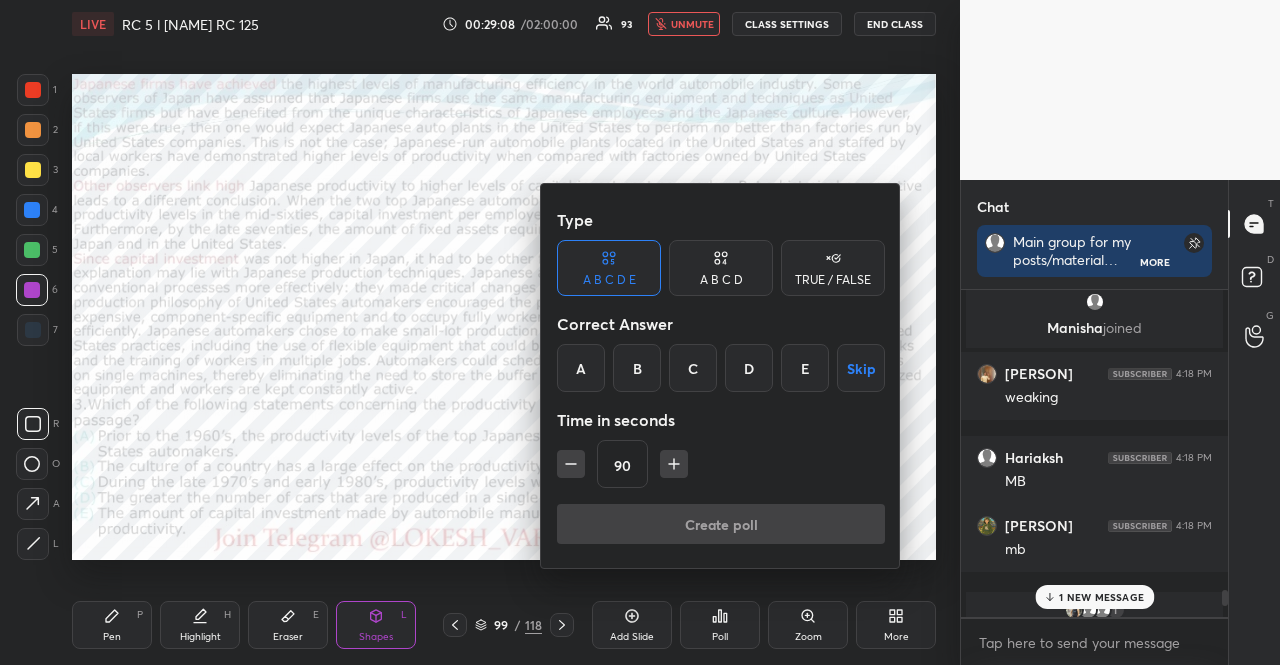 click on "Skip" at bounding box center (861, 368) 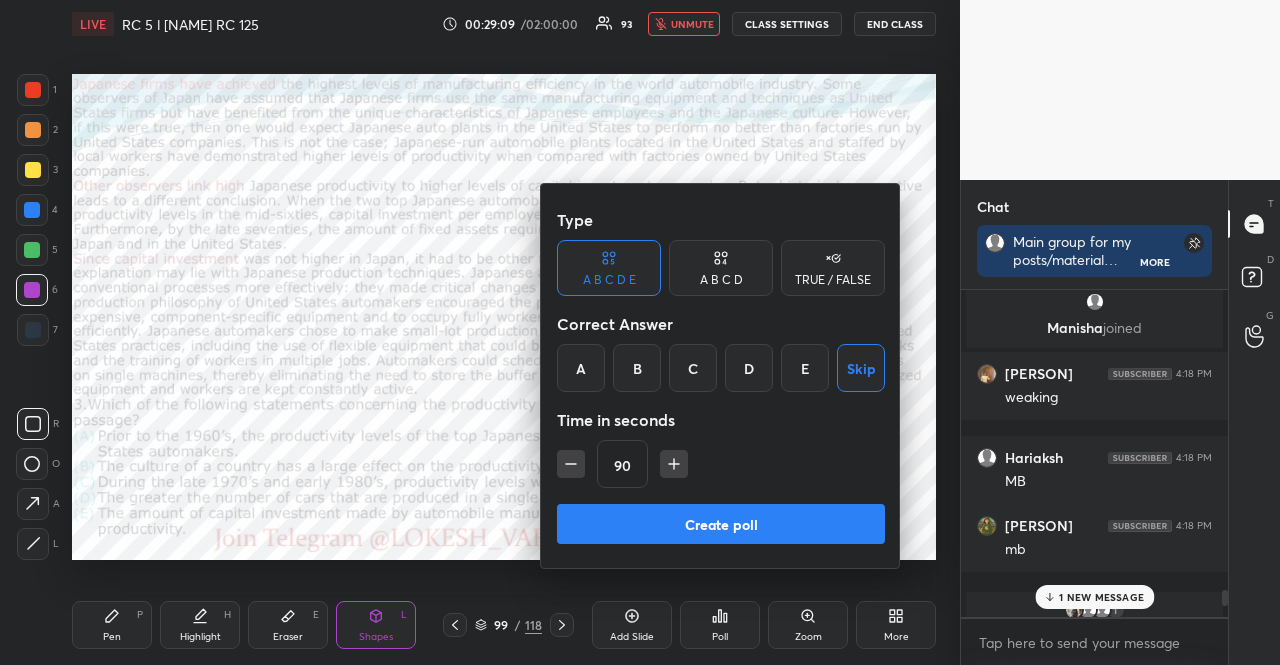 click on "Create poll" at bounding box center [721, 524] 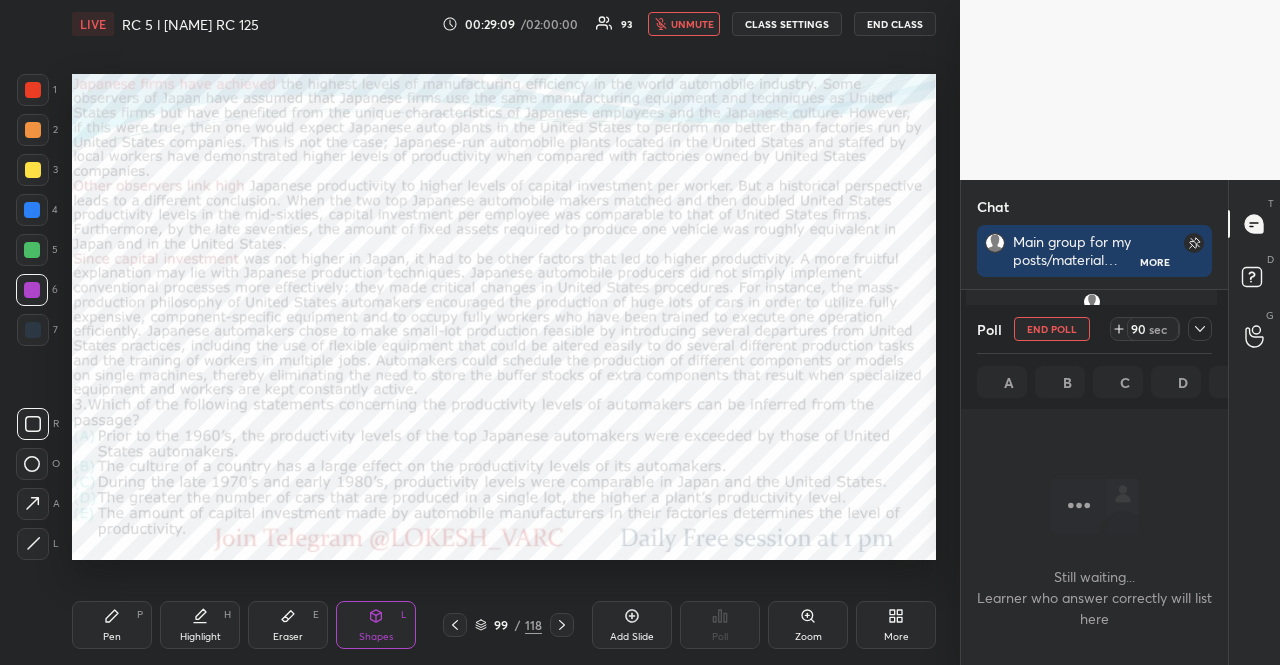 scroll, scrollTop: 7, scrollLeft: 6, axis: both 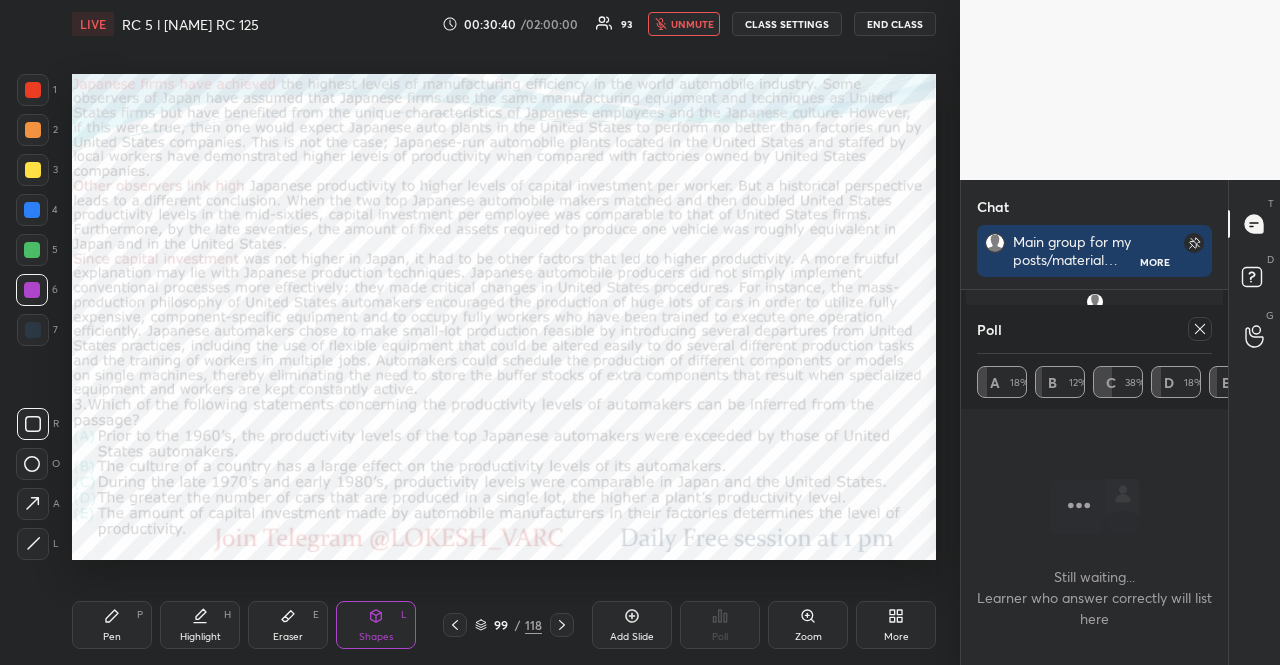 click 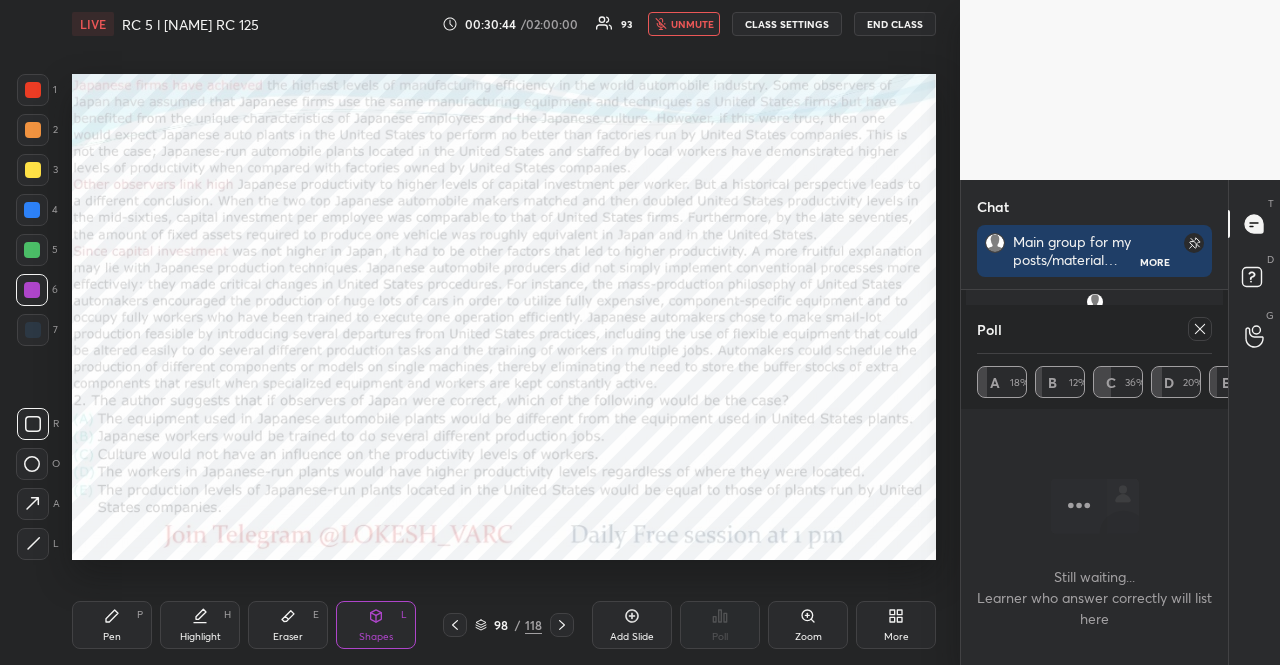 click on "unmute" at bounding box center (692, 24) 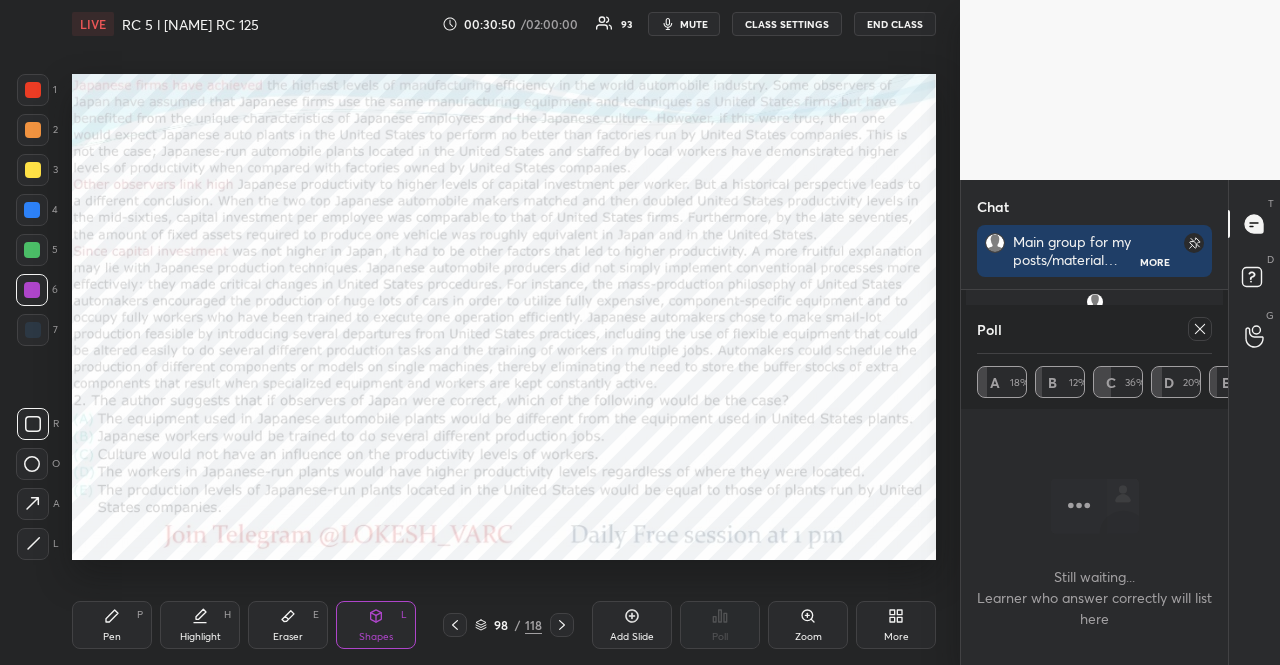 click at bounding box center [562, 625] 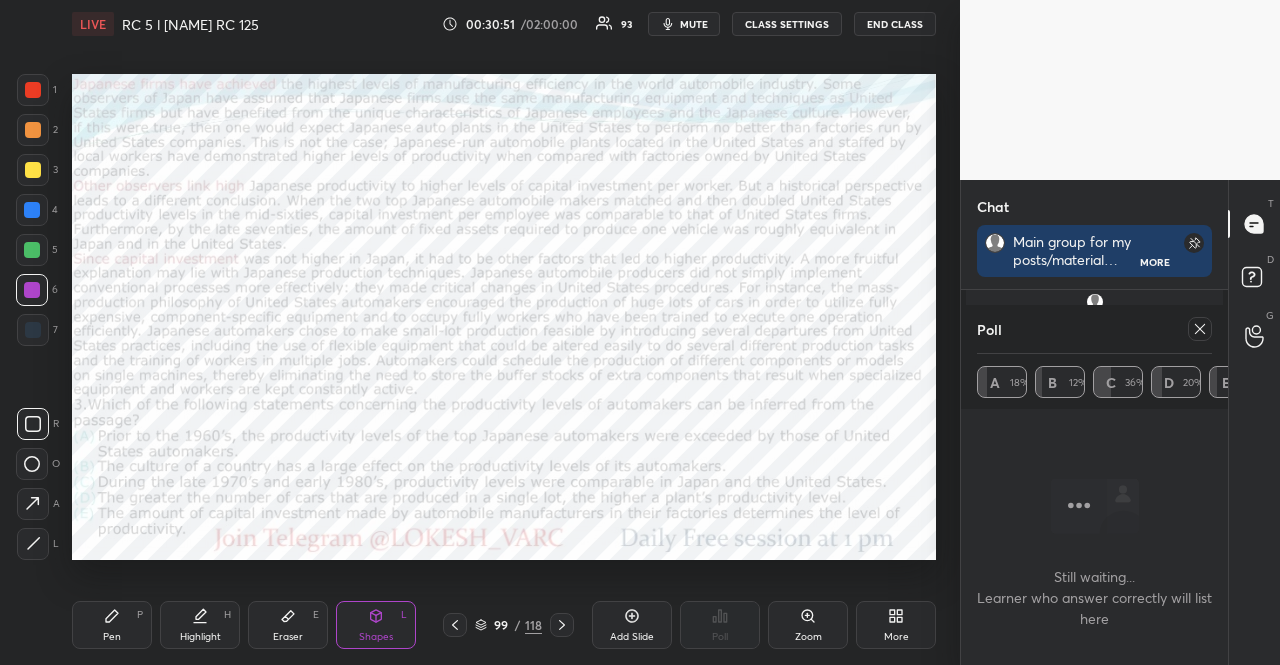 click at bounding box center (562, 625) 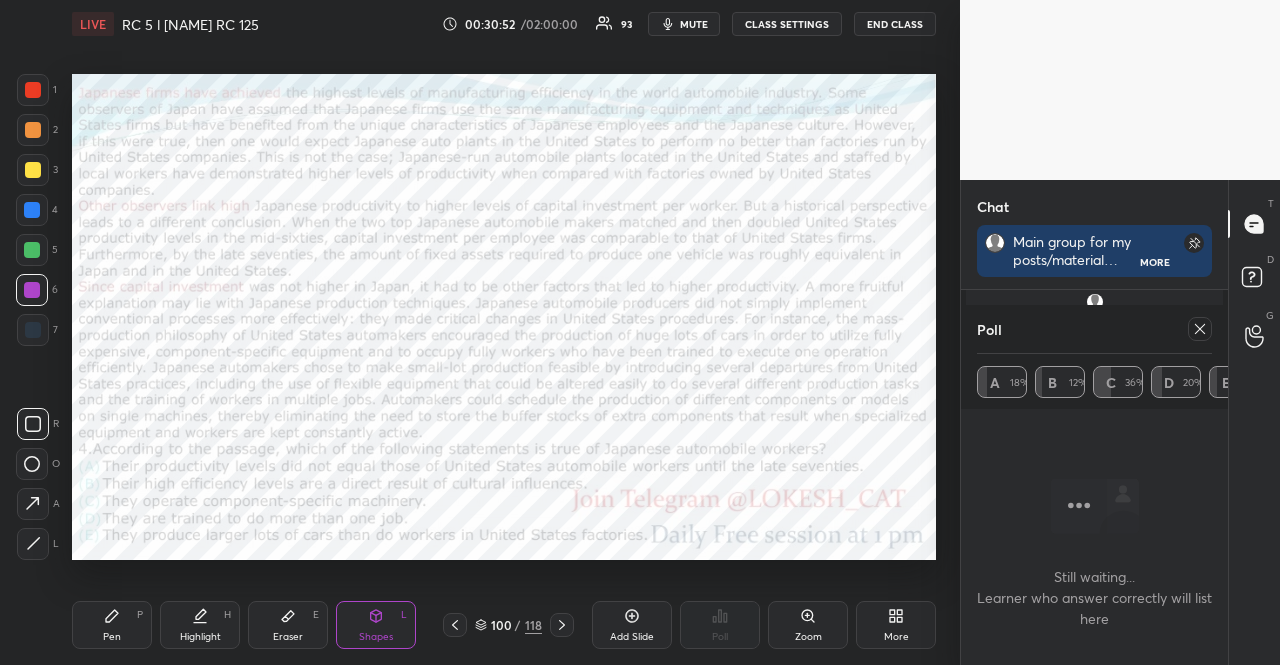scroll, scrollTop: 171, scrollLeft: 261, axis: both 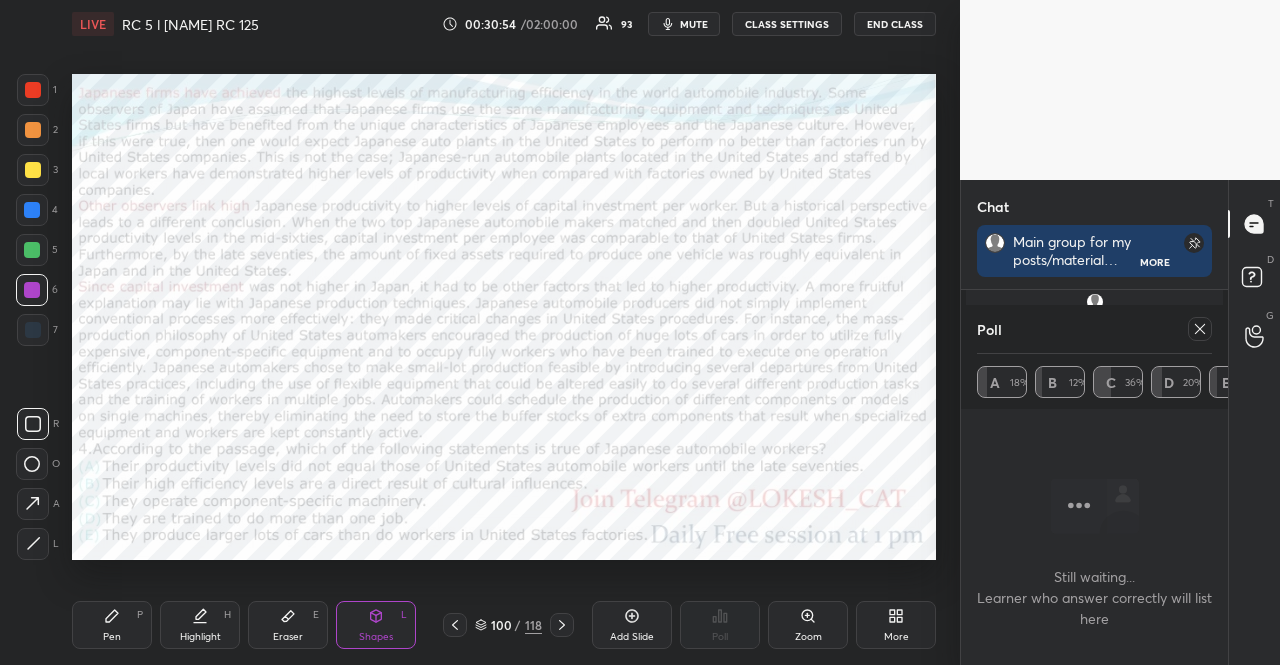 click at bounding box center (562, 625) 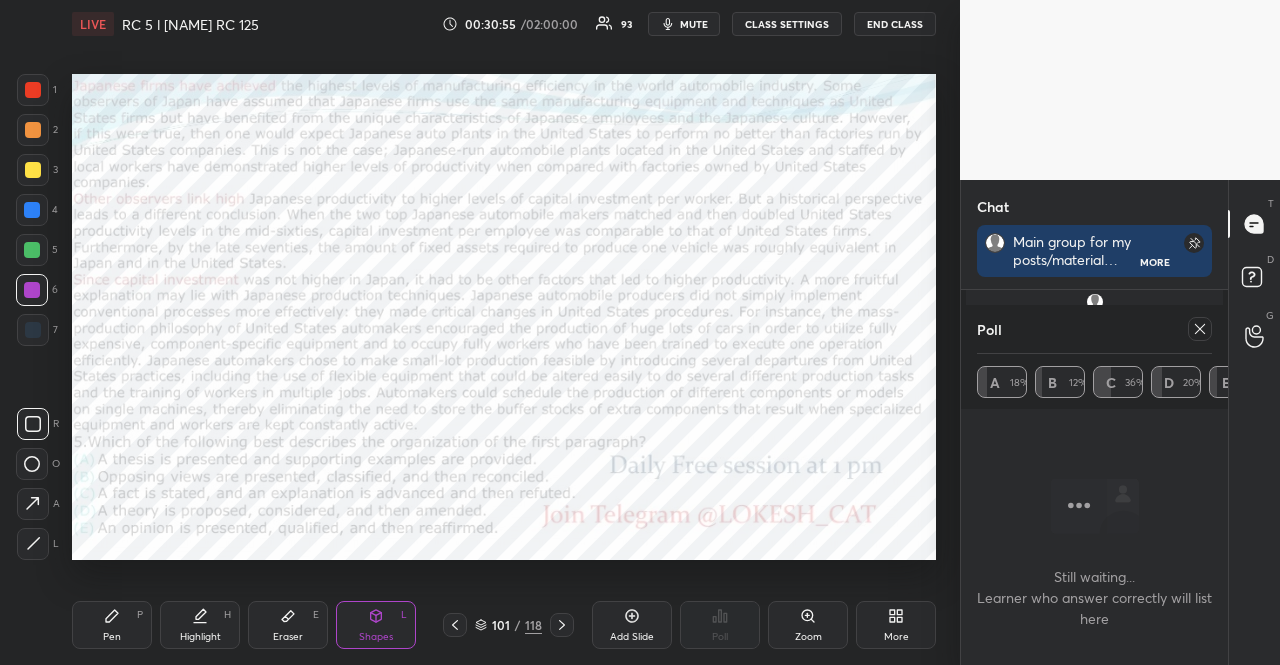 click at bounding box center [562, 625] 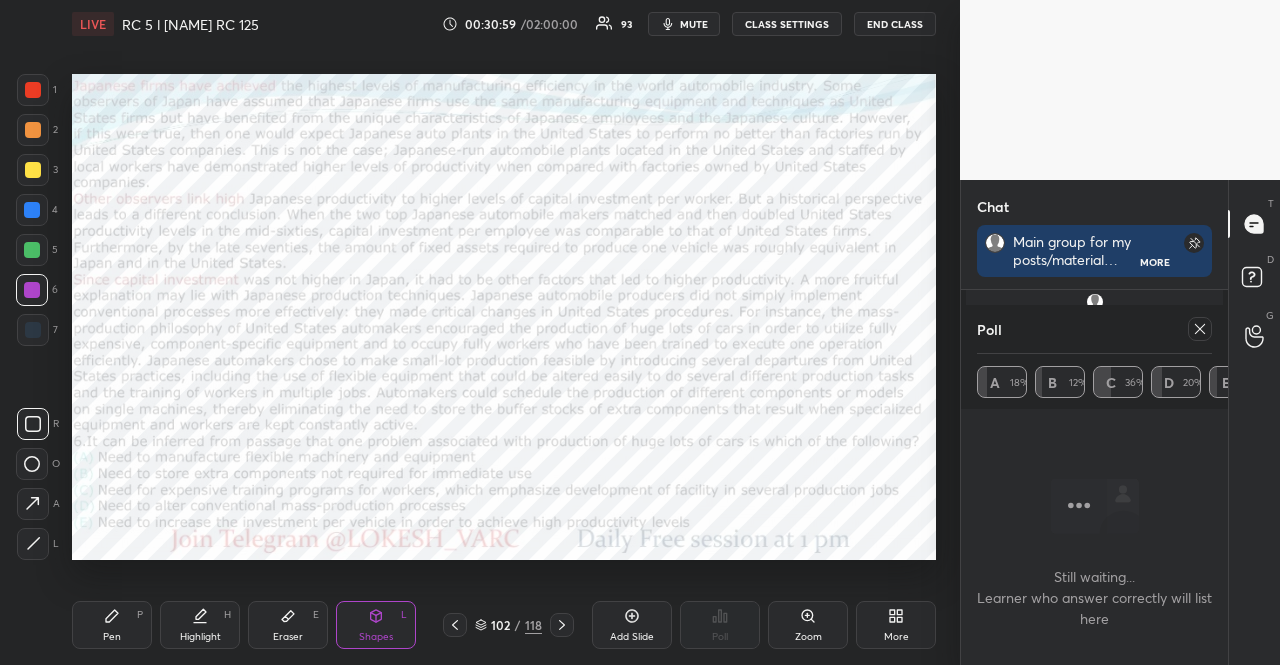 click at bounding box center (562, 625) 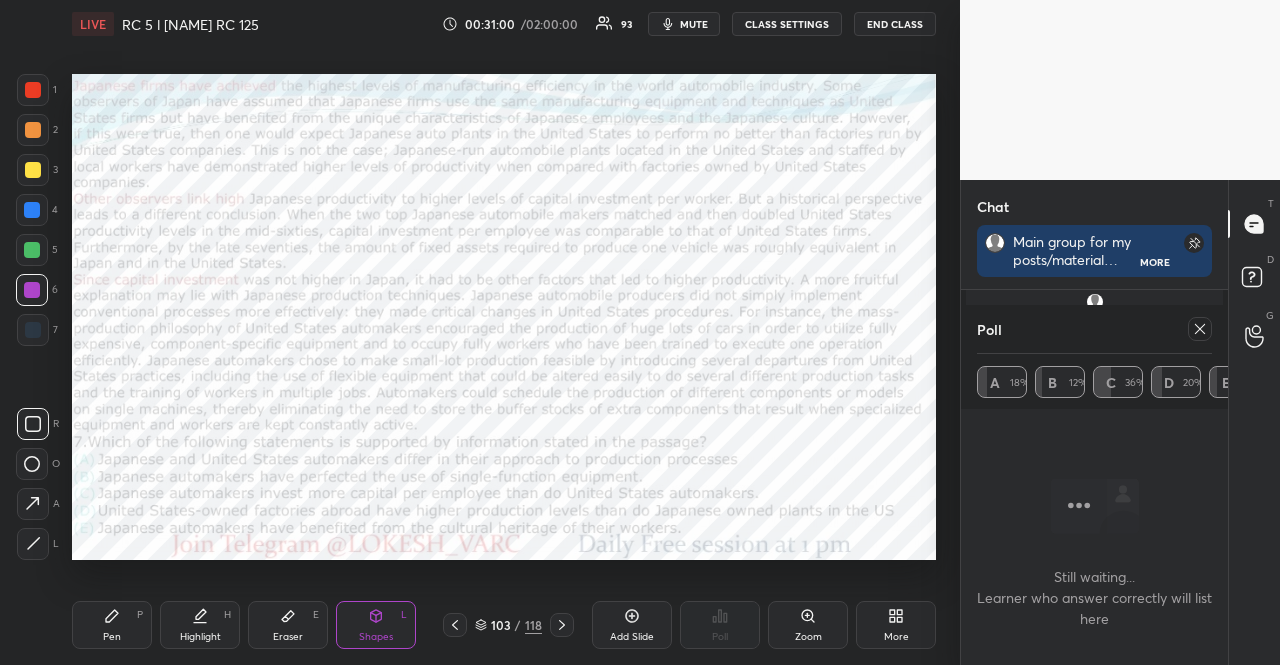 click at bounding box center (562, 625) 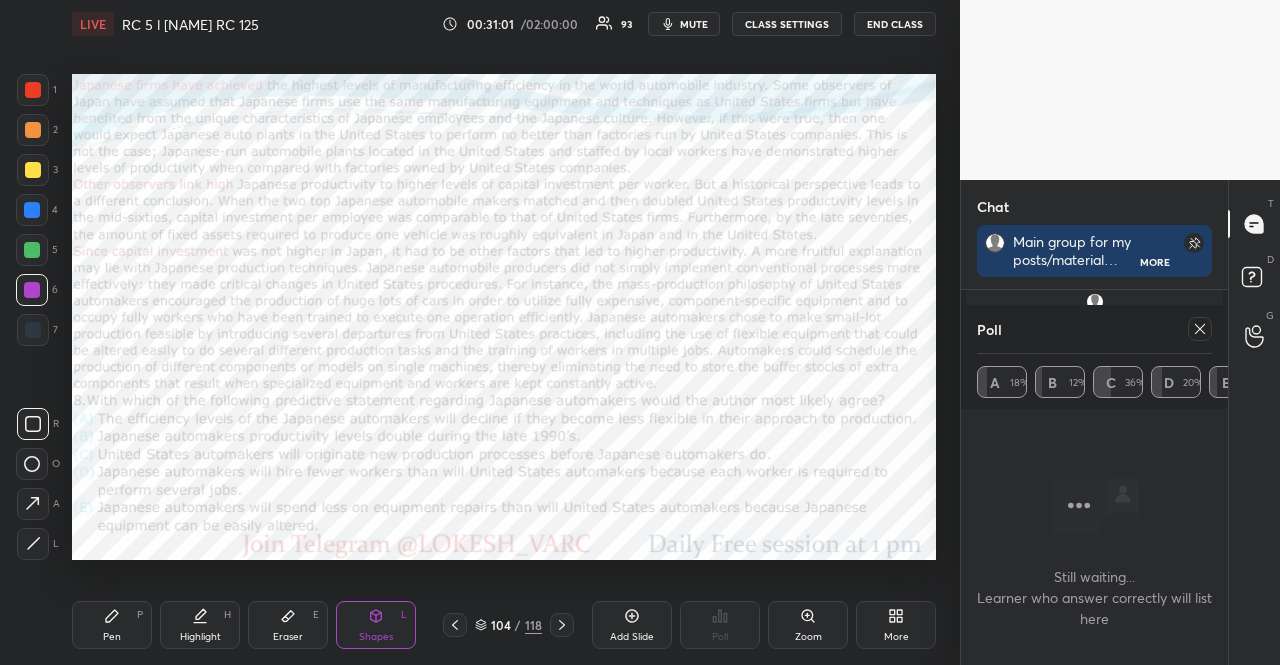click at bounding box center (455, 625) 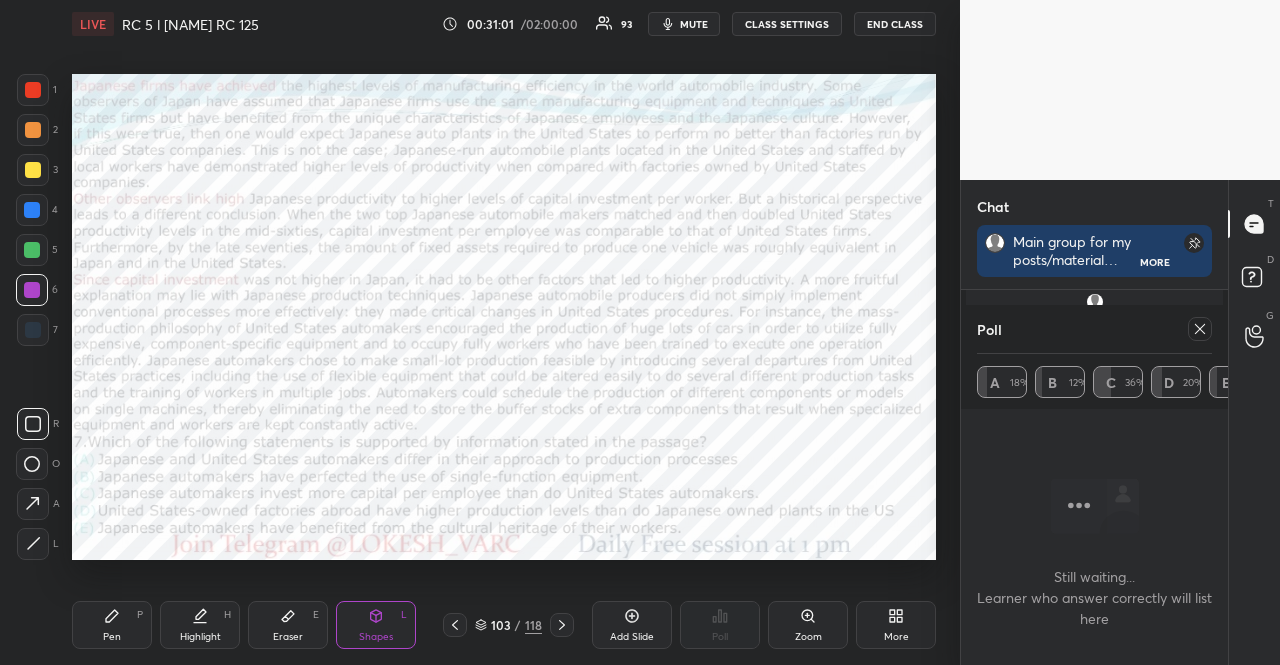 click at bounding box center [455, 625] 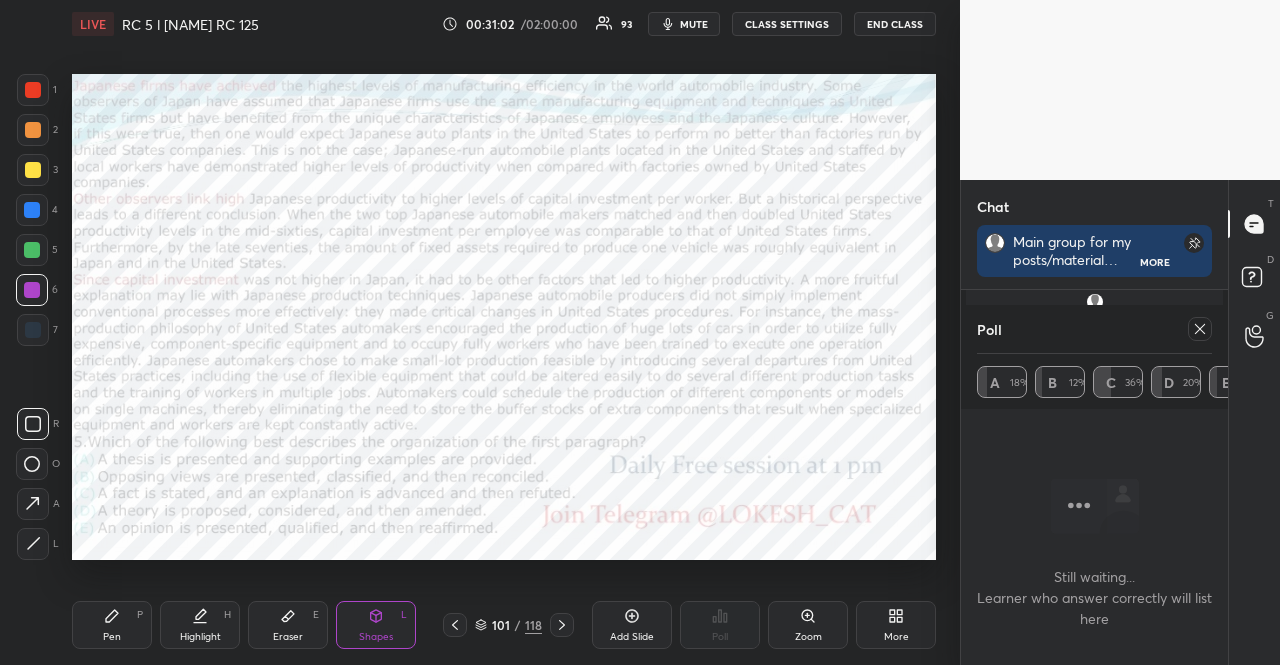 click at bounding box center [455, 625] 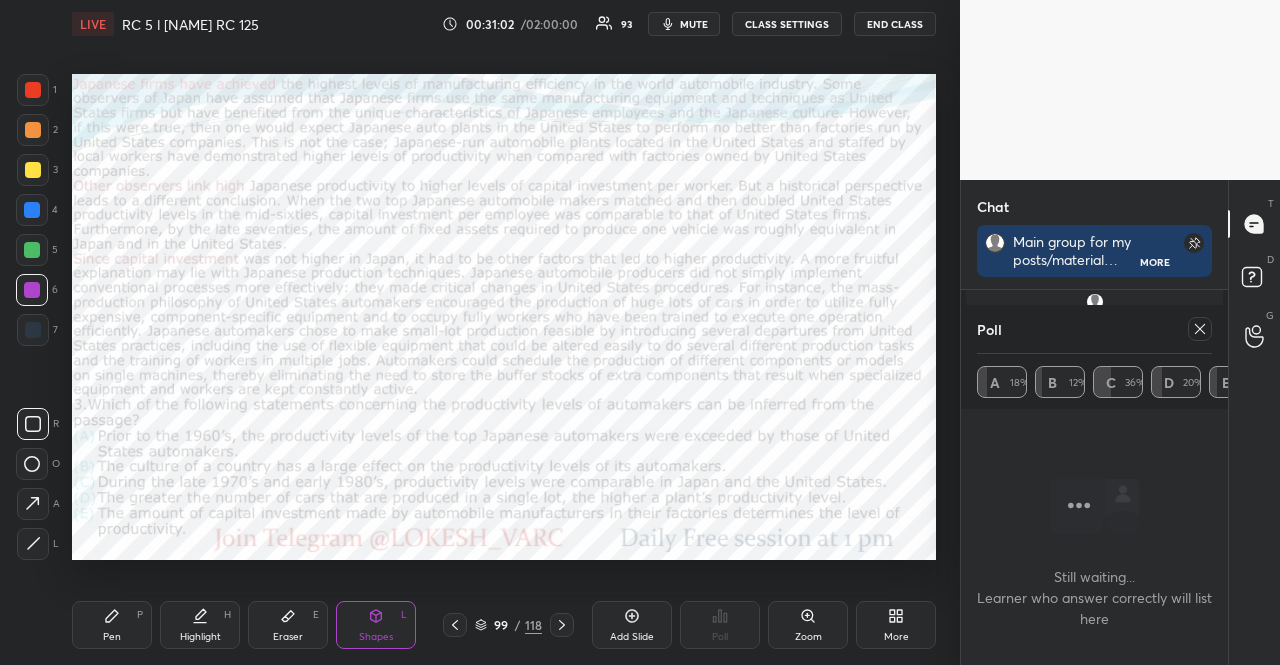 click at bounding box center (455, 625) 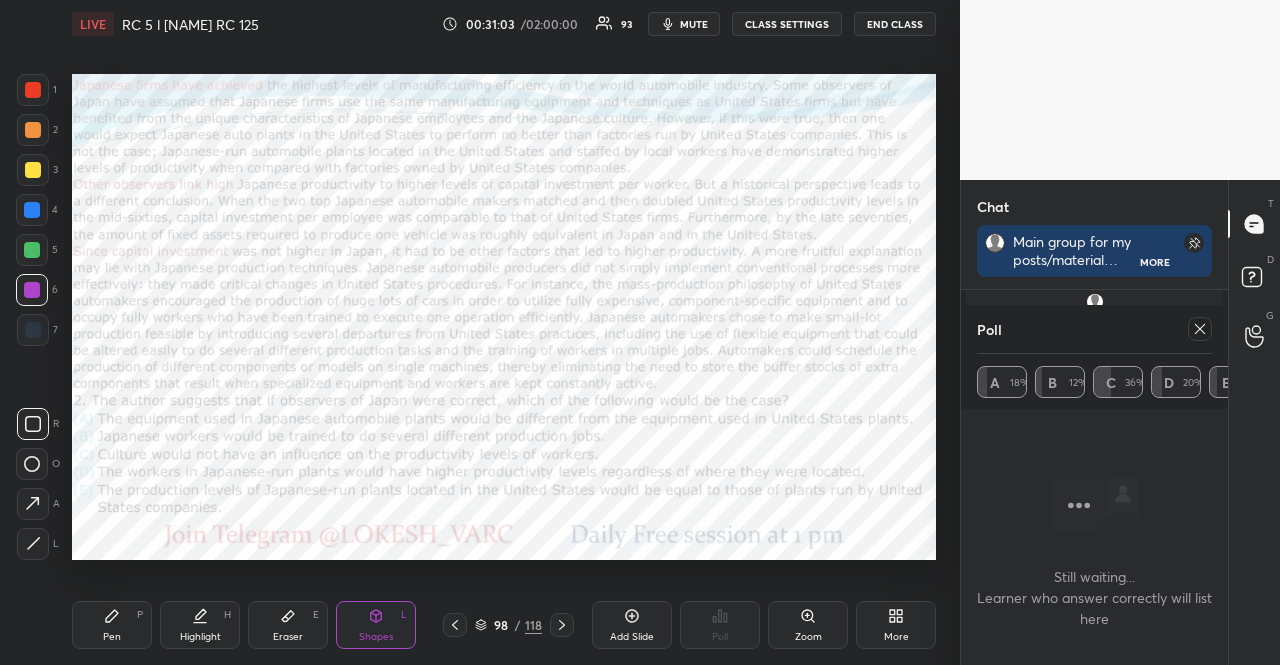 click at bounding box center (455, 625) 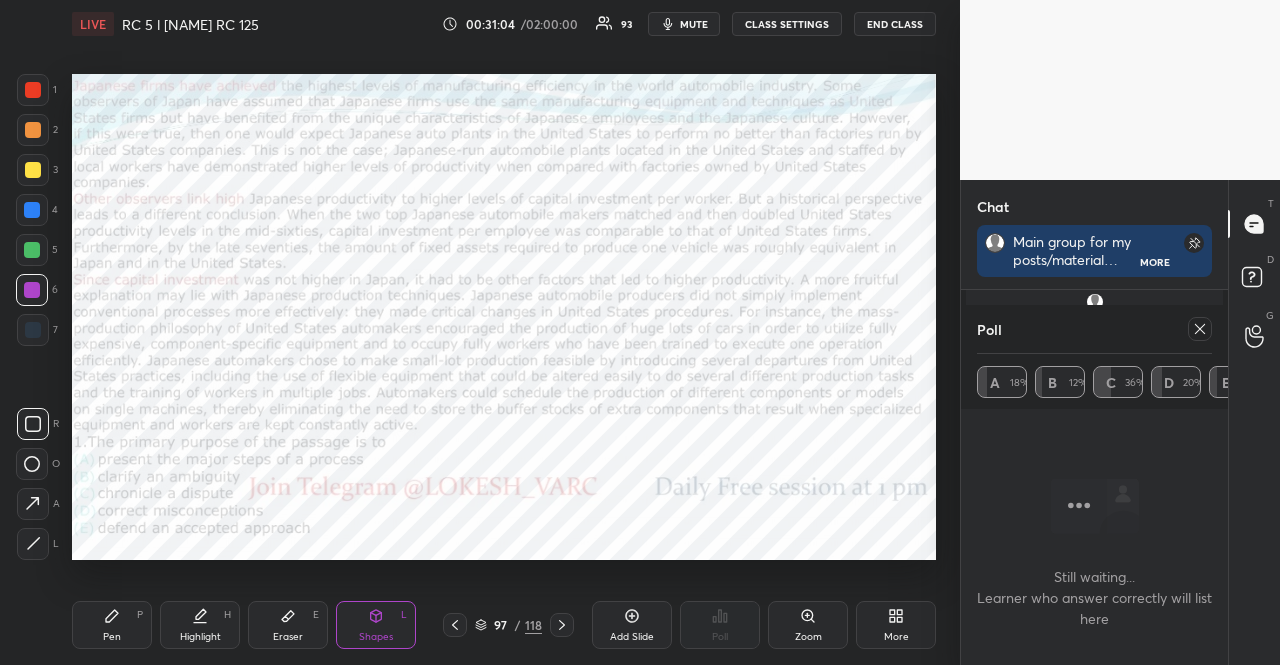 click 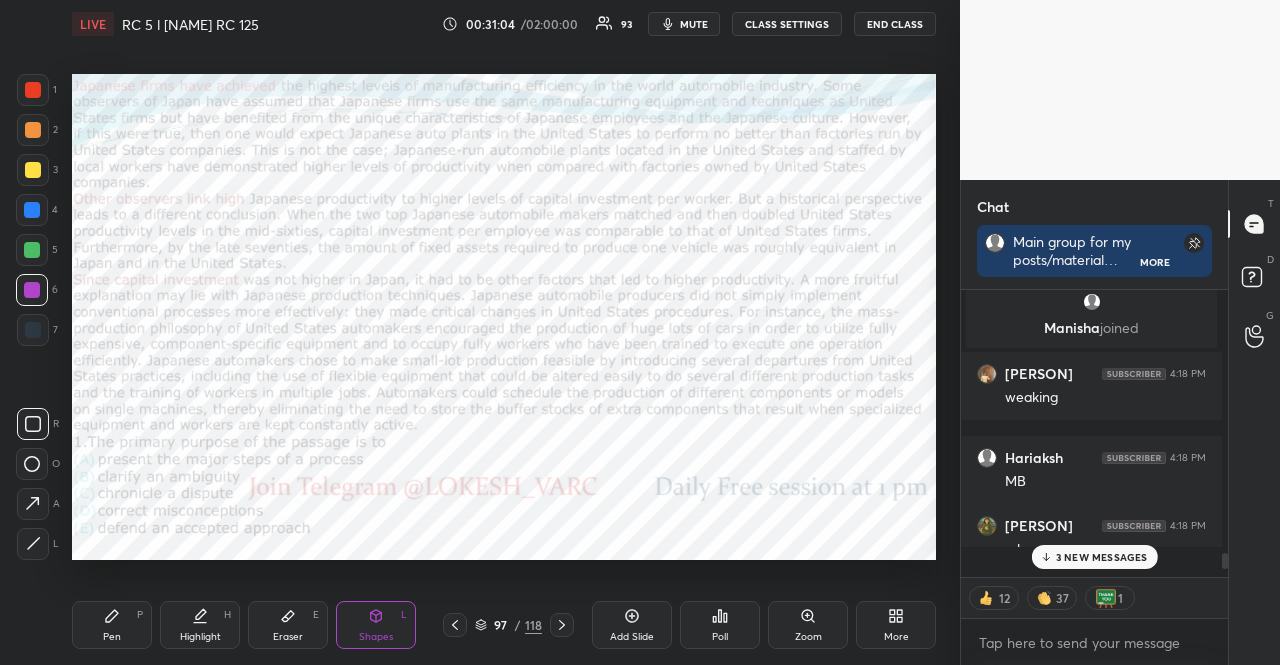scroll, scrollTop: 6, scrollLeft: 6, axis: both 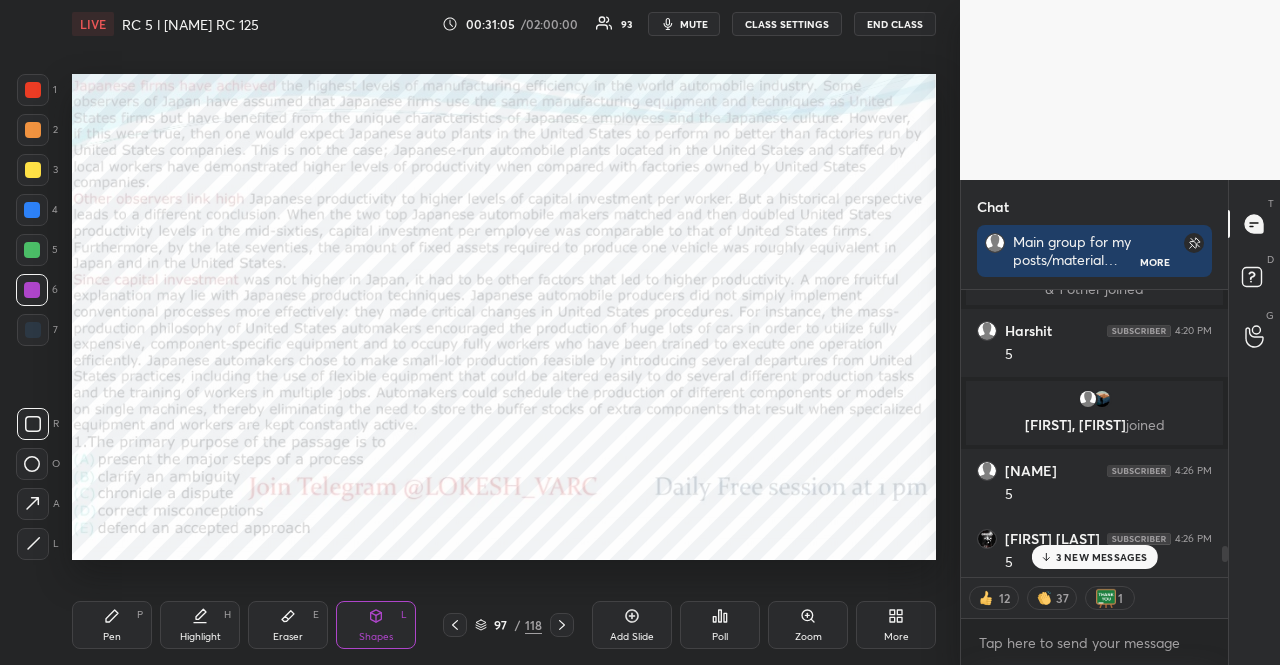 click on "3 NEW MESSAGES" at bounding box center [1102, 557] 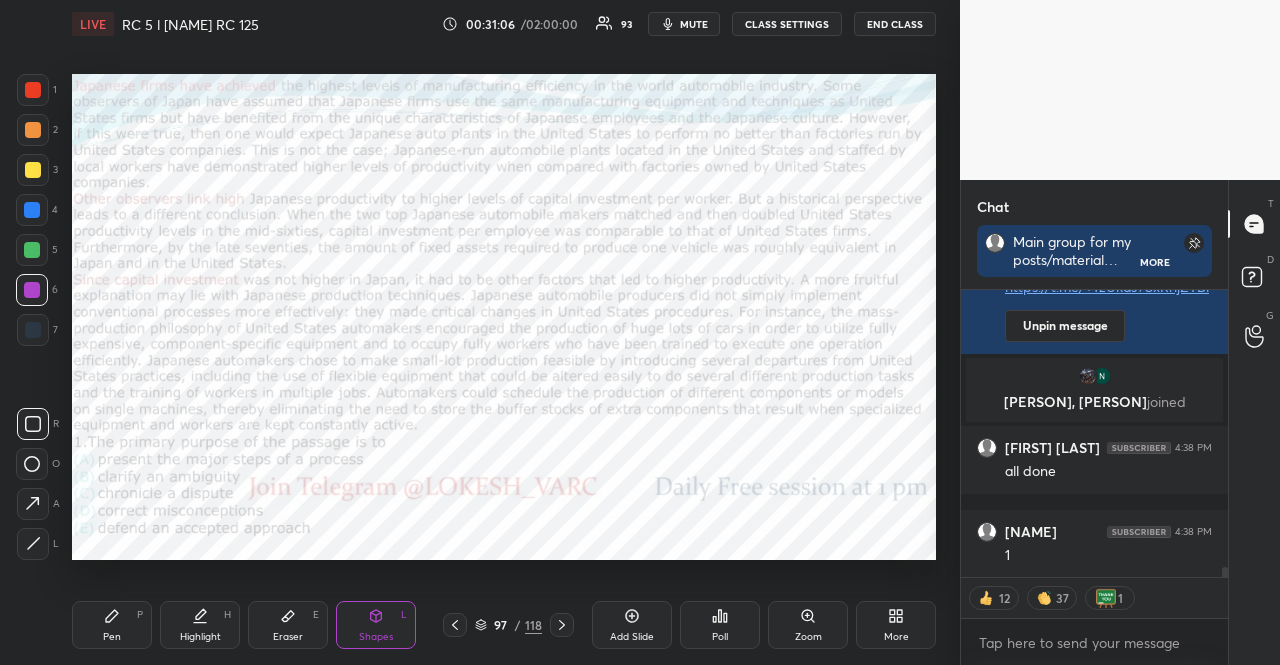 click 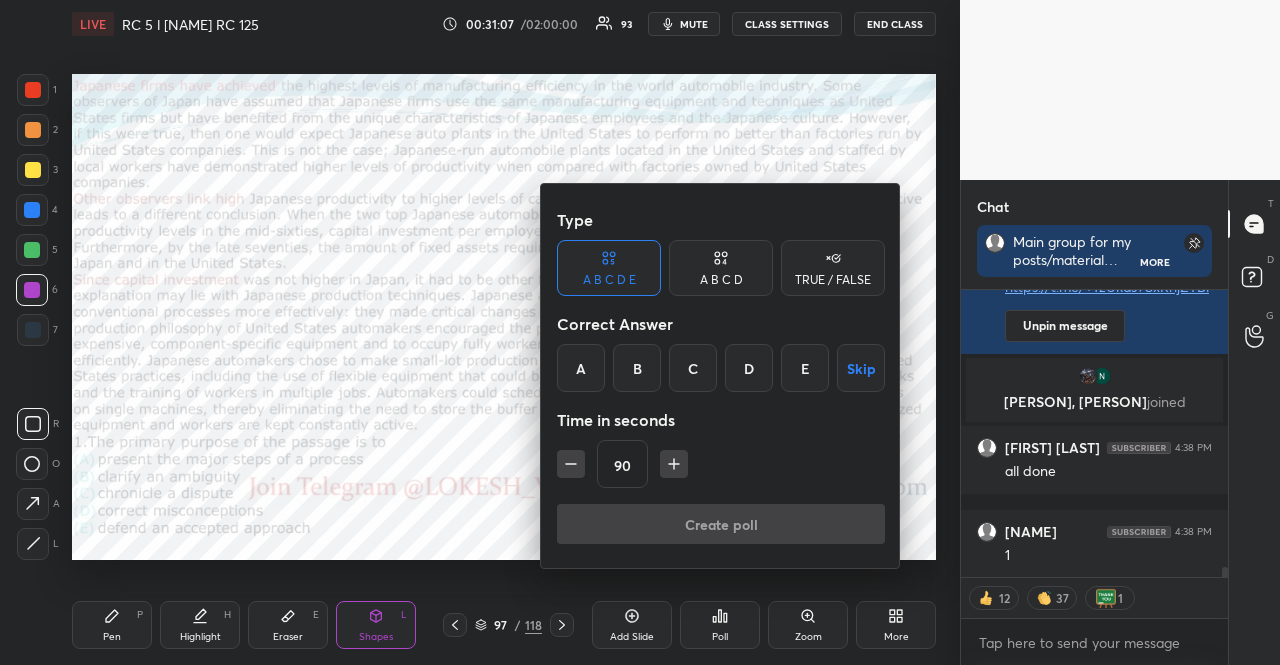 click 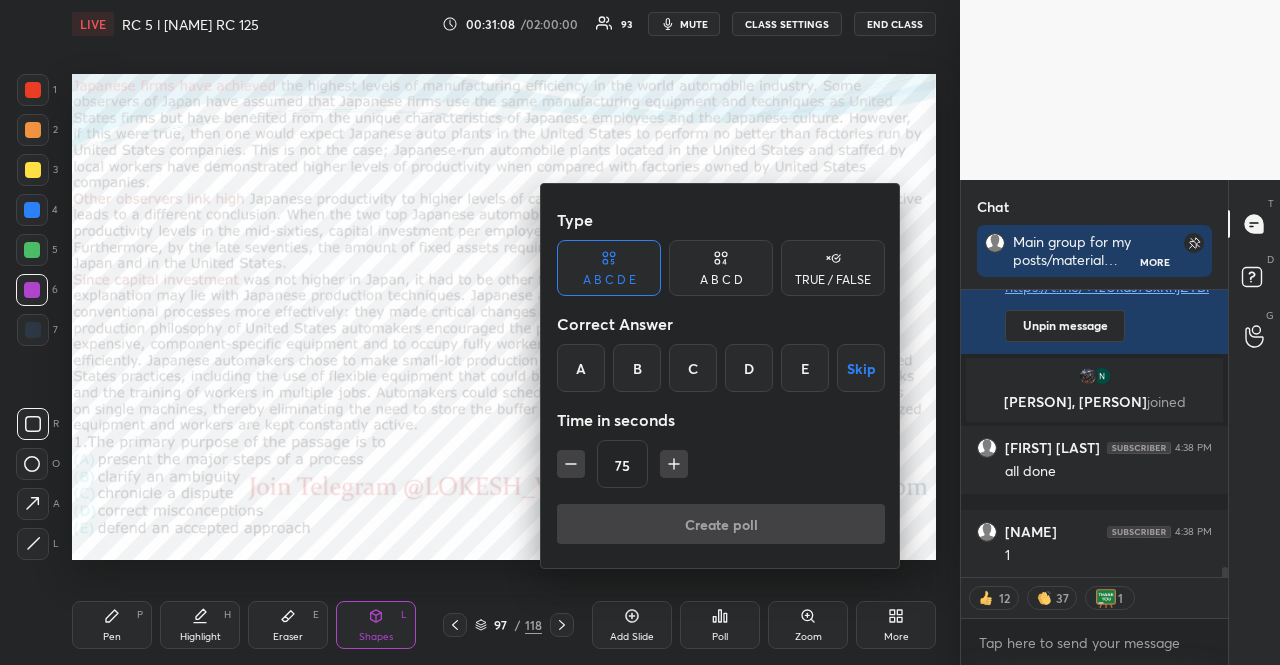 click 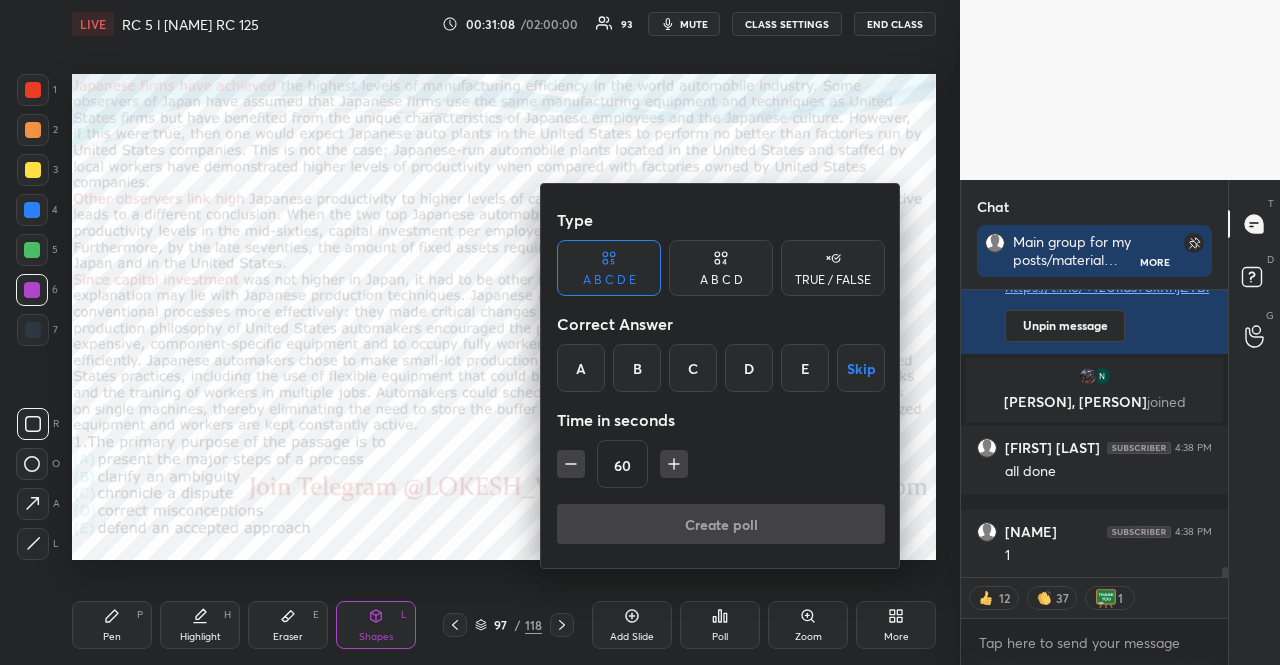 scroll, scrollTop: 7684, scrollLeft: 0, axis: vertical 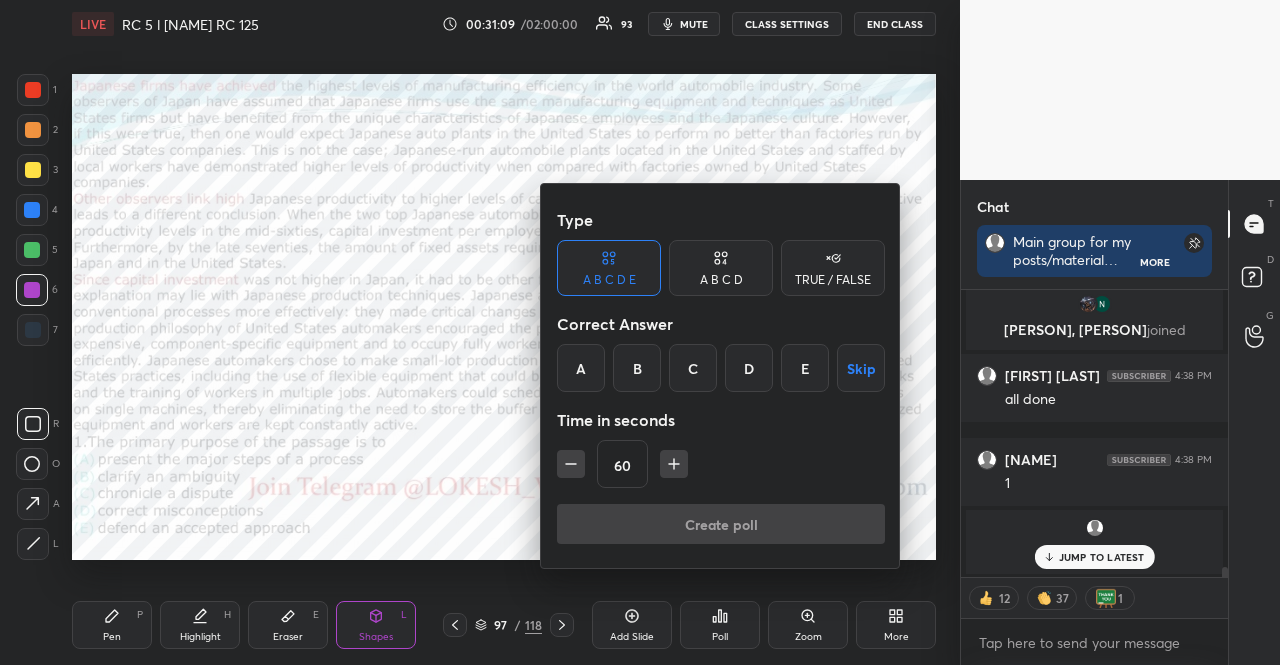click on "Skip" at bounding box center (861, 368) 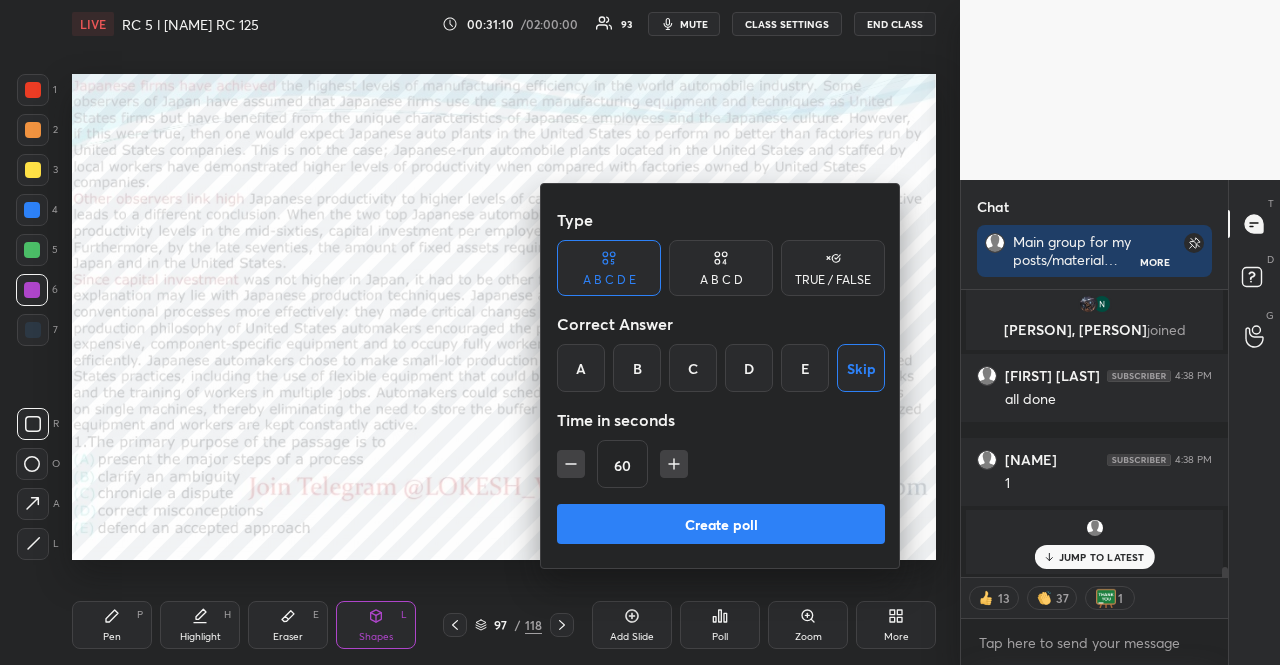 drag, startPoint x: 764, startPoint y: 507, endPoint x: 774, endPoint y: 505, distance: 10.198039 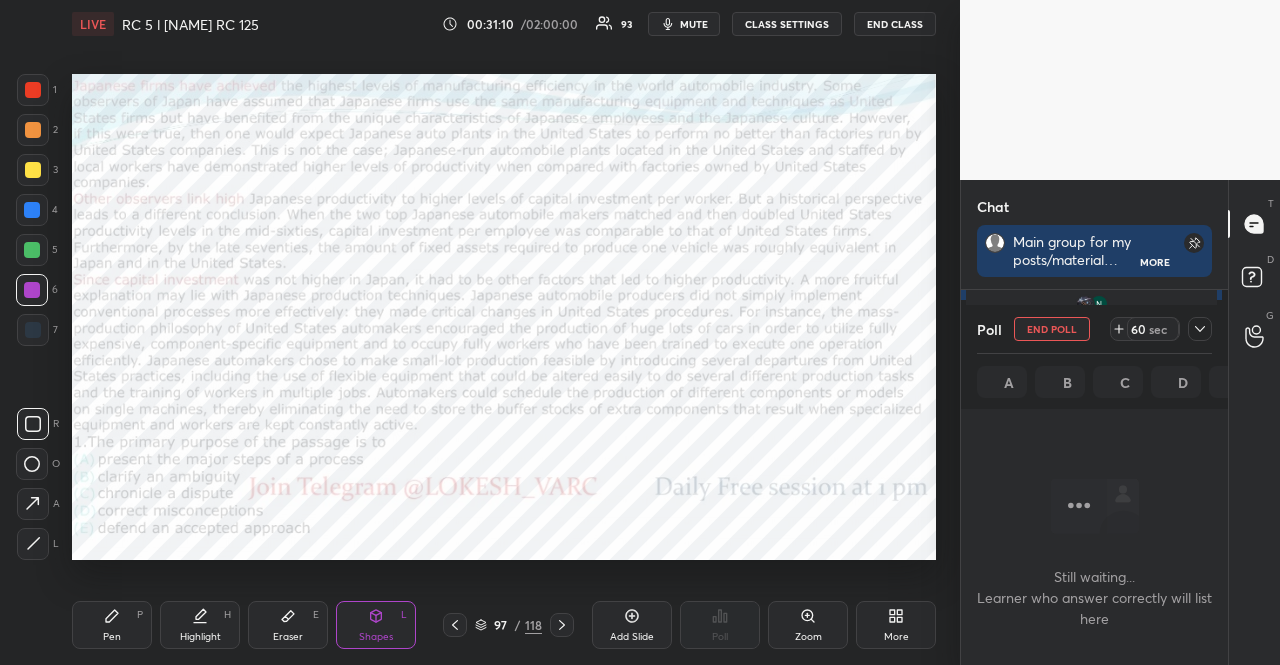 scroll, scrollTop: 7, scrollLeft: 6, axis: both 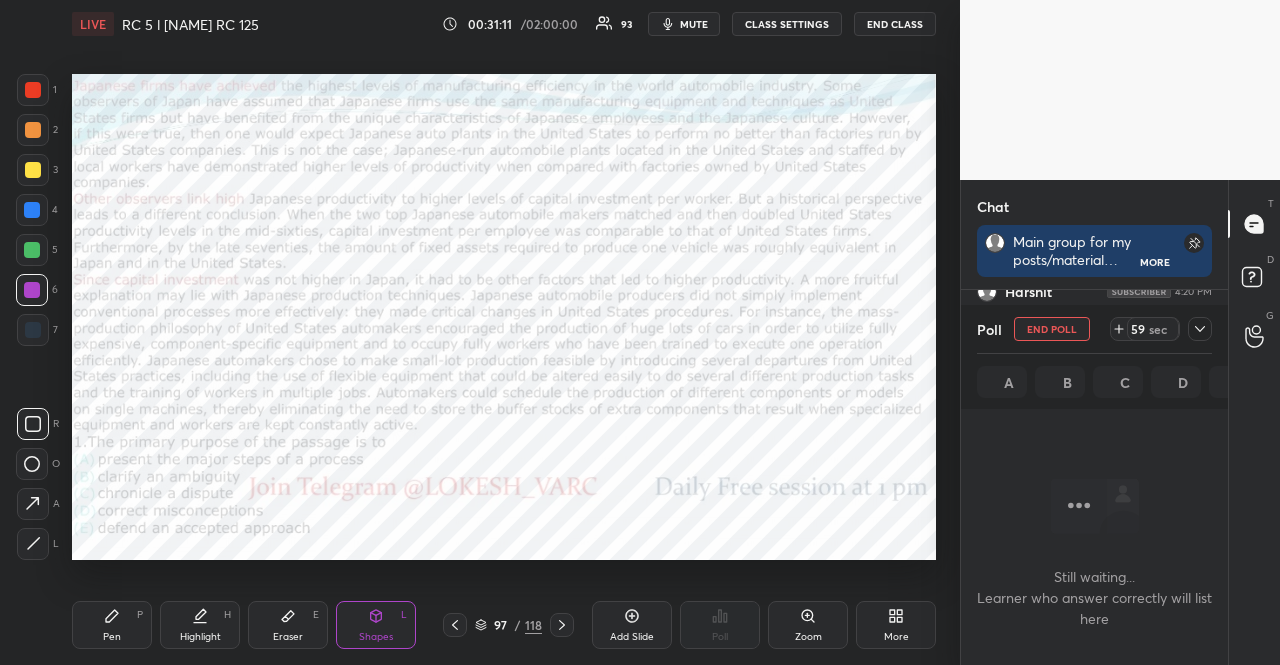click 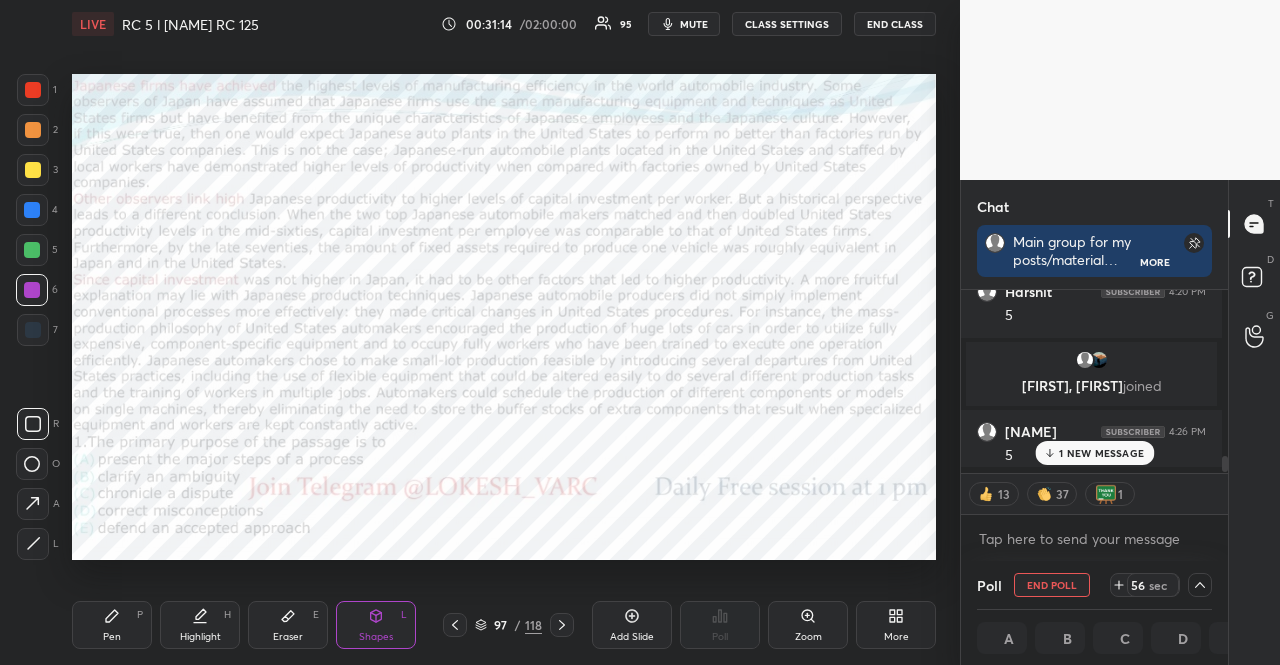 click on "END POLL" at bounding box center [1052, 585] 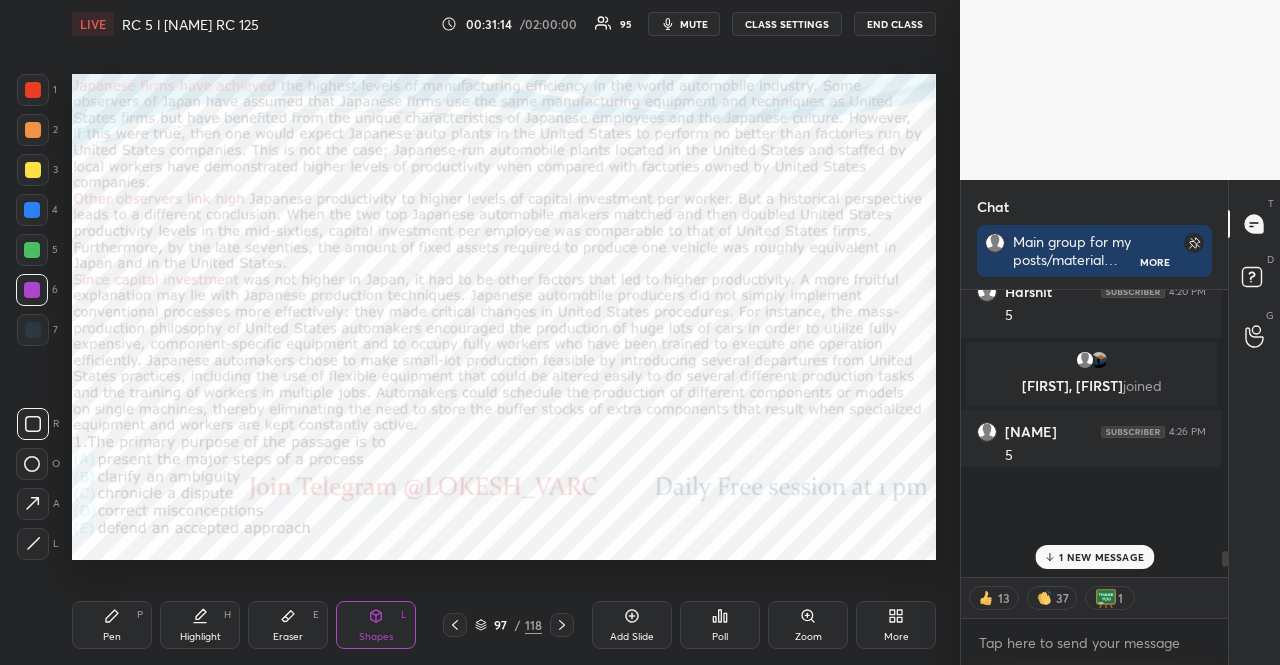 scroll, scrollTop: 7, scrollLeft: 6, axis: both 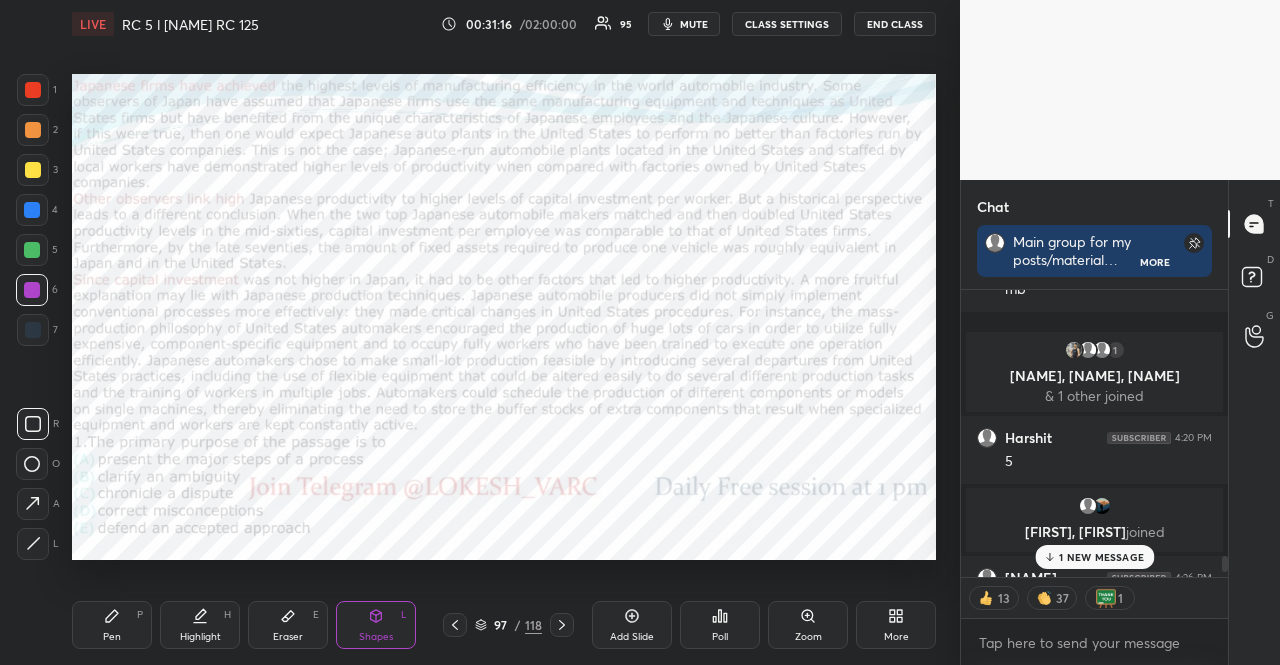 click 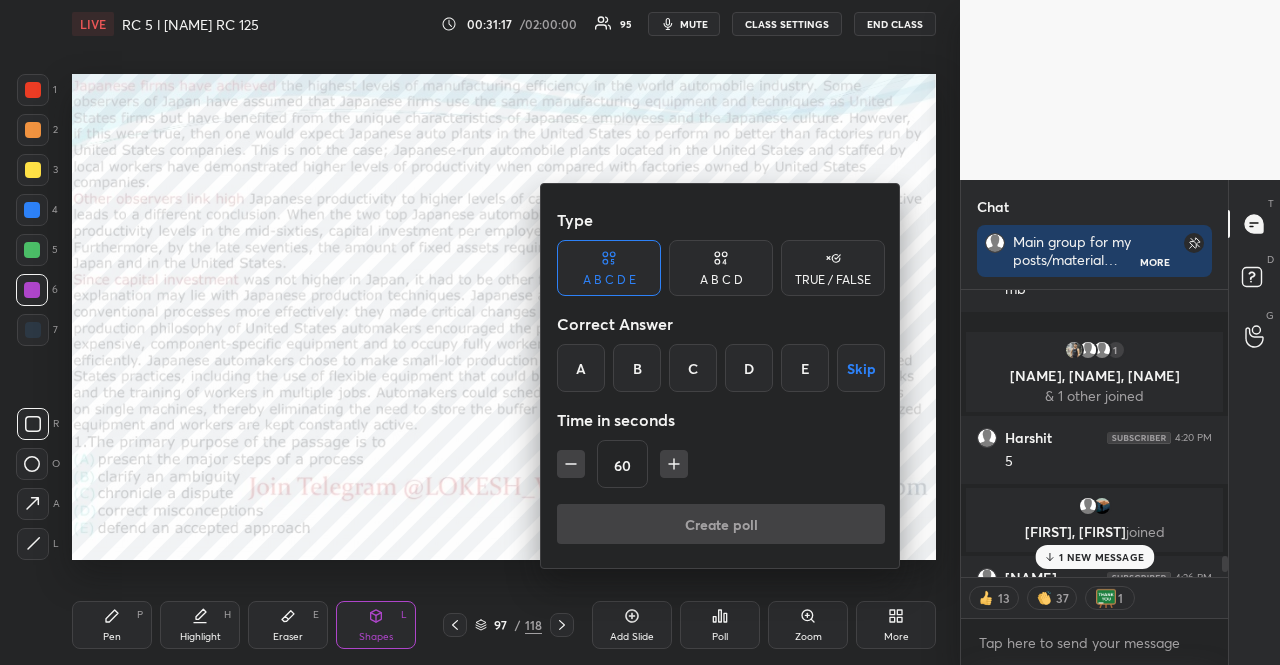 click on "D" at bounding box center (749, 368) 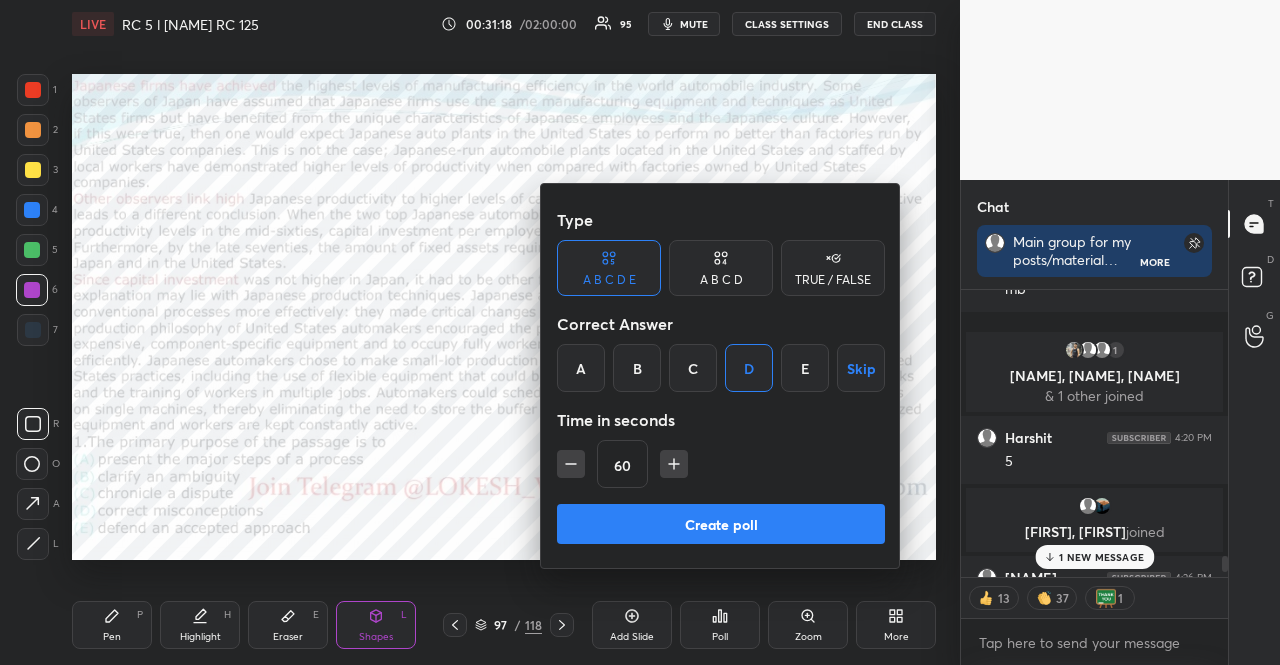 click on "Create poll" at bounding box center (721, 524) 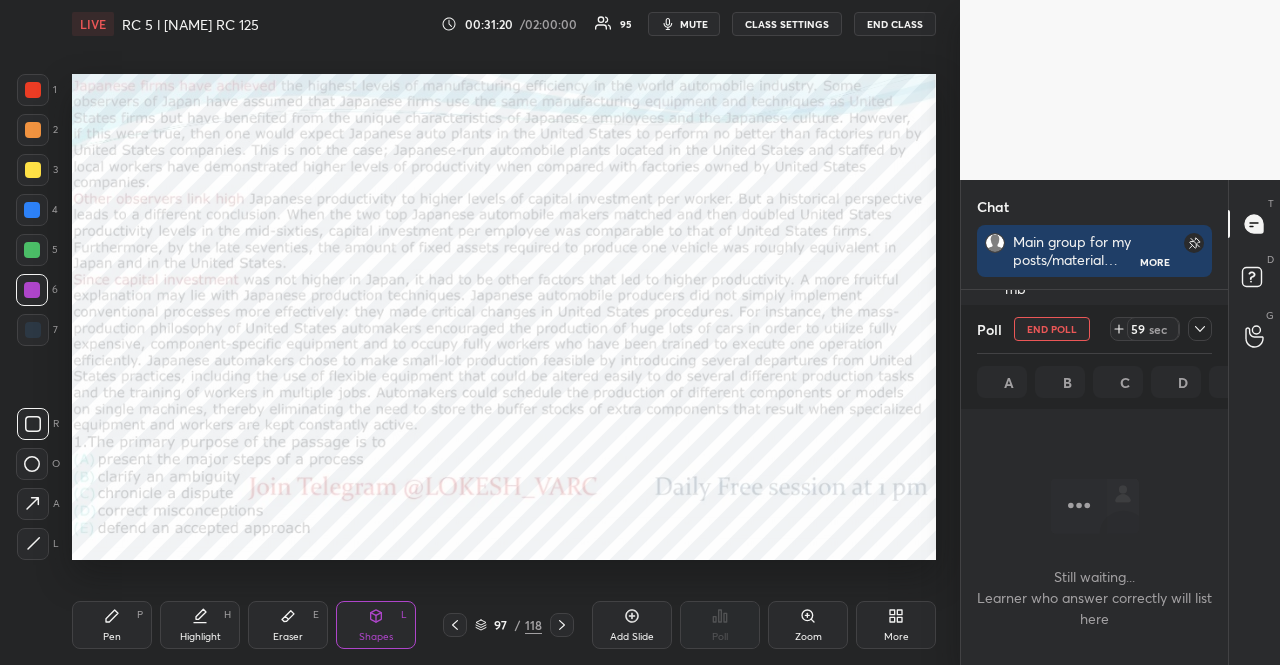 click on "mute" at bounding box center (694, 24) 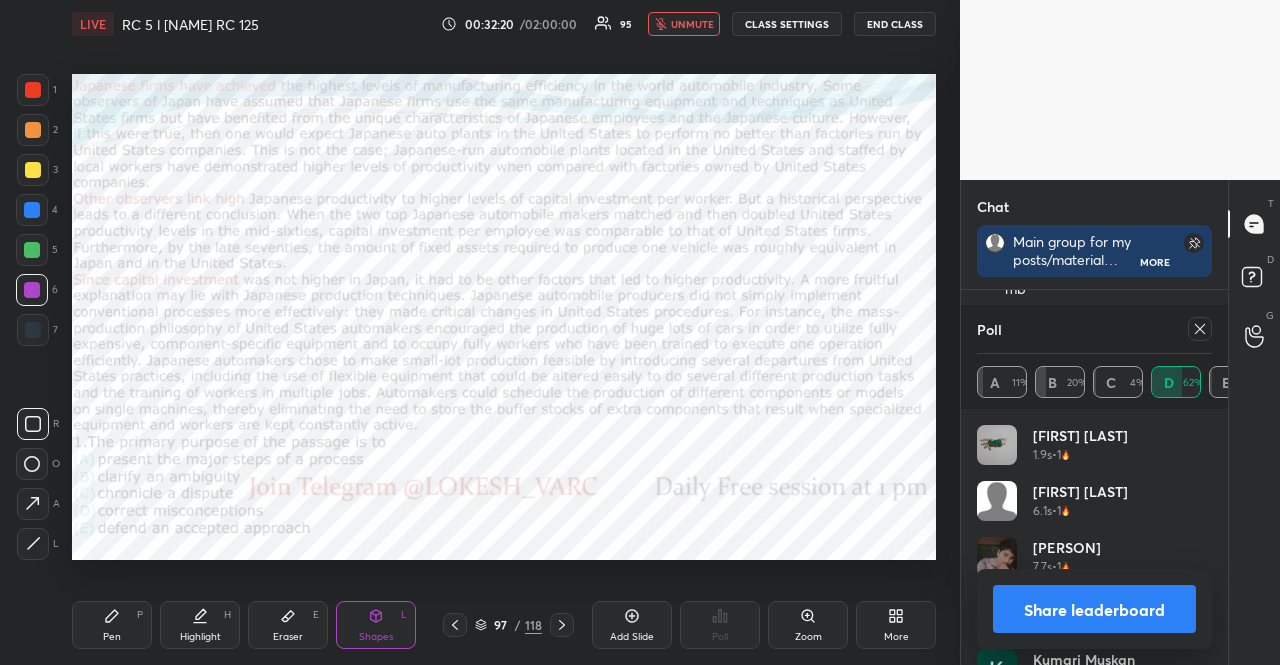 click on "unmute" at bounding box center [692, 24] 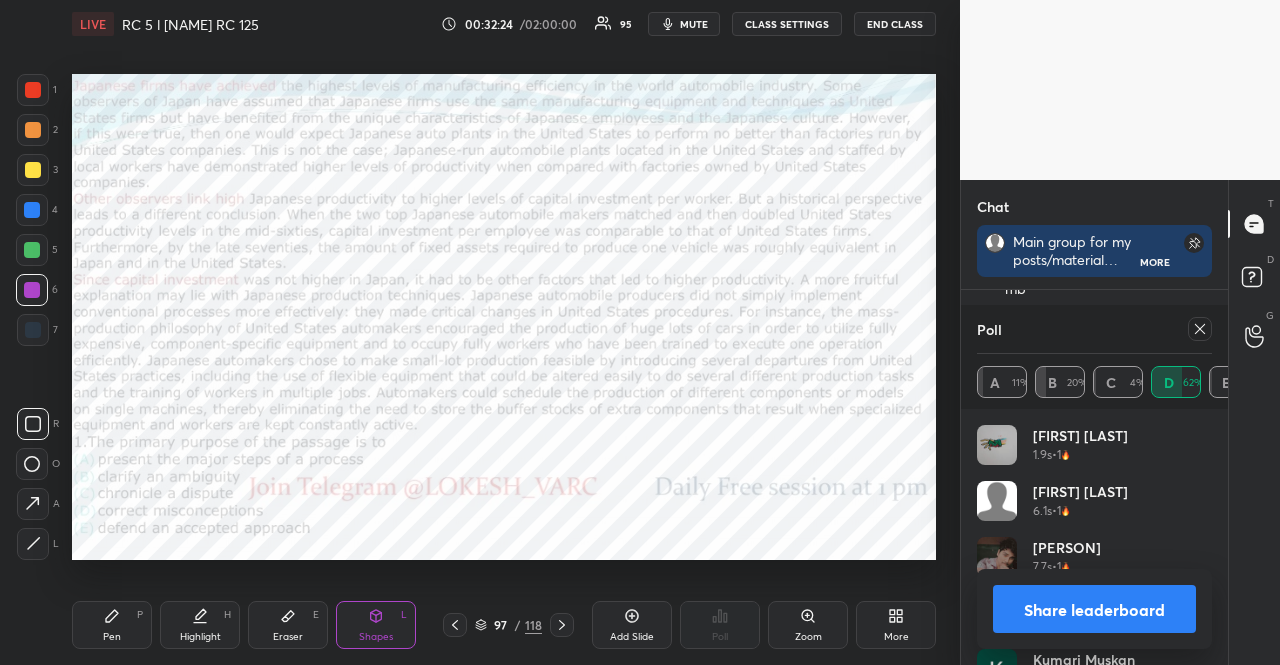 click on "Poll" at bounding box center (1094, 329) 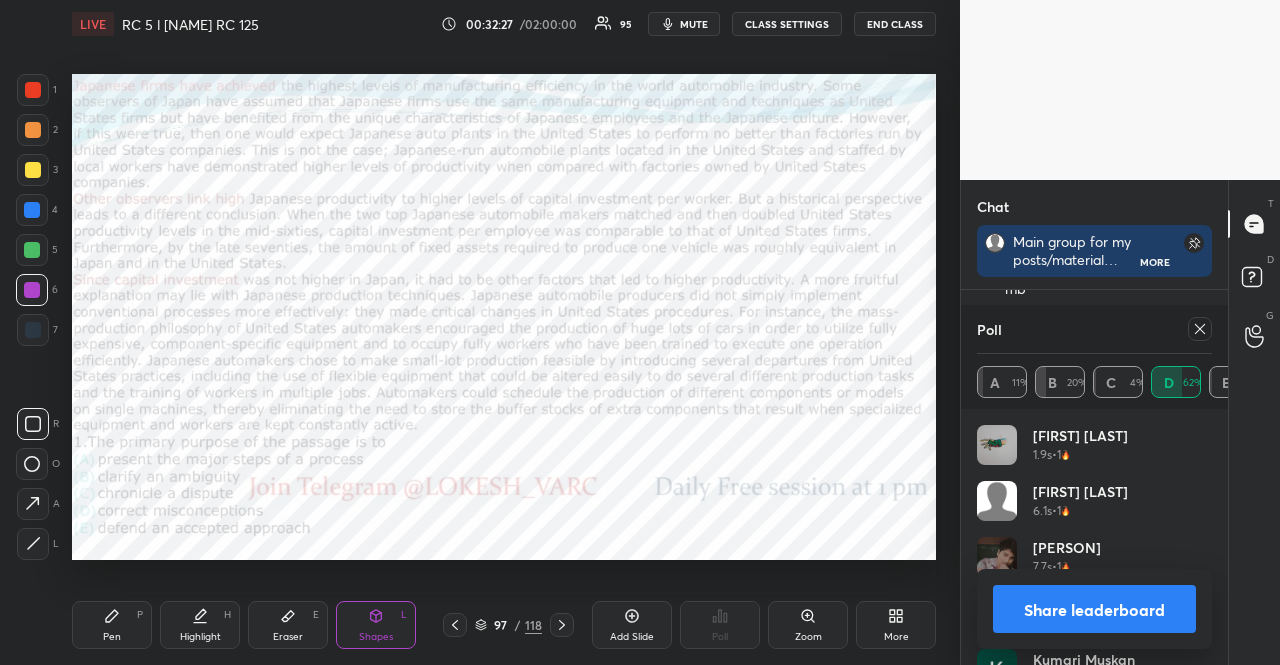 click at bounding box center (32, 210) 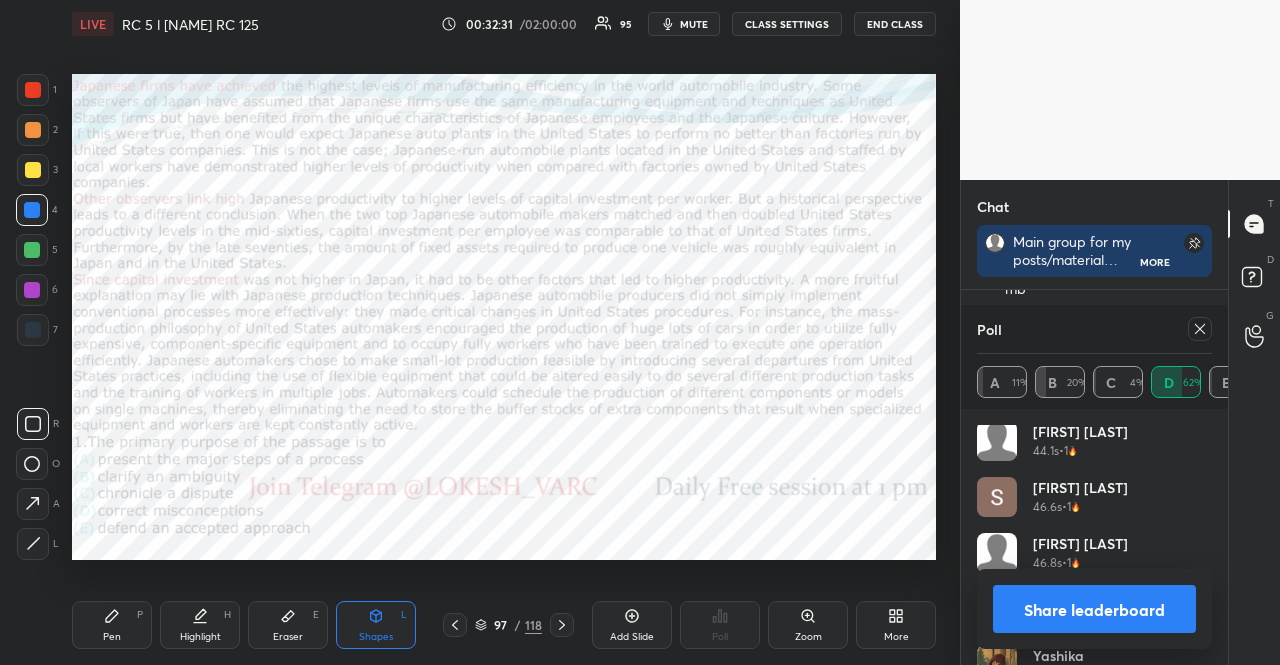 scroll, scrollTop: 2672, scrollLeft: 0, axis: vertical 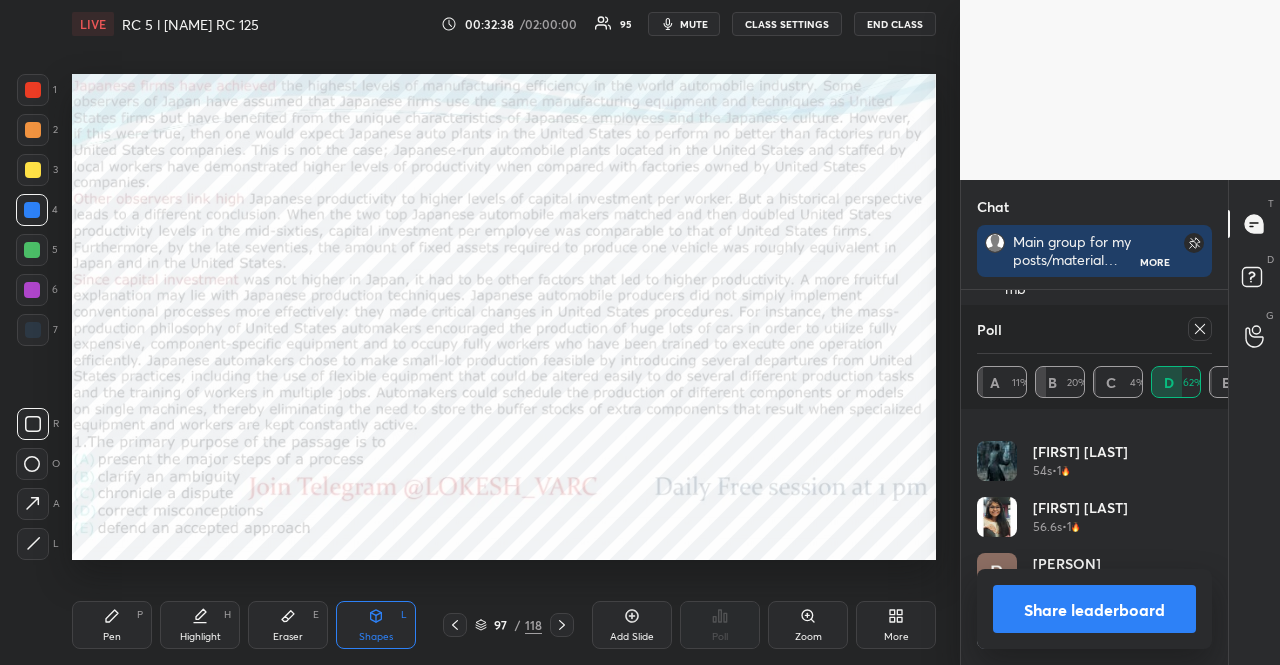 click 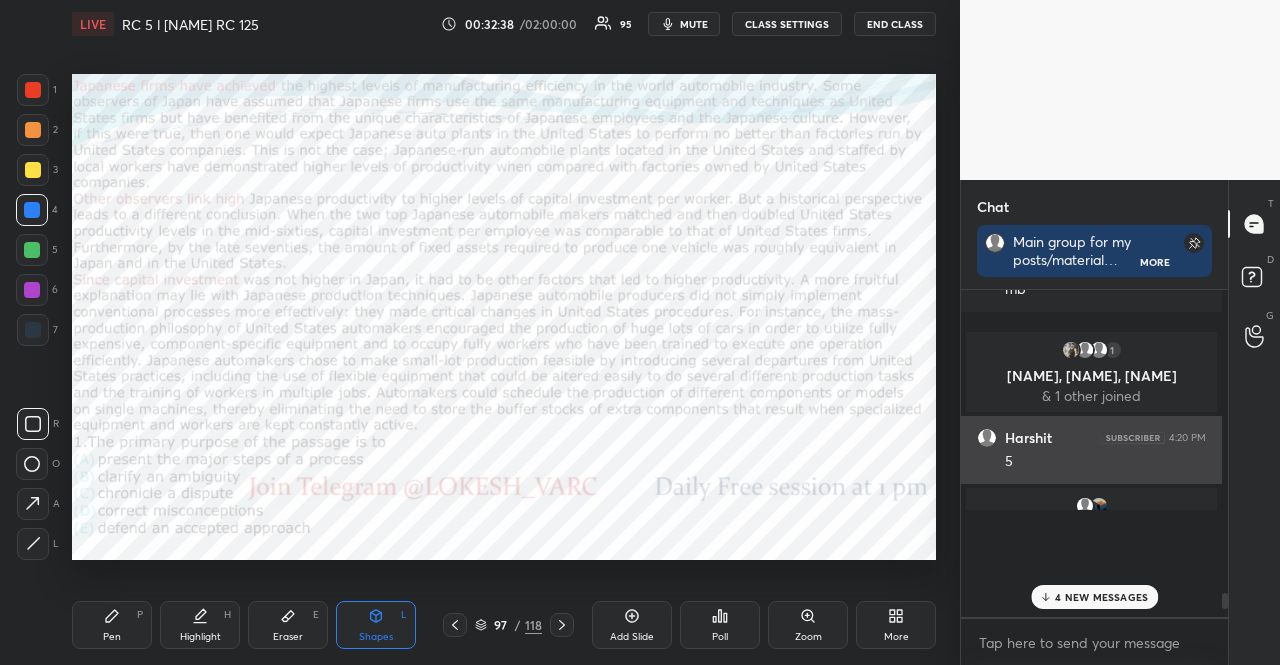 scroll, scrollTop: 228, scrollLeft: 255, axis: both 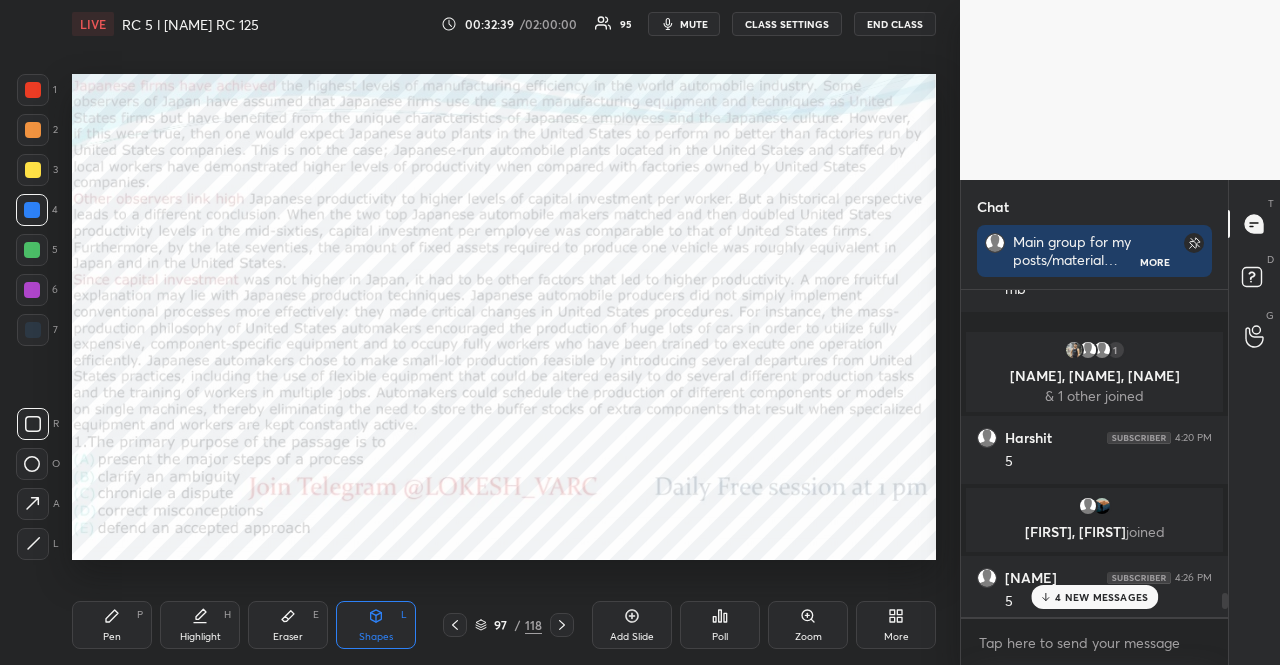 click on "4 NEW MESSAGES" at bounding box center (1101, 597) 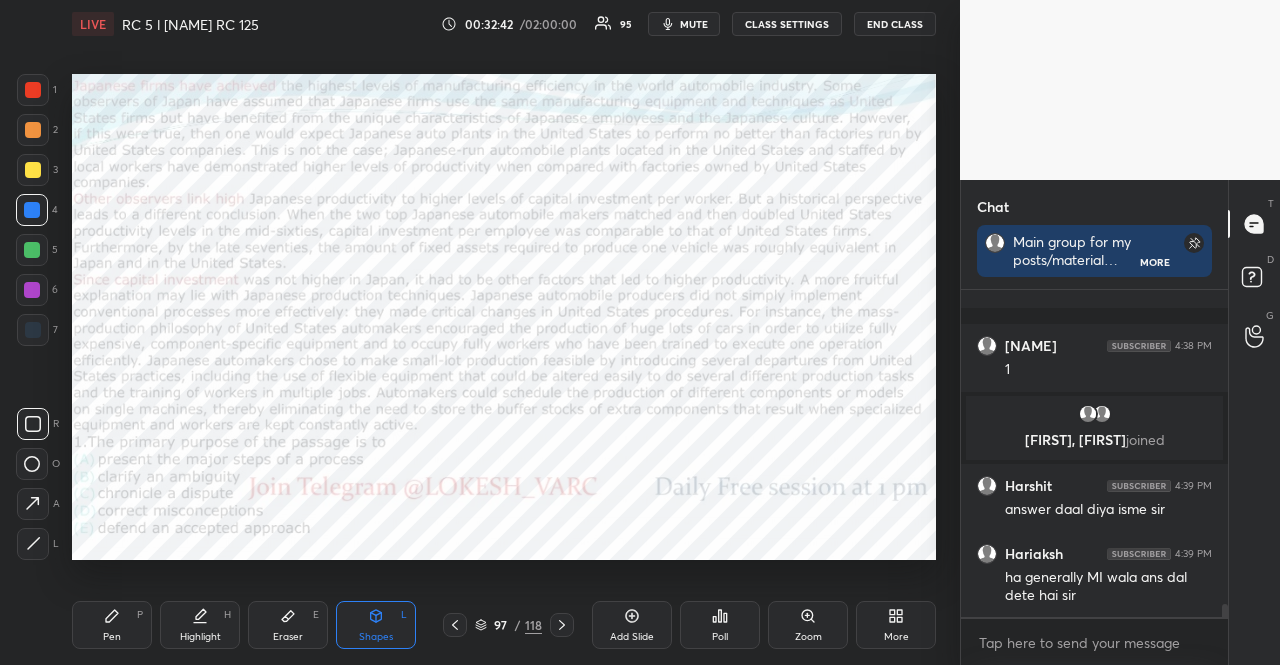 click on "Poll" at bounding box center (720, 625) 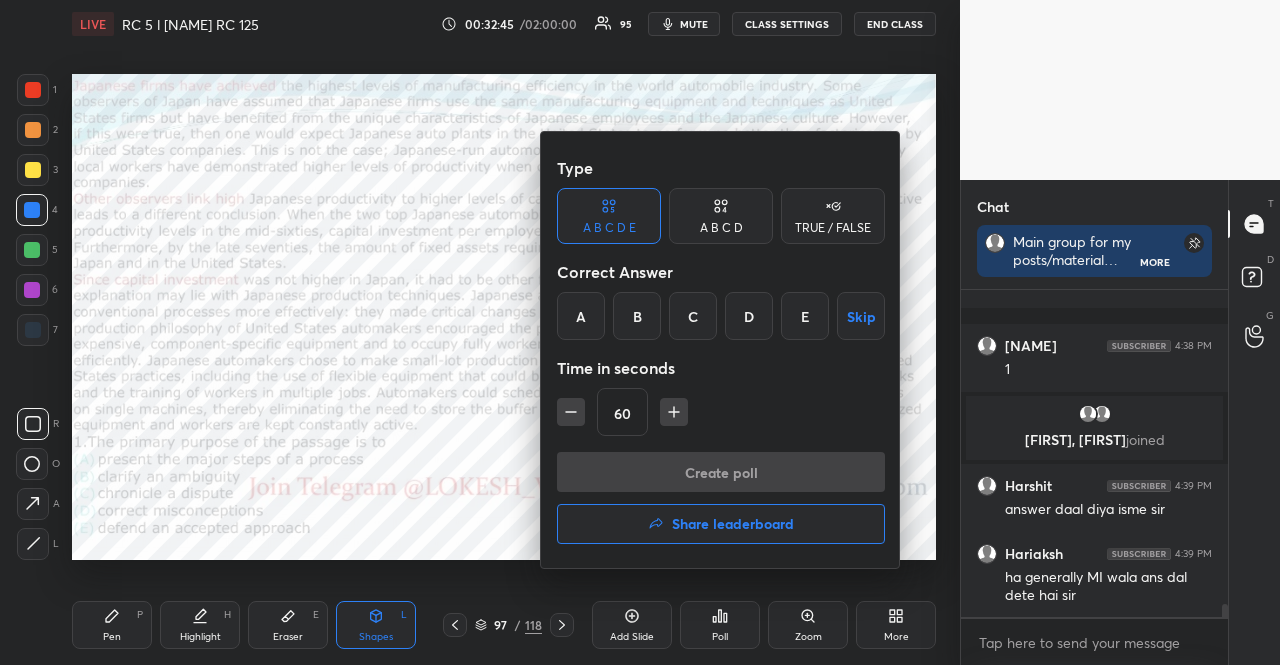 click 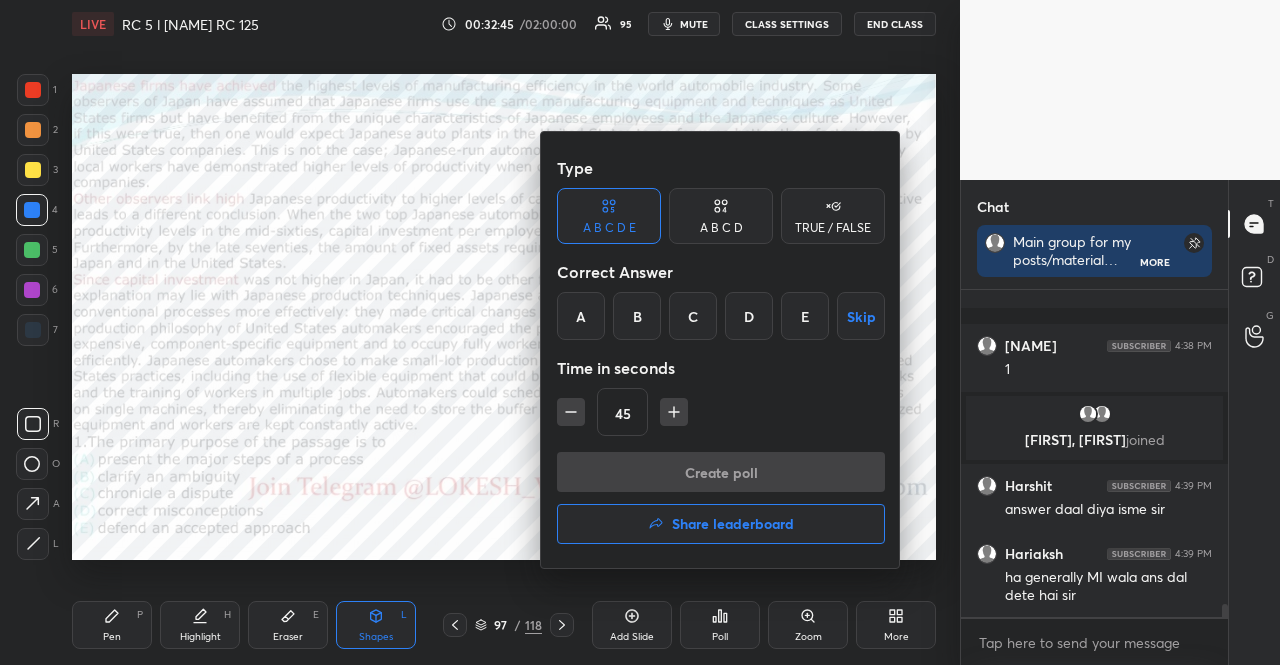click 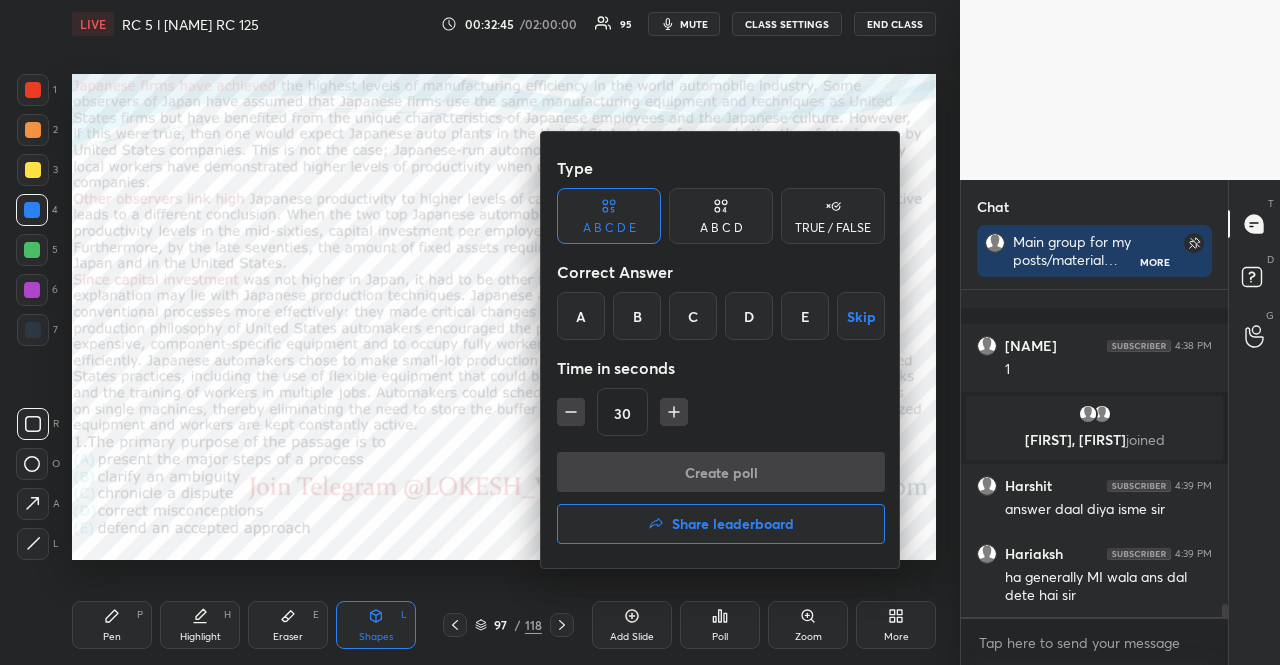 click 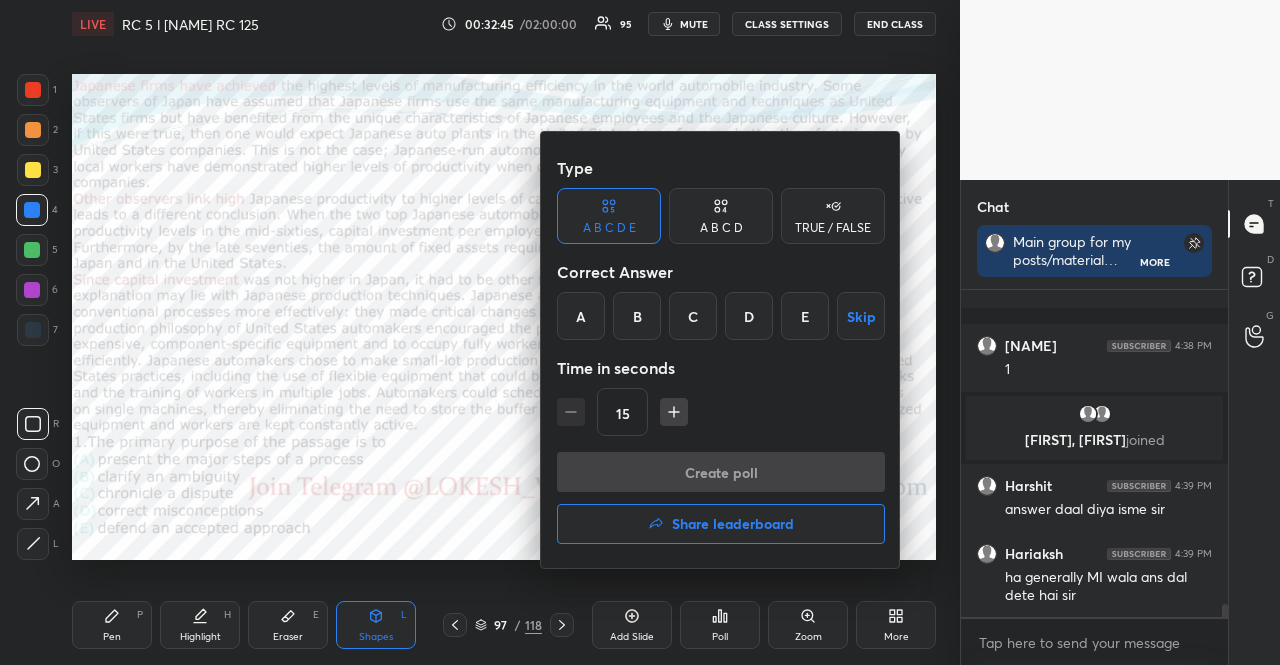 click on "15" at bounding box center (721, 412) 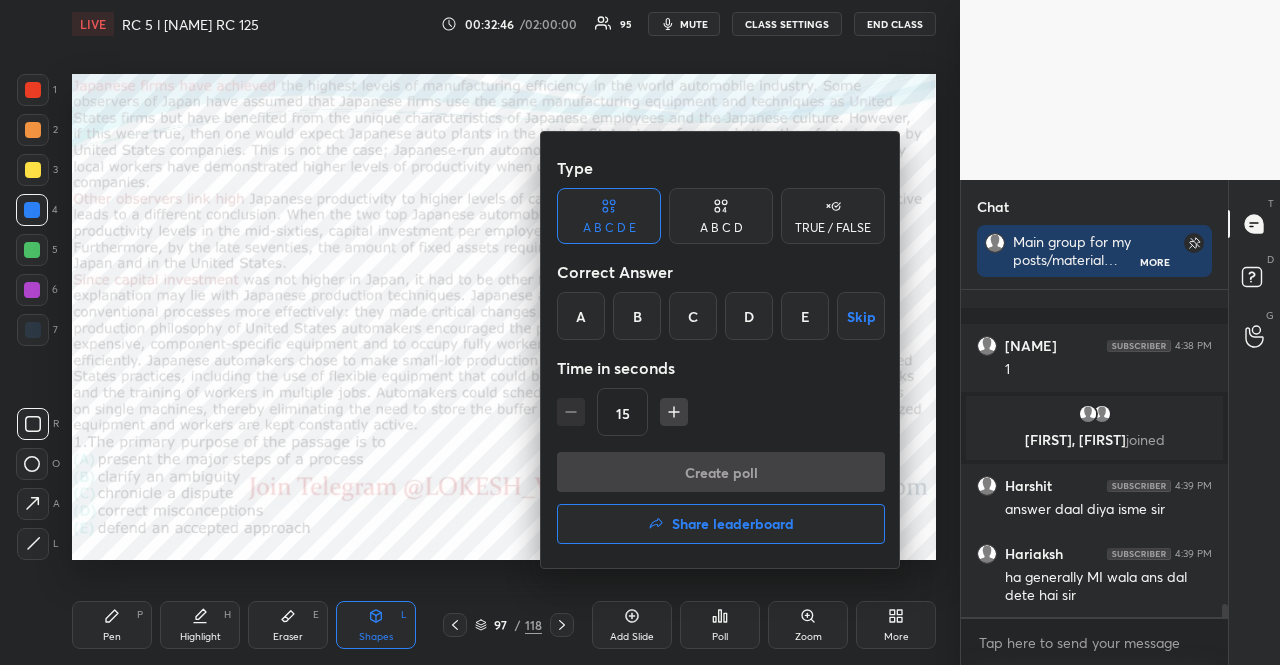click on "TRUE / FALSE" at bounding box center (833, 216) 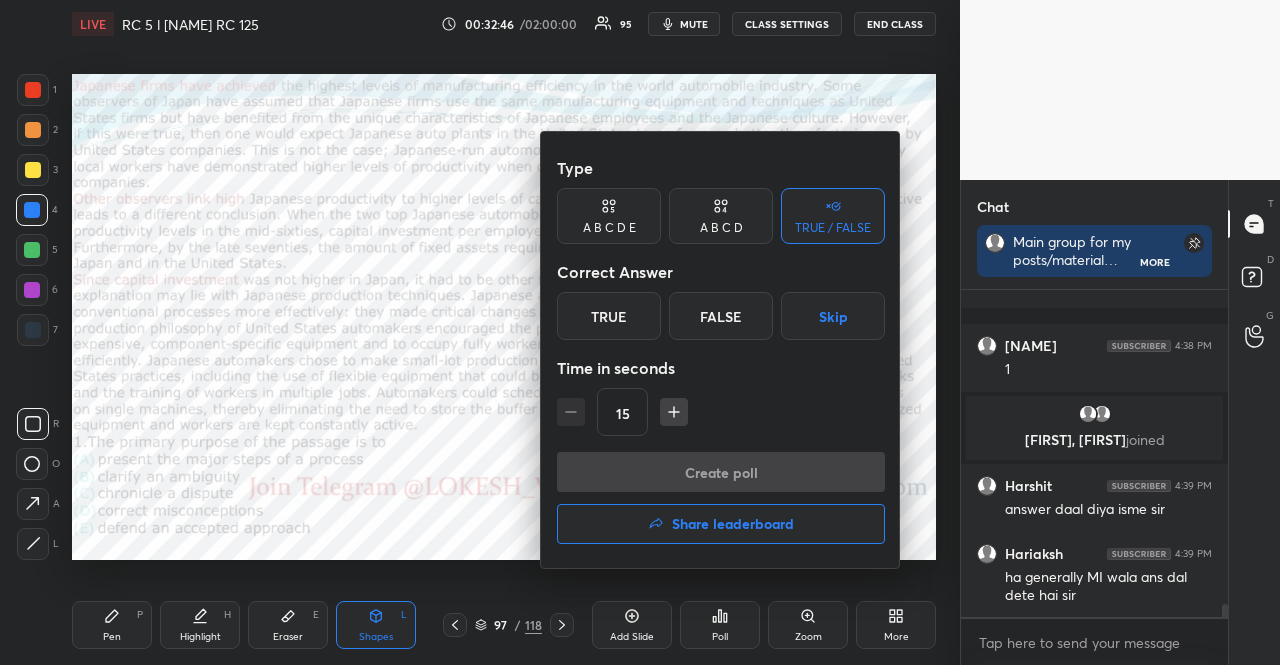 click on "Skip" at bounding box center (833, 316) 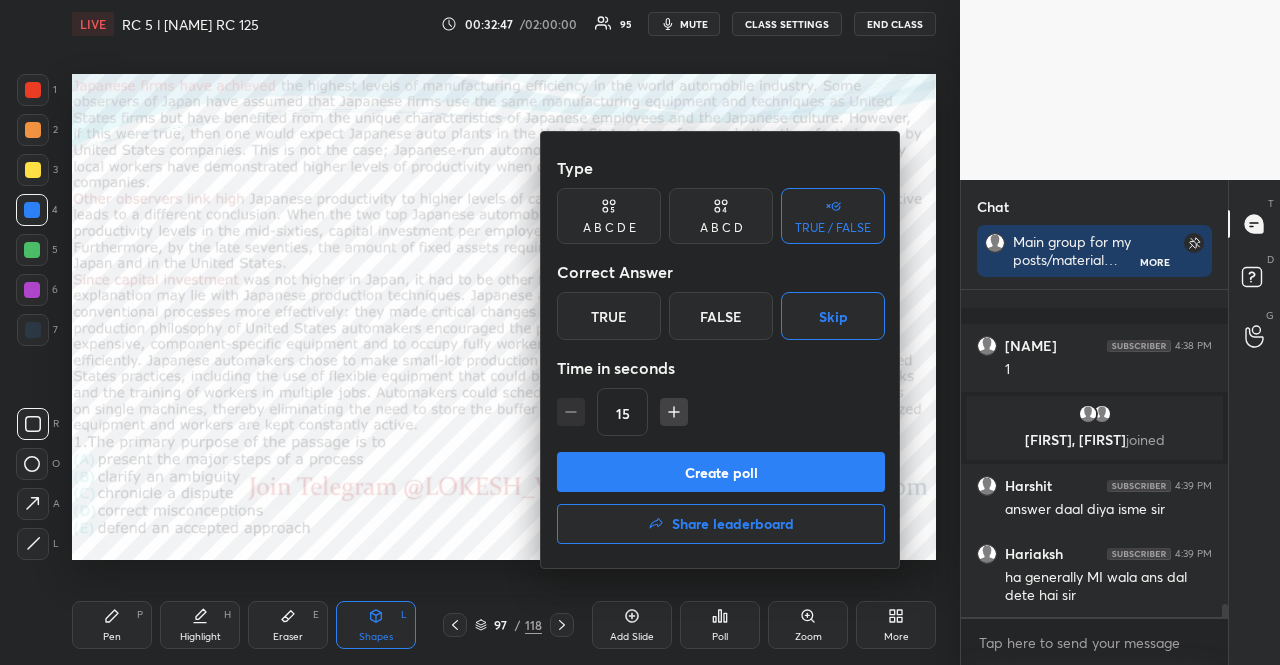 click on "Create poll" at bounding box center [721, 472] 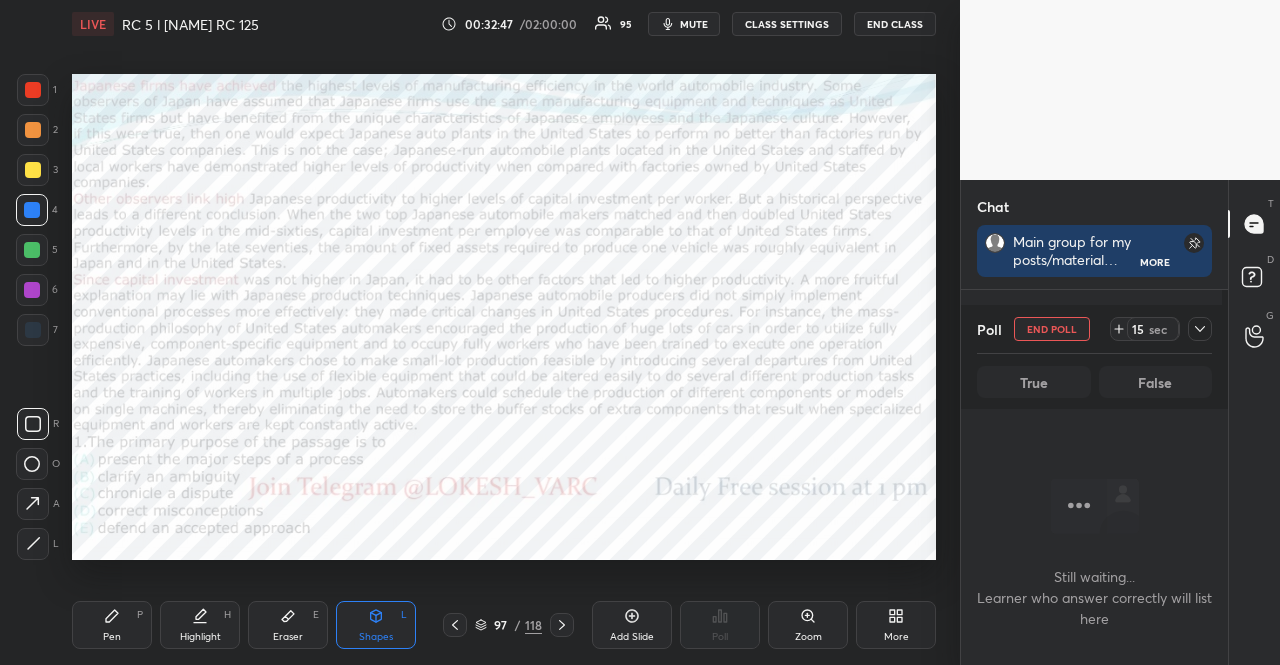 scroll, scrollTop: 250, scrollLeft: 255, axis: both 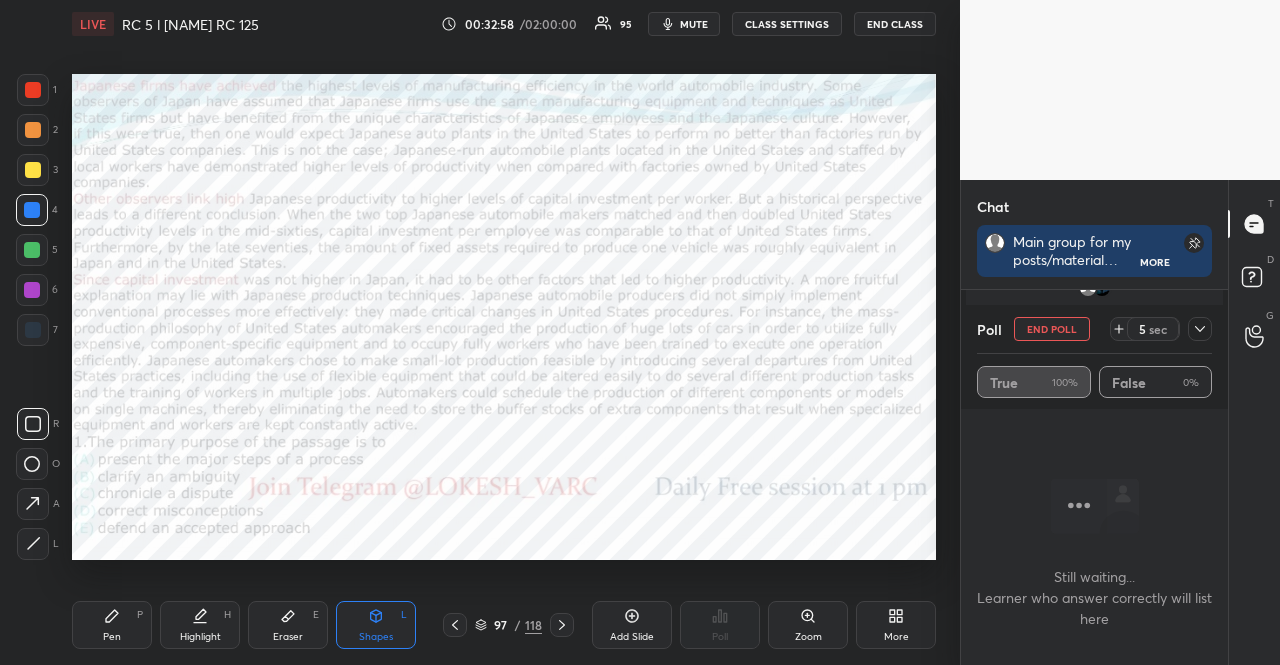 click at bounding box center (32, 290) 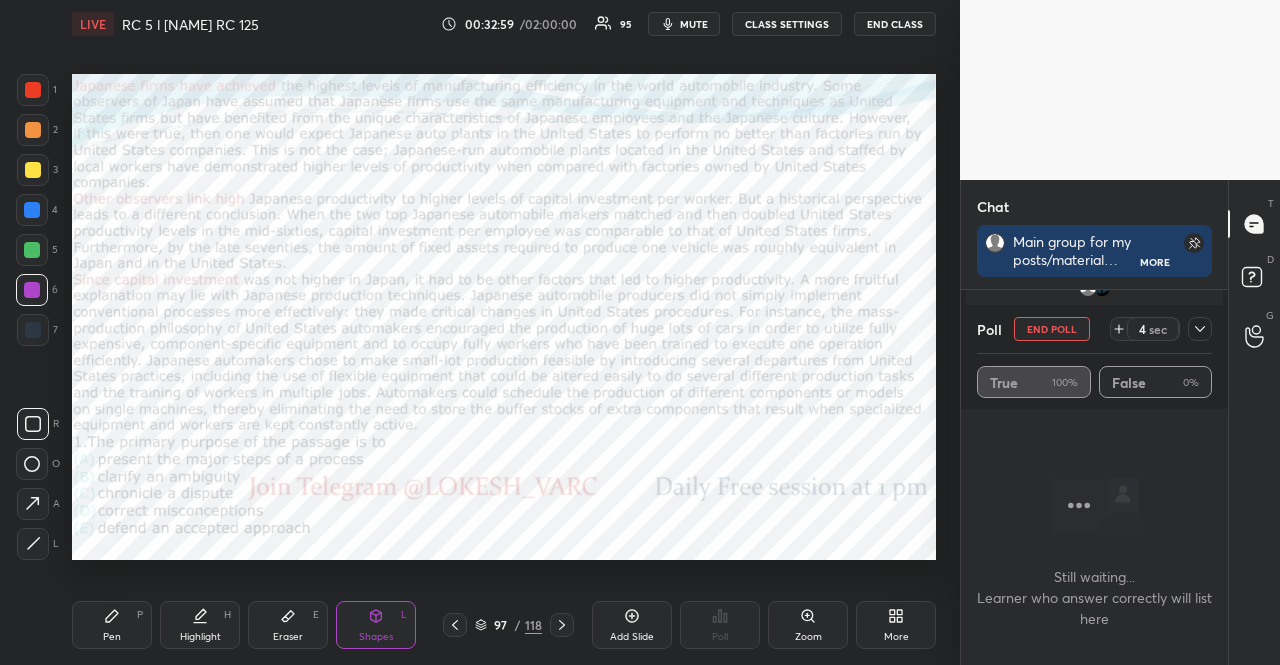 click on "Pen" at bounding box center (112, 637) 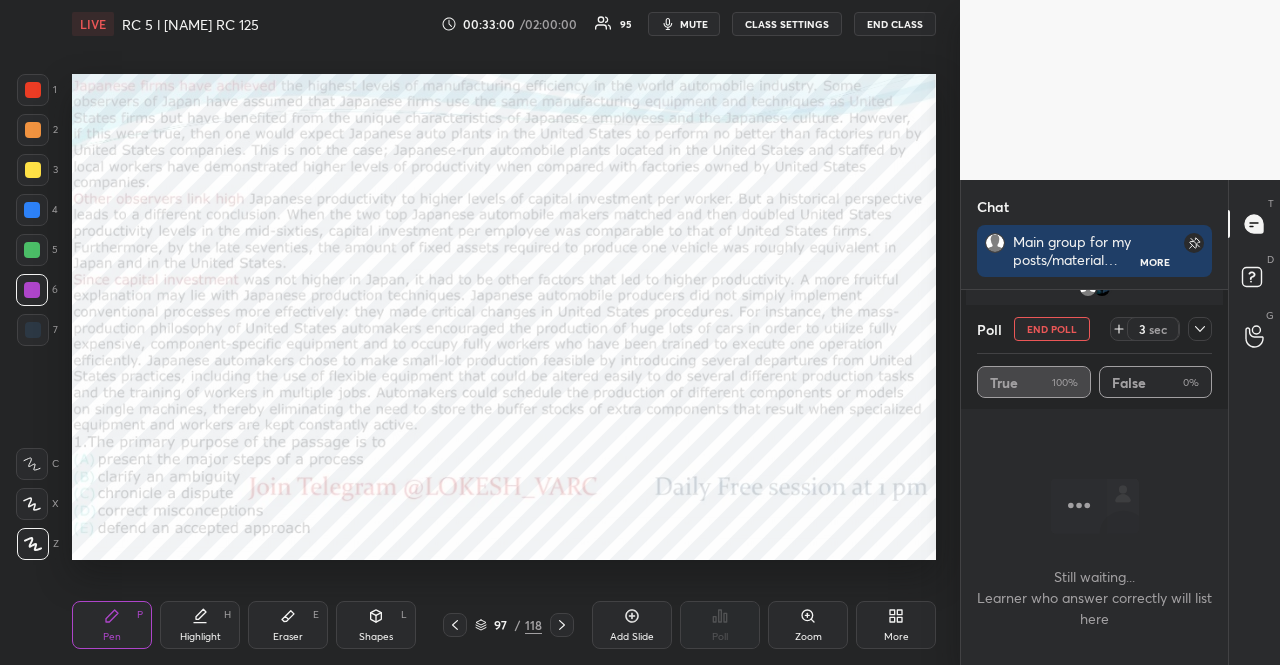 click at bounding box center [32, 504] 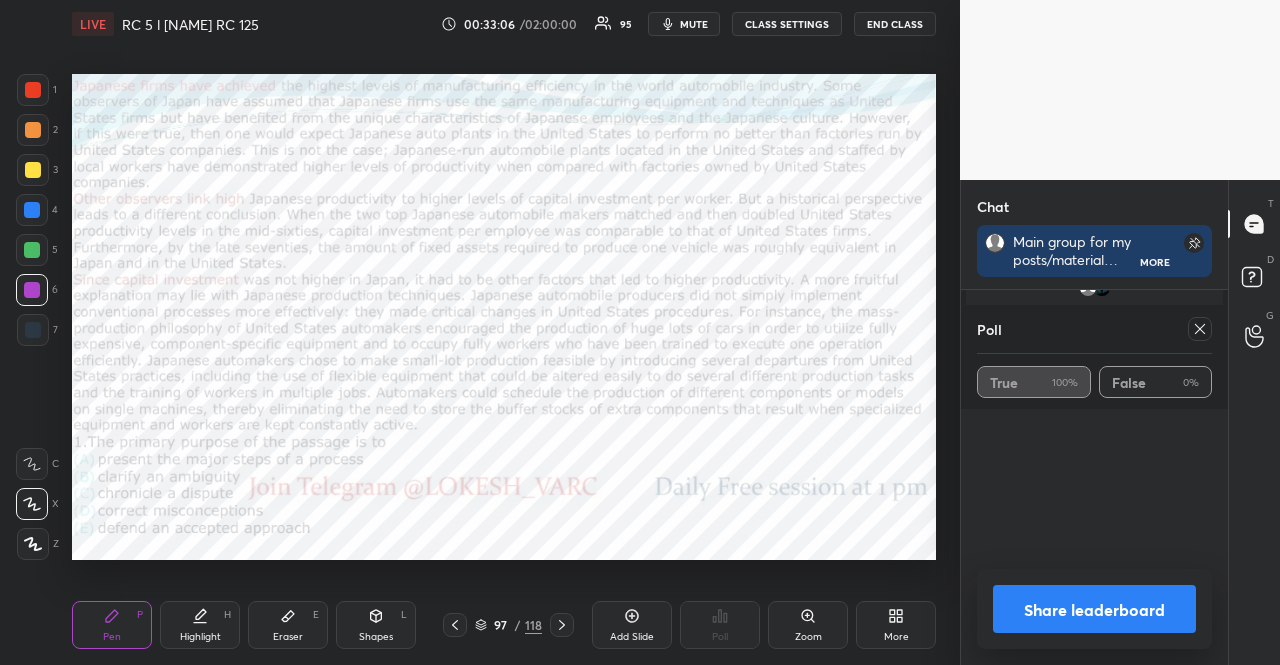 click 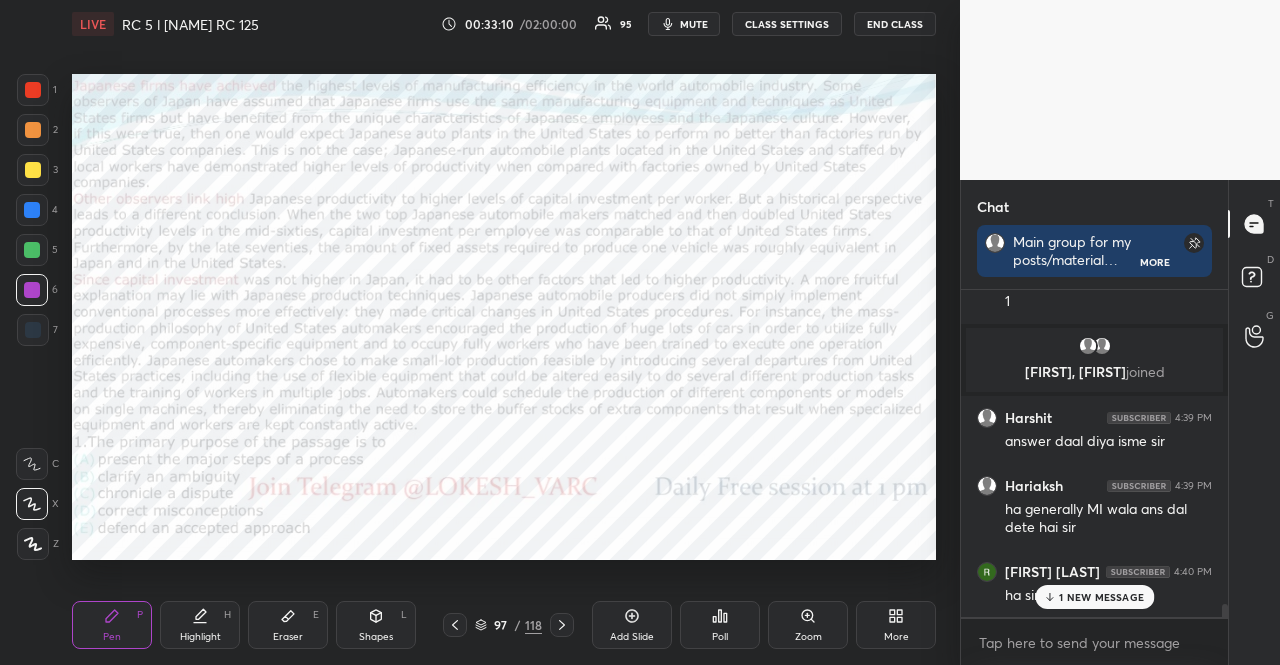 click on "1 NEW MESSAGE" at bounding box center (1094, 597) 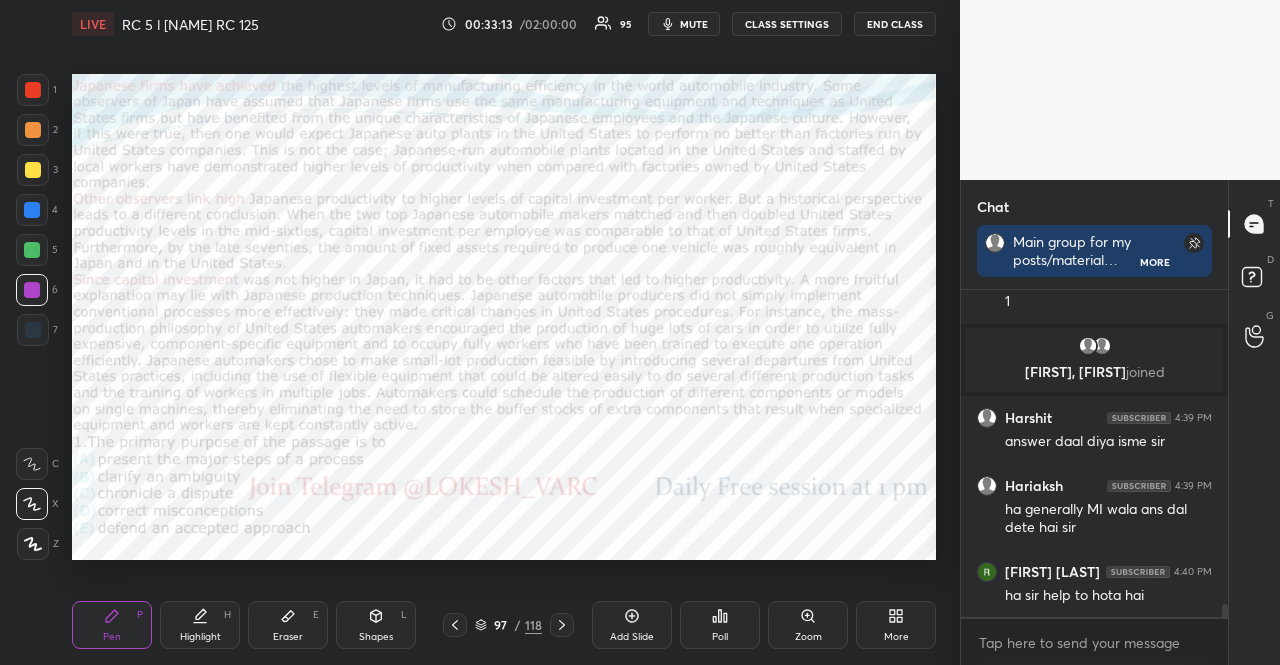 click on "97 / 118" at bounding box center (508, 625) 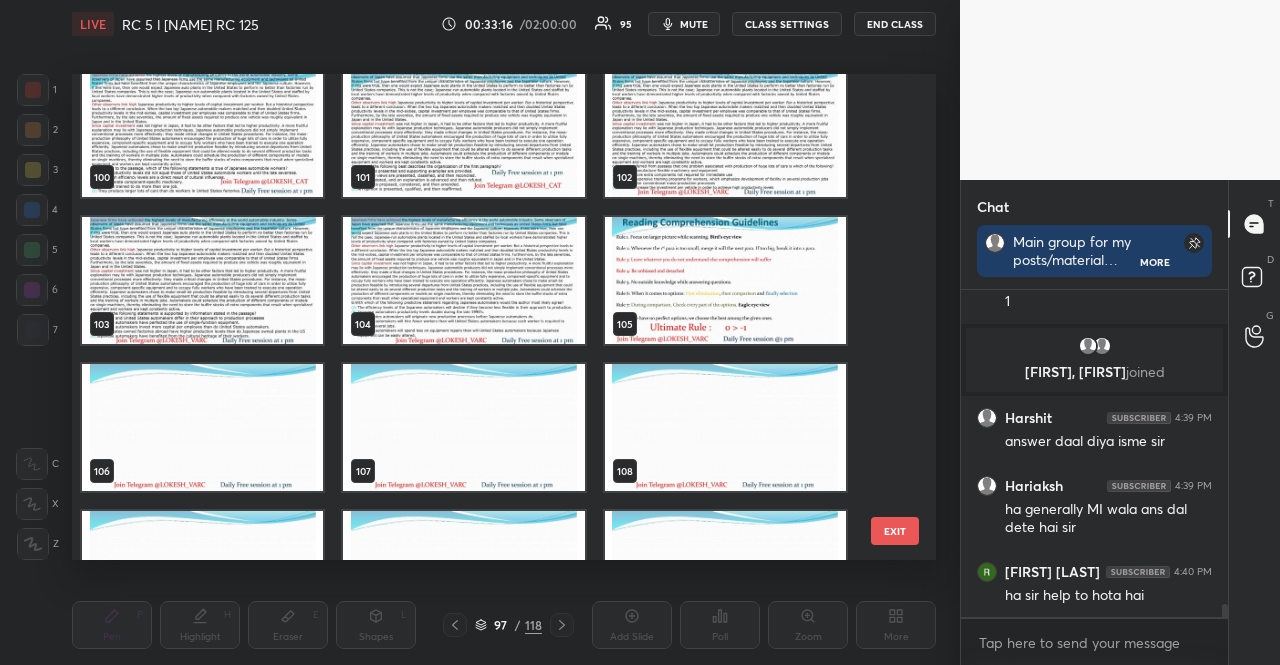 click at bounding box center (725, 280) 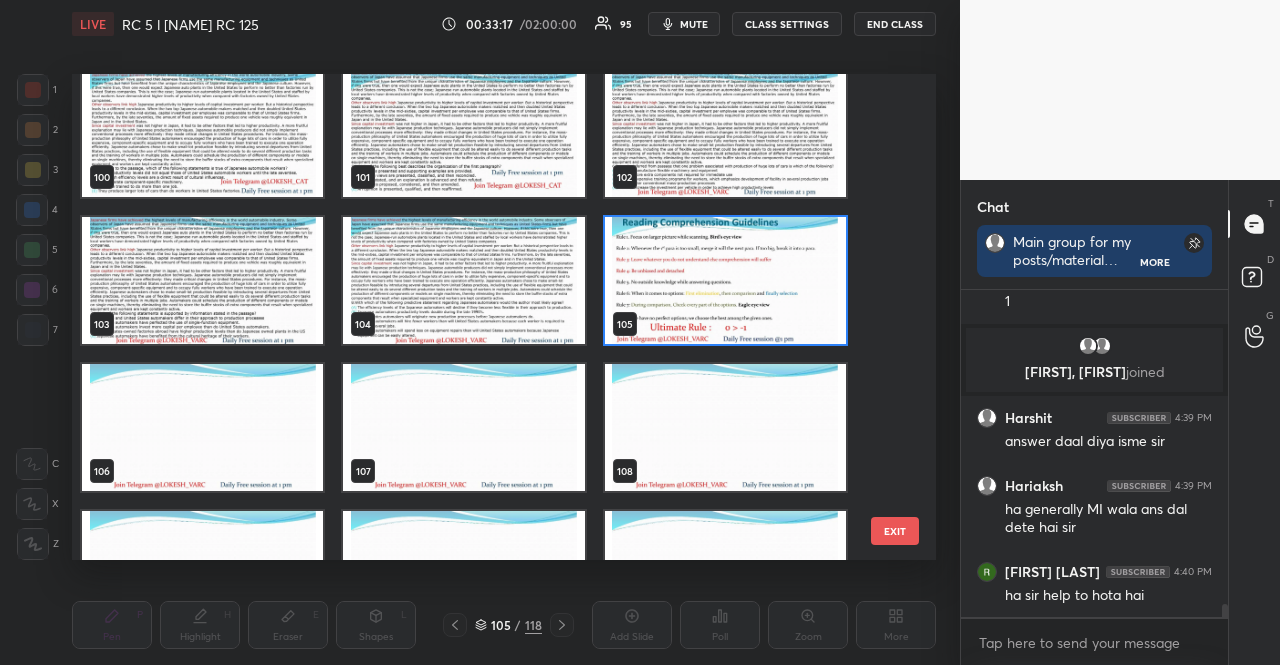 click at bounding box center [725, 280] 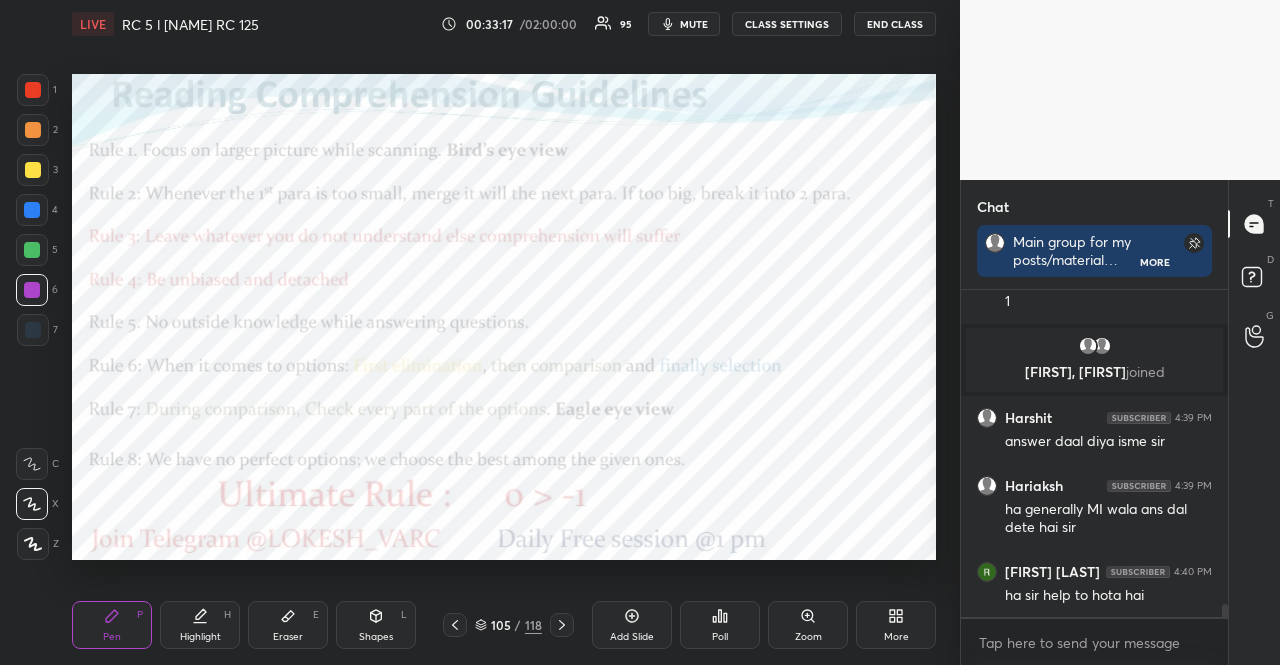 click at bounding box center [725, 280] 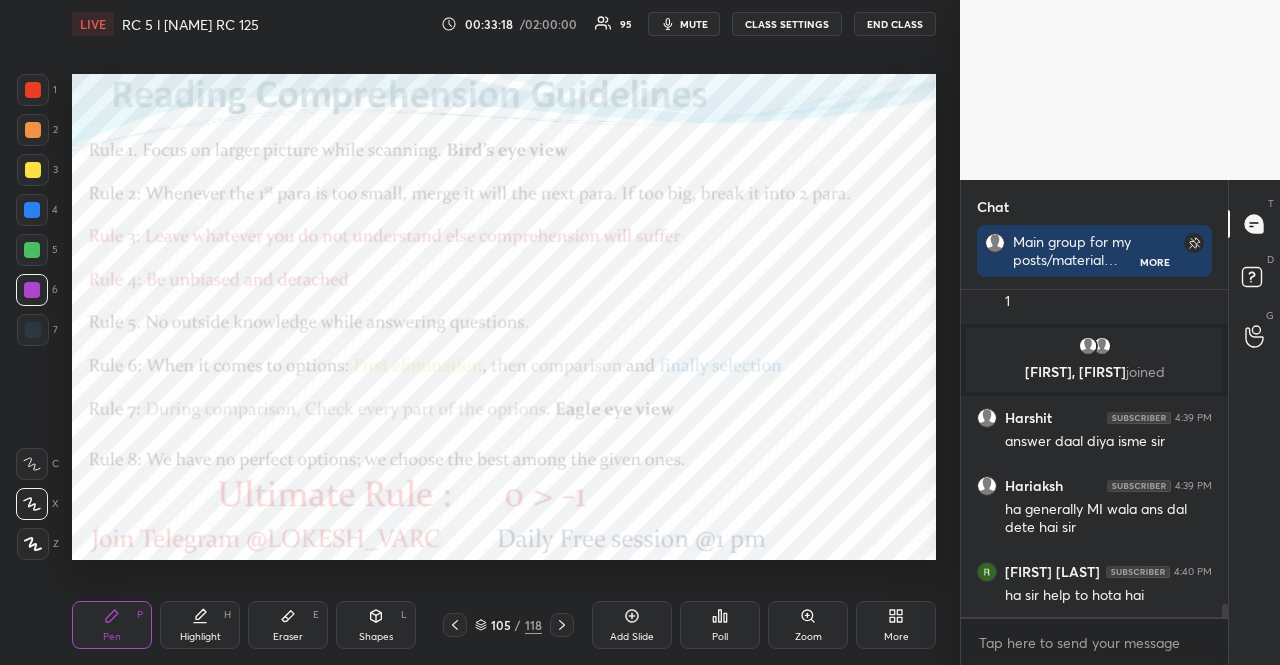 click on "Poll" at bounding box center [720, 625] 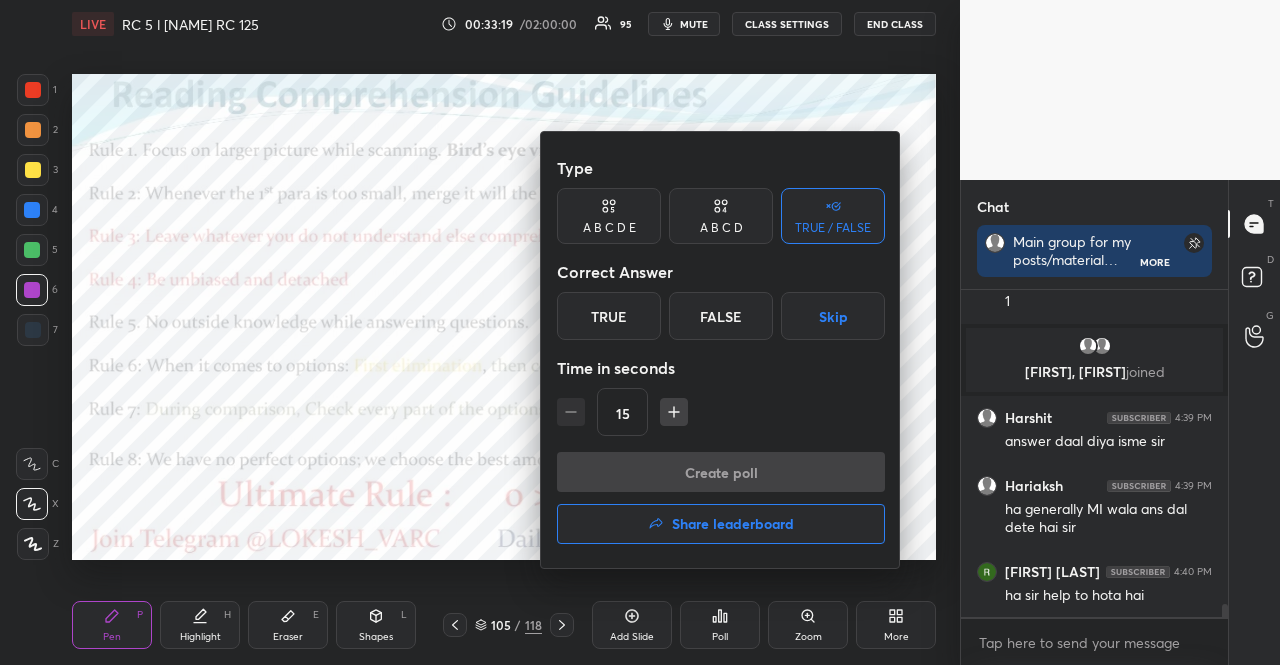 click on "Skip" at bounding box center (833, 316) 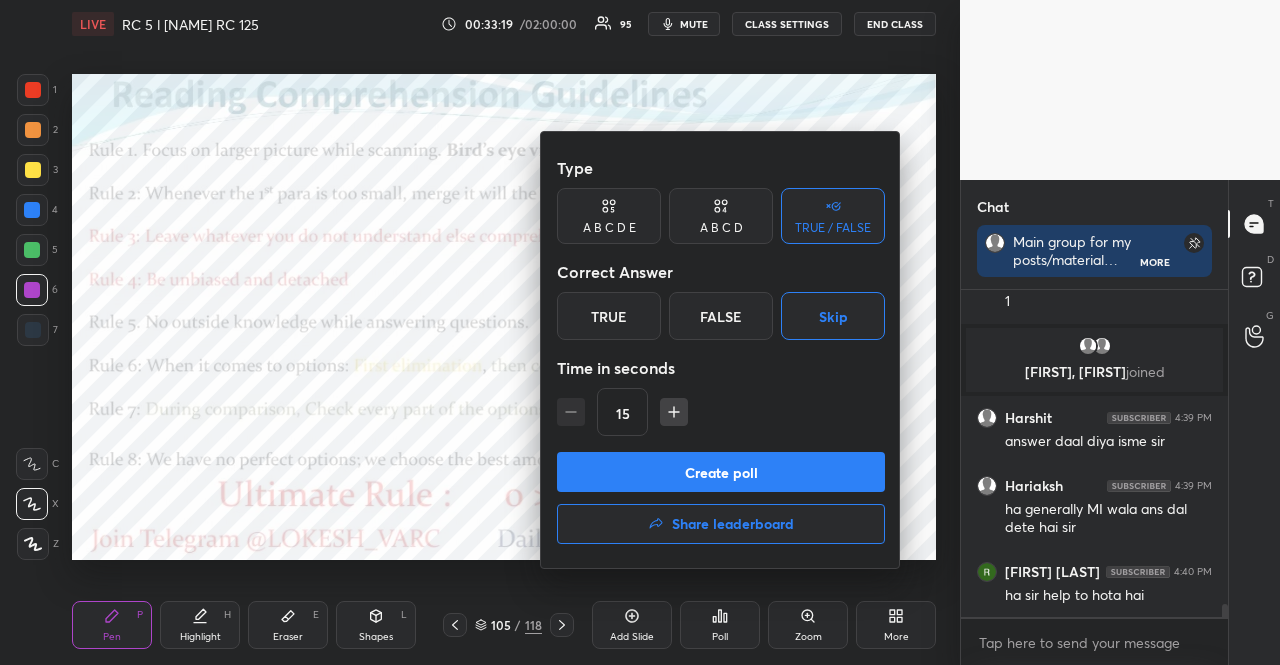 click on "Create poll" at bounding box center [721, 472] 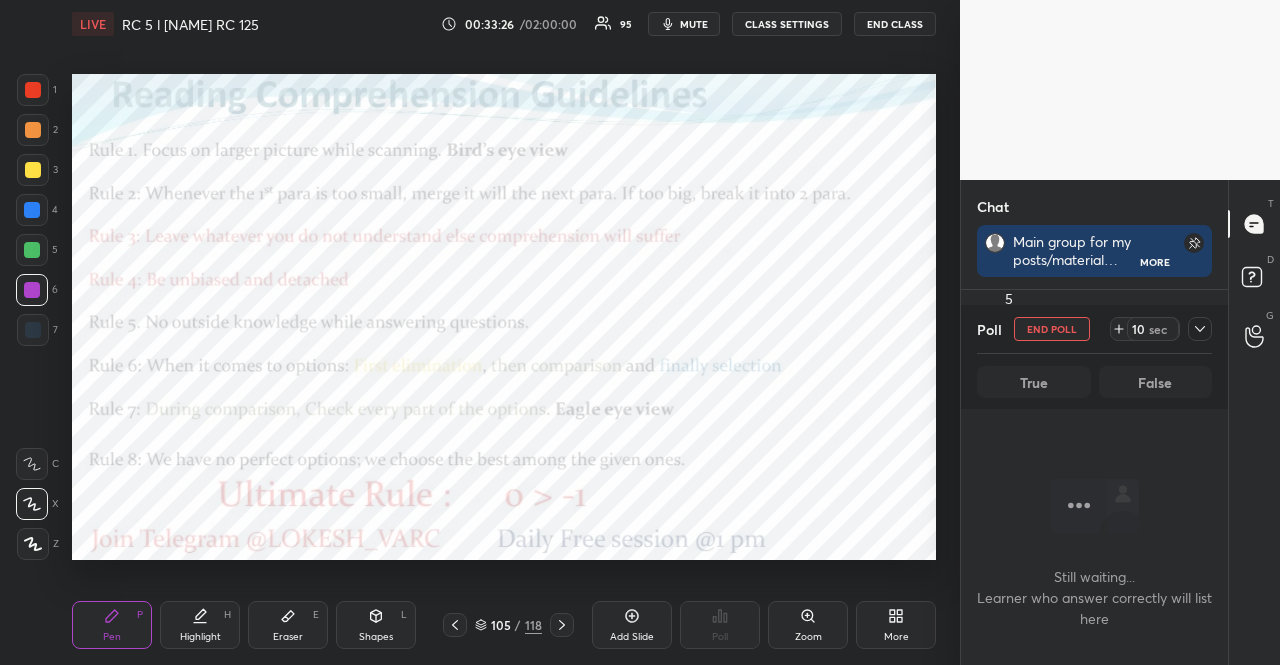 click at bounding box center [32, 210] 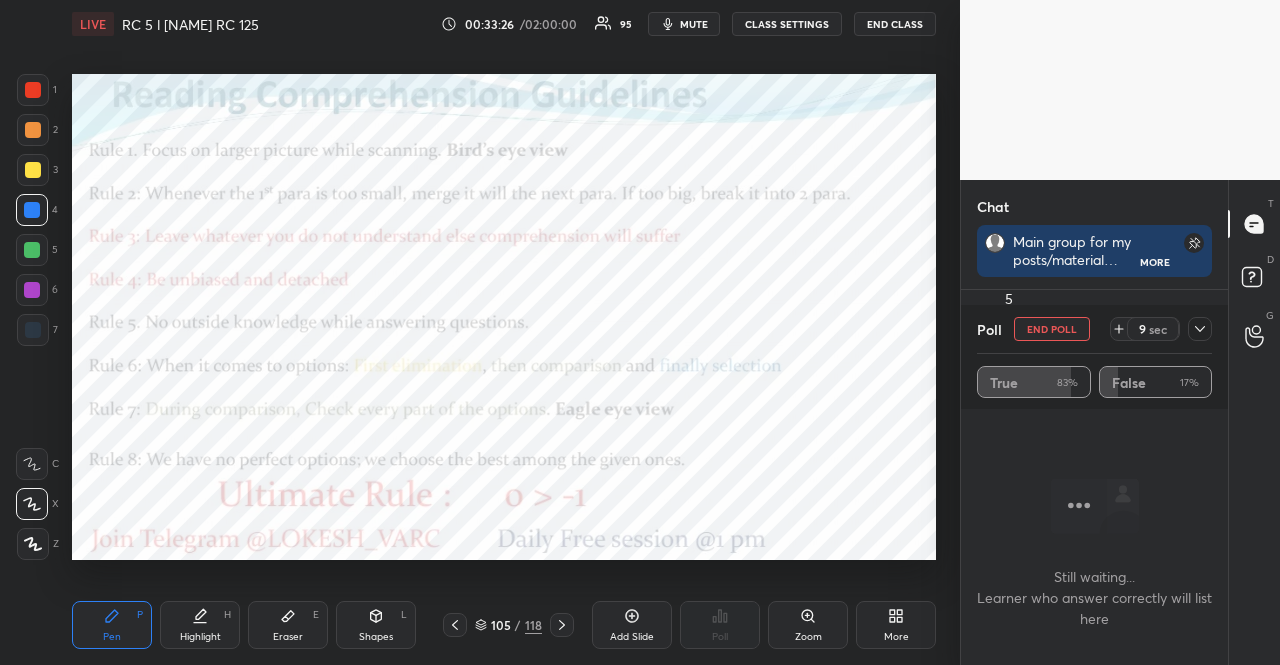 click at bounding box center (32, 250) 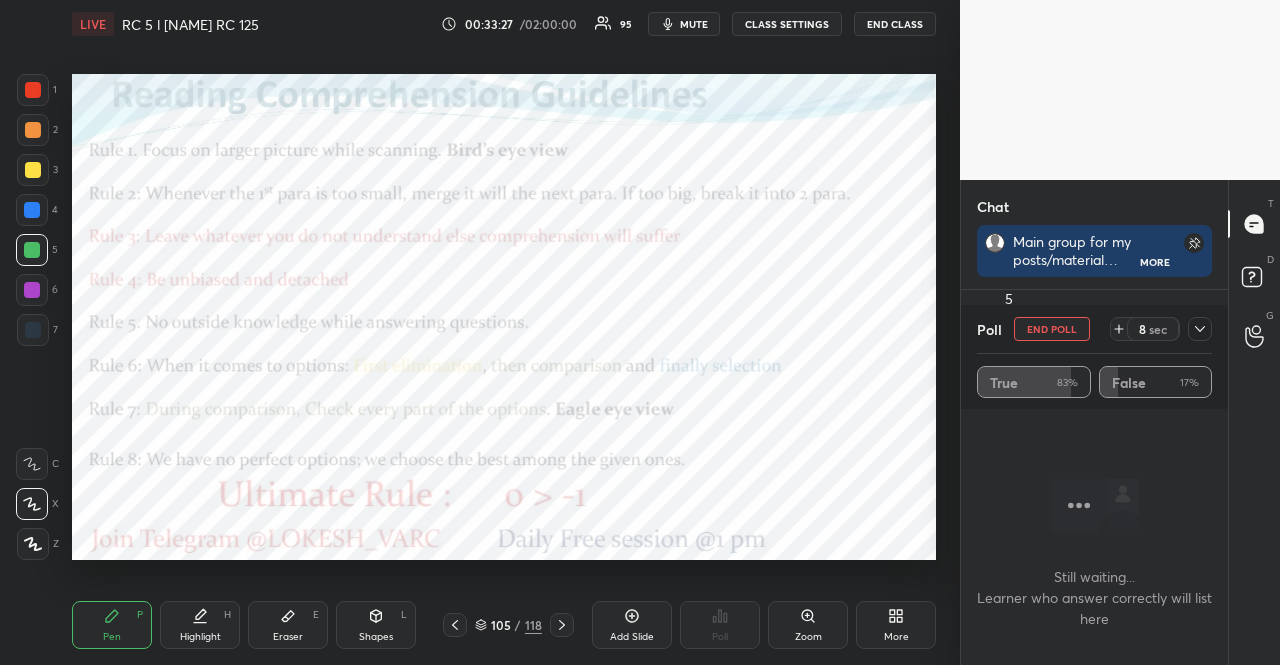 drag, startPoint x: 8, startPoint y: 551, endPoint x: 20, endPoint y: 541, distance: 15.6205 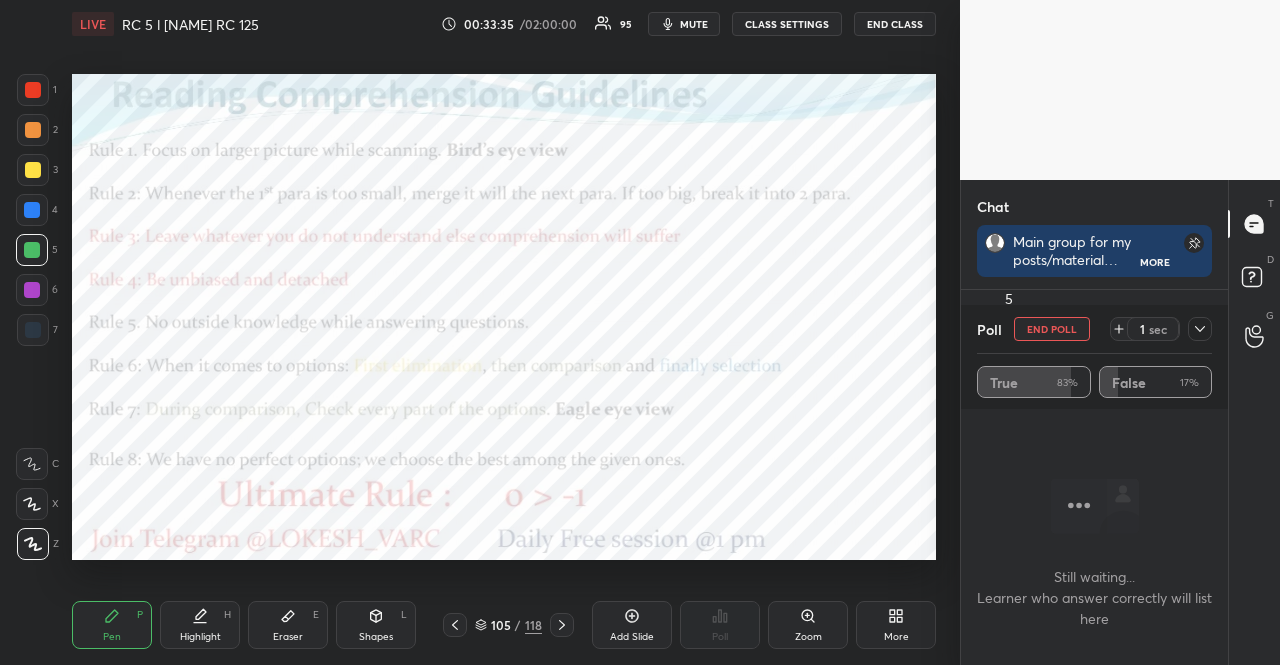 click 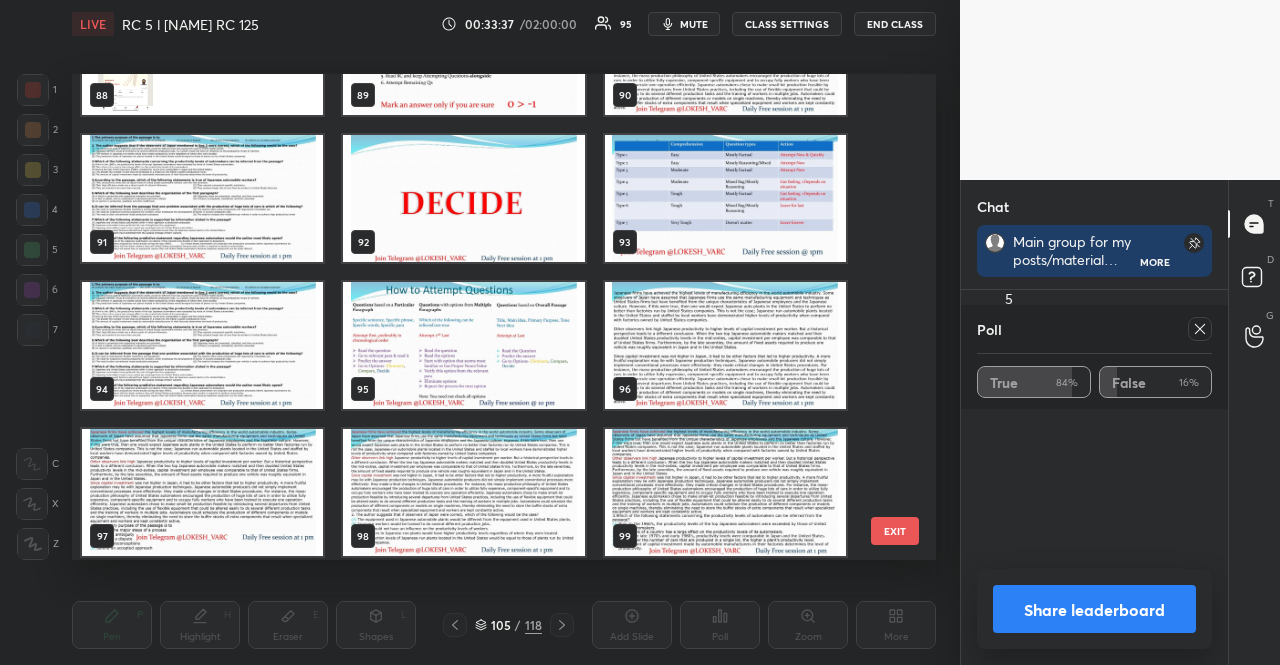 click at bounding box center (725, 345) 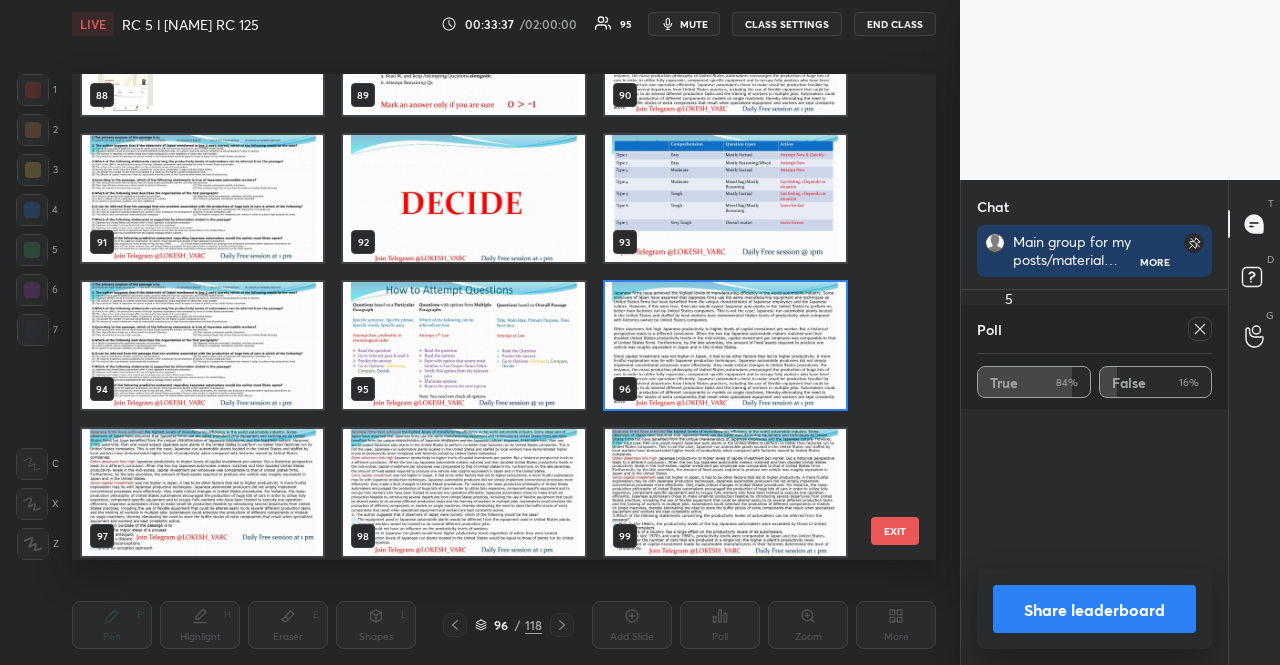 click at bounding box center [725, 345] 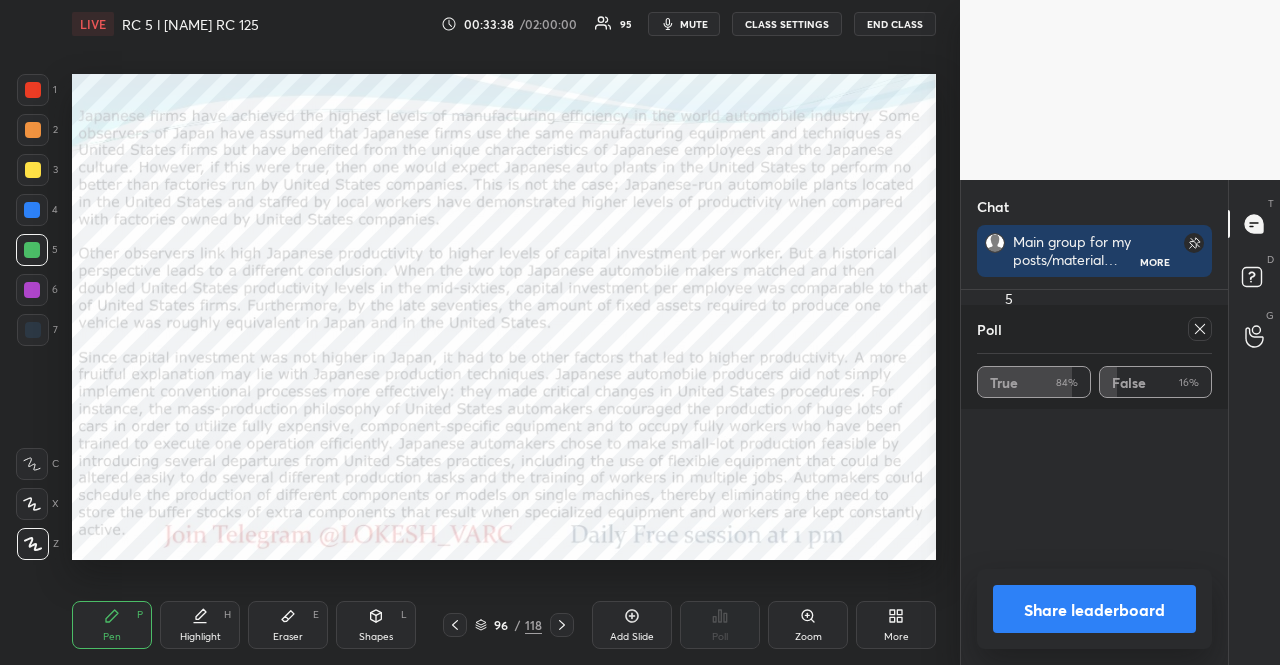 click on "Poll" at bounding box center (1094, 329) 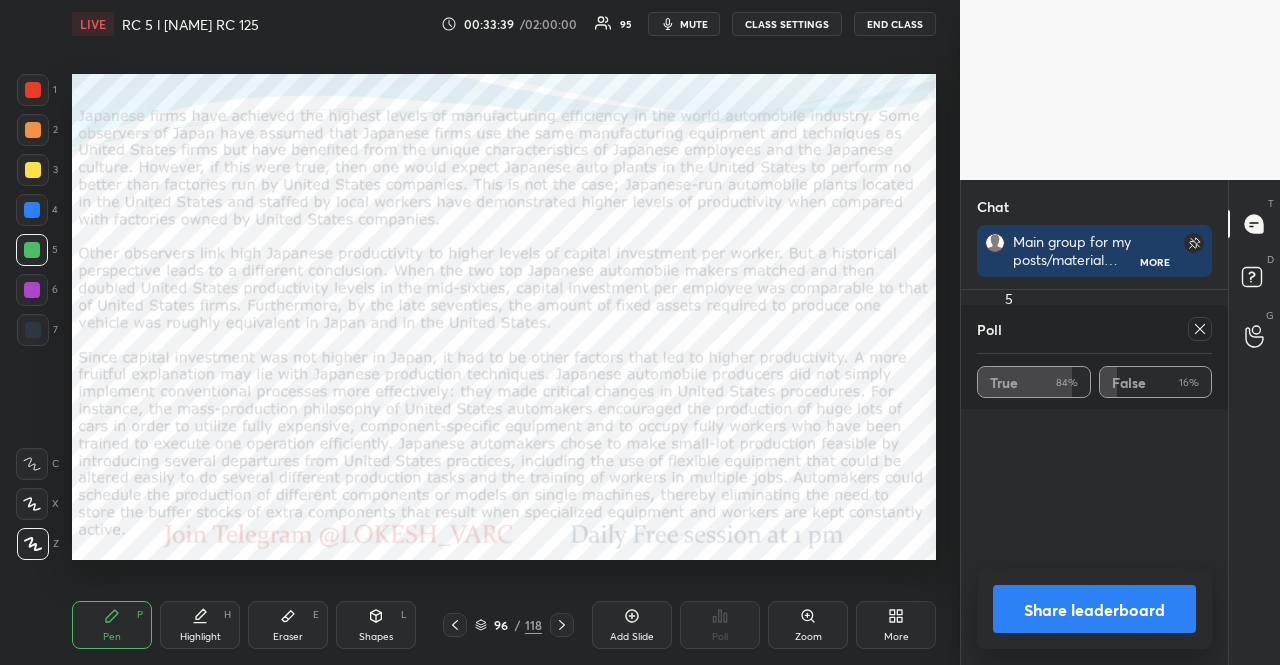 click 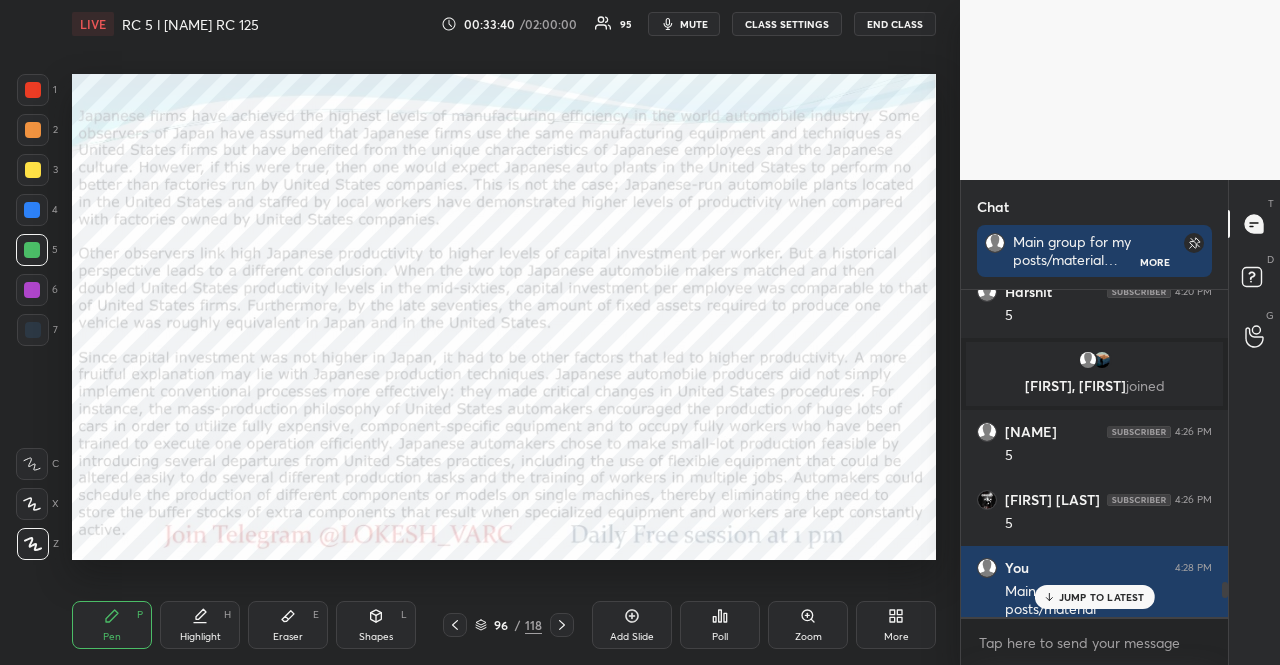 click on "1 2 3 4 5 6 7" at bounding box center [37, 214] 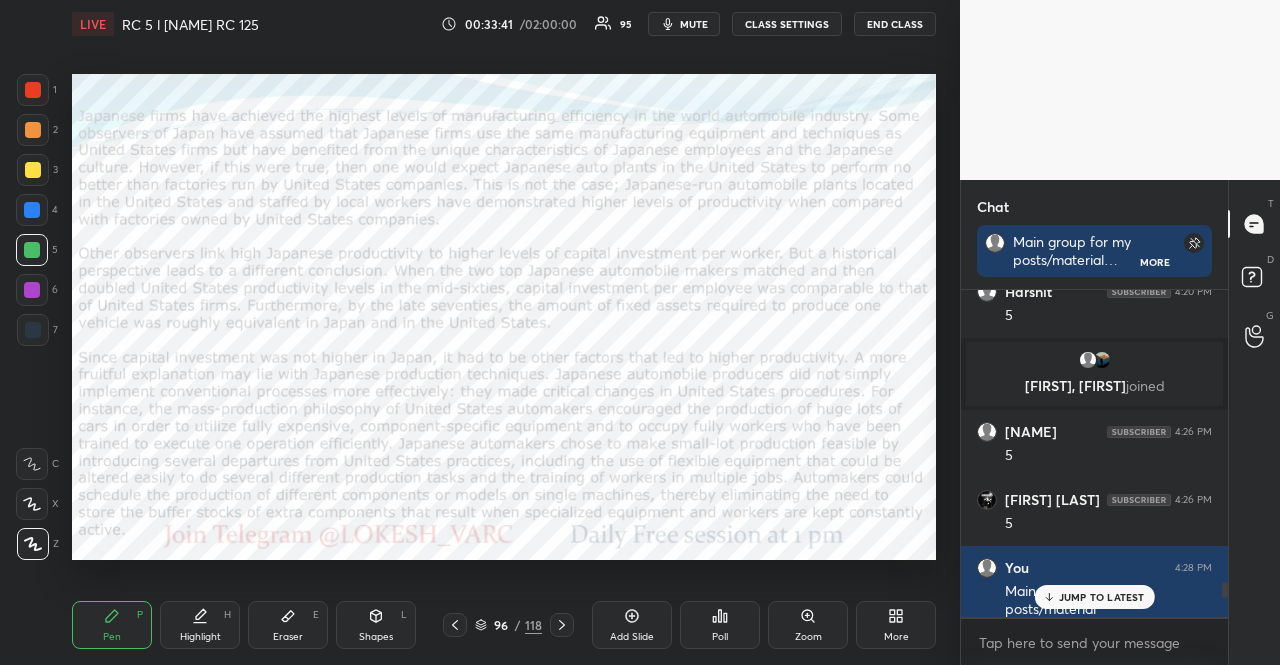 click at bounding box center (32, 290) 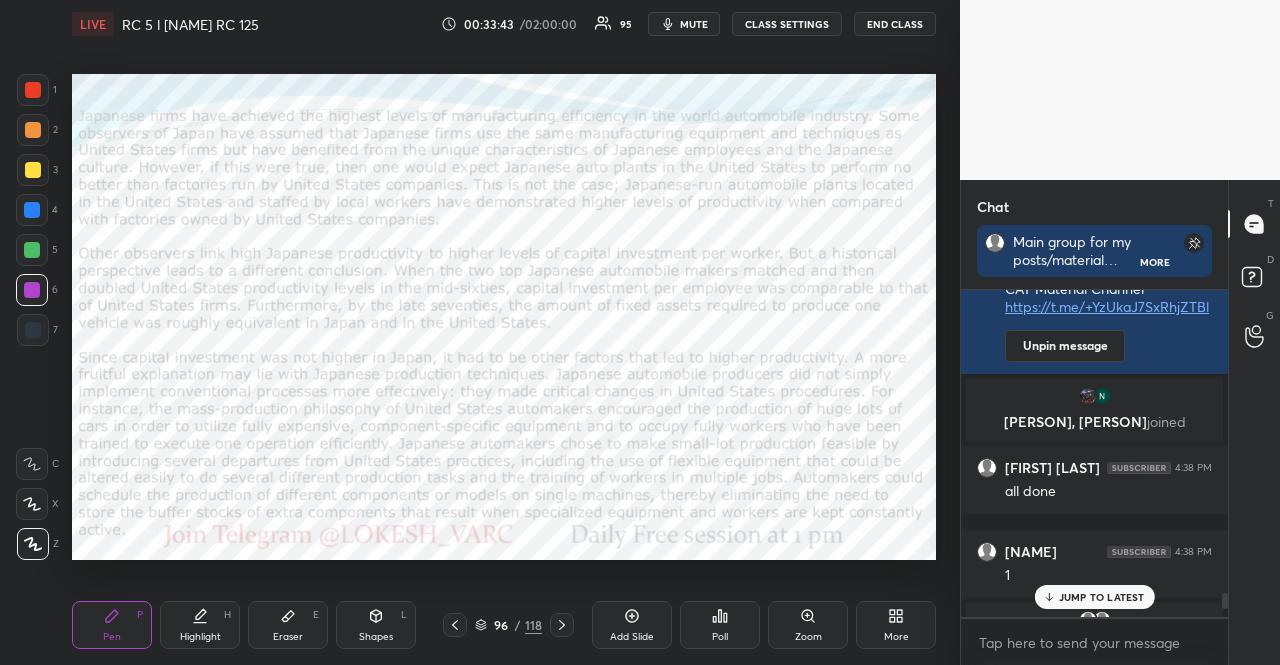 click on "JUMP TO LATEST" at bounding box center [1102, 597] 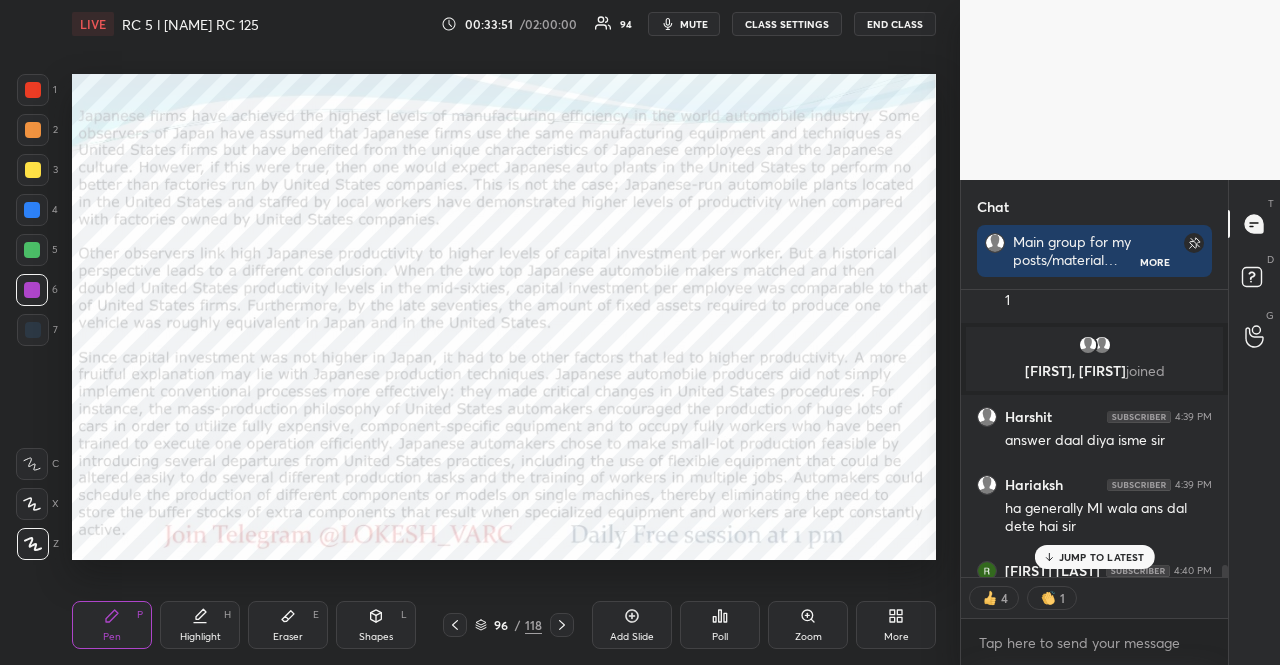 click 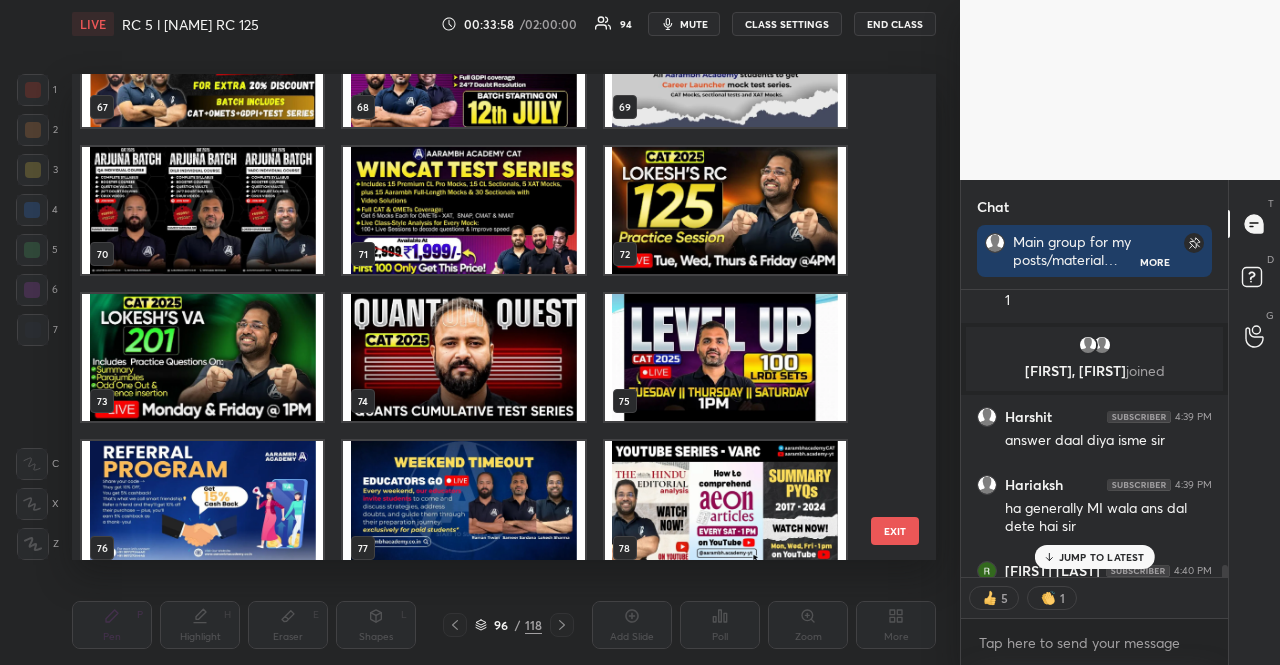 click at bounding box center (725, 210) 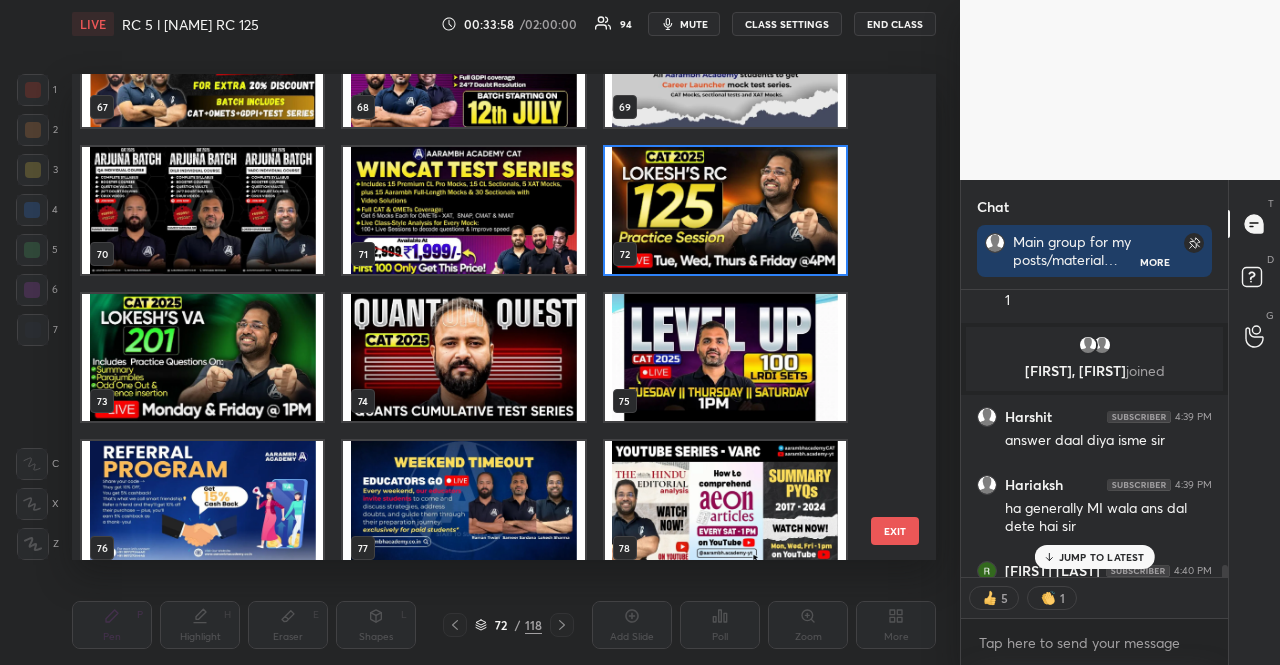 click at bounding box center [725, 210] 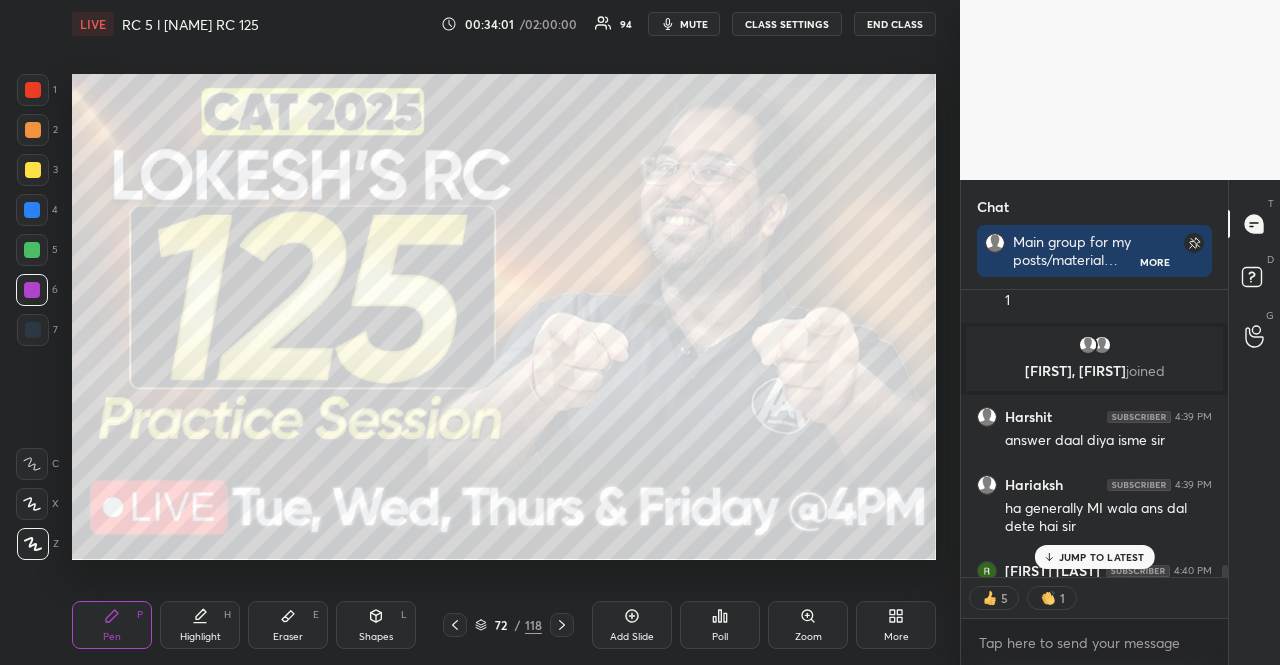 click at bounding box center [32, 290] 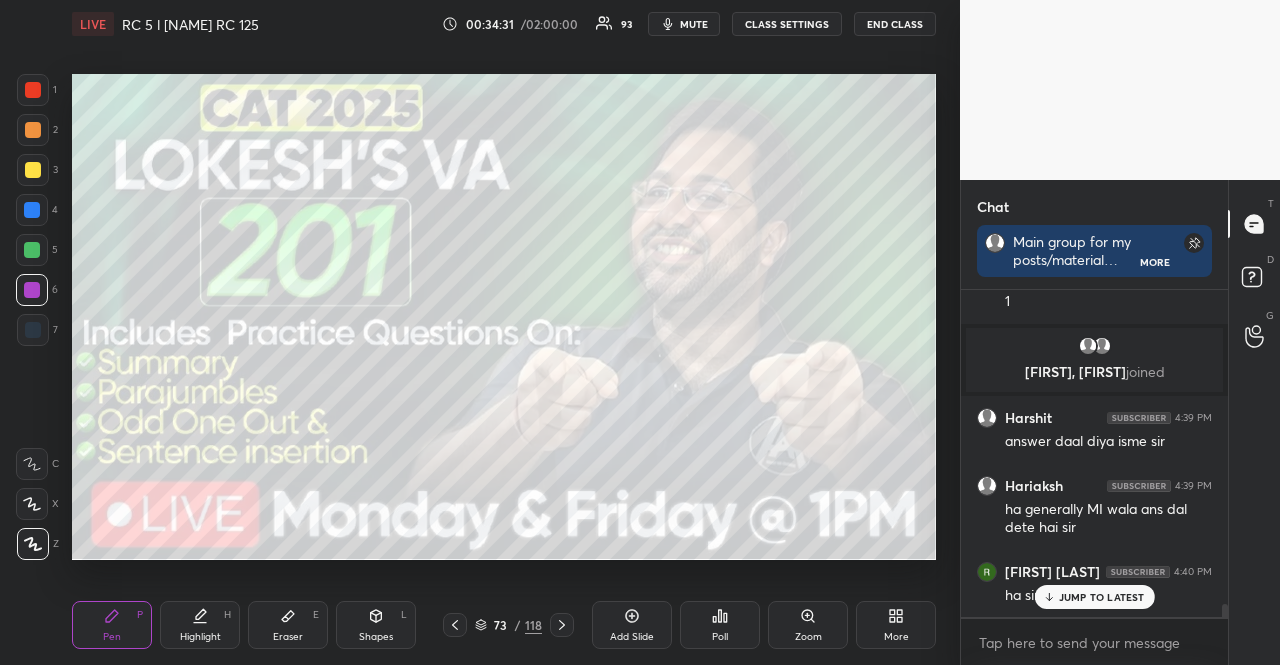 click at bounding box center [33, 170] 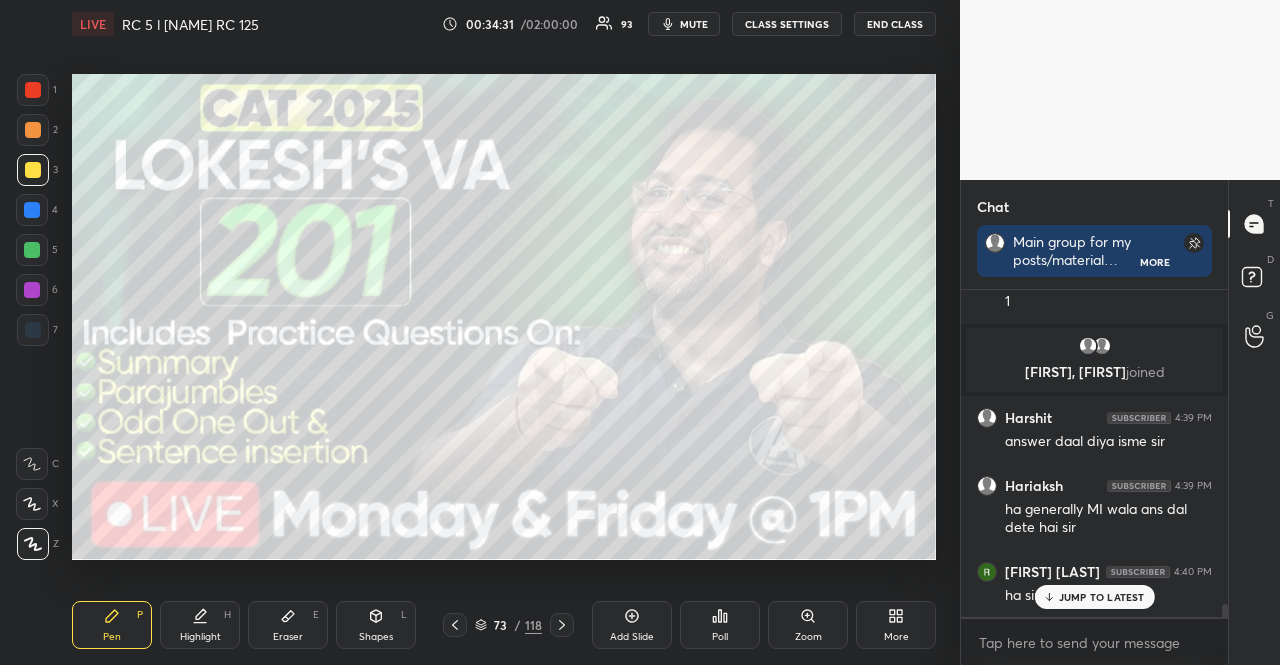 click at bounding box center (33, 170) 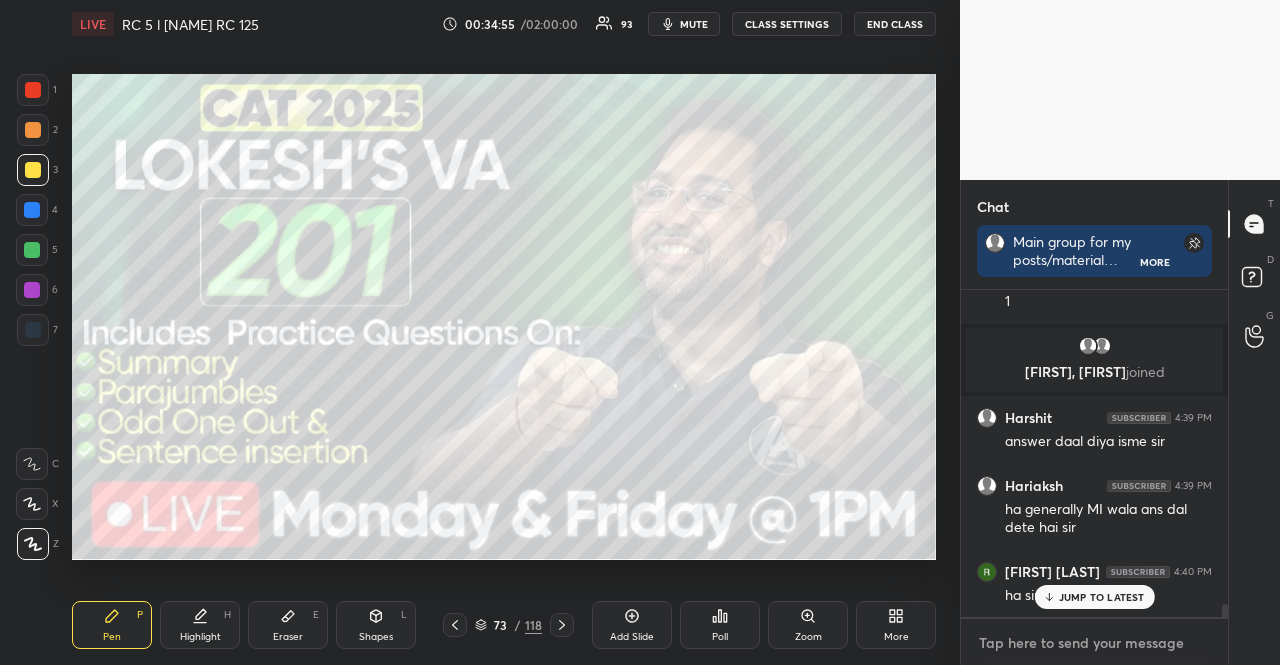 type on "x" 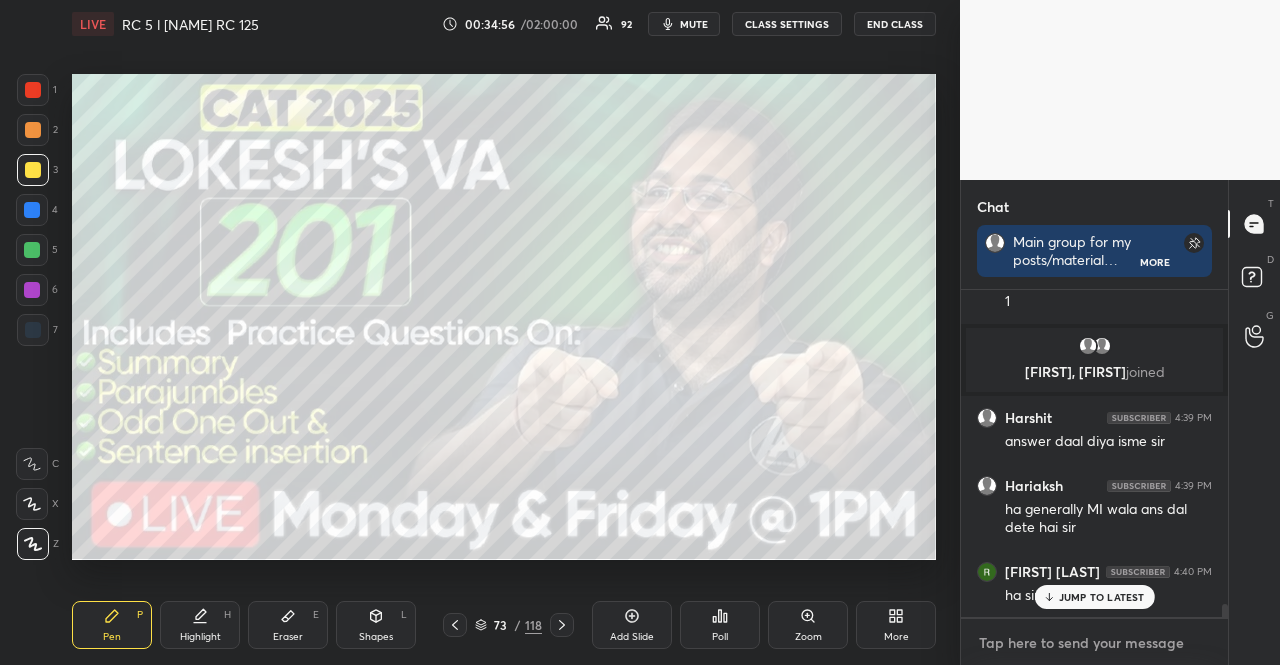 scroll, scrollTop: 7900, scrollLeft: 0, axis: vertical 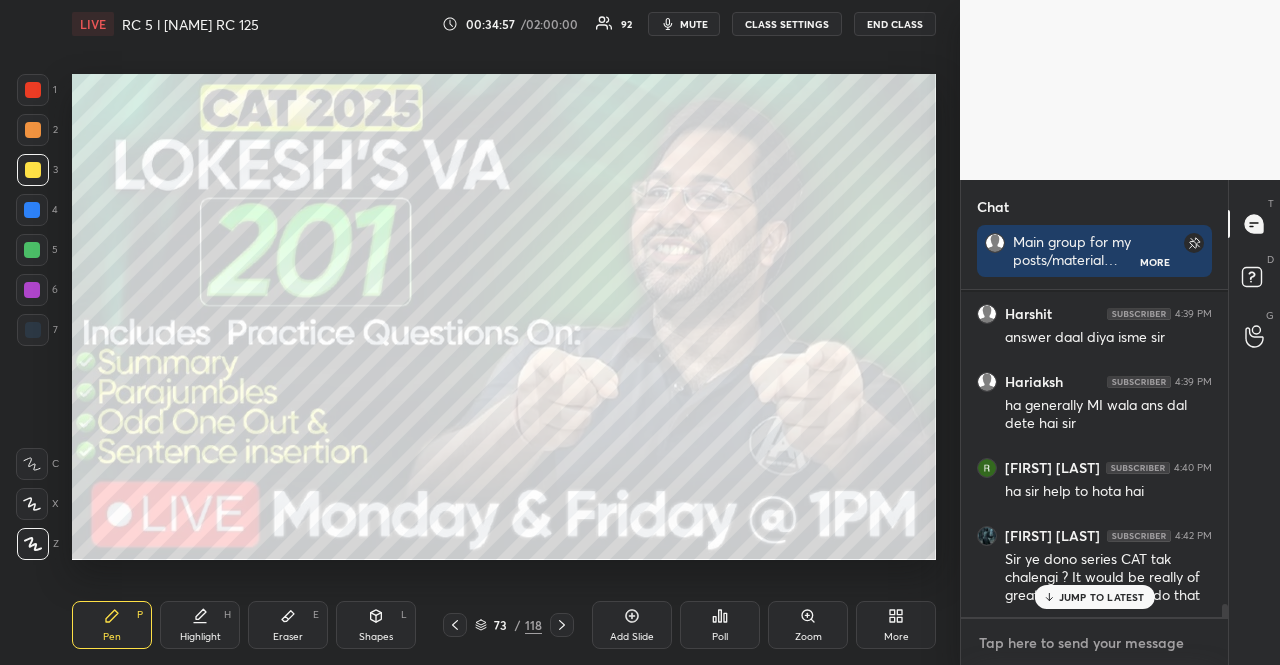 paste on "VA Practice Playlist: https://www.youtube.com/playlist?list=PLEQXyblxNL8DA0pX5O0n1yUgBP2t_cqAK
All CAT VA PYQs: https://www.youtube.com/playlist?list=PLEQXyblxNL8BTJ_xGGR9Dztt6r0EFSPxT" 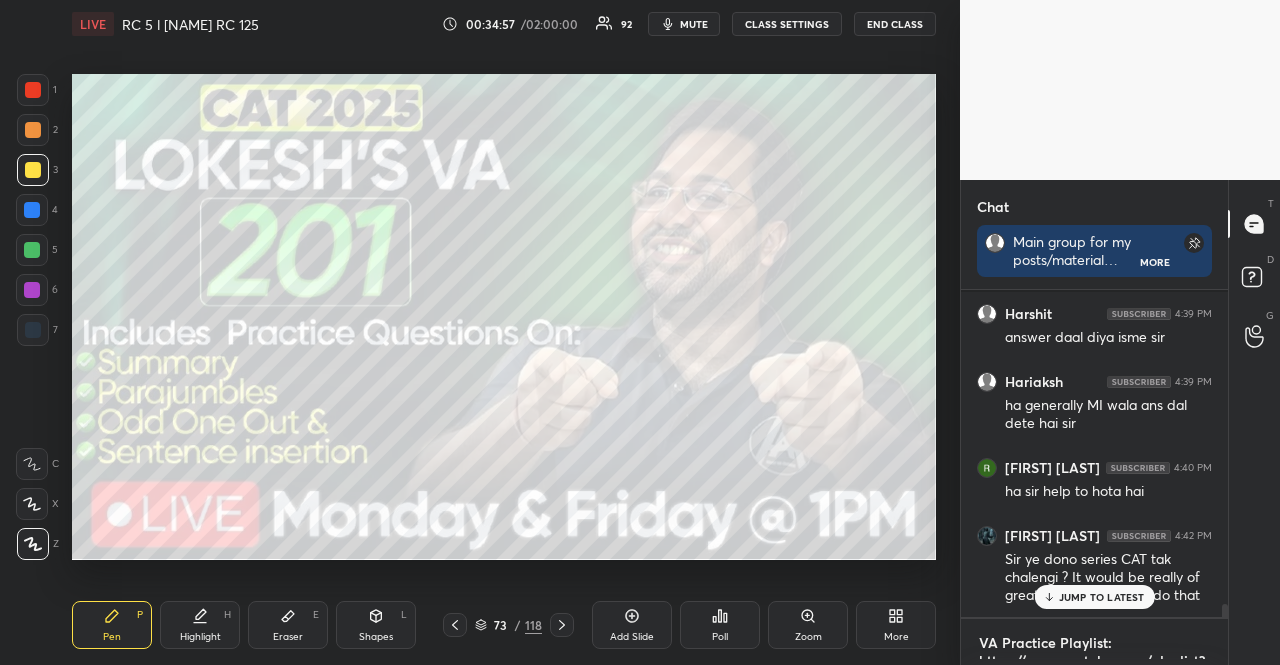 scroll, scrollTop: 112, scrollLeft: 0, axis: vertical 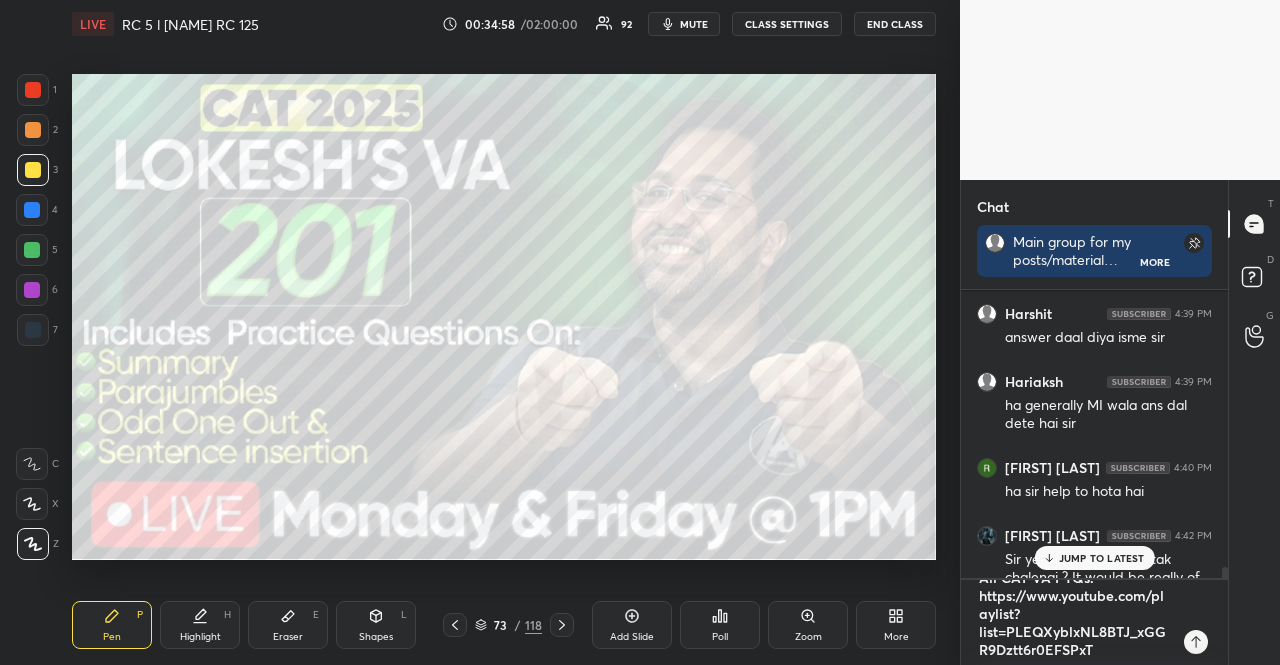 type 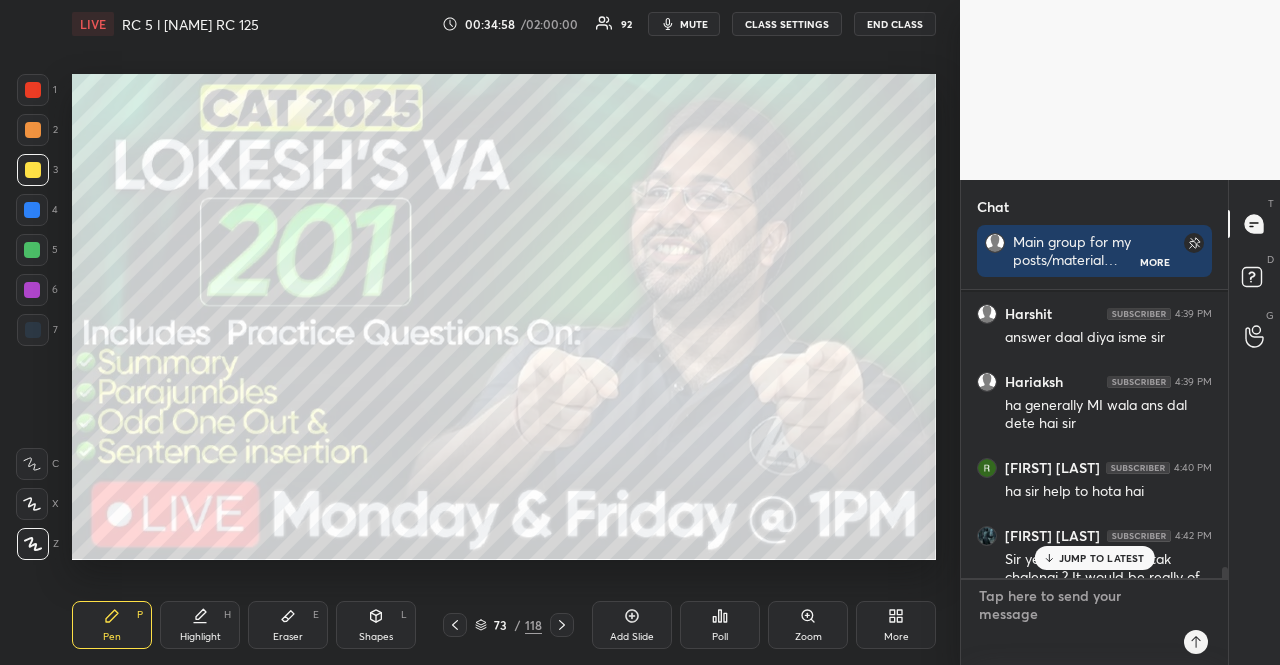 scroll, scrollTop: 0, scrollLeft: 0, axis: both 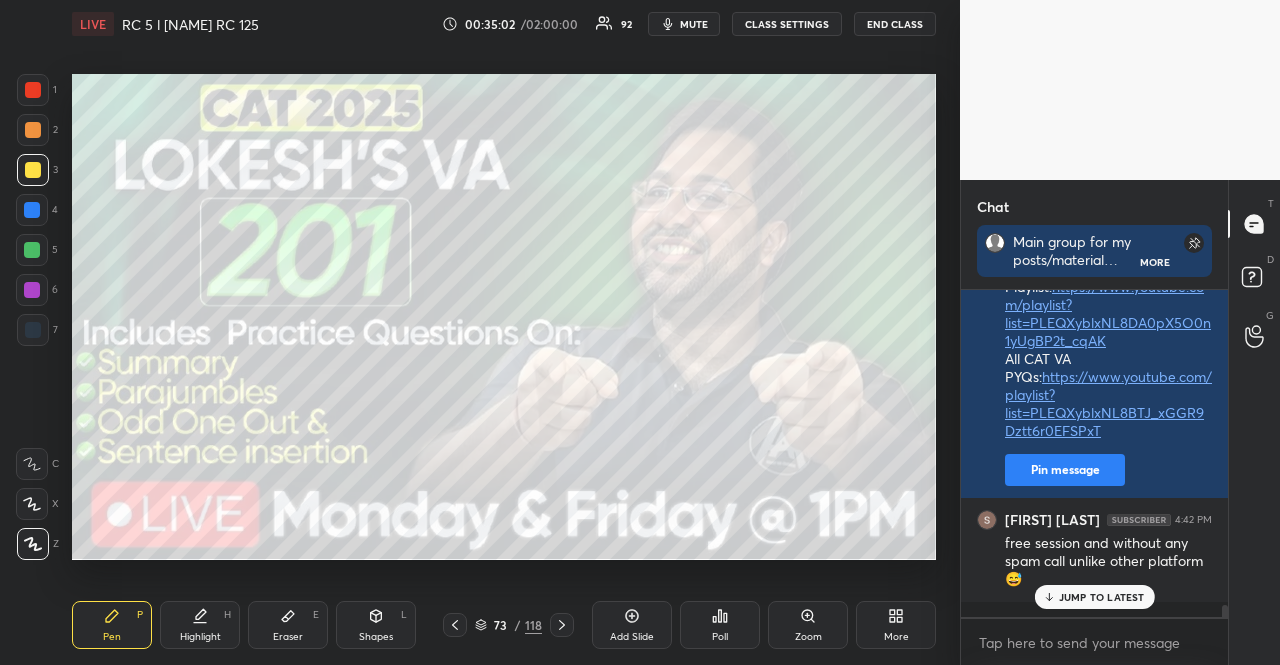 click at bounding box center [33, 170] 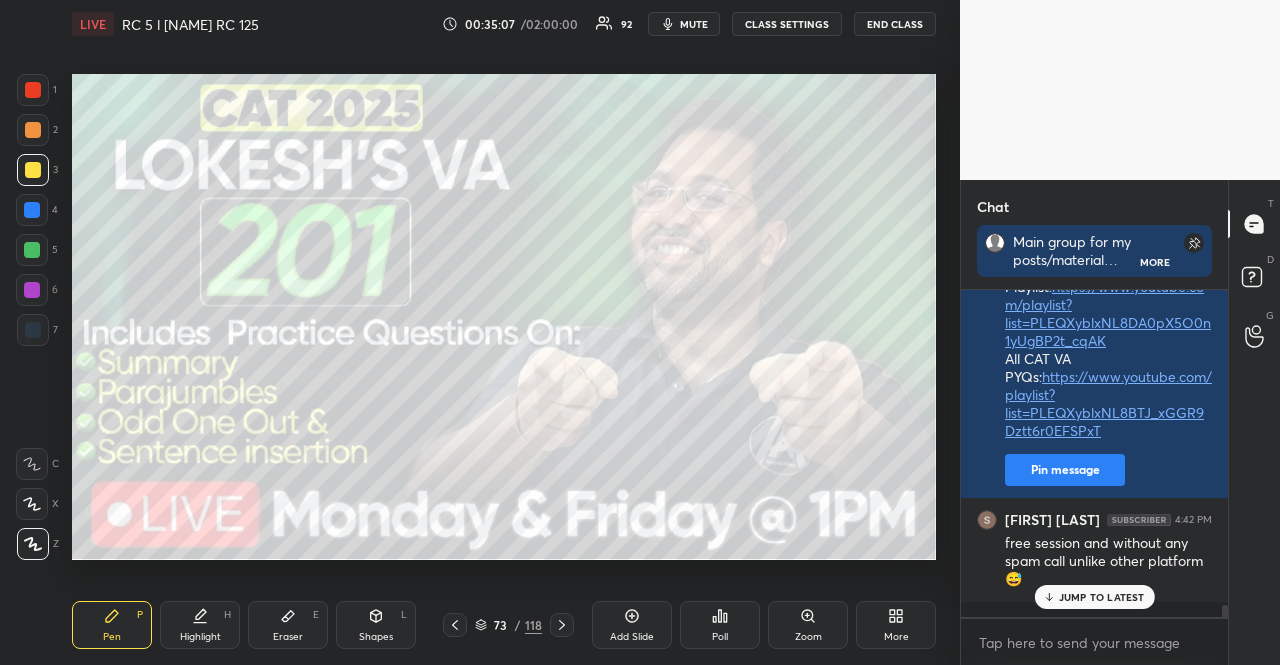 click 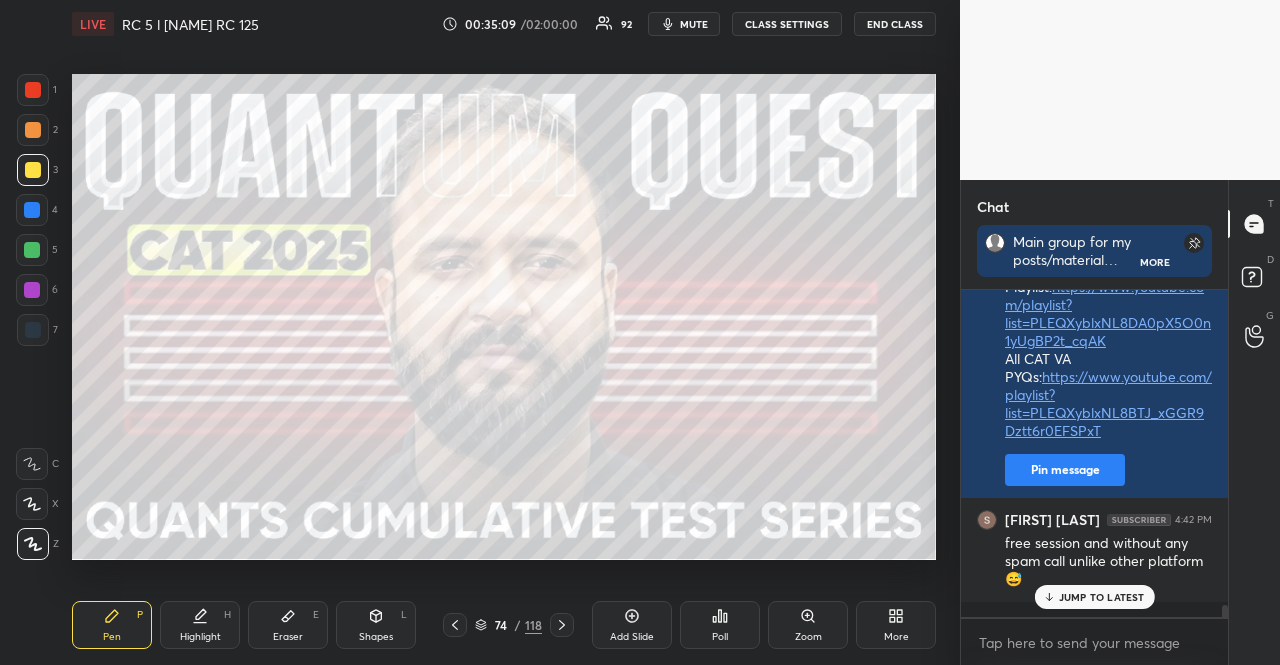 click at bounding box center (32, 290) 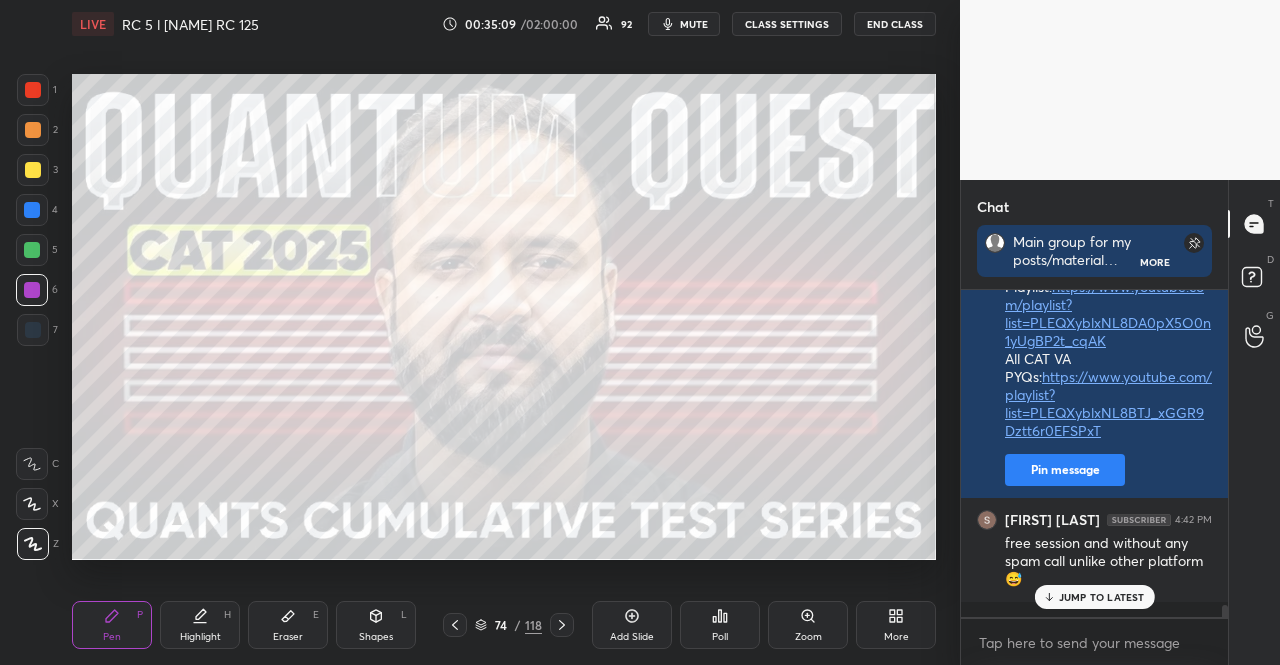 click at bounding box center [32, 290] 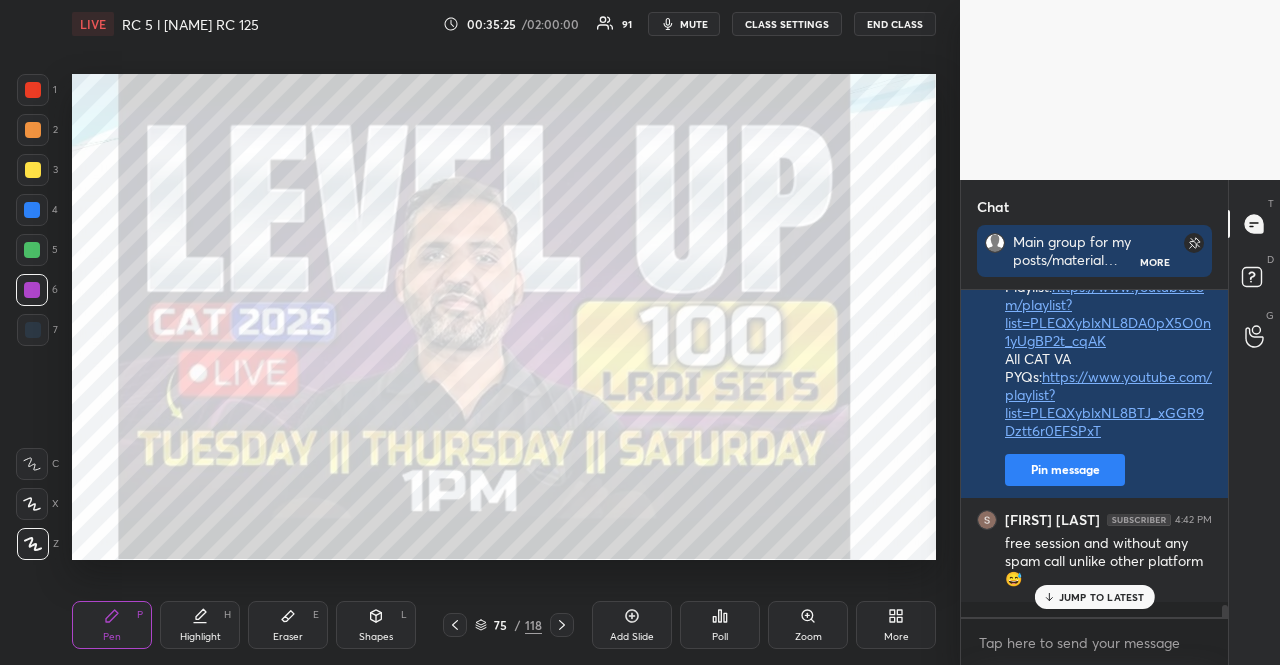 click on "75 / 118" at bounding box center (508, 625) 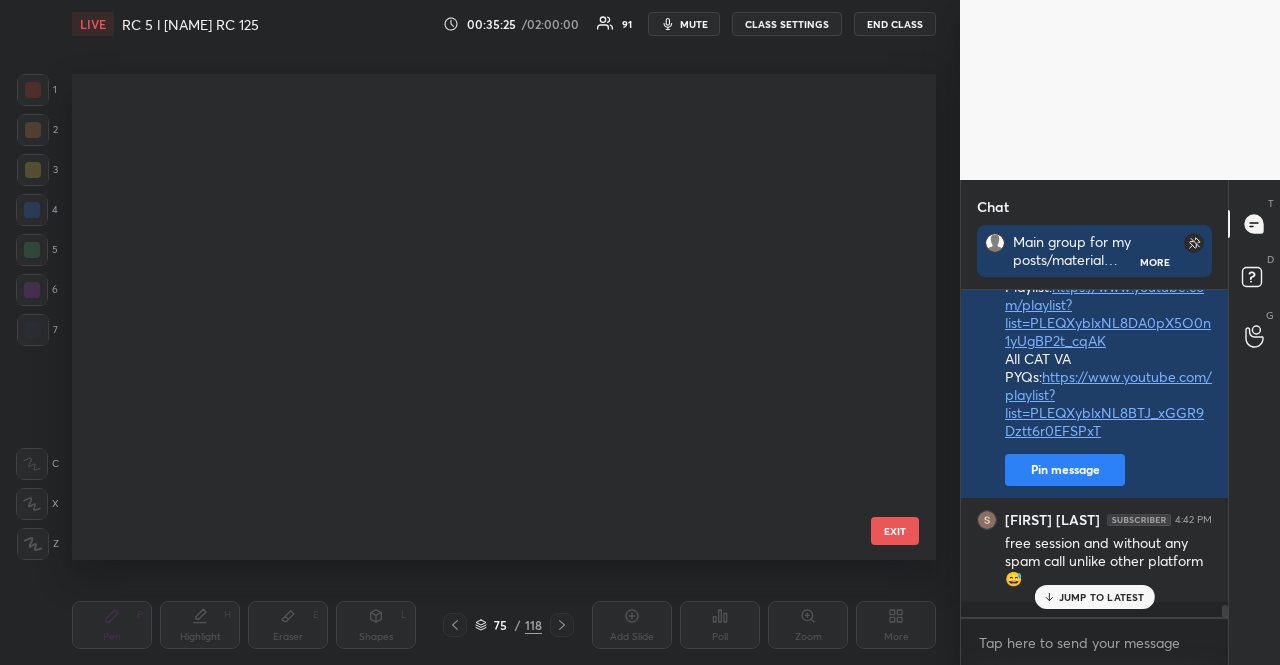 scroll, scrollTop: 3189, scrollLeft: 0, axis: vertical 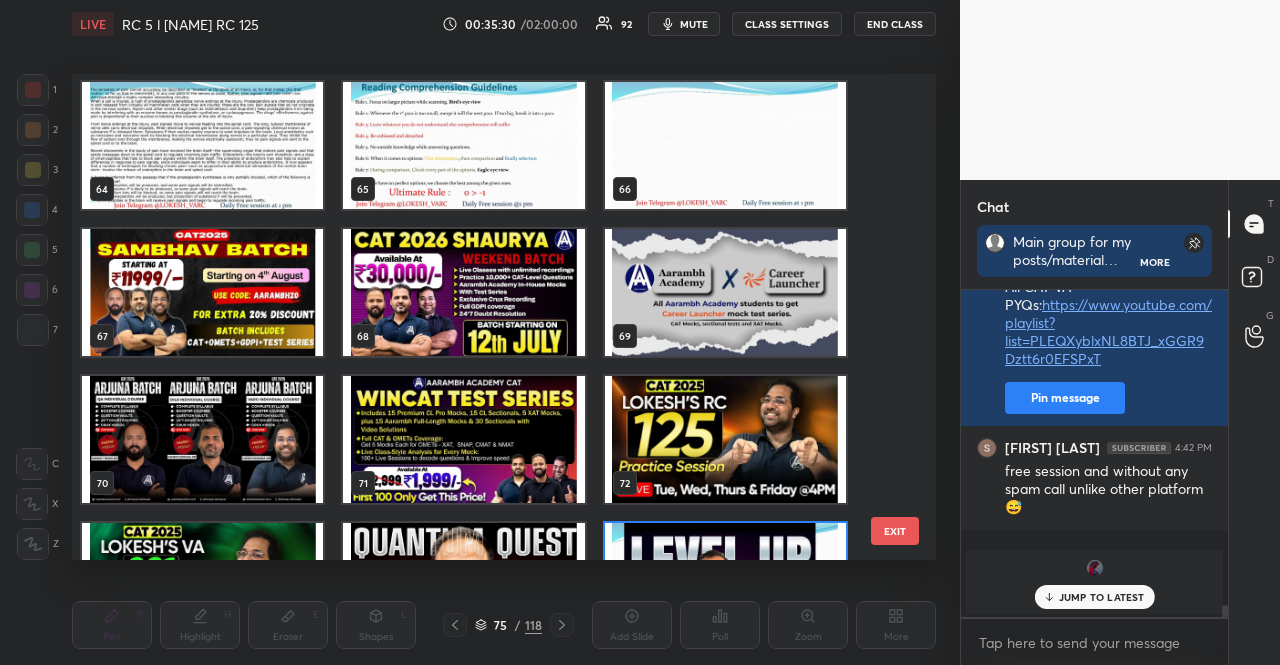 click at bounding box center (202, 292) 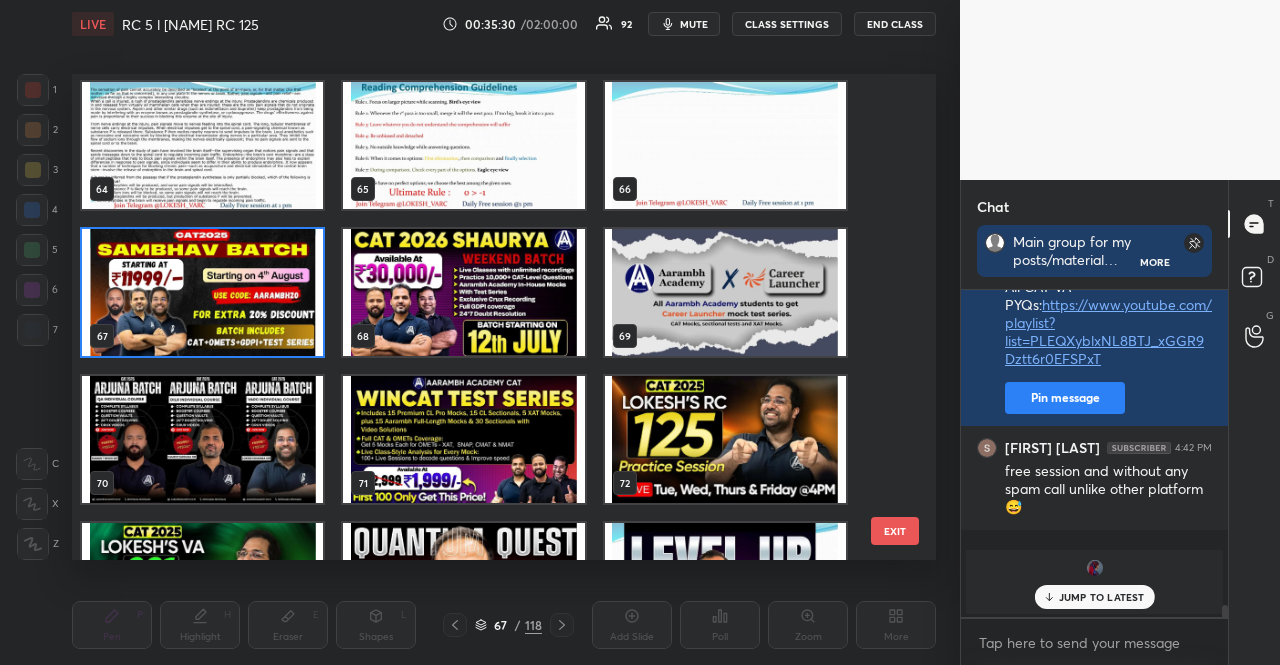 click at bounding box center (202, 292) 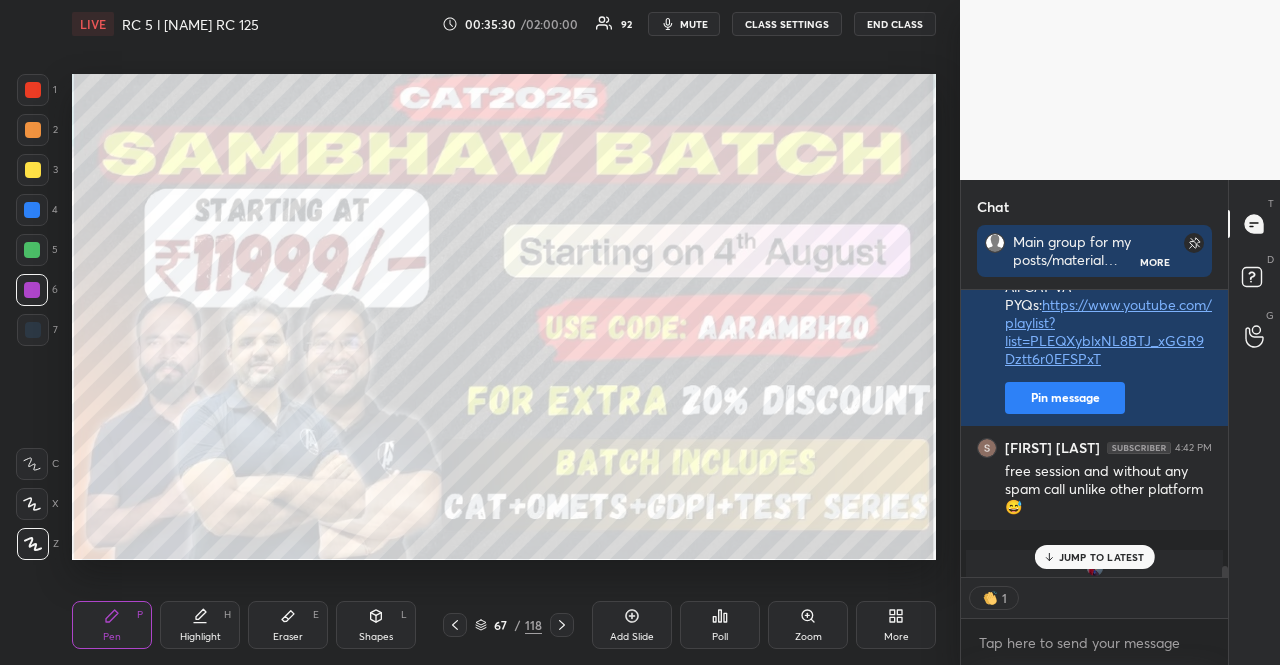 scroll, scrollTop: 281, scrollLeft: 261, axis: both 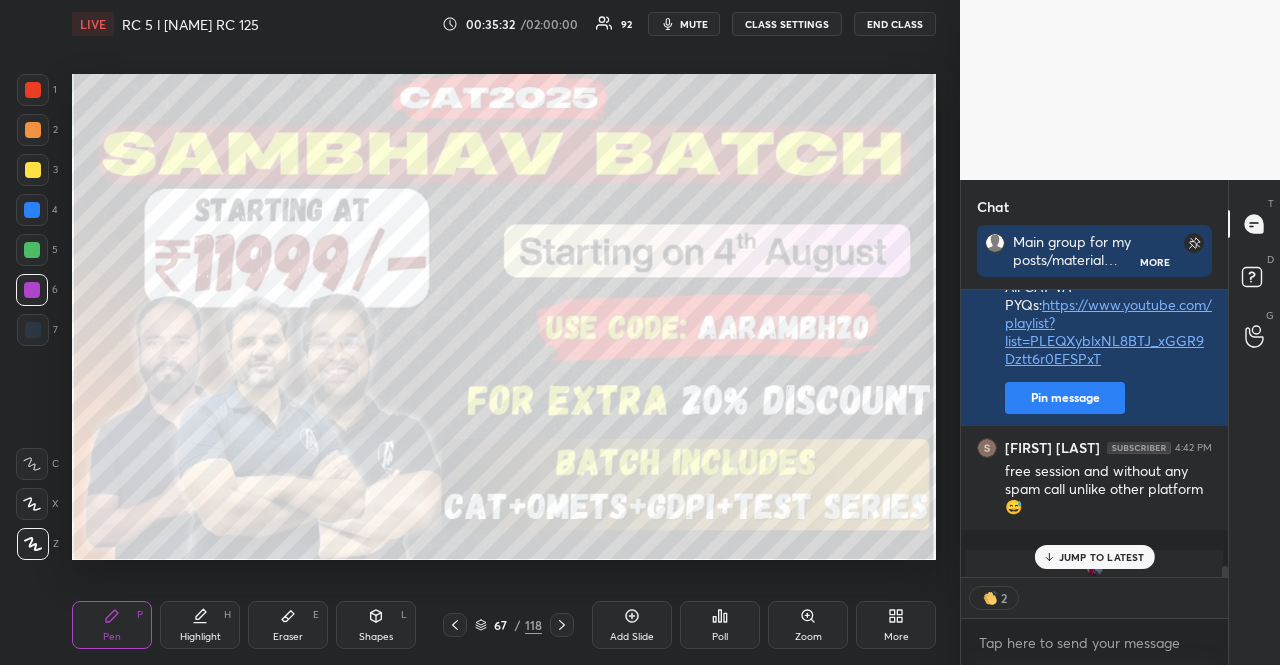 click at bounding box center [33, 170] 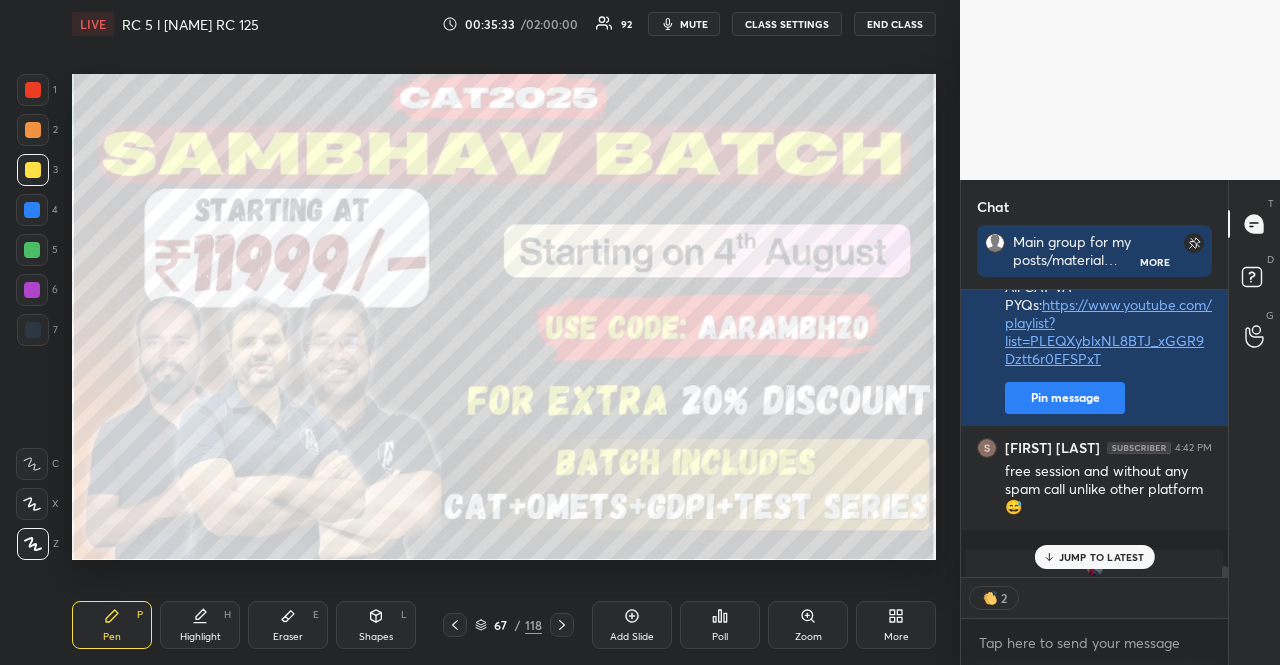 click at bounding box center (33, 170) 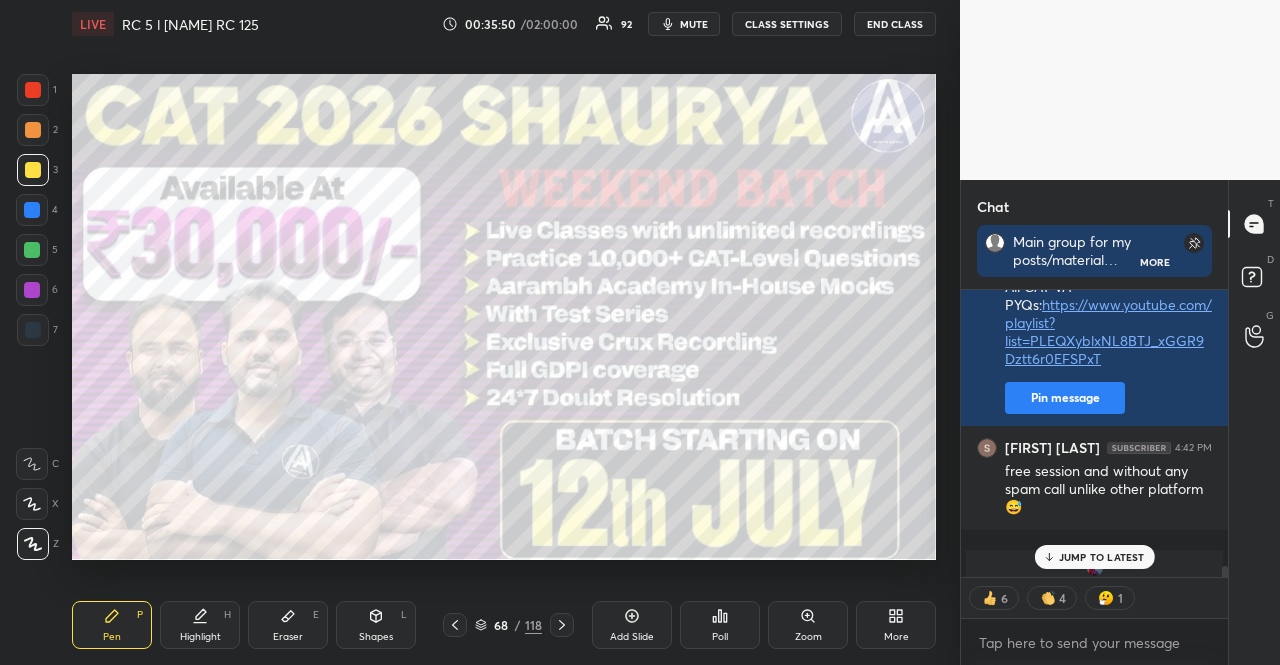 scroll, scrollTop: 6, scrollLeft: 6, axis: both 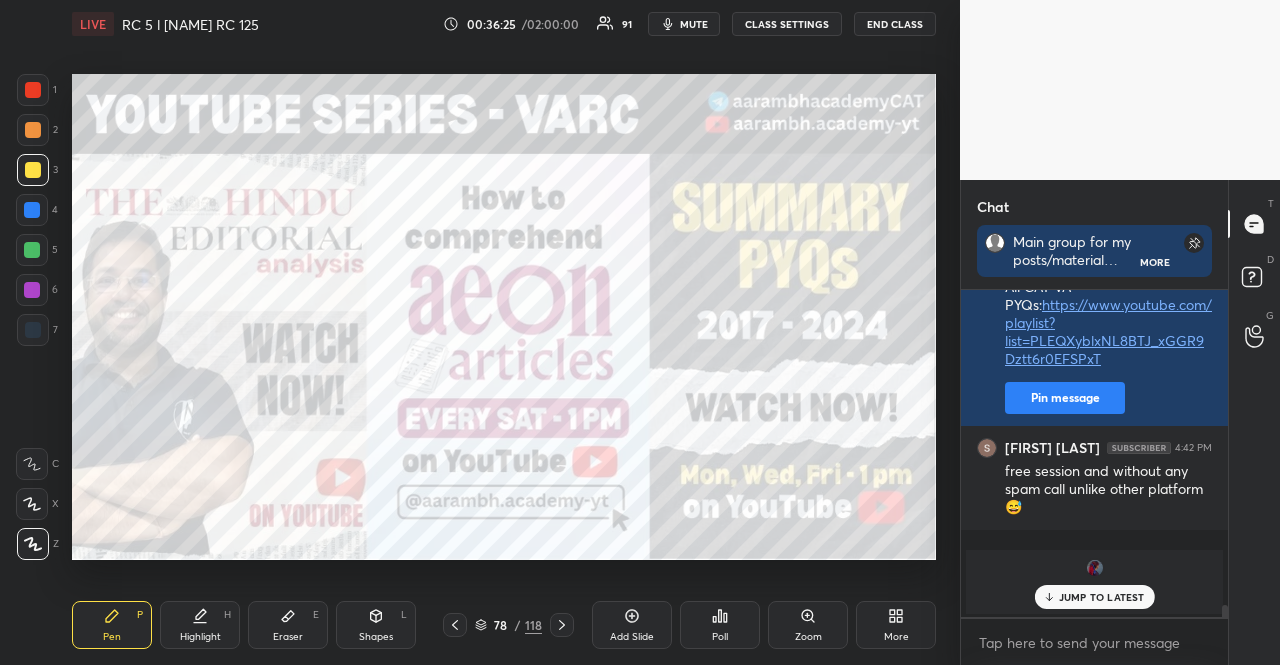 click on "1 2 3 4 5 6 7" at bounding box center (37, 214) 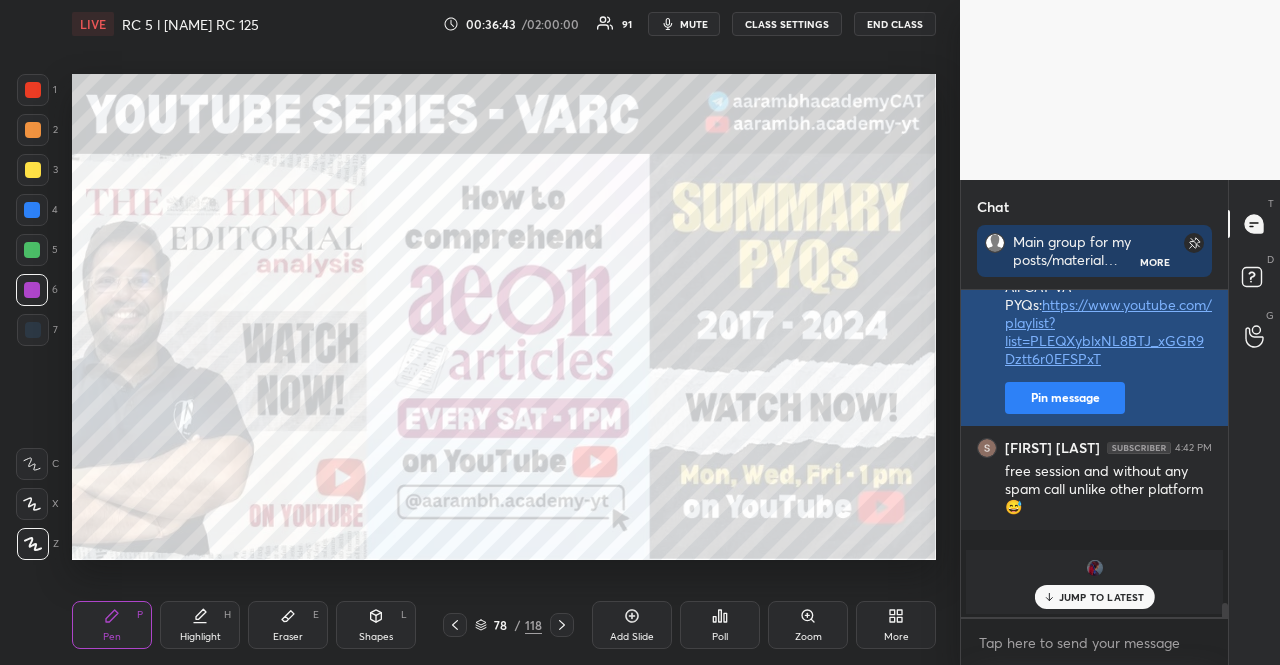 scroll, scrollTop: 8266, scrollLeft: 0, axis: vertical 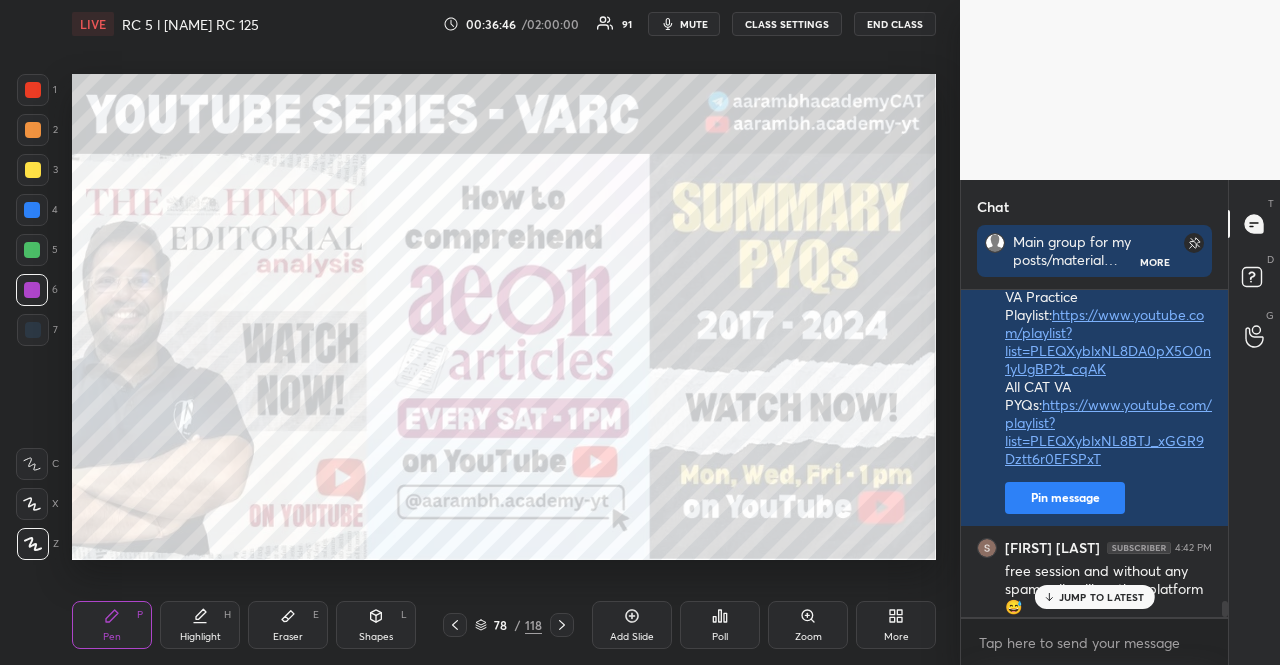click 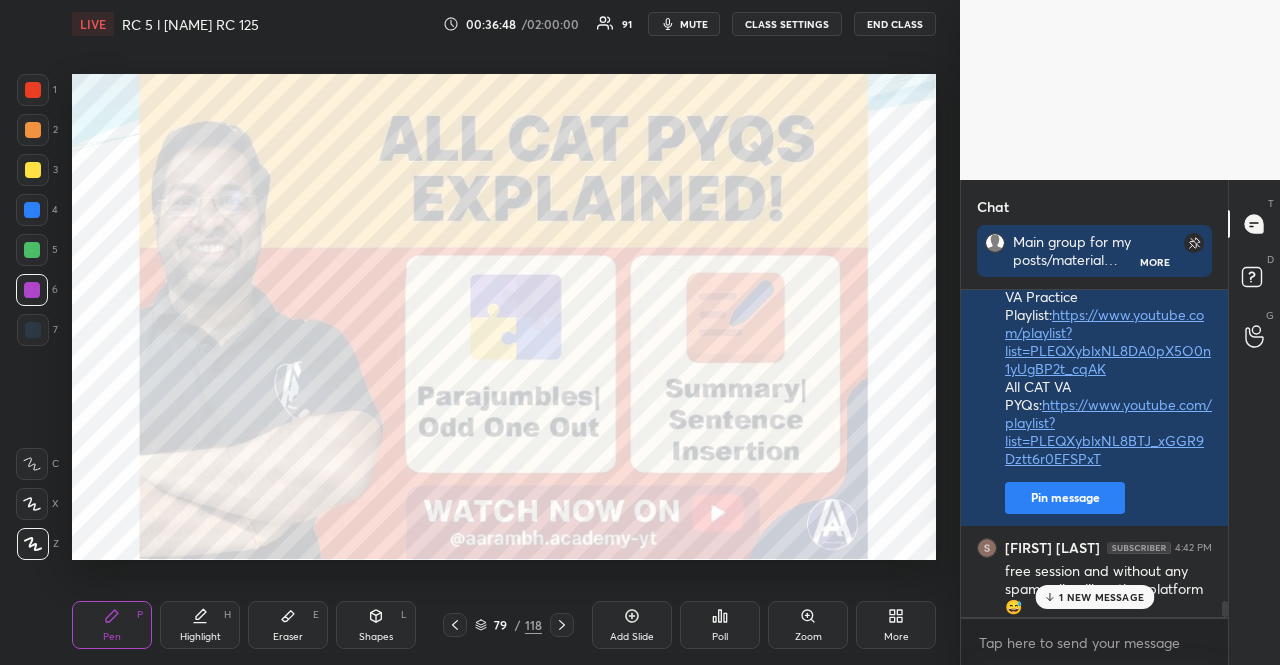 click at bounding box center [33, 90] 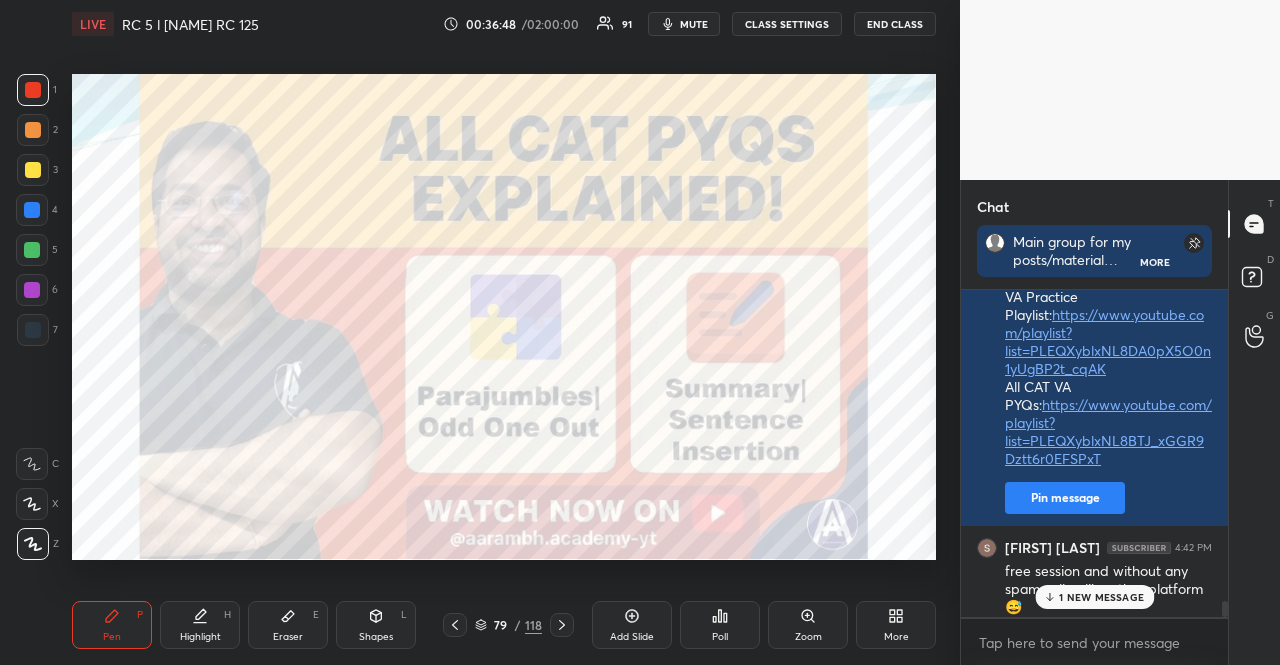 click at bounding box center (33, 170) 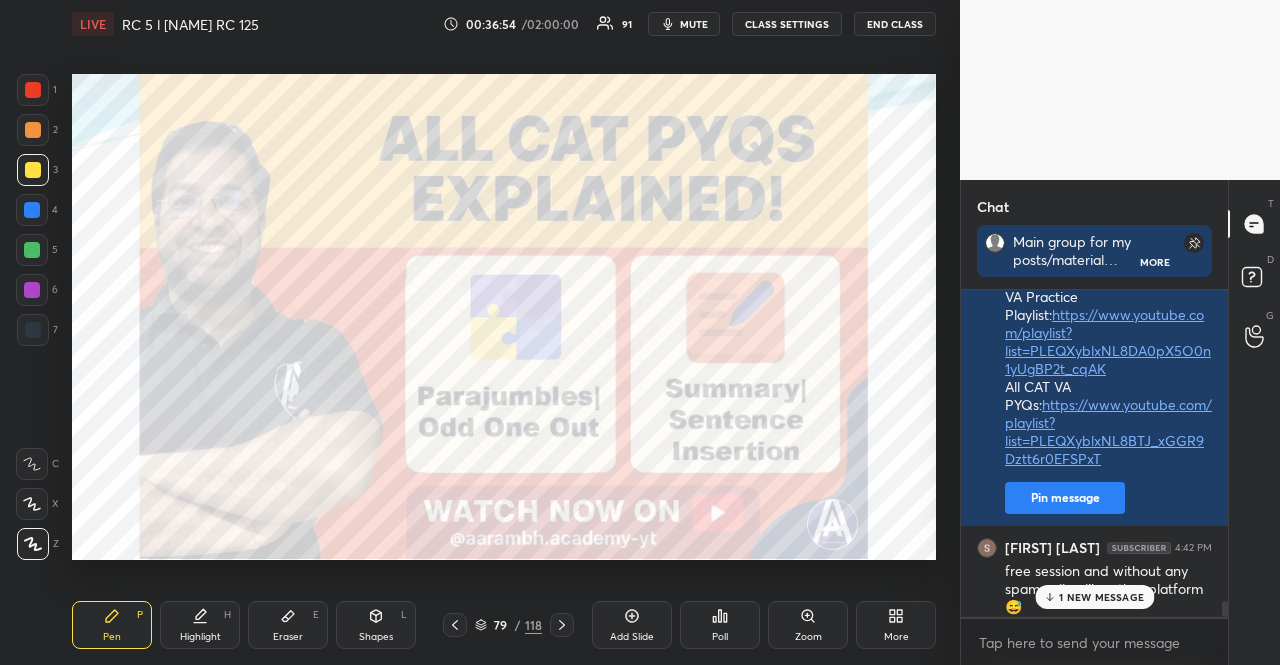 click on "79 / 118" at bounding box center (508, 625) 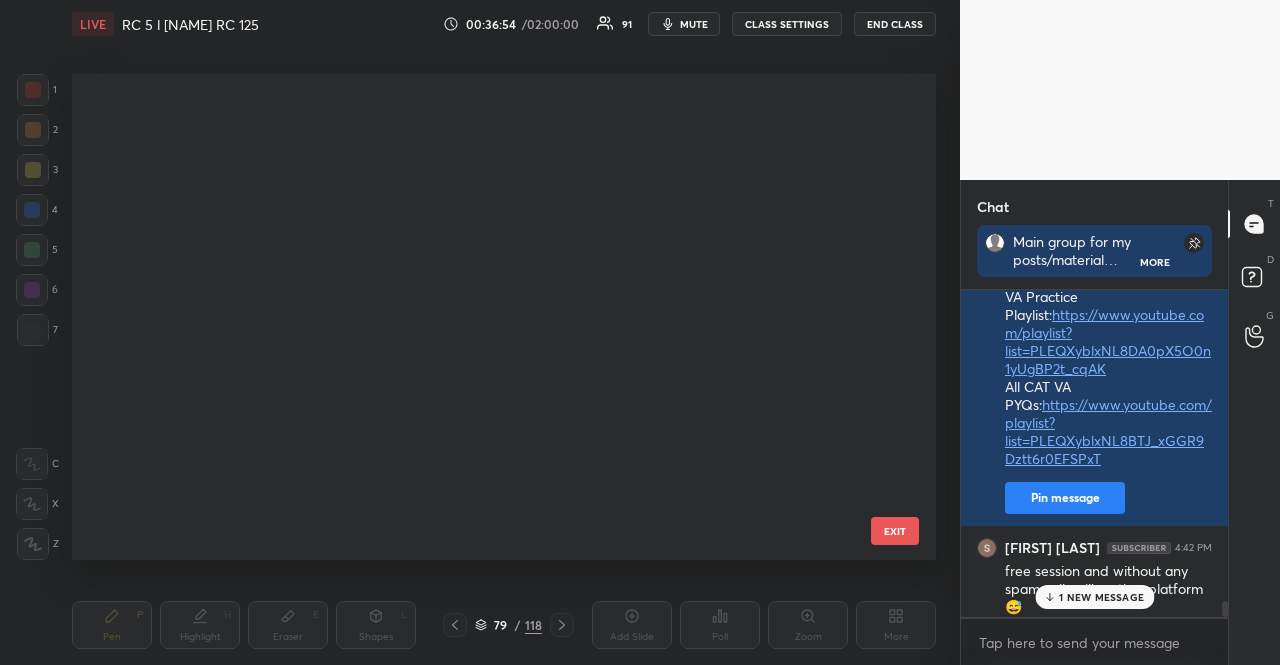 scroll, scrollTop: 3483, scrollLeft: 0, axis: vertical 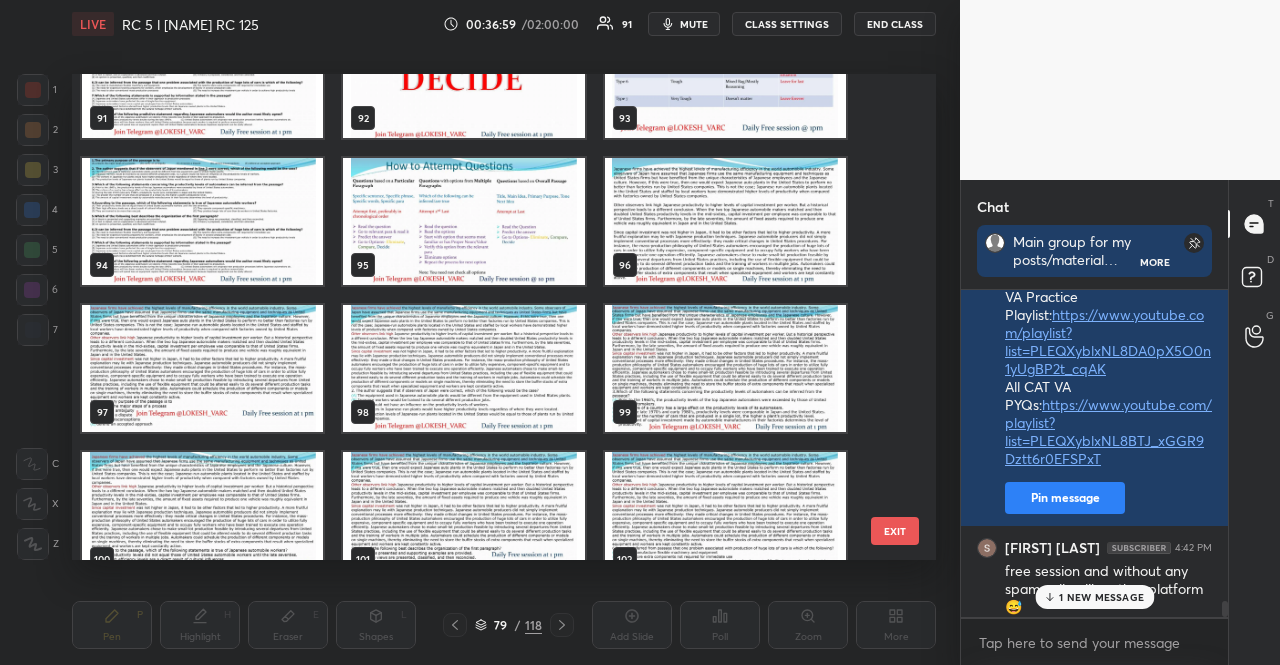 click at bounding box center [202, 368] 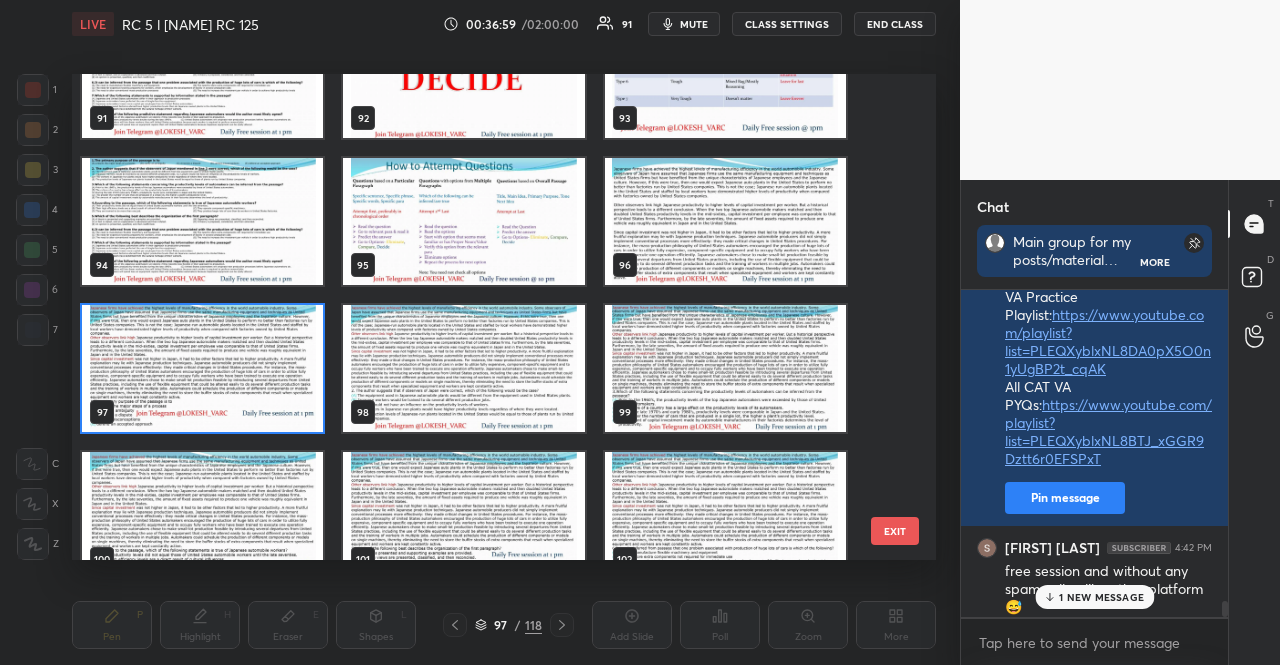 click at bounding box center (202, 368) 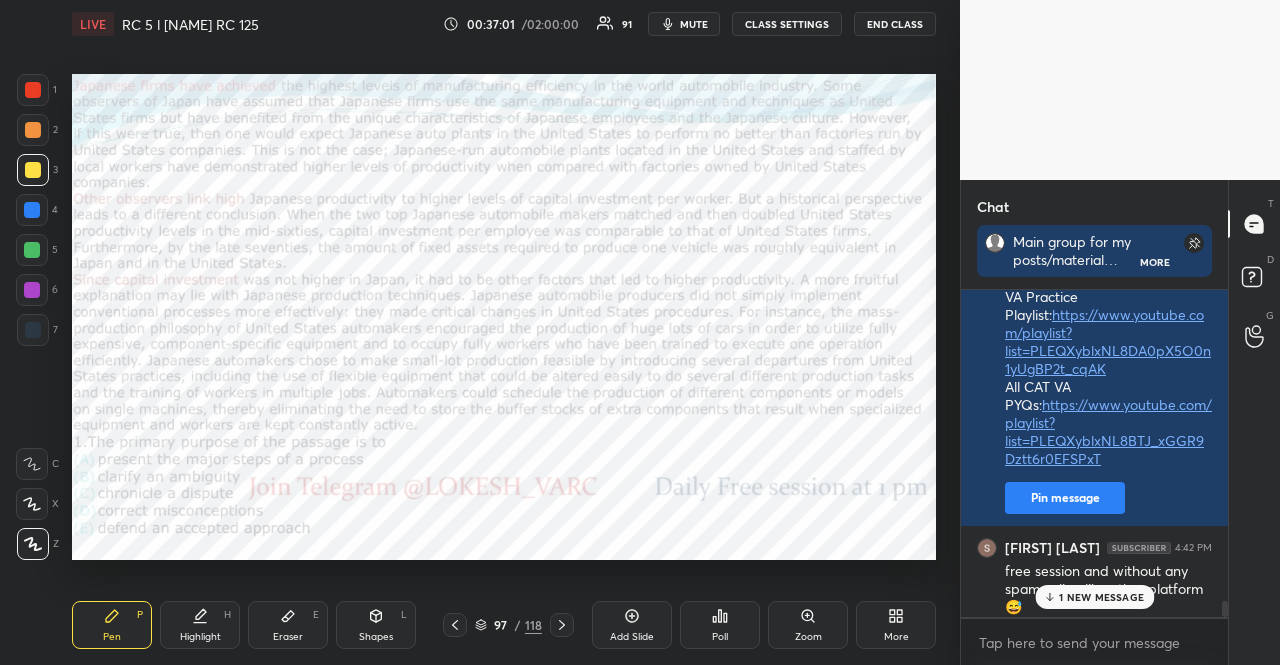 click at bounding box center (32, 290) 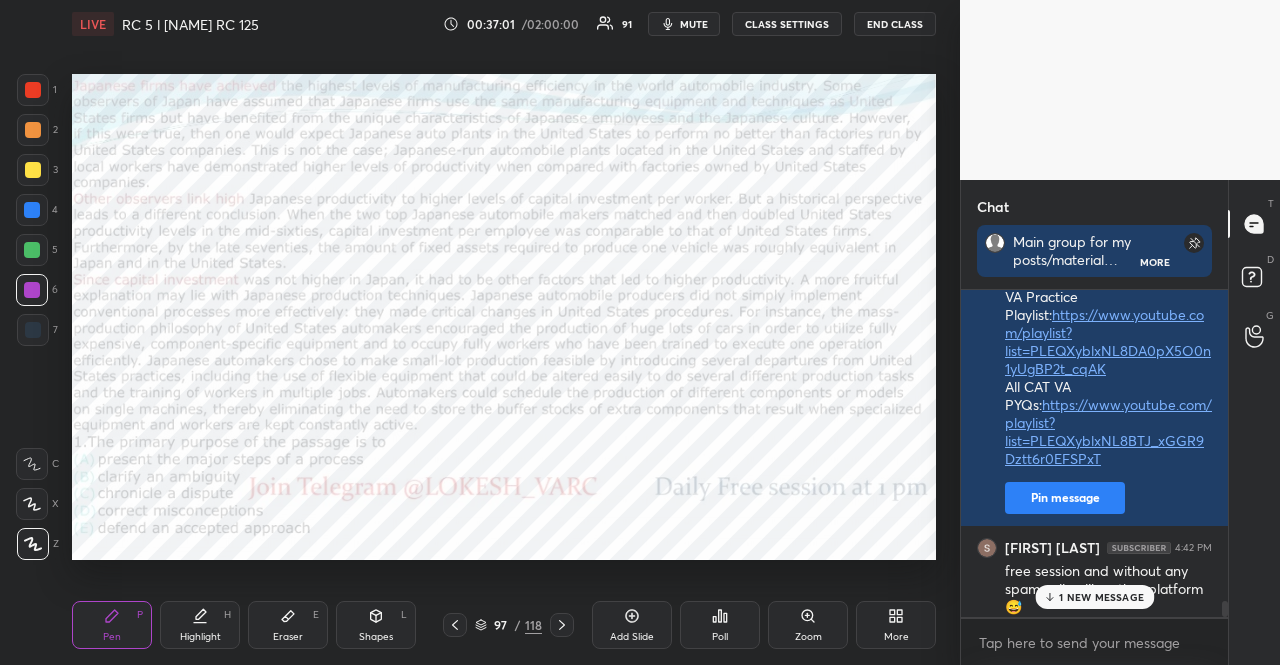click at bounding box center [33, 544] 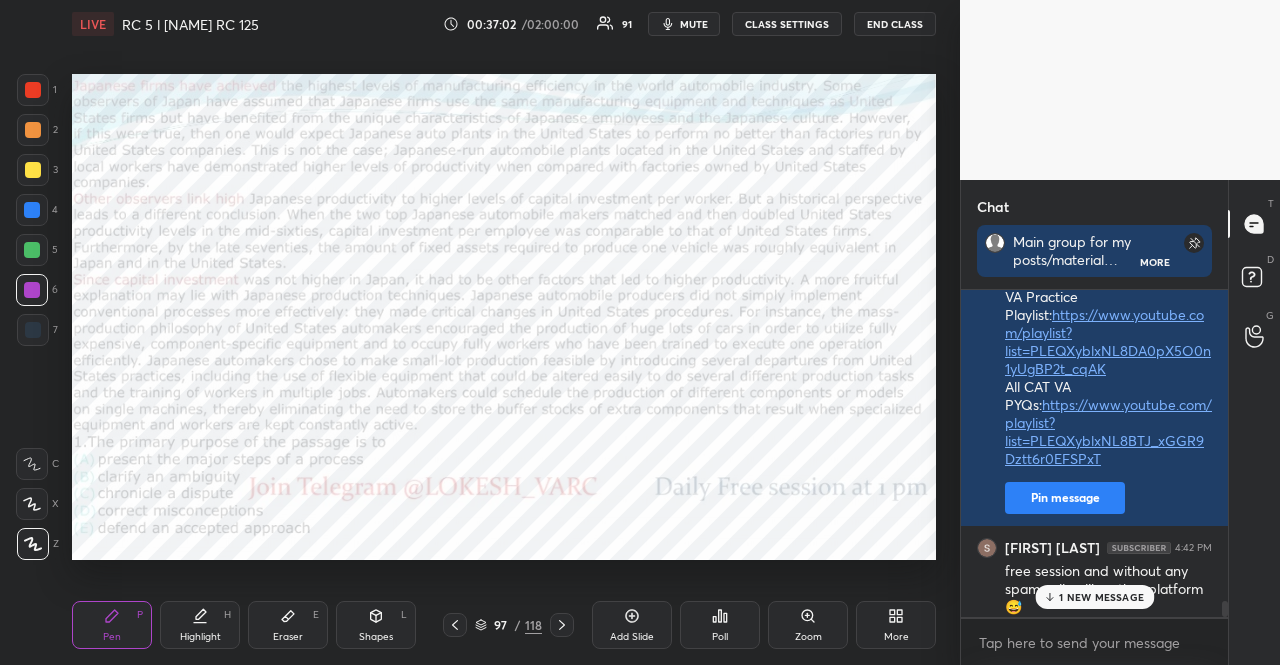 click 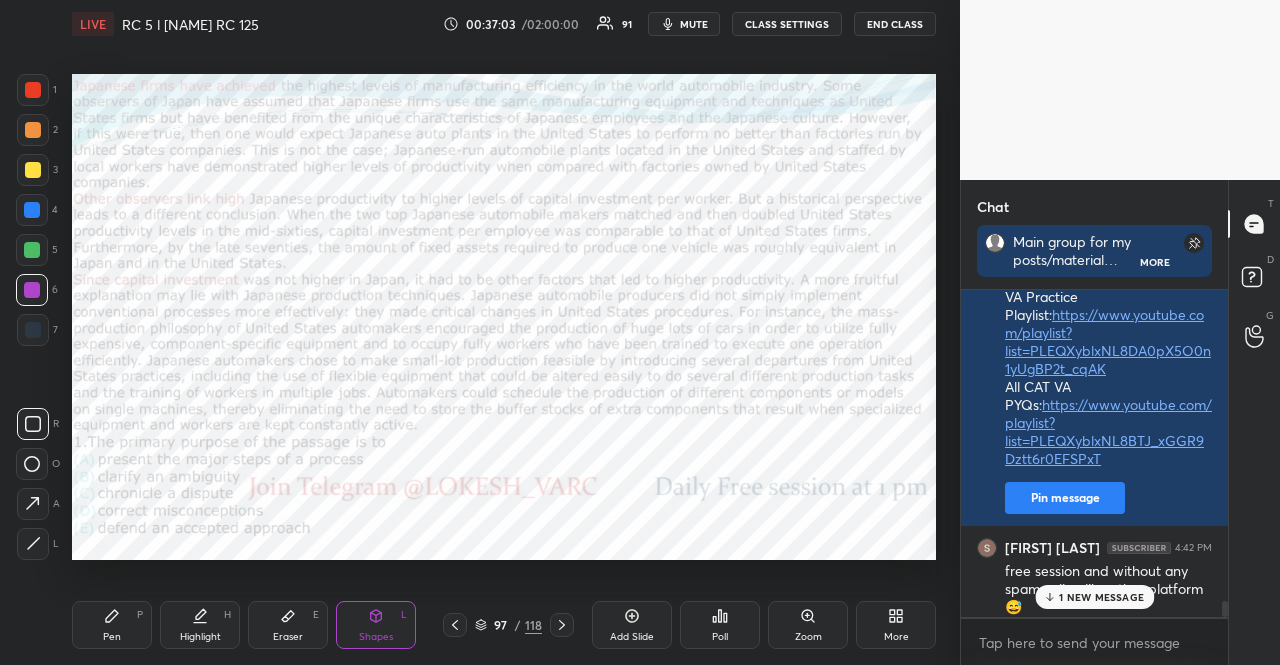 click on "1 NEW MESSAGE" at bounding box center (1094, 597) 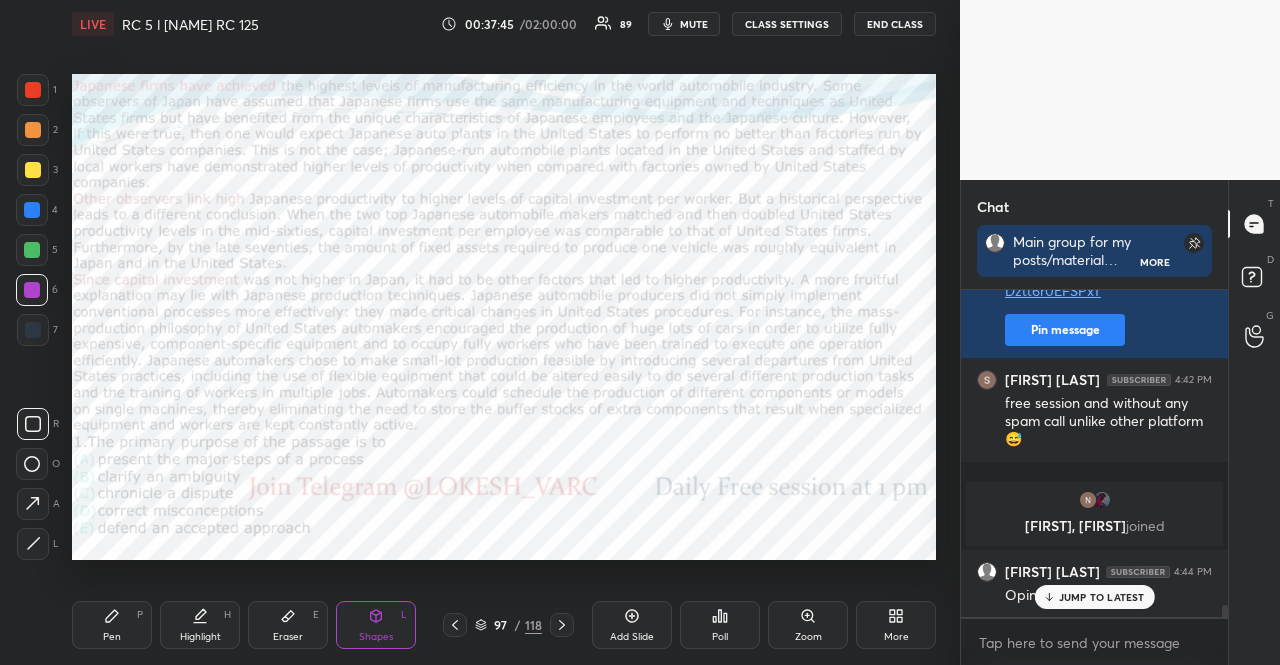 scroll, scrollTop: 8518, scrollLeft: 0, axis: vertical 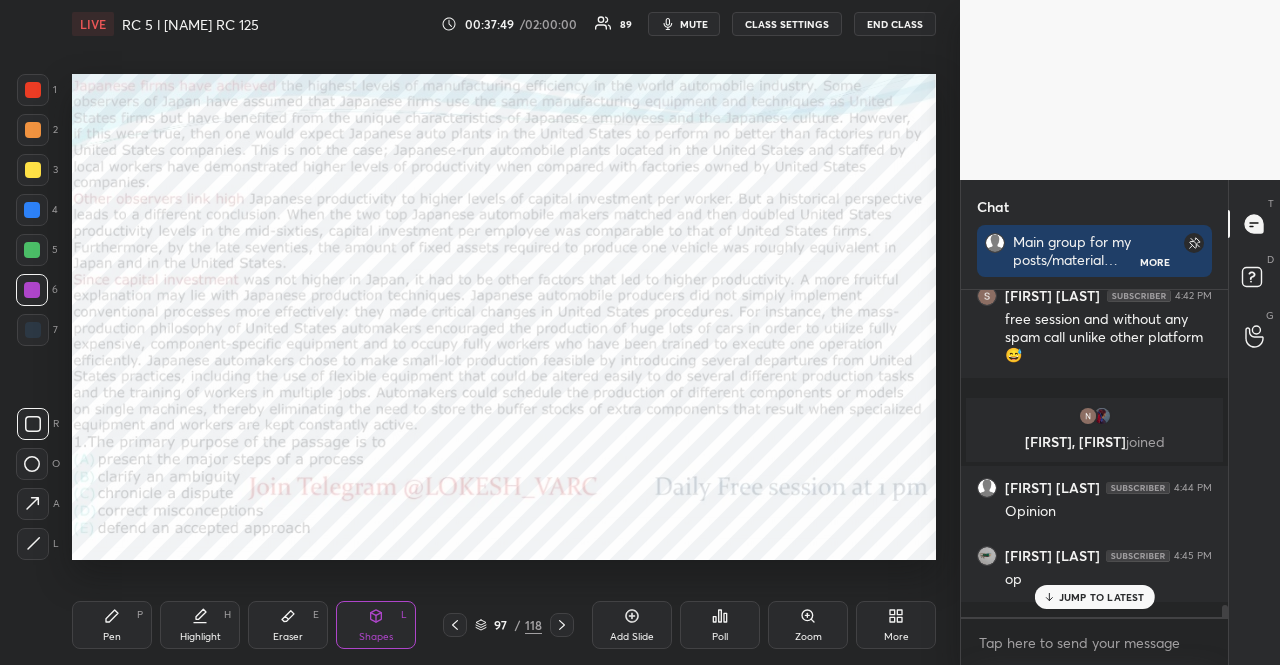 click at bounding box center (33, 90) 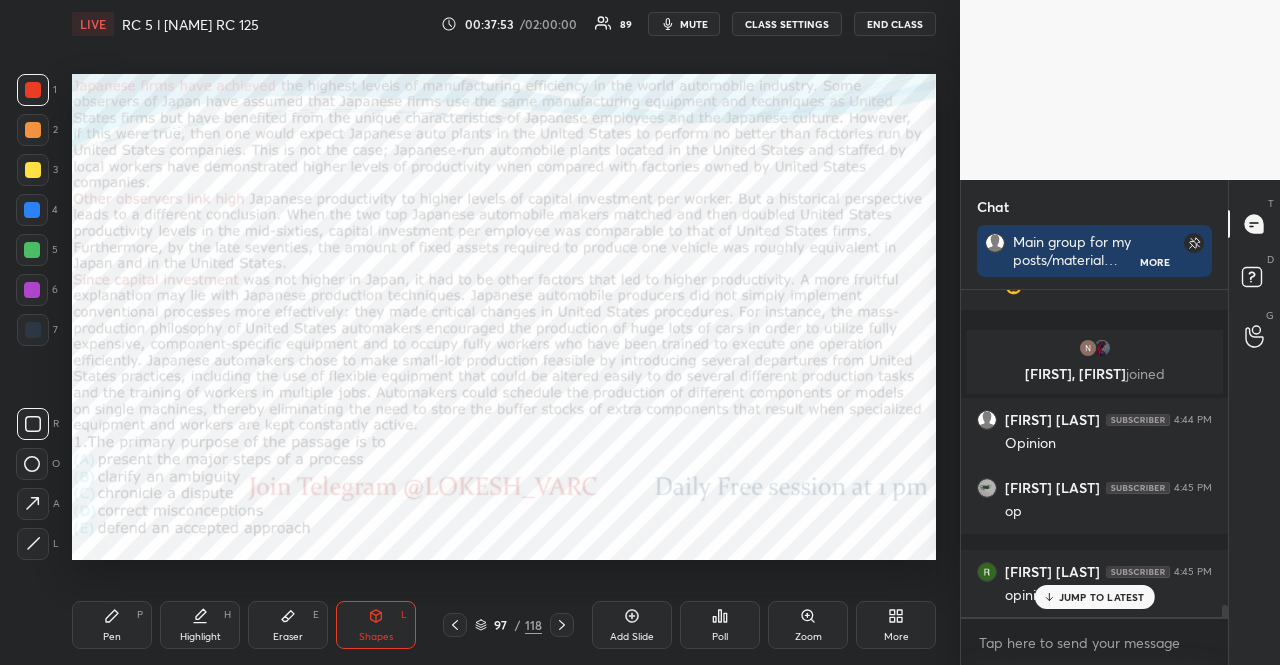 scroll, scrollTop: 8606, scrollLeft: 0, axis: vertical 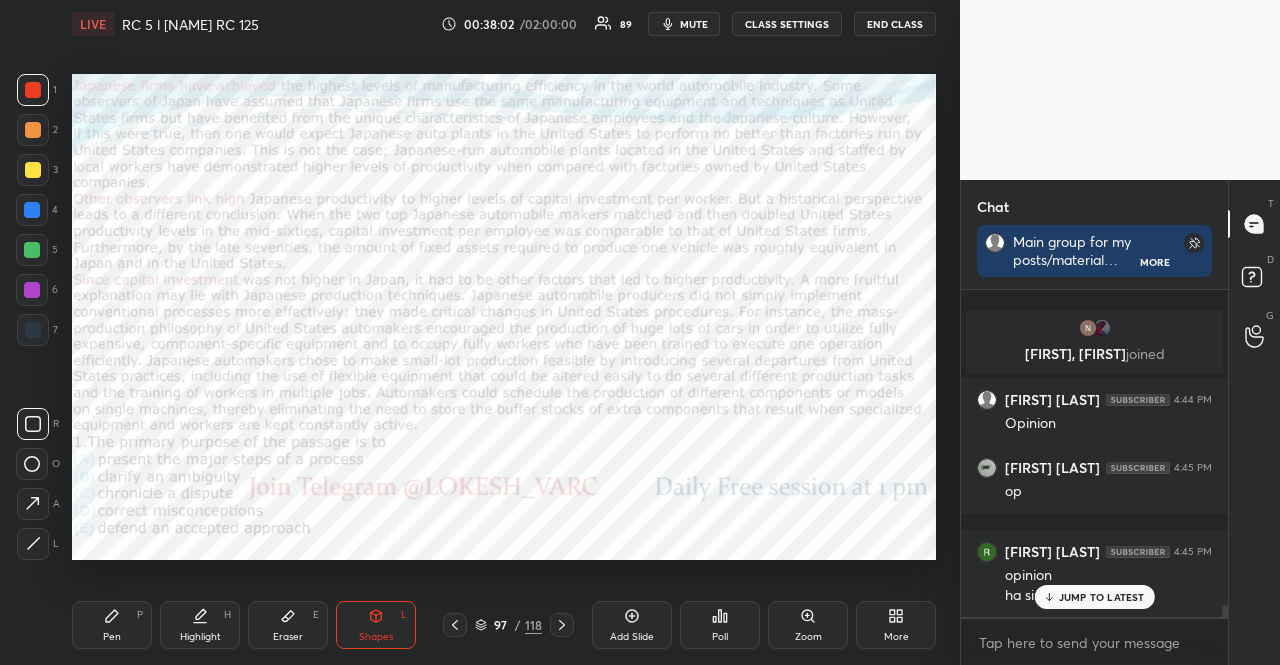 click at bounding box center (33, 130) 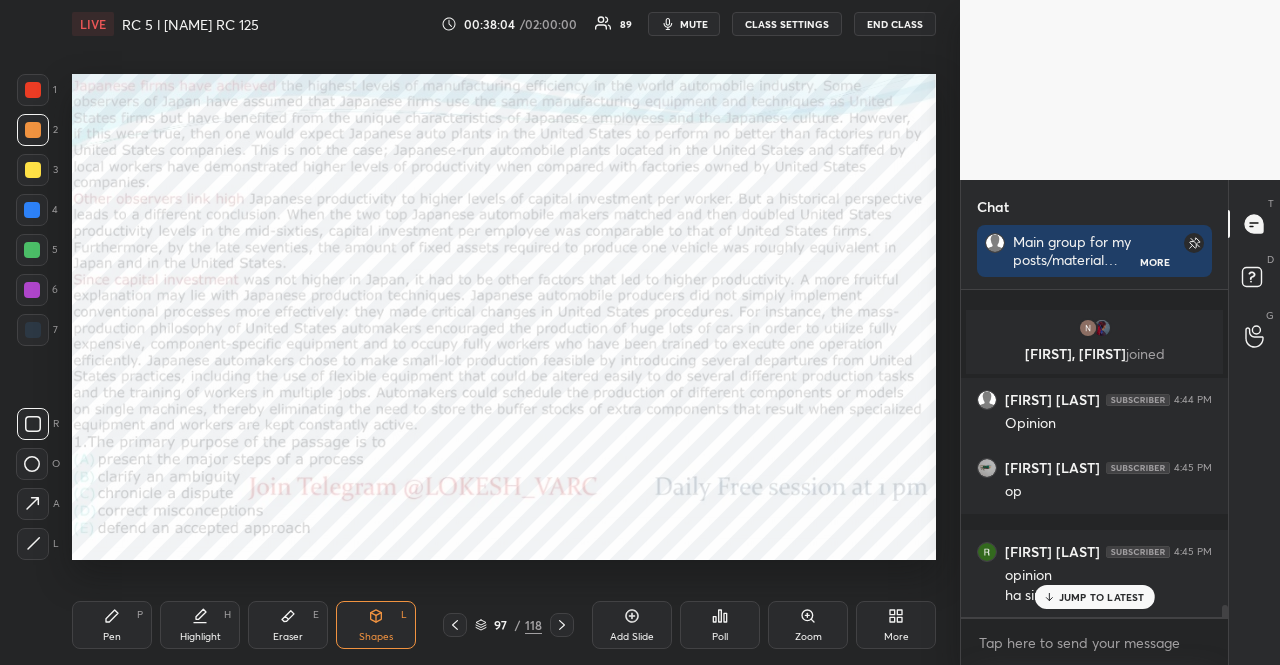 scroll, scrollTop: 281, scrollLeft: 261, axis: both 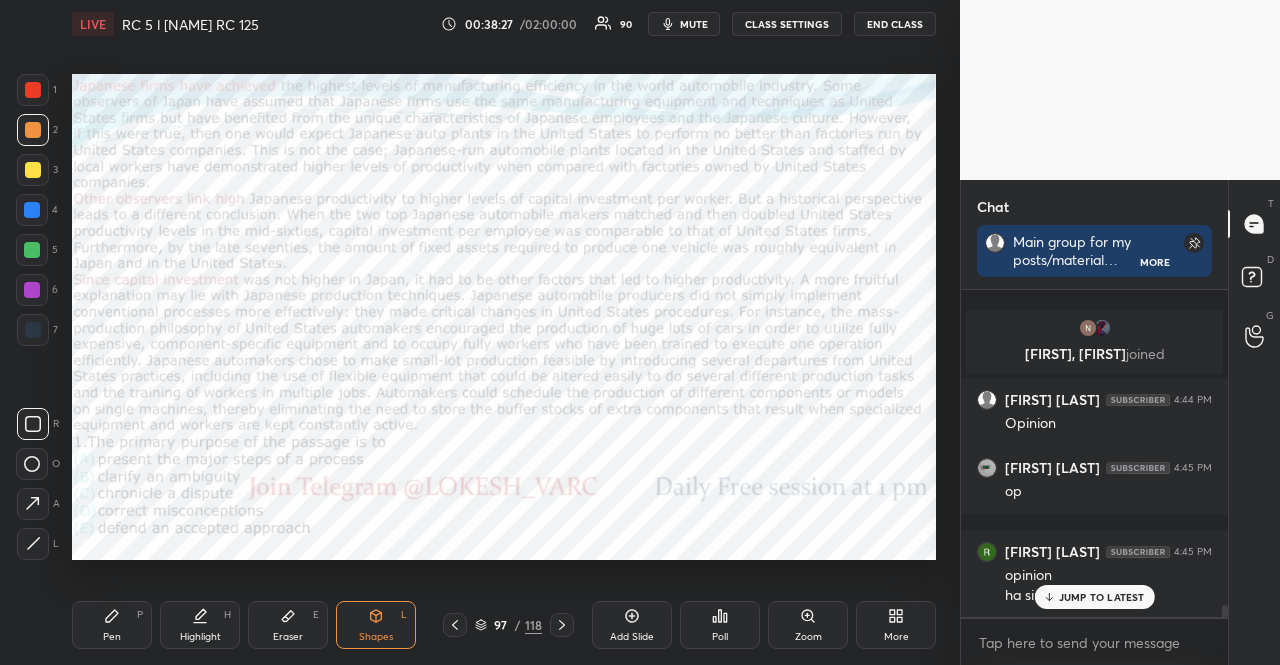 click 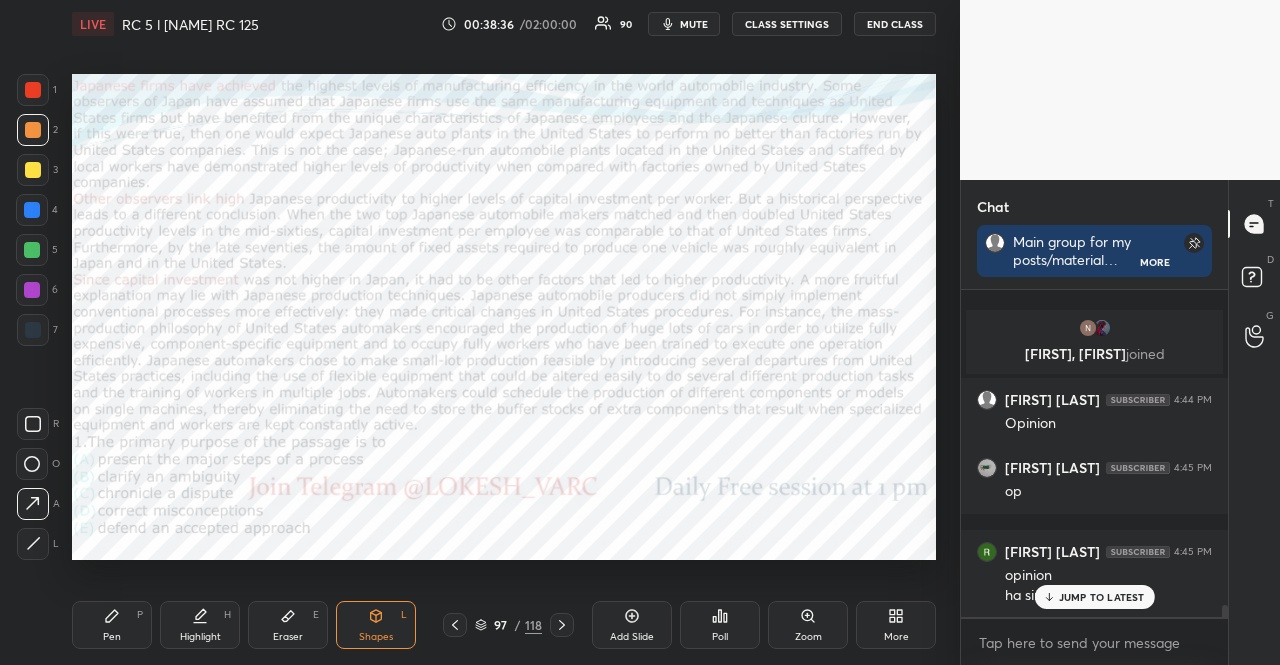 click at bounding box center (33, 90) 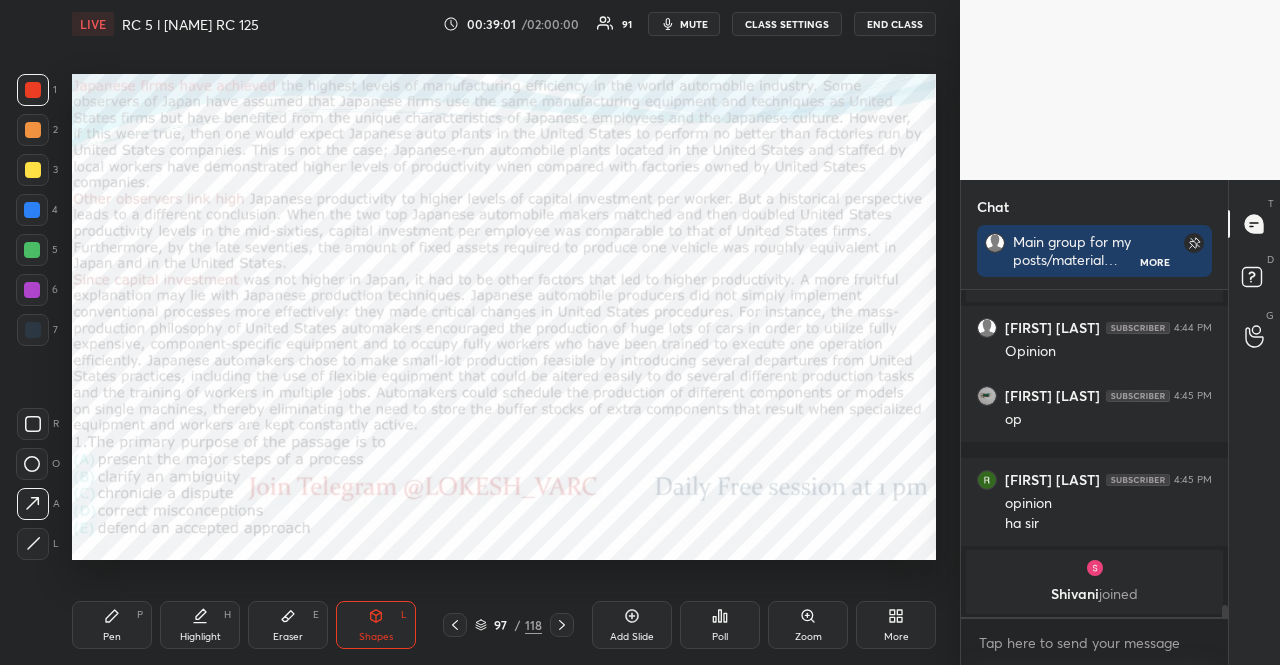 scroll, scrollTop: 8746, scrollLeft: 0, axis: vertical 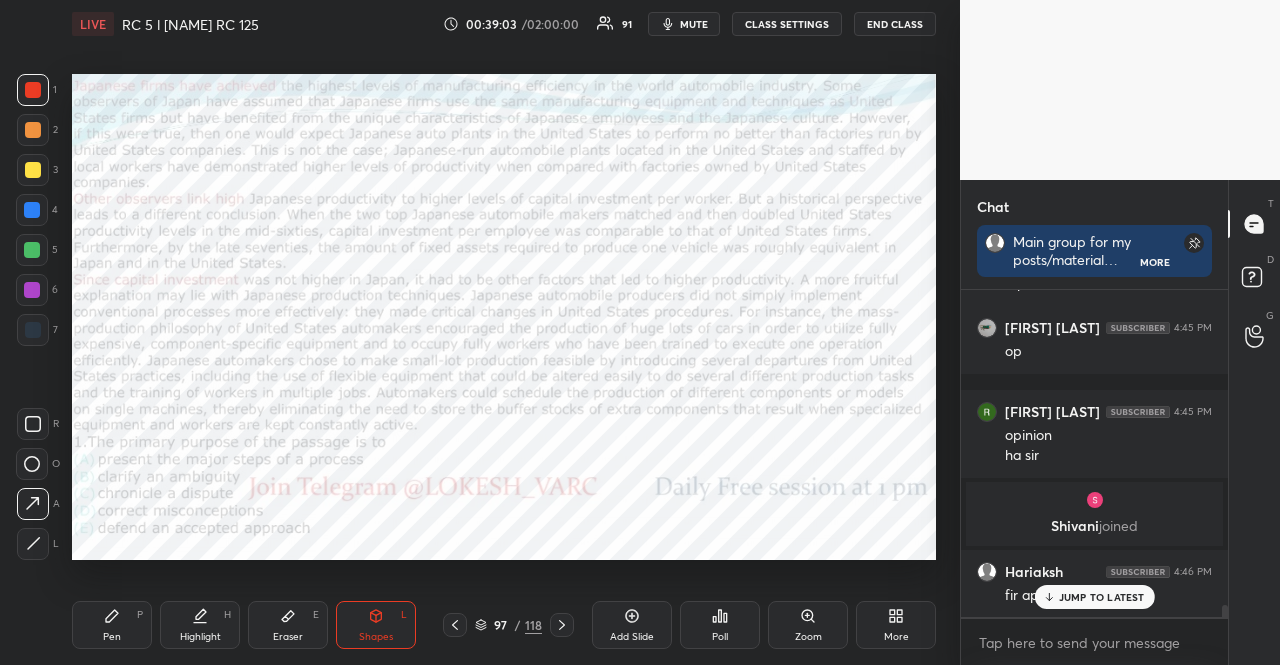 click at bounding box center [33, 90] 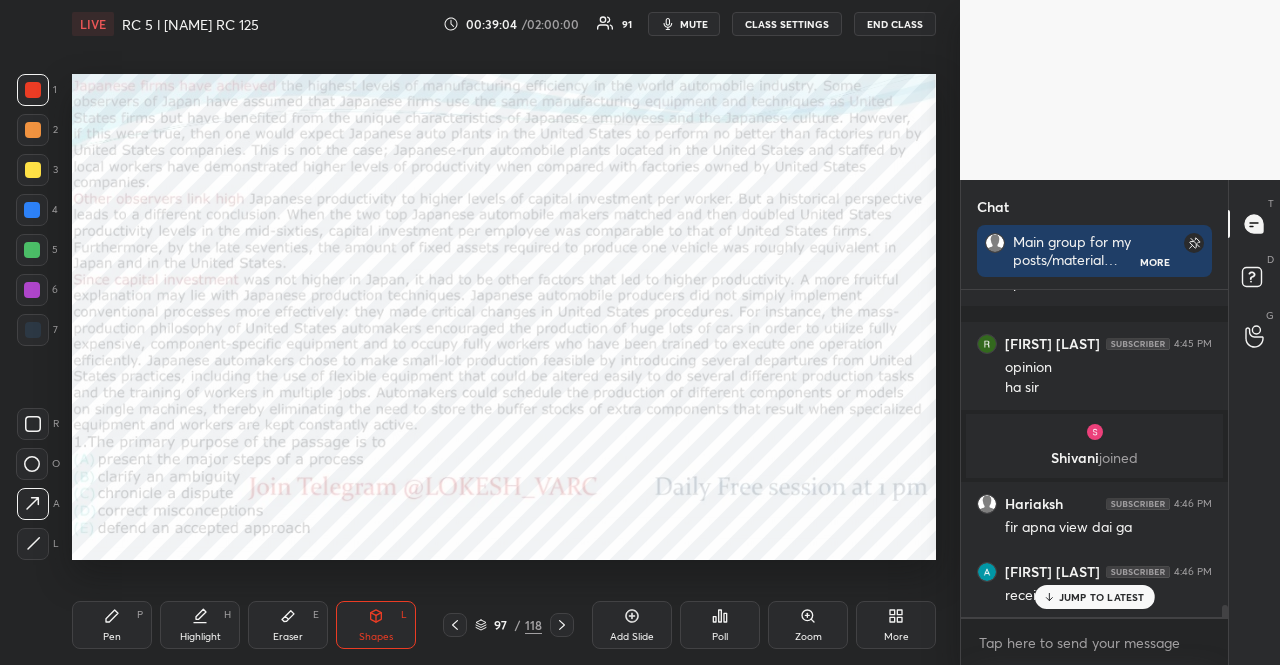 scroll, scrollTop: 8966, scrollLeft: 0, axis: vertical 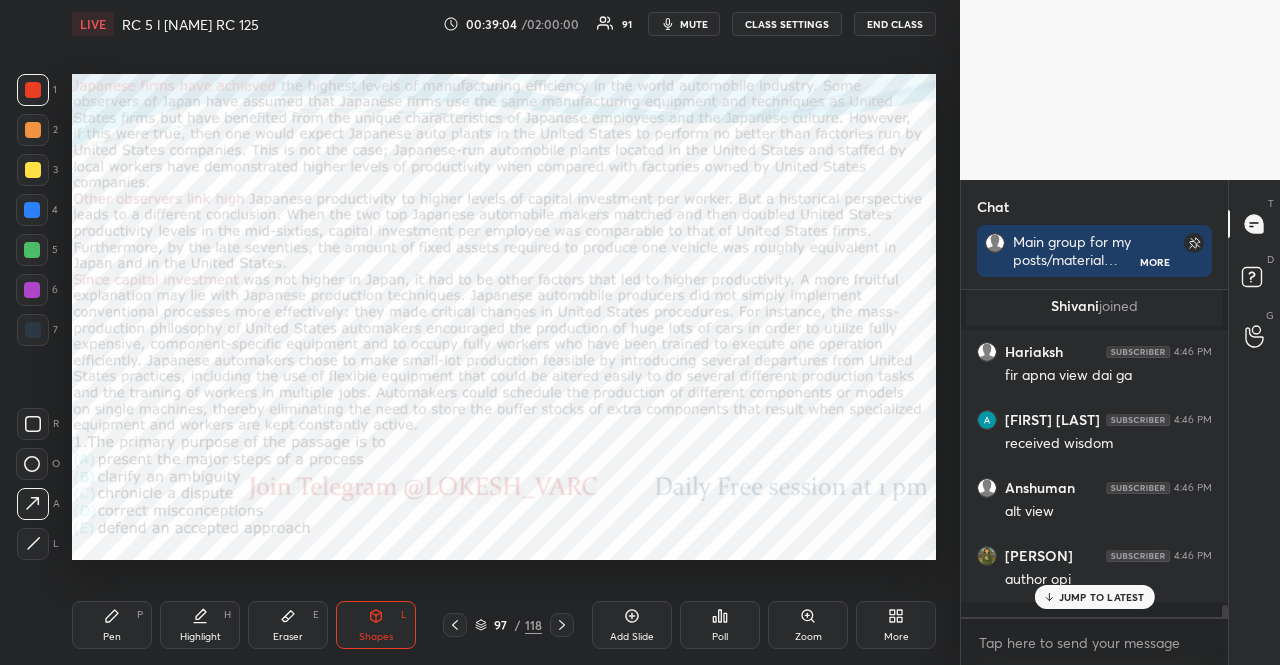 click 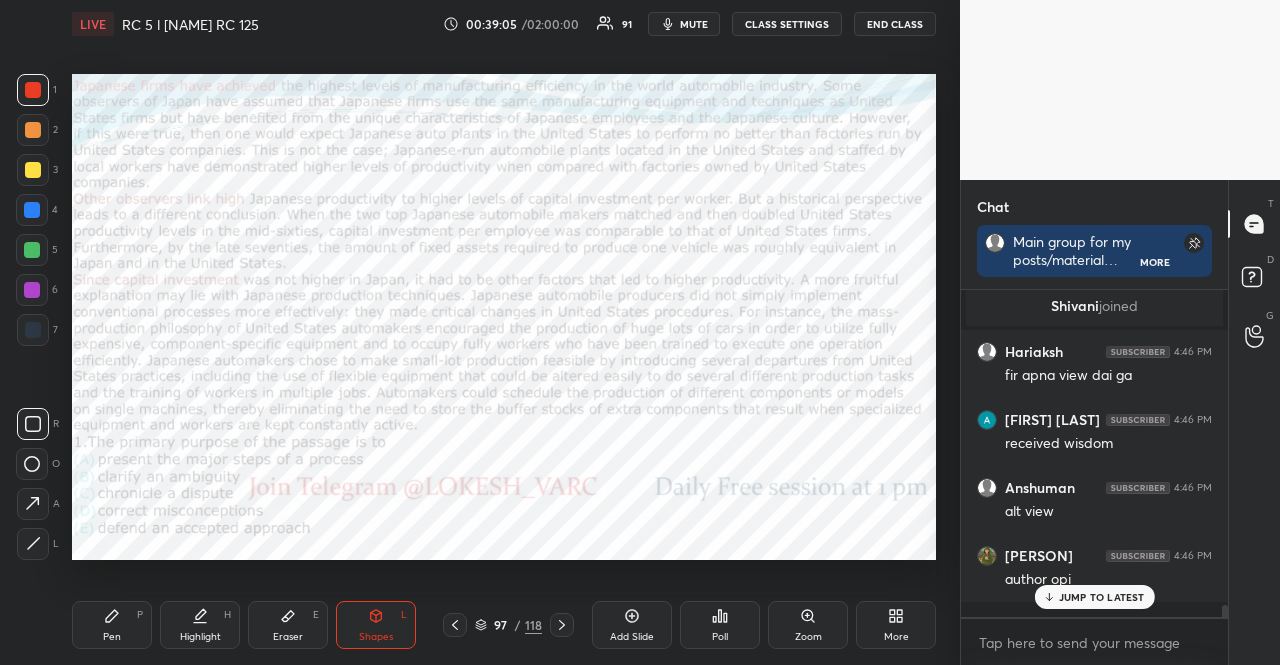 click on "Shapes L" at bounding box center (376, 625) 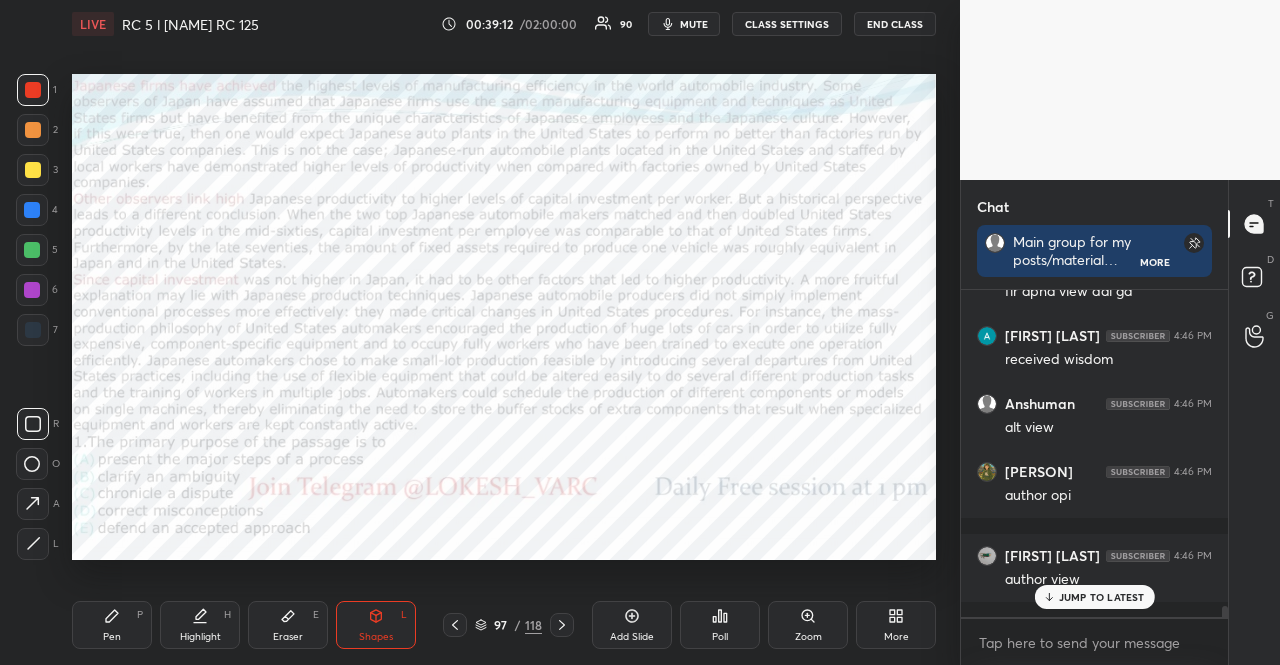 scroll, scrollTop: 9118, scrollLeft: 0, axis: vertical 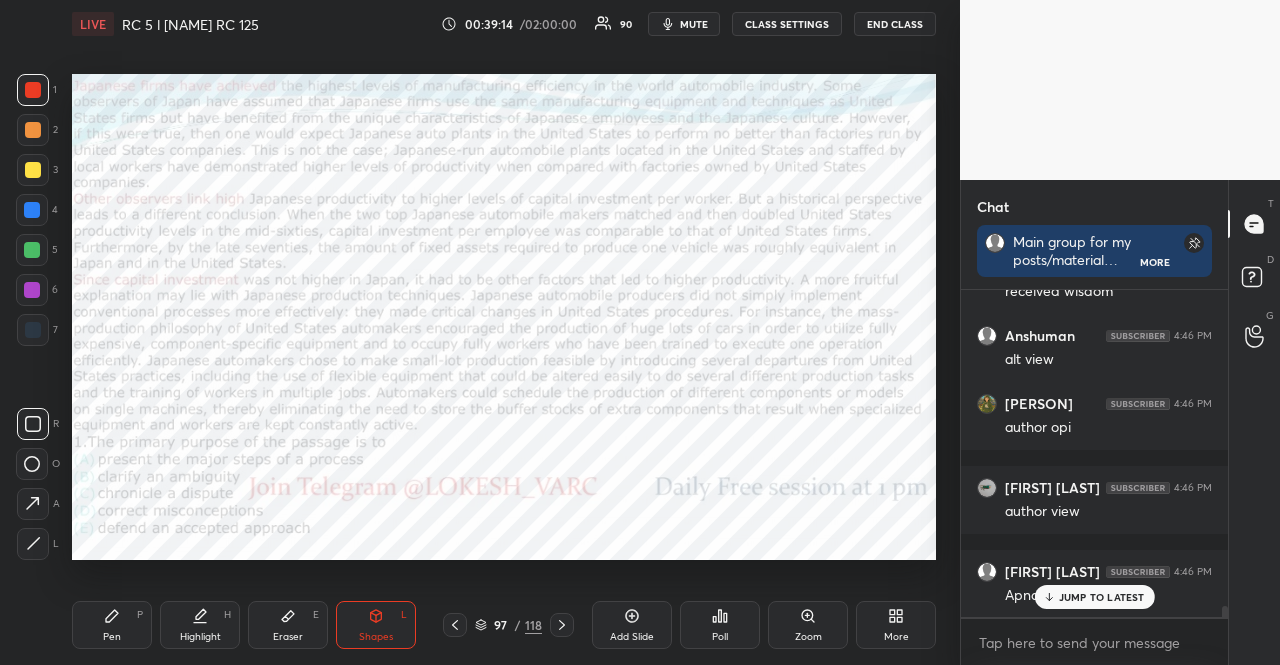 click on "Pen" at bounding box center [112, 637] 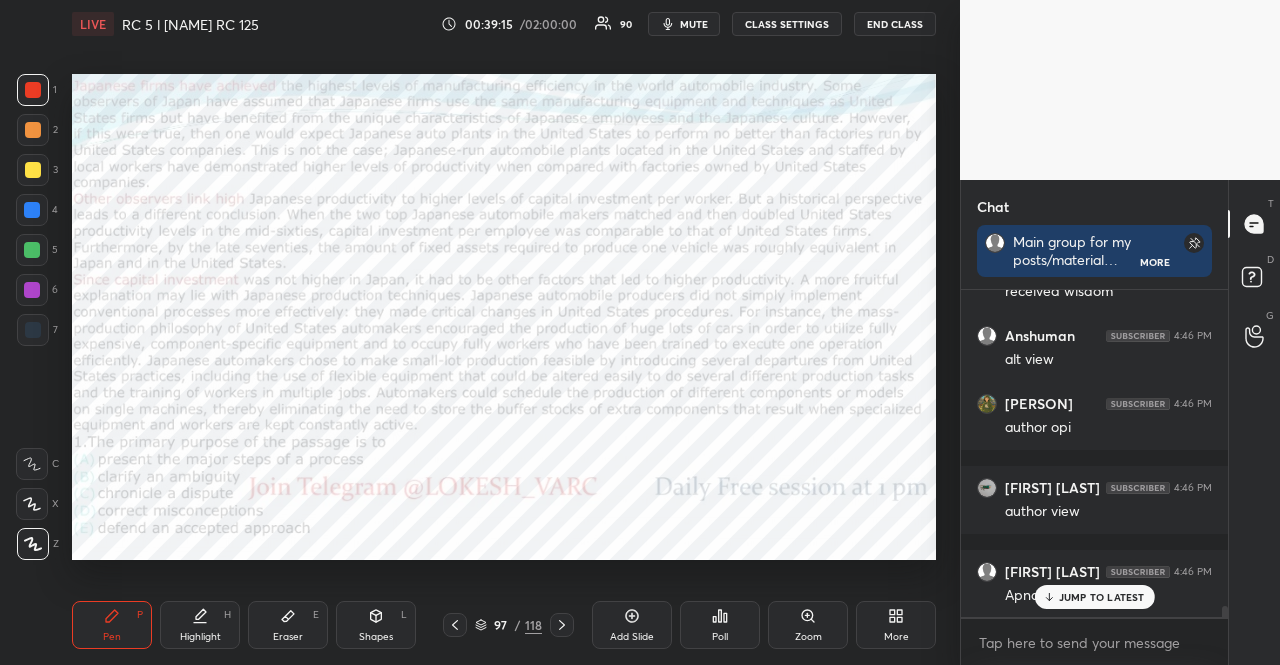 click at bounding box center (32, 464) 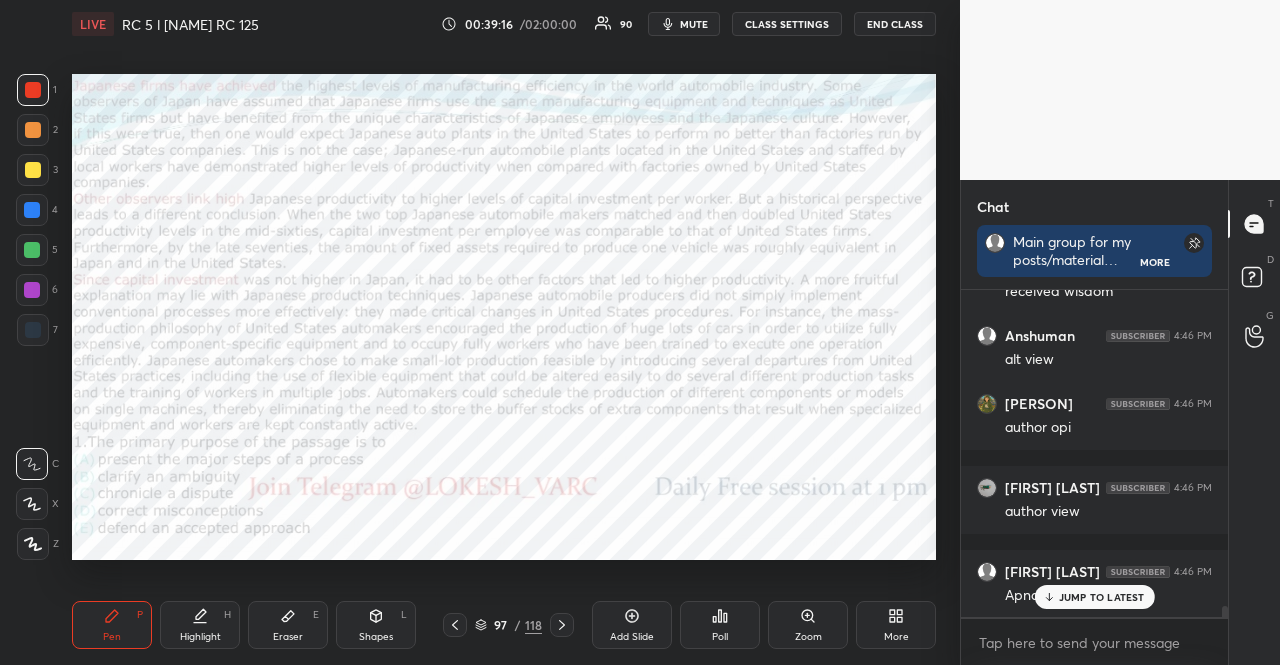 click at bounding box center [32, 210] 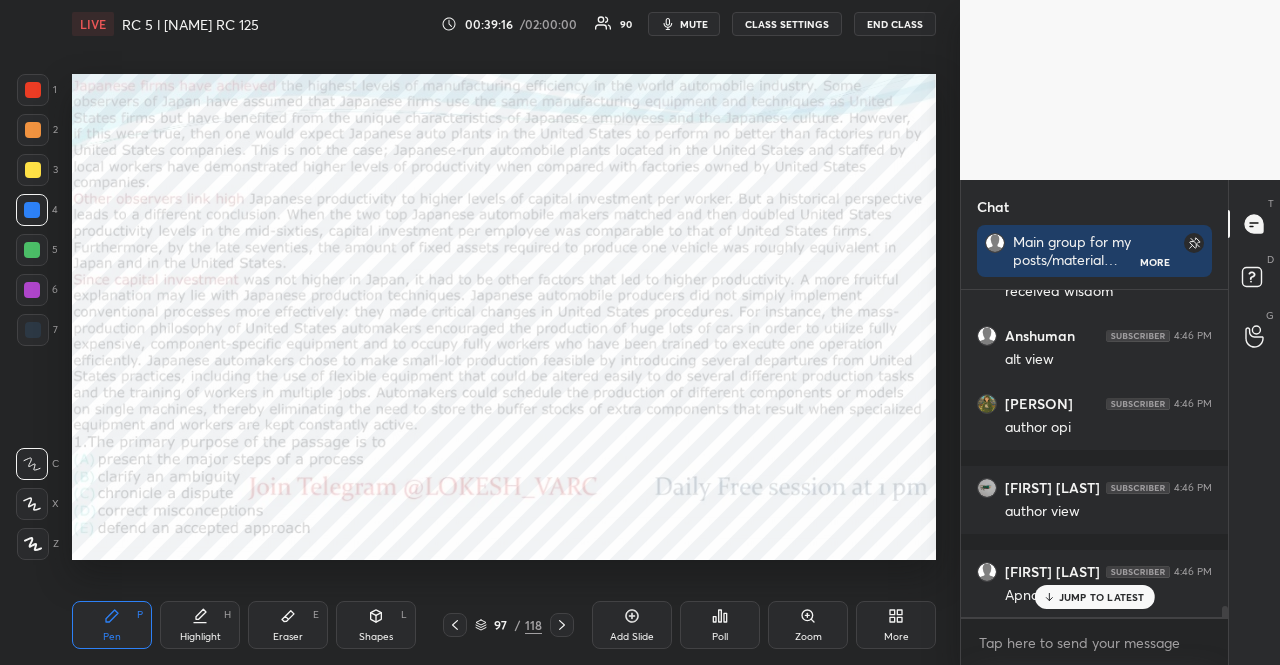 click at bounding box center [32, 210] 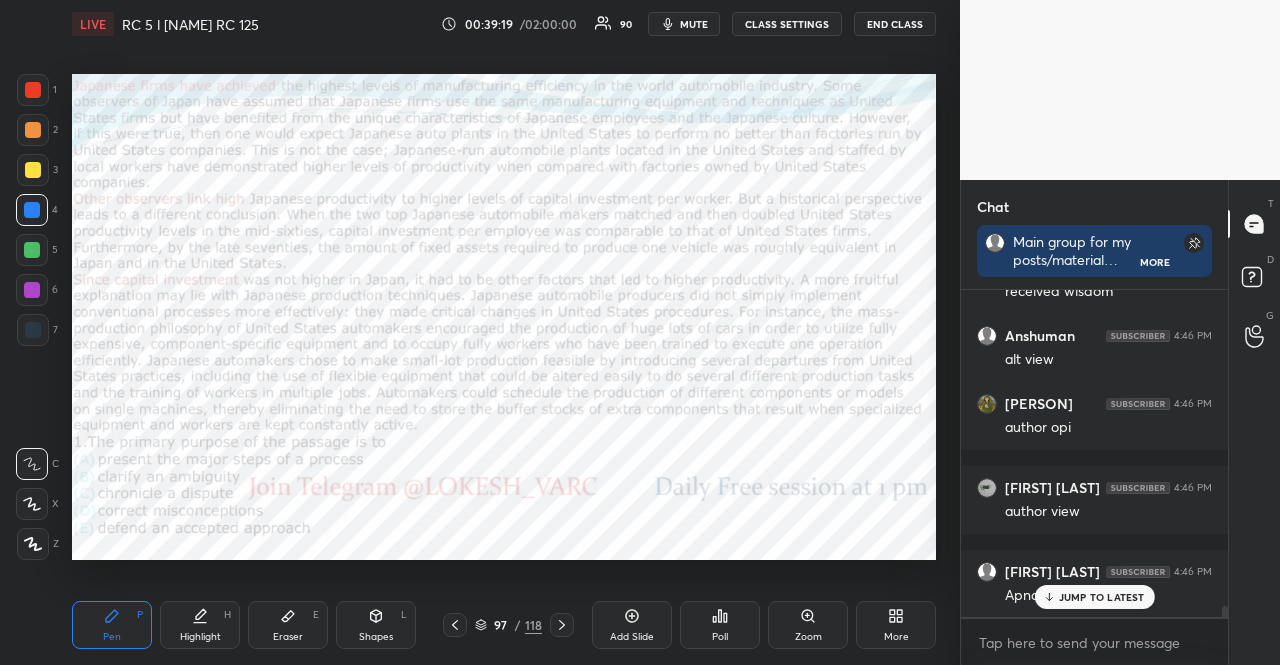 click on "Setting up your live class Poll for   secs No correct answer Start poll" at bounding box center (504, 316) 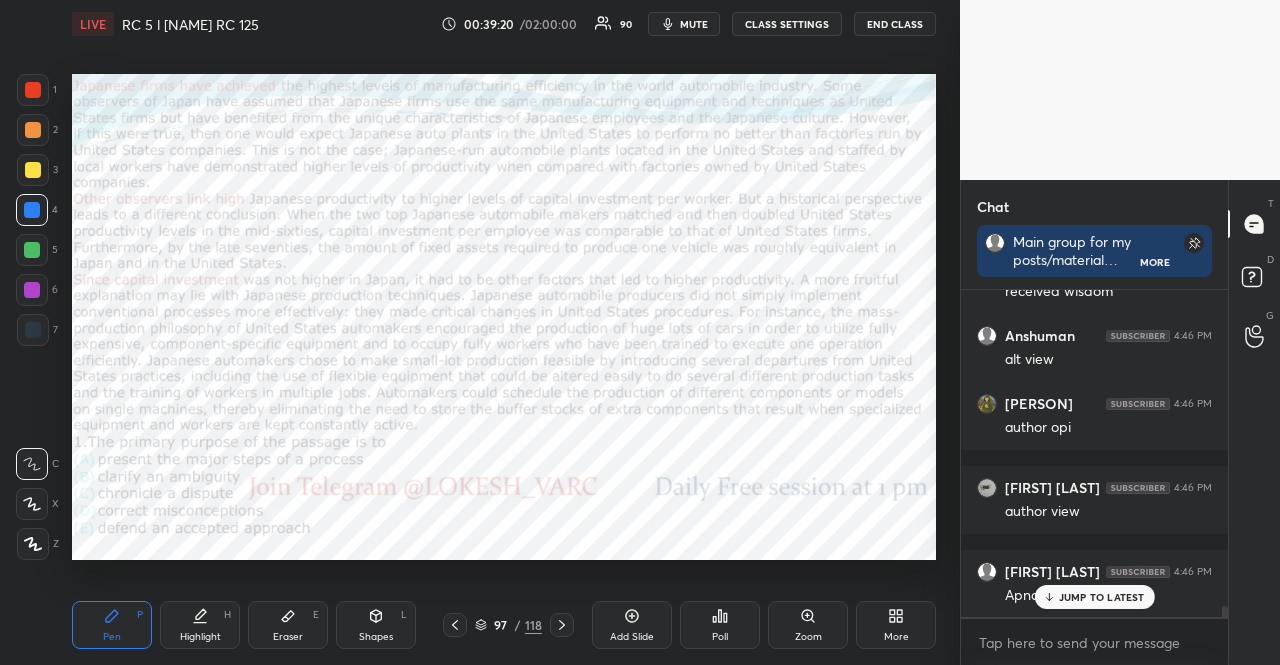 click at bounding box center [32, 504] 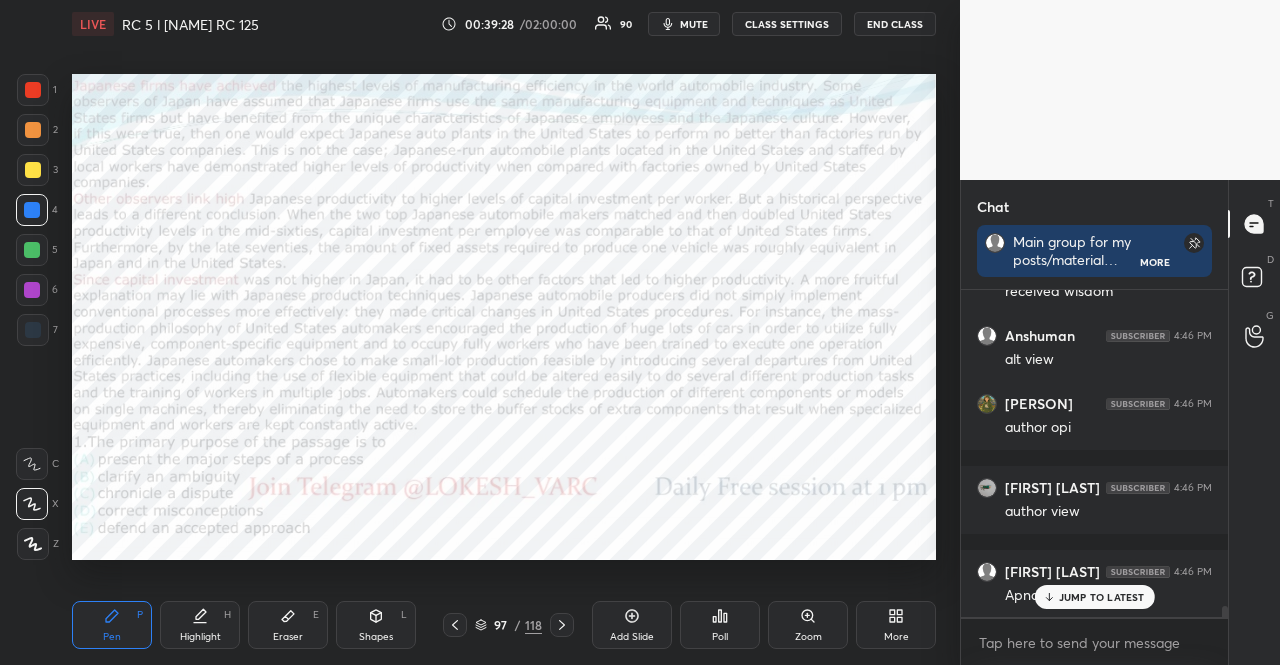 click at bounding box center (33, 330) 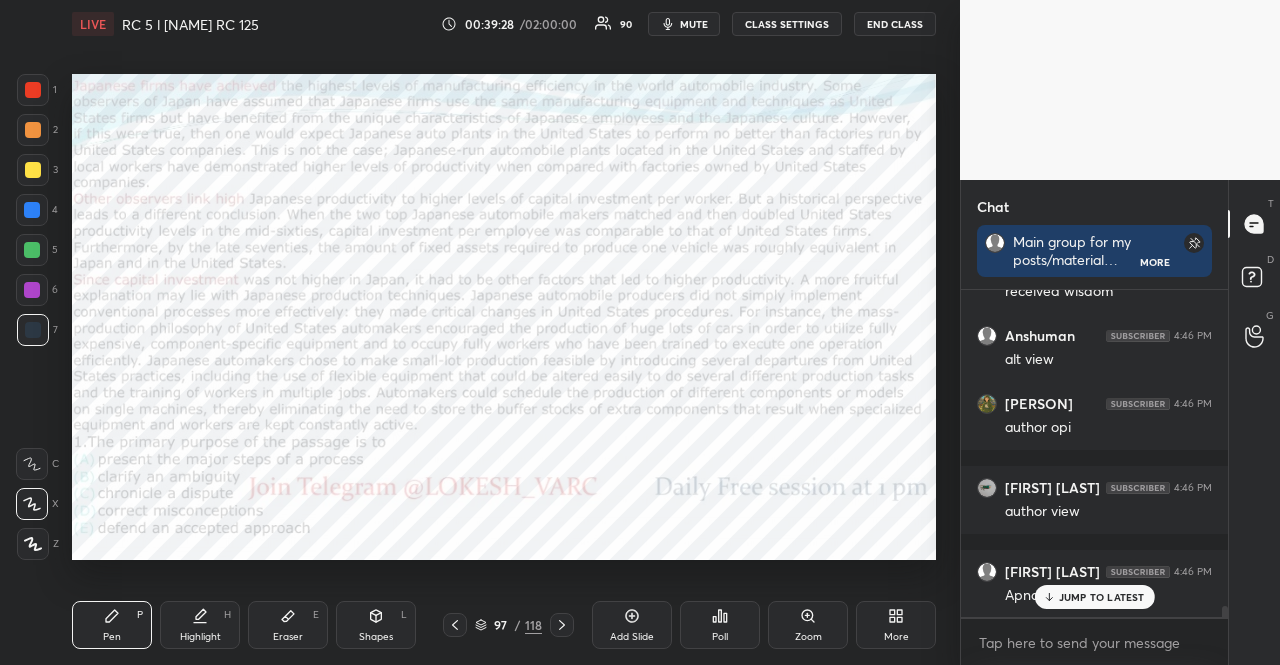 click at bounding box center (33, 330) 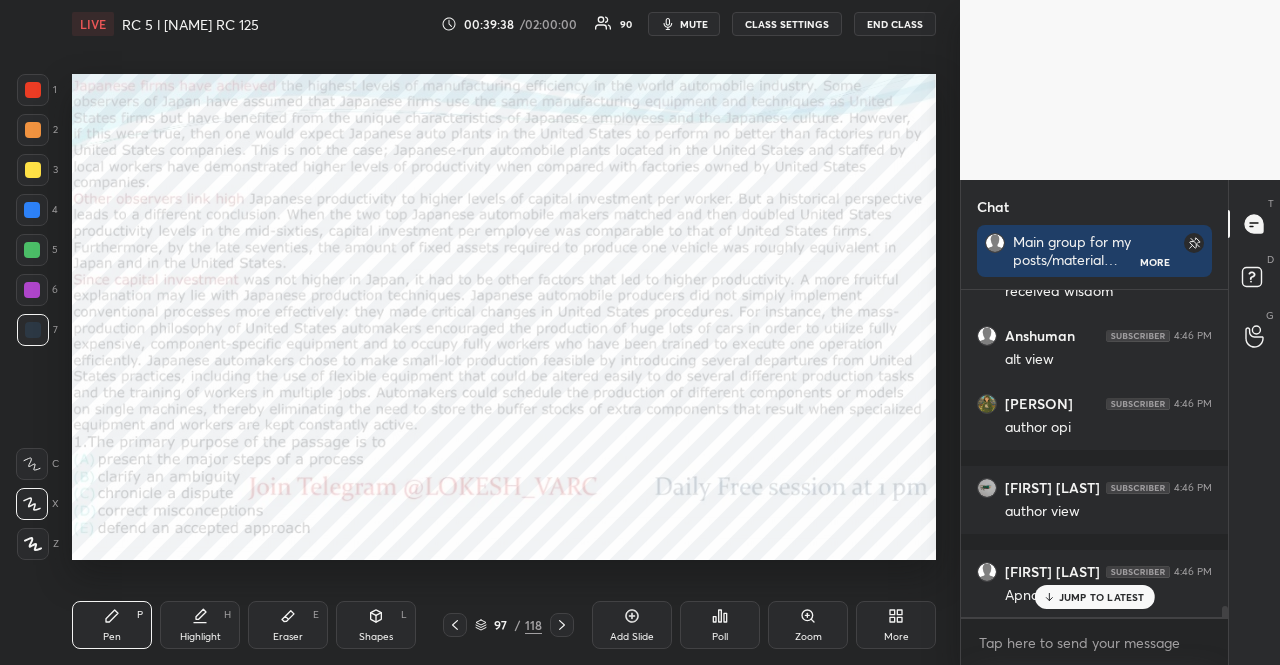 click at bounding box center [33, 90] 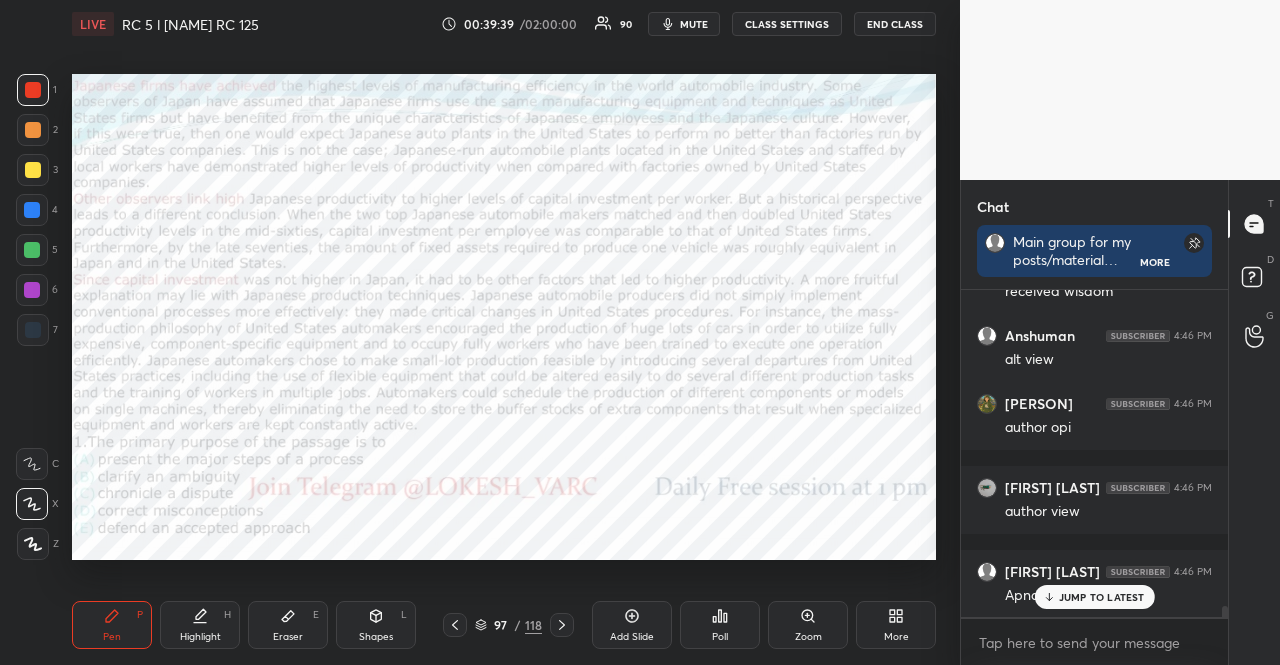 drag, startPoint x: 30, startPoint y: 537, endPoint x: 64, endPoint y: 548, distance: 35.735138 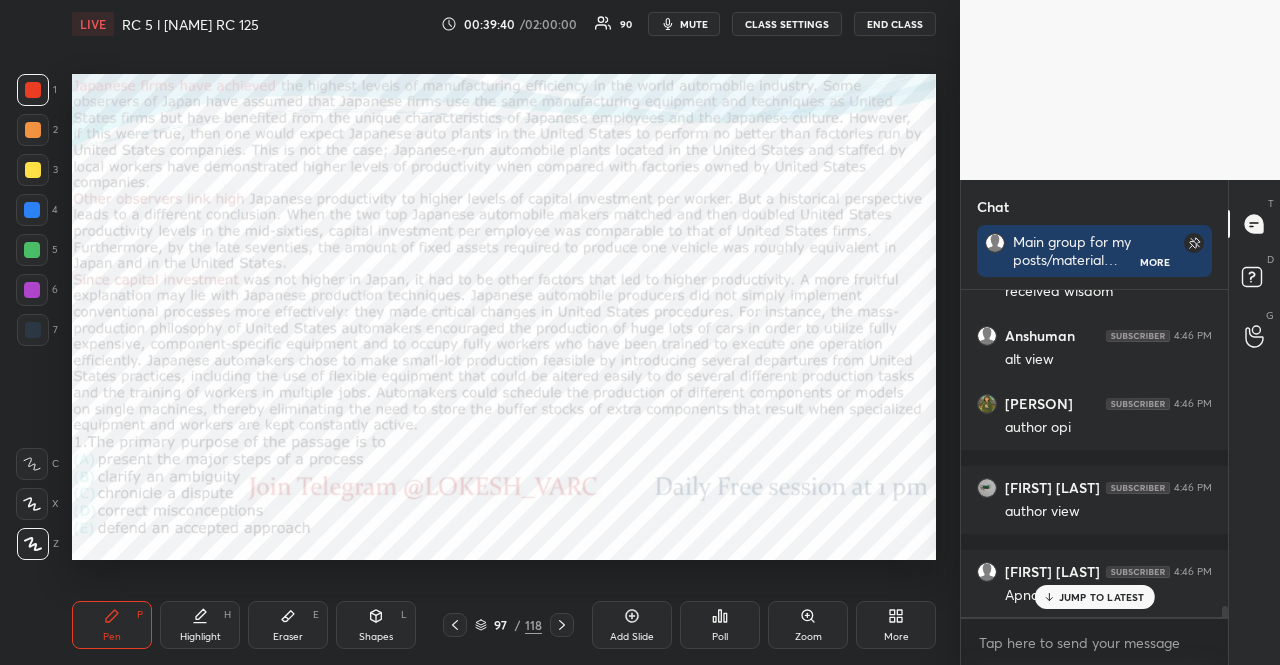 click 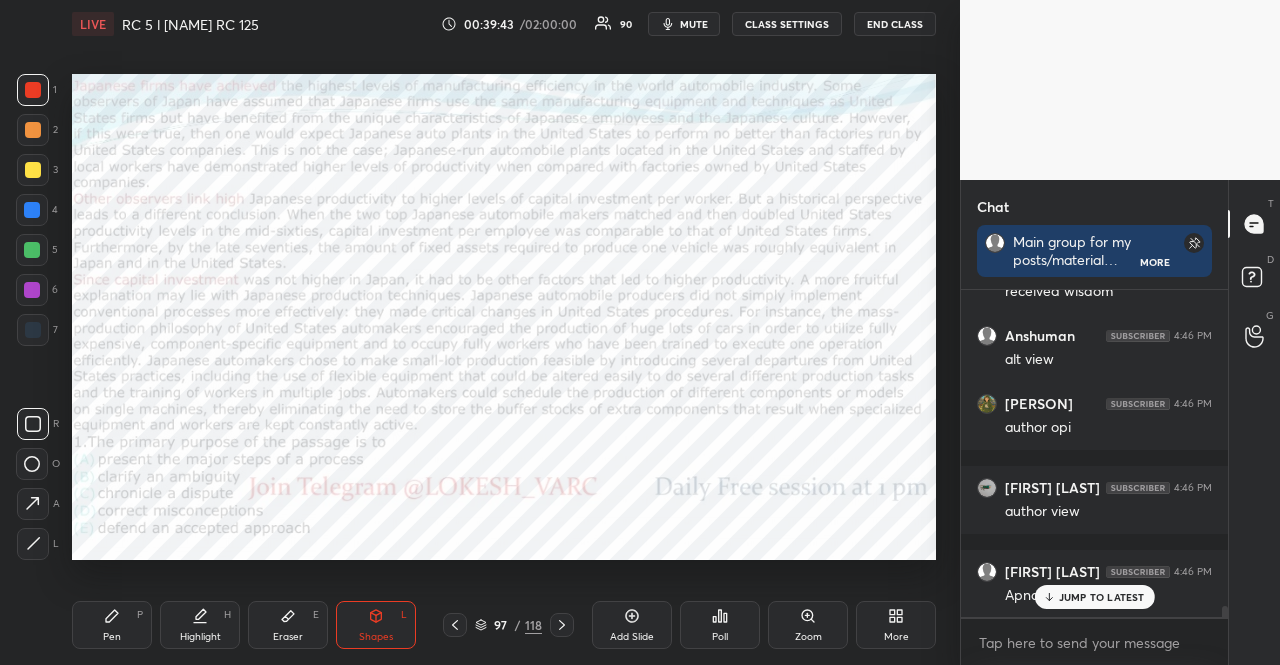 scroll, scrollTop: 9186, scrollLeft: 0, axis: vertical 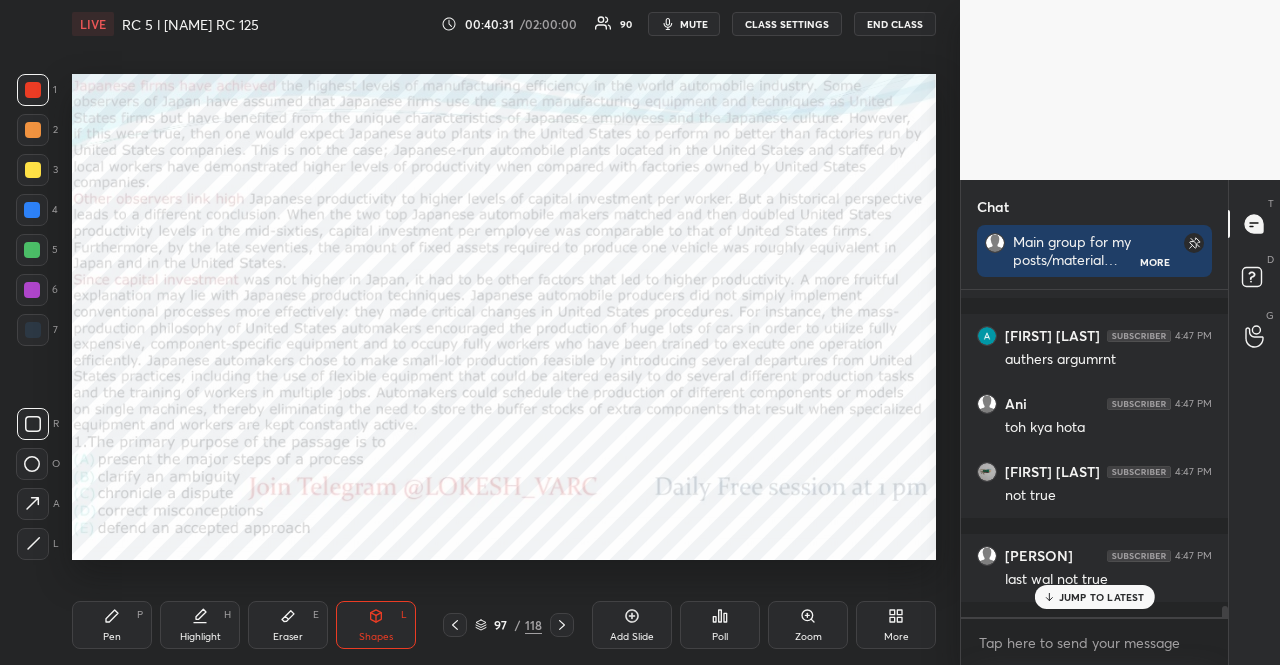 click at bounding box center [33, 330] 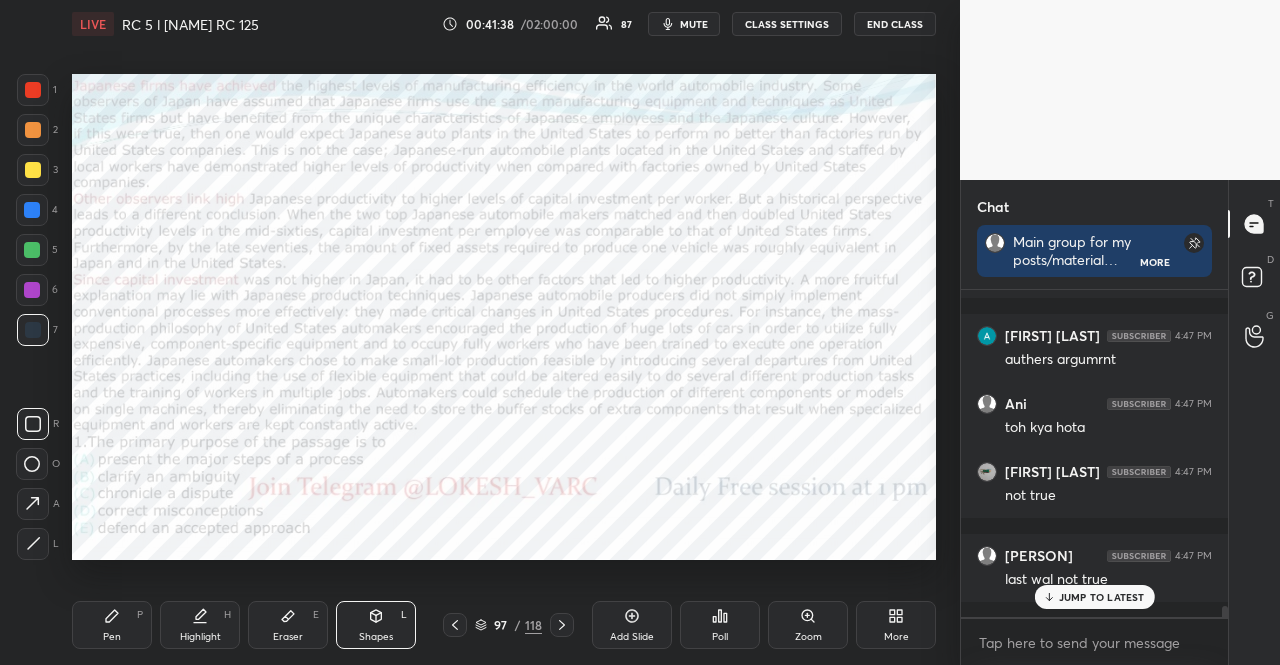click at bounding box center [33, 130] 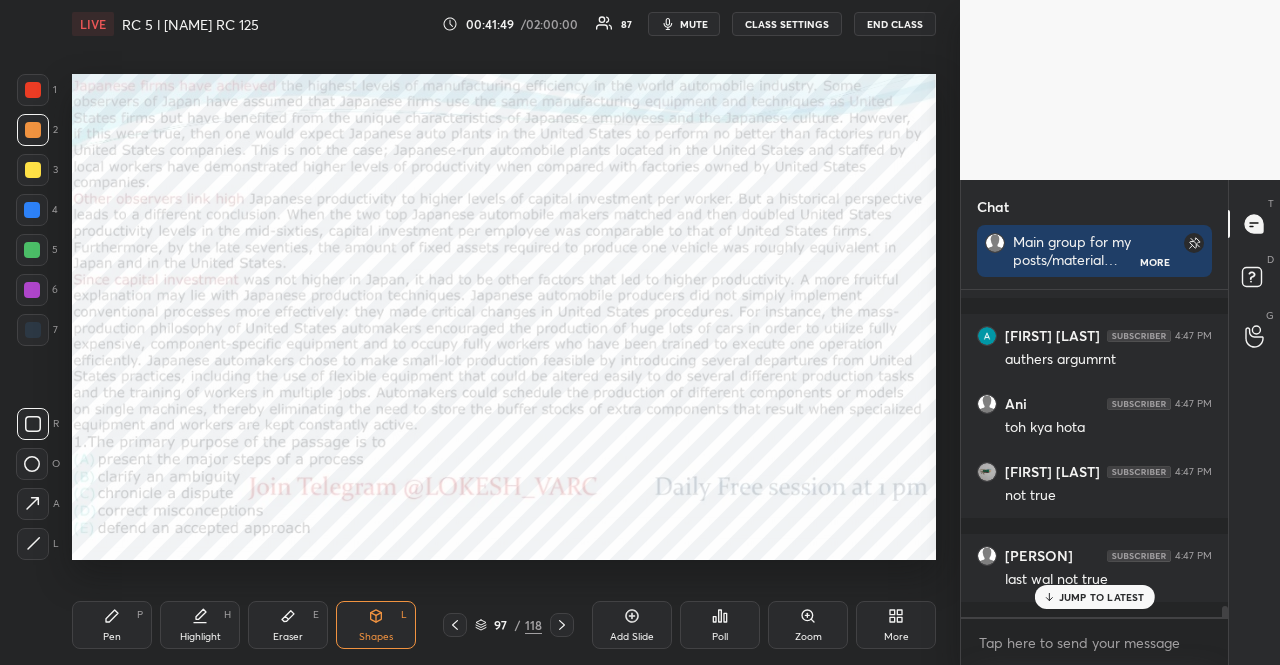 click 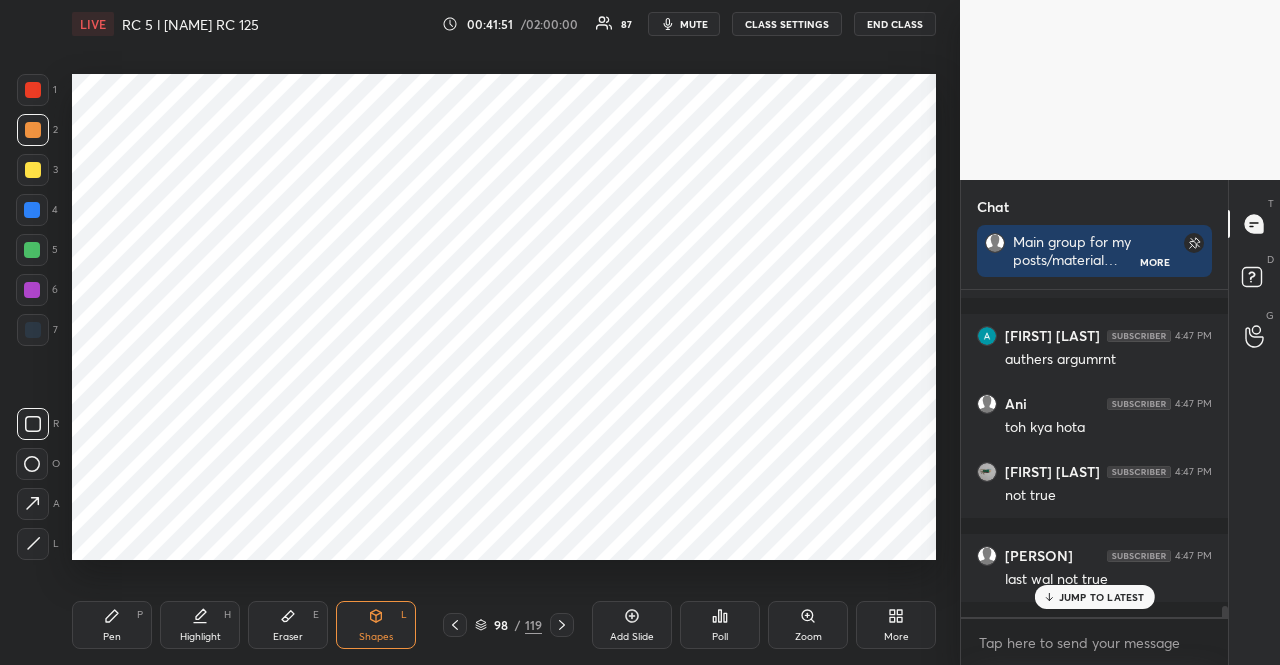 click at bounding box center (33, 90) 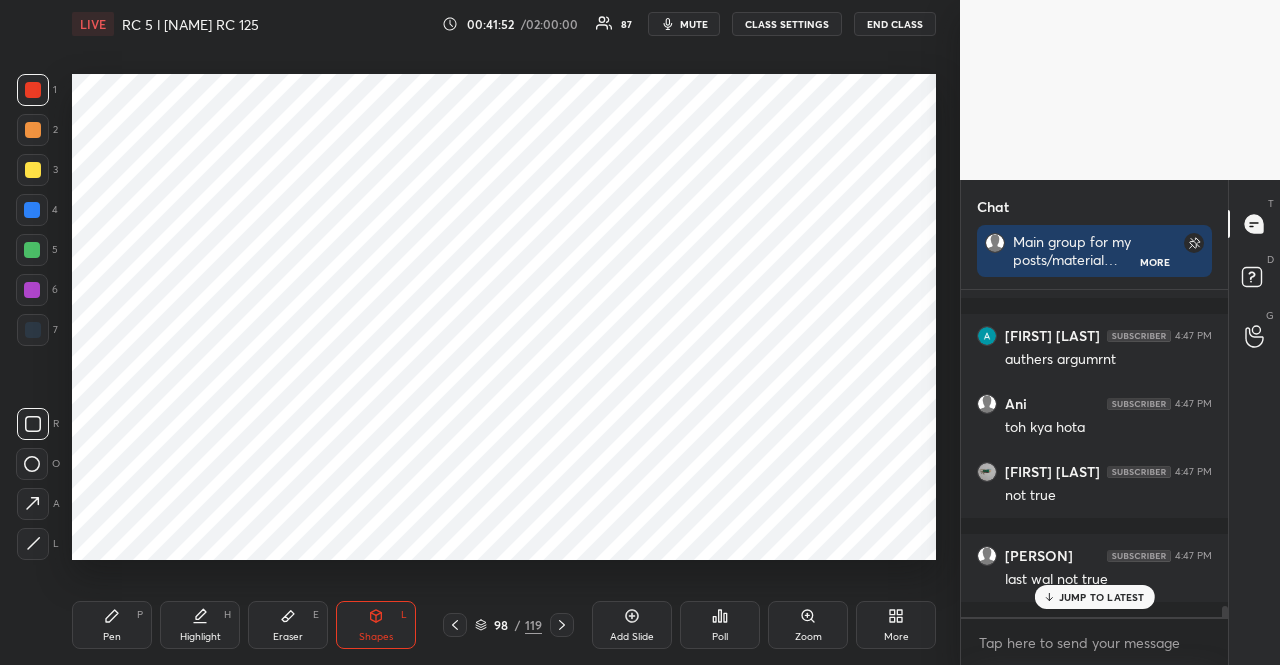 click on "Shapes L" at bounding box center (376, 625) 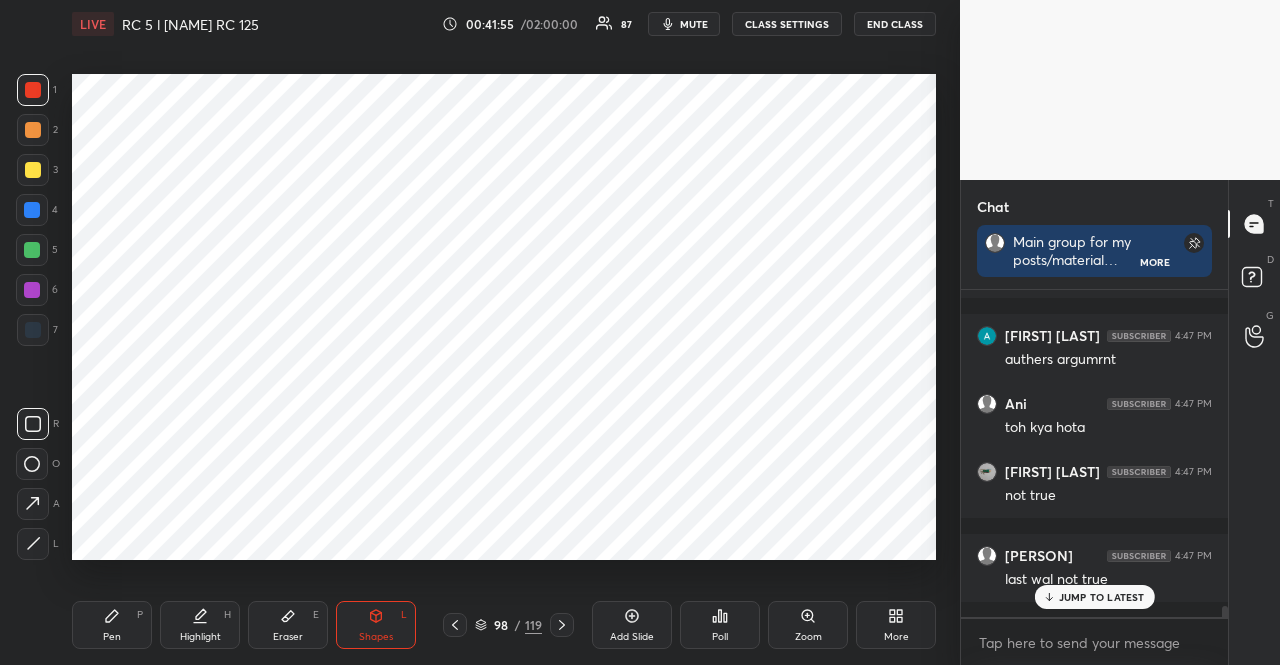 click at bounding box center [32, 210] 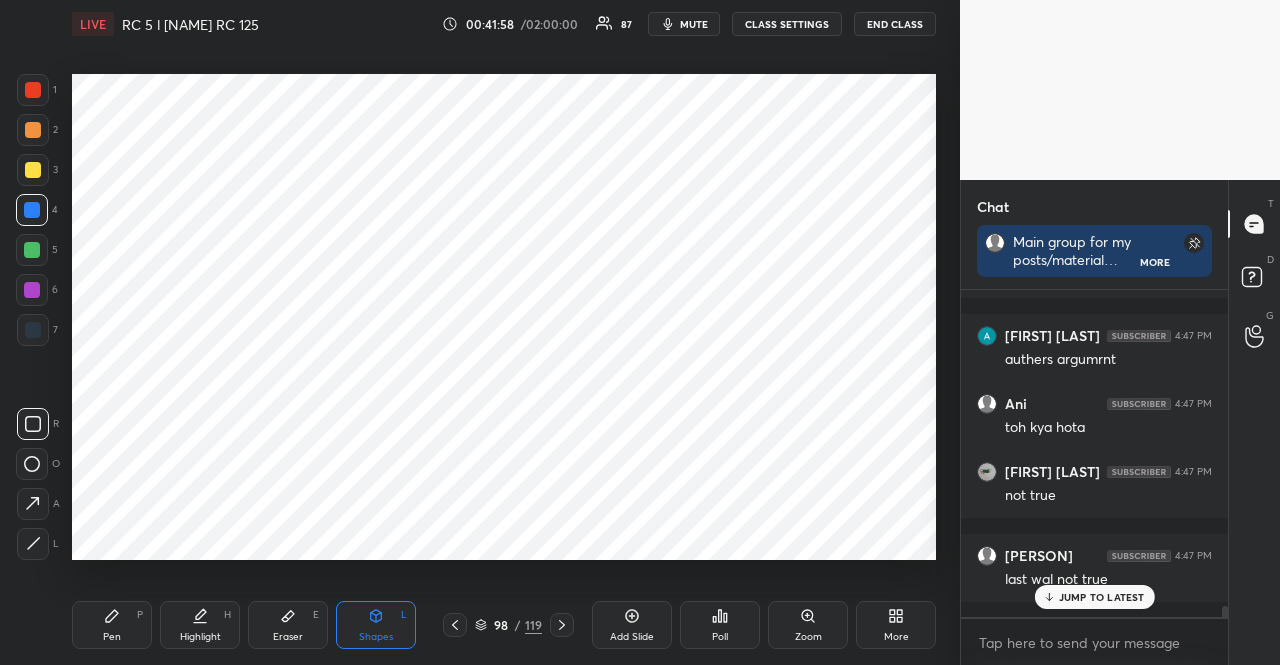 click at bounding box center [33, 90] 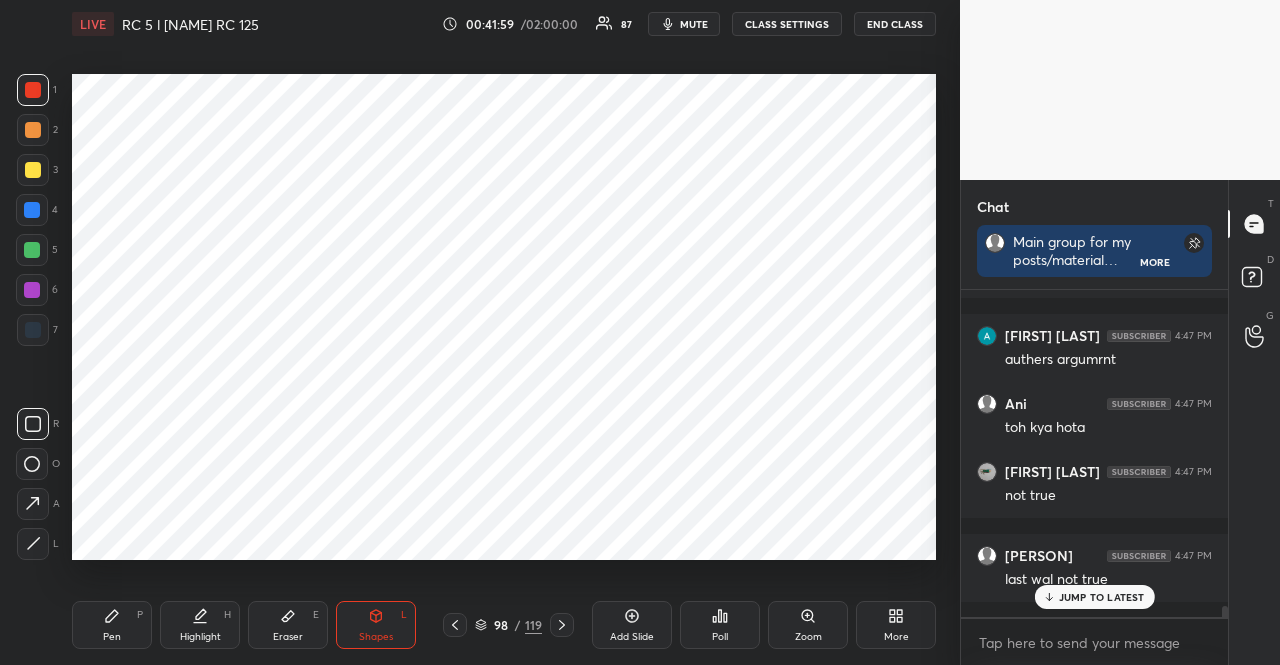 click 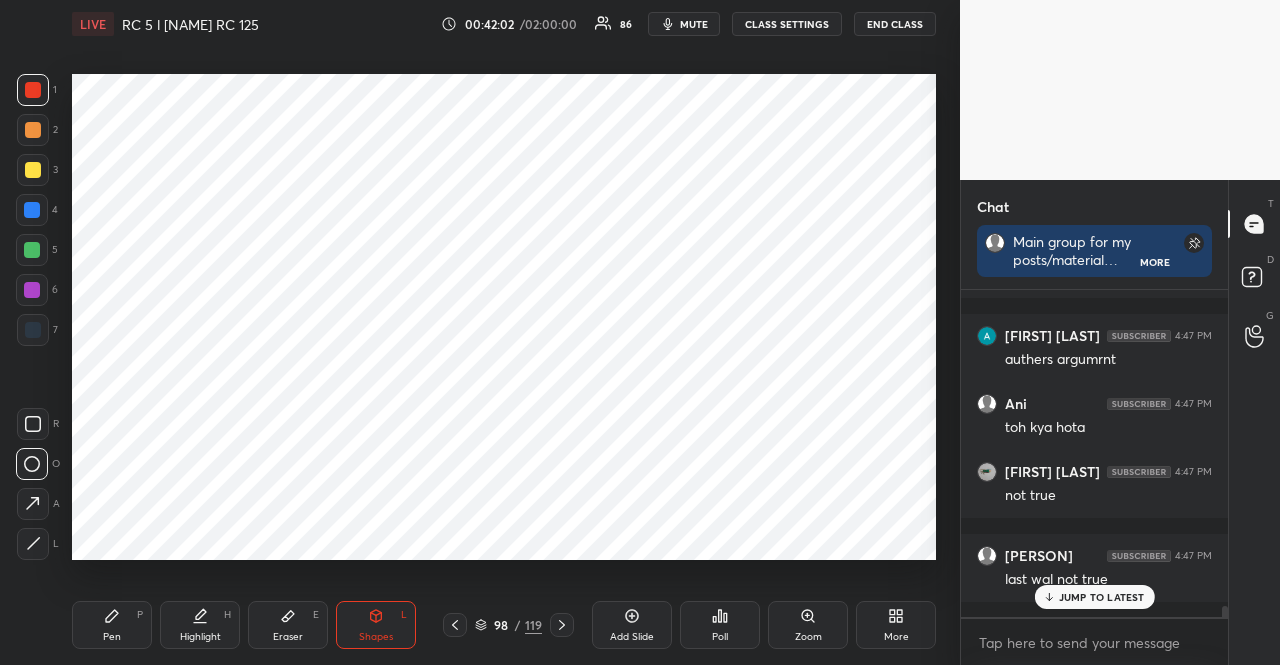 scroll, scrollTop: 9646, scrollLeft: 0, axis: vertical 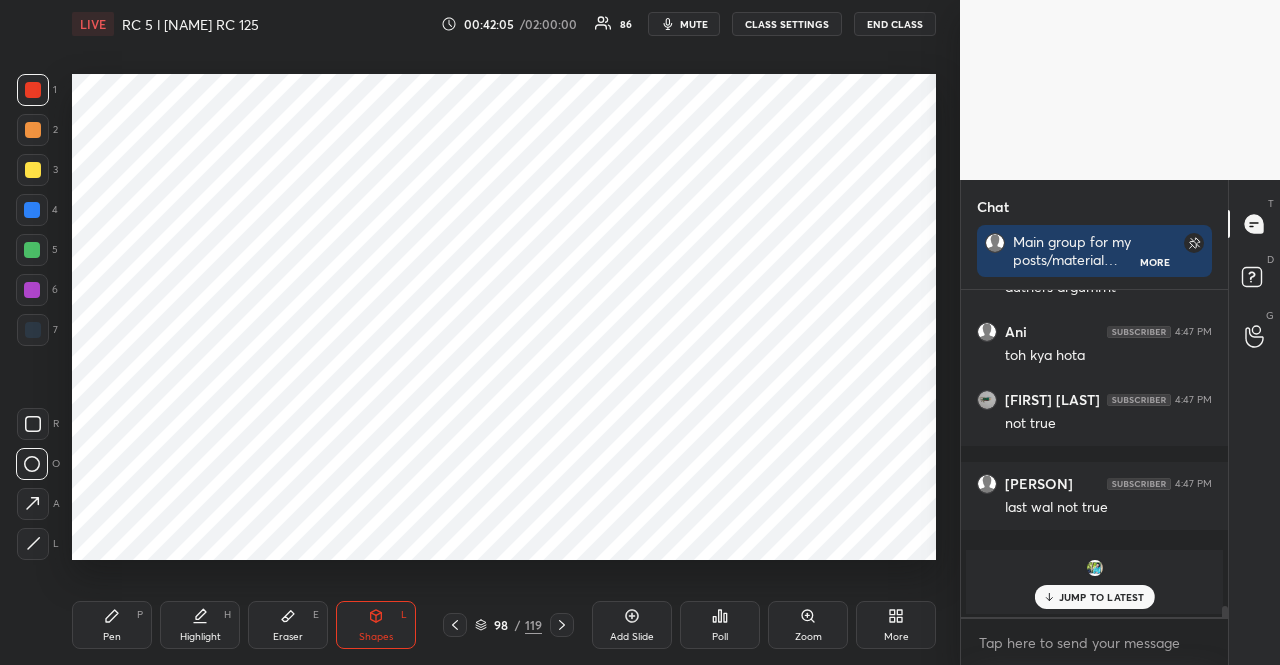 click on "Pen P" at bounding box center (112, 625) 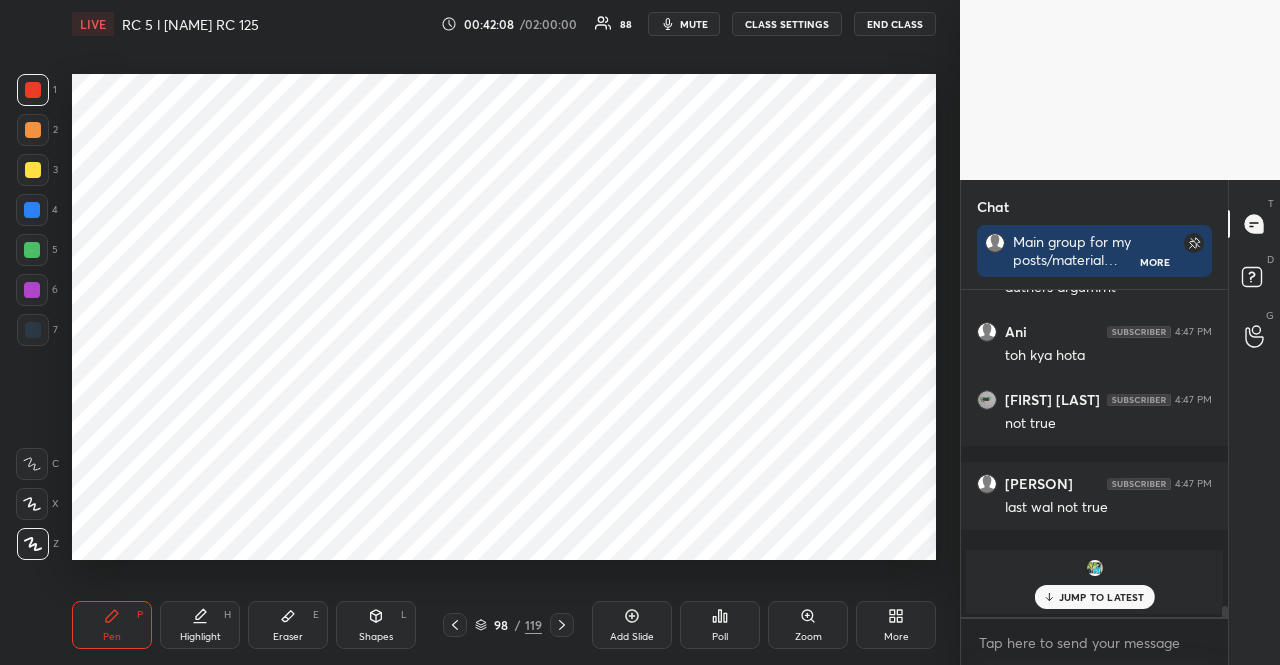 click 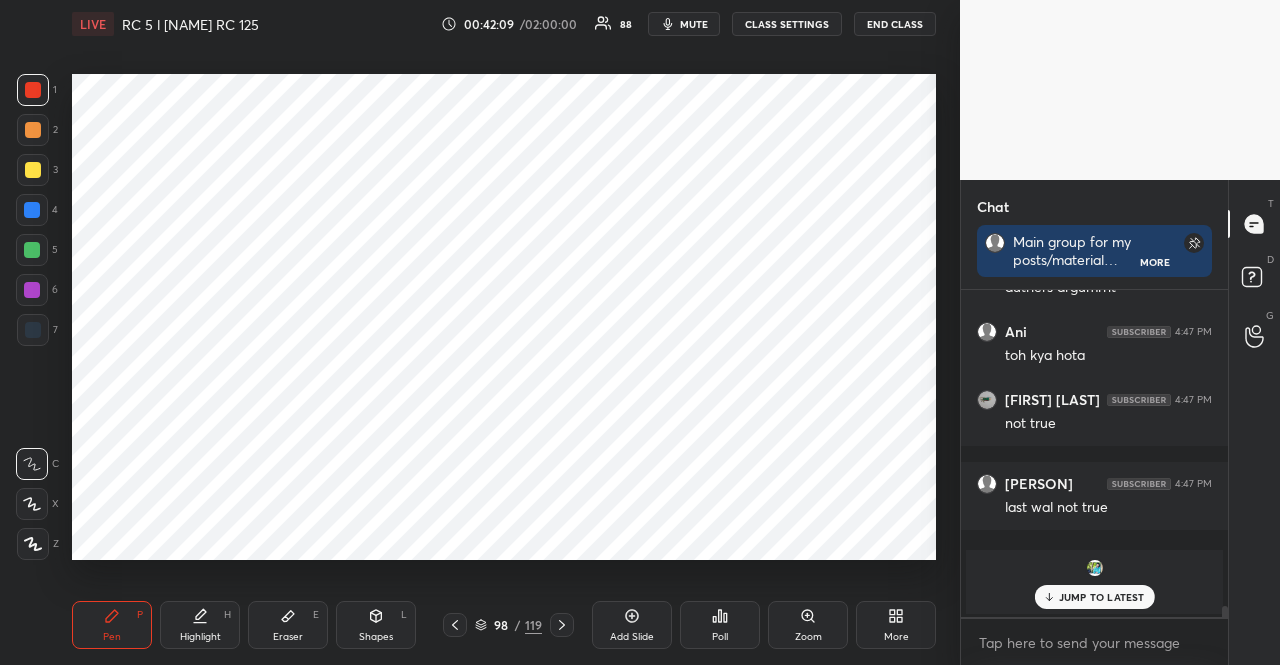 click at bounding box center [32, 504] 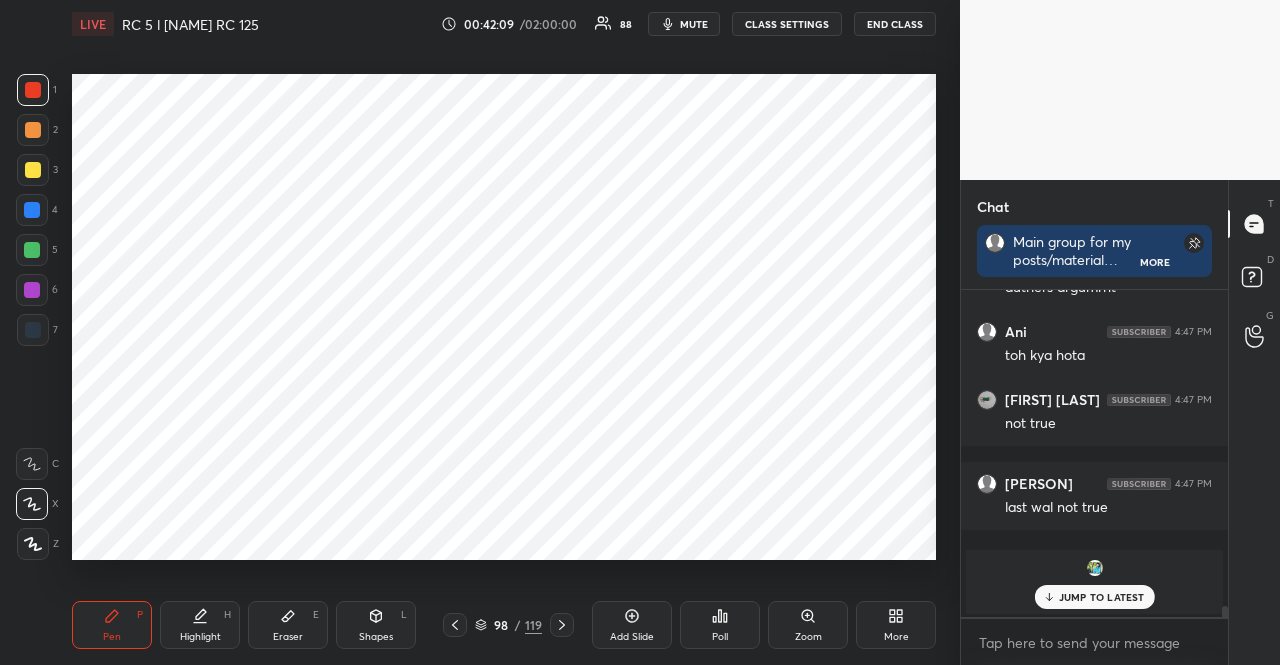 drag, startPoint x: 34, startPoint y: 496, endPoint x: 37, endPoint y: 461, distance: 35.128338 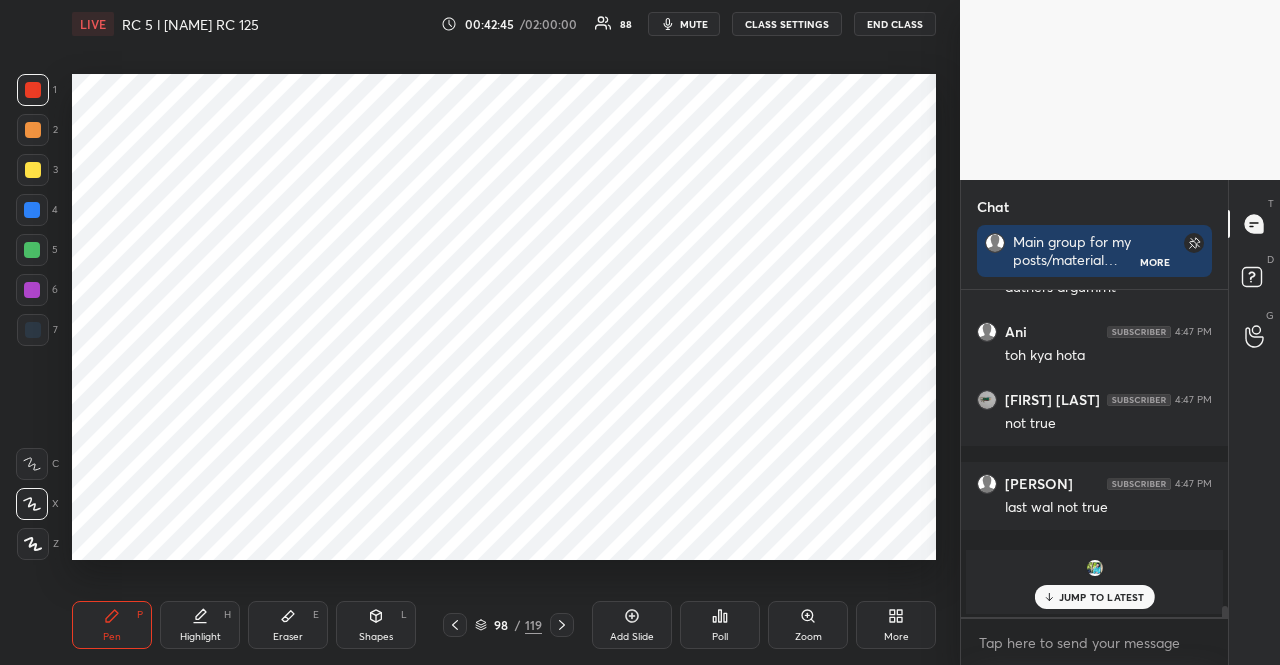 click at bounding box center (32, 210) 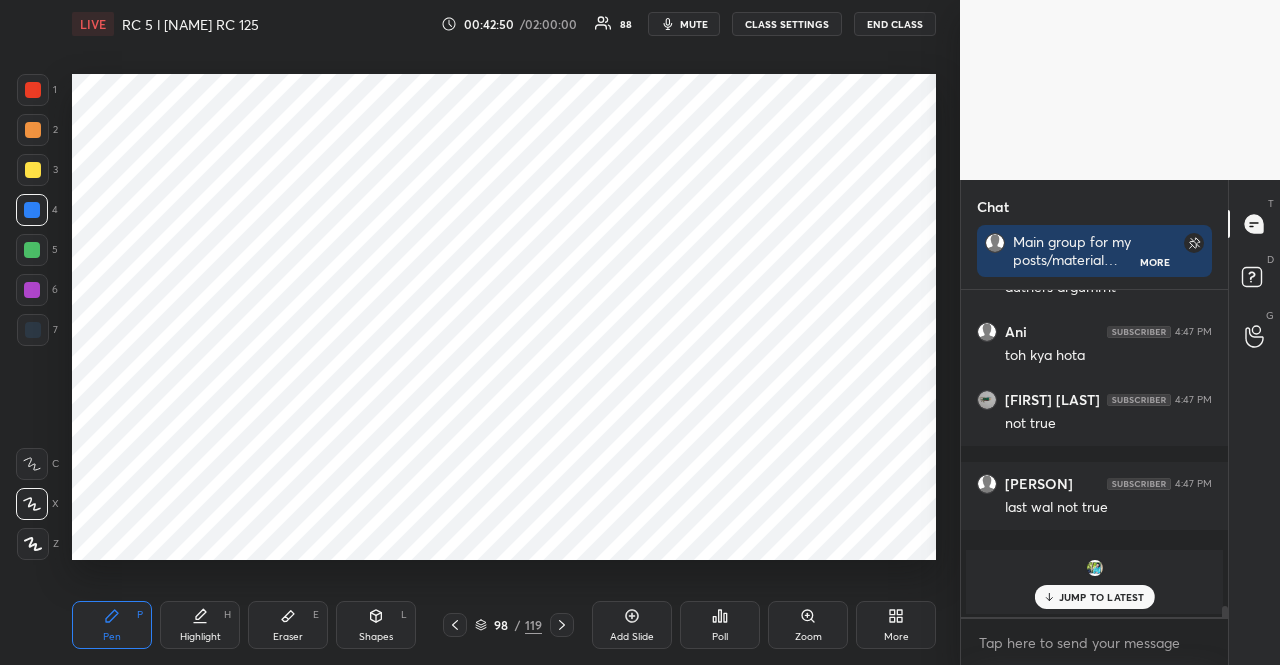 click on "1" at bounding box center [37, 90] 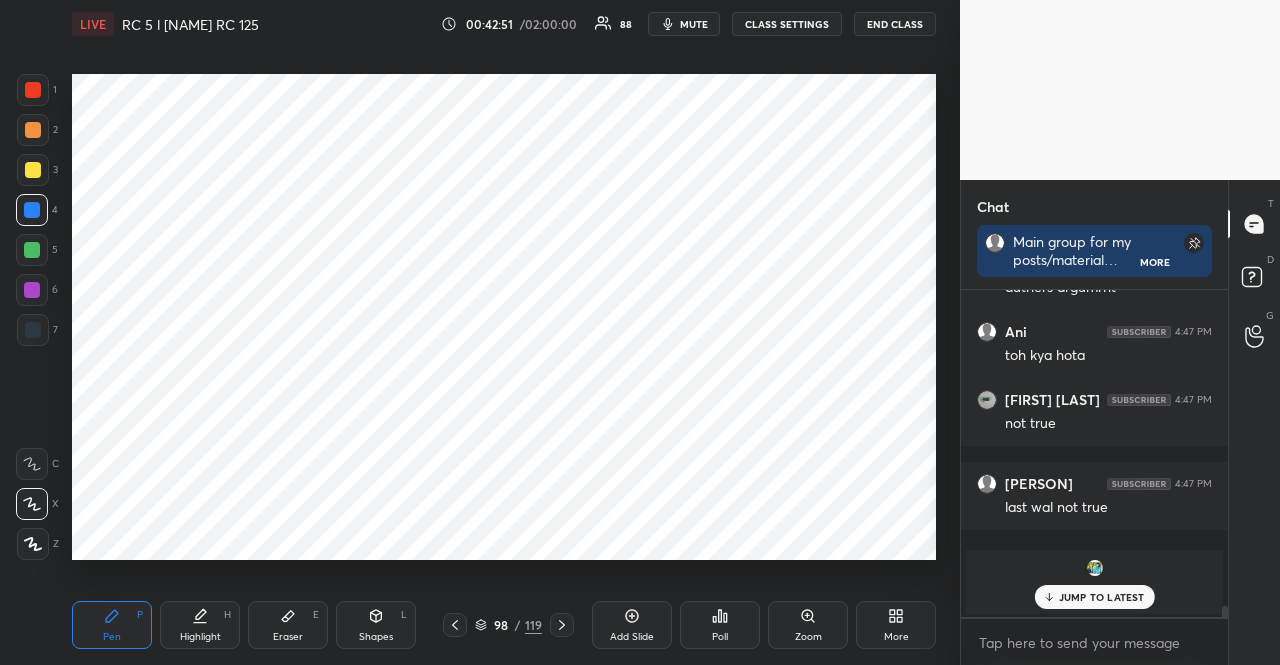 click at bounding box center [33, 90] 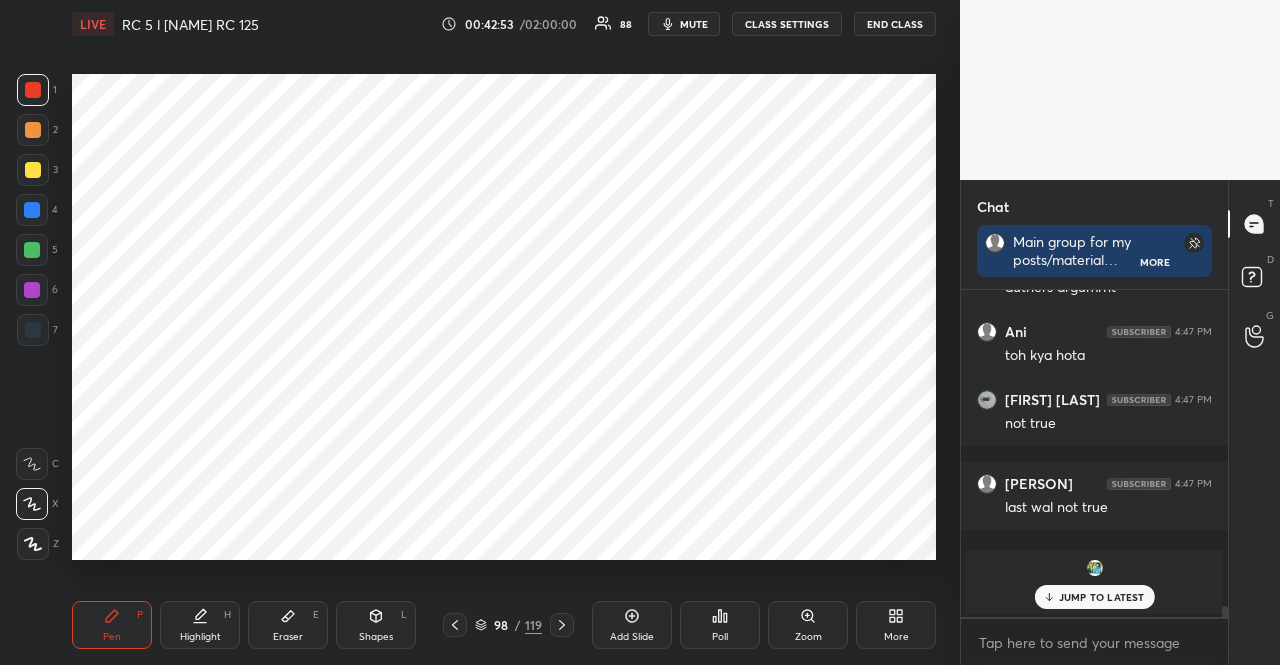click on "Shapes L" at bounding box center (376, 625) 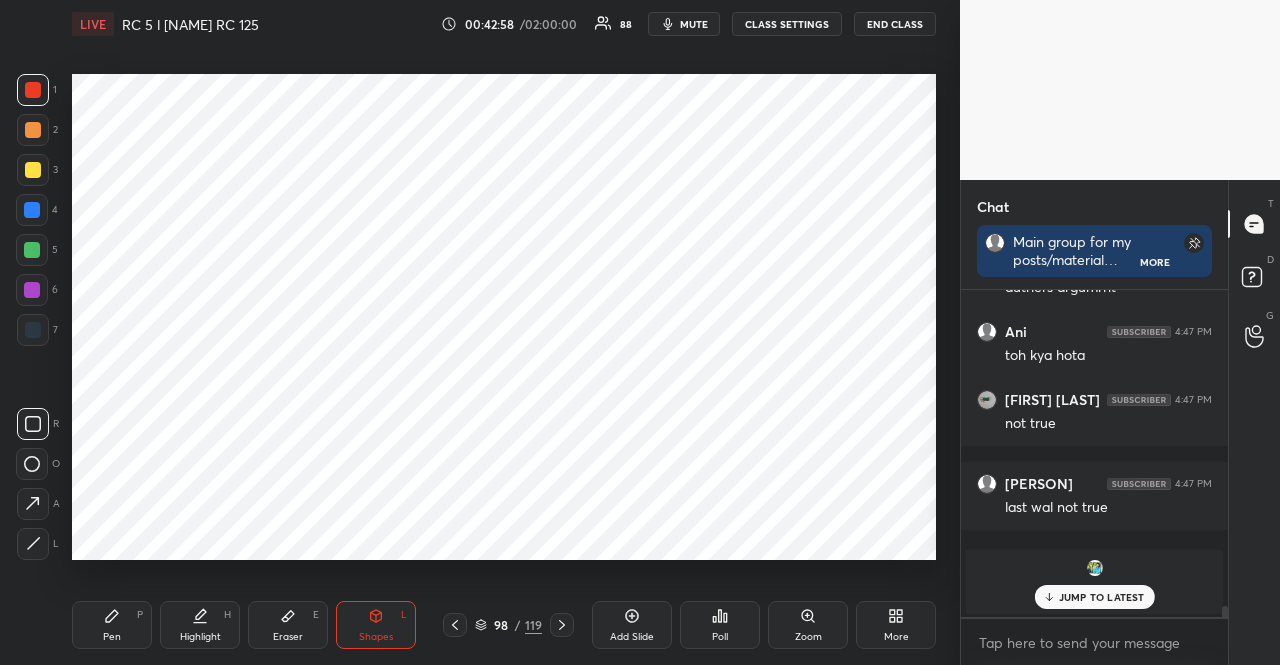 click at bounding box center [32, 464] 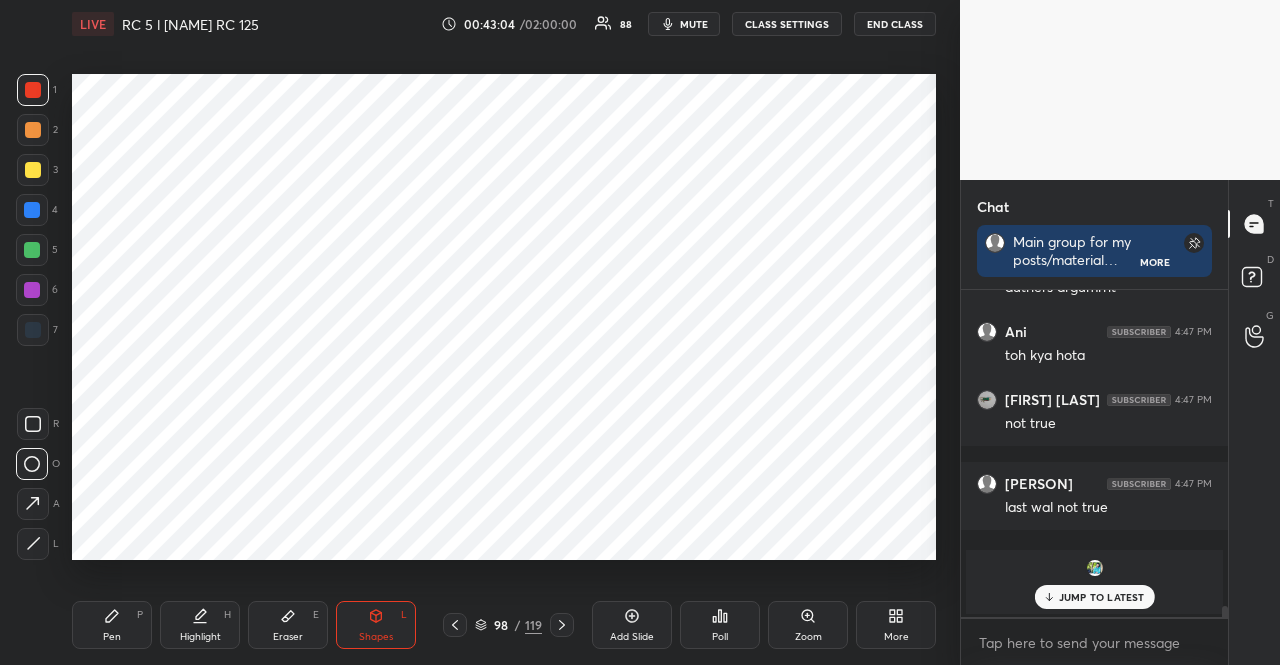 click at bounding box center (32, 210) 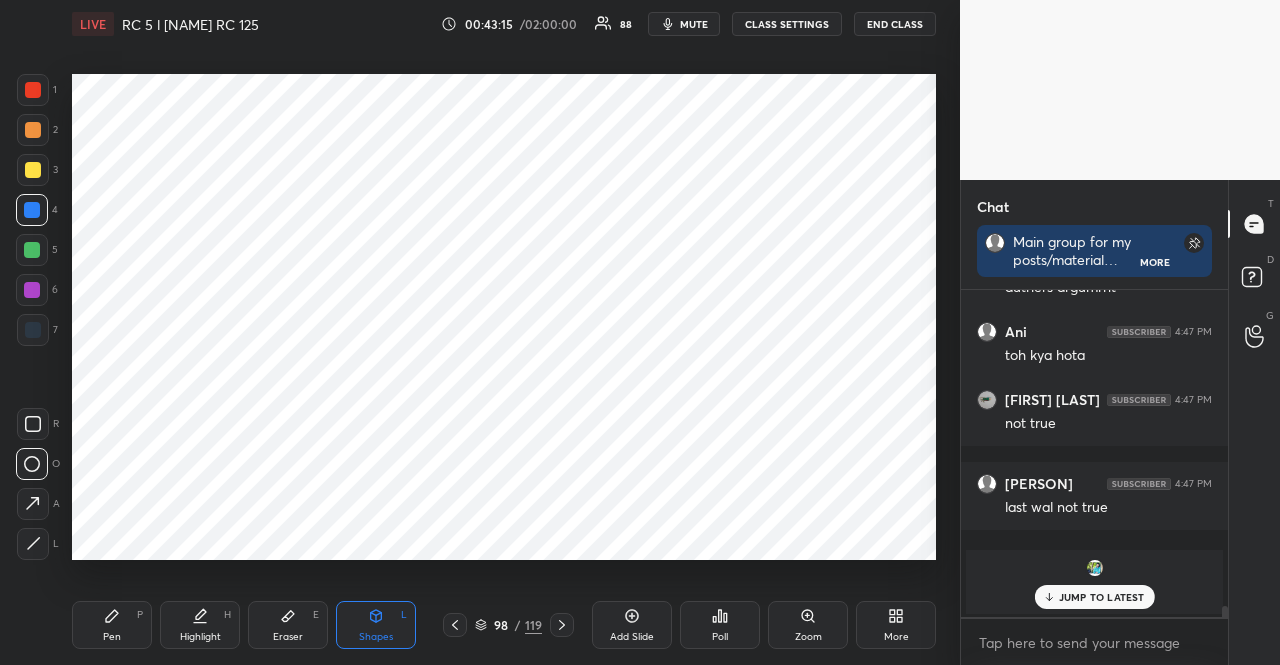 click on "Pen P" at bounding box center (112, 625) 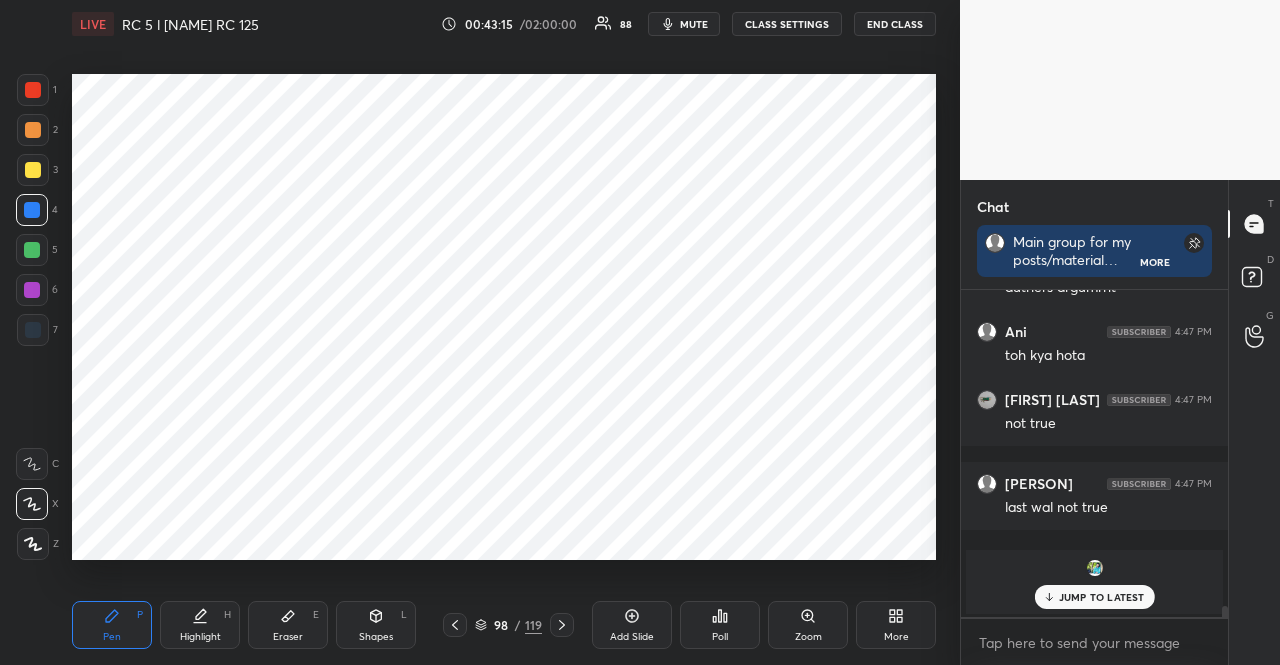 click at bounding box center (32, 464) 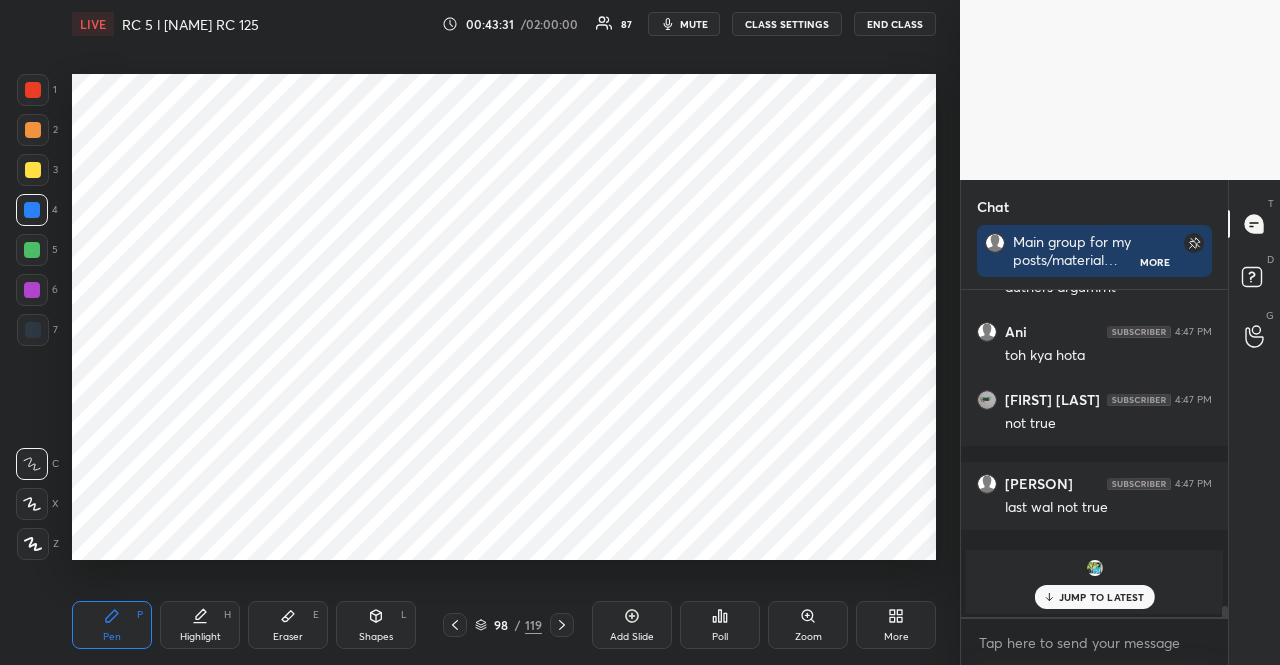 click at bounding box center (33, 90) 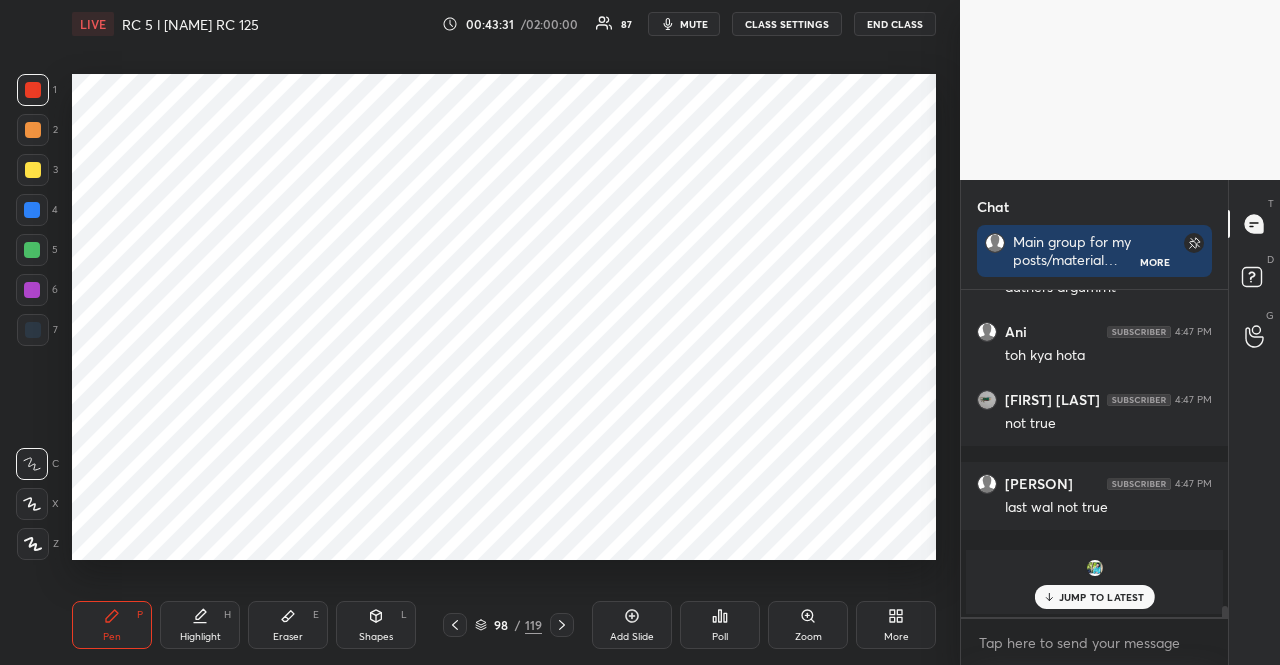 drag, startPoint x: 33, startPoint y: 93, endPoint x: 44, endPoint y: 93, distance: 11 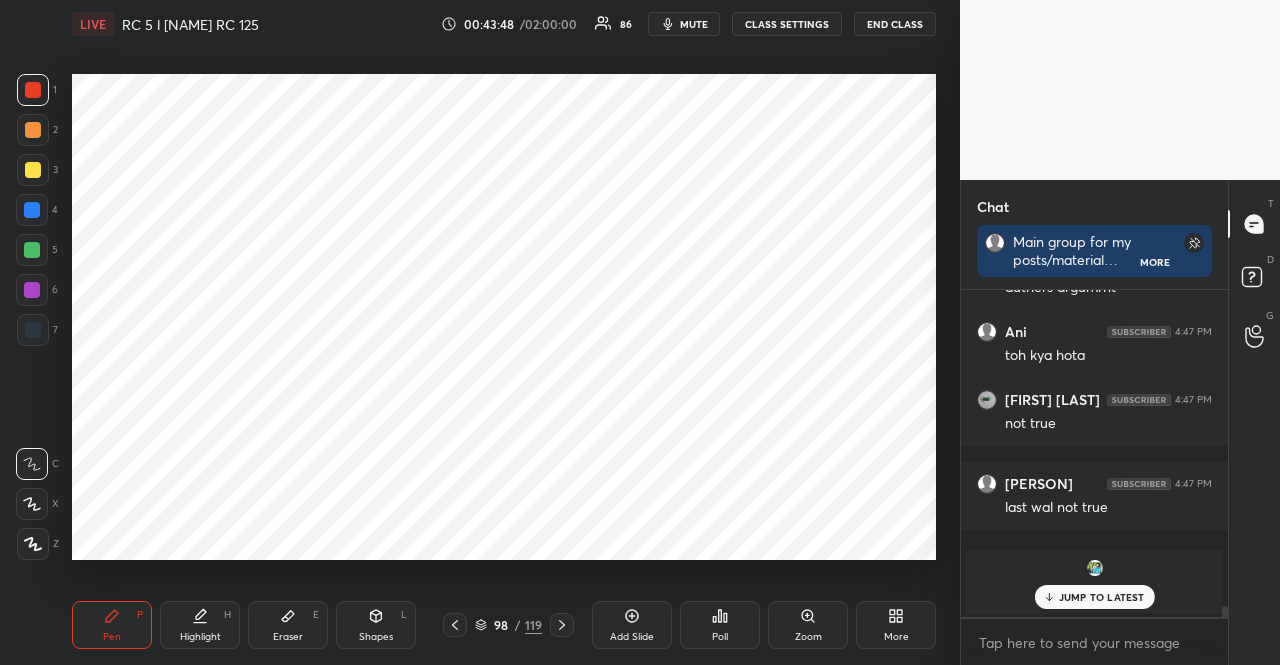 click at bounding box center (32, 210) 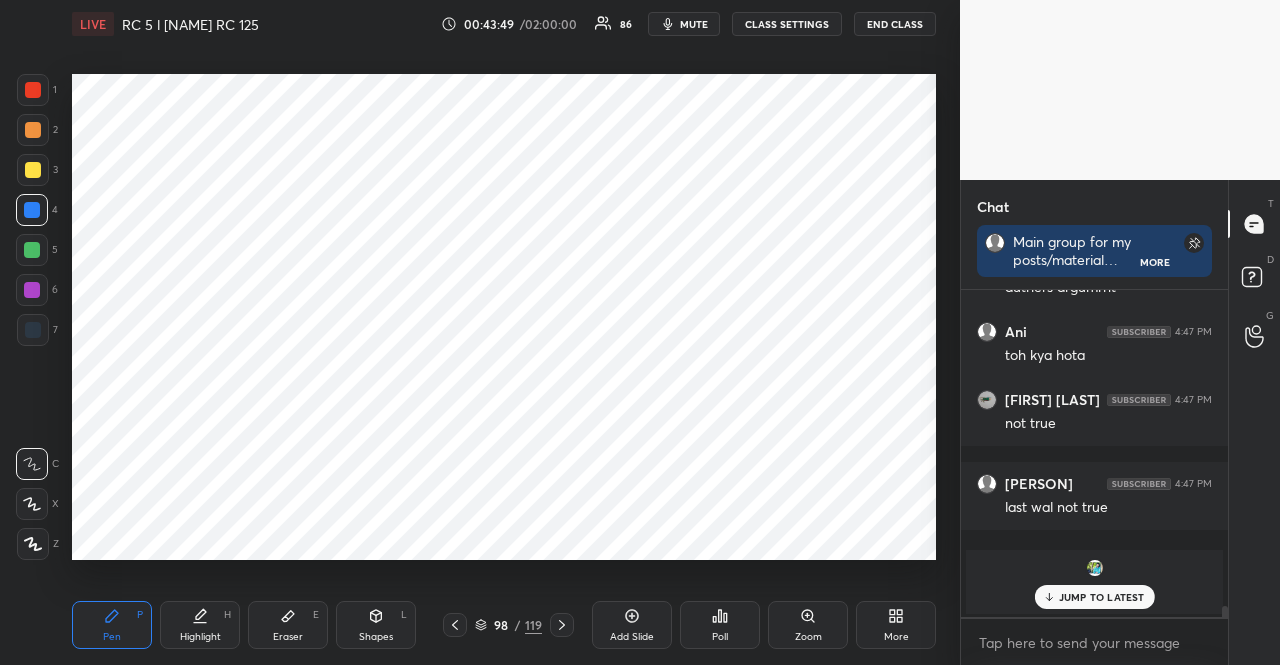 drag, startPoint x: 372, startPoint y: 628, endPoint x: 346, endPoint y: 582, distance: 52.83938 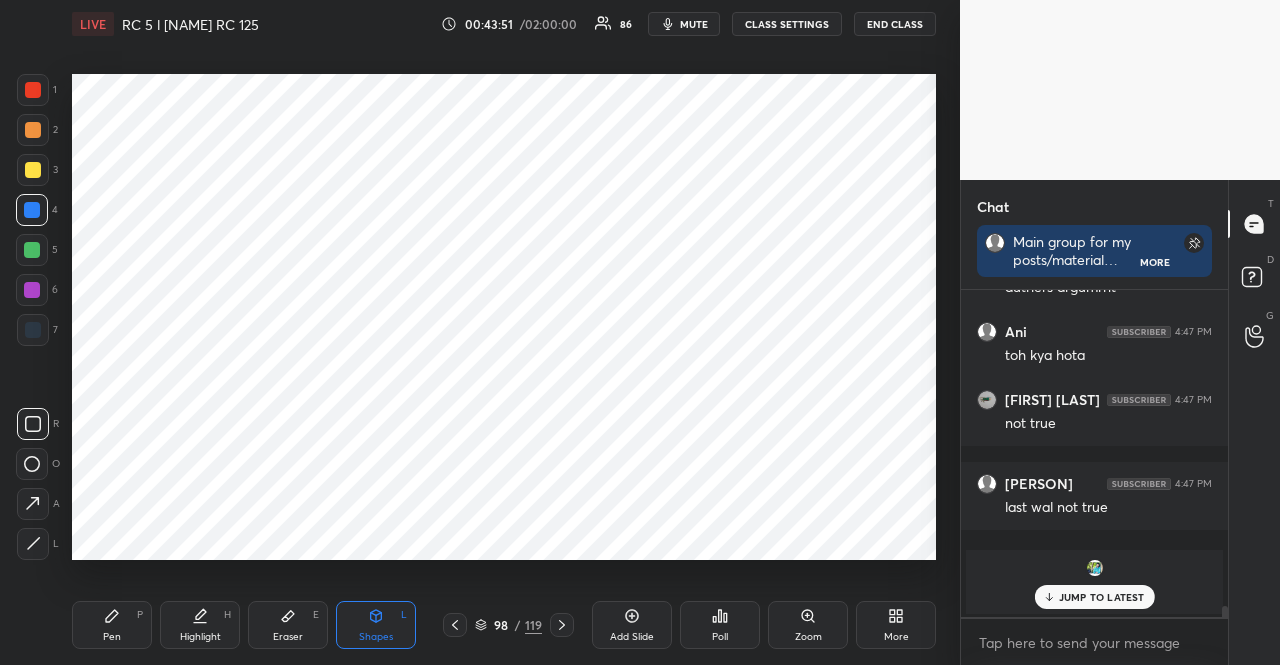 click 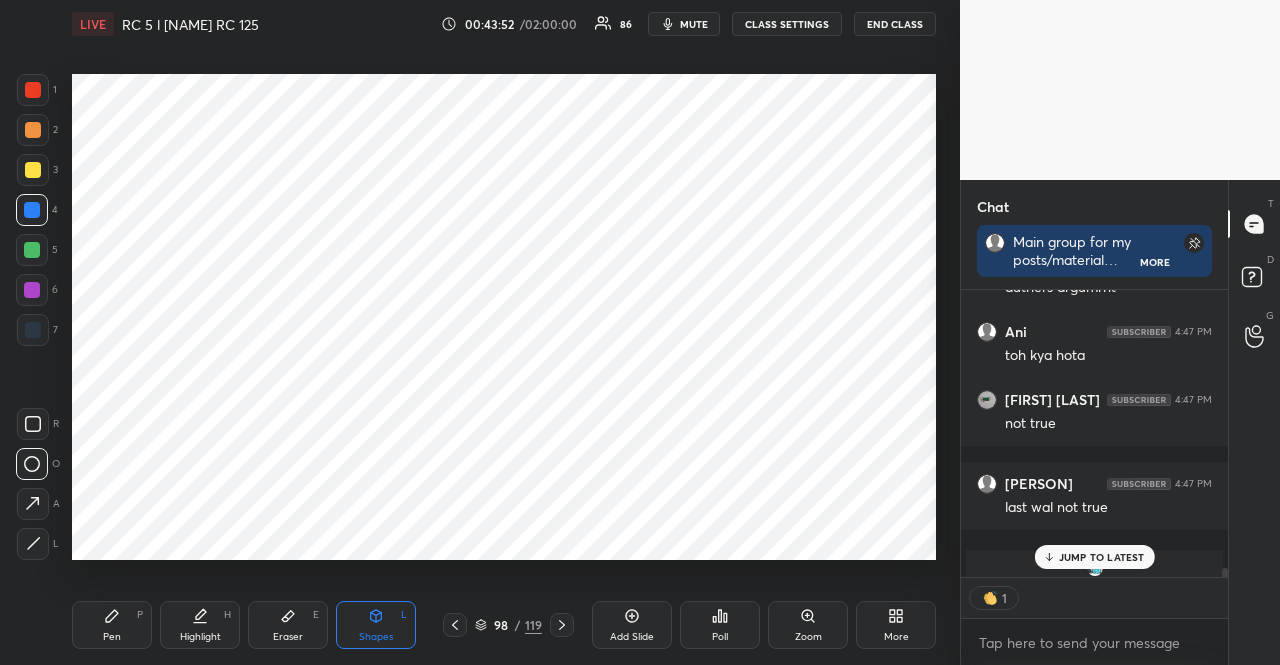 scroll, scrollTop: 281, scrollLeft: 261, axis: both 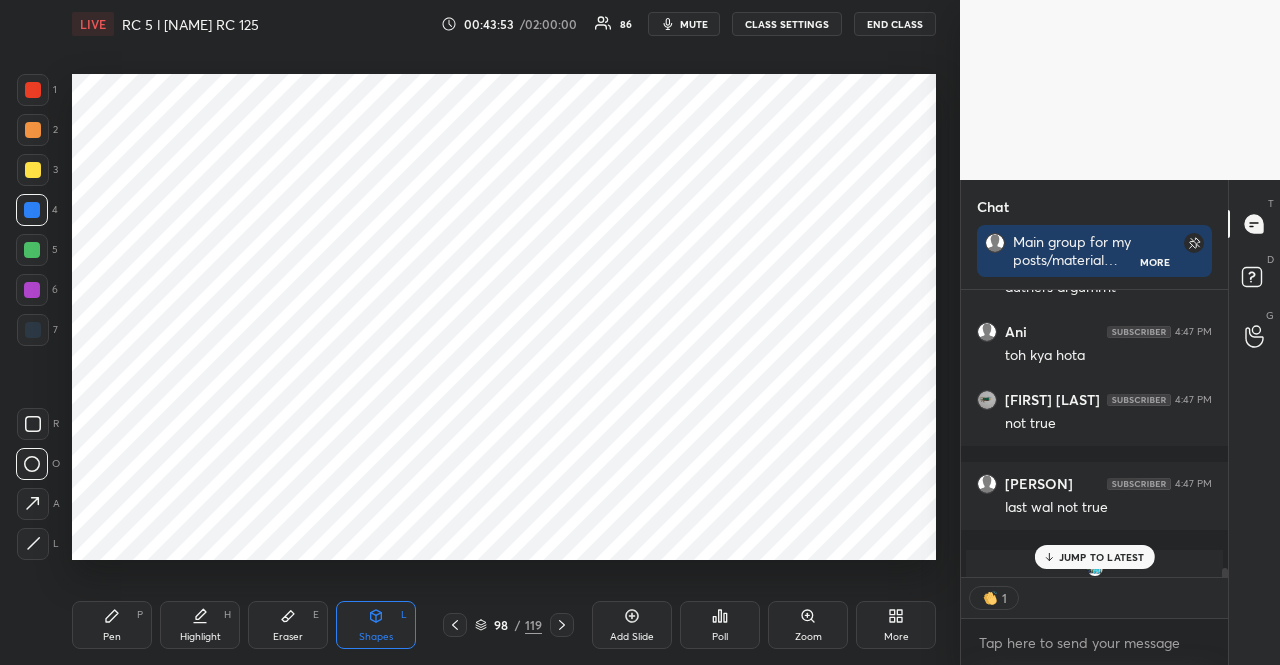 click at bounding box center (33, 90) 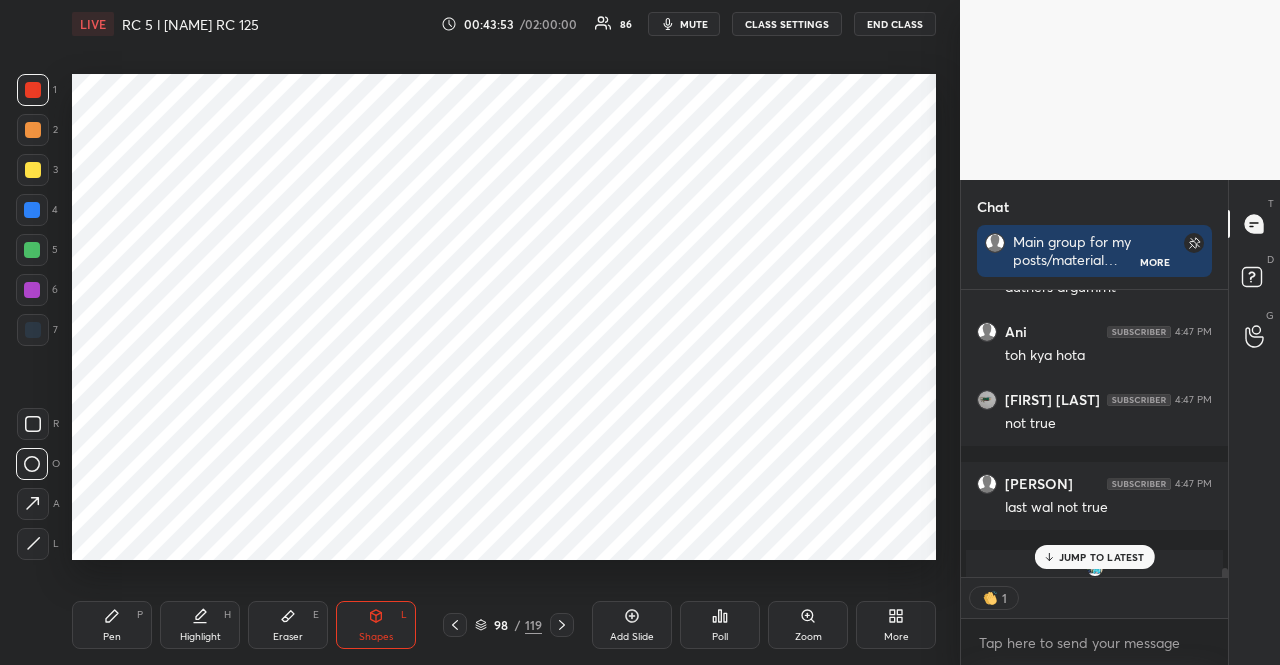 click at bounding box center (33, 90) 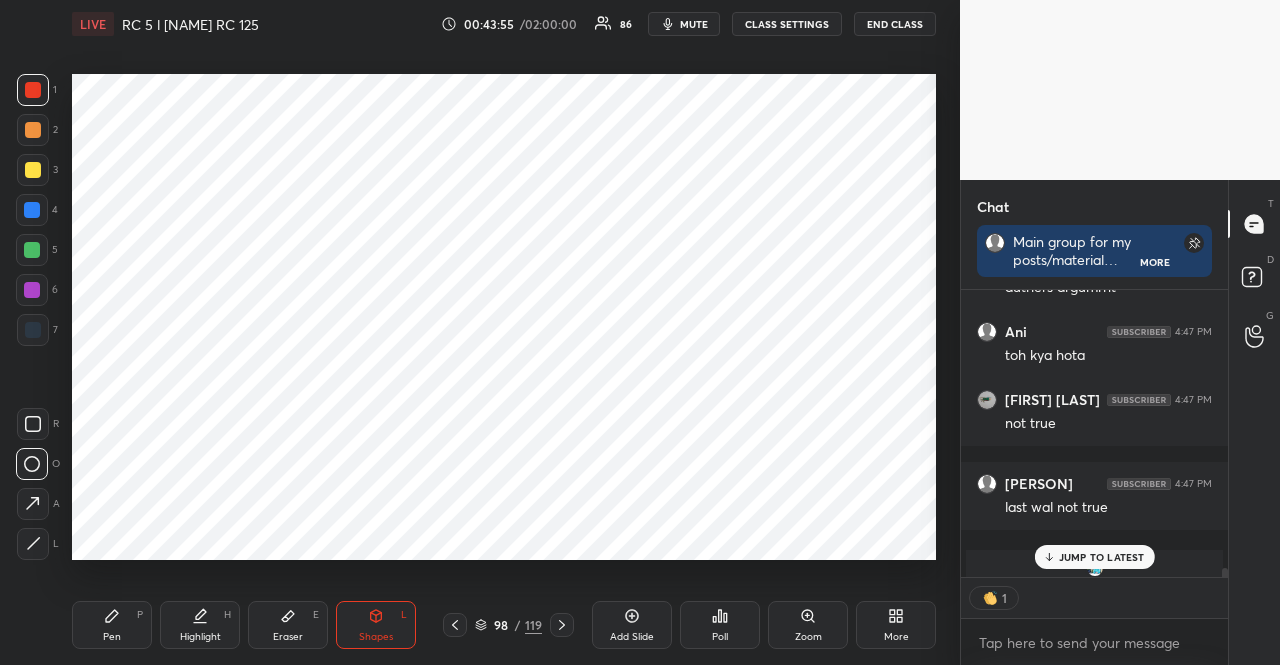 click on "Pen P" at bounding box center [112, 625] 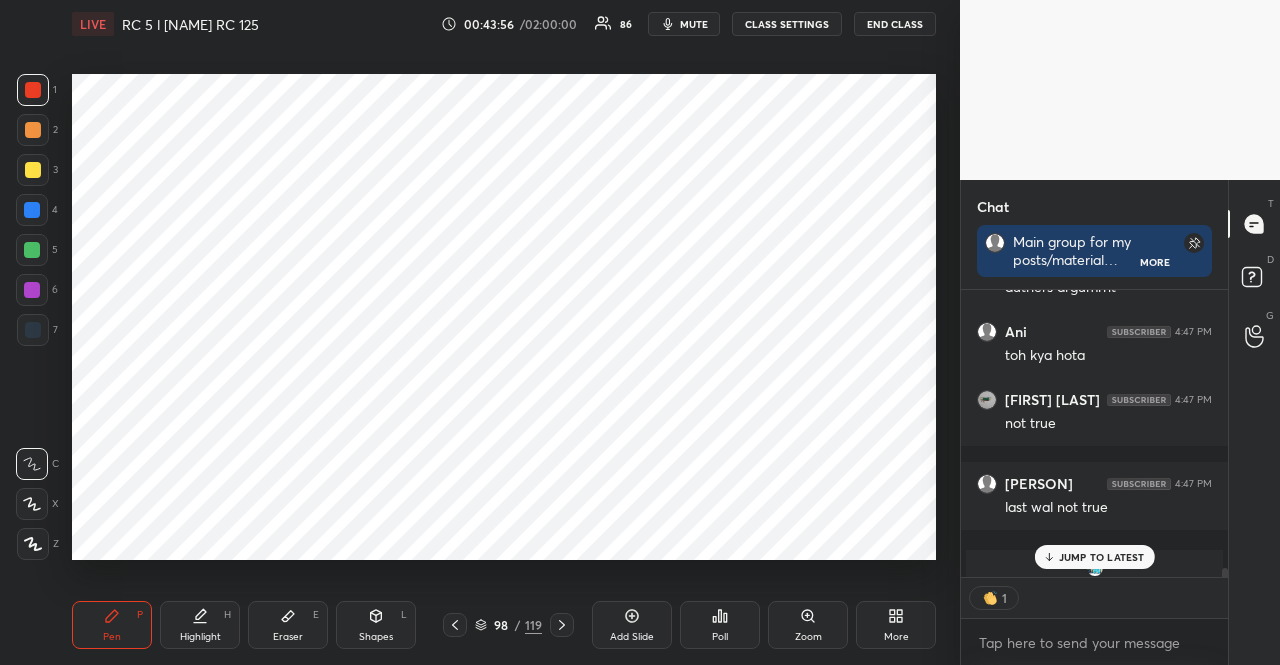 drag, startPoint x: 99, startPoint y: 609, endPoint x: 65, endPoint y: 397, distance: 214.7091 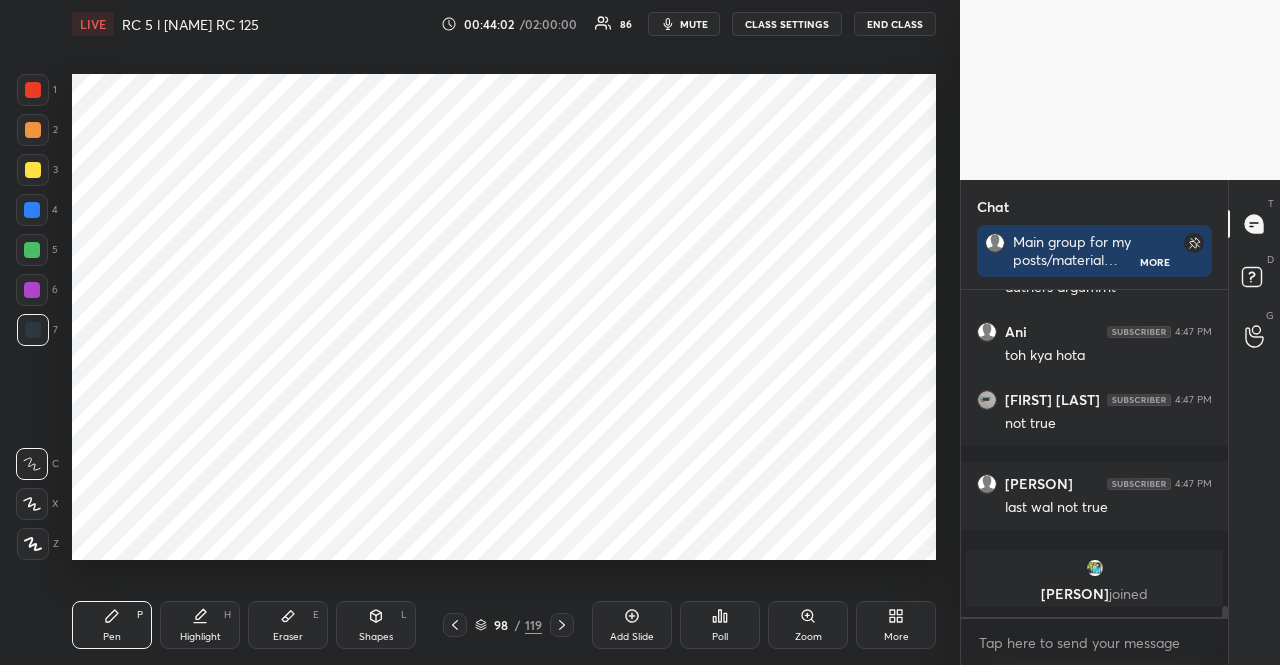 scroll, scrollTop: 6, scrollLeft: 6, axis: both 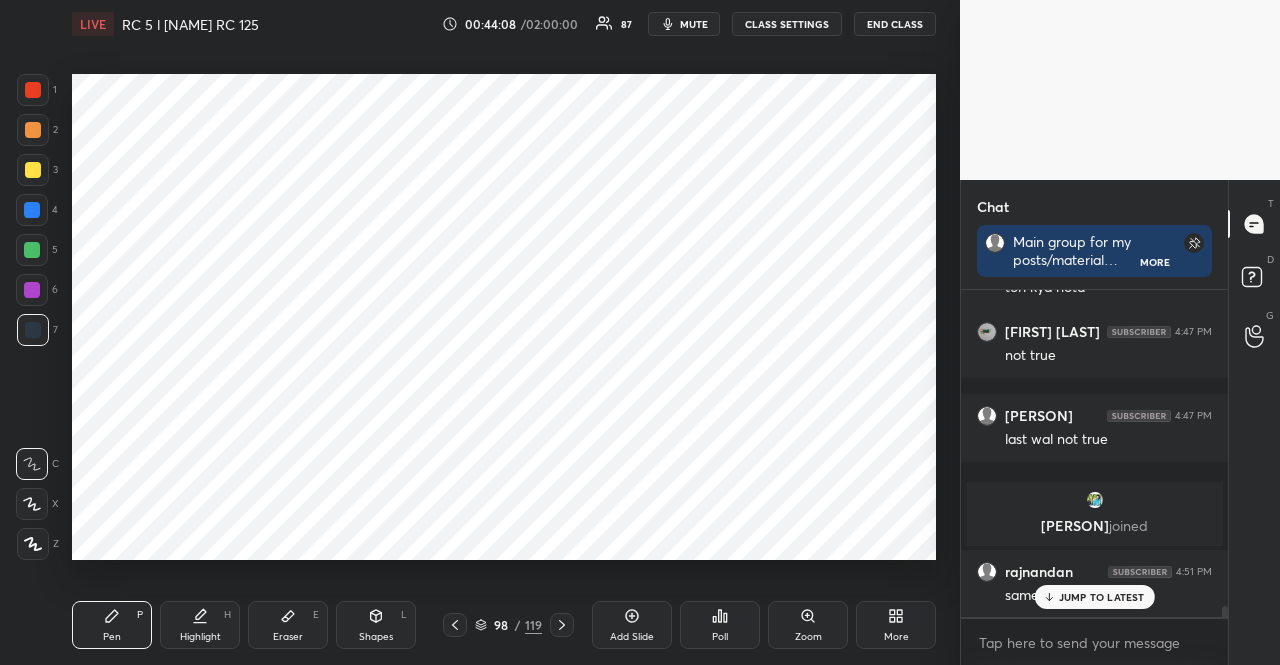 click at bounding box center (33, 90) 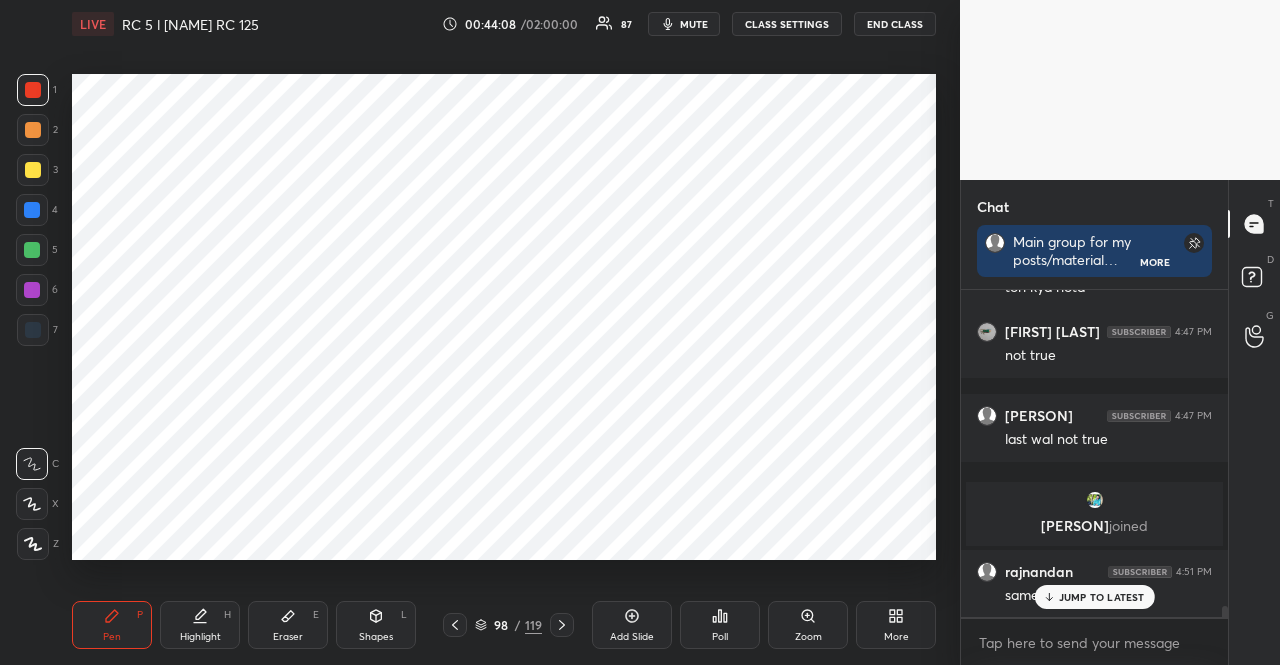 click at bounding box center [33, 90] 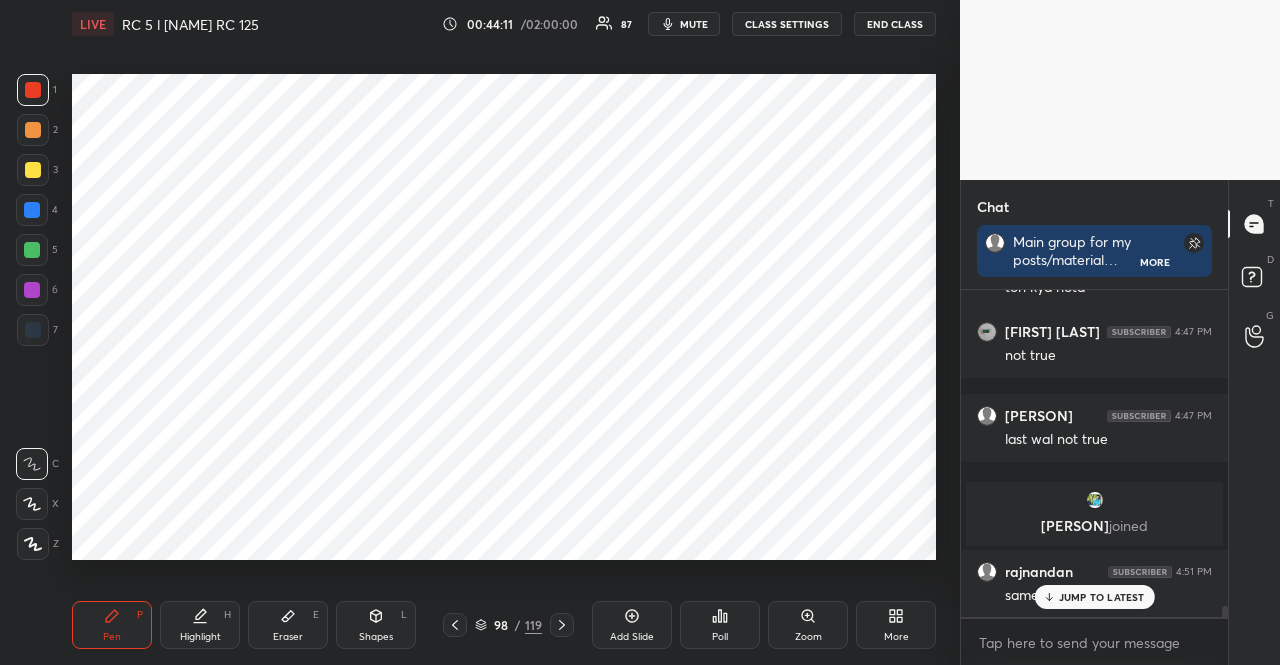 click at bounding box center [32, 210] 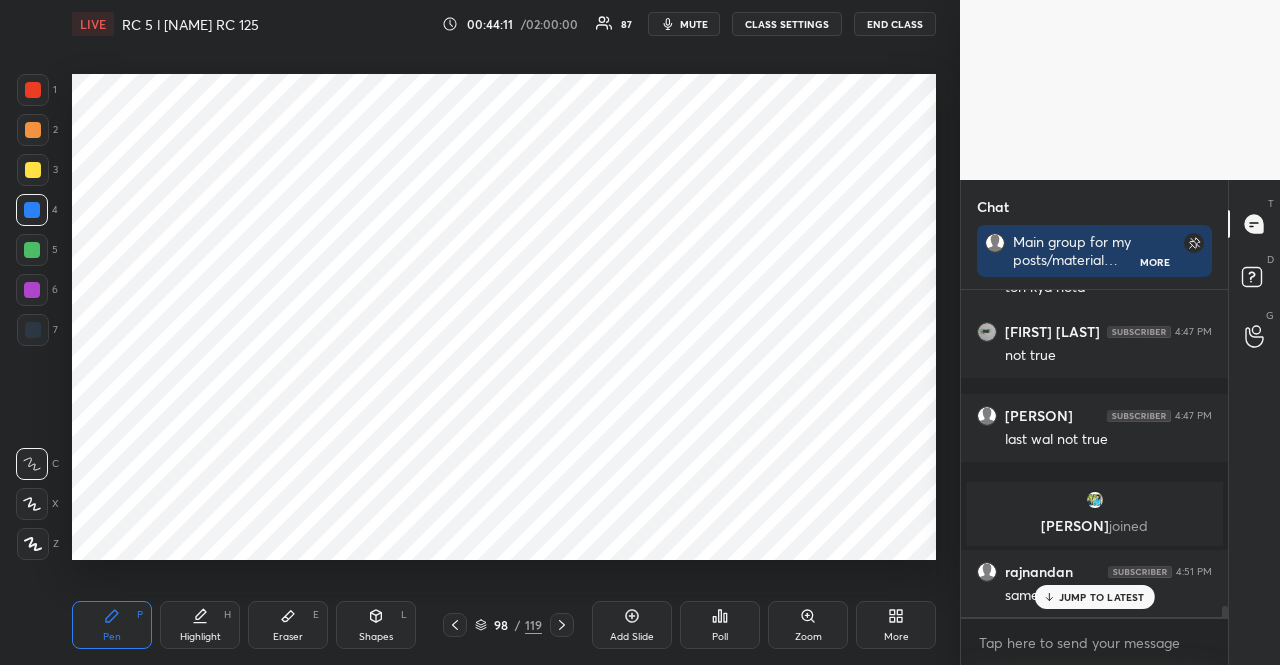 drag, startPoint x: 24, startPoint y: 199, endPoint x: 58, endPoint y: 201, distance: 34.058773 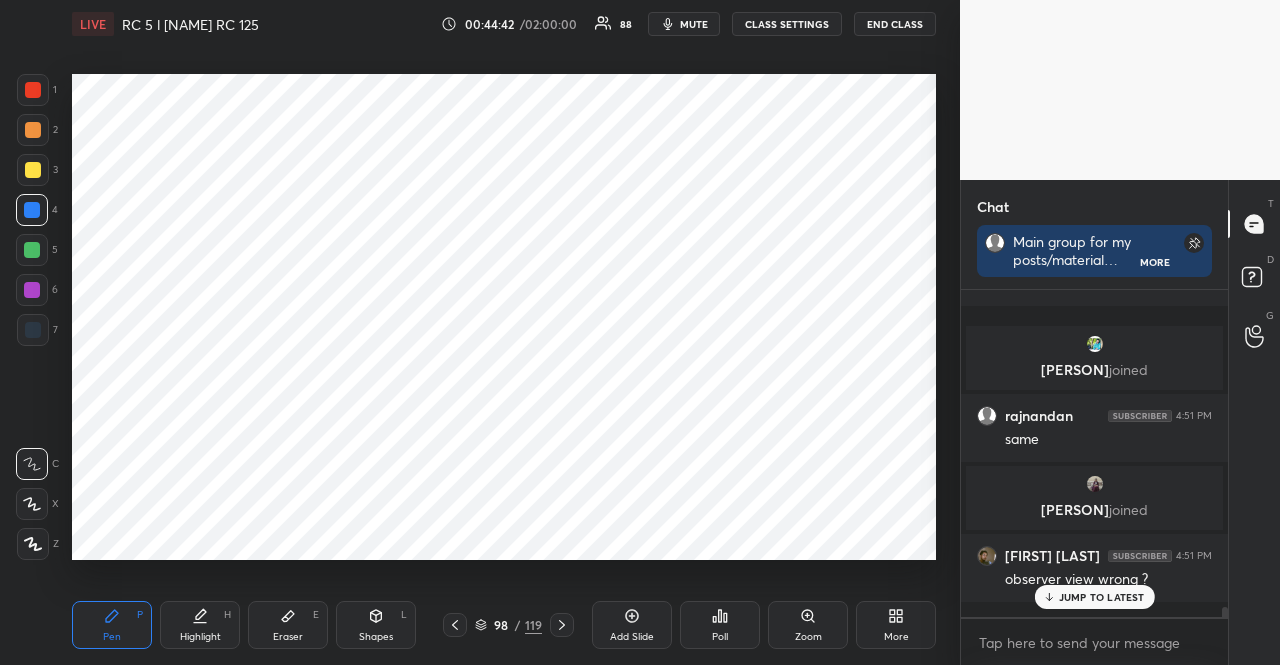 scroll, scrollTop: 9938, scrollLeft: 0, axis: vertical 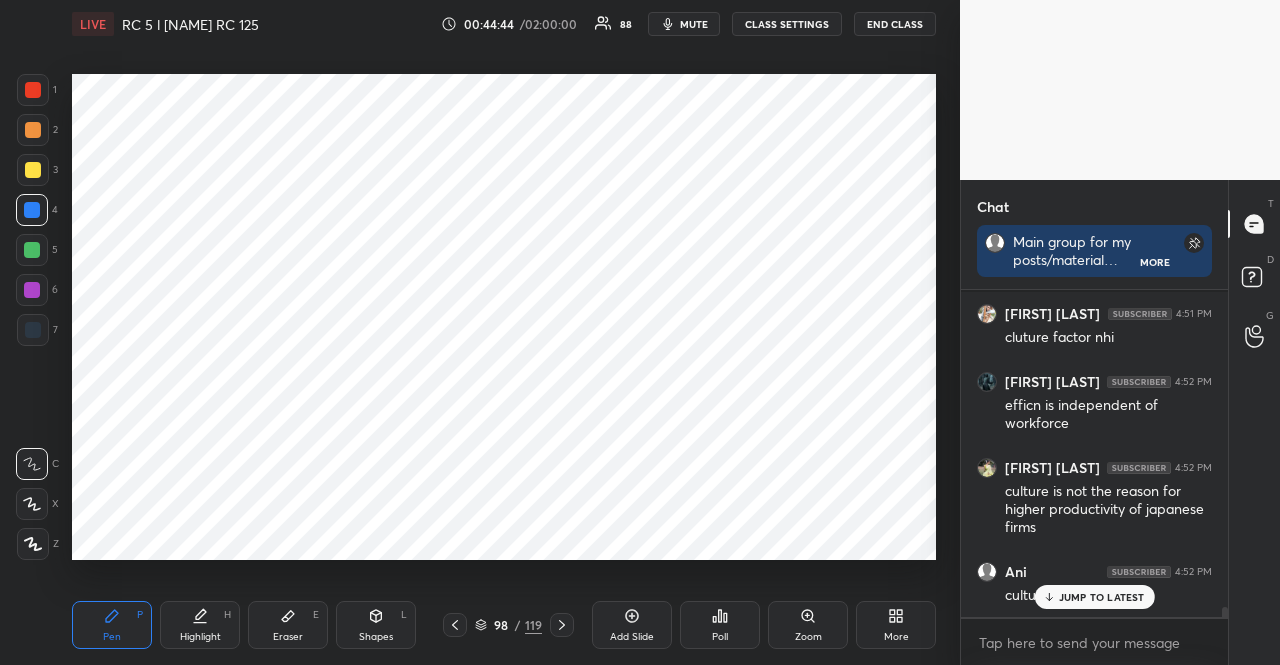 click on "C X Z" at bounding box center (37, 500) 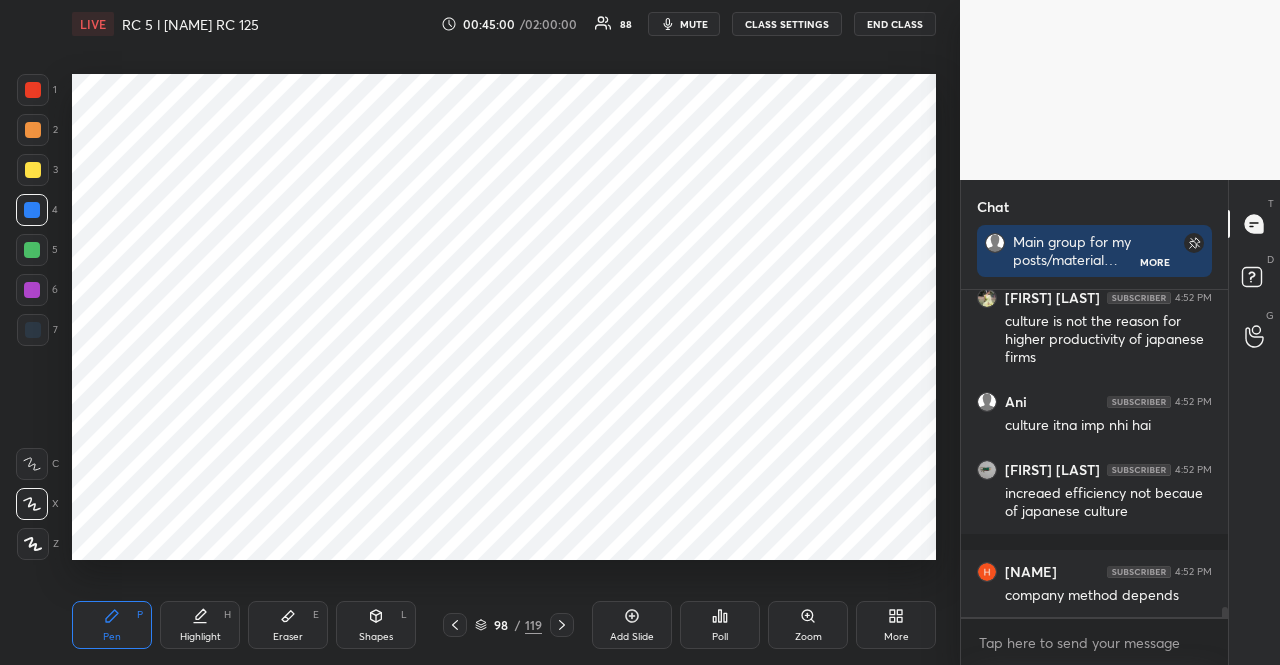 scroll, scrollTop: 10486, scrollLeft: 0, axis: vertical 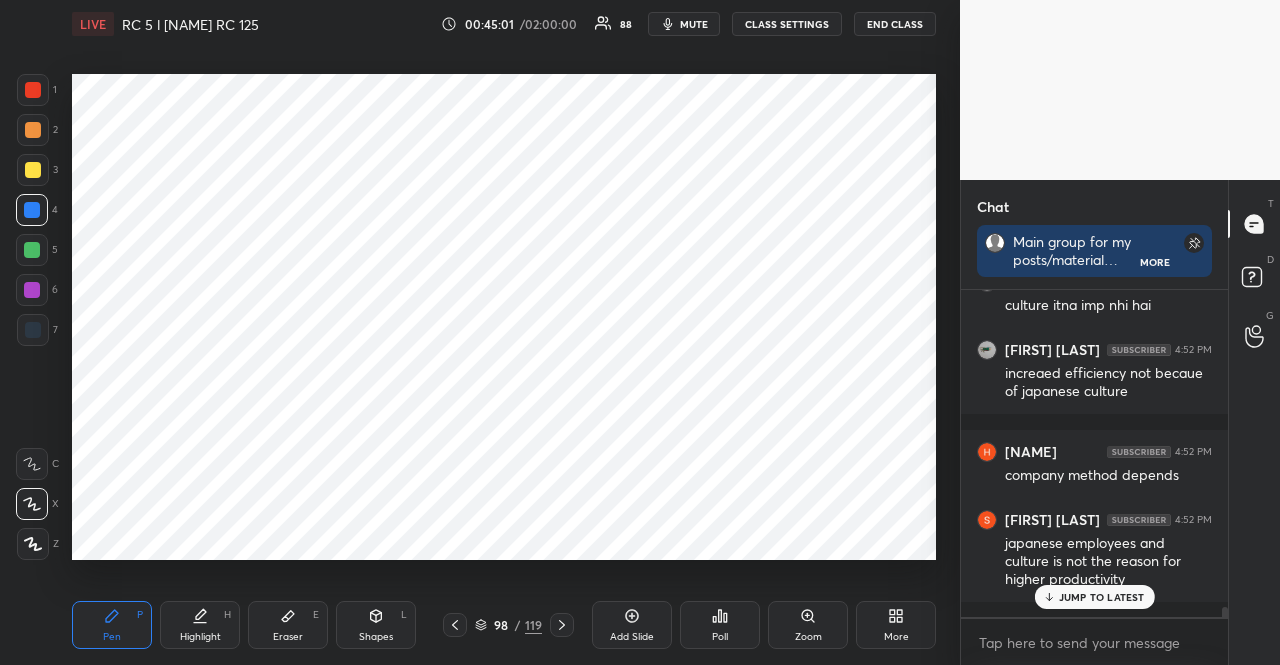 click 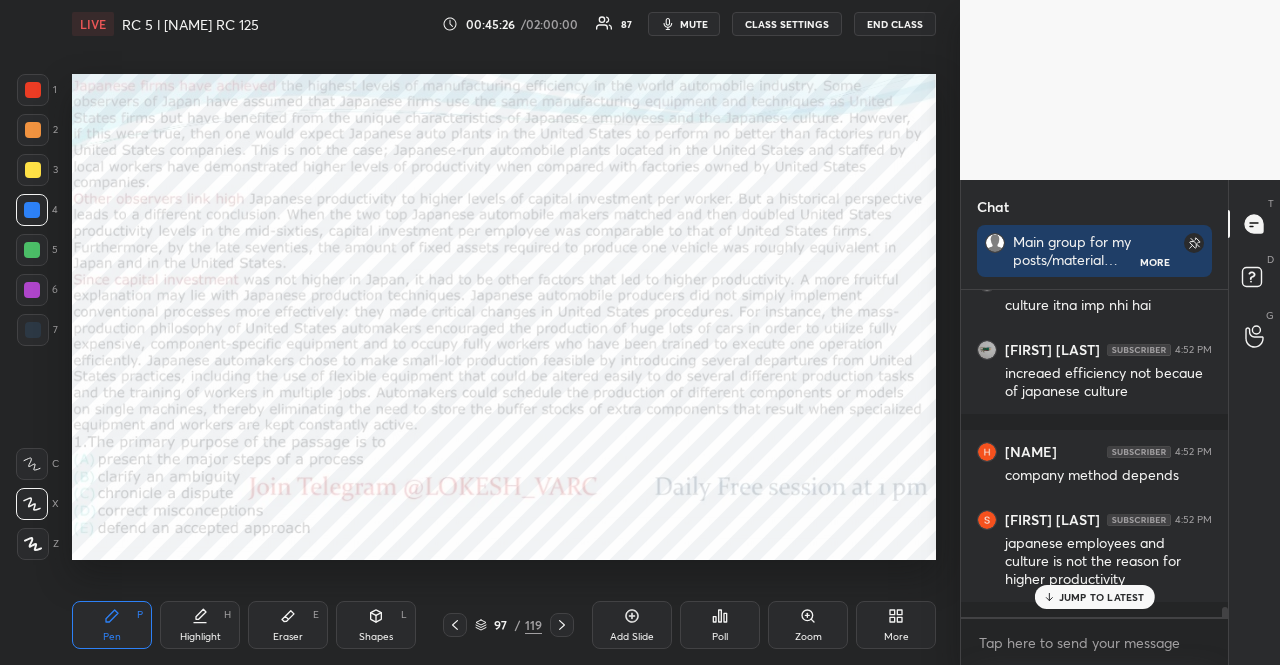 click at bounding box center [33, 130] 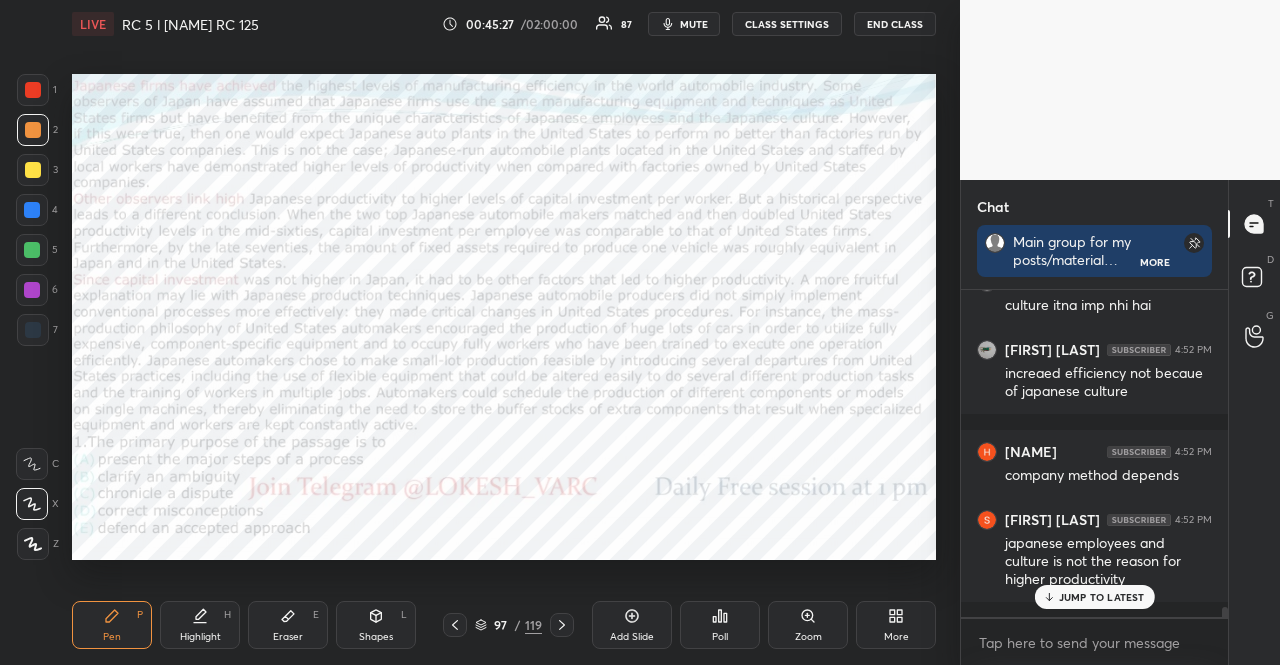 scroll, scrollTop: 10554, scrollLeft: 0, axis: vertical 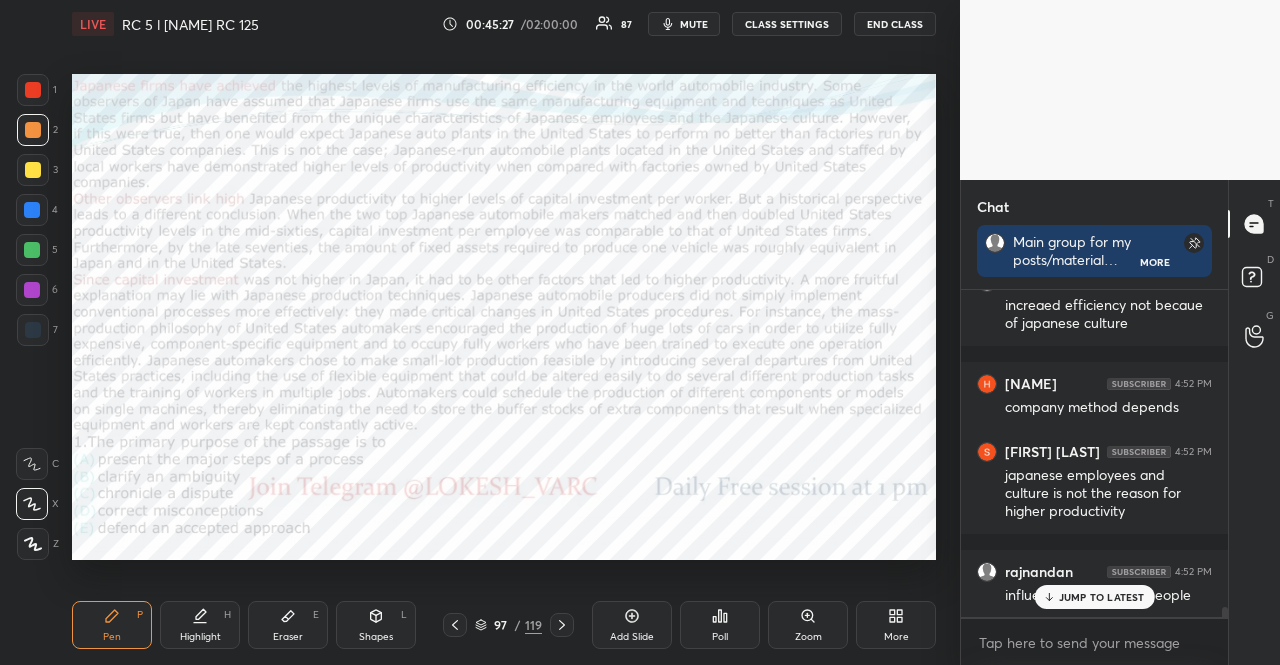 drag, startPoint x: 385, startPoint y: 621, endPoint x: 410, endPoint y: 580, distance: 48.02083 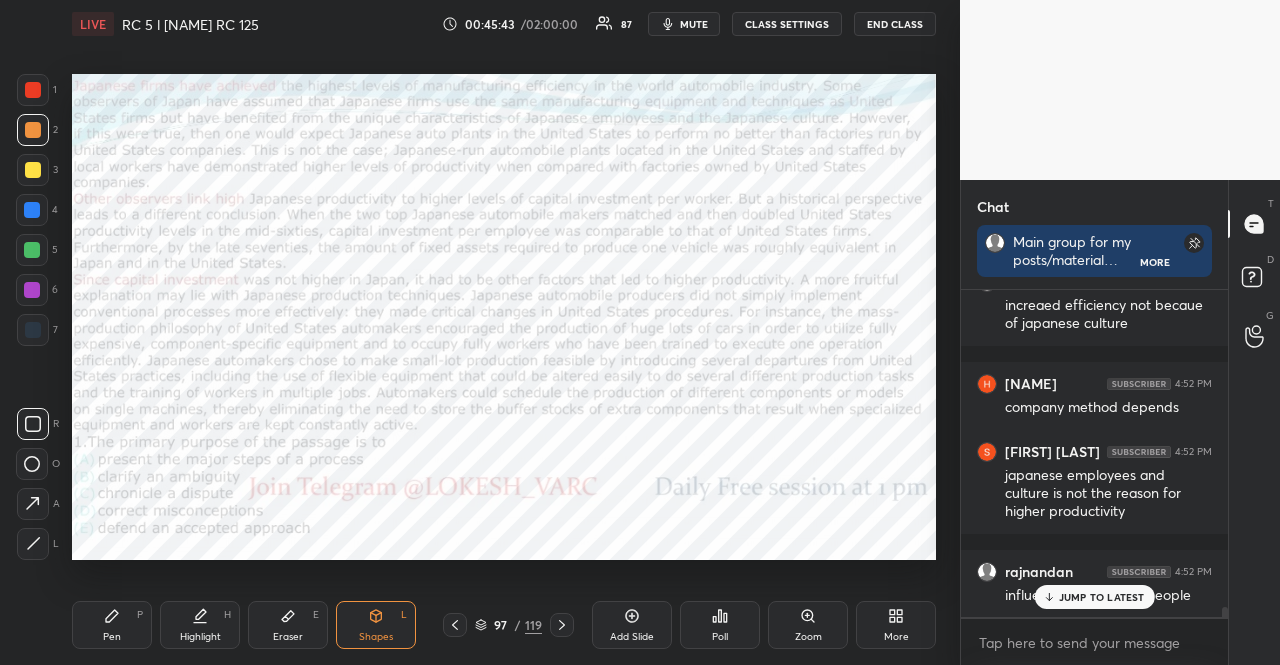 click on "1 2 3 4 5 6 7 R O A L C X Z Erase all   C X Z LIVE RC 5 l Lokesh RC 125 00:45:43 /  02:00:00 87 mute CLASS SETTINGS END CLASS Setting up your live class Poll for   secs No correct answer Start poll Back RC 5 l Lokesh RC 125 Aarambh Academy Pen P Highlight H Eraser E Shapes L 97 / 119 Add Slide Poll Zoom More" at bounding box center (472, 332) 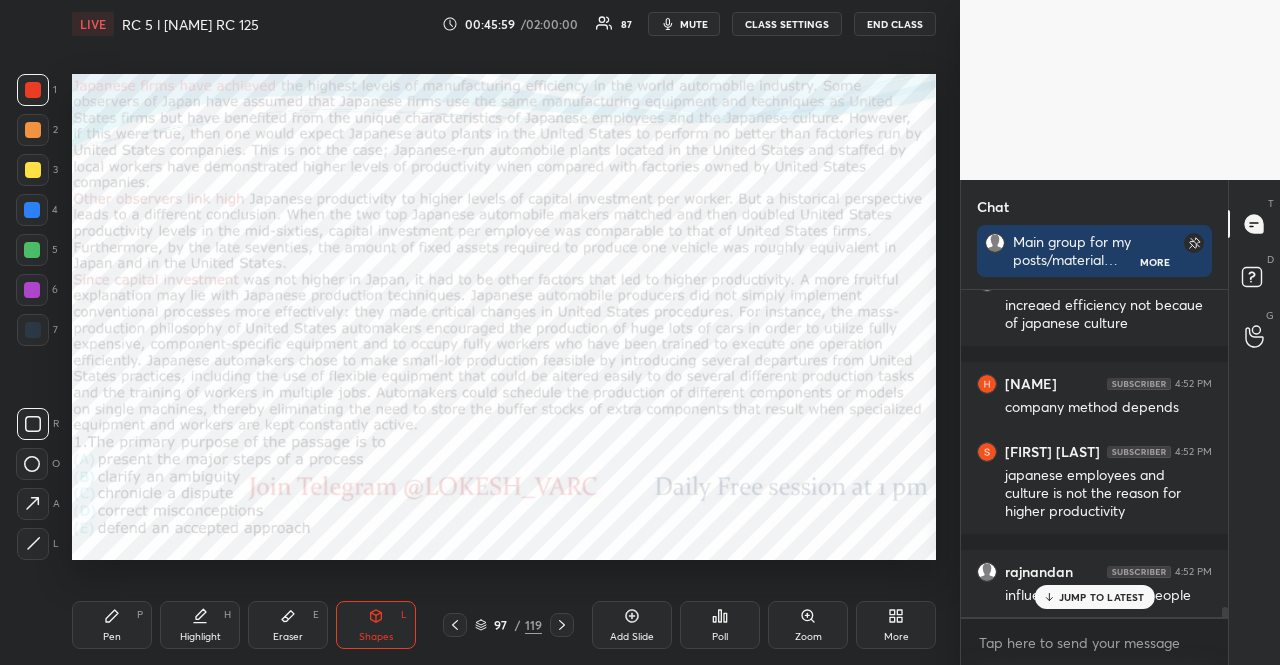 click on "97 / 119" at bounding box center (508, 625) 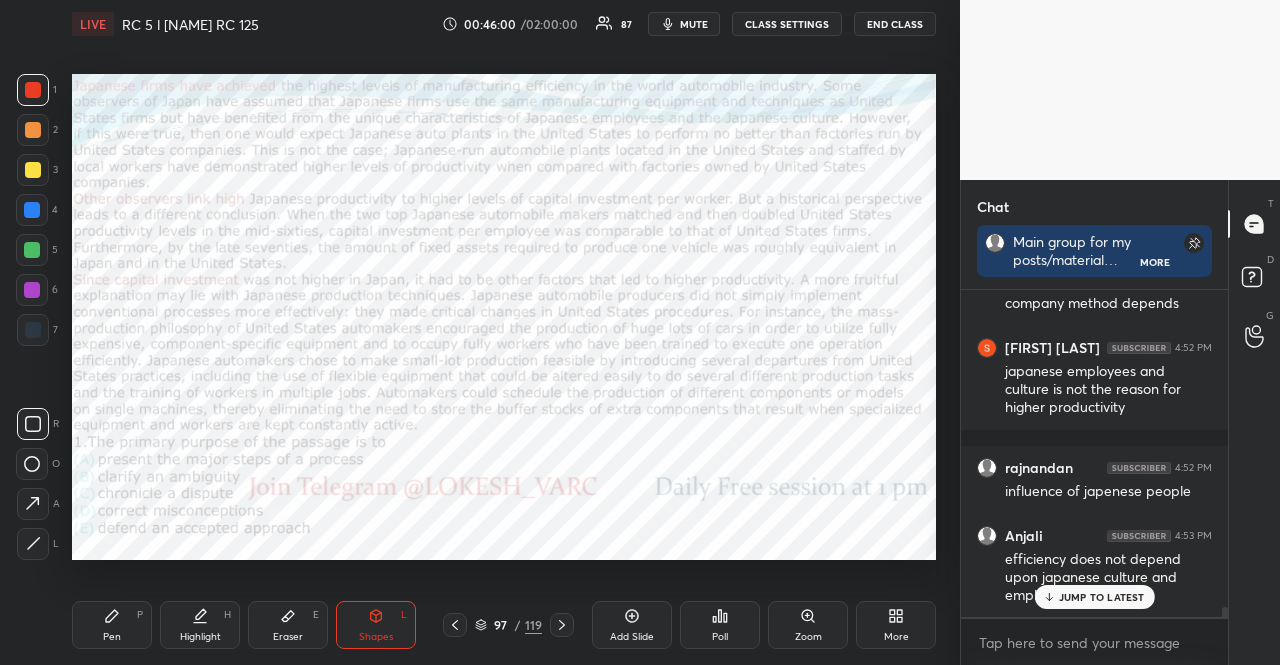 click 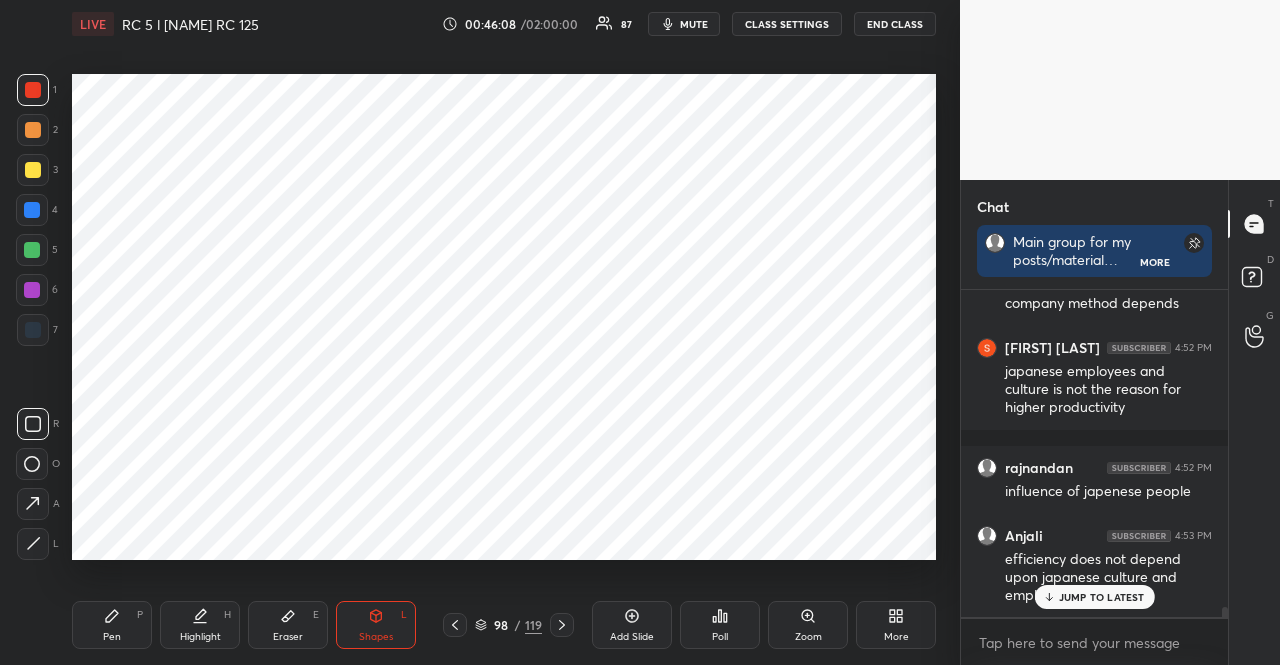 click at bounding box center (562, 625) 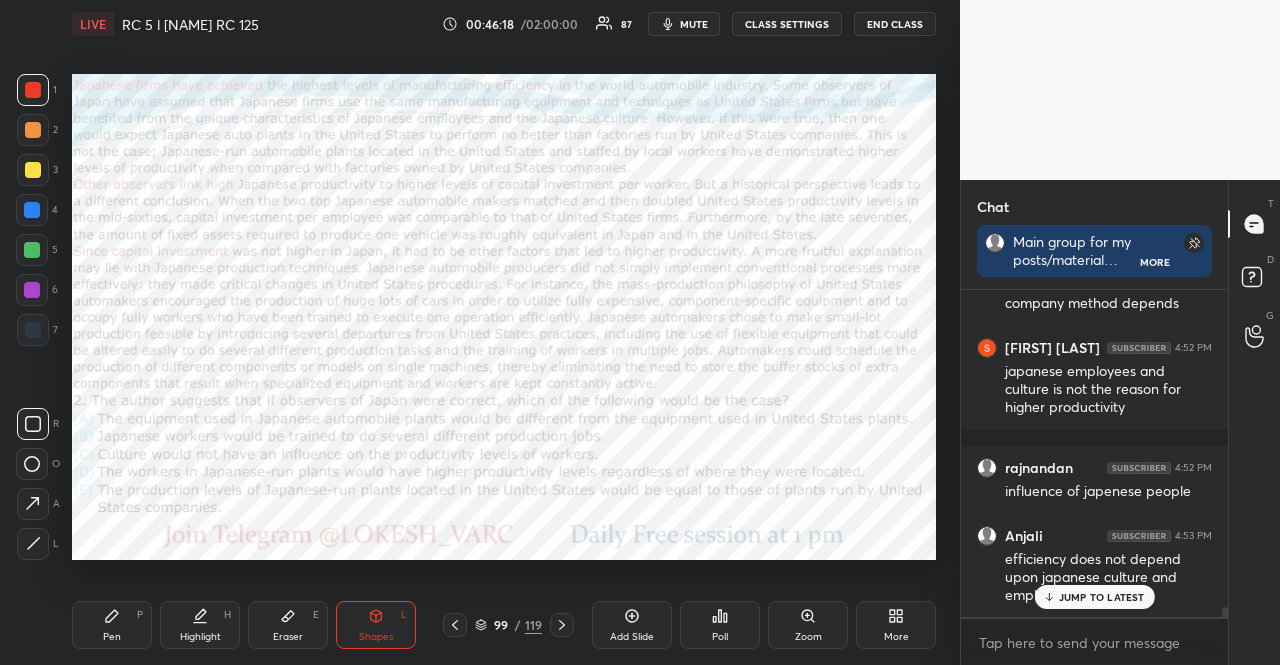 click at bounding box center [32, 290] 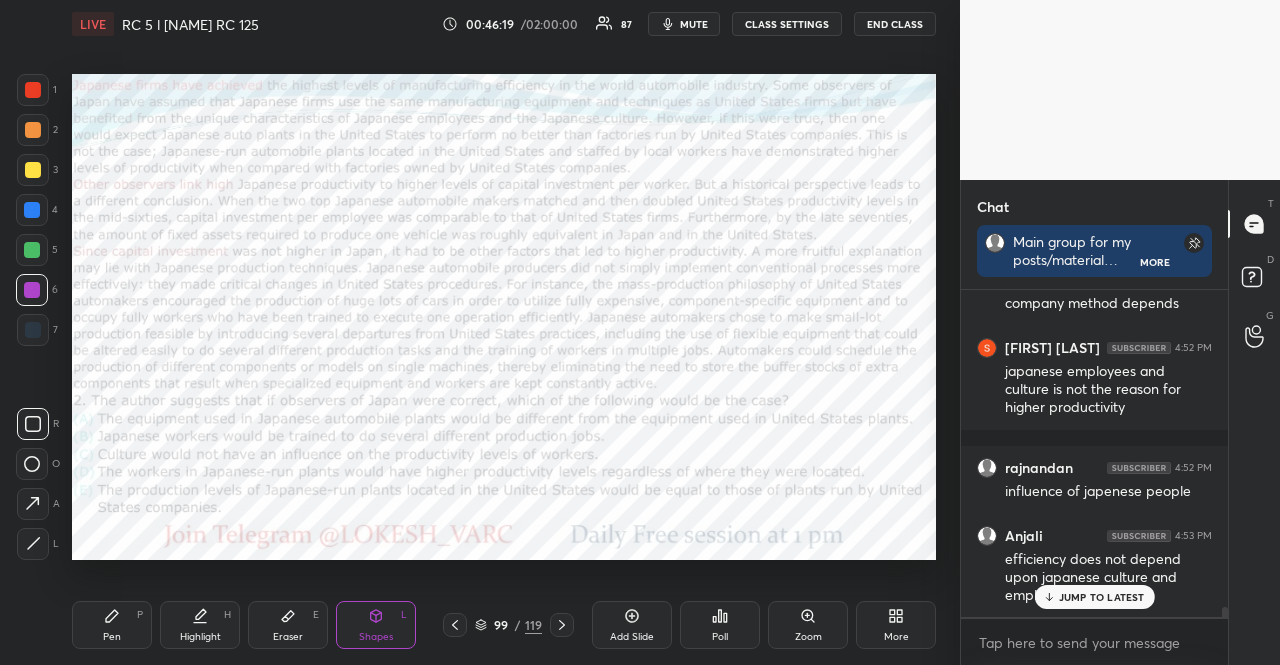 click on "Pen" at bounding box center [112, 637] 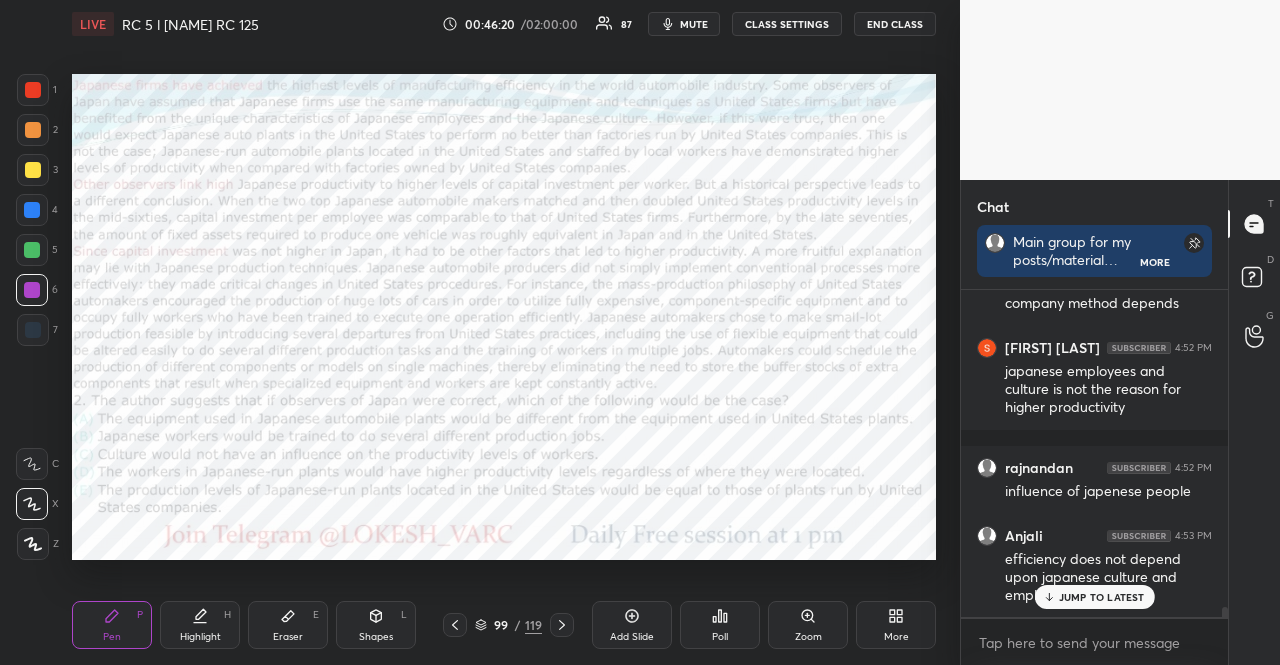 click 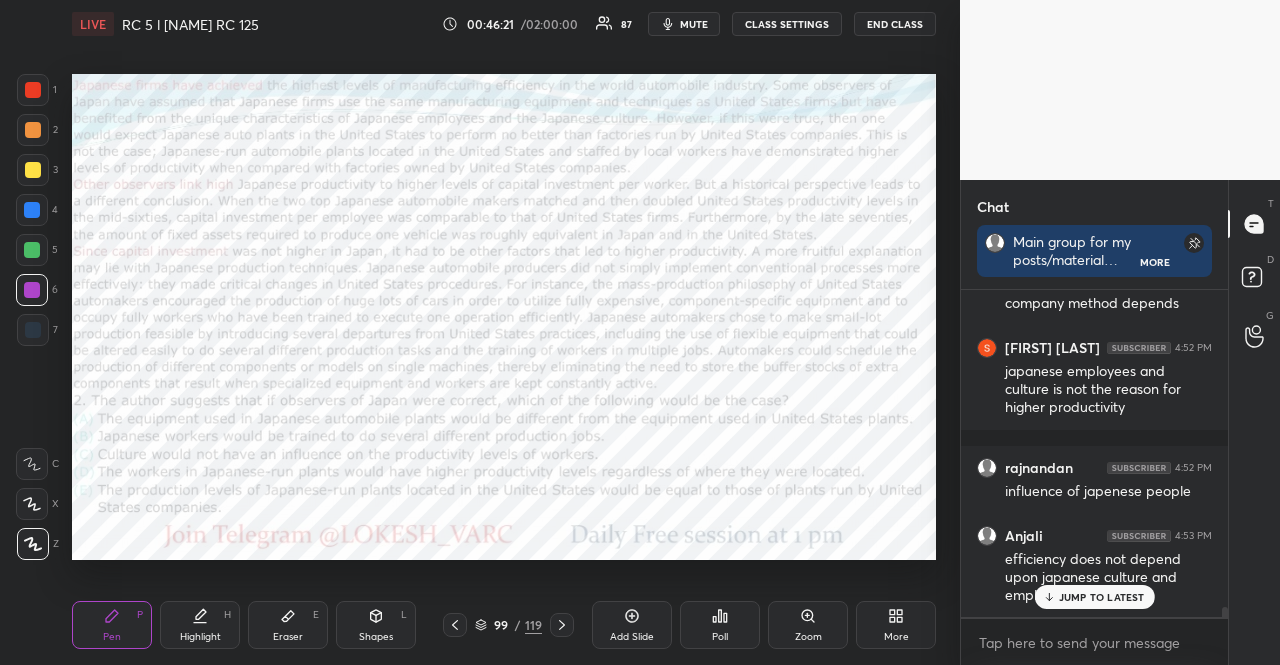 click on "Pen P Highlight H Eraser E Shapes L 99 / 119 Add Slide Poll Zoom More" at bounding box center [504, 625] 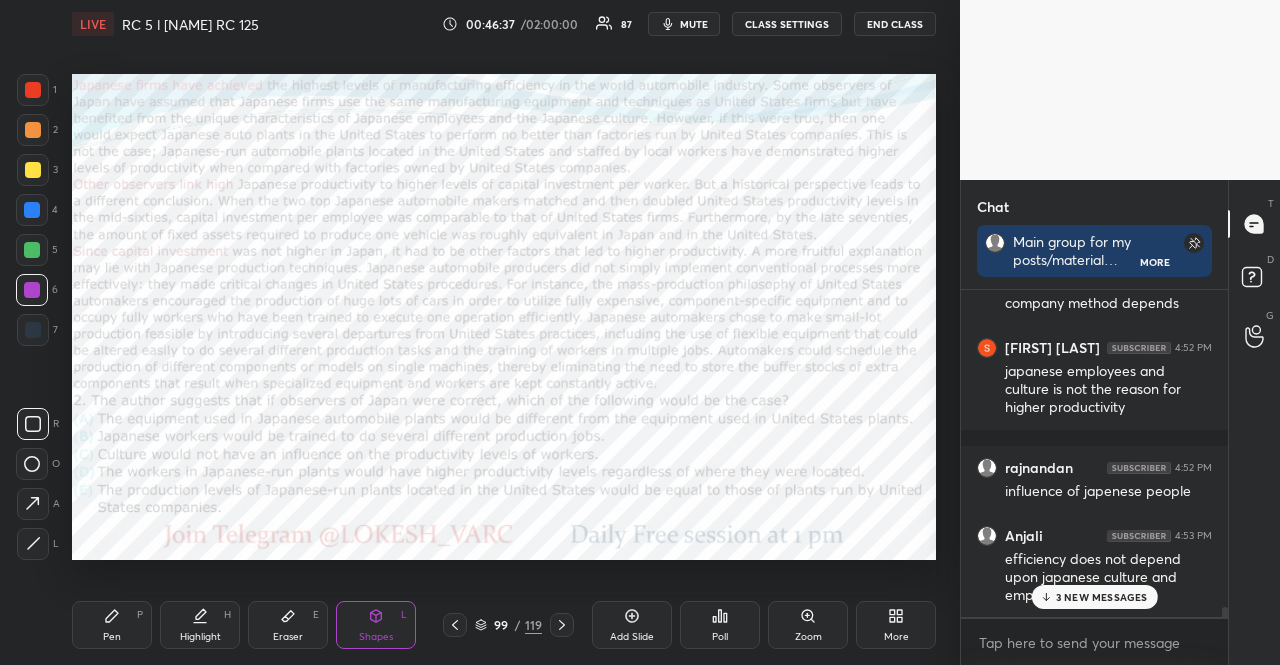 scroll, scrollTop: 10878, scrollLeft: 0, axis: vertical 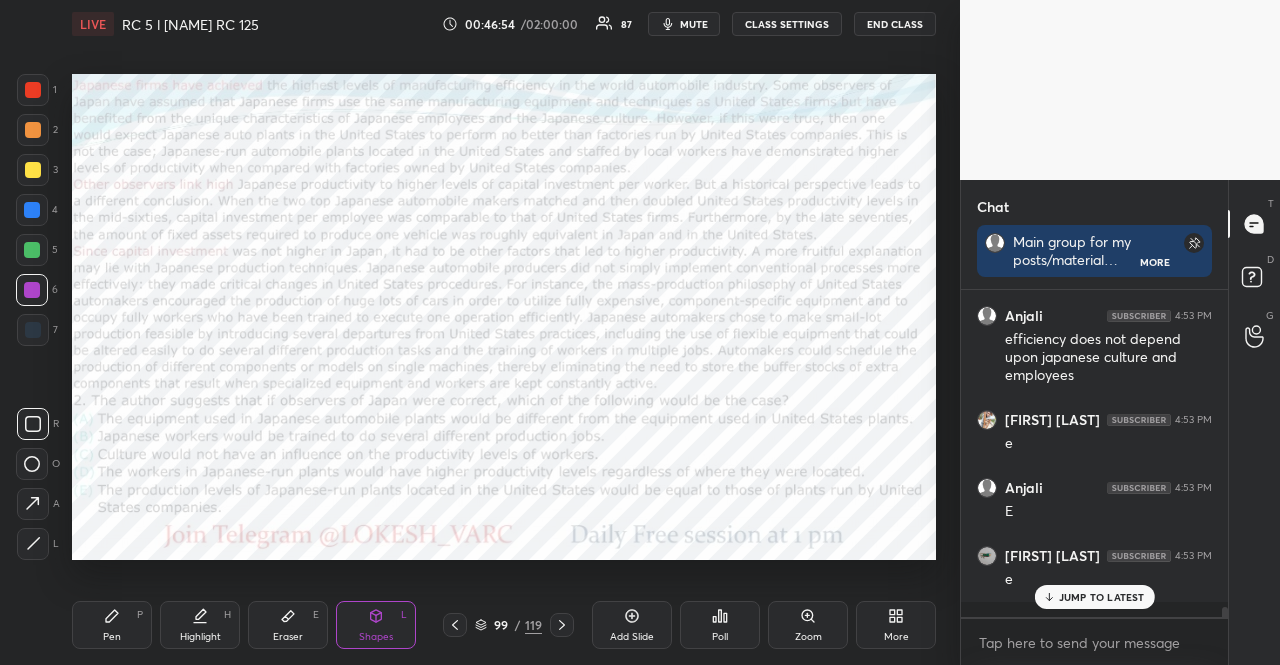 drag, startPoint x: 104, startPoint y: 609, endPoint x: 87, endPoint y: 596, distance: 21.400934 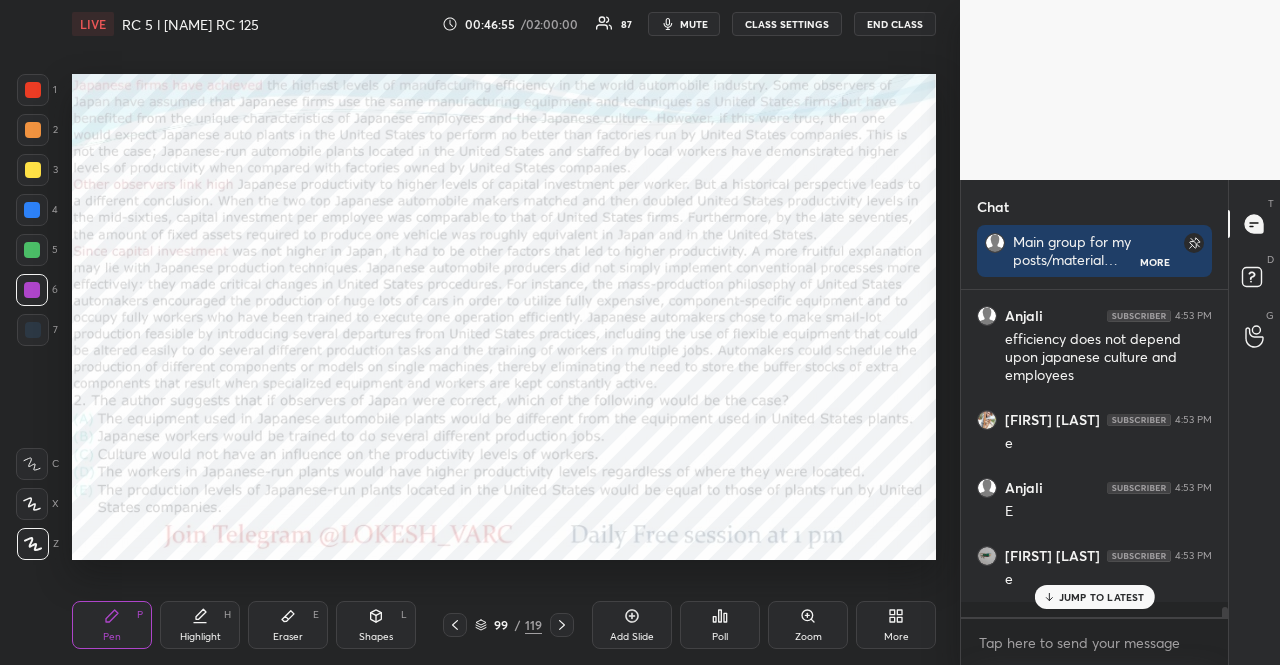 click 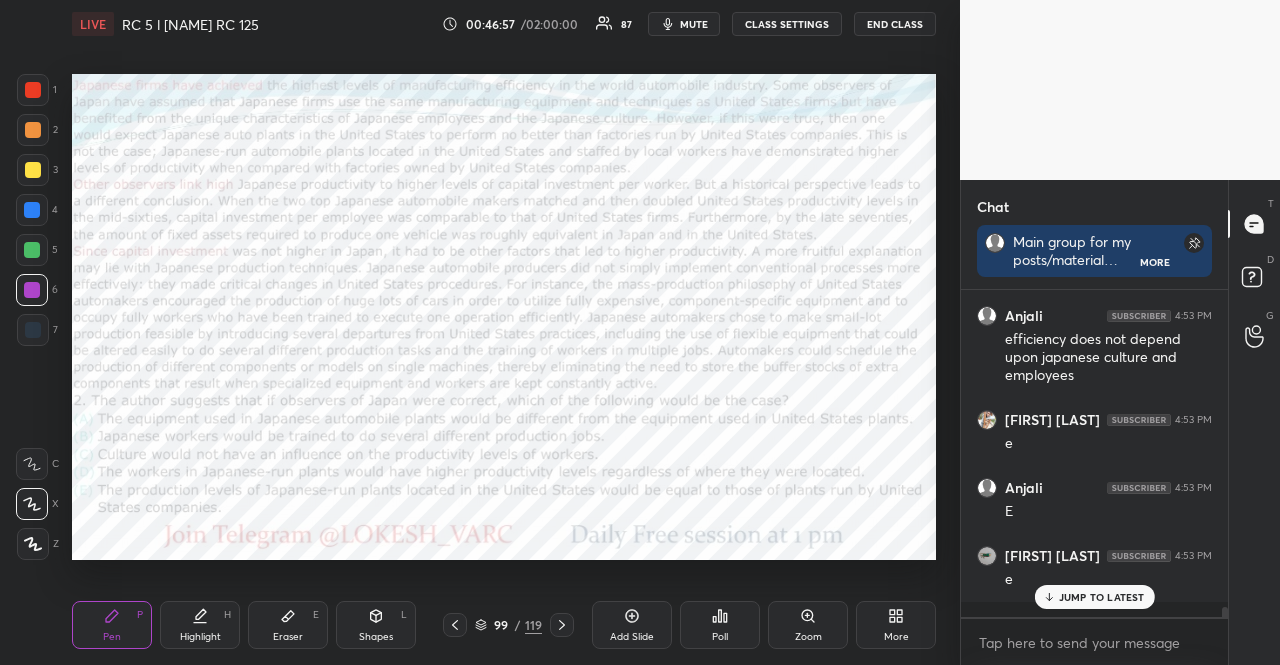 click at bounding box center (32, 210) 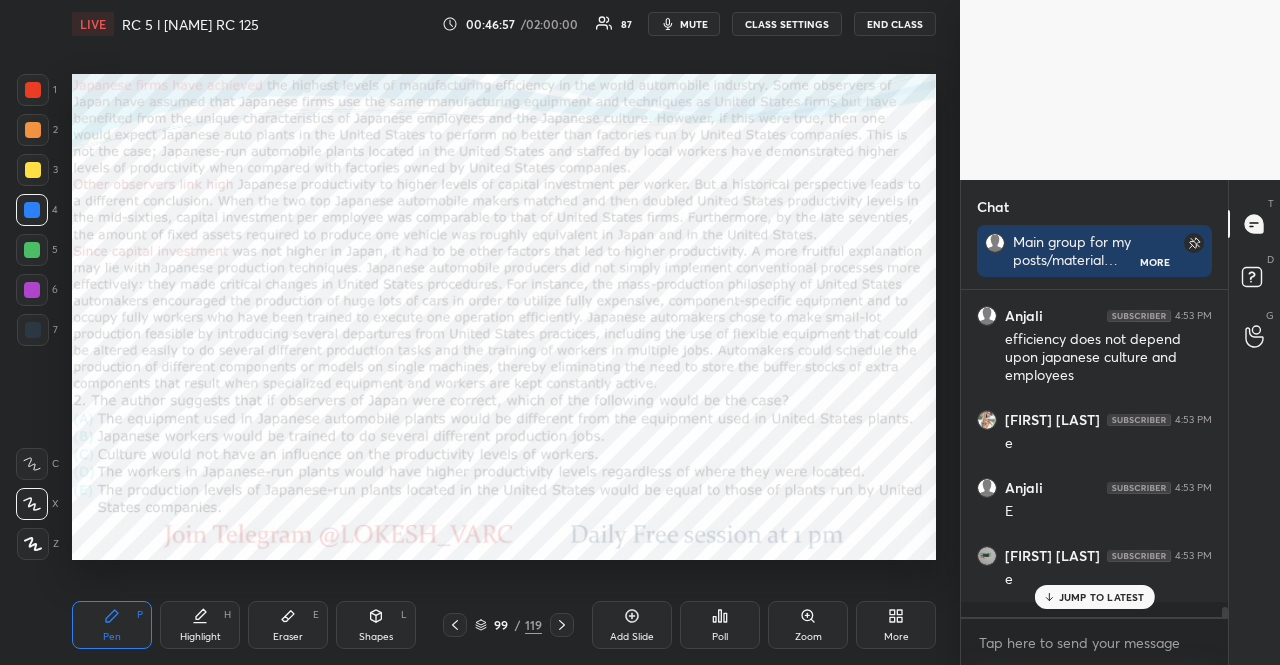 click at bounding box center (32, 210) 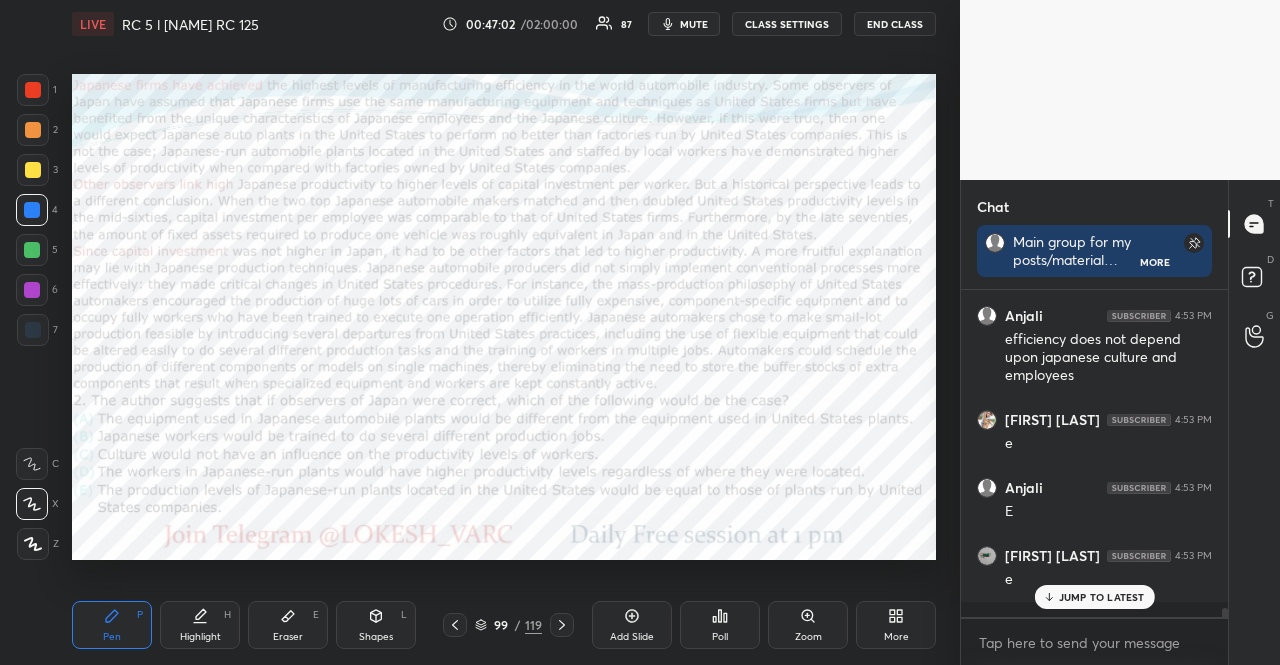 scroll, scrollTop: 10964, scrollLeft: 0, axis: vertical 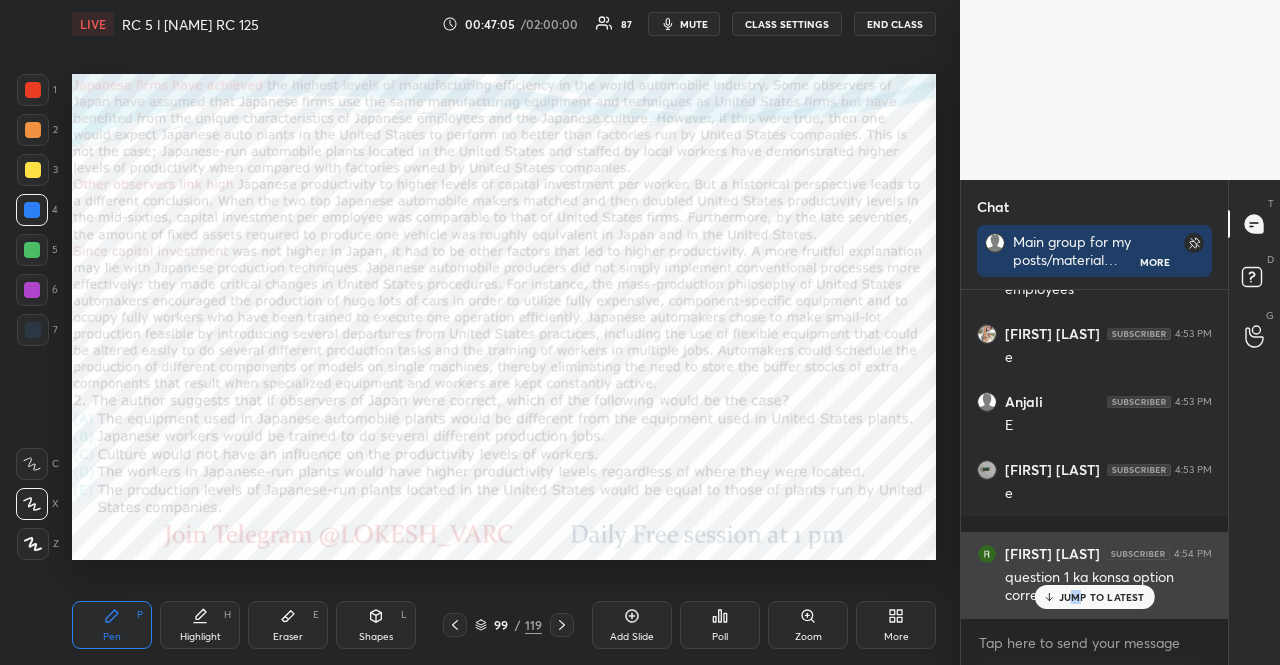 click on "JUMP TO LATEST" at bounding box center [1102, 597] 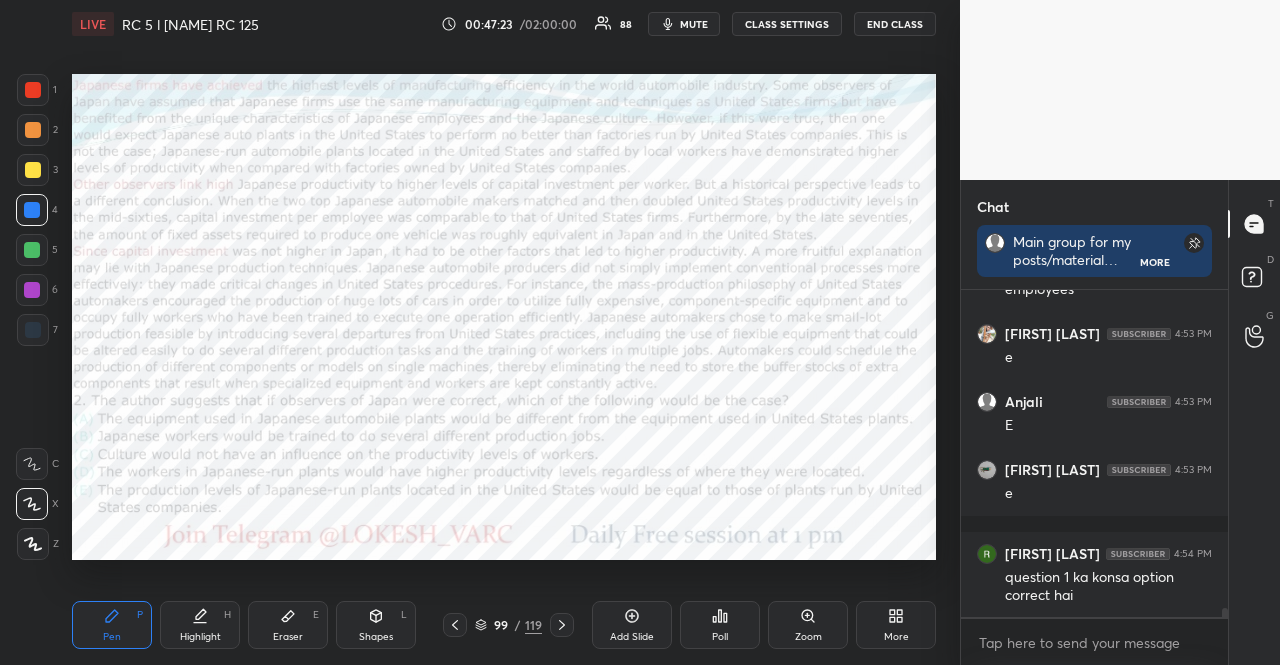 scroll, scrollTop: 11032, scrollLeft: 0, axis: vertical 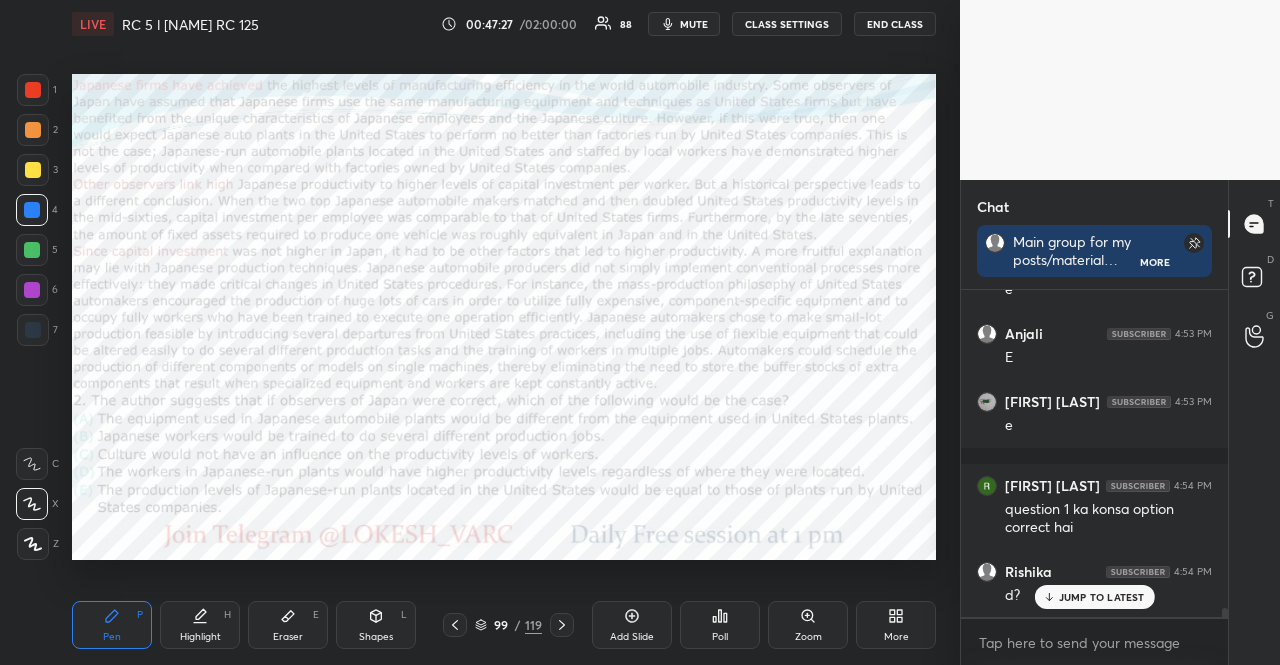 click at bounding box center (32, 290) 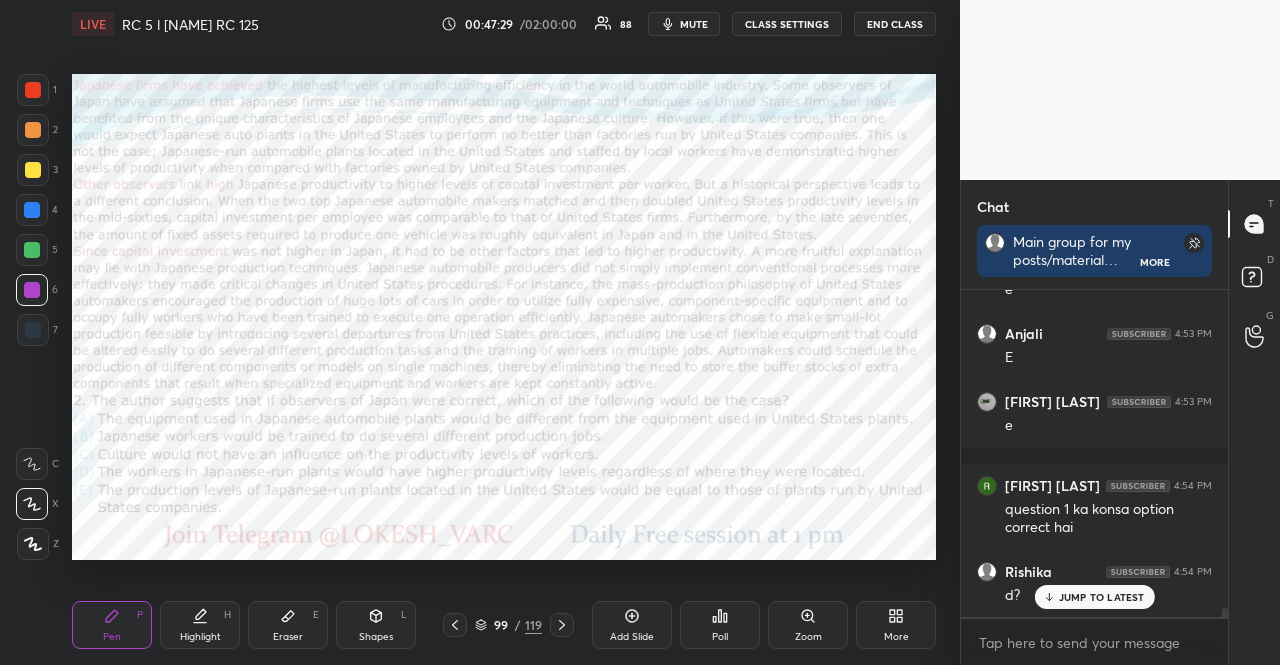 click on "Shapes L" at bounding box center (376, 625) 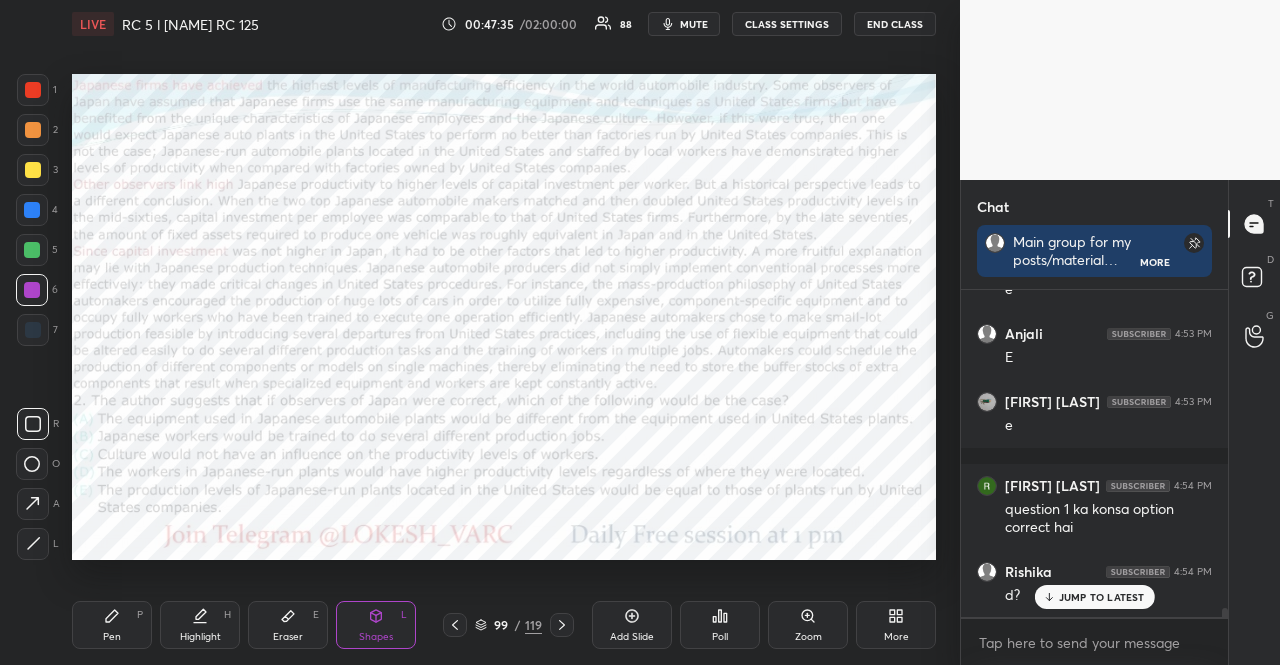 click at bounding box center [33, 90] 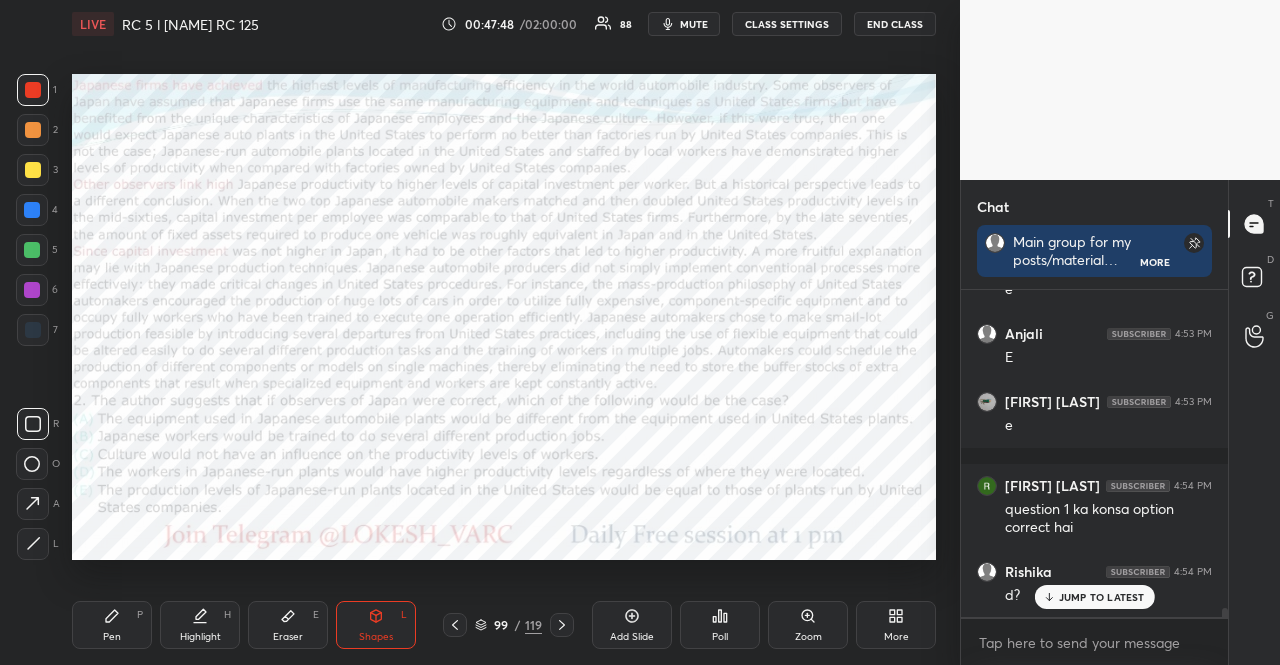 click at bounding box center (32, 250) 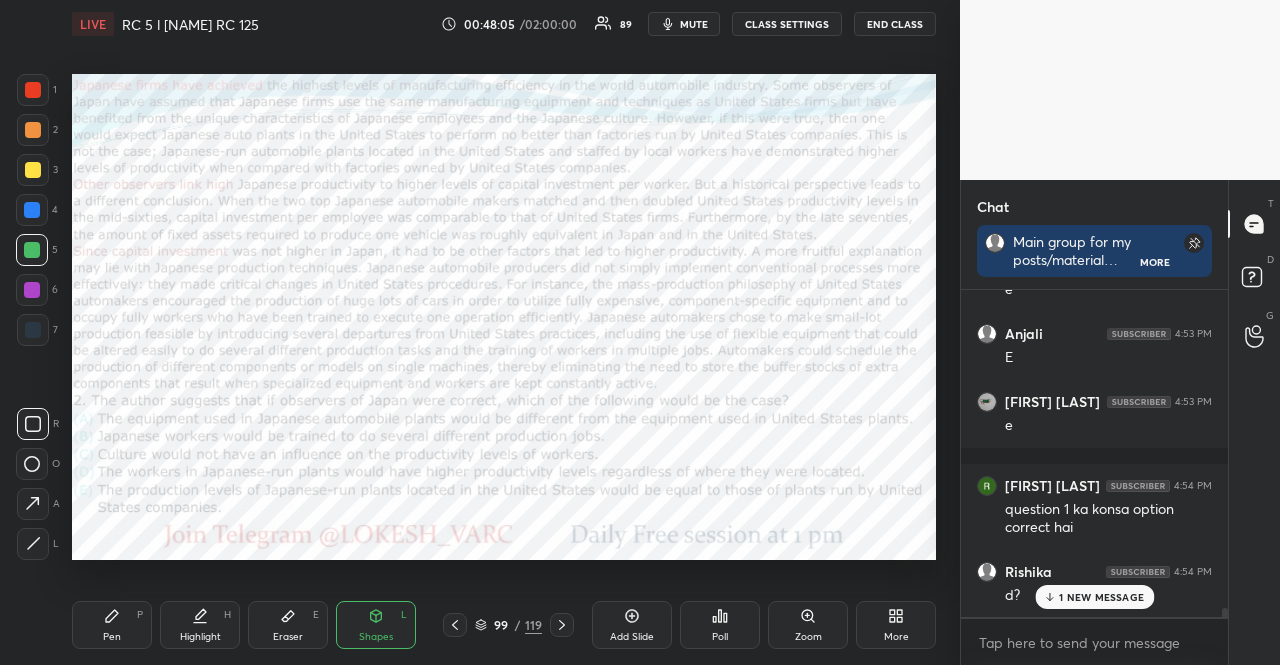 scroll, scrollTop: 11100, scrollLeft: 0, axis: vertical 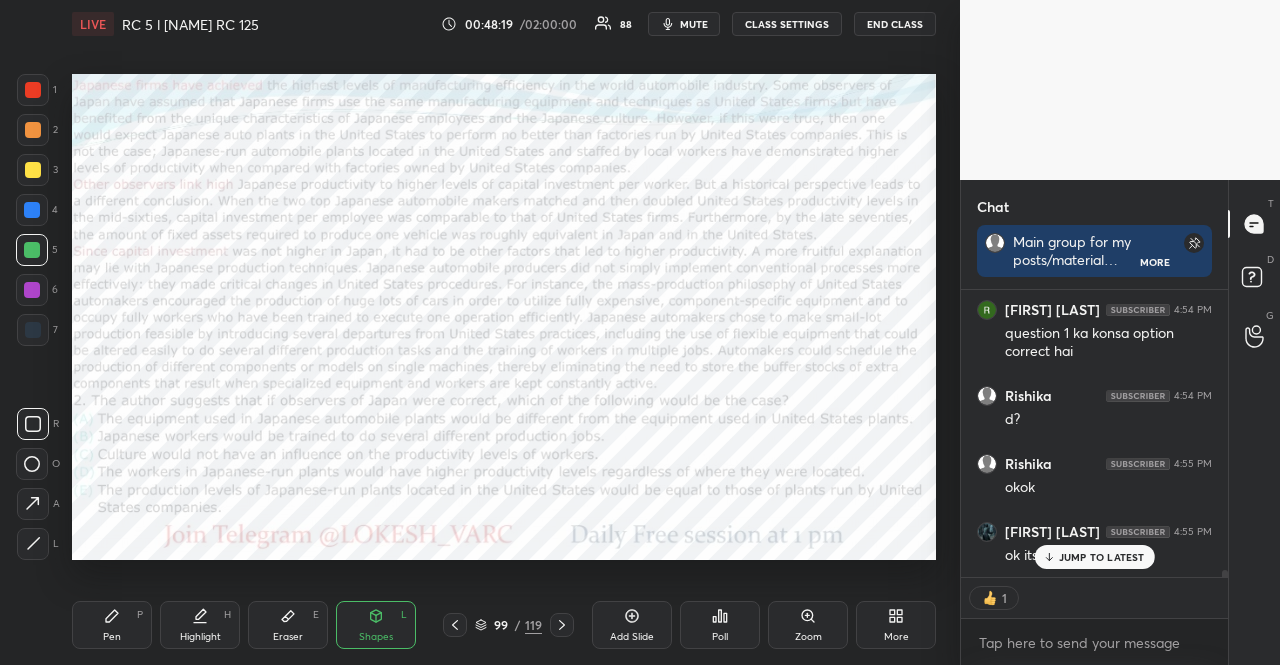 click on "JUMP TO LATEST" at bounding box center (1102, 557) 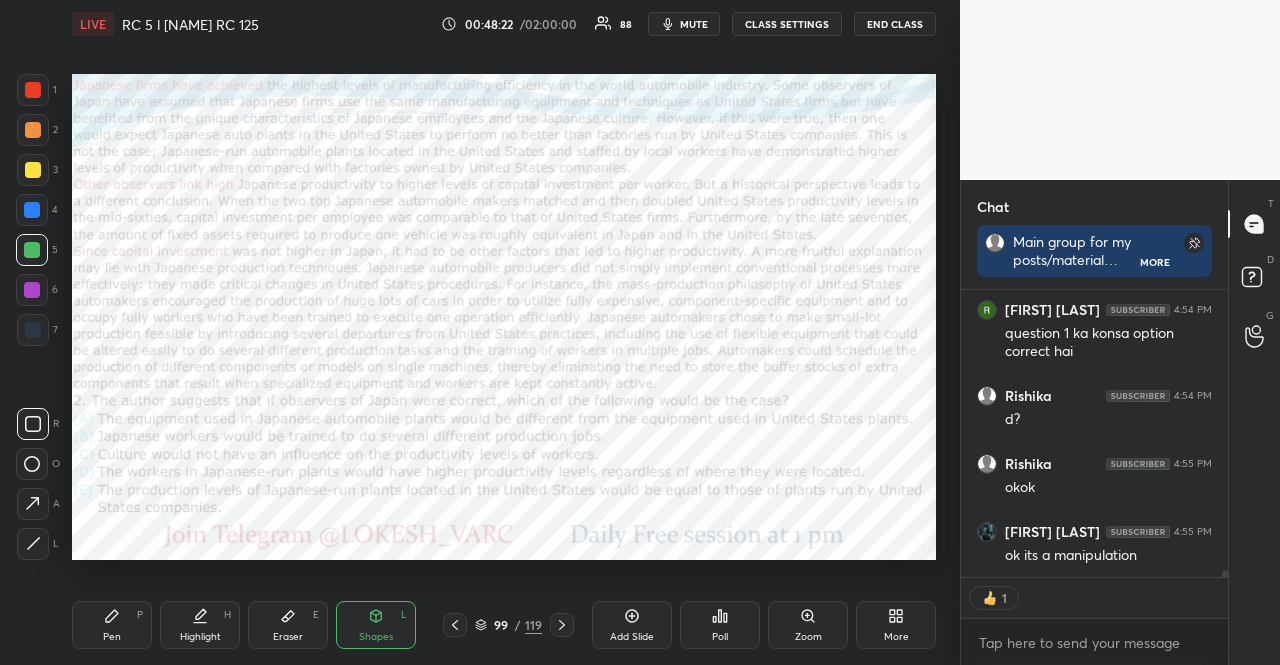 click 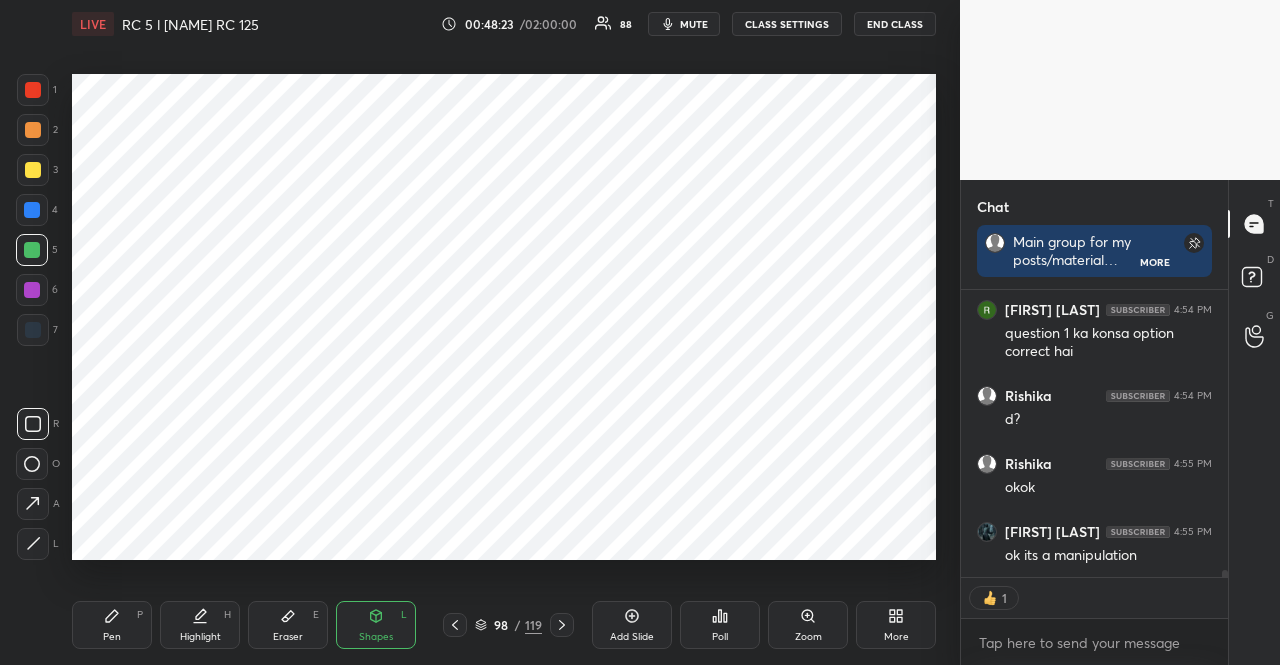 click 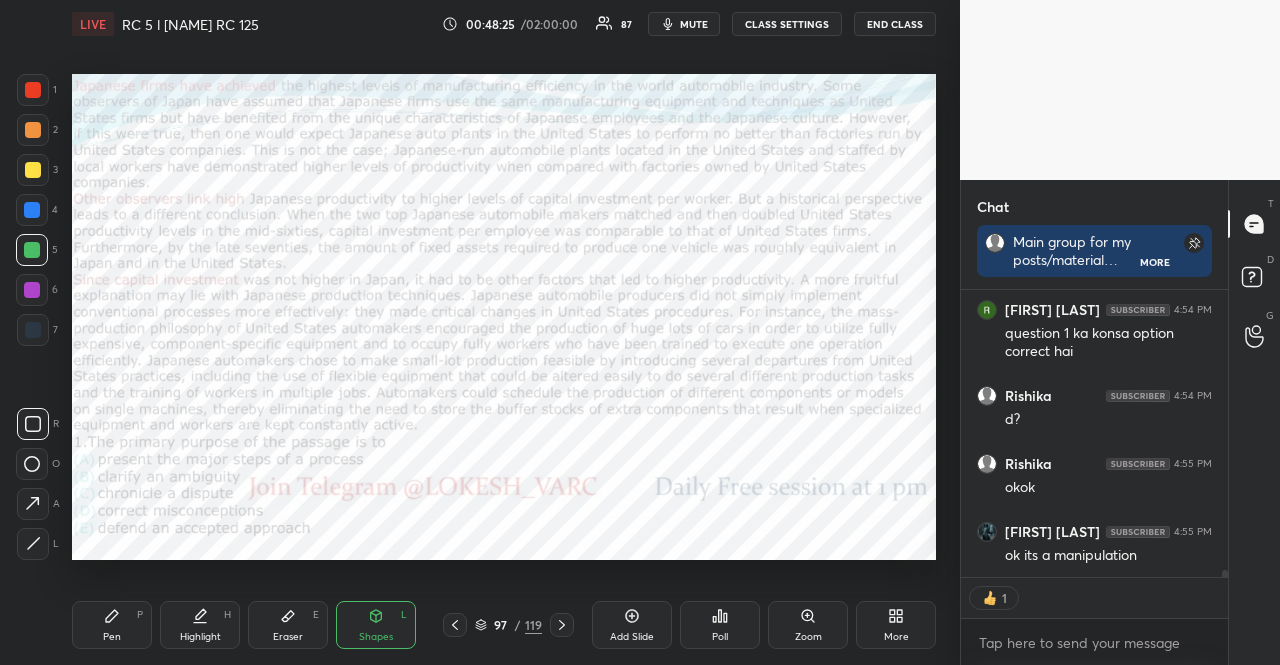 click at bounding box center (33, 330) 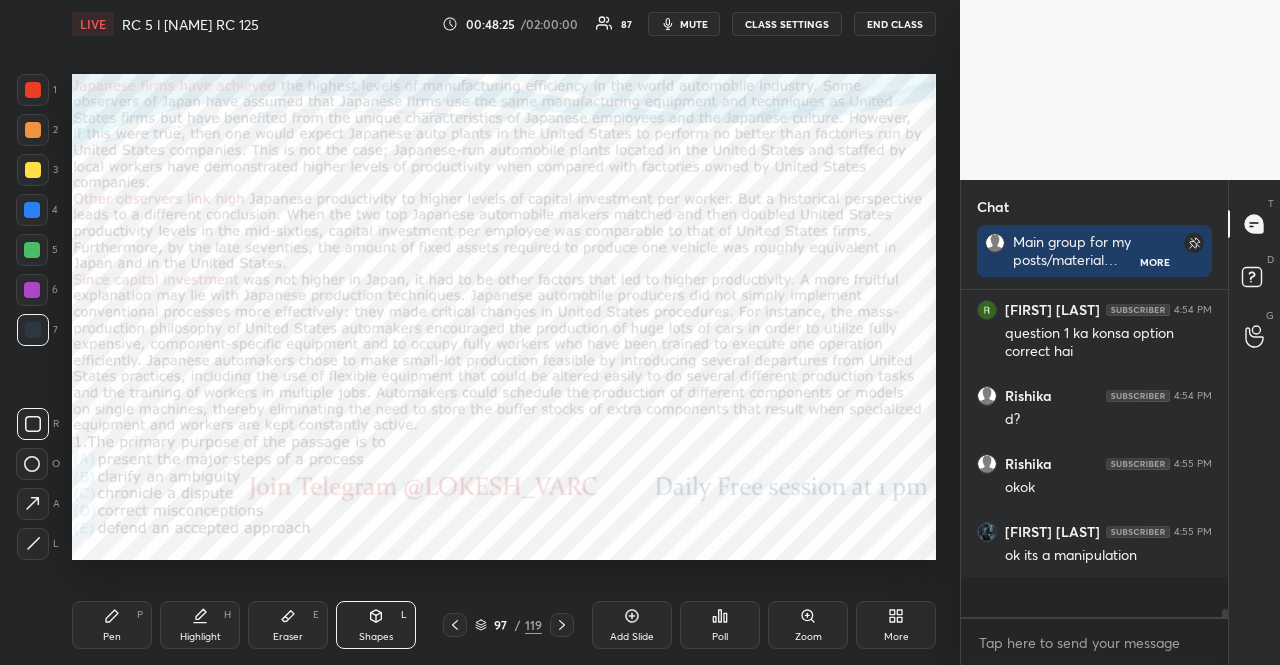 scroll, scrollTop: 6, scrollLeft: 6, axis: both 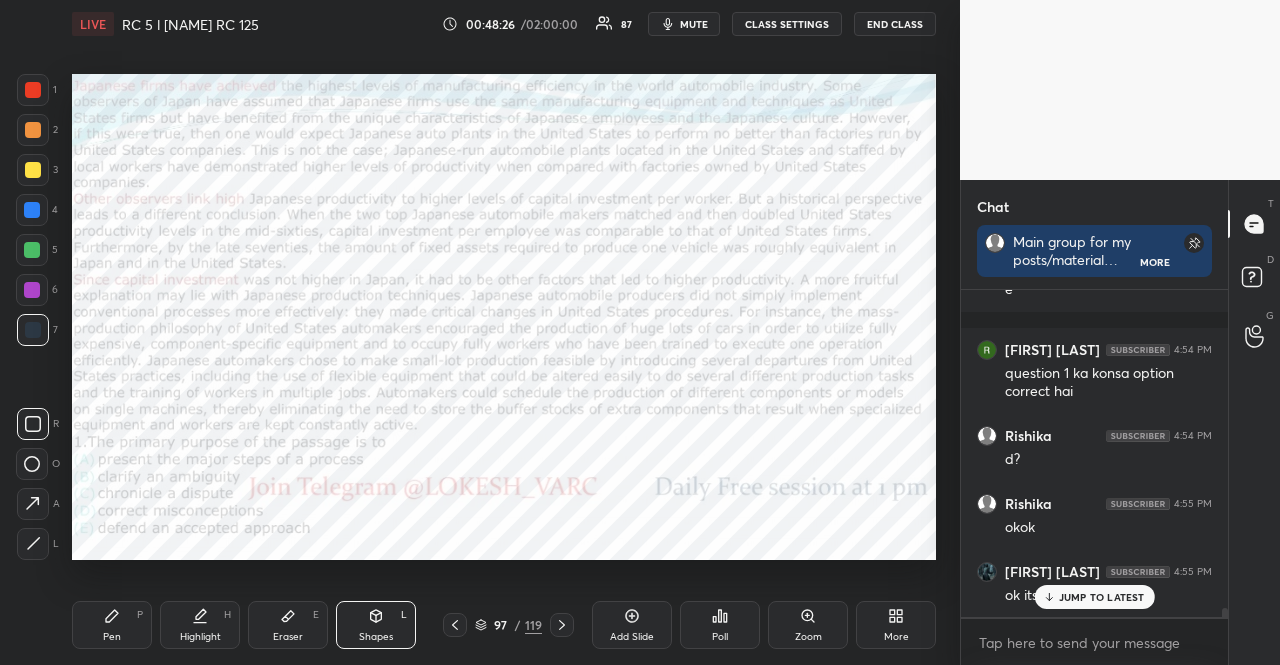 click on "Shapes L" at bounding box center [376, 625] 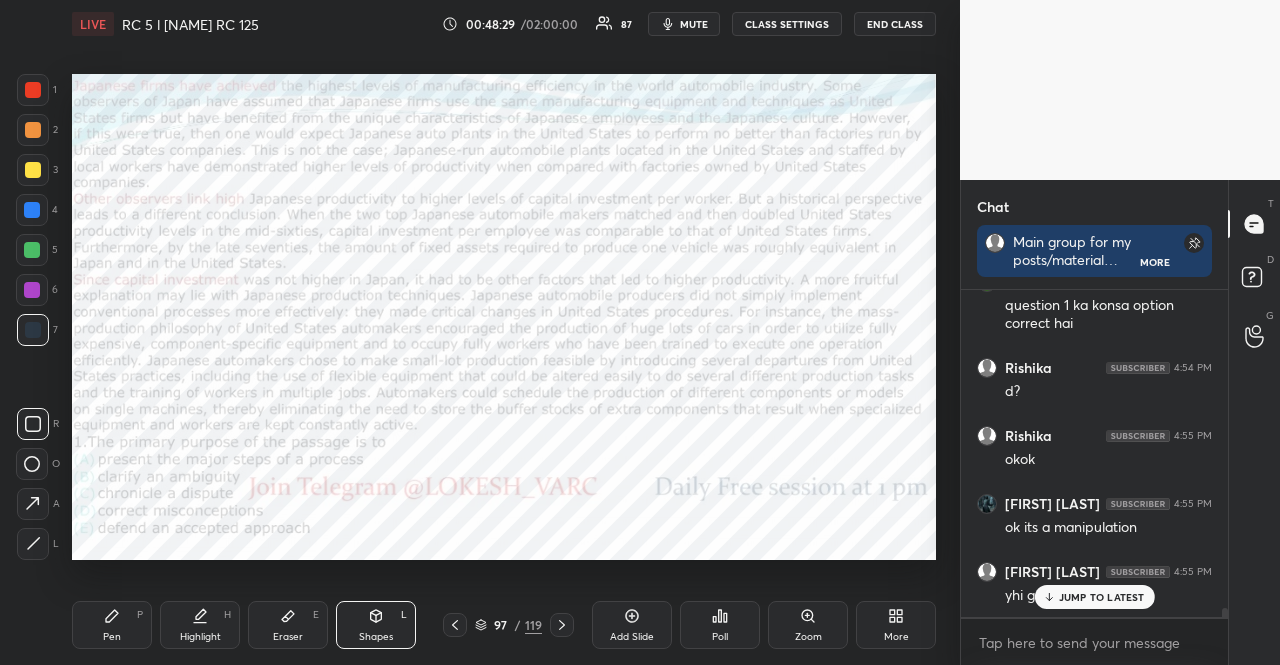 click on "JUMP TO LATEST" at bounding box center [1102, 597] 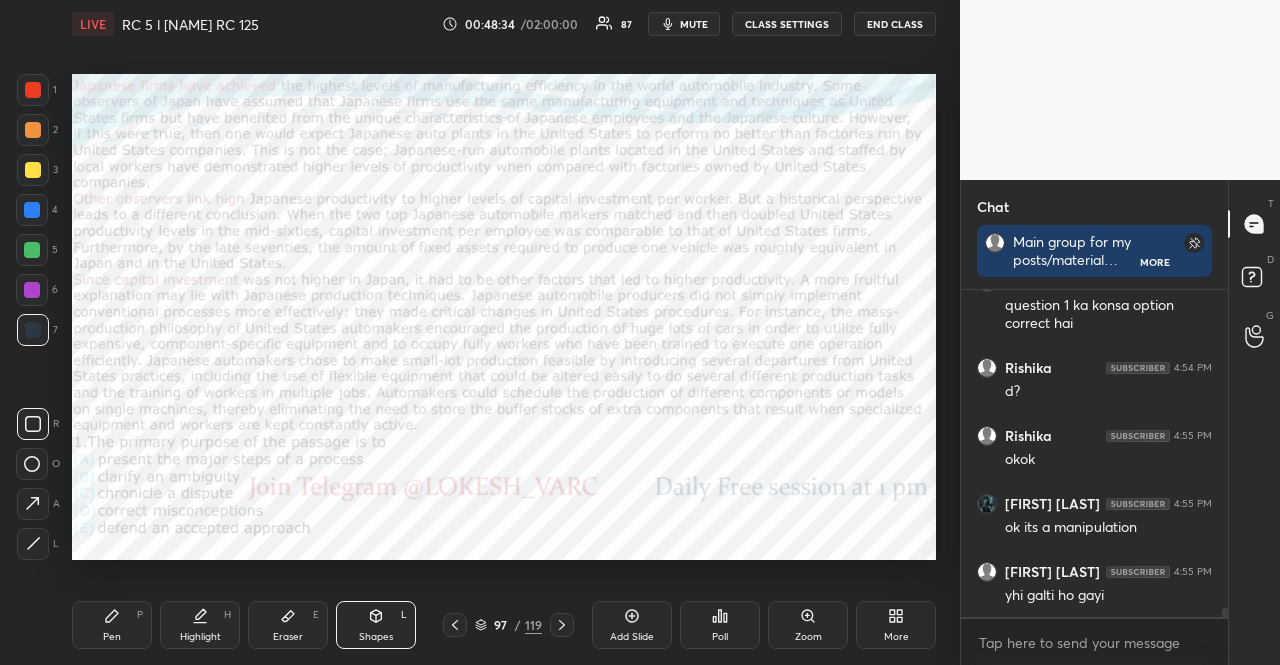 click on "Setting up your live class Poll for   secs No correct answer Start poll" at bounding box center [504, 316] 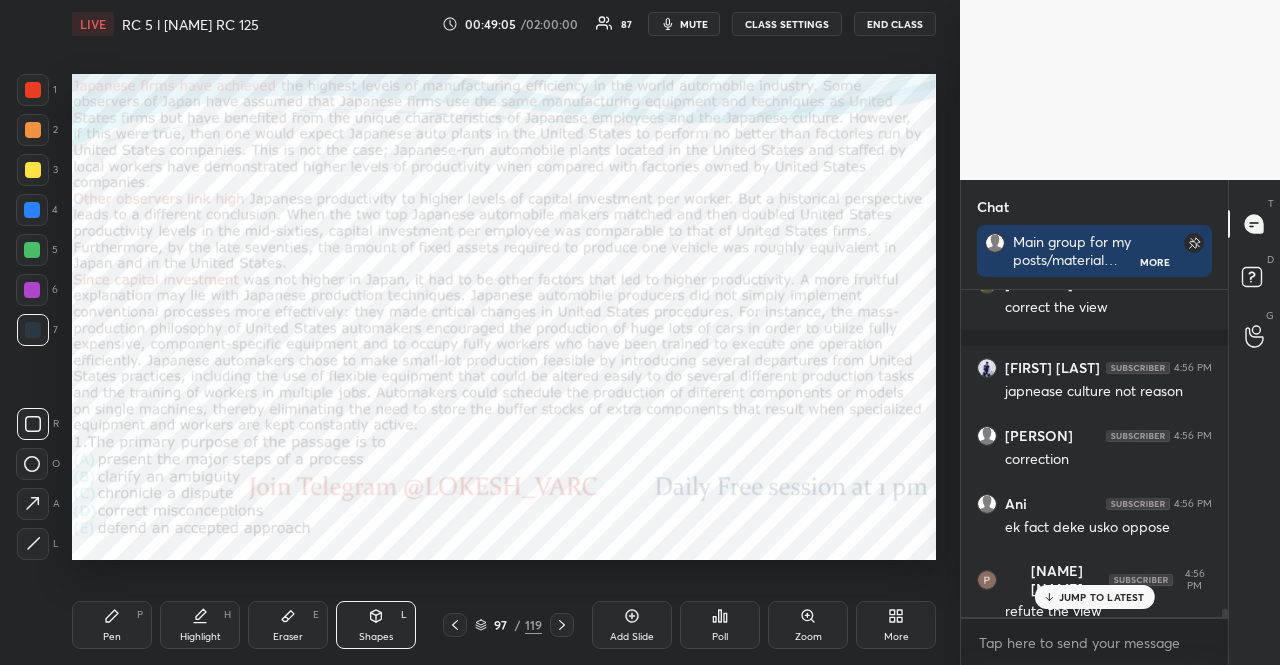 scroll, scrollTop: 12410, scrollLeft: 0, axis: vertical 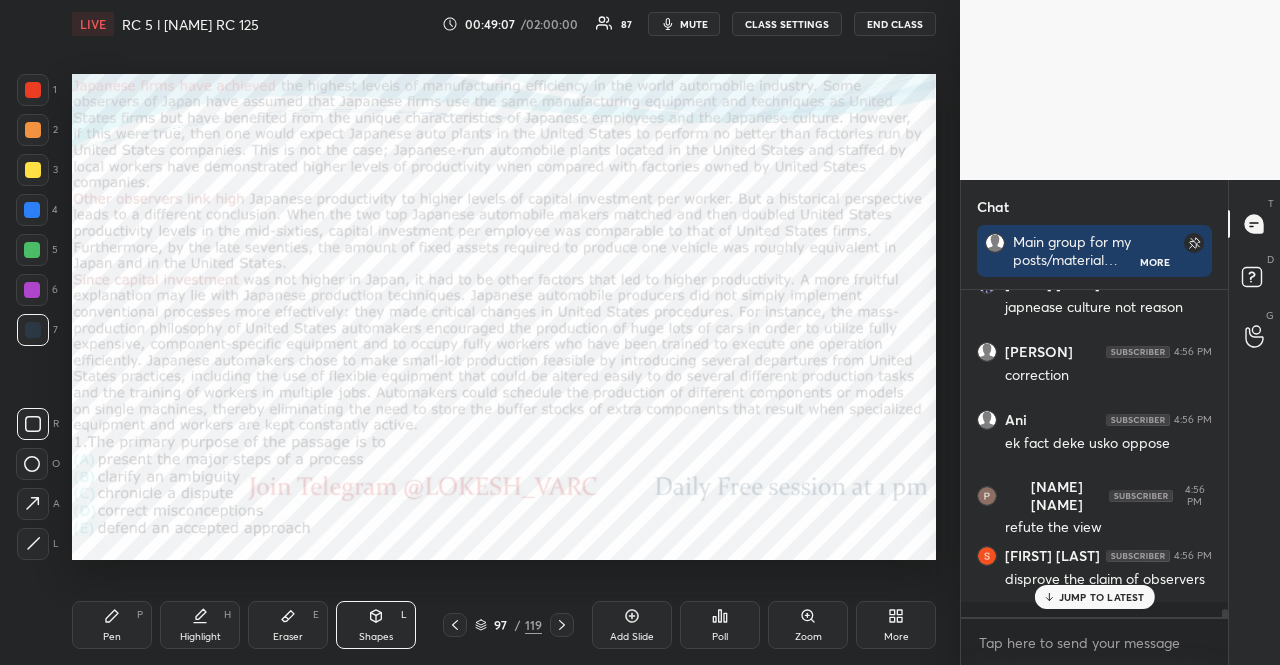 click 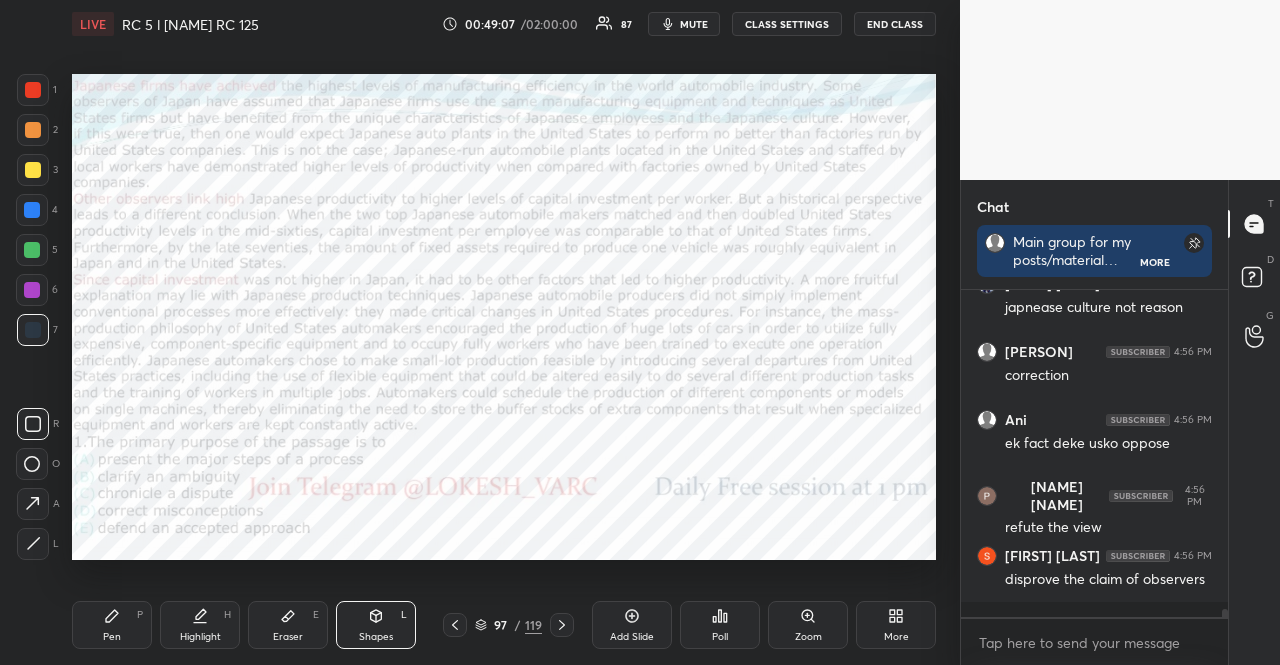 scroll, scrollTop: 12482, scrollLeft: 0, axis: vertical 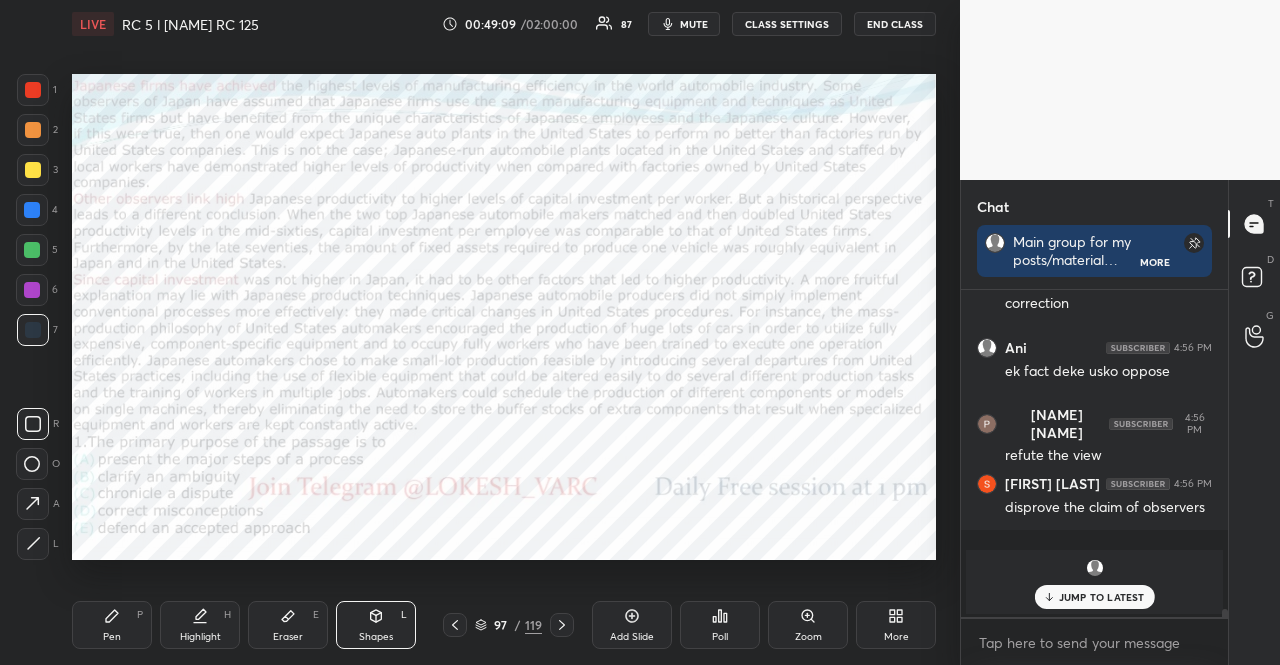 click at bounding box center [32, 210] 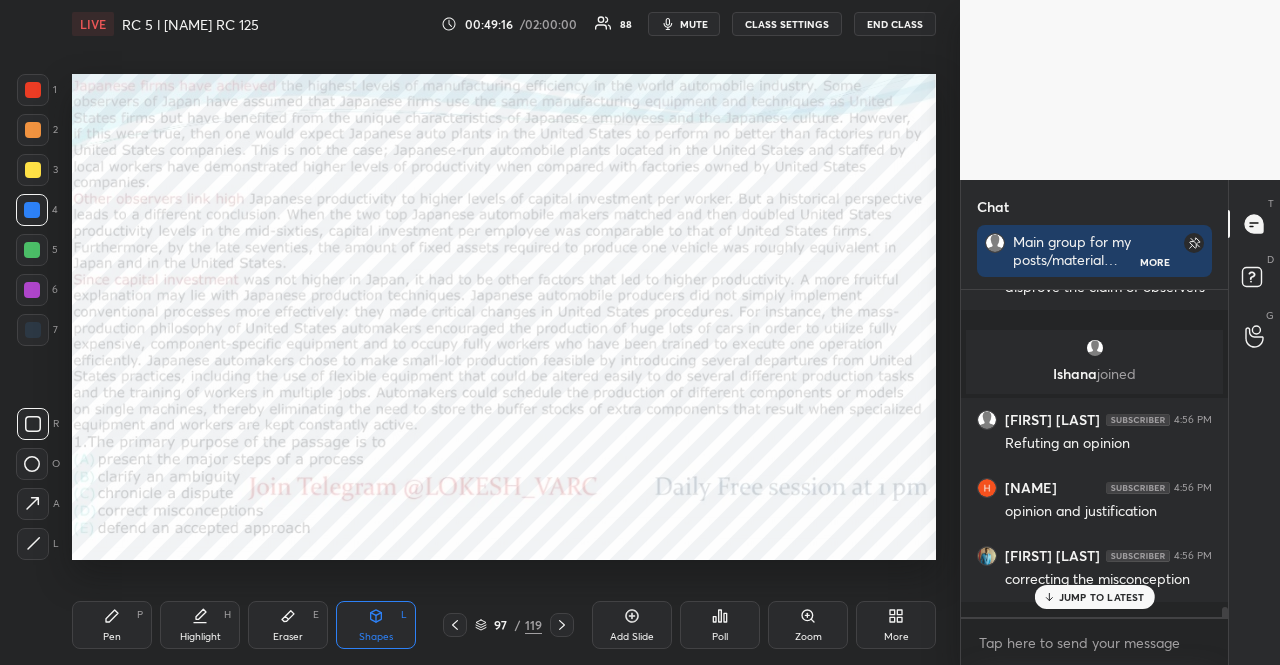 scroll, scrollTop: 10572, scrollLeft: 0, axis: vertical 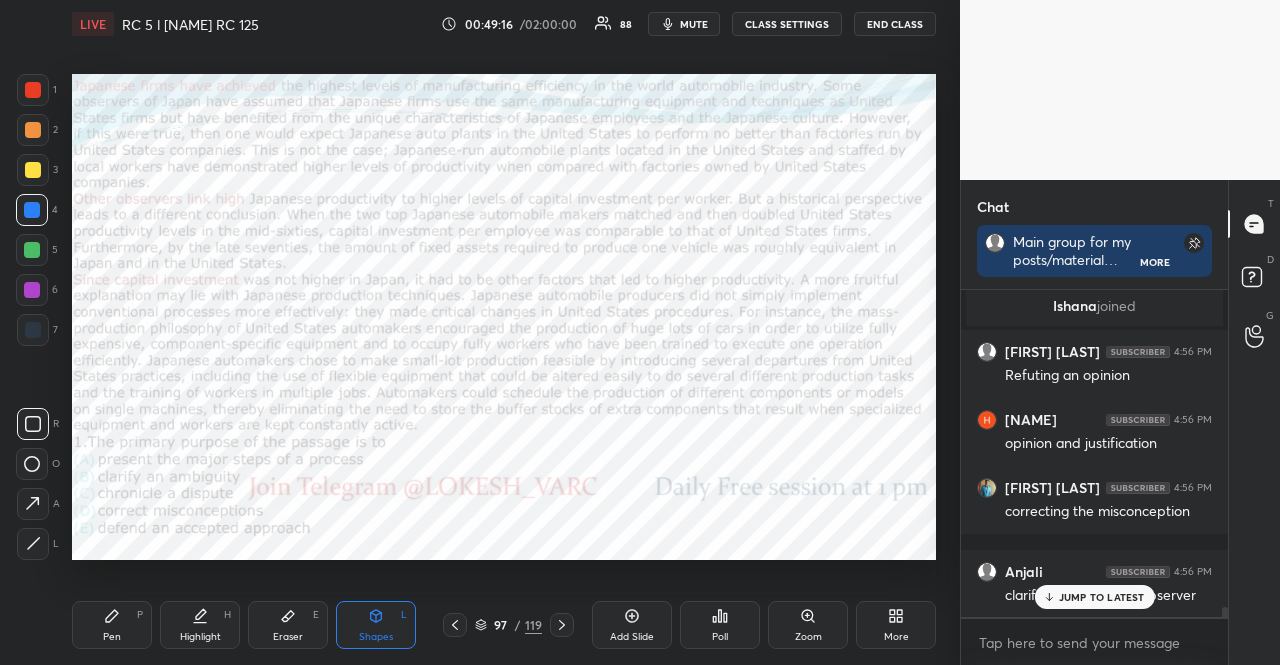 click at bounding box center (32, 210) 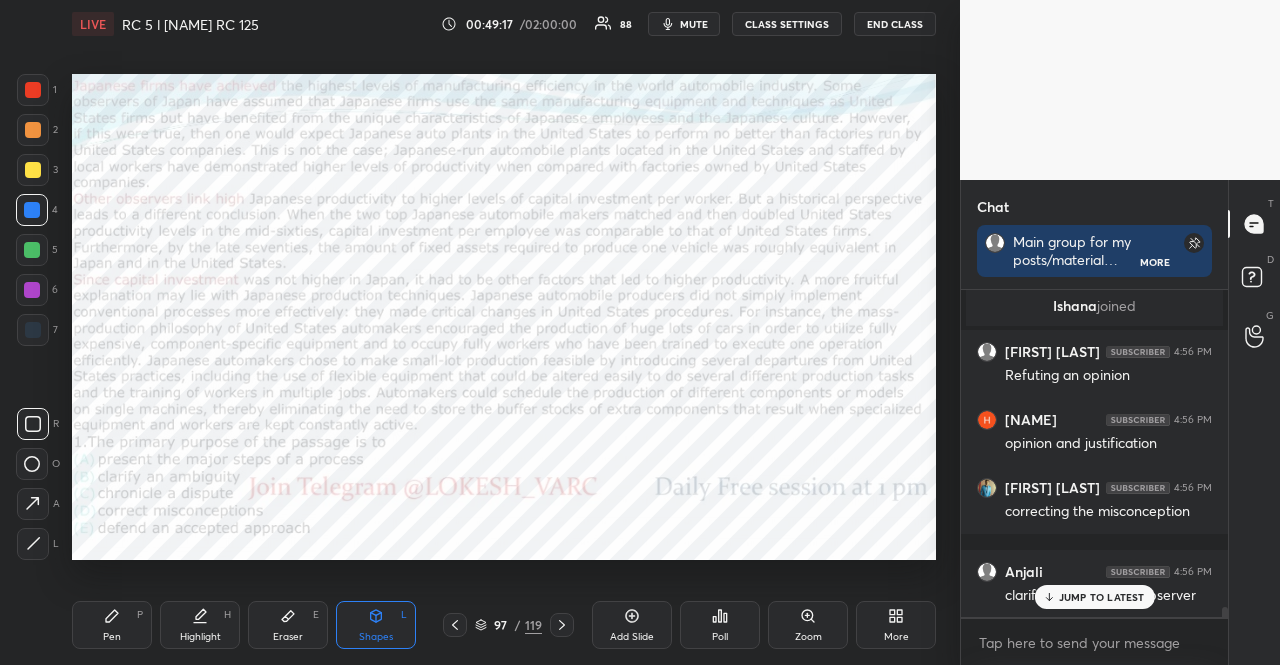 click on "Pen P" at bounding box center [112, 625] 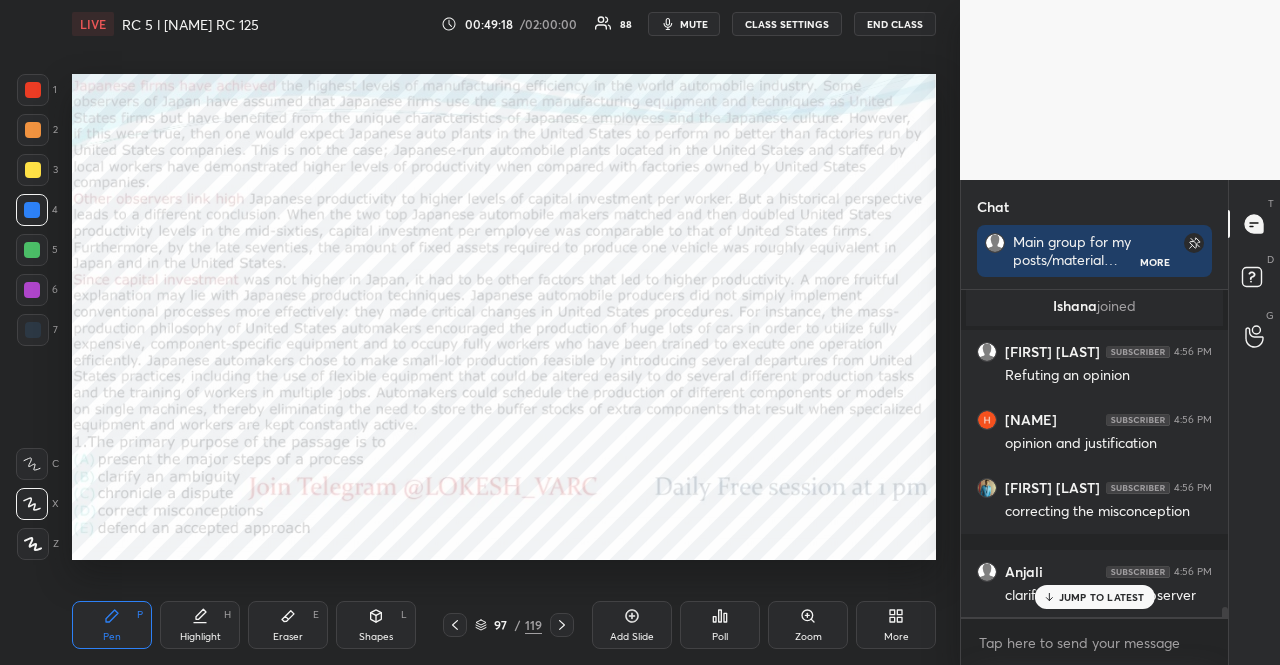 click 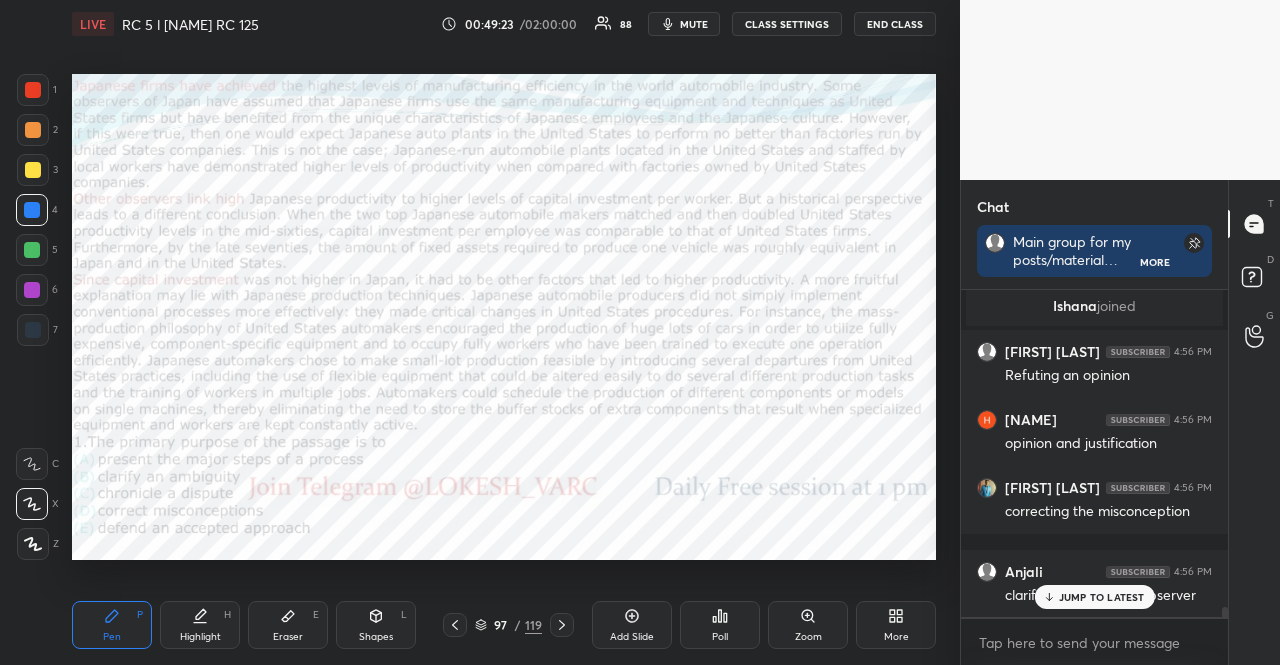 click at bounding box center [33, 90] 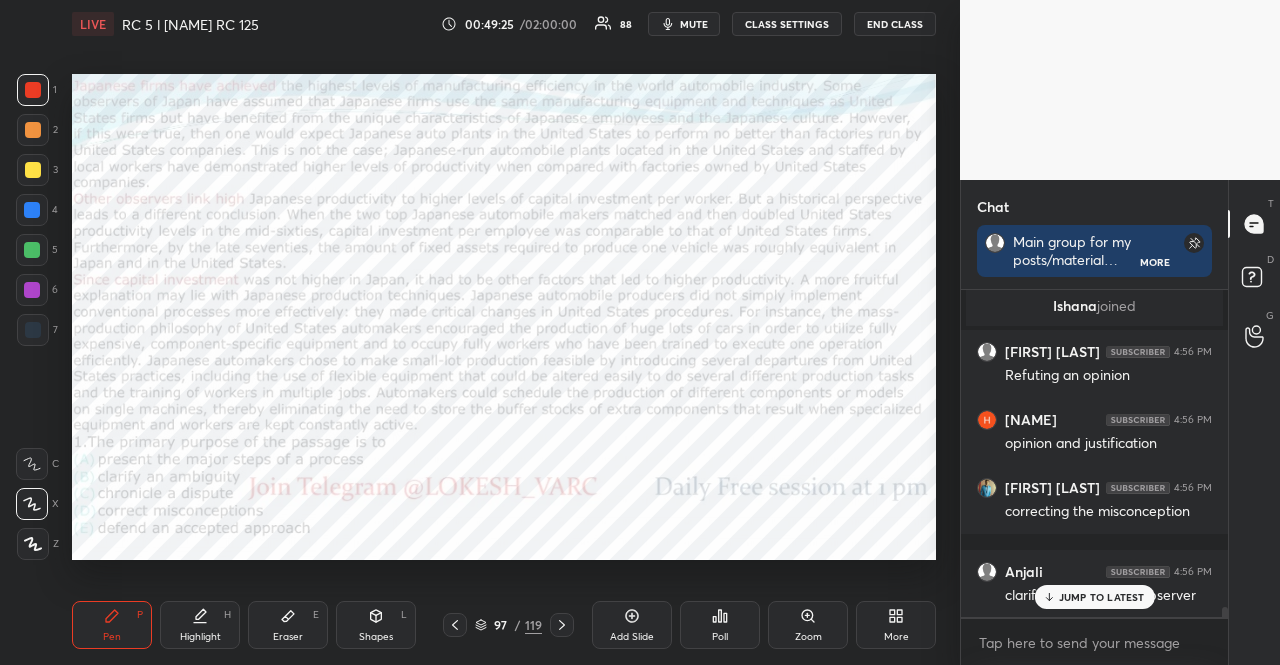 click on "Pen P Highlight H Eraser E Shapes L" at bounding box center (253, 625) 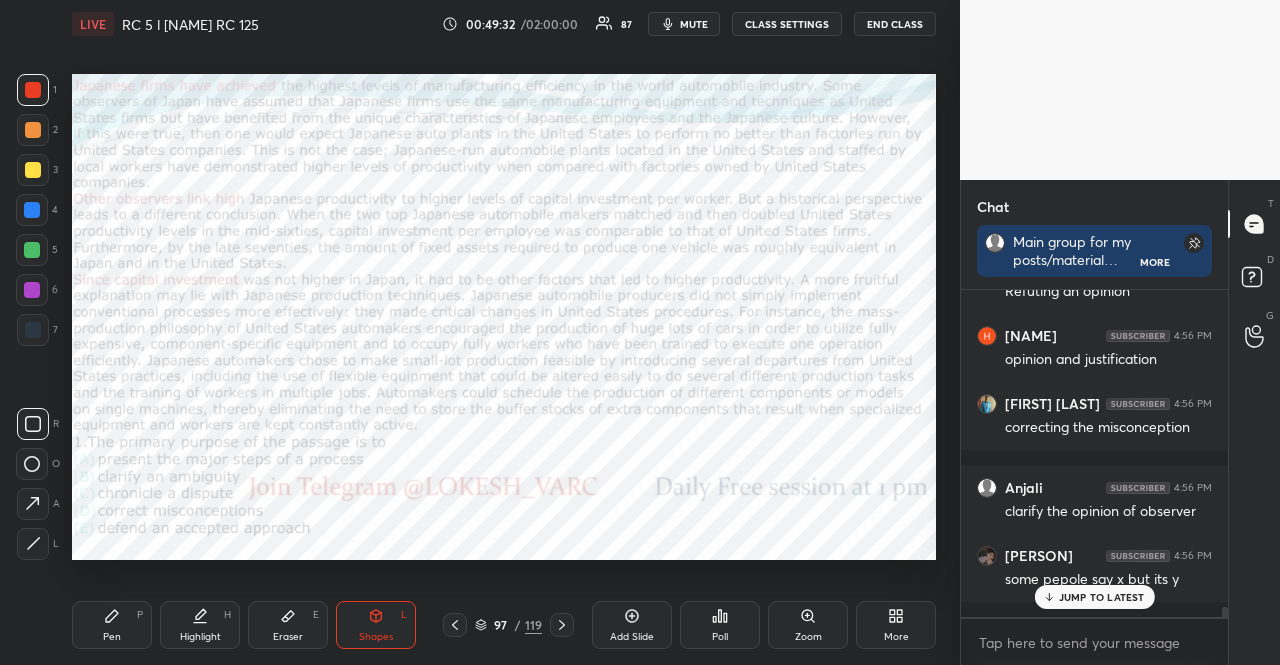 scroll, scrollTop: 10728, scrollLeft: 0, axis: vertical 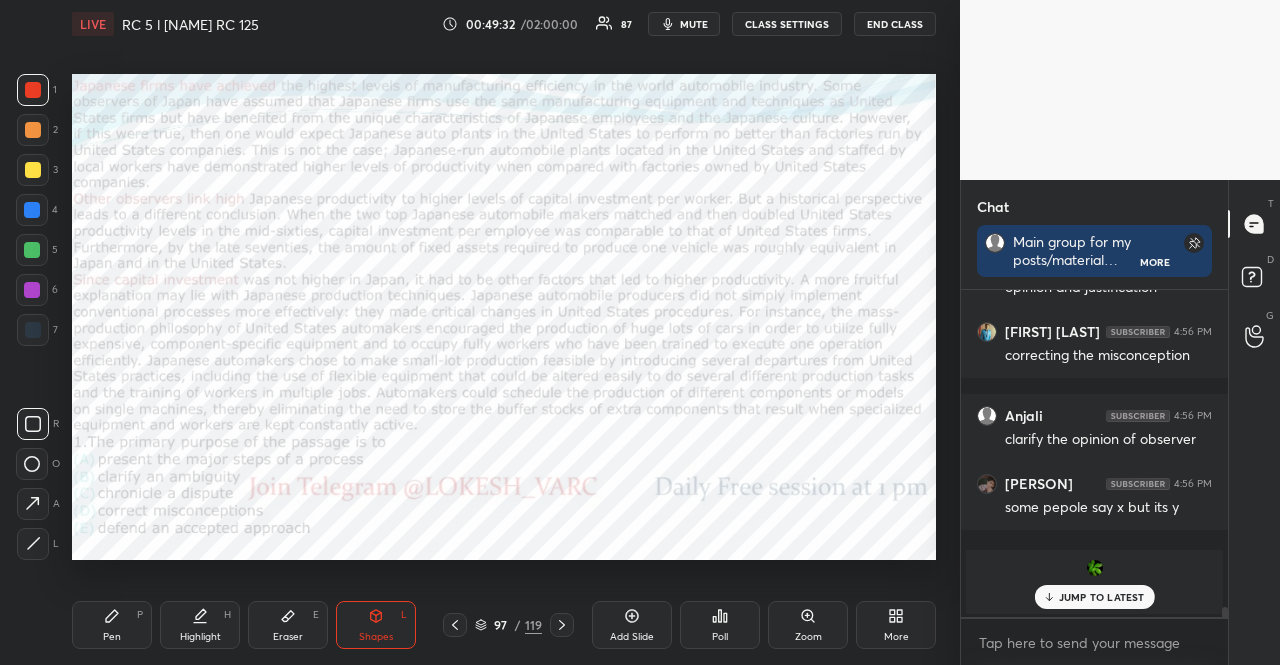 click on "Pen P" at bounding box center [112, 625] 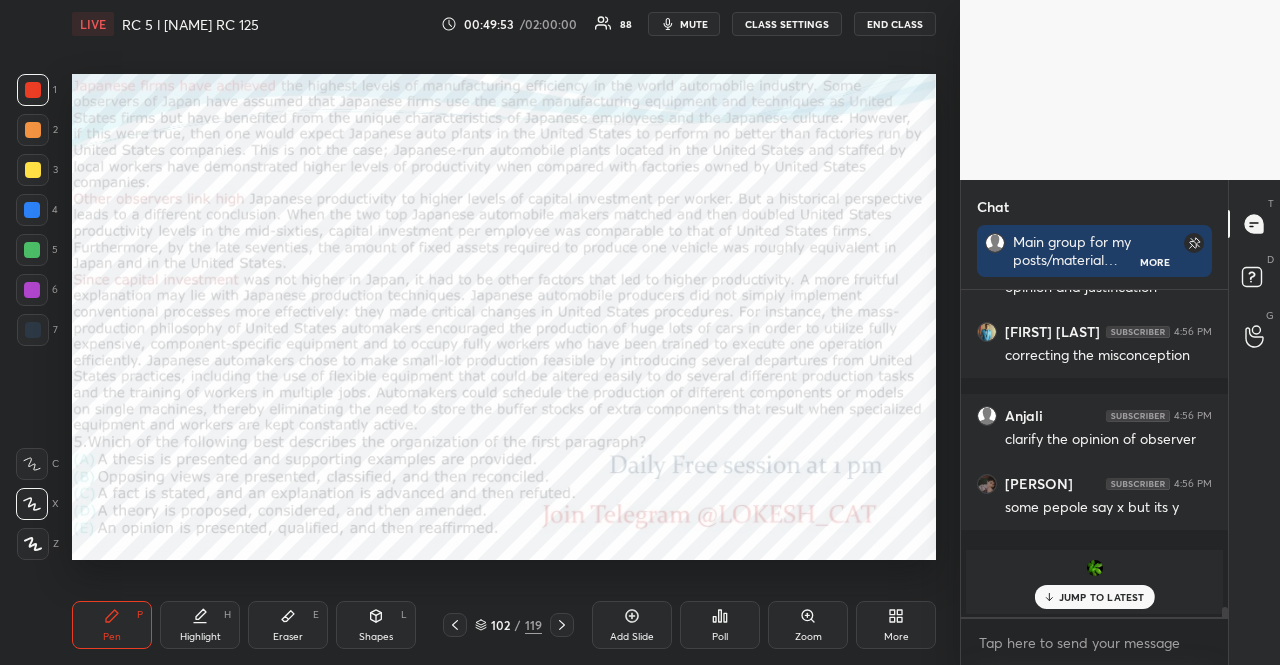 click on "1 2 3 4 5 6 7" at bounding box center (37, 214) 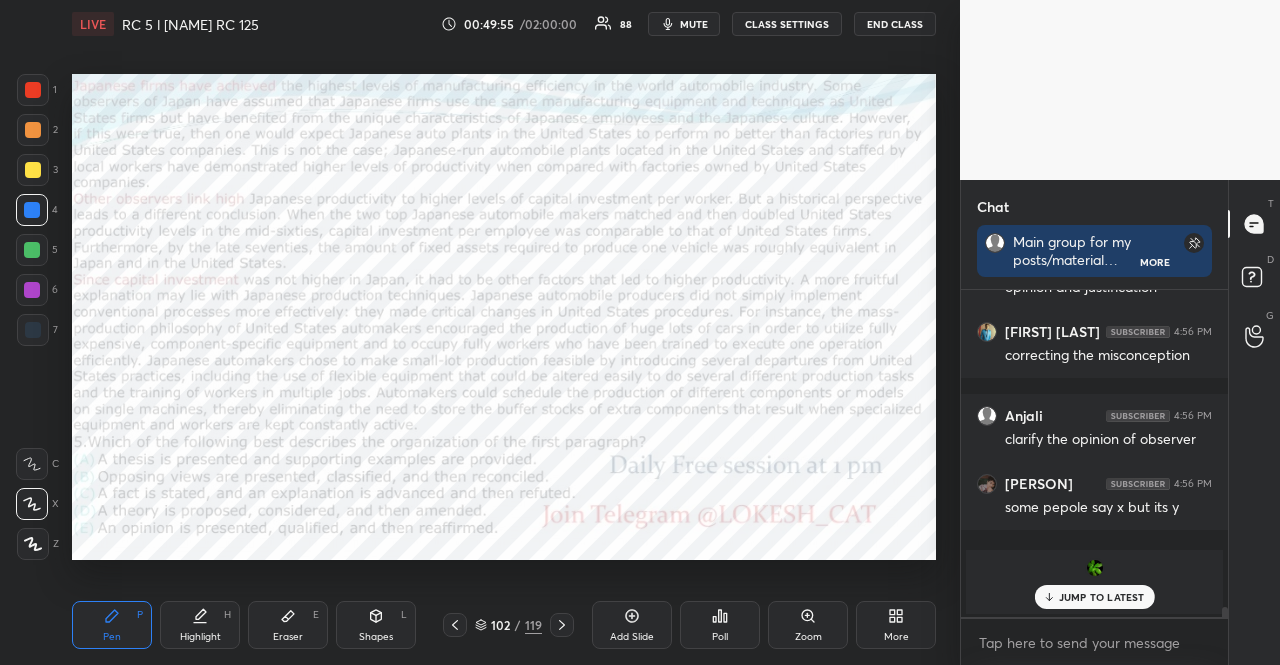 click at bounding box center [33, 90] 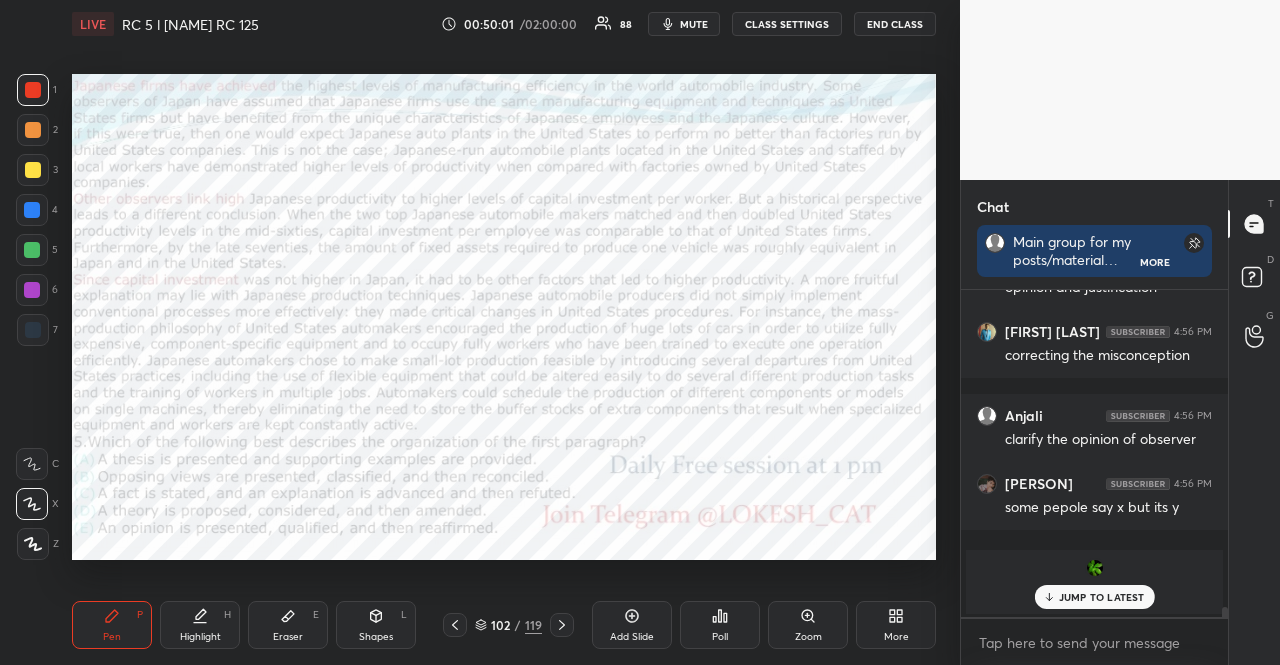 click at bounding box center (32, 250) 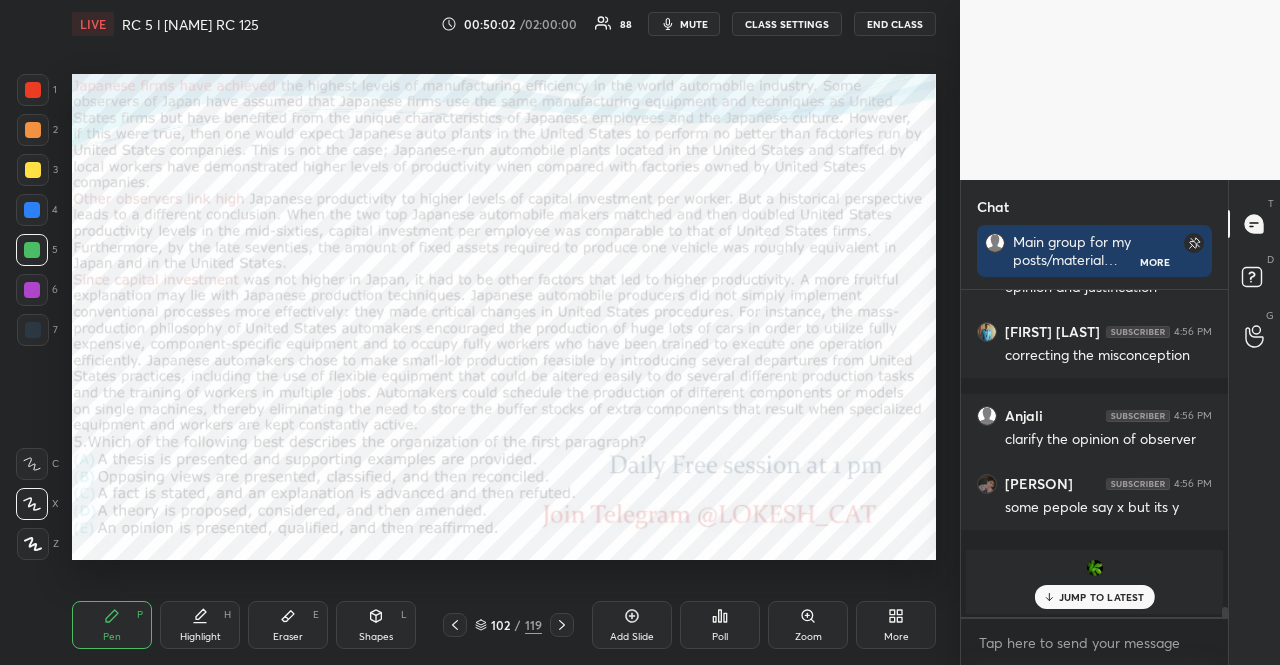 click at bounding box center [32, 250] 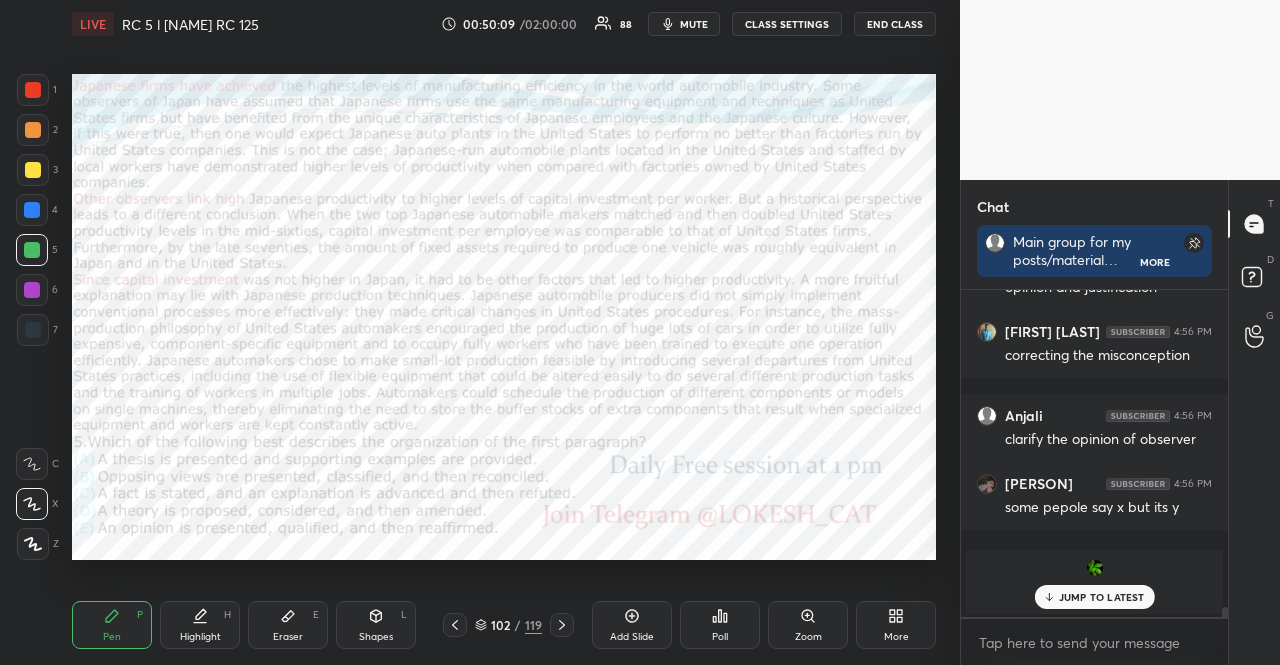 click at bounding box center [32, 290] 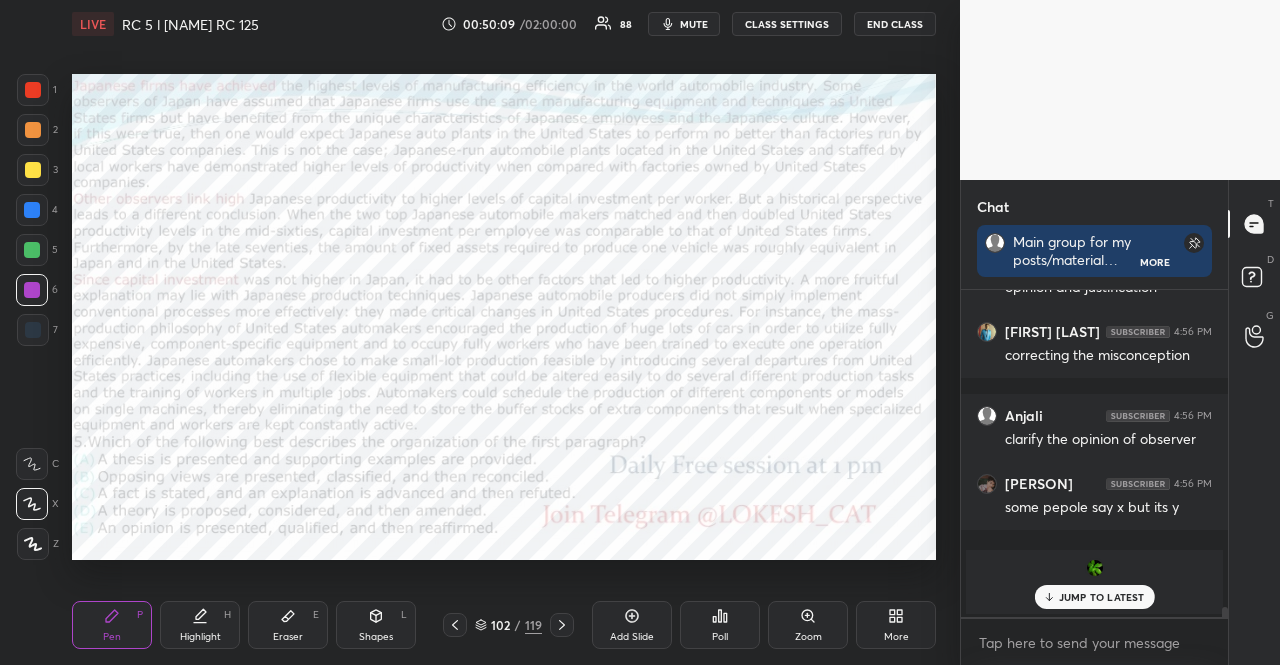 click at bounding box center (32, 290) 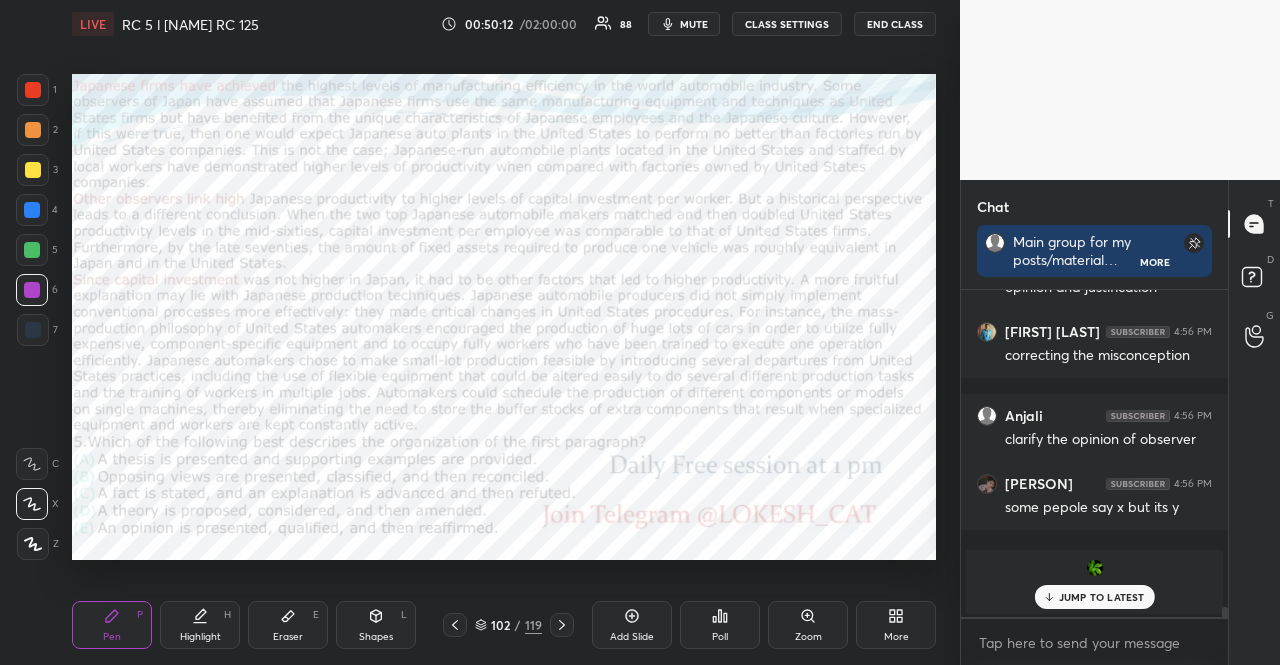 click on "Setting up your live class Poll for   secs No correct answer Start poll" at bounding box center (504, 316) 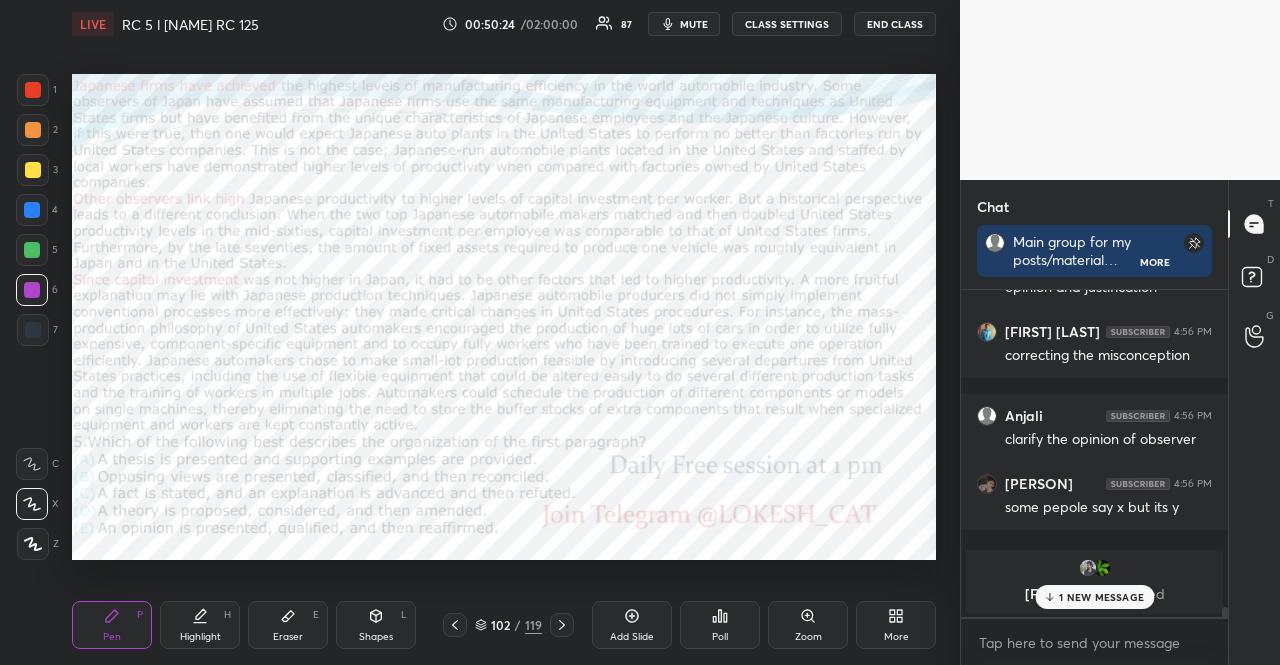 click at bounding box center (32, 210) 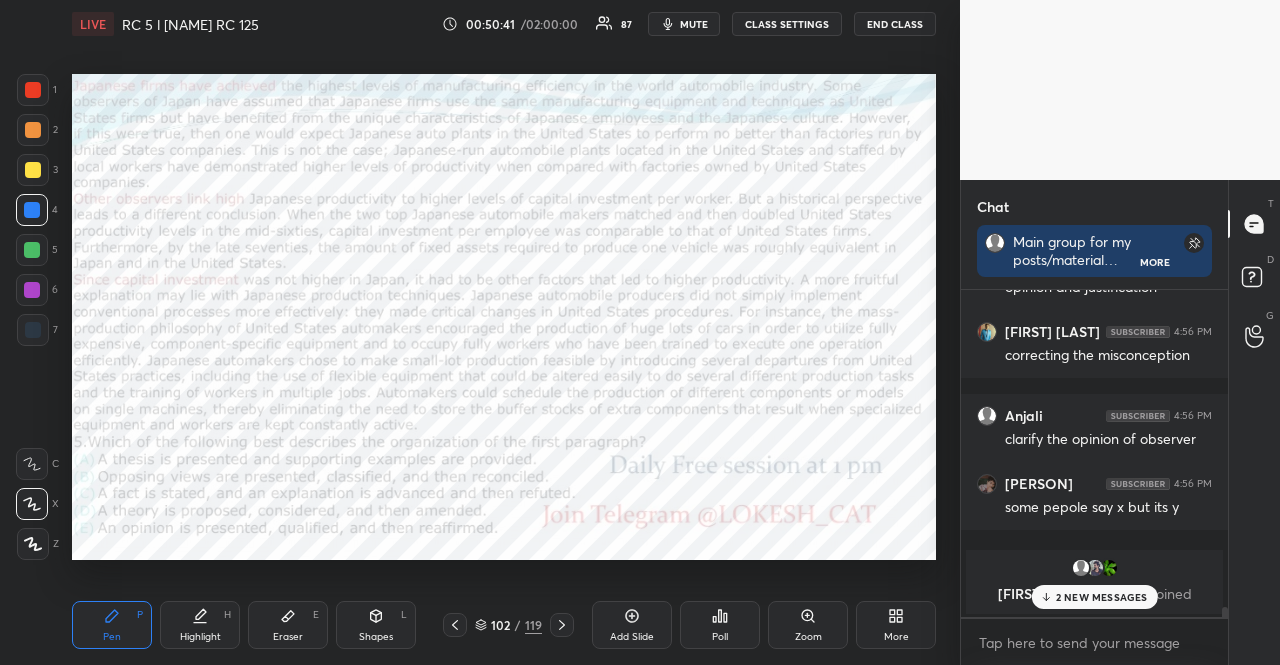 click on "2 NEW MESSAGES" at bounding box center (1094, 597) 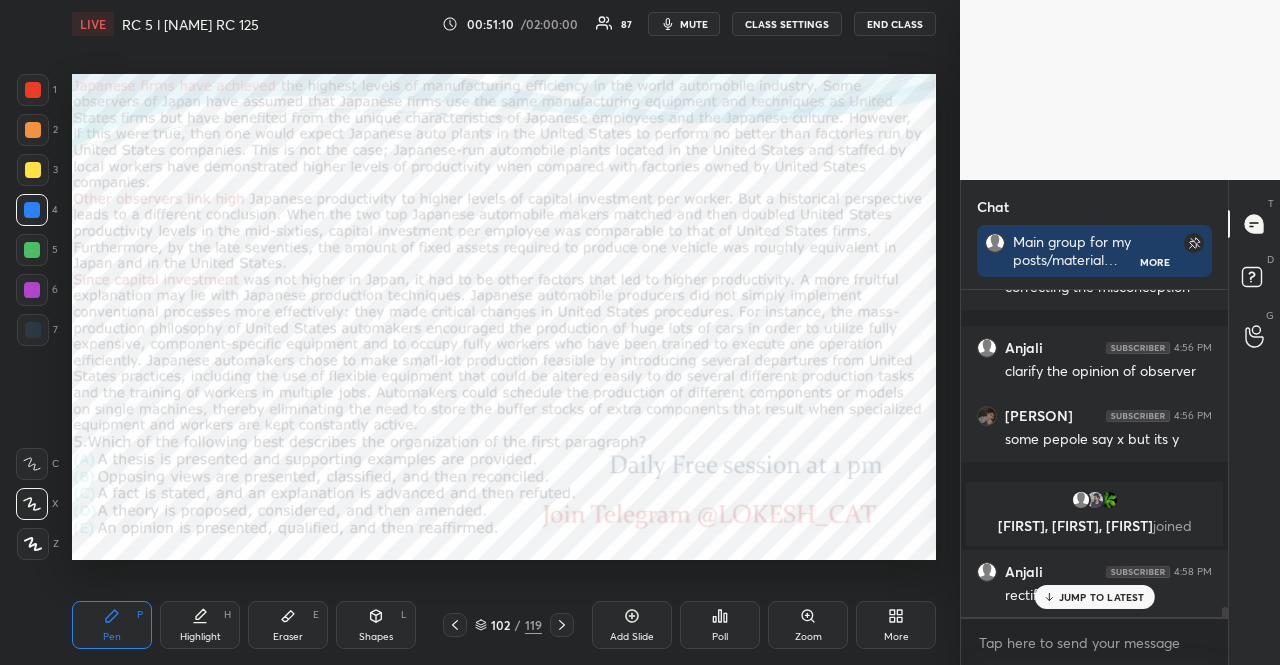 scroll, scrollTop: 10864, scrollLeft: 0, axis: vertical 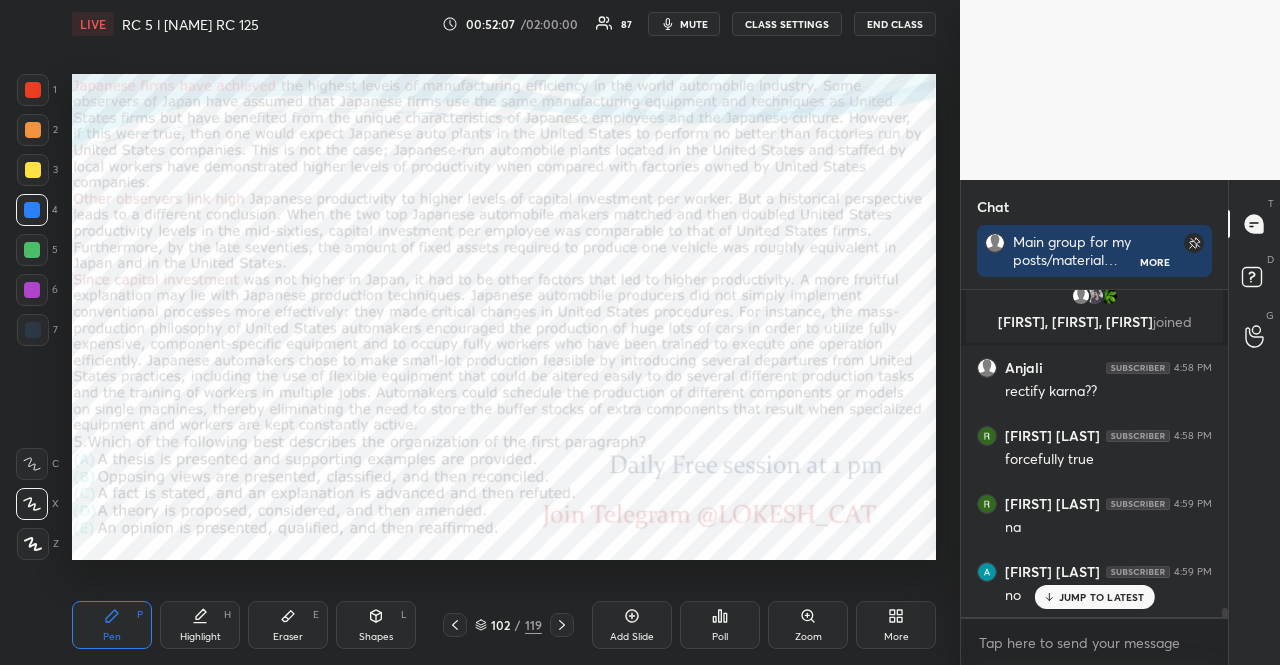 click at bounding box center (32, 290) 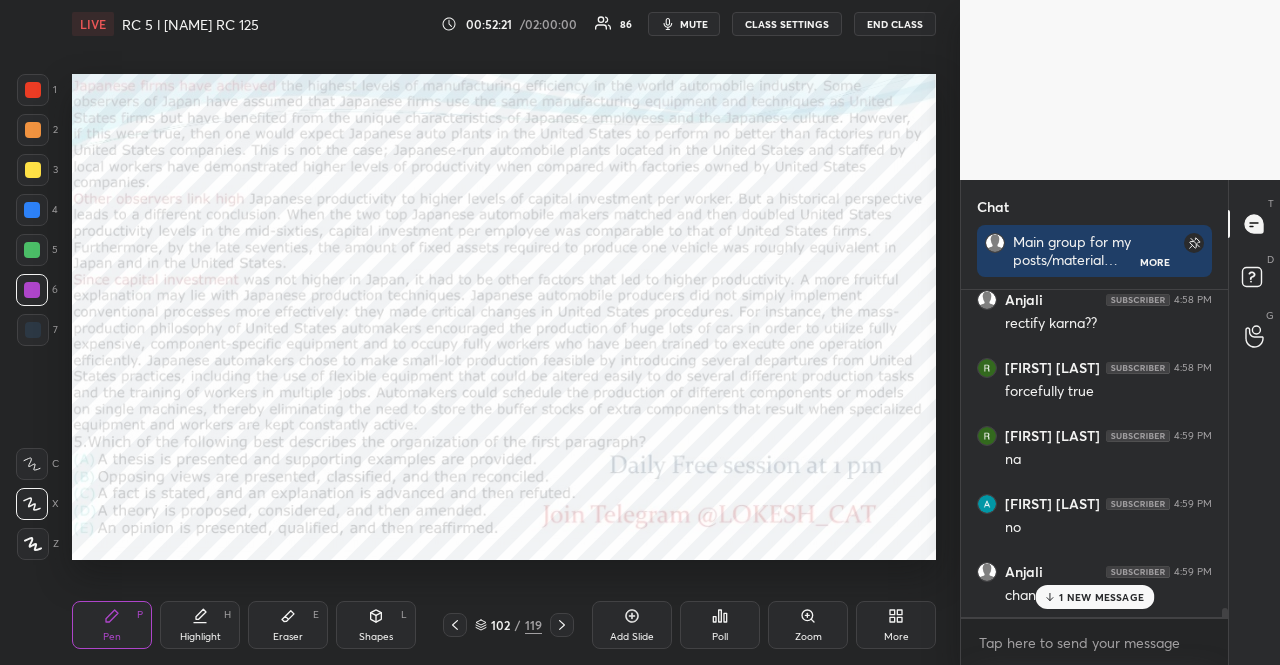 scroll, scrollTop: 11136, scrollLeft: 0, axis: vertical 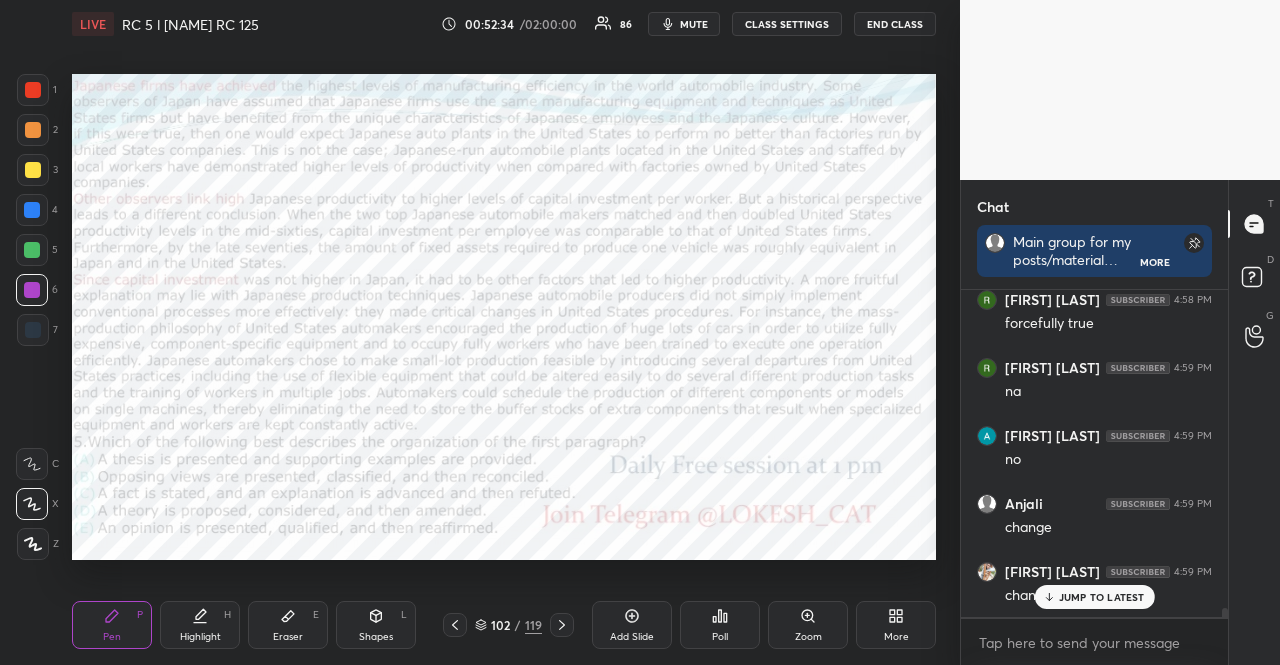 click on "JUMP TO LATEST" at bounding box center (1102, 597) 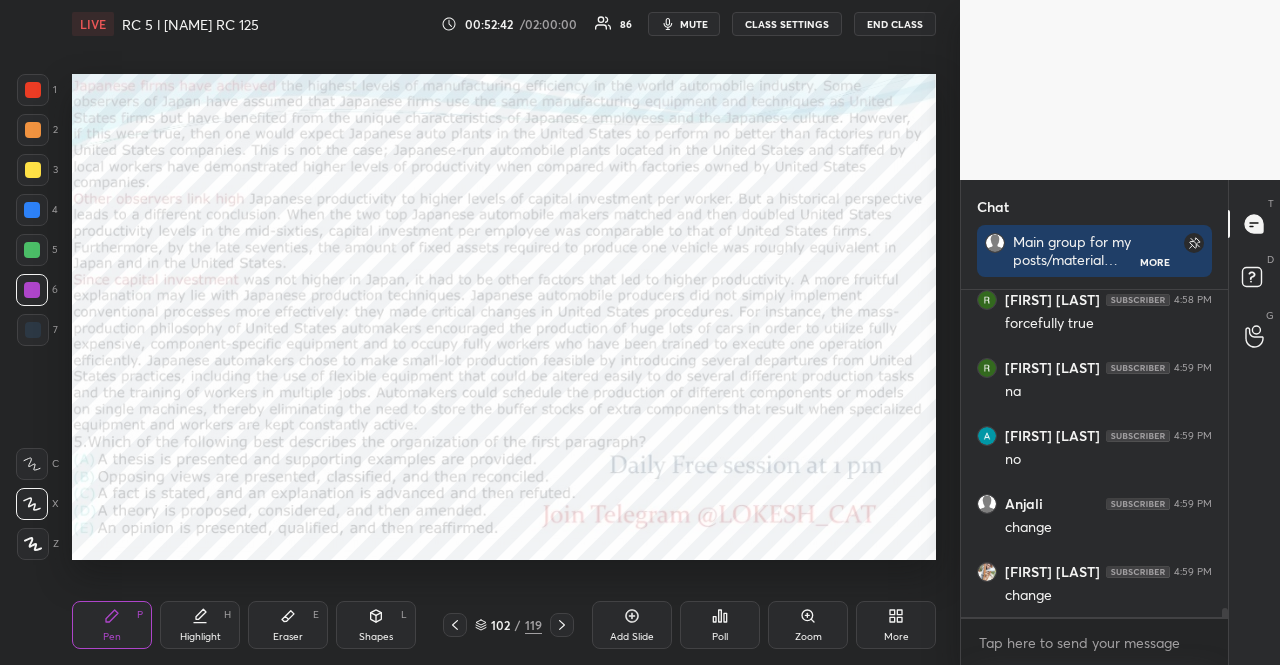 scroll, scrollTop: 11222, scrollLeft: 0, axis: vertical 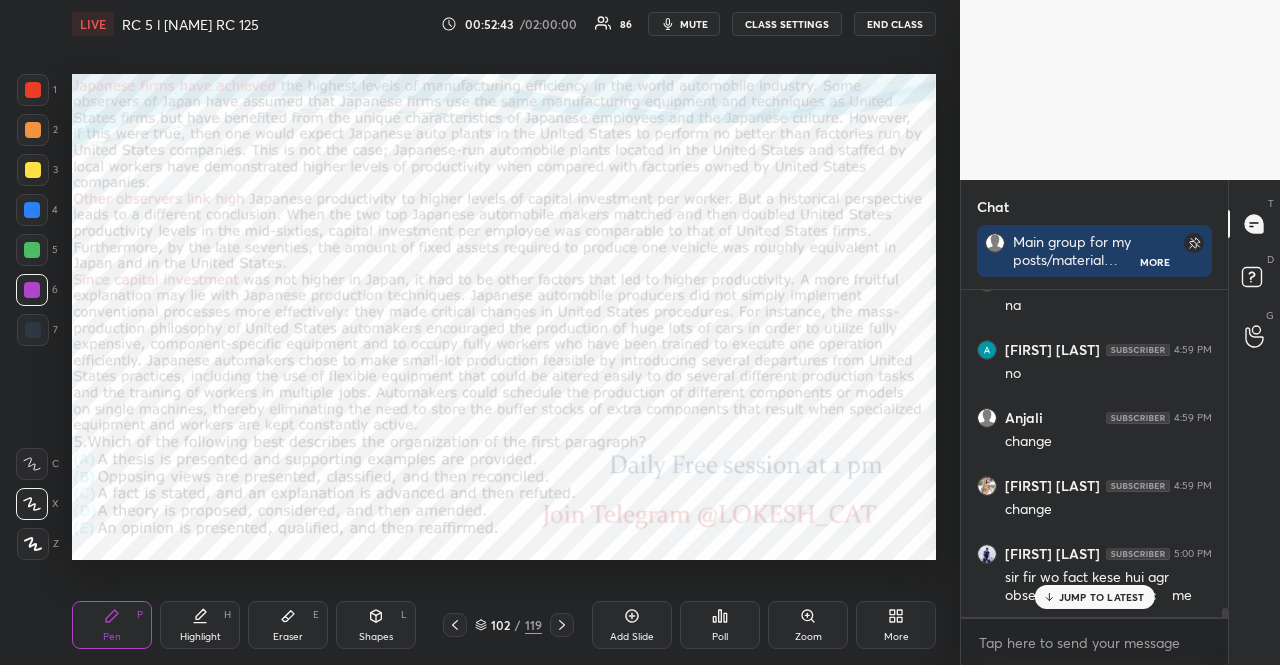 click at bounding box center [32, 210] 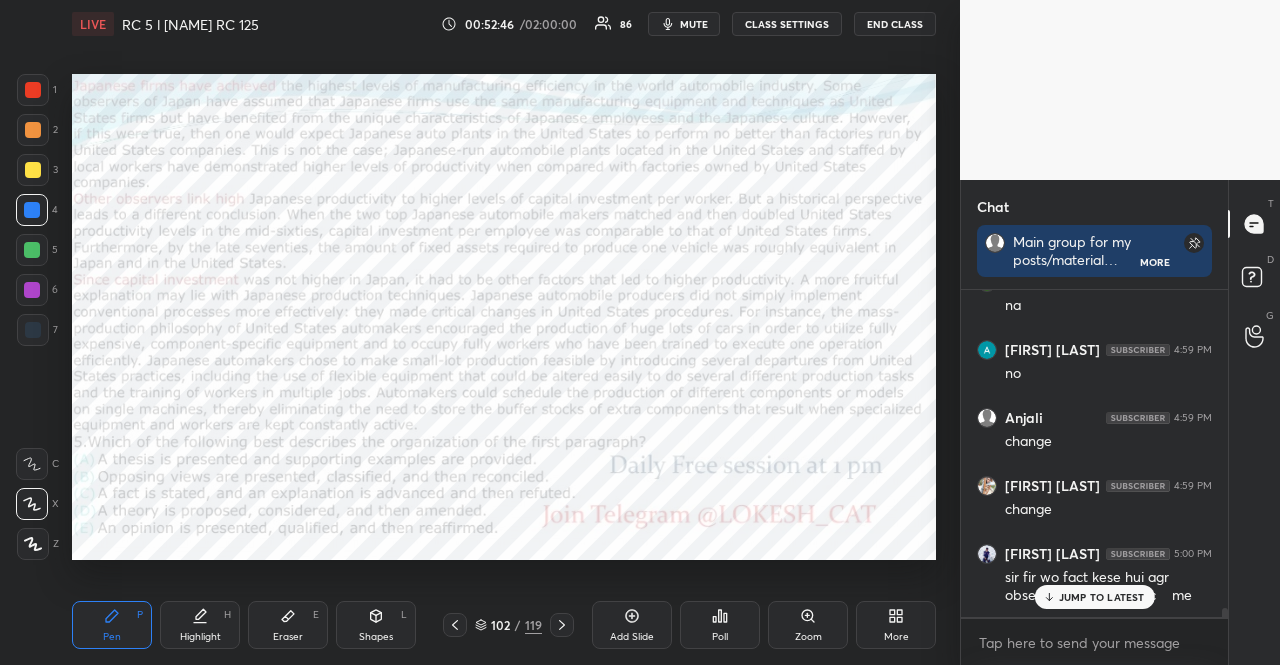 click on "JUMP TO LATEST" at bounding box center (1102, 597) 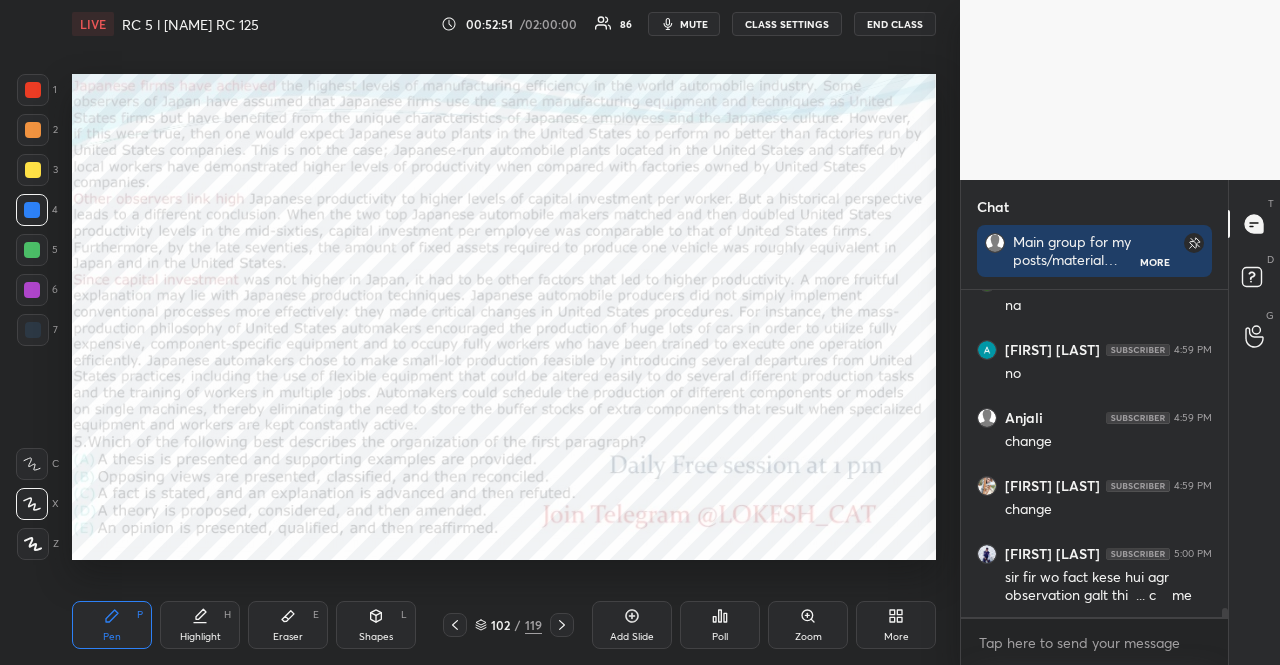 click at bounding box center [32, 250] 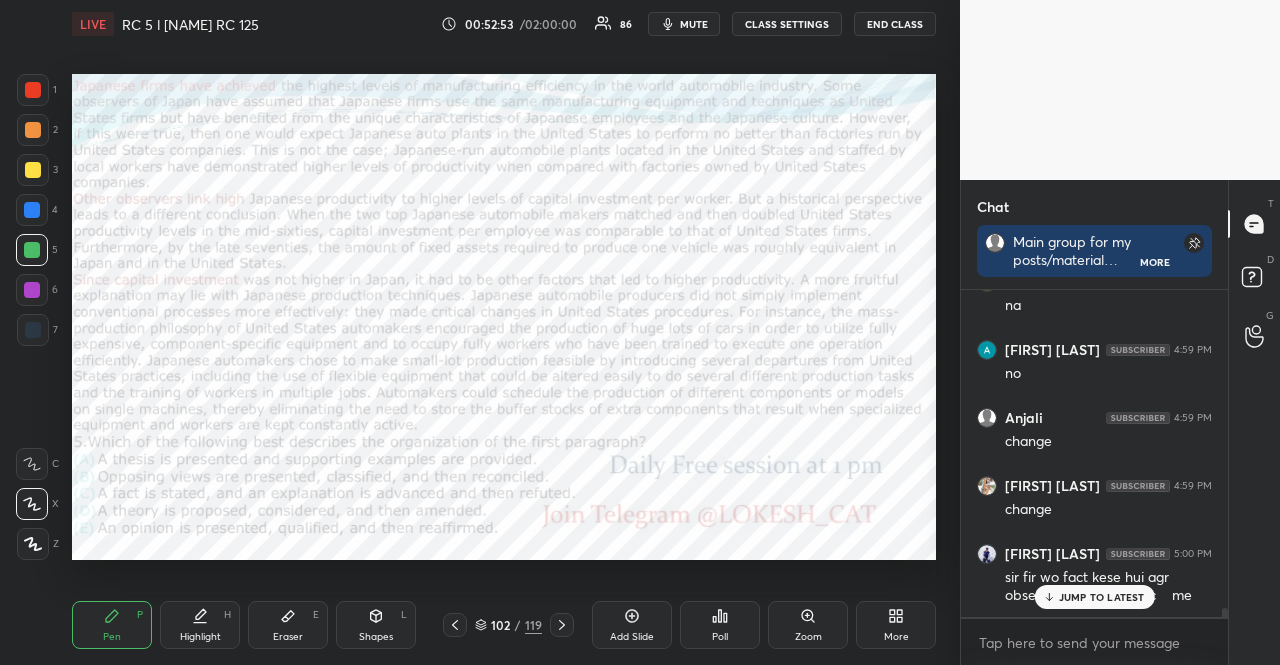 scroll, scrollTop: 11290, scrollLeft: 0, axis: vertical 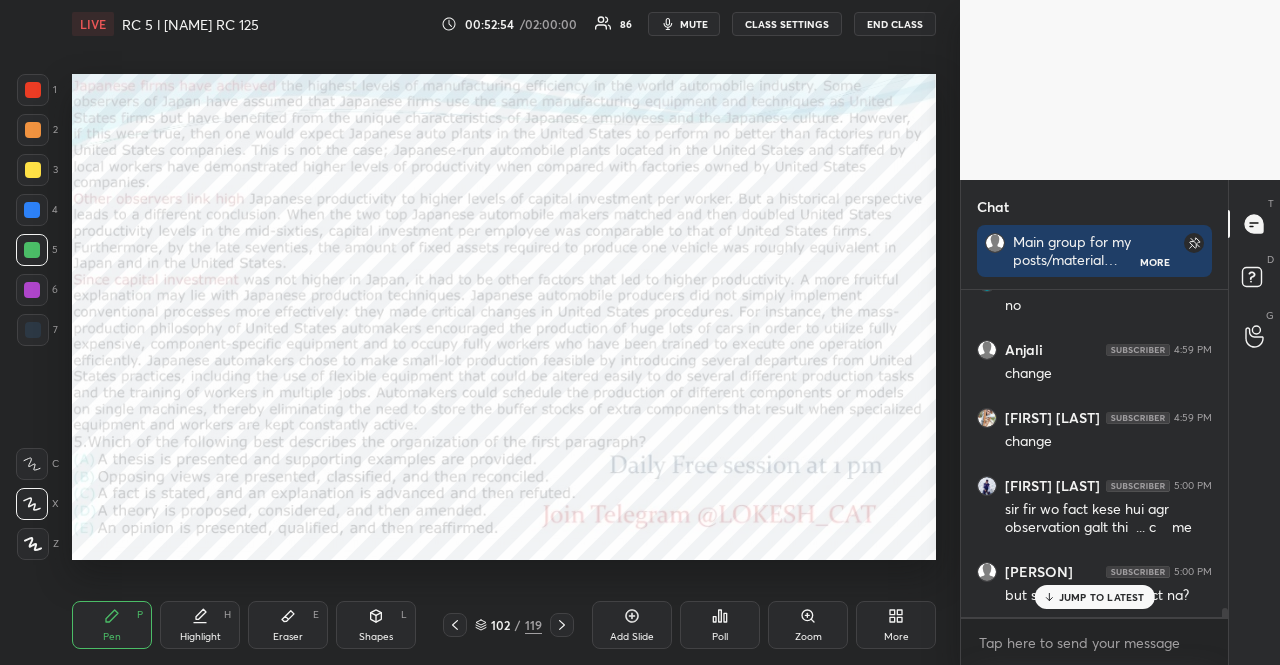 click on "JUMP TO LATEST" at bounding box center (1102, 597) 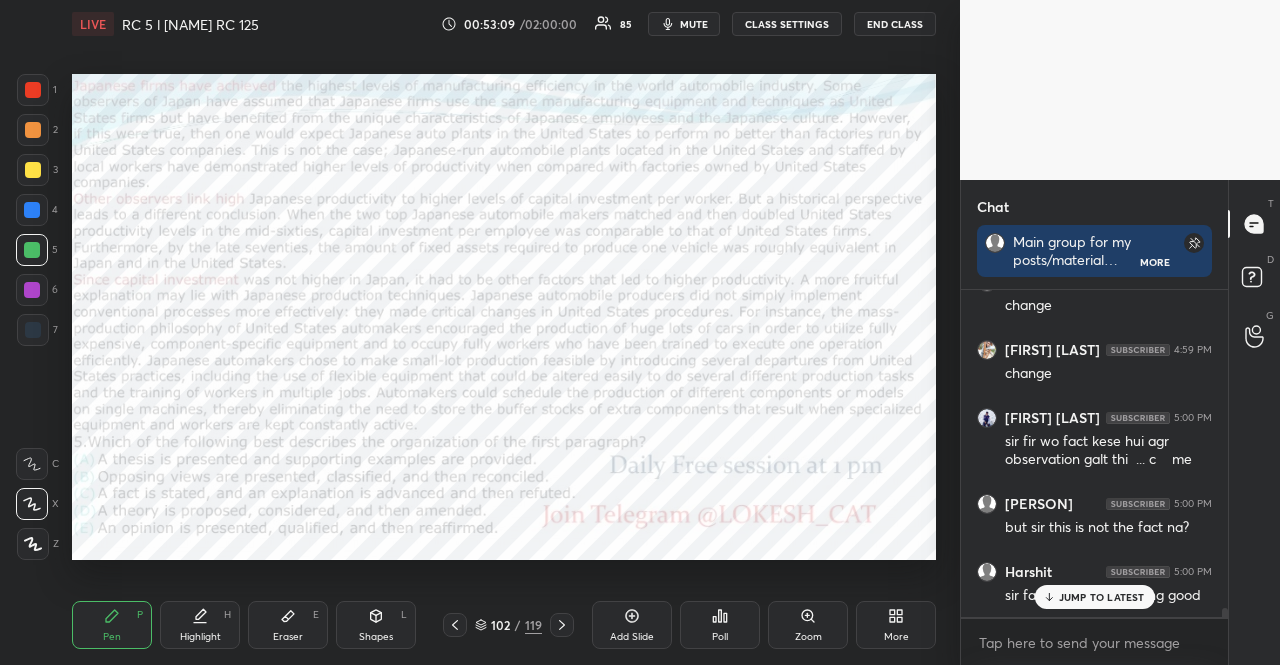 scroll, scrollTop: 11460, scrollLeft: 0, axis: vertical 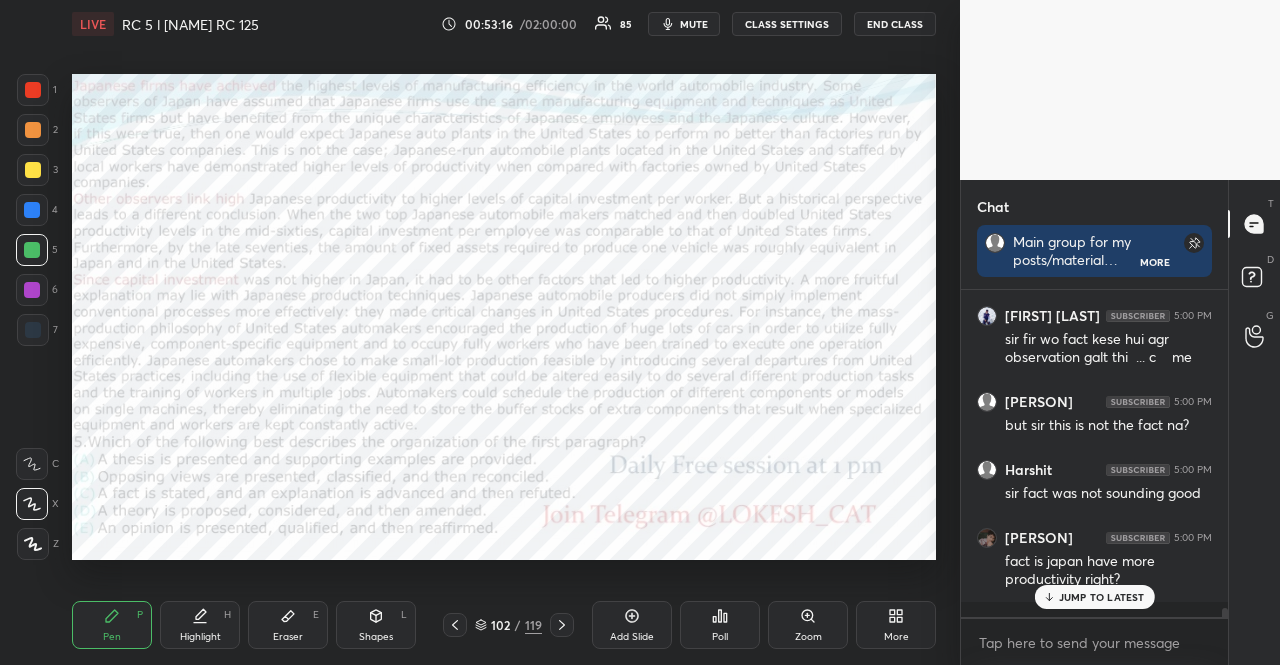 click on "JUMP TO LATEST" at bounding box center [1094, 597] 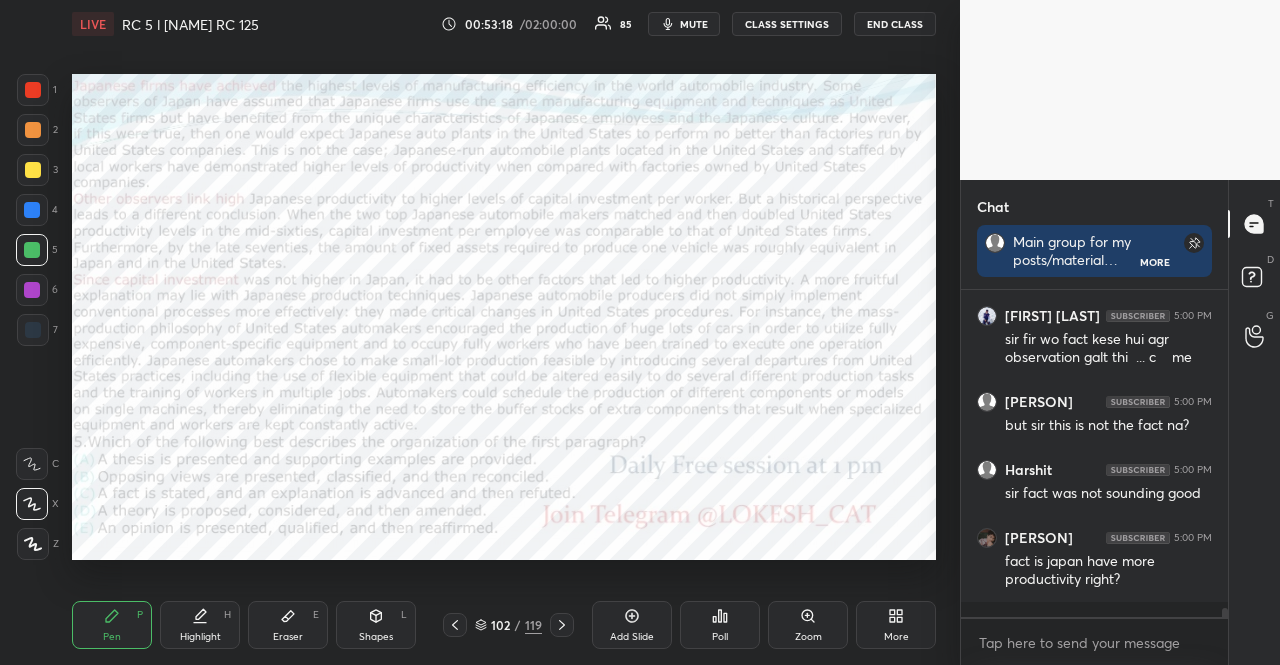 click at bounding box center [32, 210] 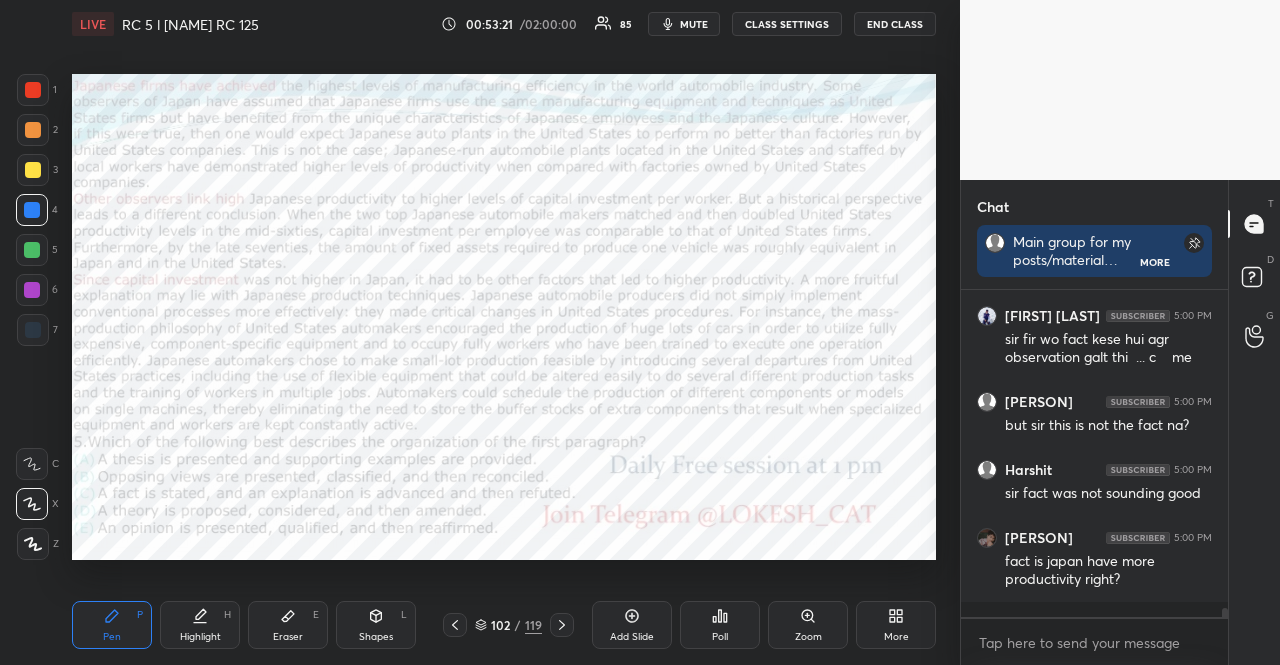 click on "102 / 119" at bounding box center [508, 625] 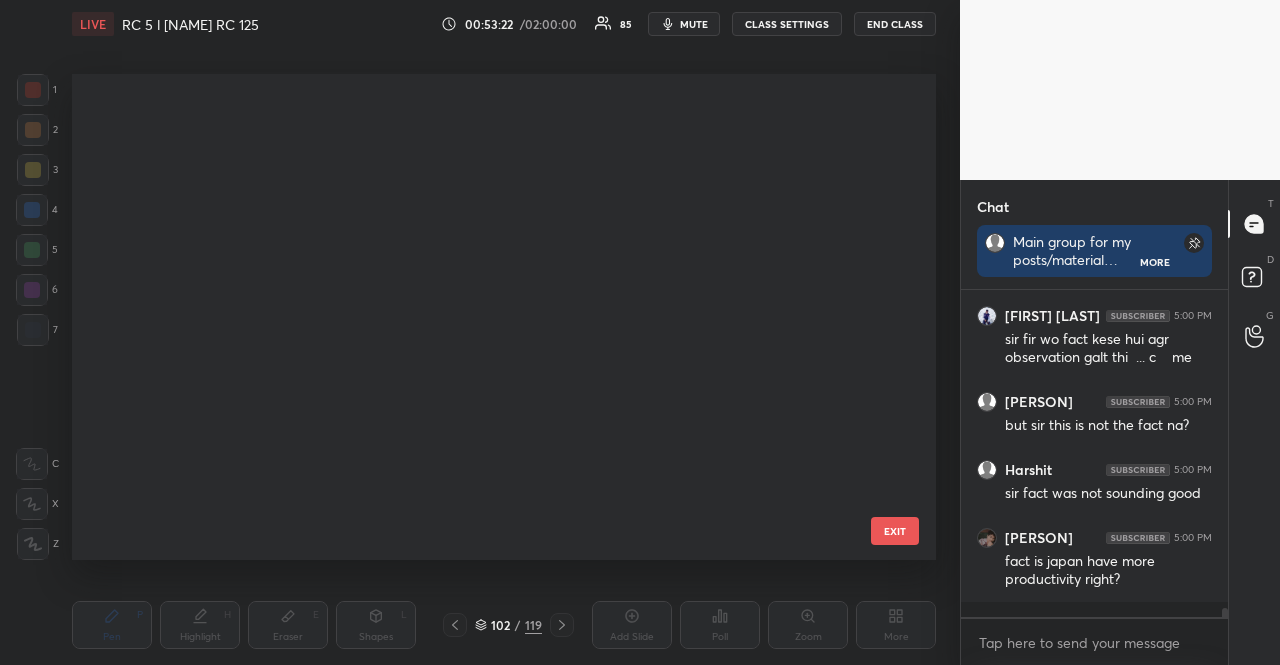 scroll, scrollTop: 4512, scrollLeft: 0, axis: vertical 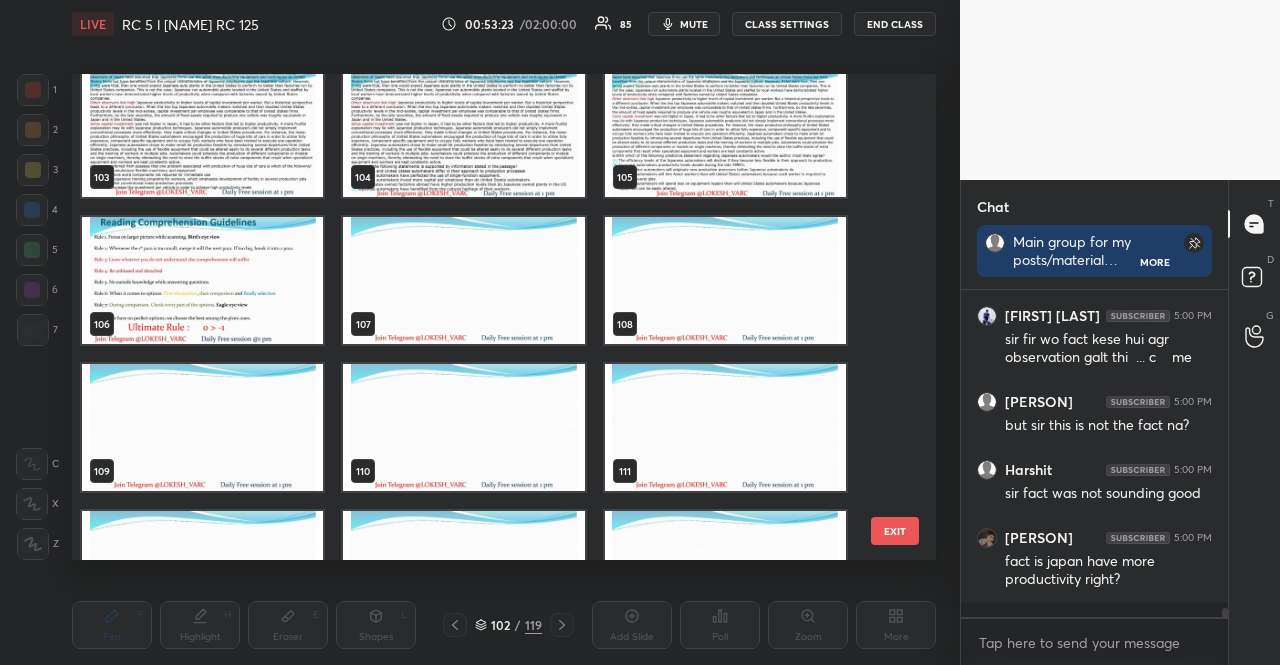 click at bounding box center (202, 280) 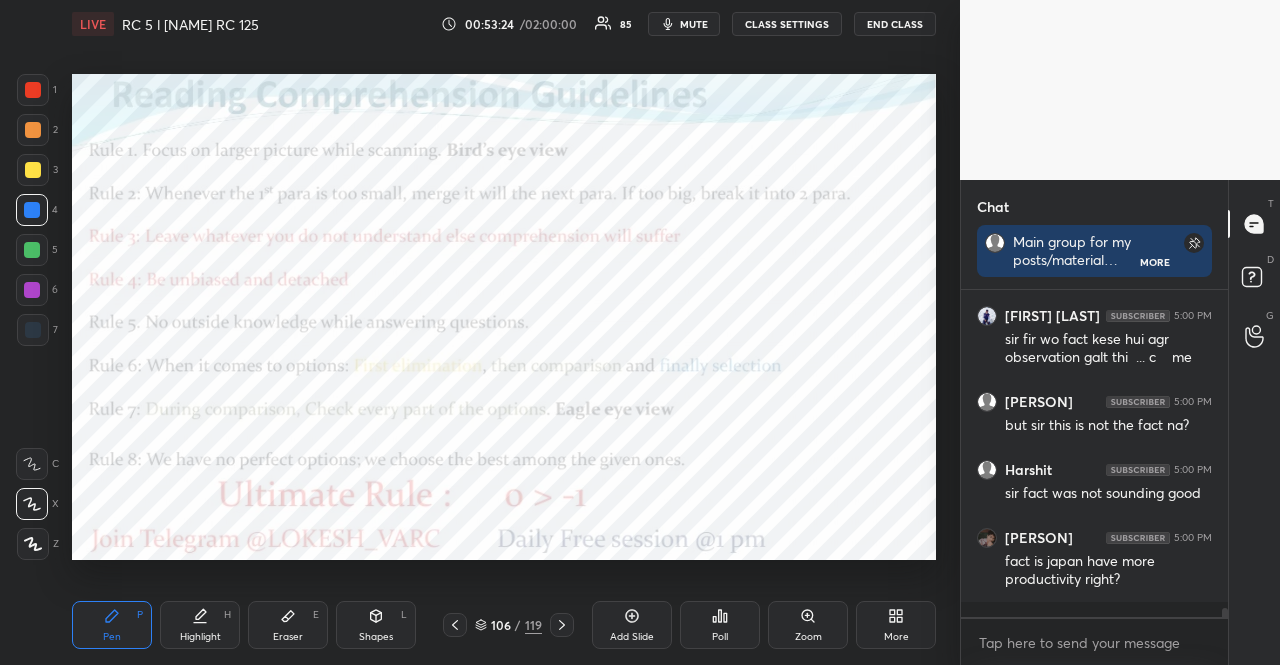click at bounding box center [32, 290] 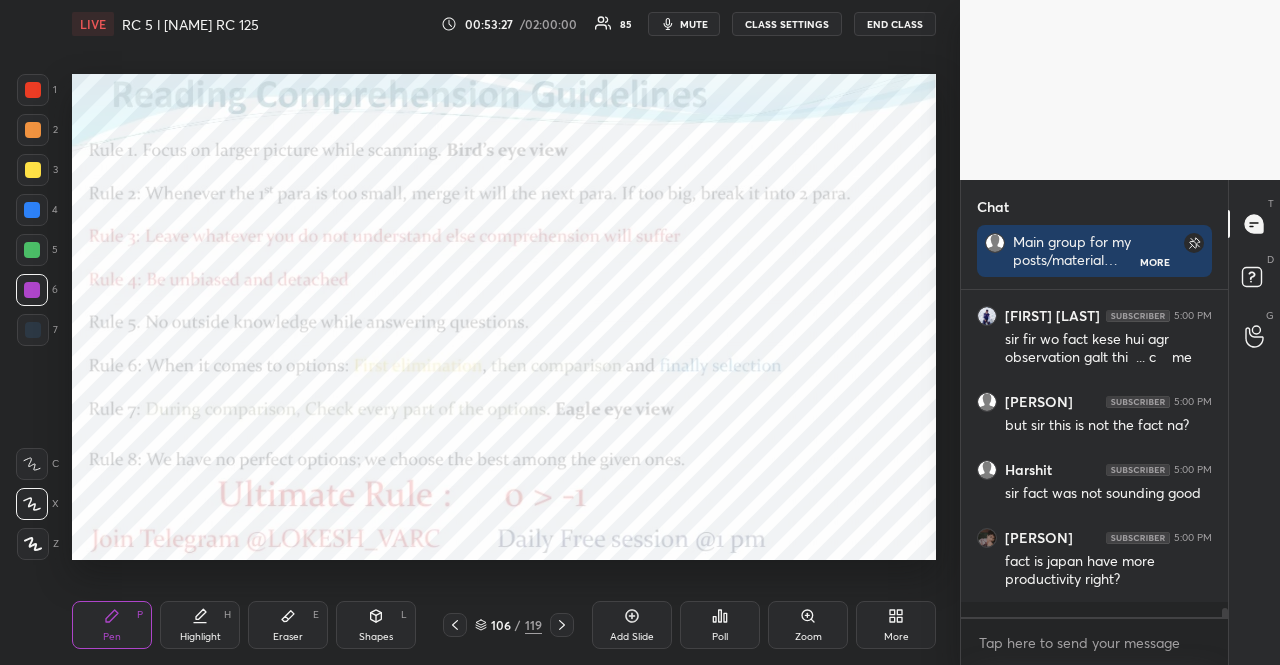 click on "Shapes L" at bounding box center (376, 625) 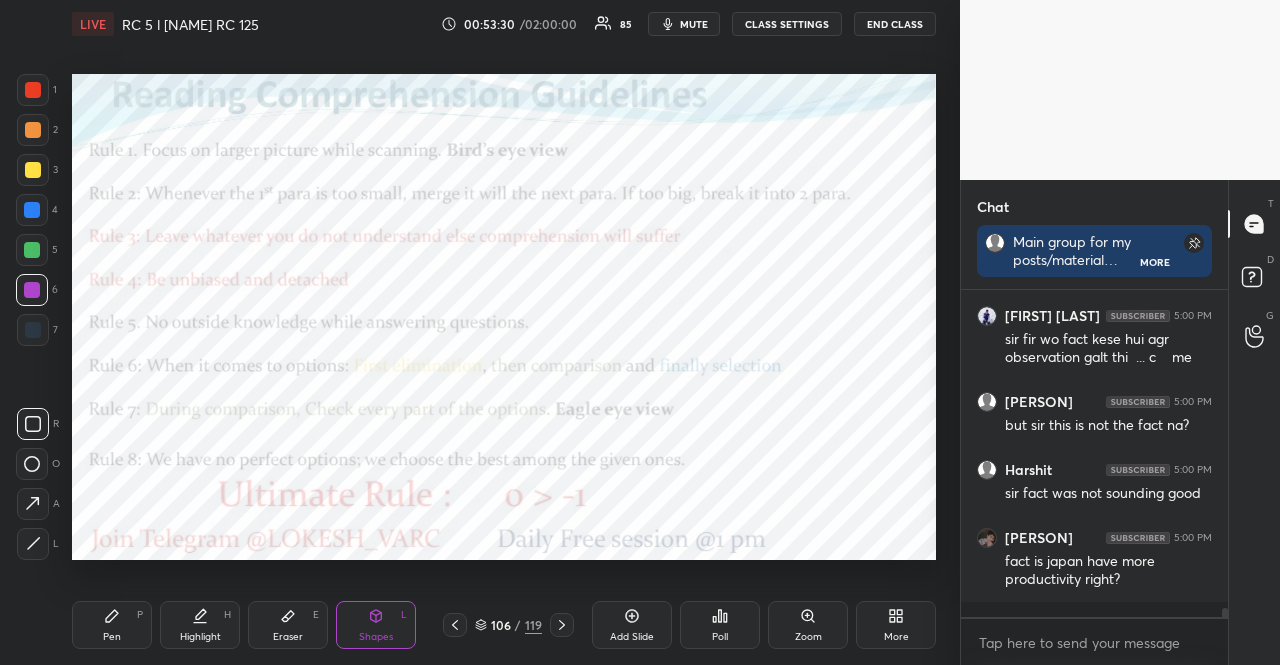 click 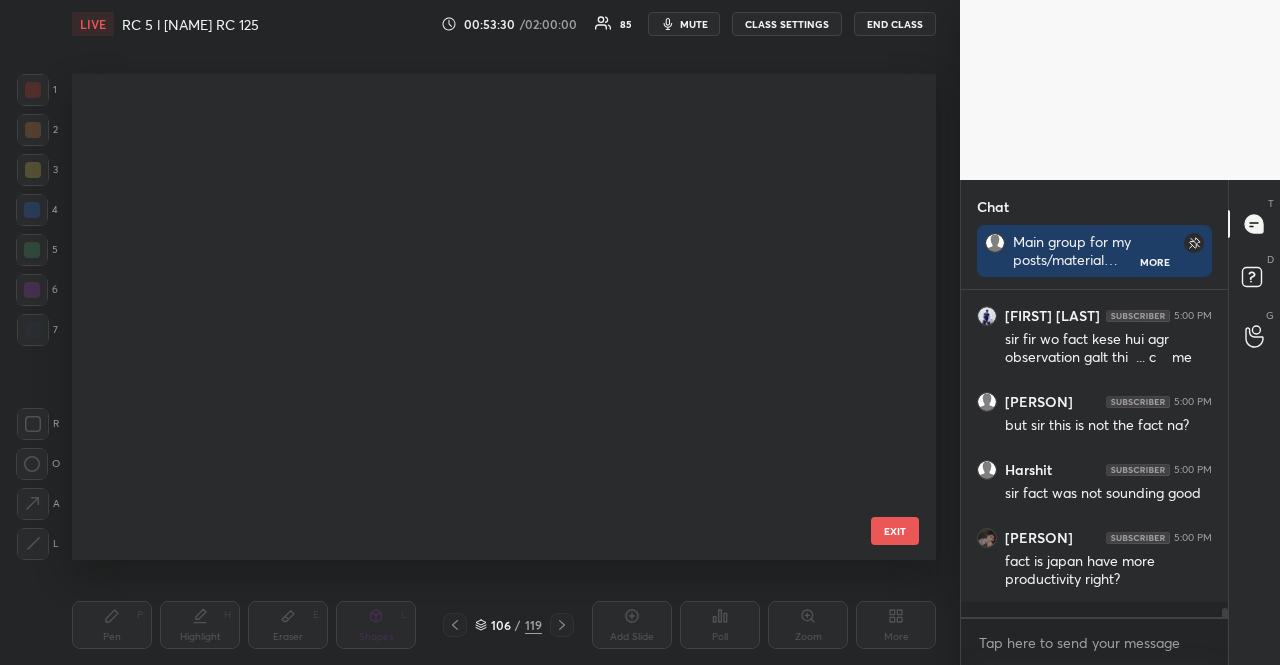 scroll, scrollTop: 4806, scrollLeft: 0, axis: vertical 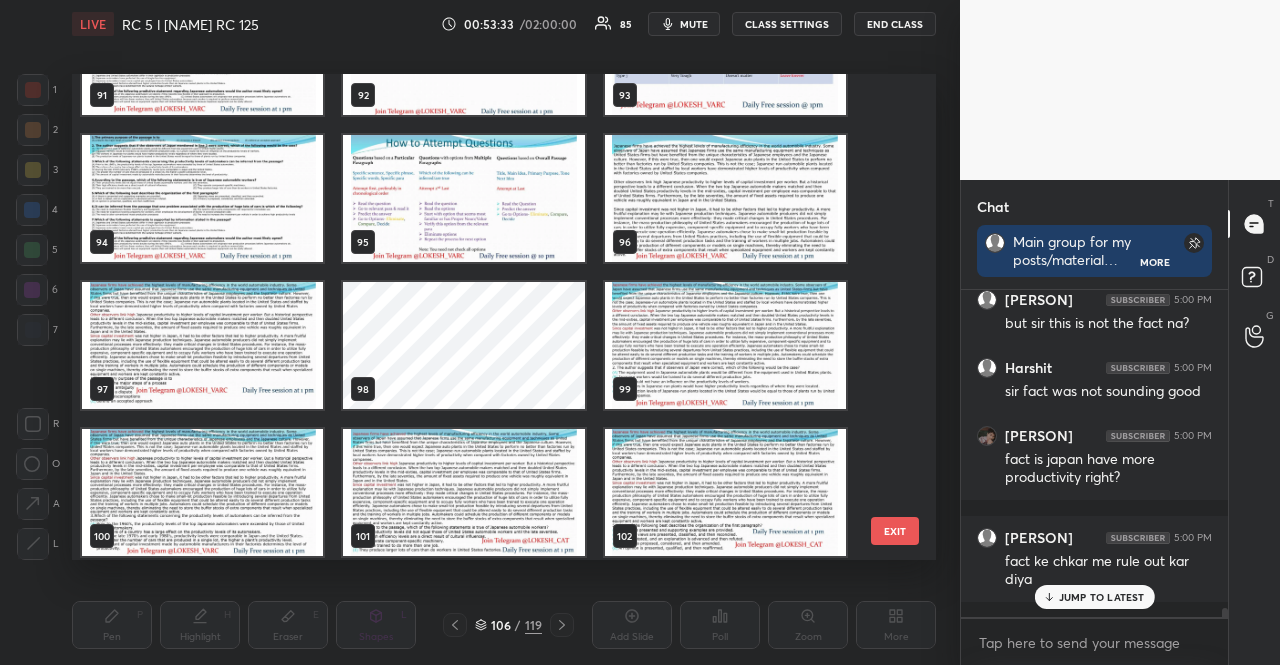click at bounding box center (202, 345) 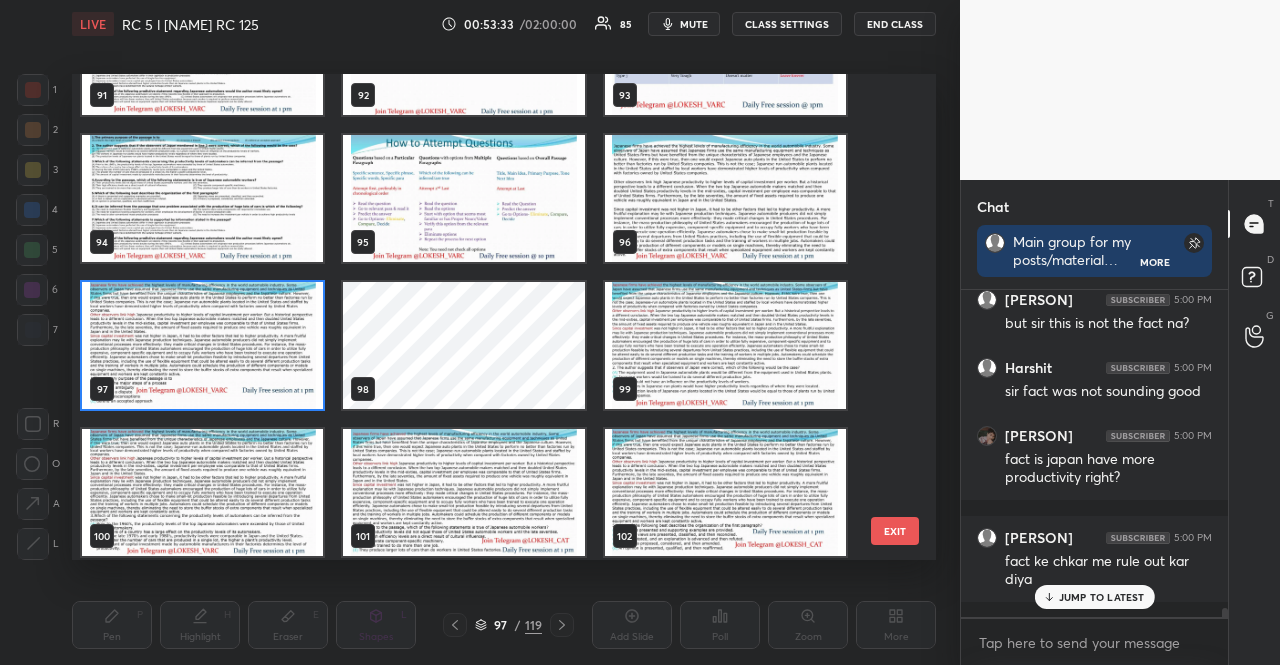 click at bounding box center [202, 345] 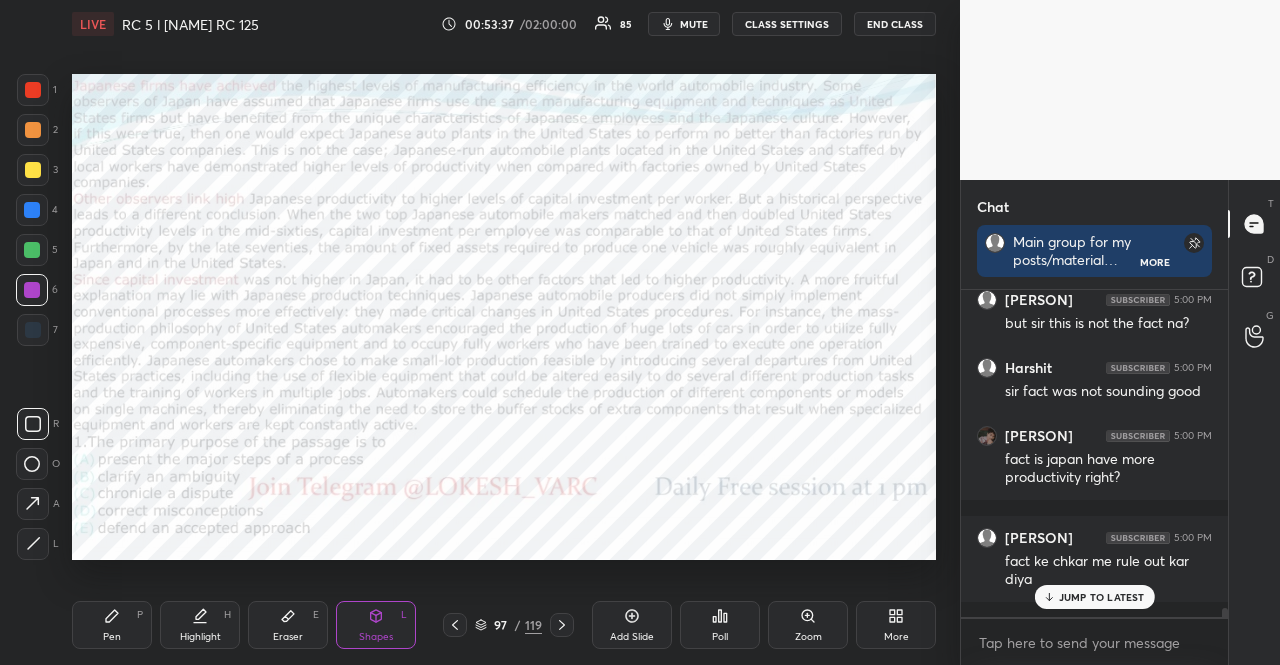 click on "JUMP TO LATEST" at bounding box center [1102, 597] 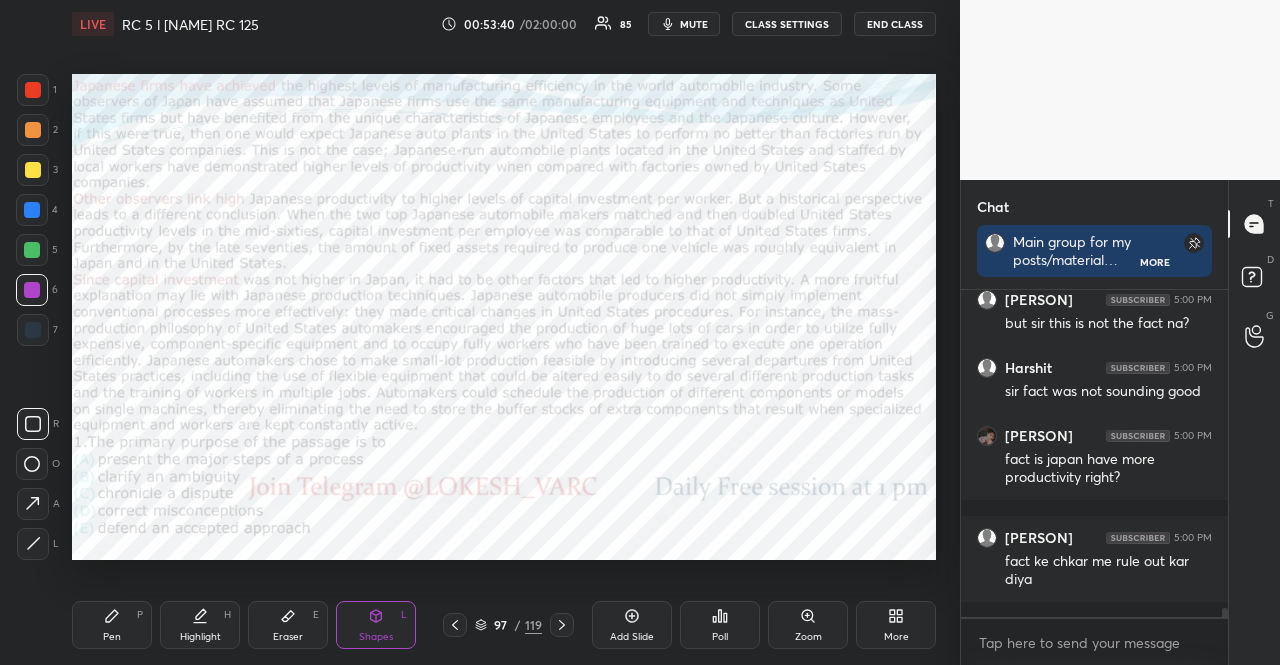 click at bounding box center (32, 290) 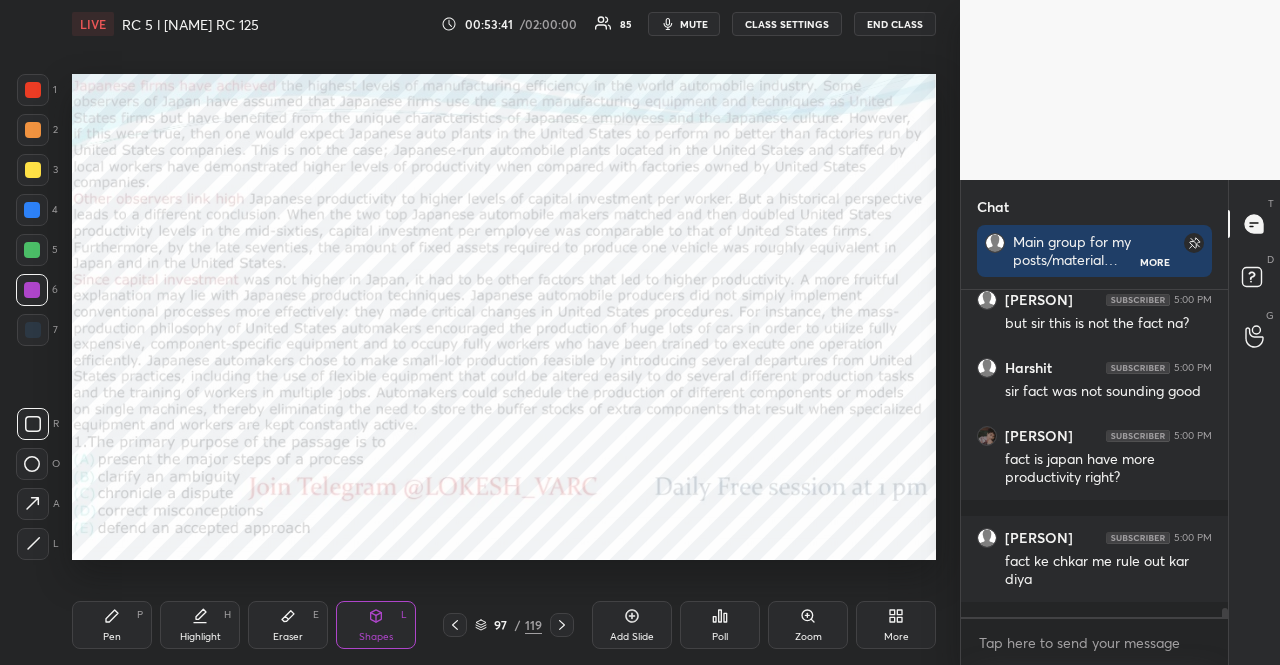 click on "Shapes L" at bounding box center (376, 625) 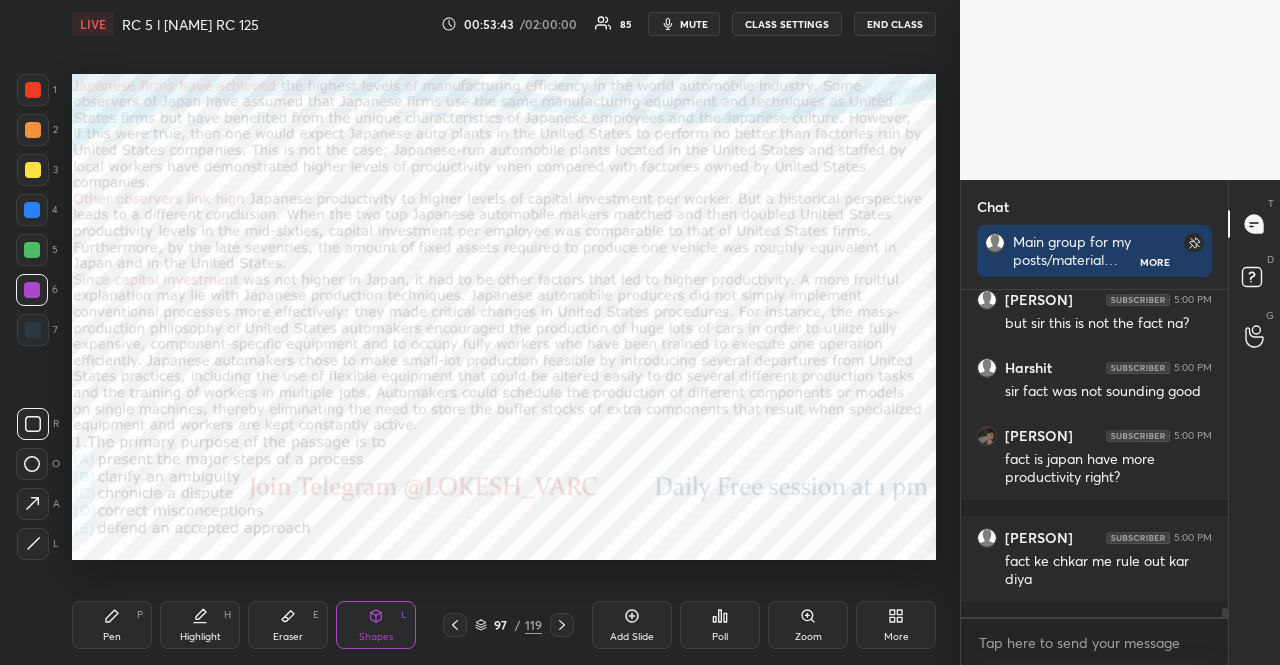click at bounding box center [33, 330] 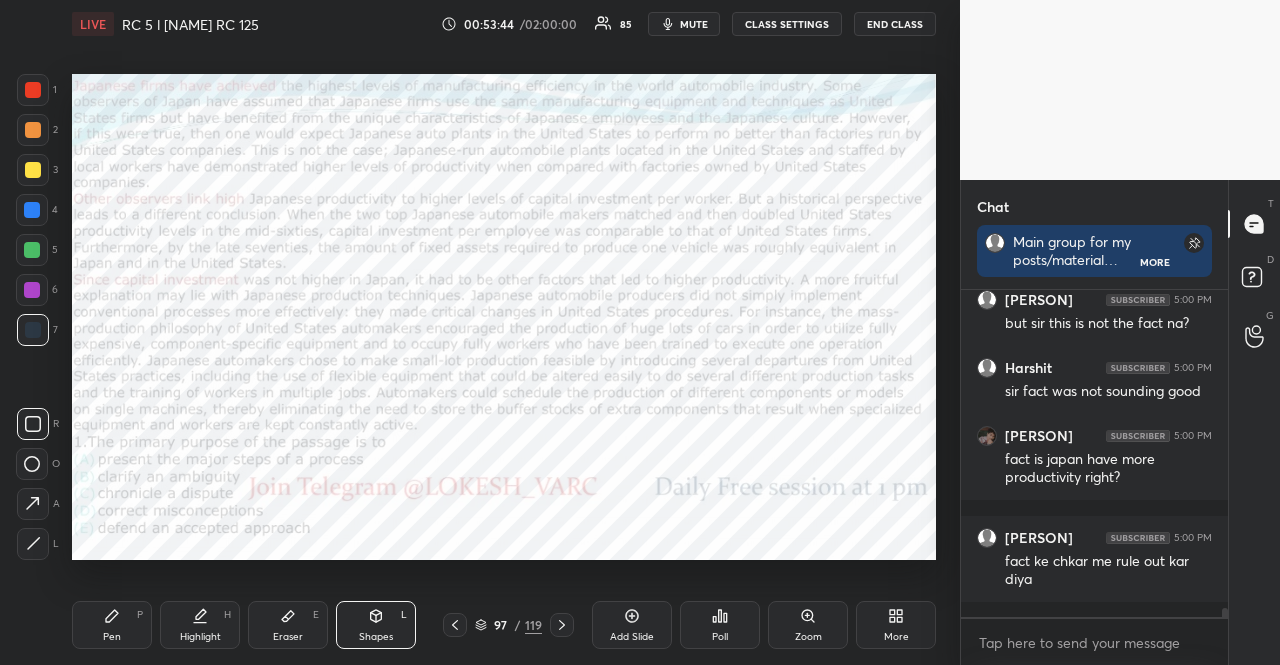 click on "Shapes L" at bounding box center (376, 625) 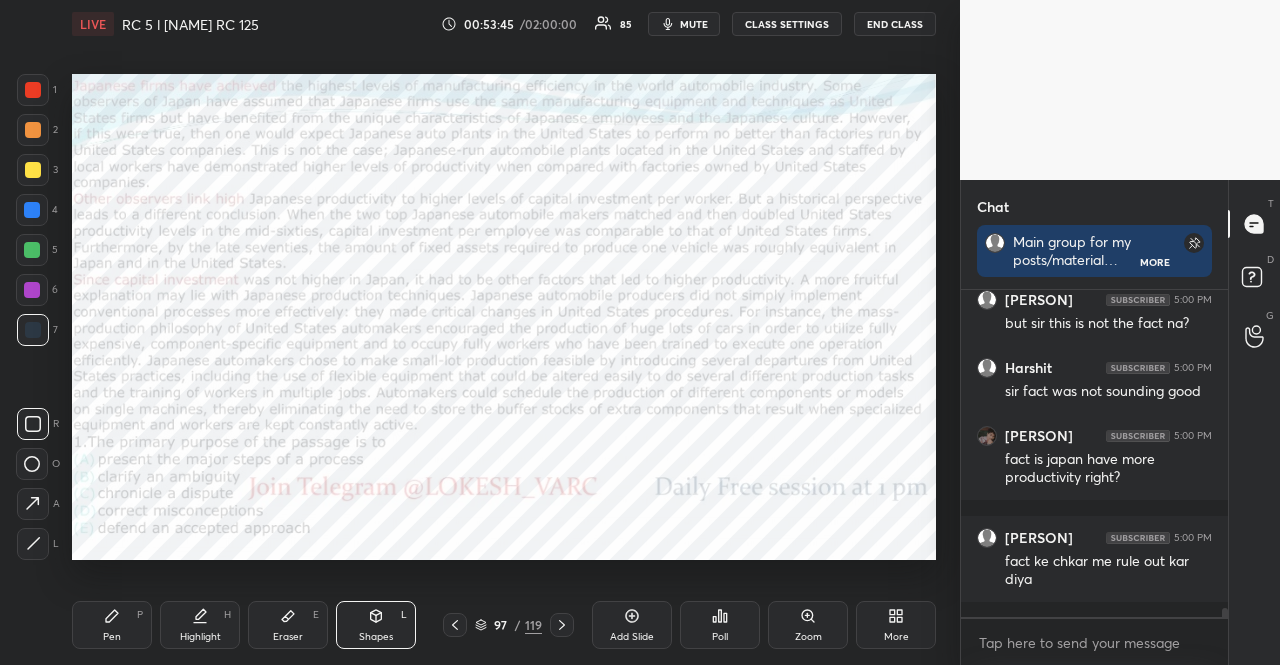 click on "Shapes L" at bounding box center (376, 625) 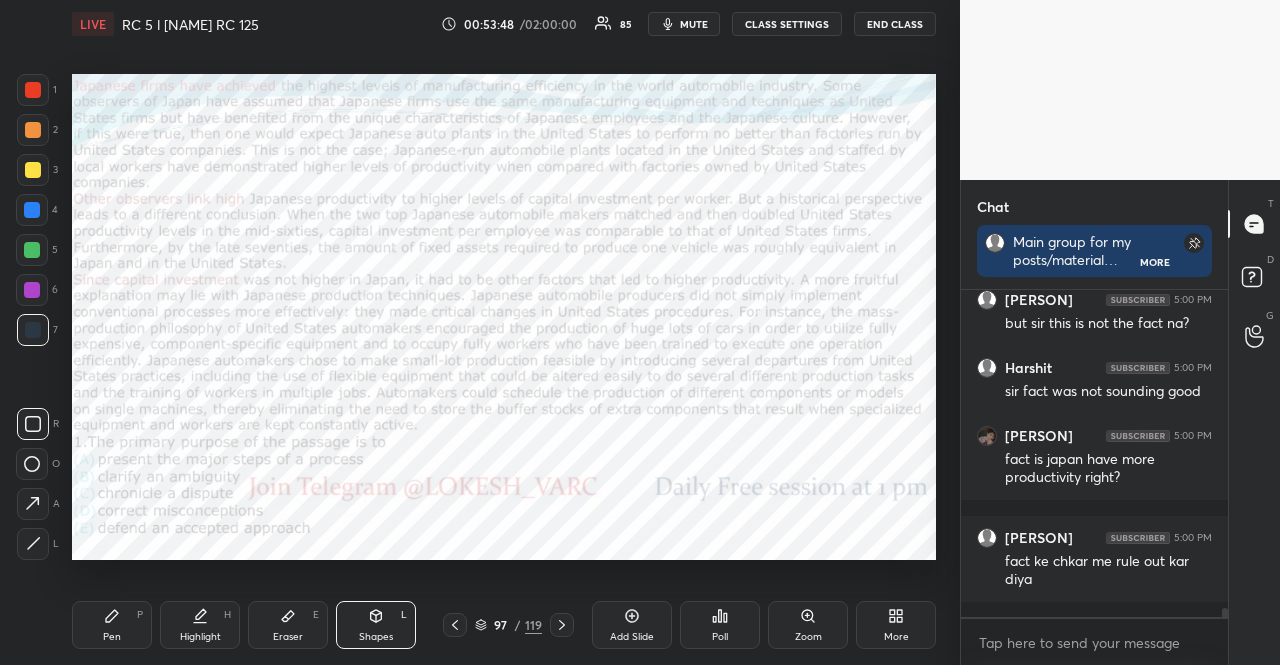 scroll, scrollTop: 11682, scrollLeft: 0, axis: vertical 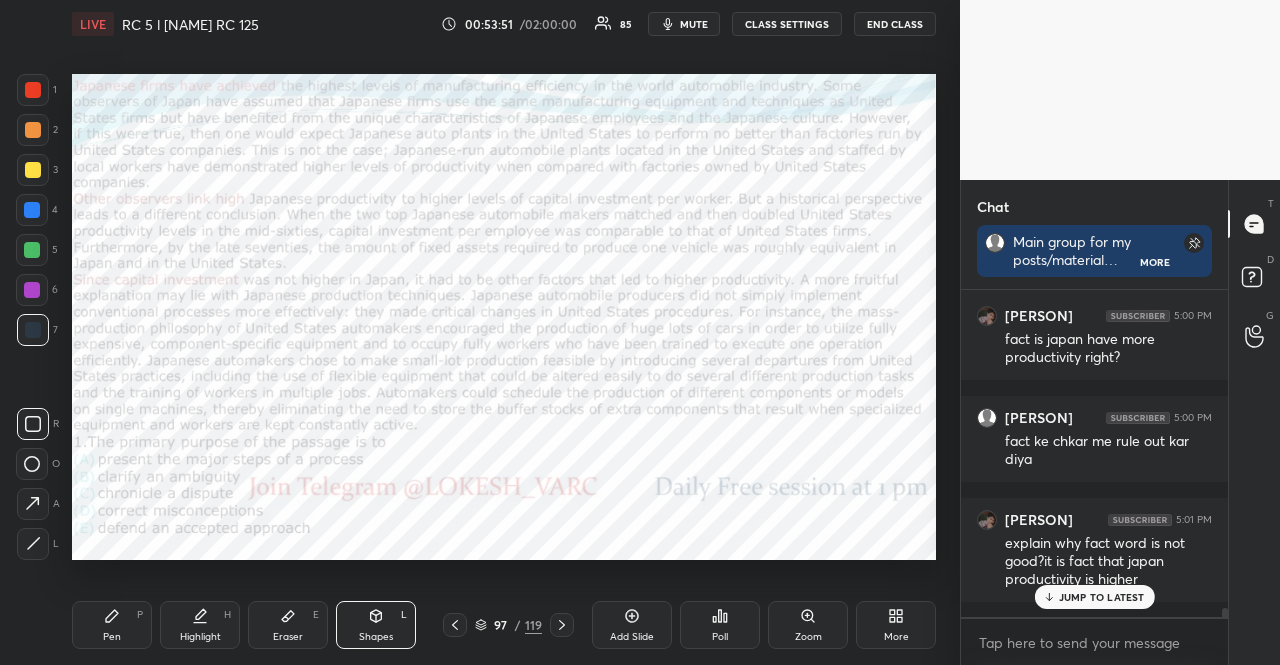 click at bounding box center [32, 210] 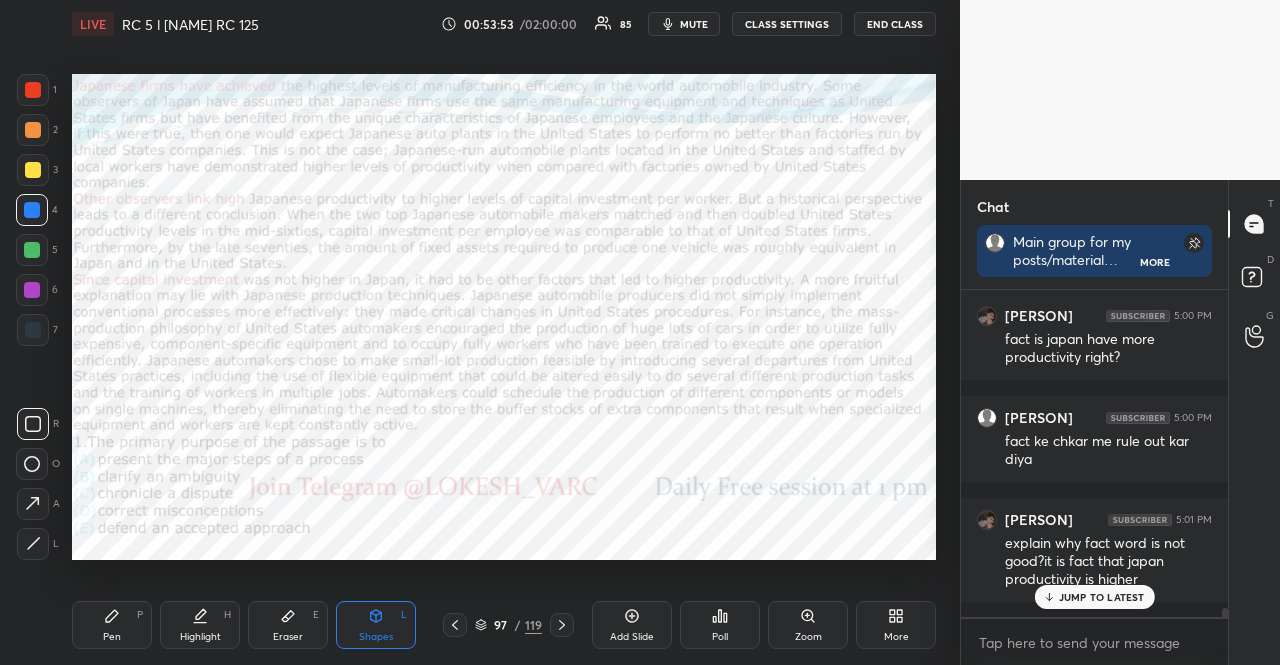 click at bounding box center (33, 330) 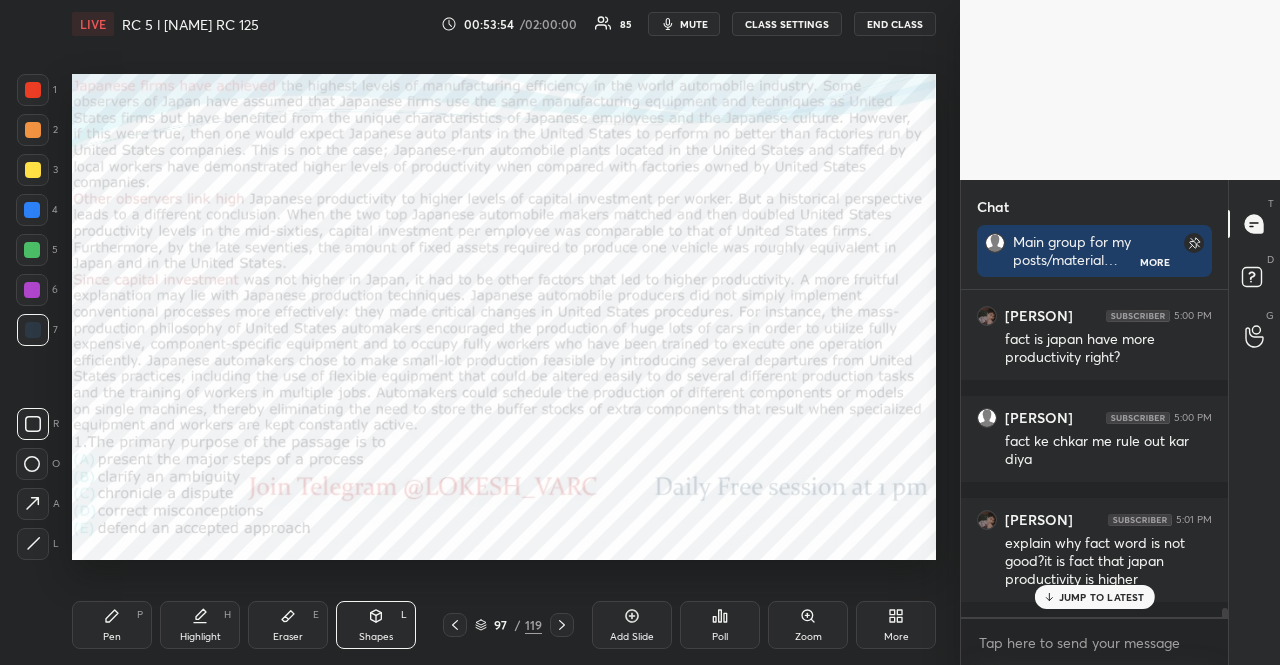 click on "Pen P Highlight H Eraser E Shapes L 97 / 119 Add Slide Poll Zoom More" at bounding box center [504, 625] 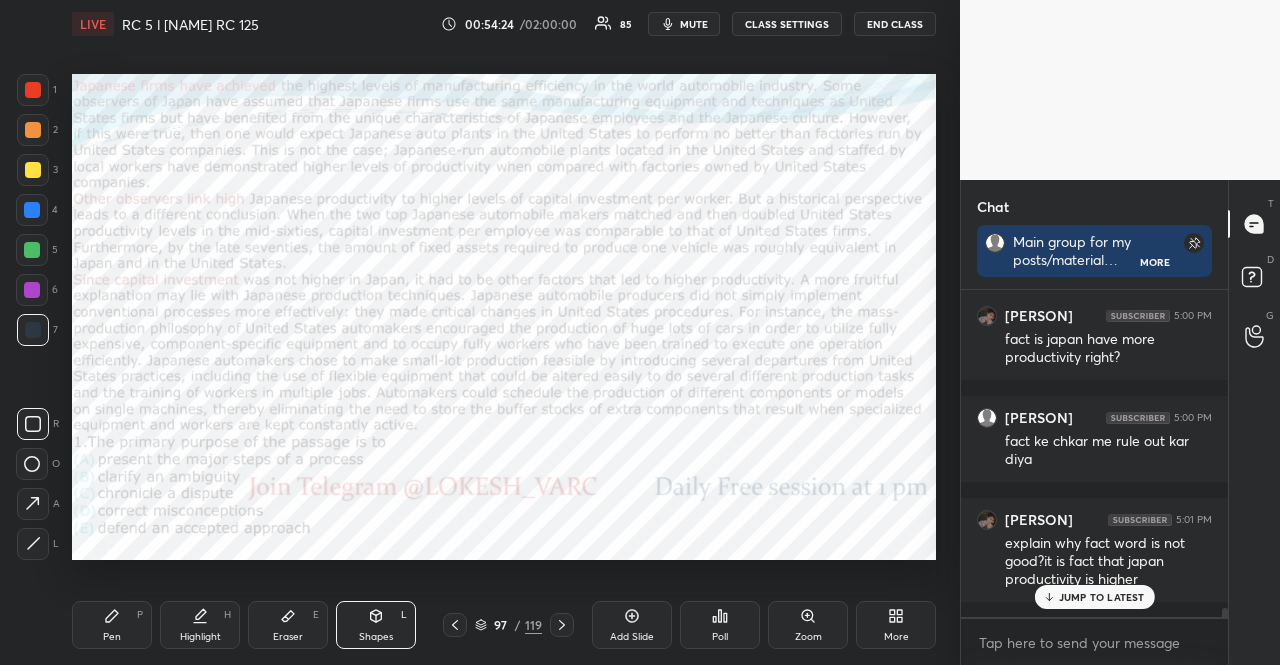 click at bounding box center (33, 90) 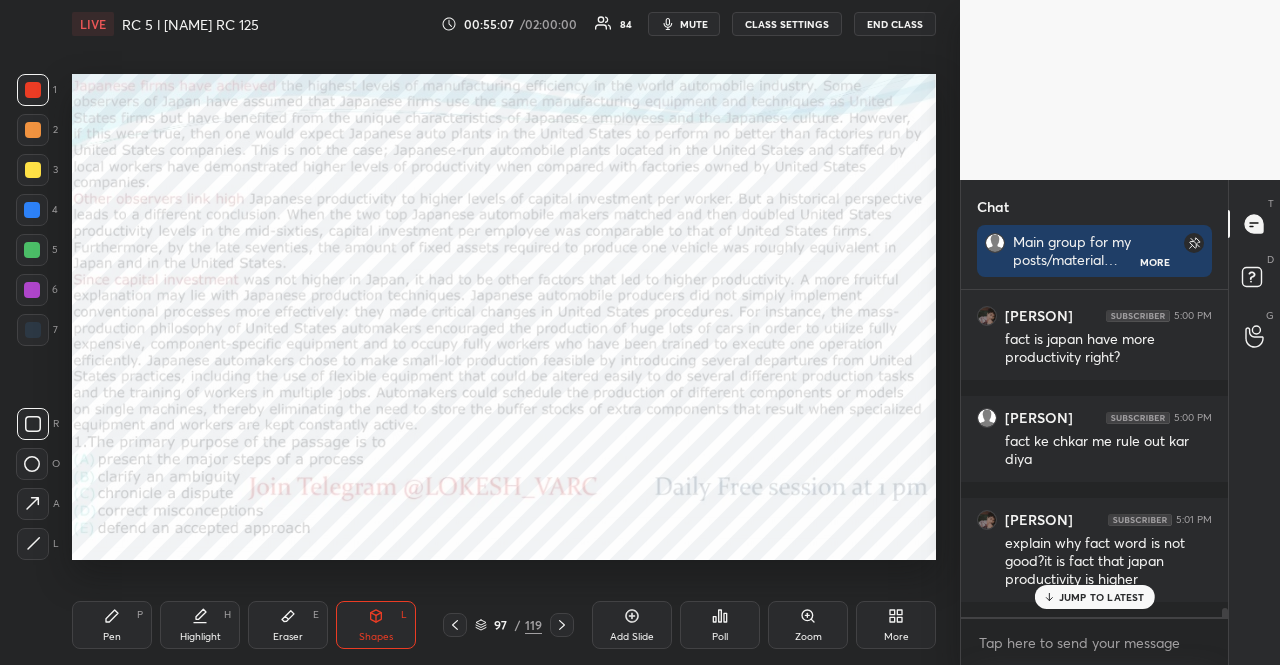 click at bounding box center (32, 250) 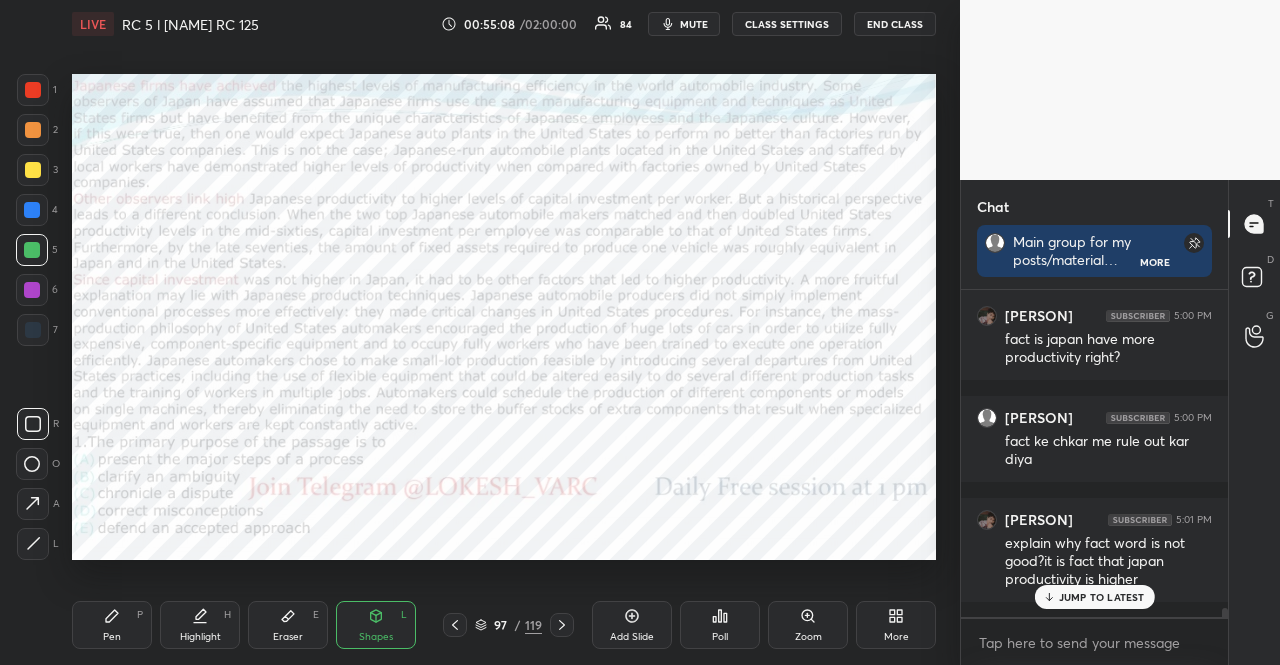 click 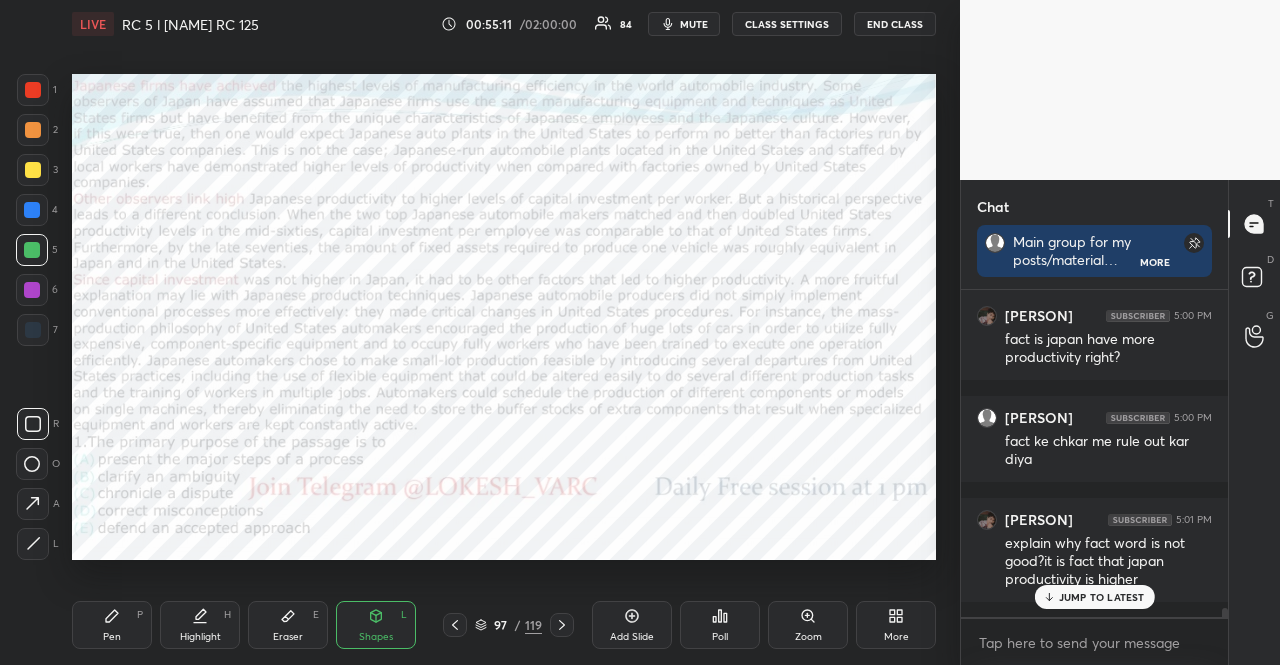 click at bounding box center [33, 330] 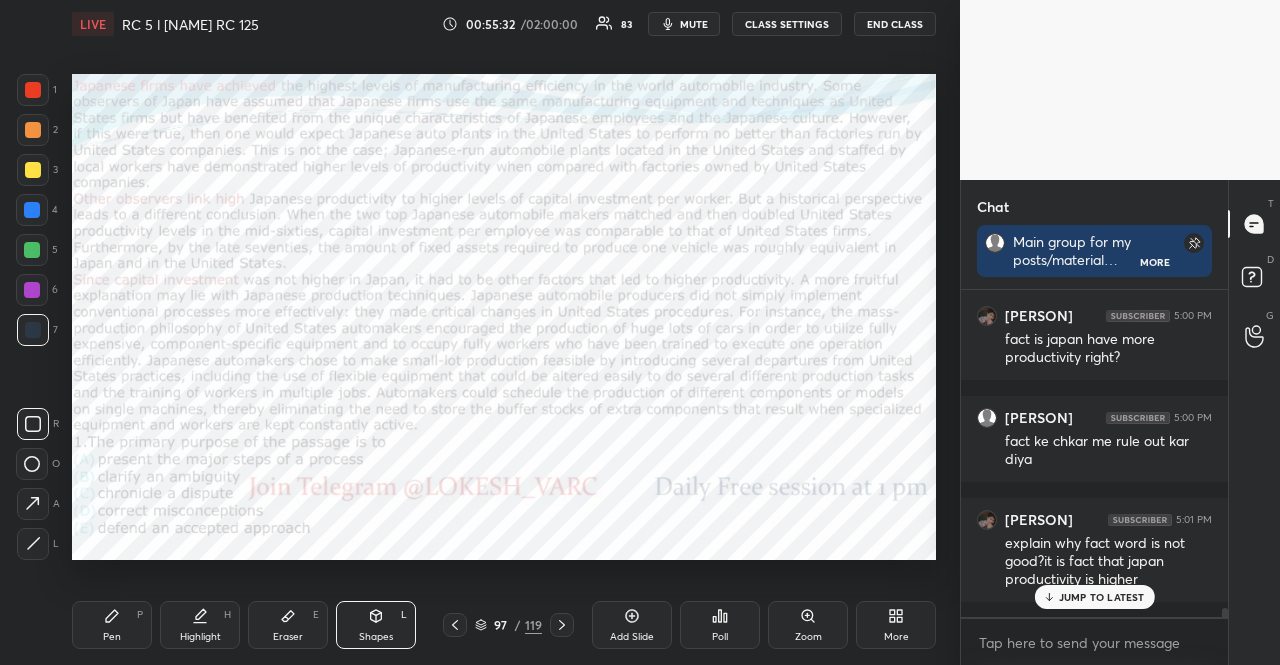 click at bounding box center [33, 90] 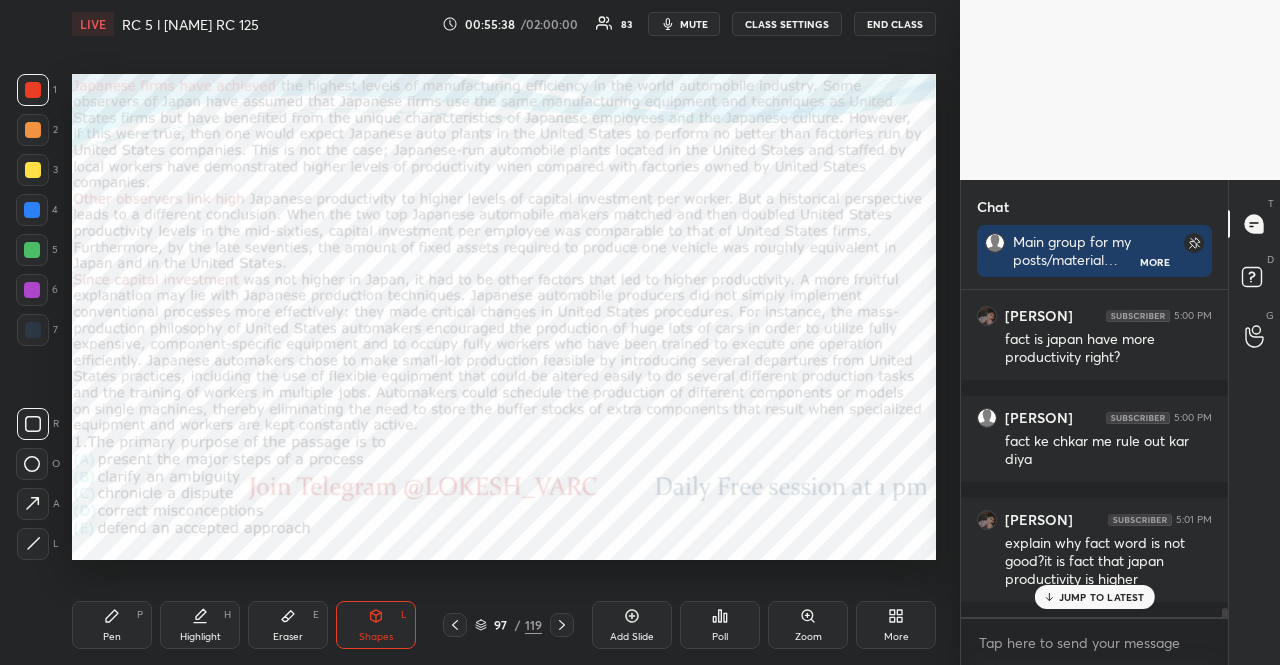 click on "Pen P" at bounding box center (112, 625) 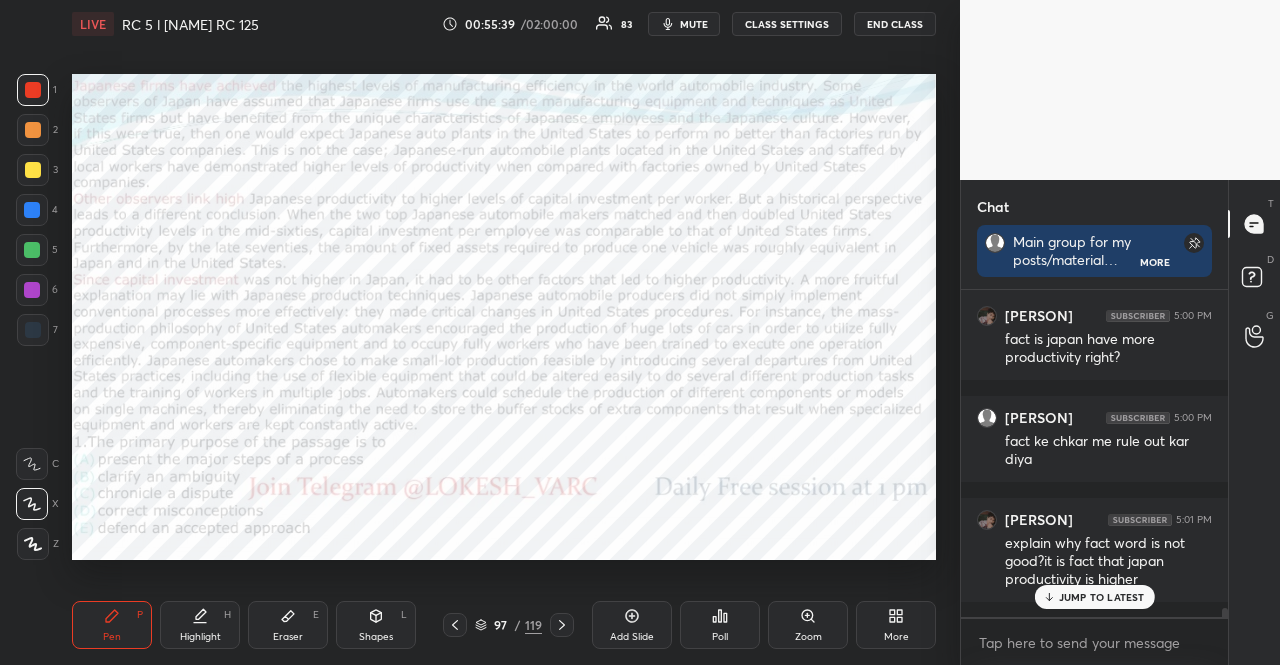 click 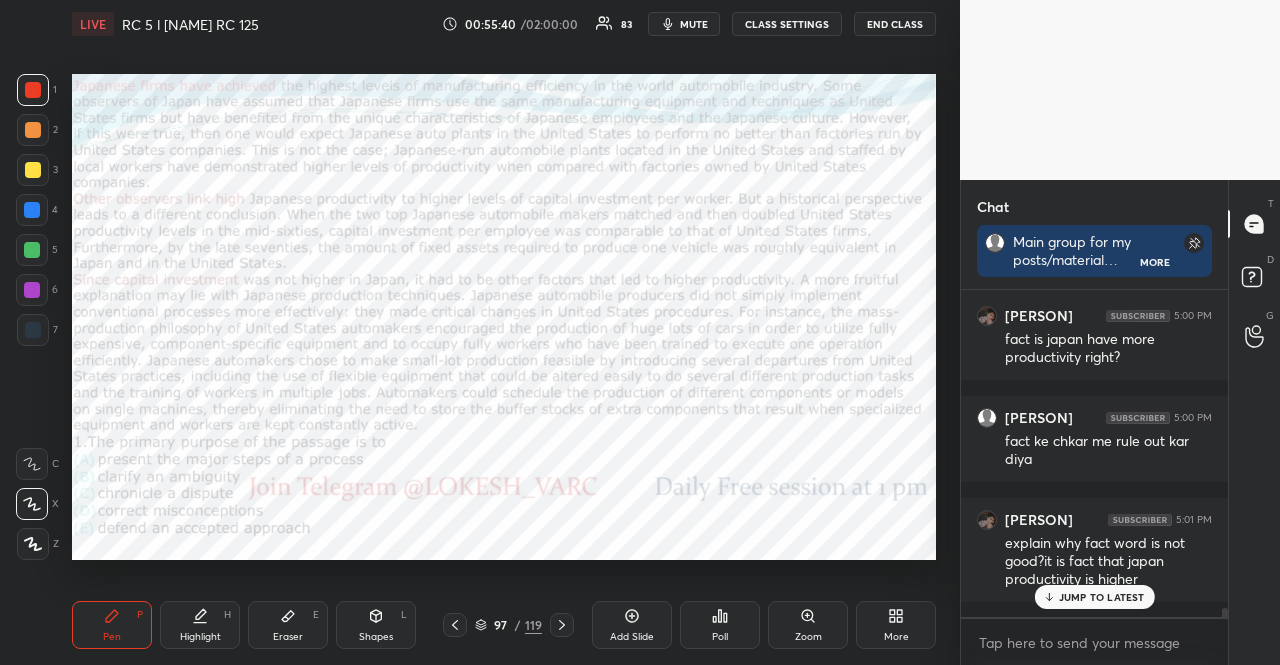 drag, startPoint x: 39, startPoint y: 557, endPoint x: 48, endPoint y: 535, distance: 23.769728 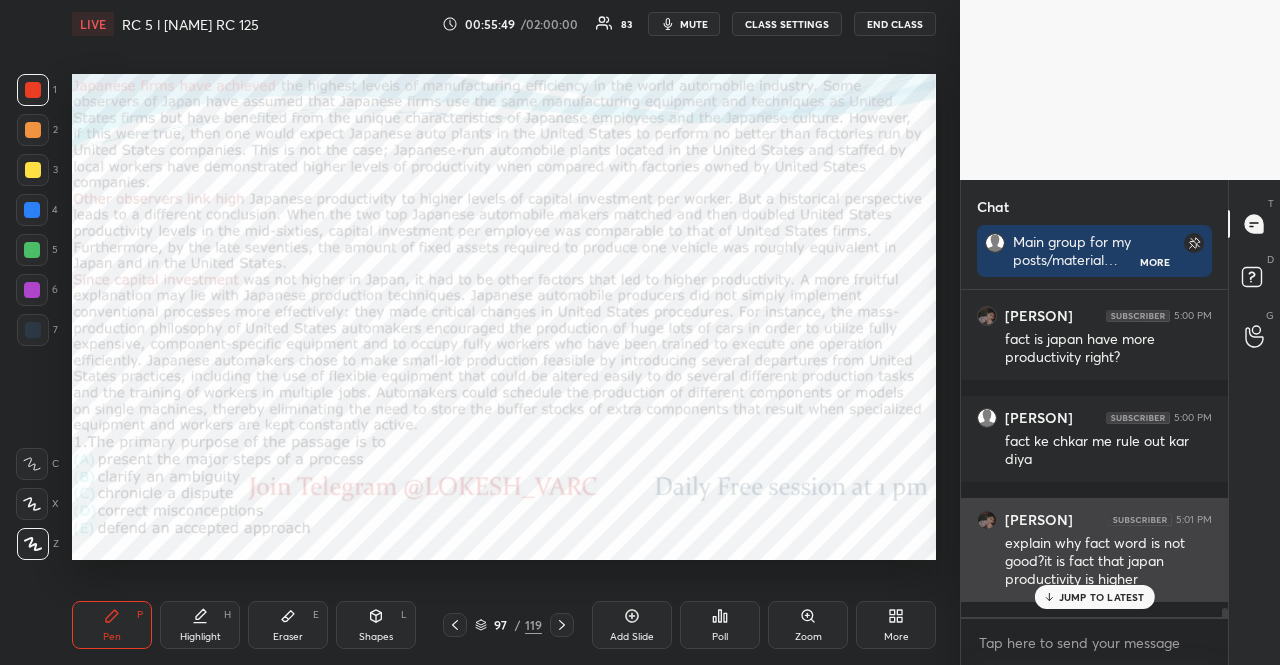 click on "JUMP TO LATEST" at bounding box center (1094, 597) 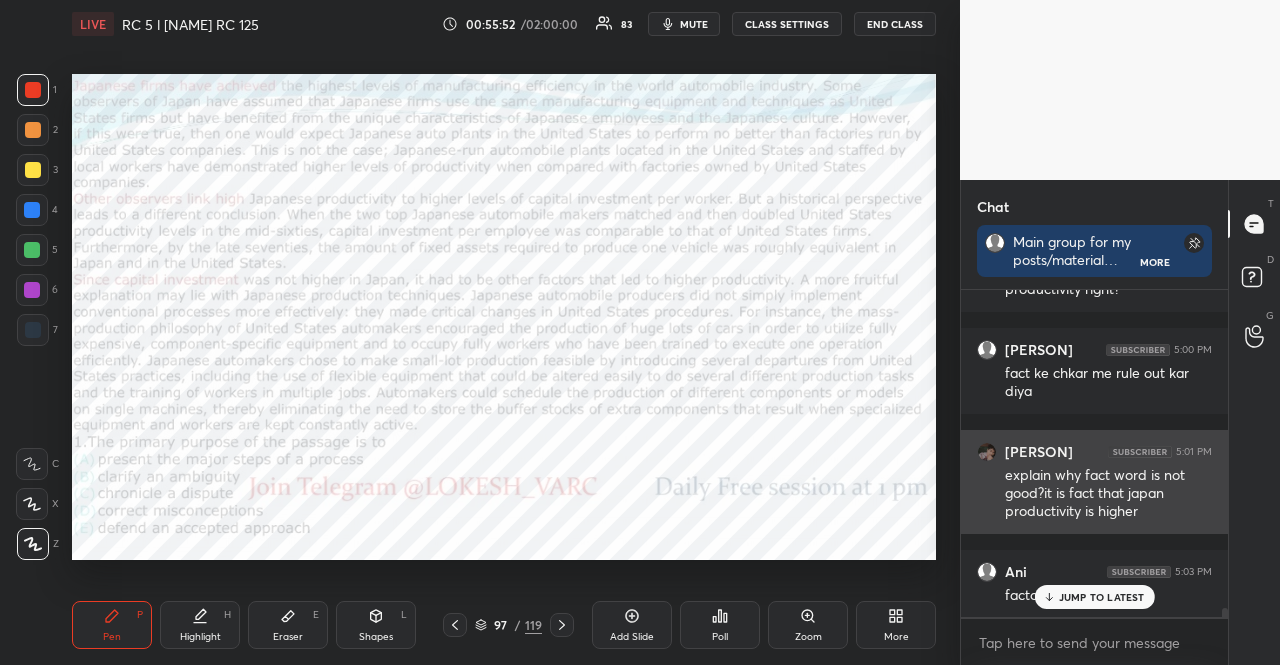 scroll, scrollTop: 11834, scrollLeft: 0, axis: vertical 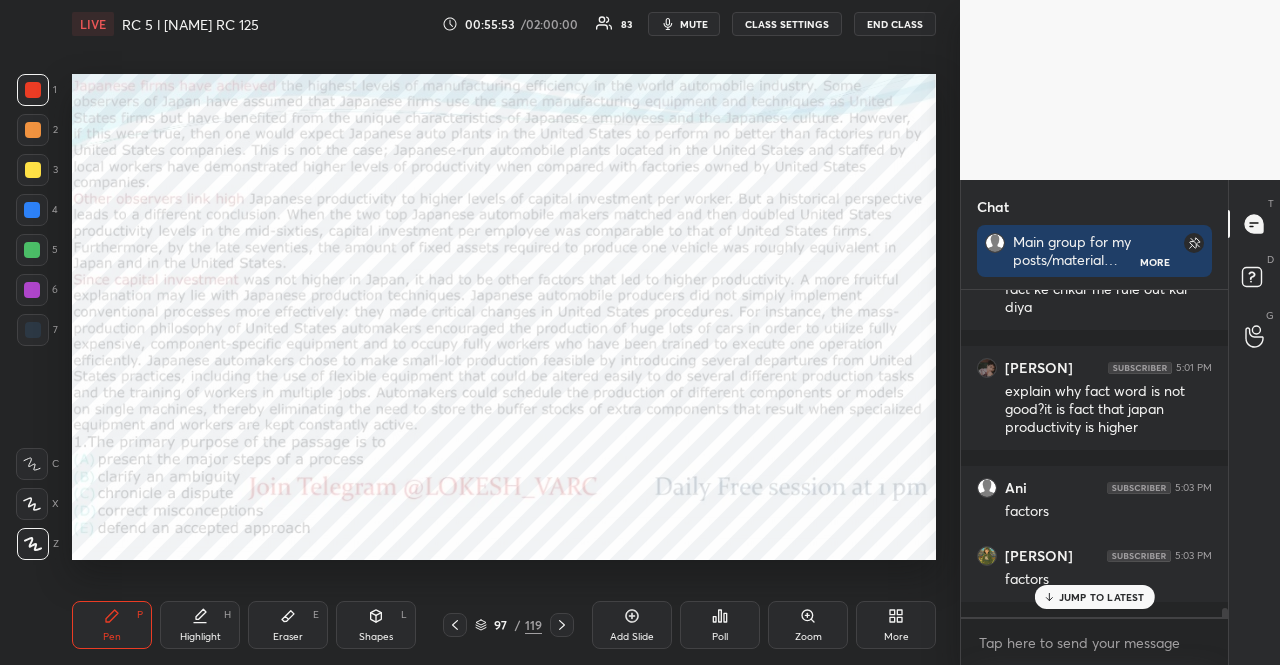 click at bounding box center (33, 330) 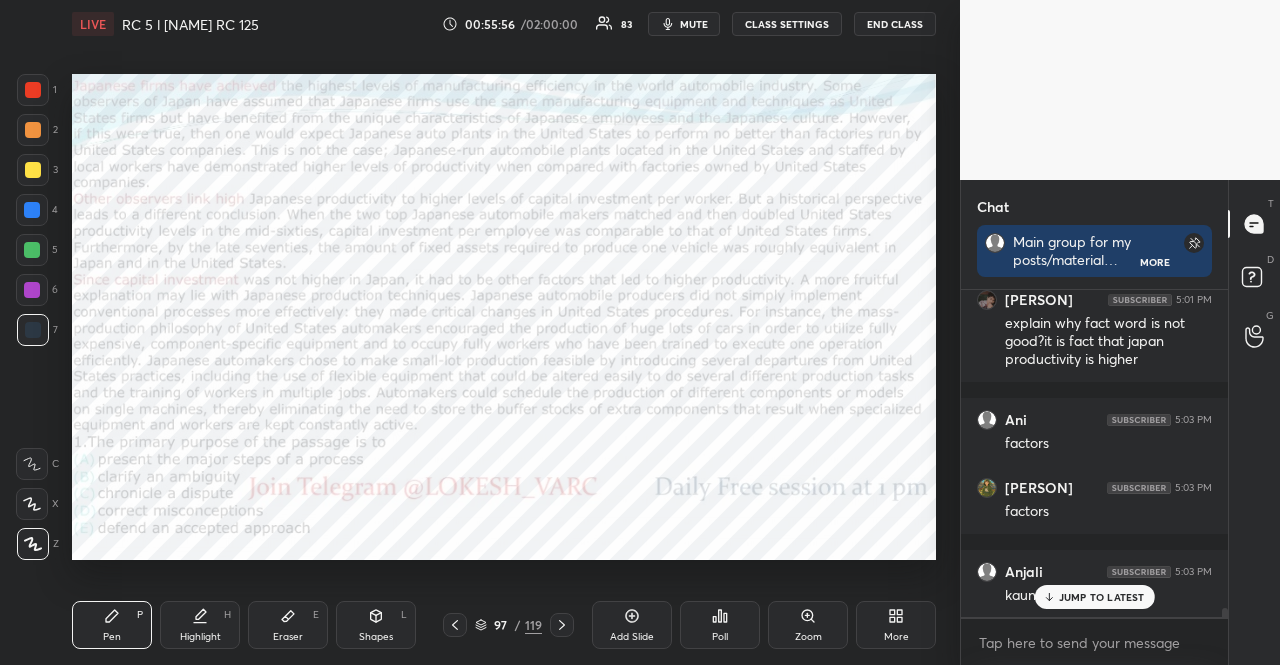 scroll, scrollTop: 11974, scrollLeft: 0, axis: vertical 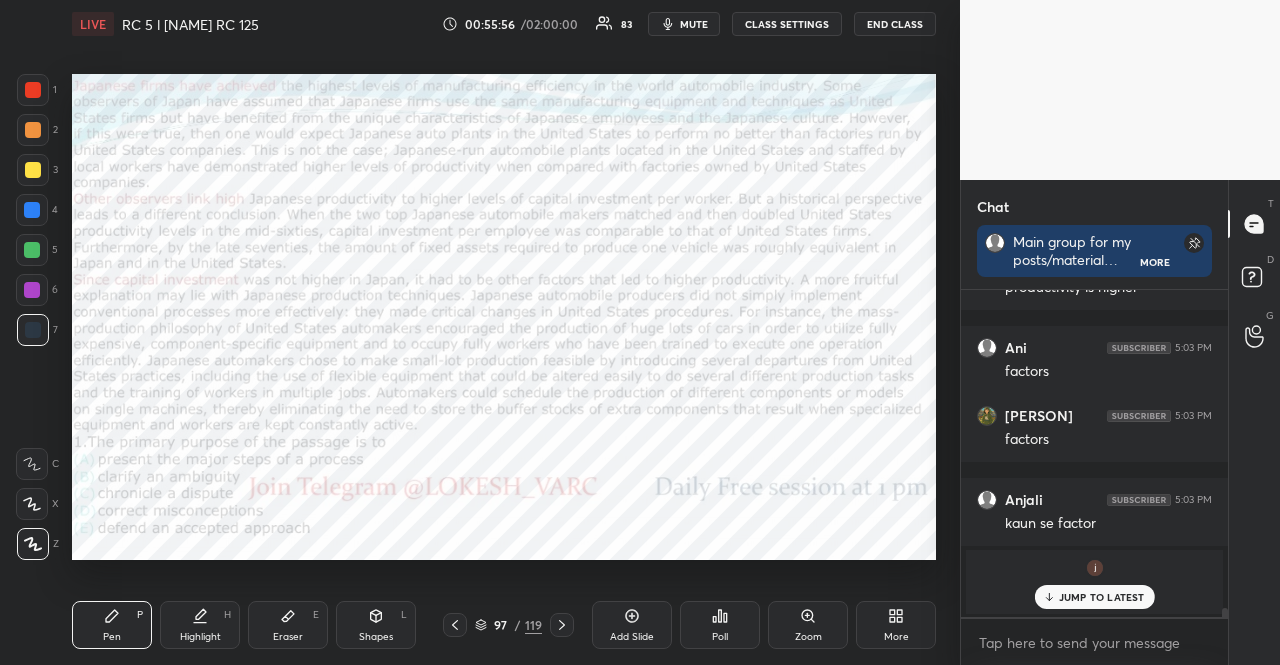 click on "Shapes L" at bounding box center (376, 625) 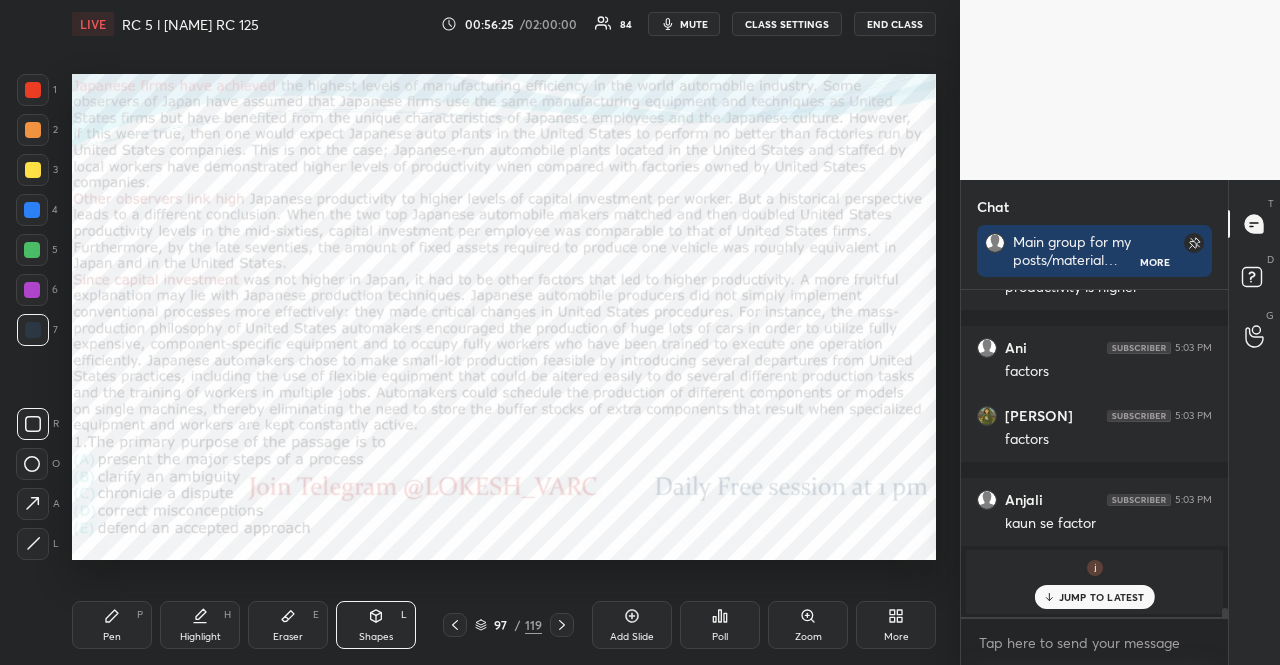 click at bounding box center (33, 90) 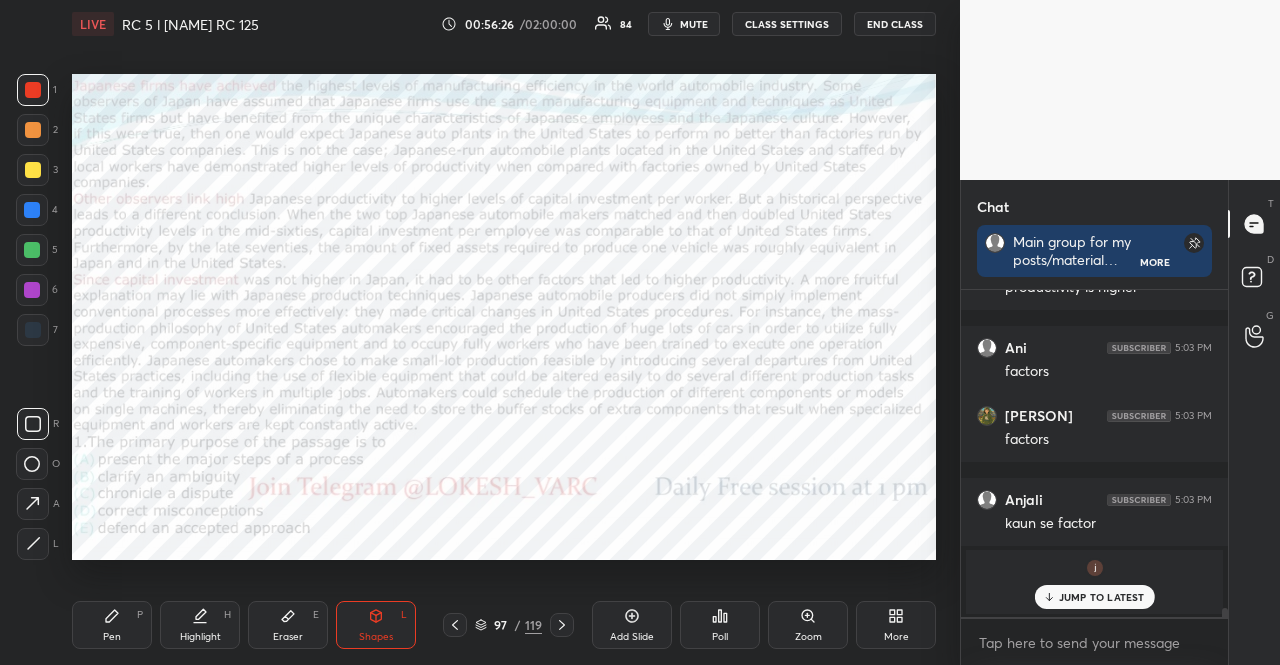 click on "Pen P" at bounding box center (112, 625) 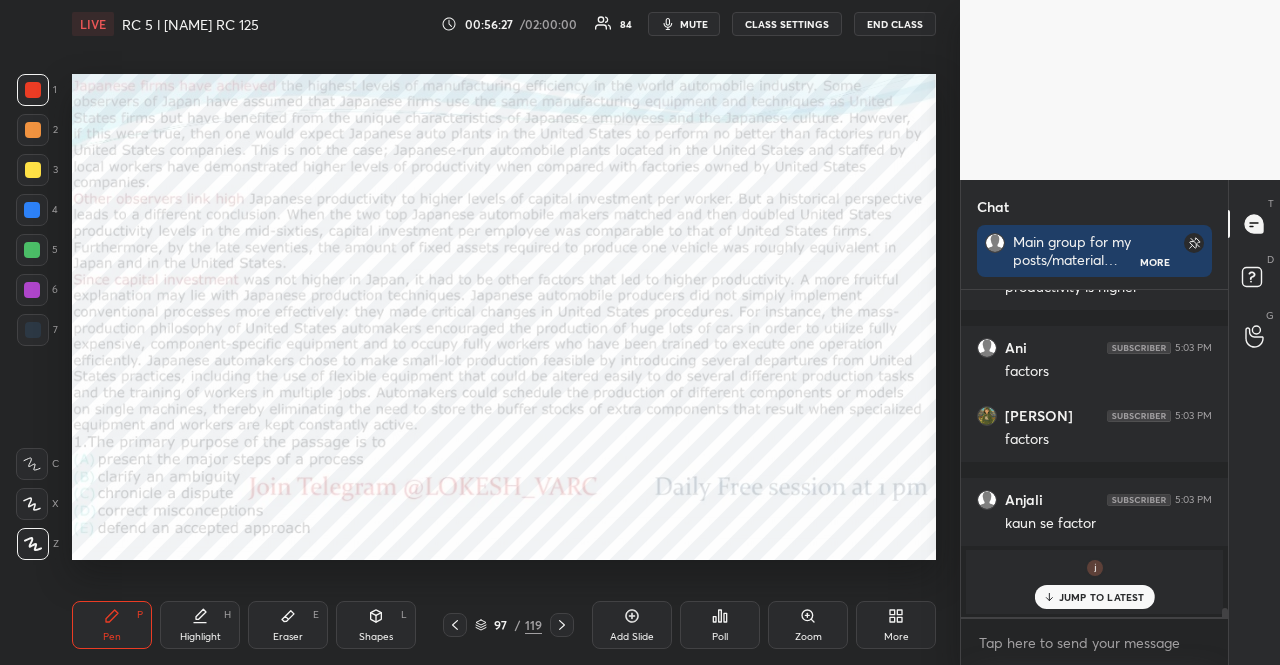 click 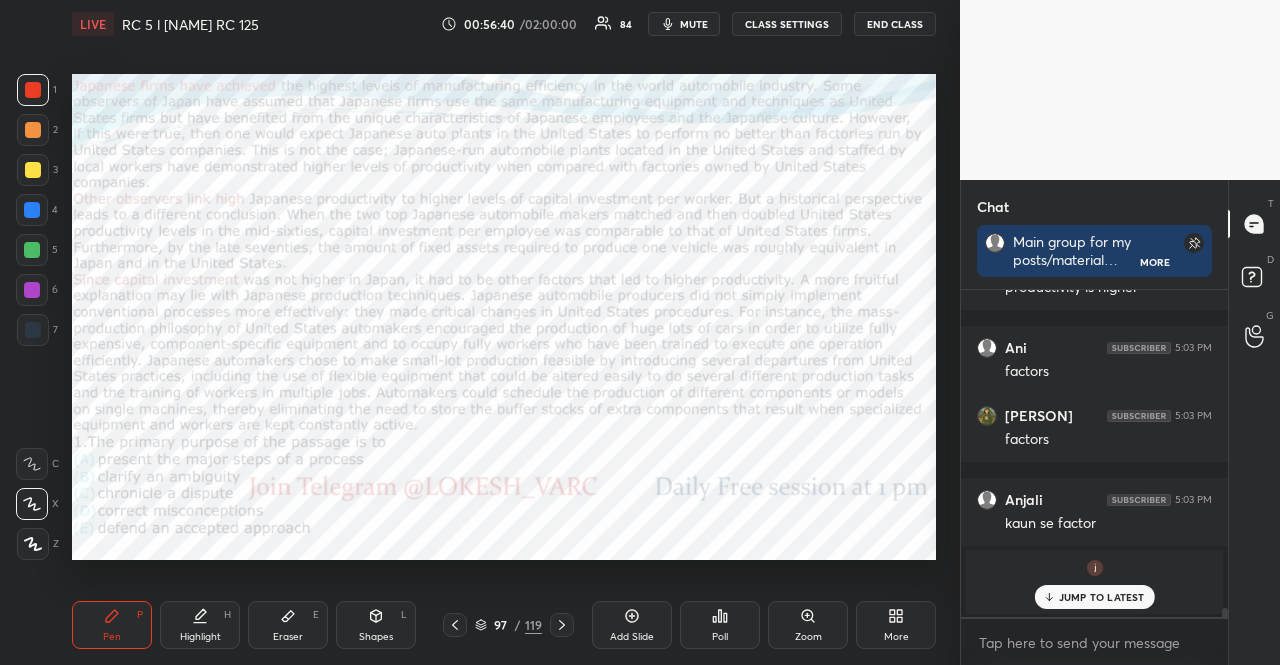 click on "1 2 3 4 5 6 7" at bounding box center [37, 214] 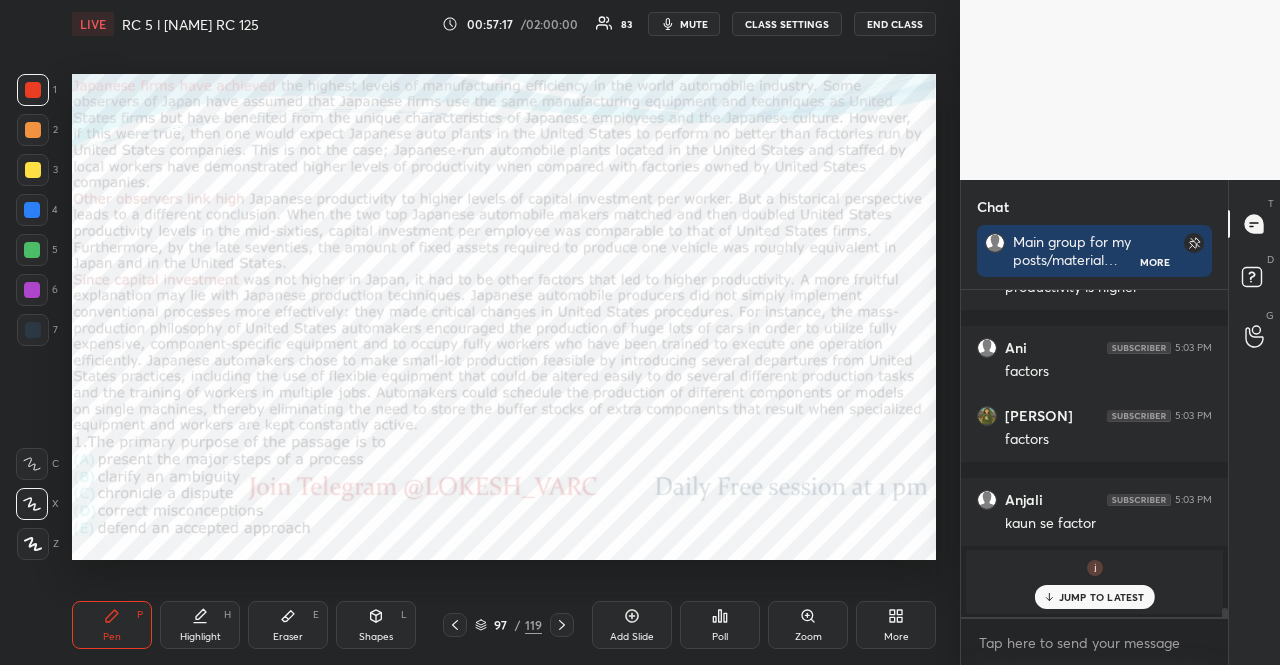 click on "Setting up your live class Poll for   secs No correct answer Start poll" at bounding box center [504, 316] 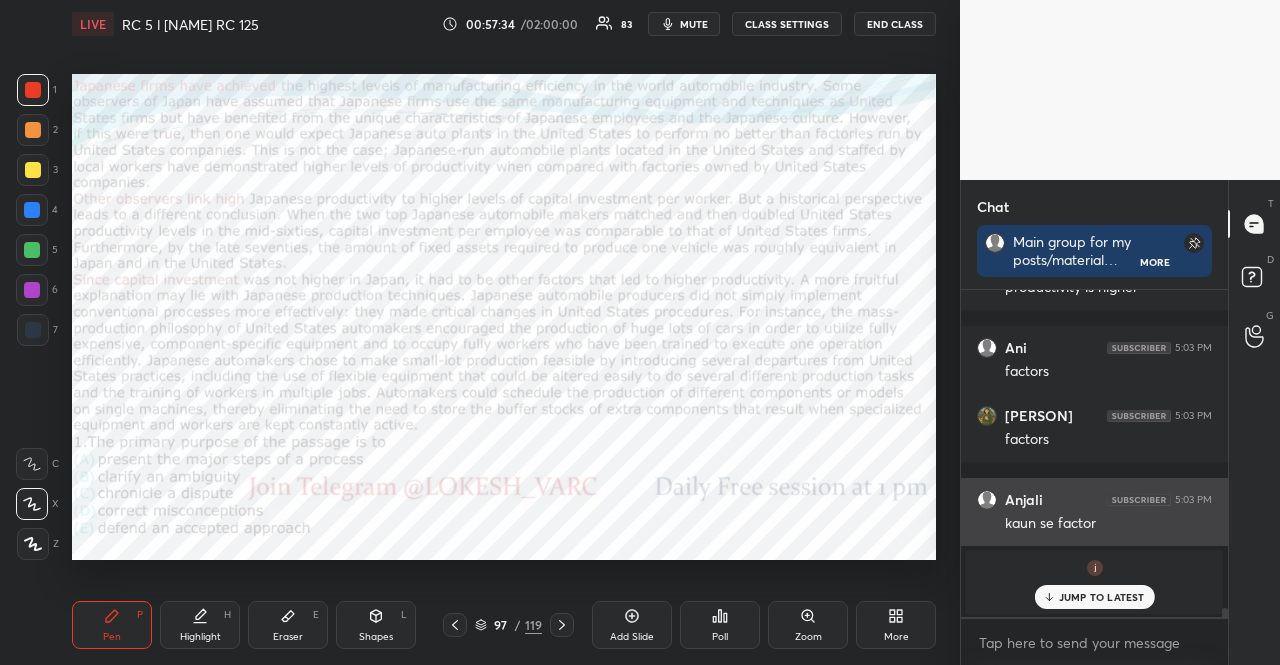 drag, startPoint x: 1051, startPoint y: 593, endPoint x: 999, endPoint y: 535, distance: 77.89737 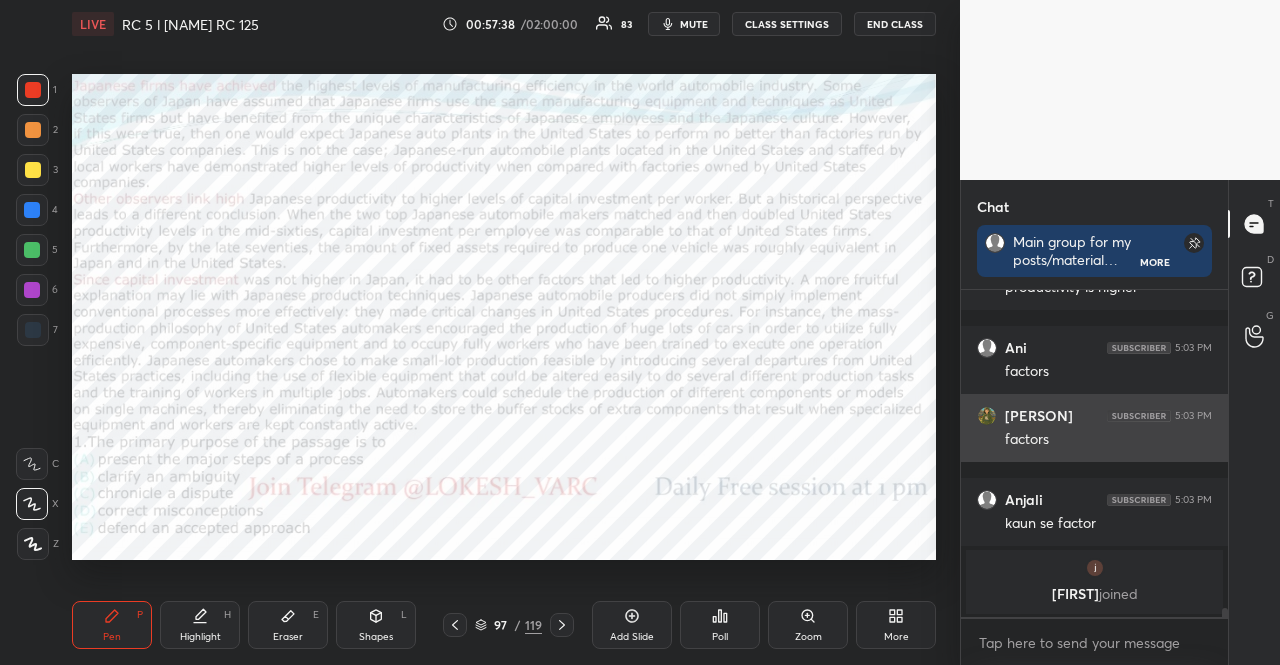 scroll, scrollTop: 12042, scrollLeft: 0, axis: vertical 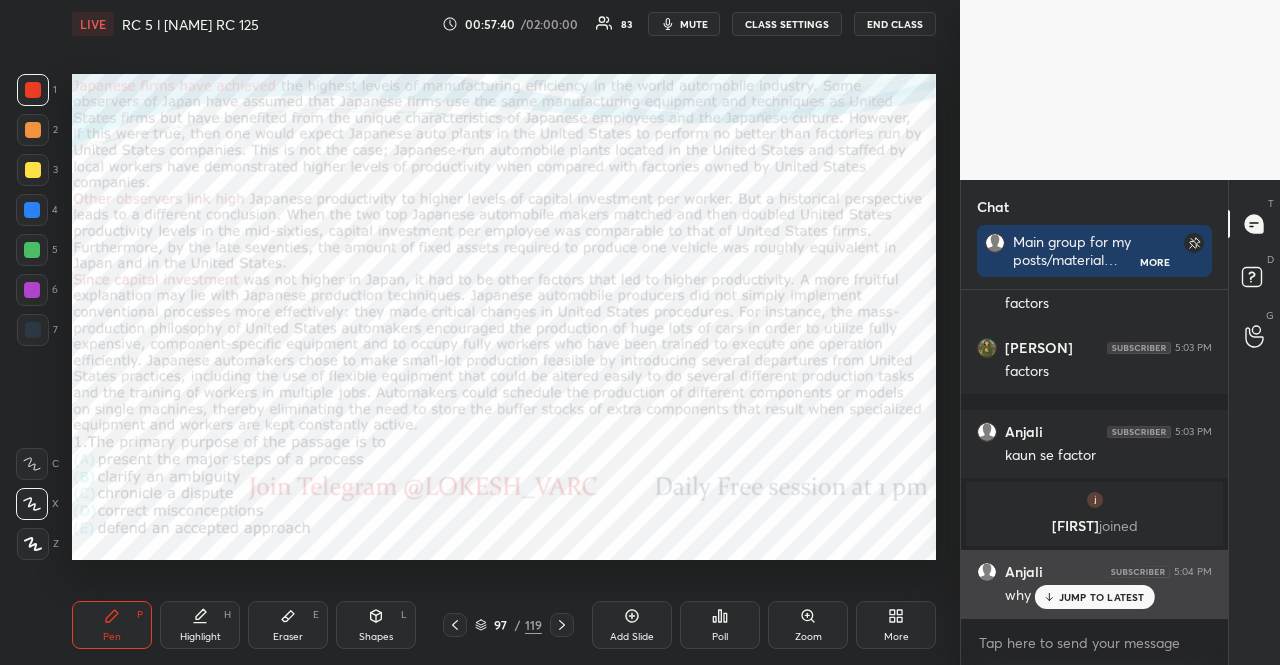 click on "JUMP TO LATEST" at bounding box center [1094, 597] 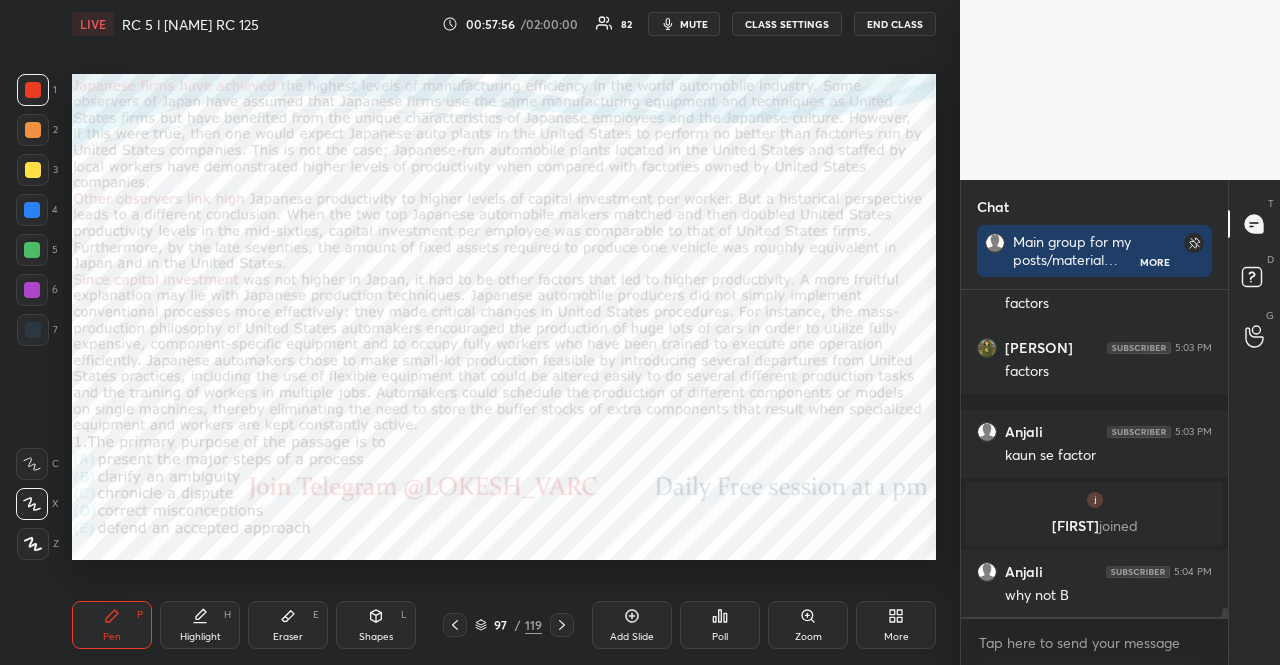 scroll, scrollTop: 12110, scrollLeft: 0, axis: vertical 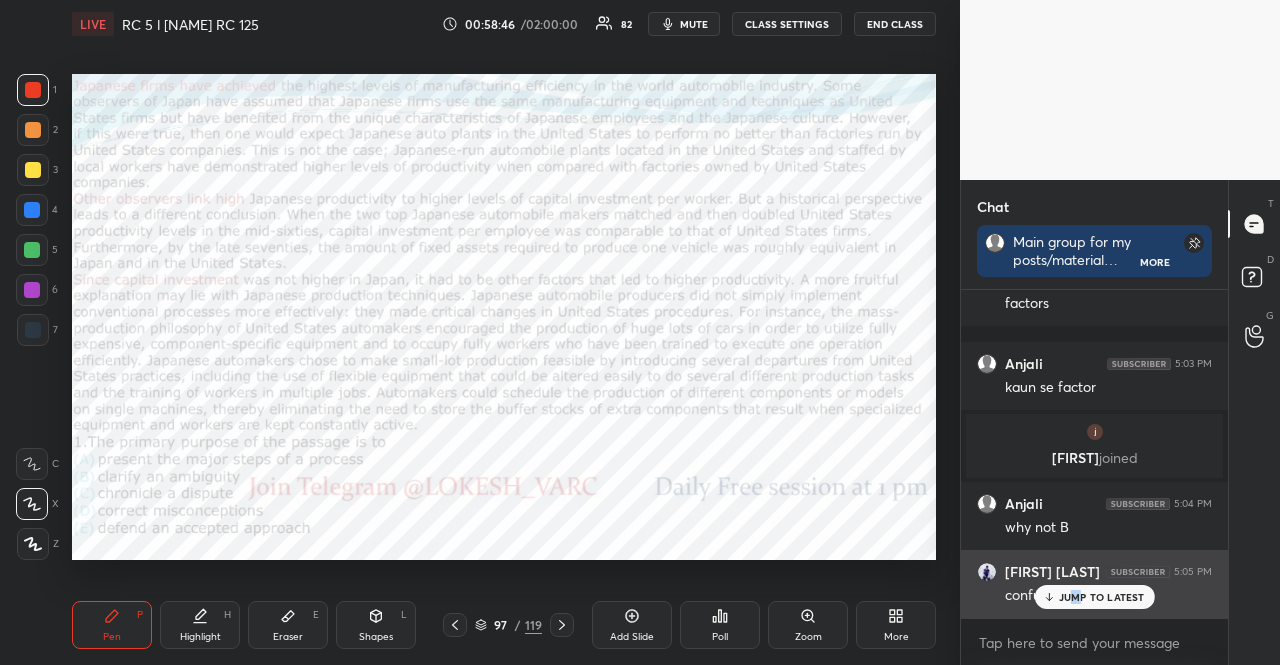 click on "JUMP TO LATEST" at bounding box center [1102, 597] 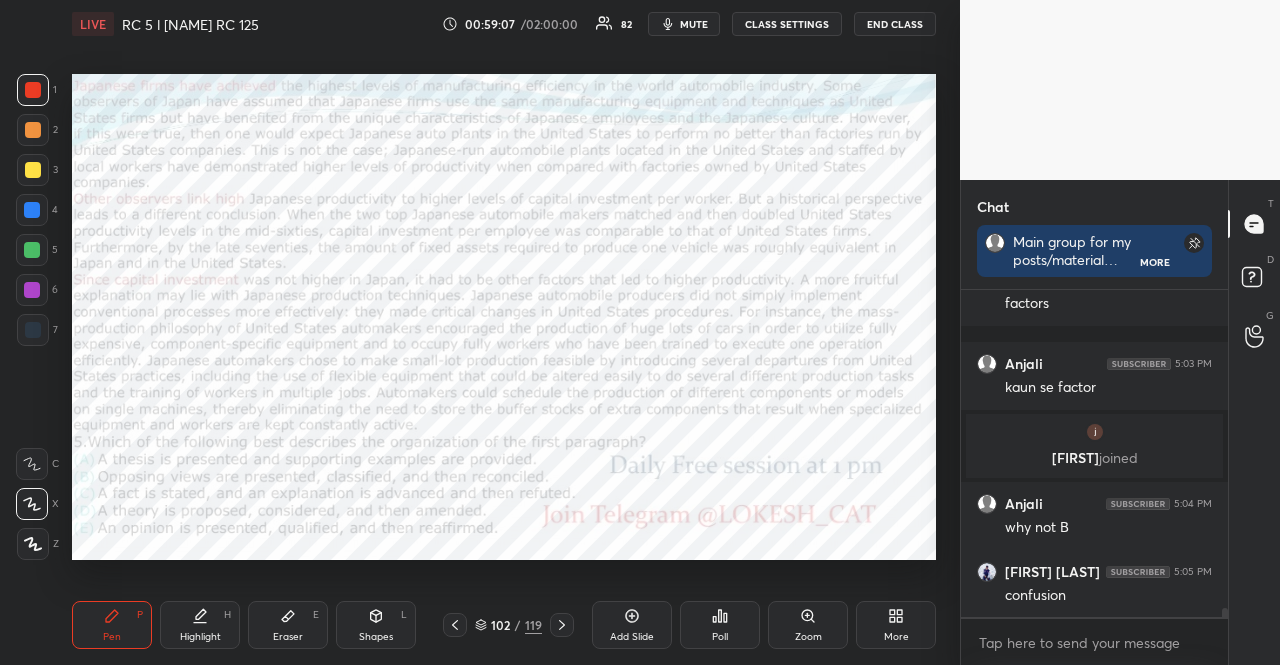 click 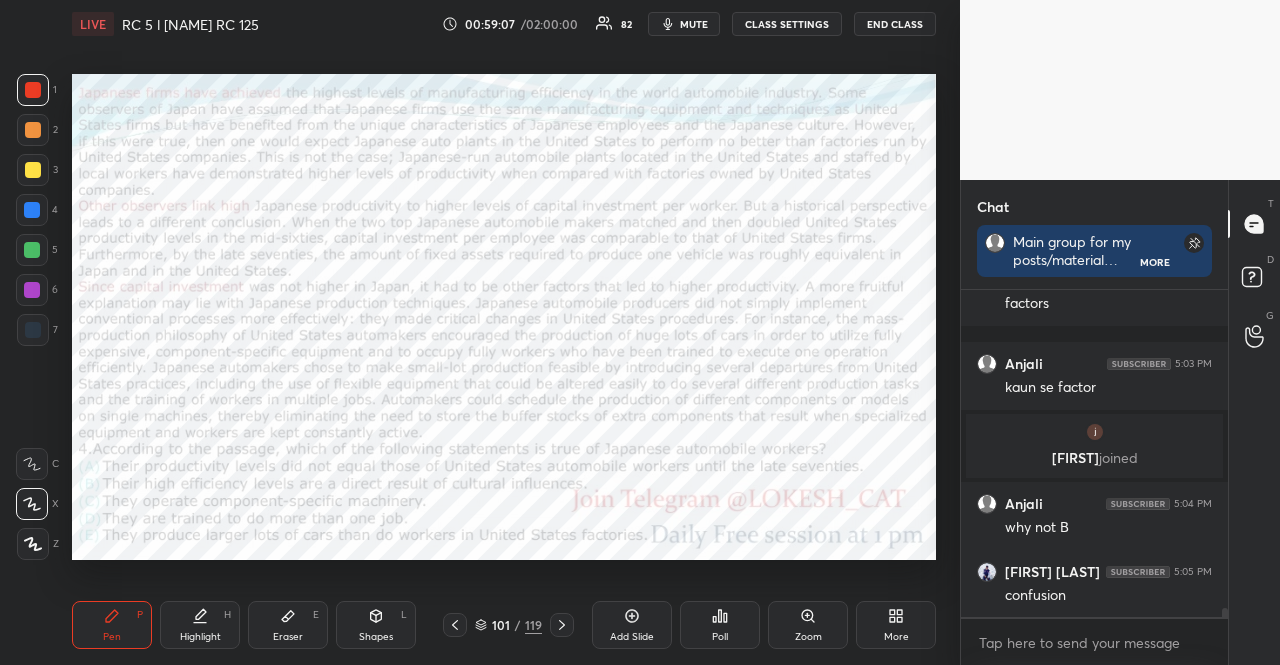 click at bounding box center (455, 625) 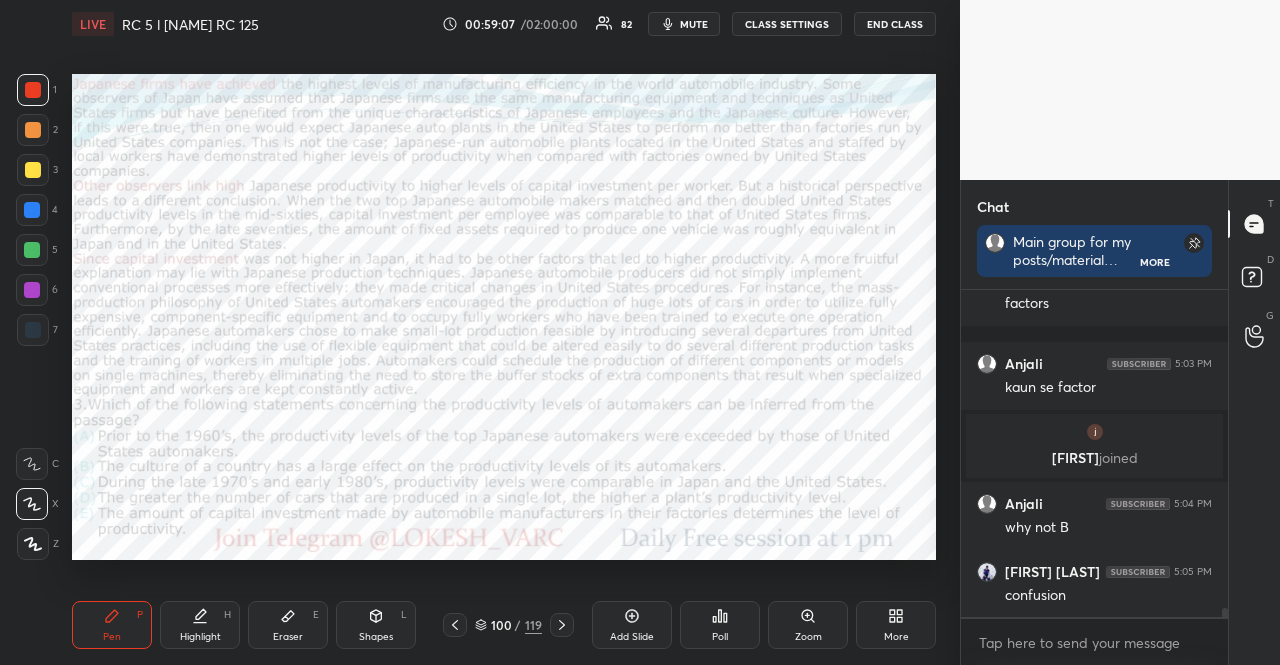 click at bounding box center (455, 625) 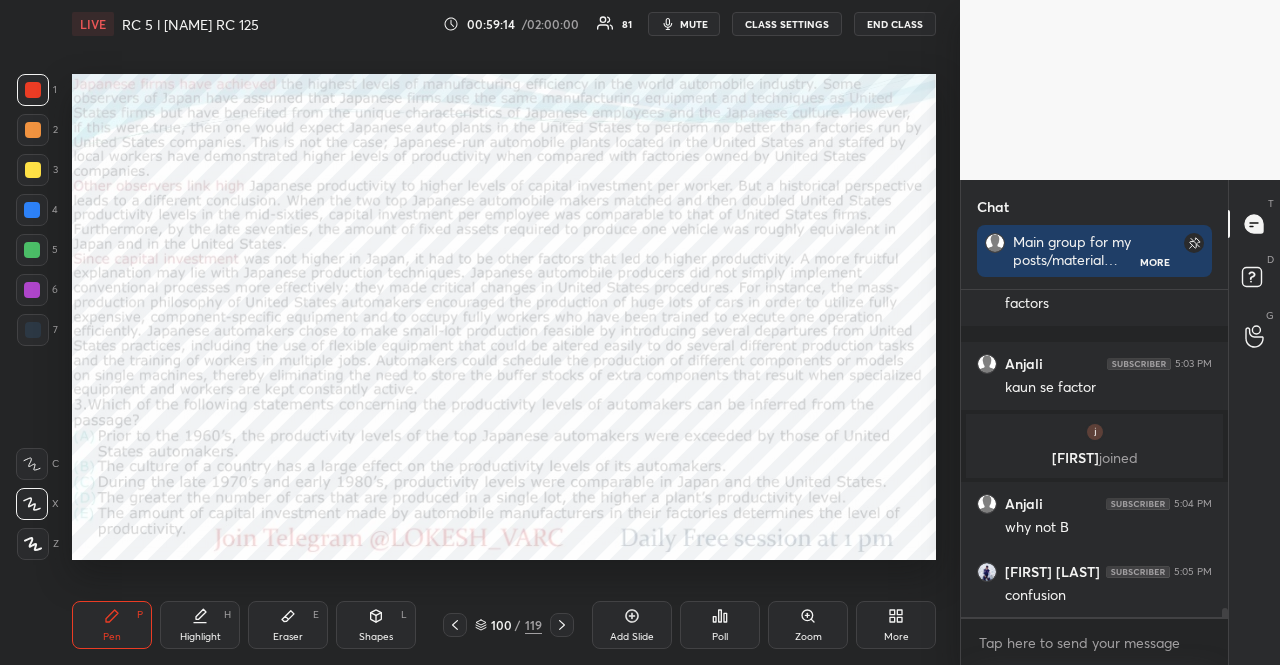 click at bounding box center (32, 210) 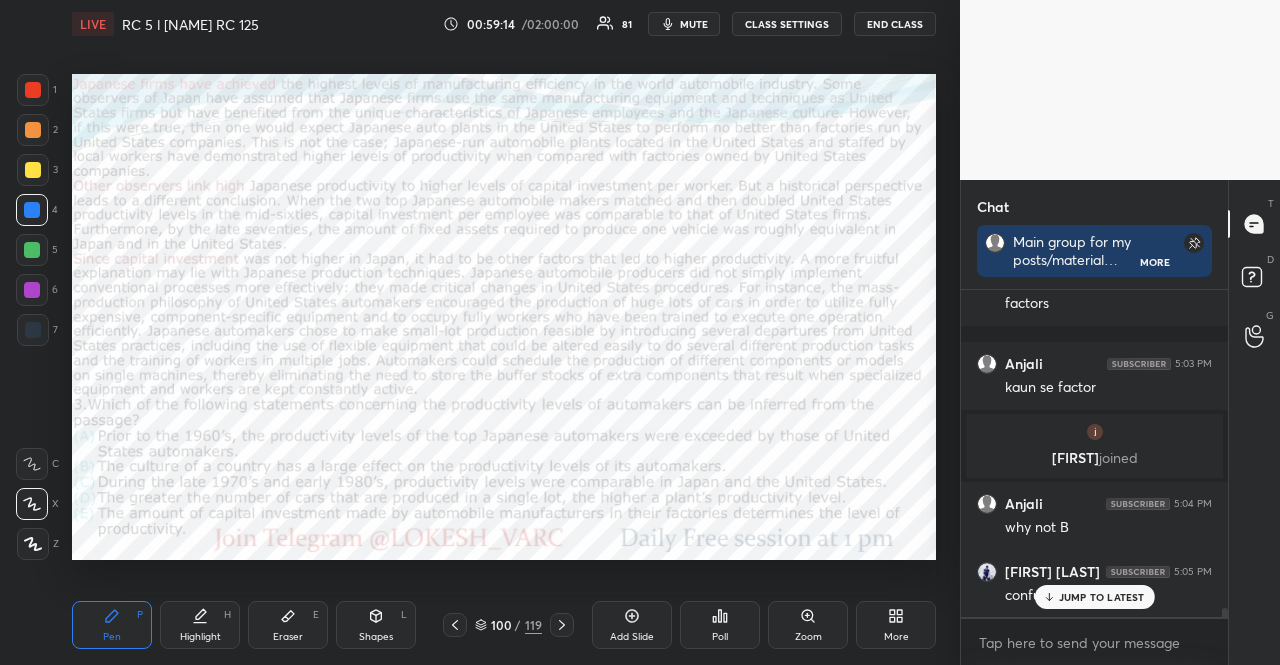 scroll, scrollTop: 12182, scrollLeft: 0, axis: vertical 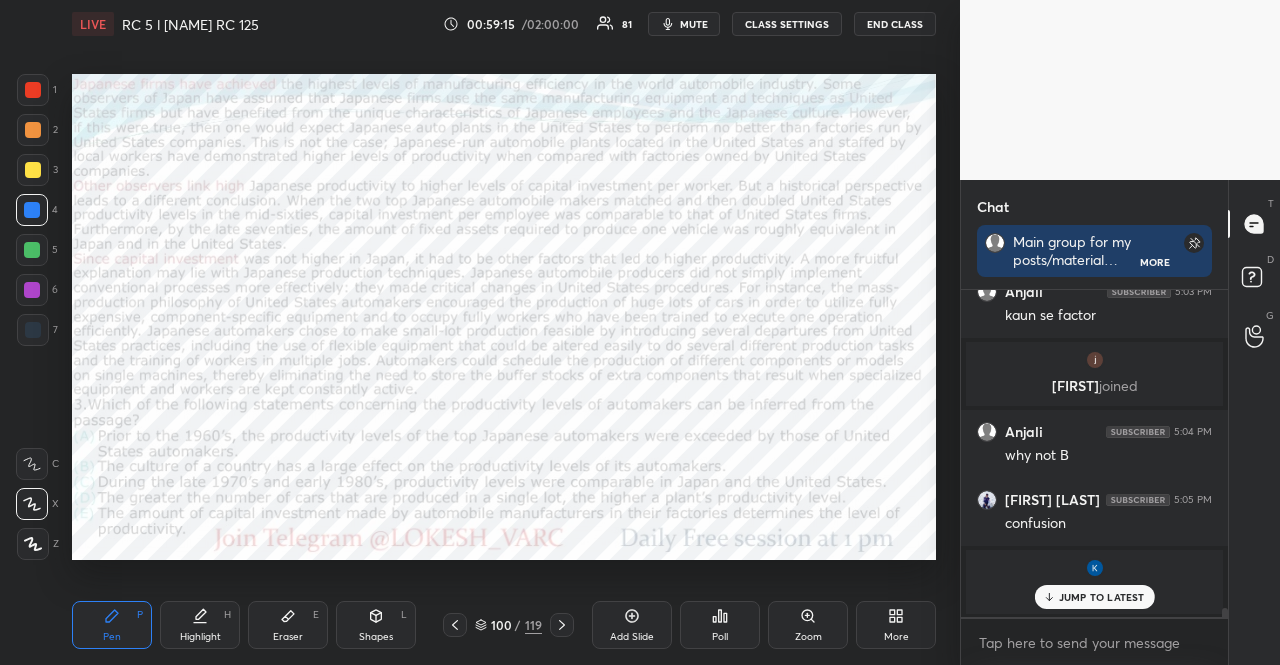 drag, startPoint x: 360, startPoint y: 619, endPoint x: 379, endPoint y: 564, distance: 58.189346 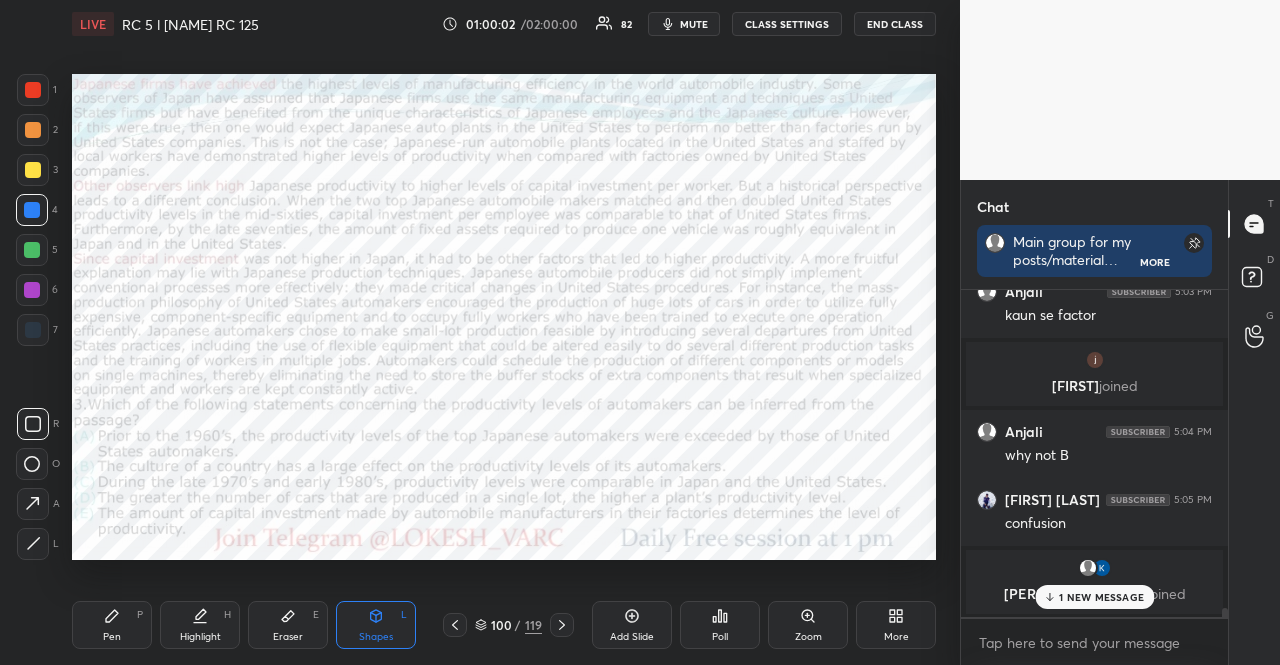 scroll, scrollTop: 281, scrollLeft: 261, axis: both 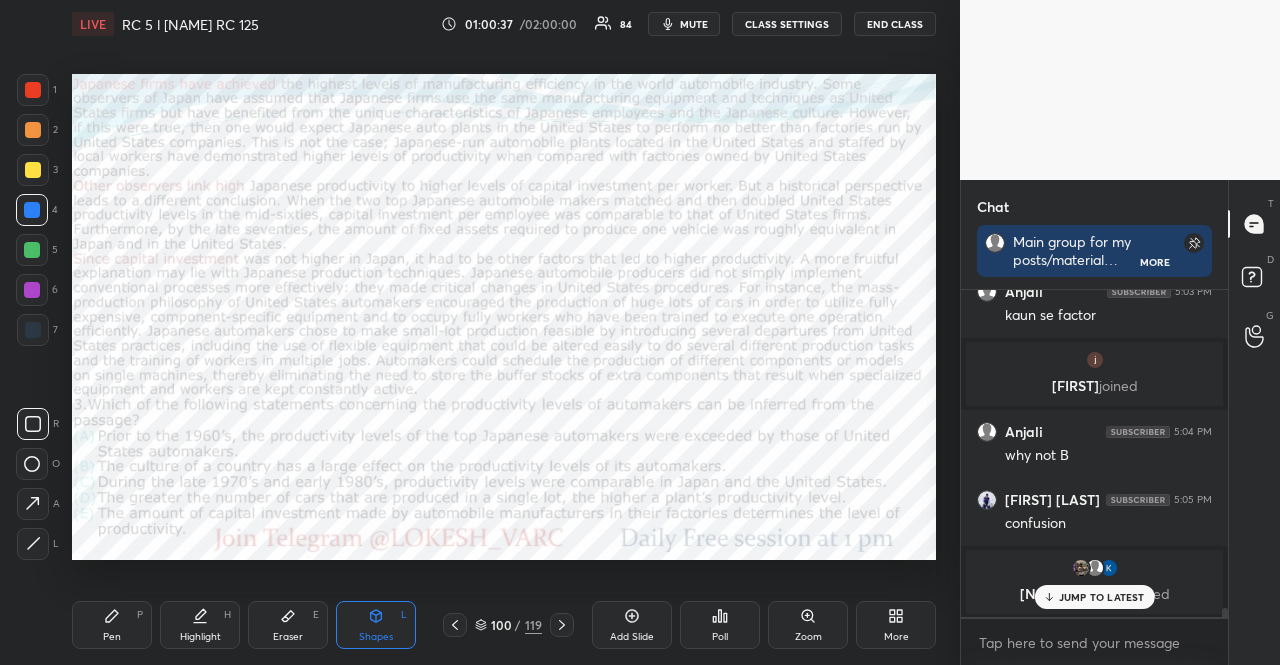 click on "JUMP TO LATEST" at bounding box center [1102, 597] 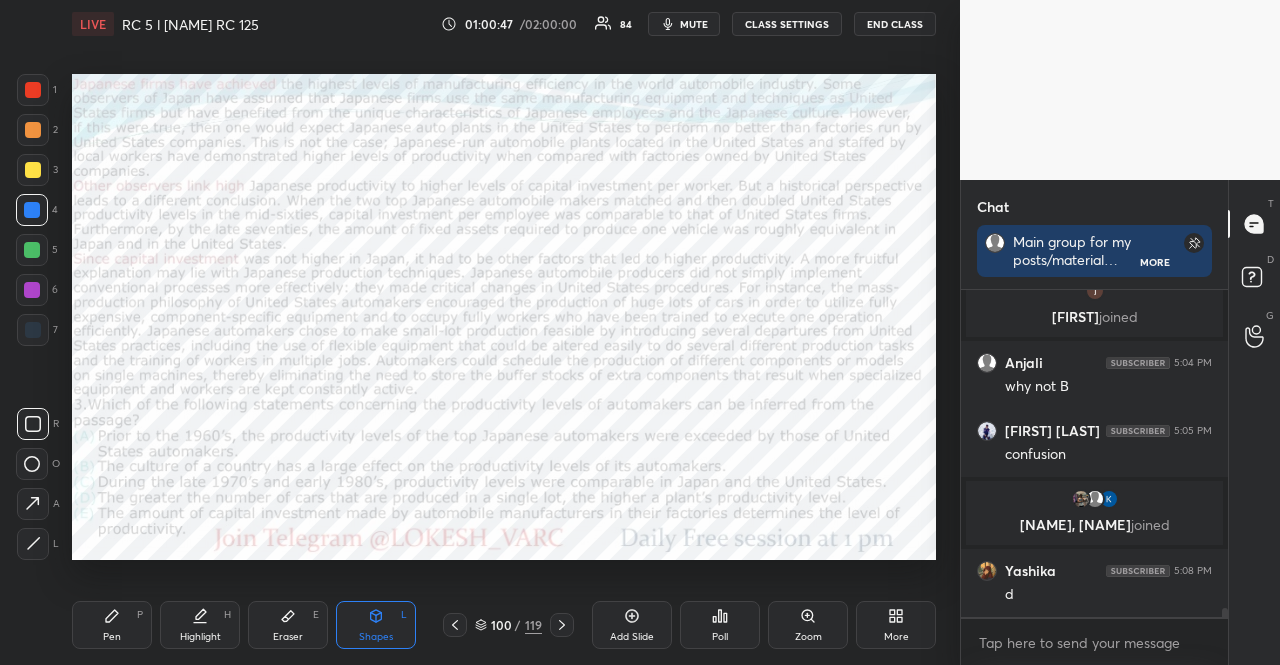scroll, scrollTop: 11622, scrollLeft: 0, axis: vertical 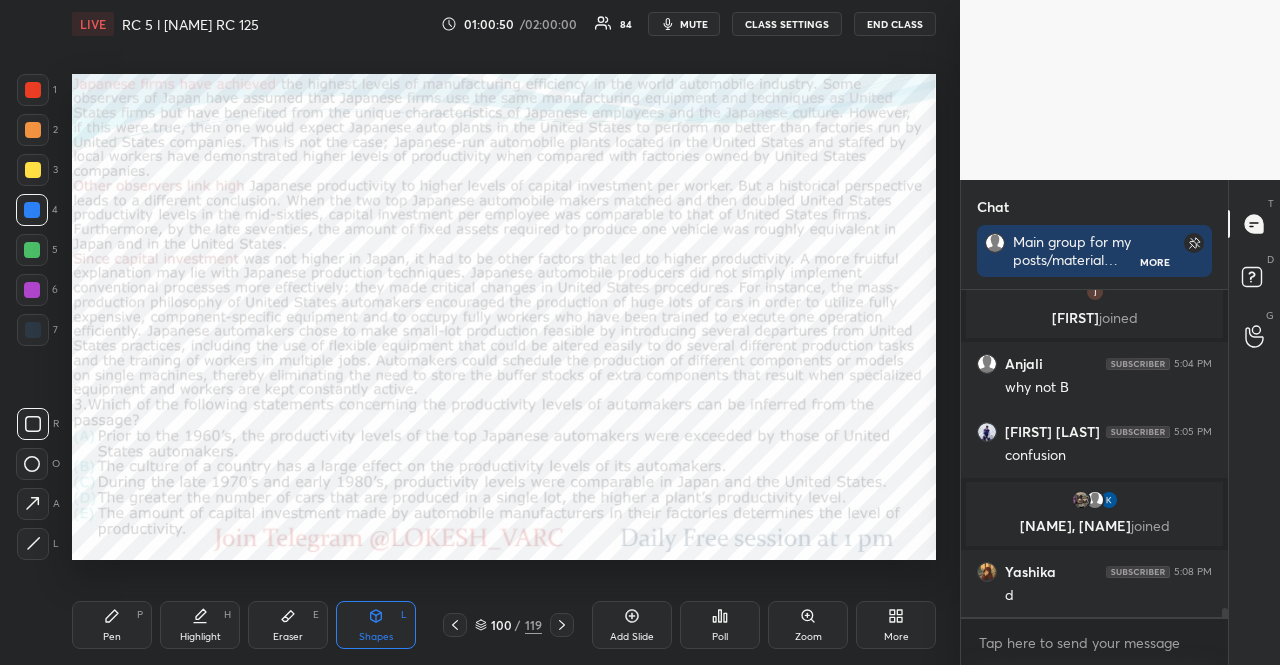 click at bounding box center (32, 290) 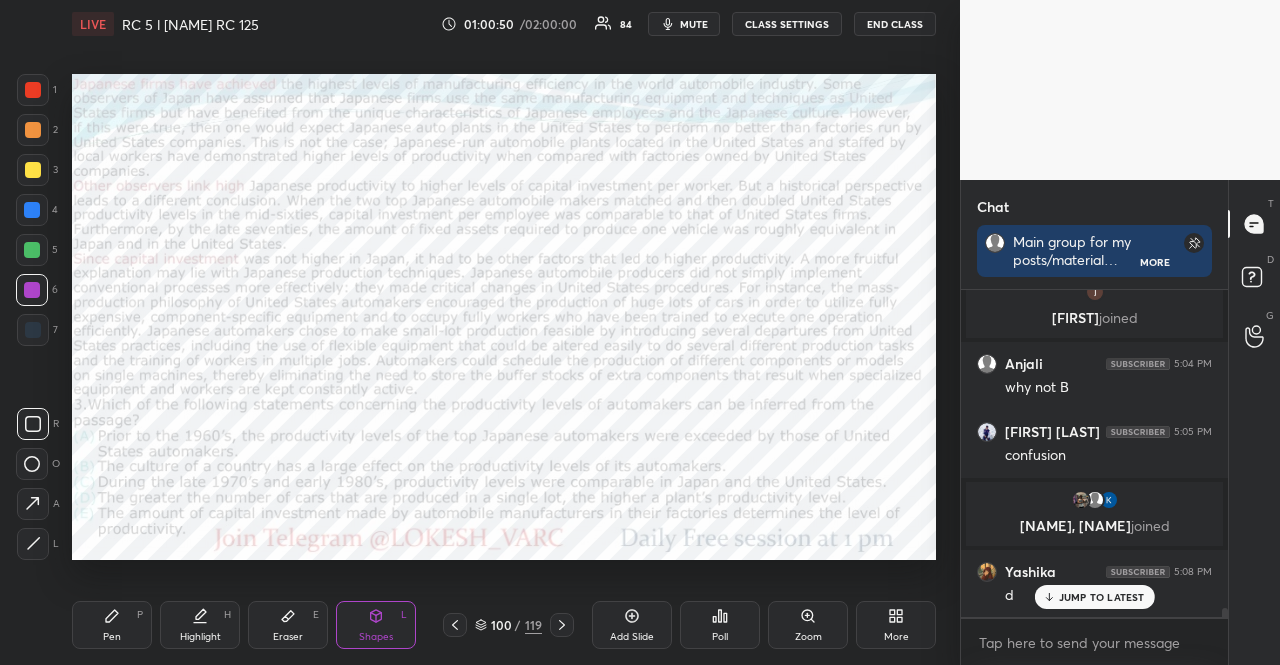 scroll, scrollTop: 11690, scrollLeft: 0, axis: vertical 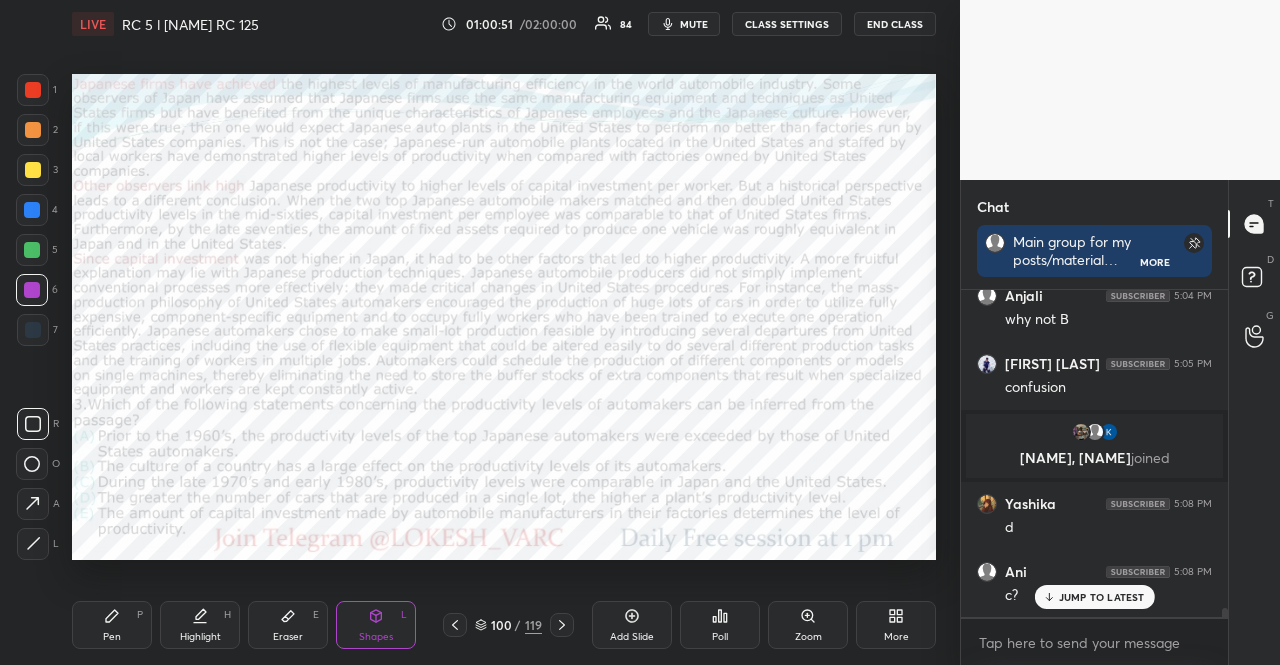 click on "Shapes L" at bounding box center (376, 625) 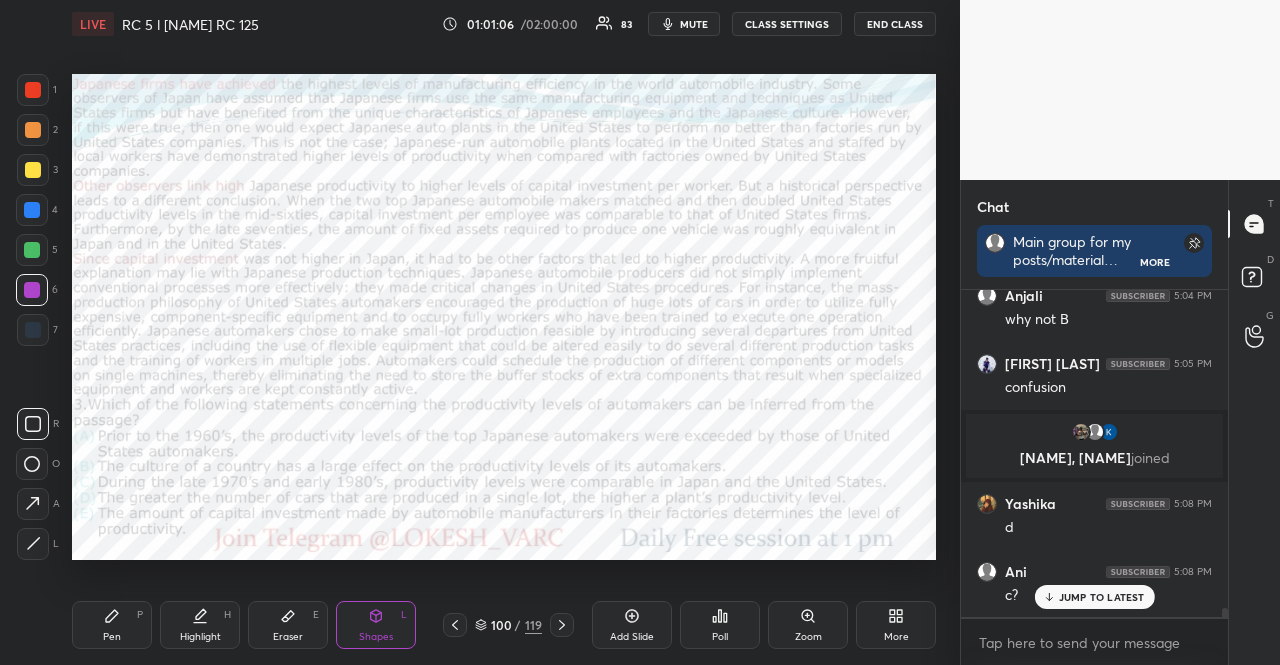 scroll, scrollTop: 11758, scrollLeft: 0, axis: vertical 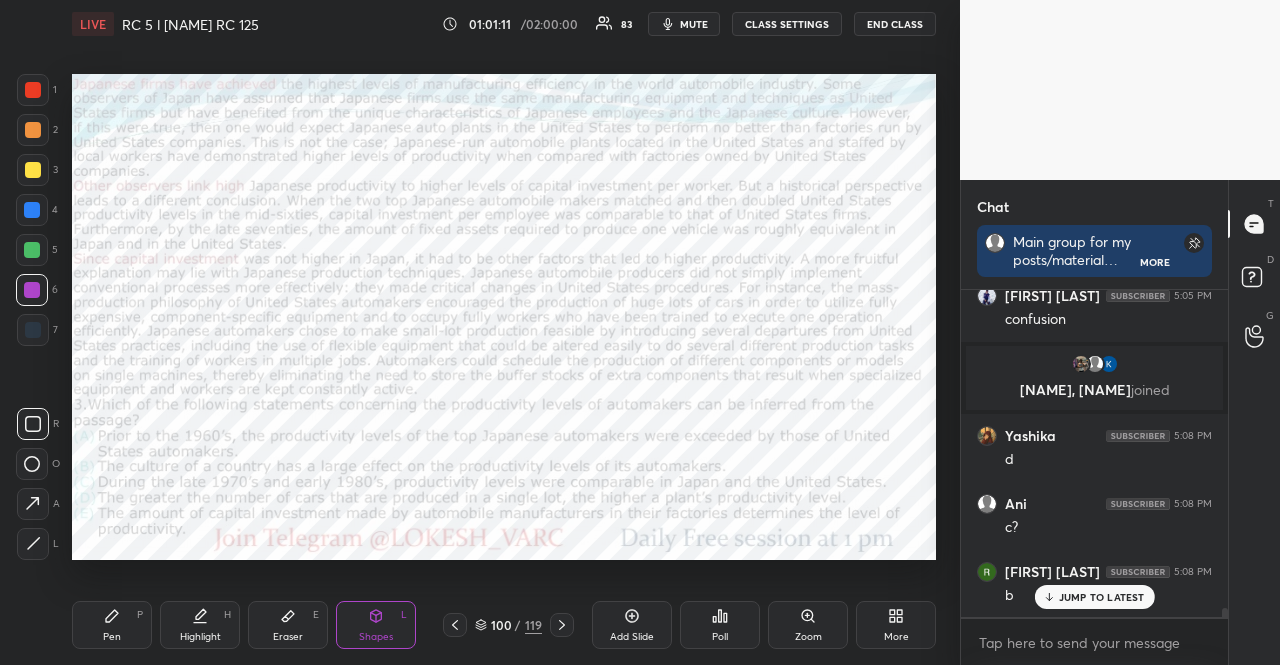 click at bounding box center (33, 130) 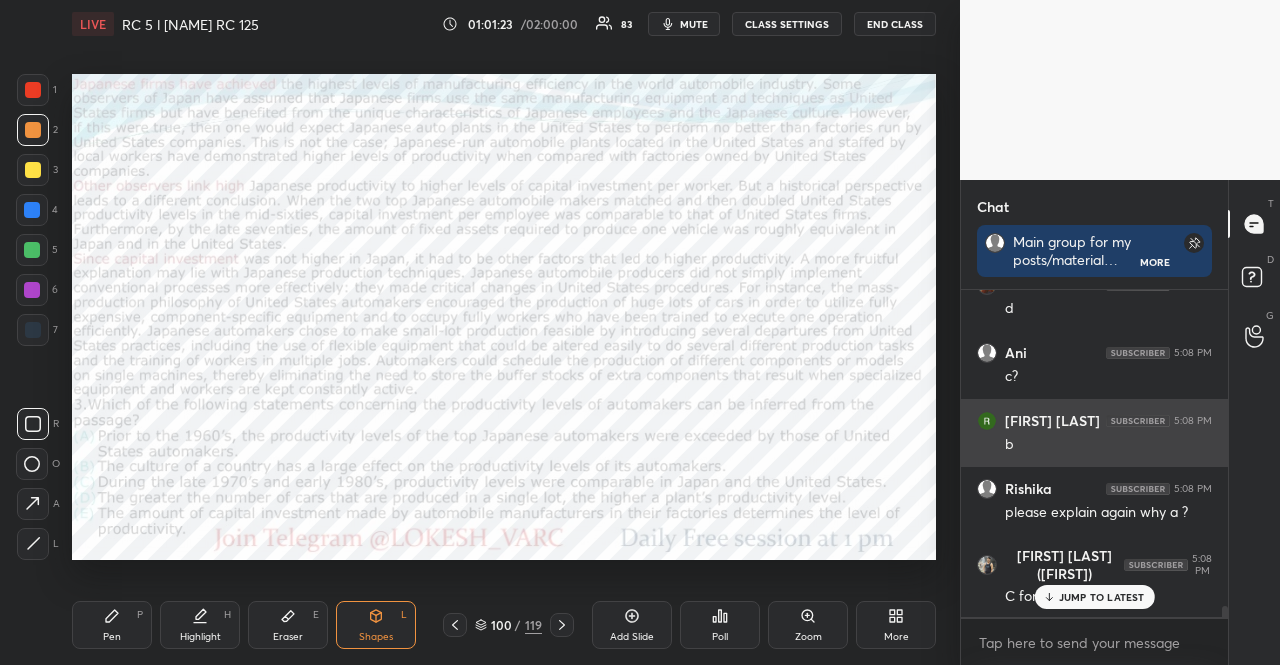 scroll, scrollTop: 11878, scrollLeft: 0, axis: vertical 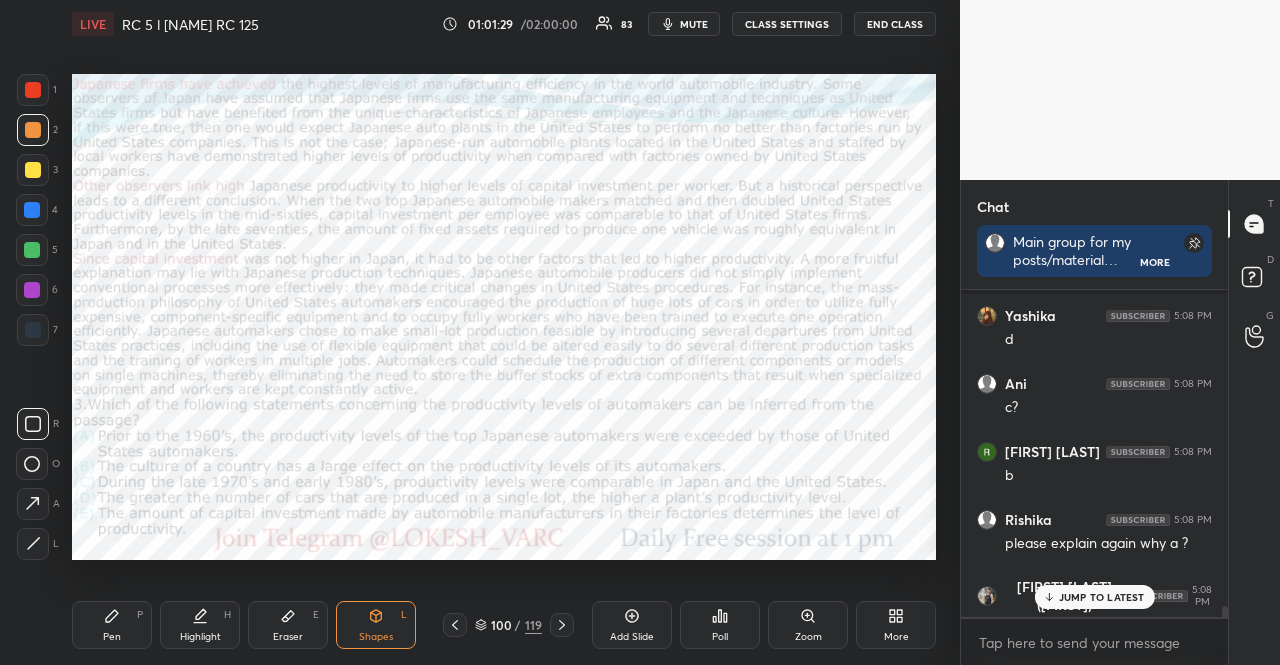 click at bounding box center (32, 210) 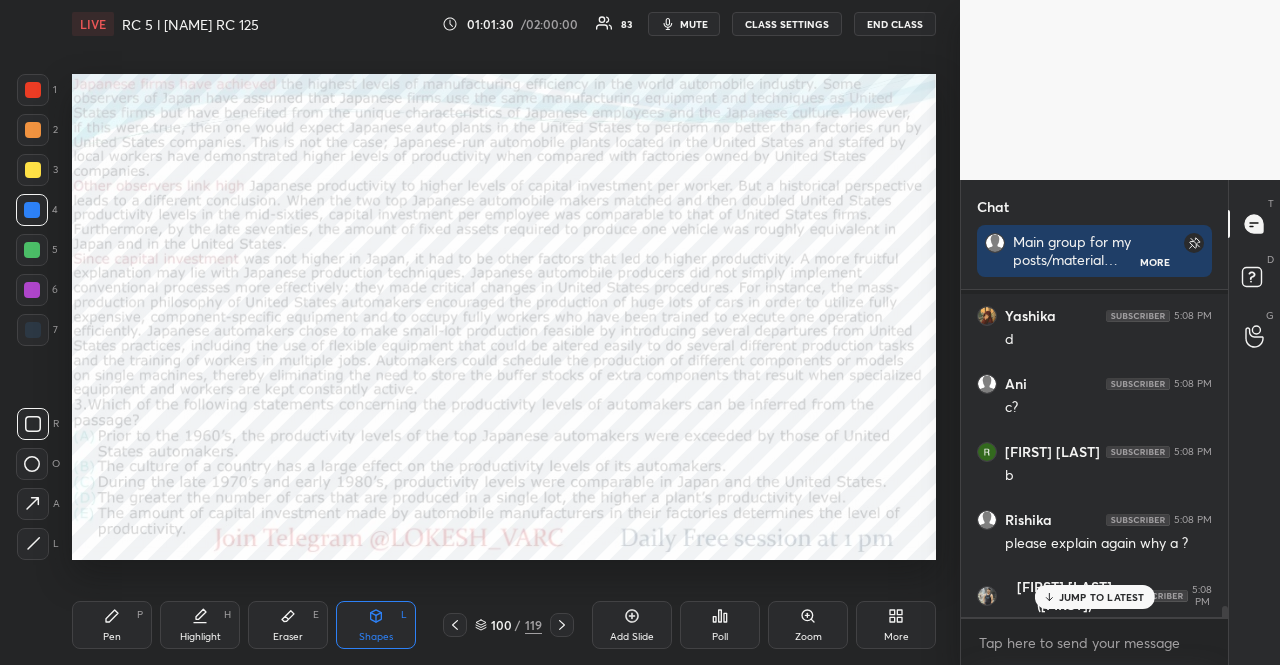 click on "Pen P" at bounding box center [112, 625] 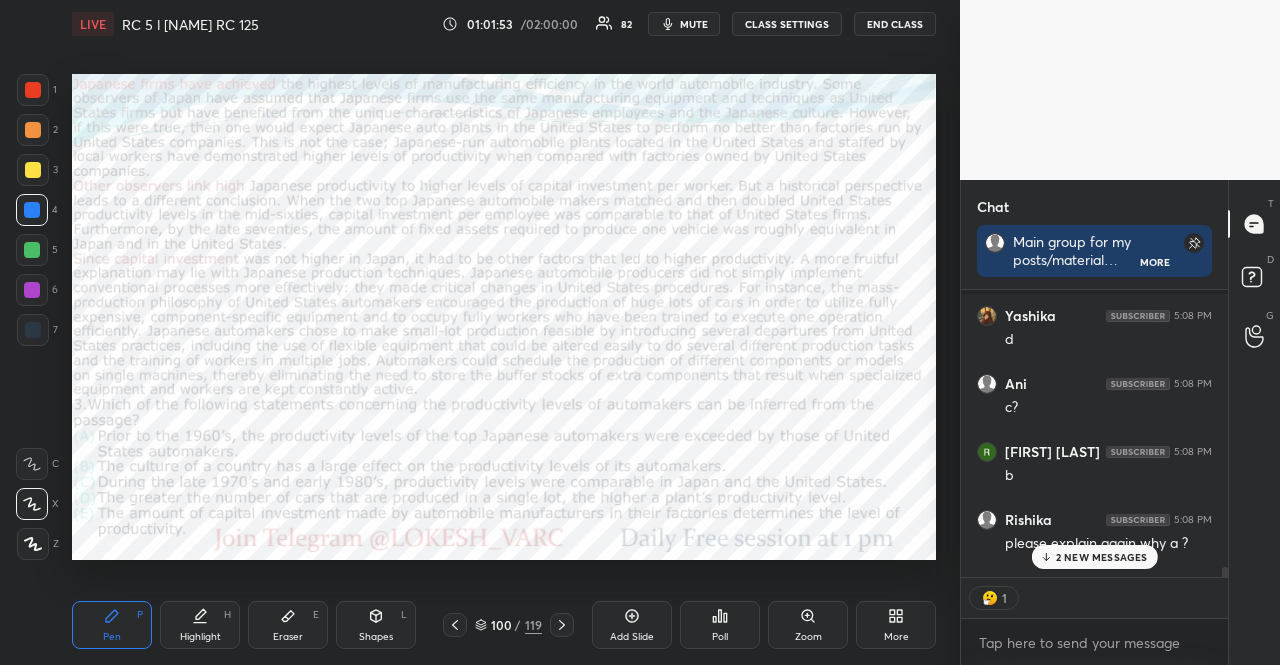 scroll, scrollTop: 281, scrollLeft: 261, axis: both 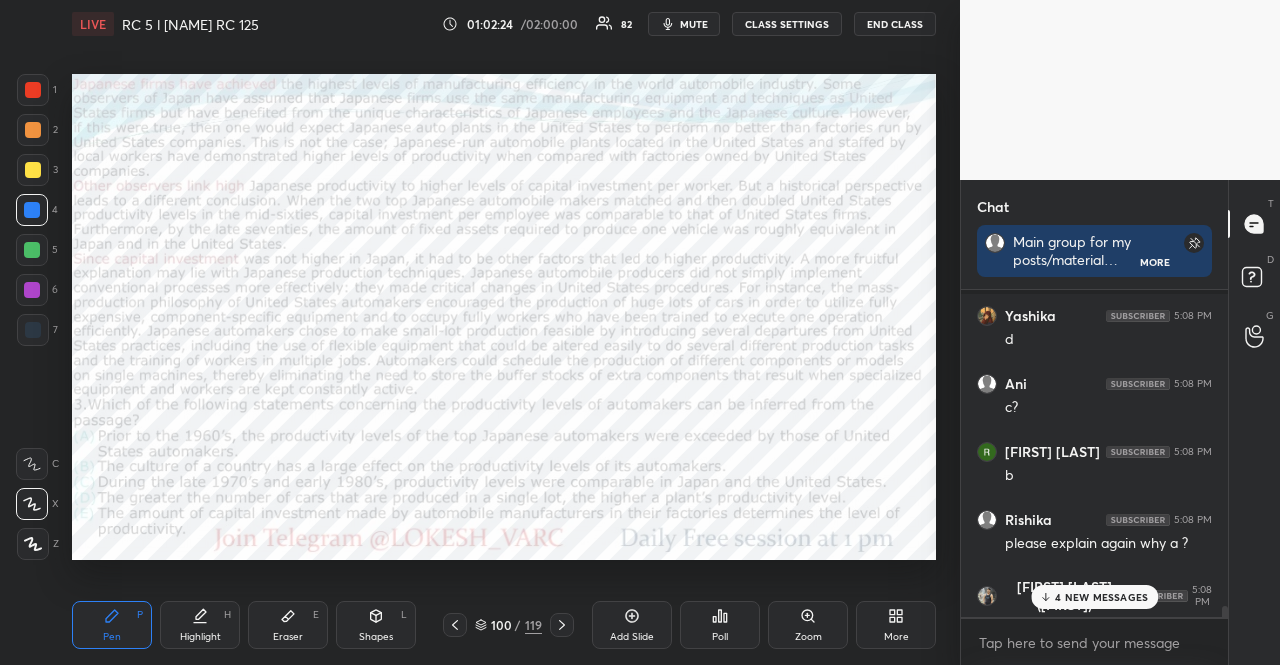 click on "4 NEW MESSAGES" at bounding box center (1101, 597) 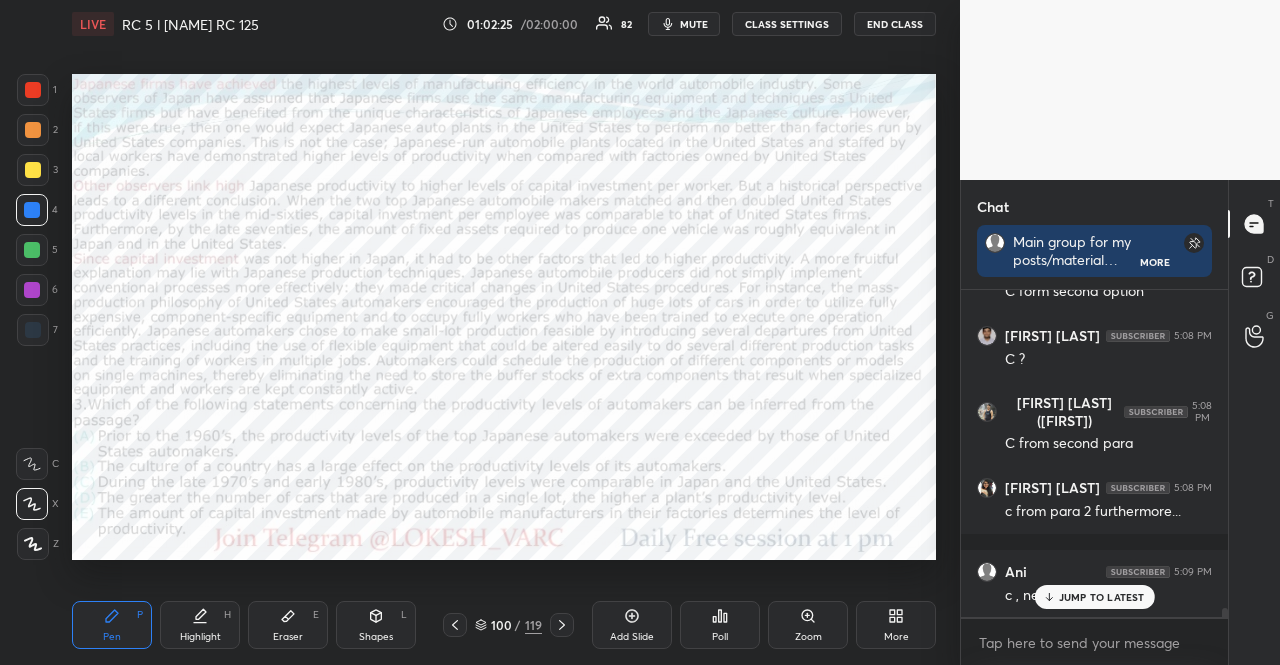 click on "JUMP TO LATEST" at bounding box center (1094, 597) 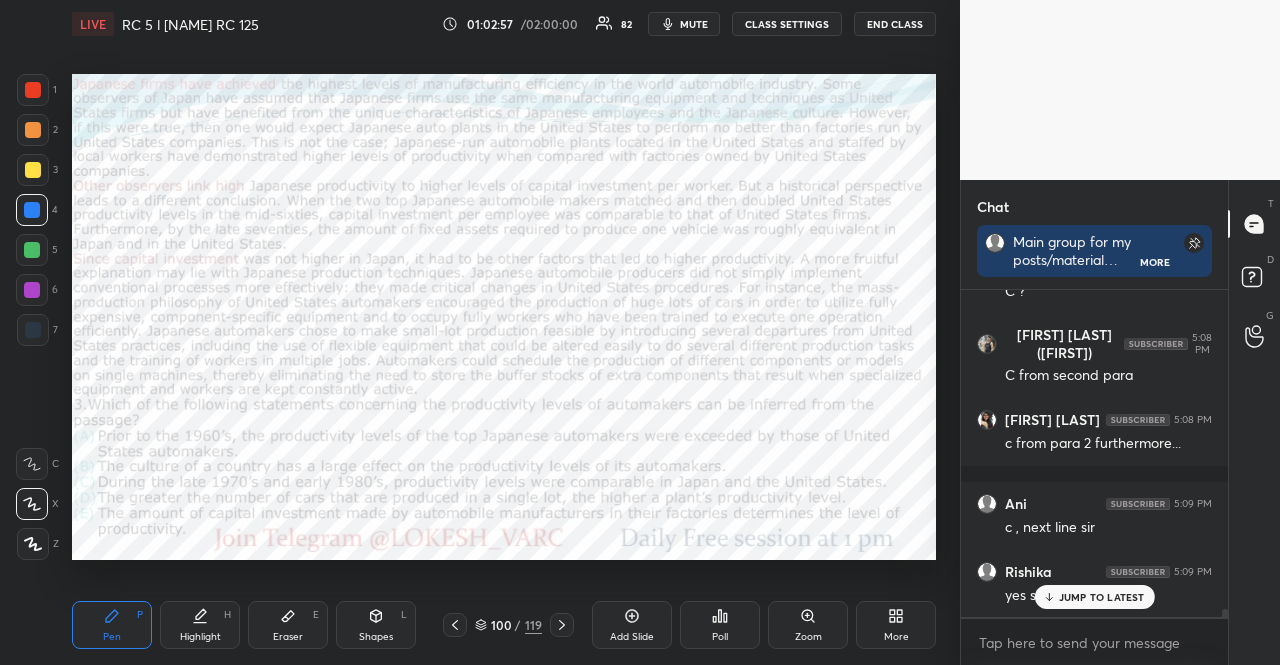 scroll, scrollTop: 12386, scrollLeft: 0, axis: vertical 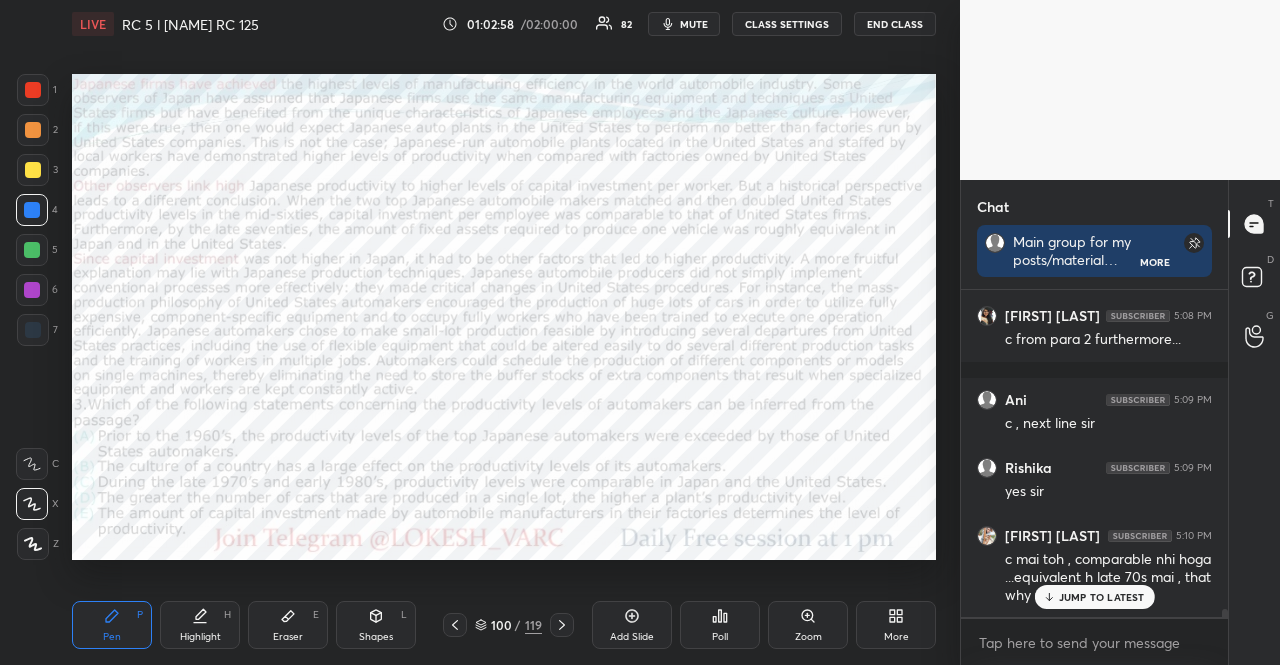 drag, startPoint x: 30, startPoint y: 85, endPoint x: 66, endPoint y: 95, distance: 37.363083 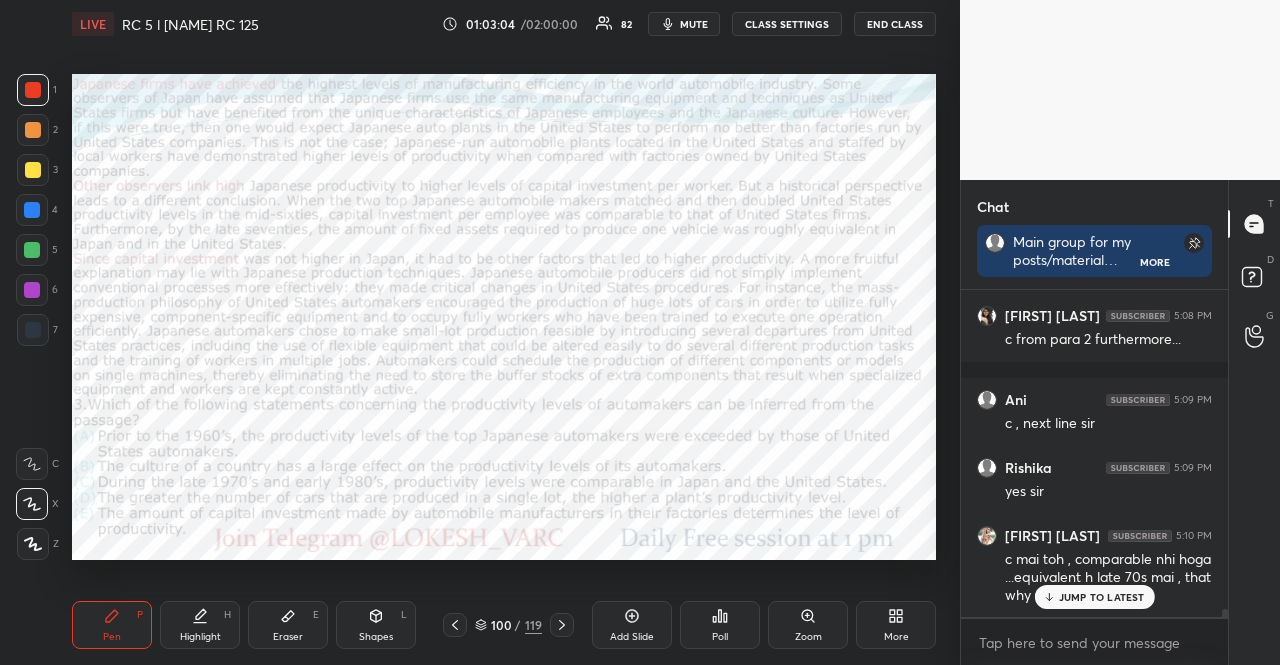 click at bounding box center (32, 210) 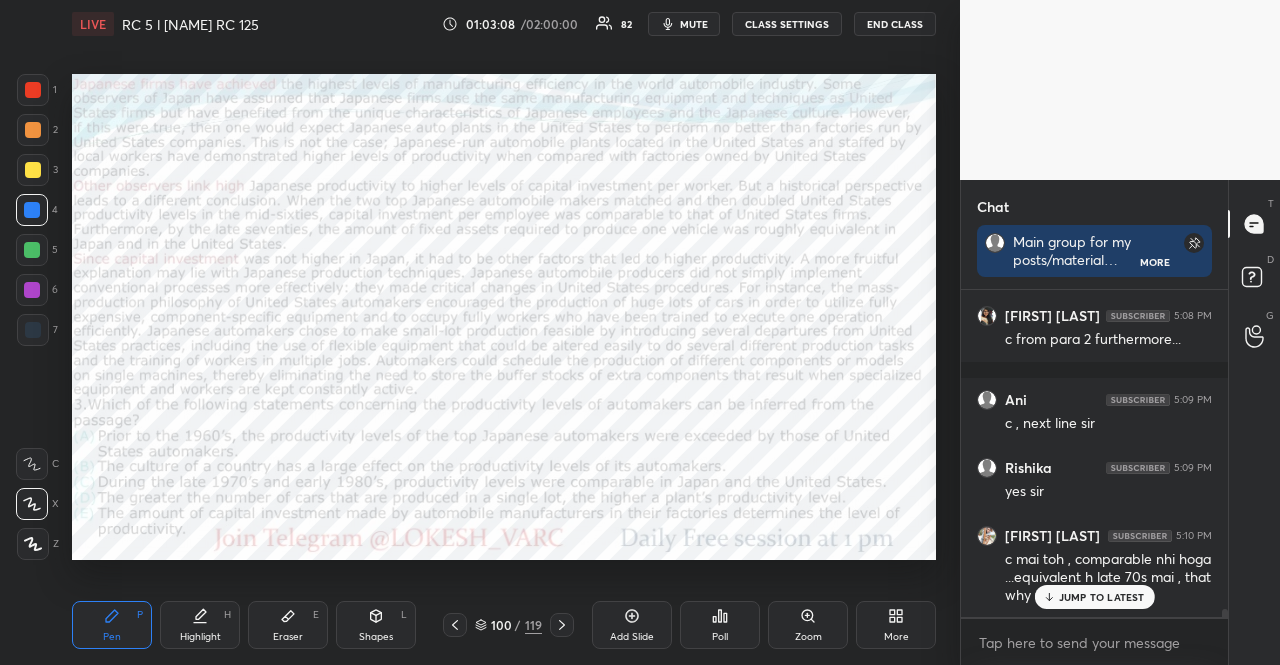 click at bounding box center (33, 90) 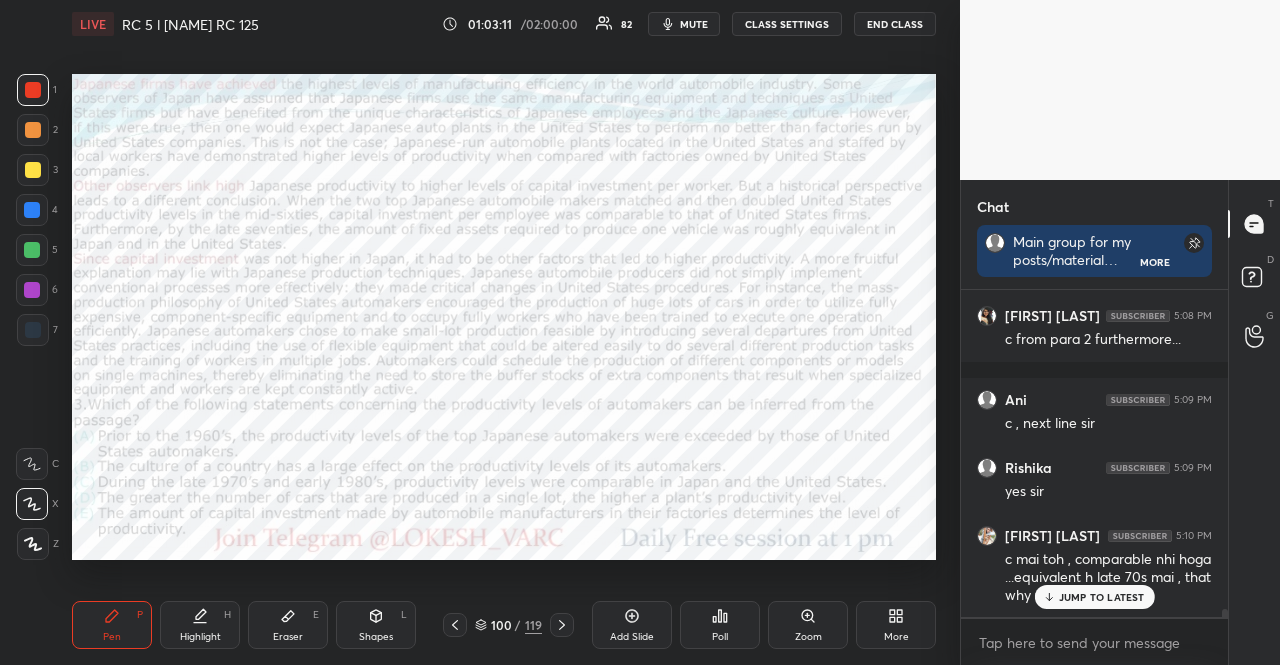 click at bounding box center (32, 210) 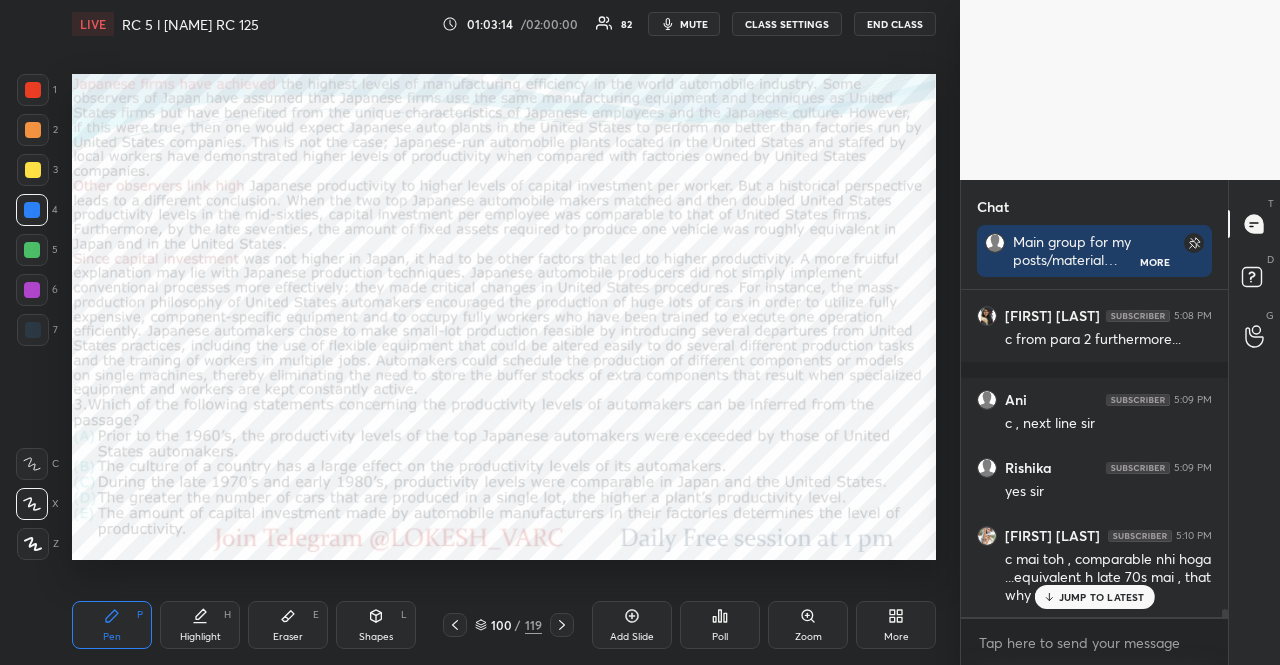 click at bounding box center [33, 90] 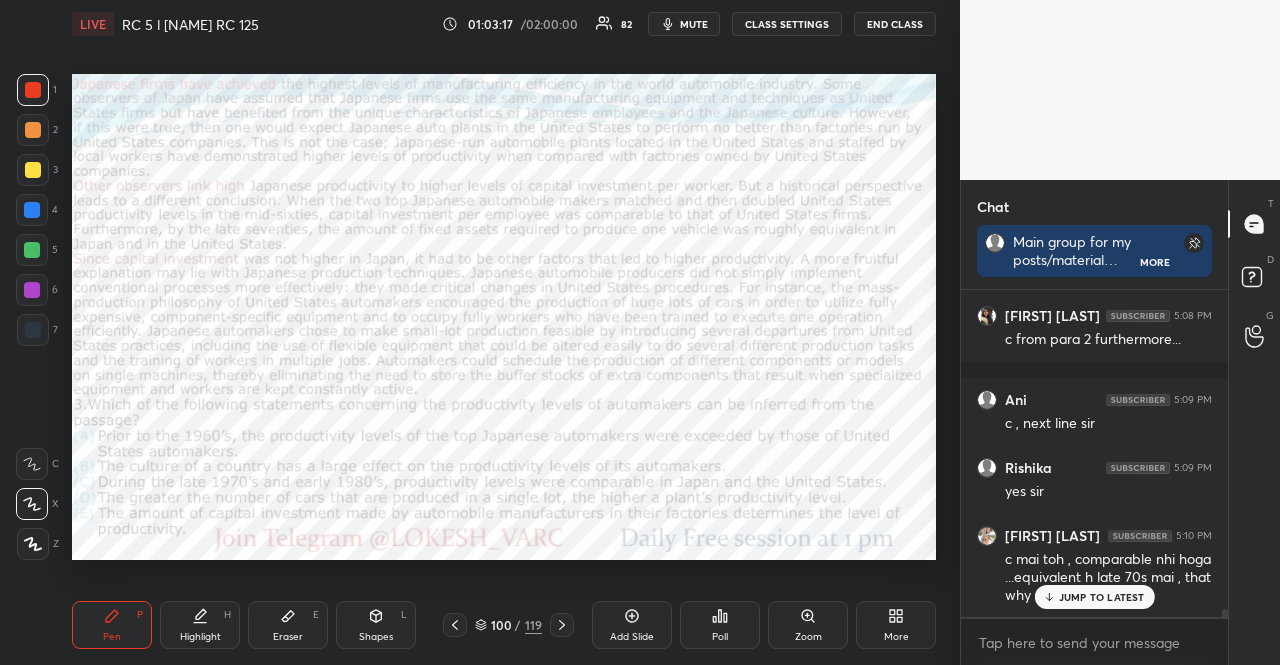 click at bounding box center [32, 210] 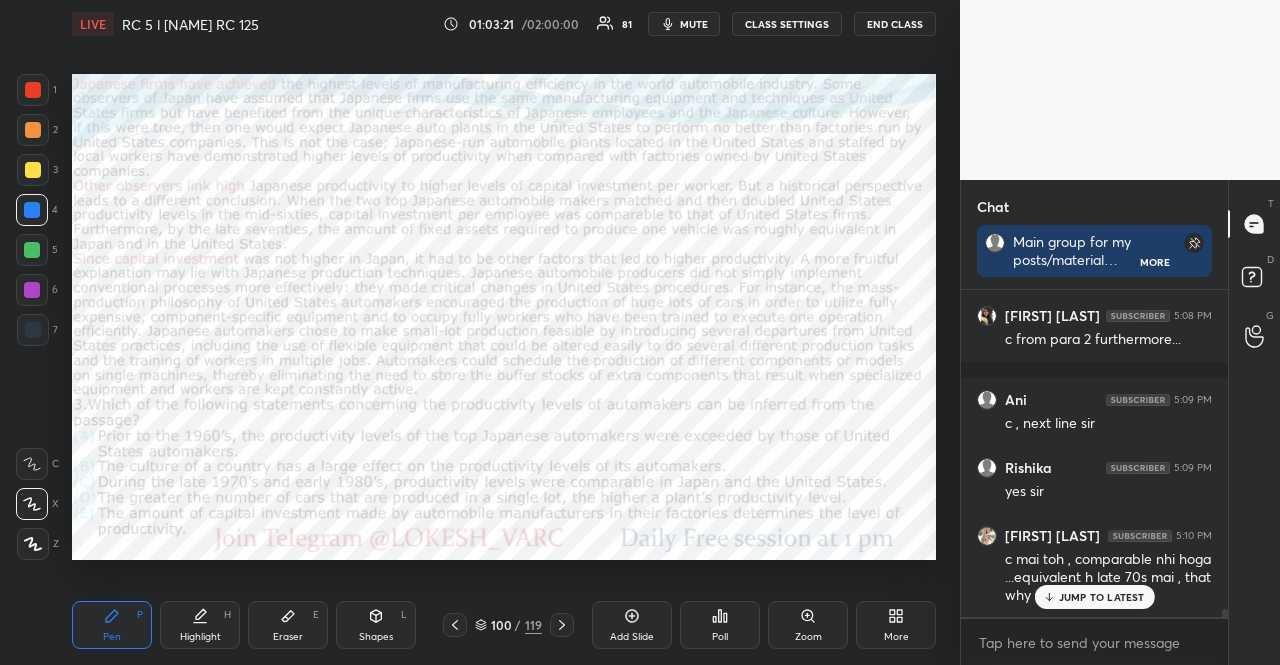 drag, startPoint x: 42, startPoint y: 550, endPoint x: 55, endPoint y: 569, distance: 23.021729 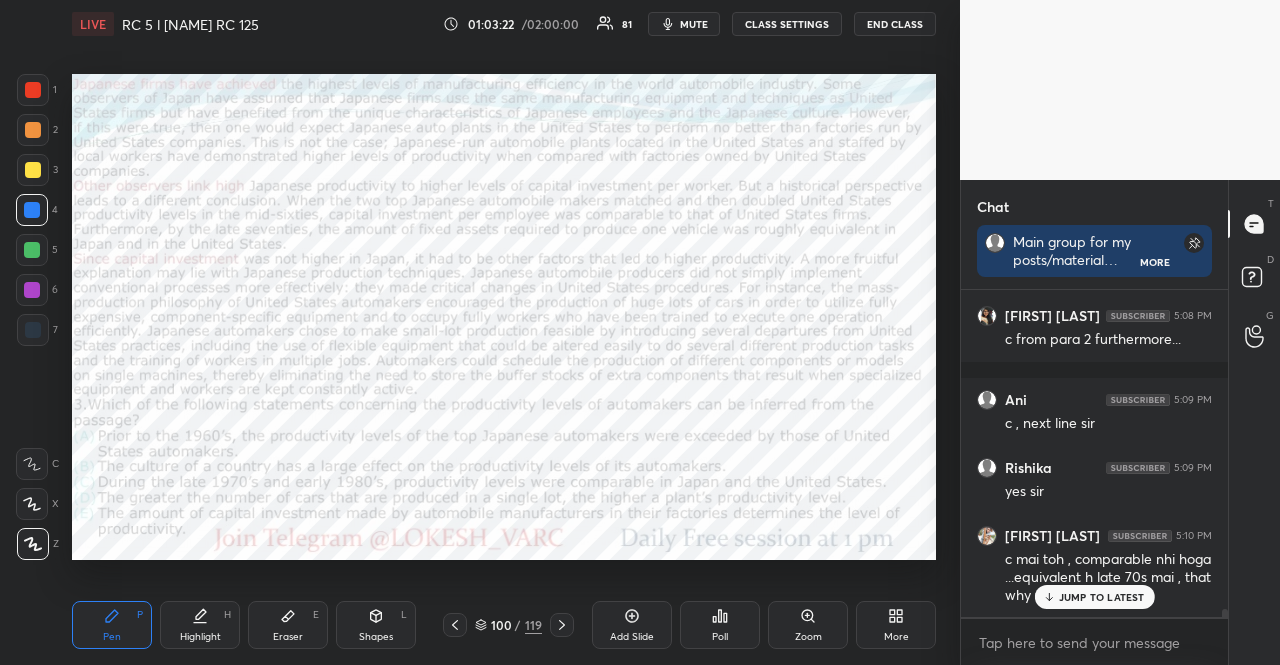 click at bounding box center [33, 330] 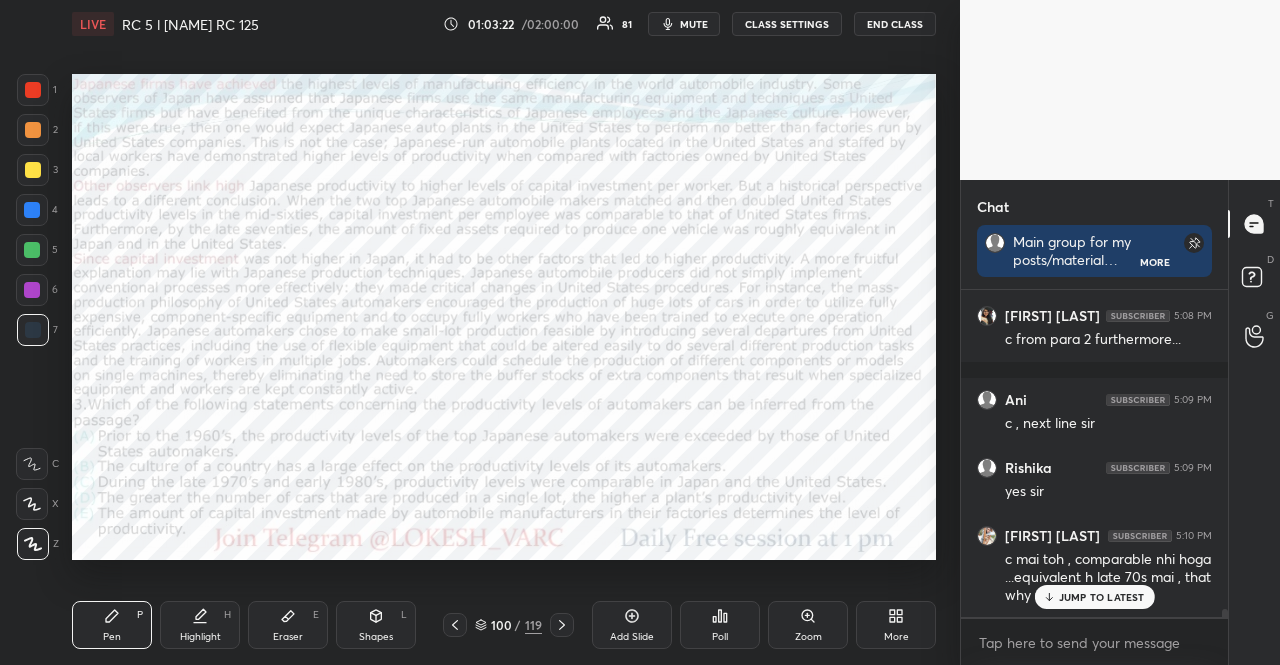 click at bounding box center (33, 330) 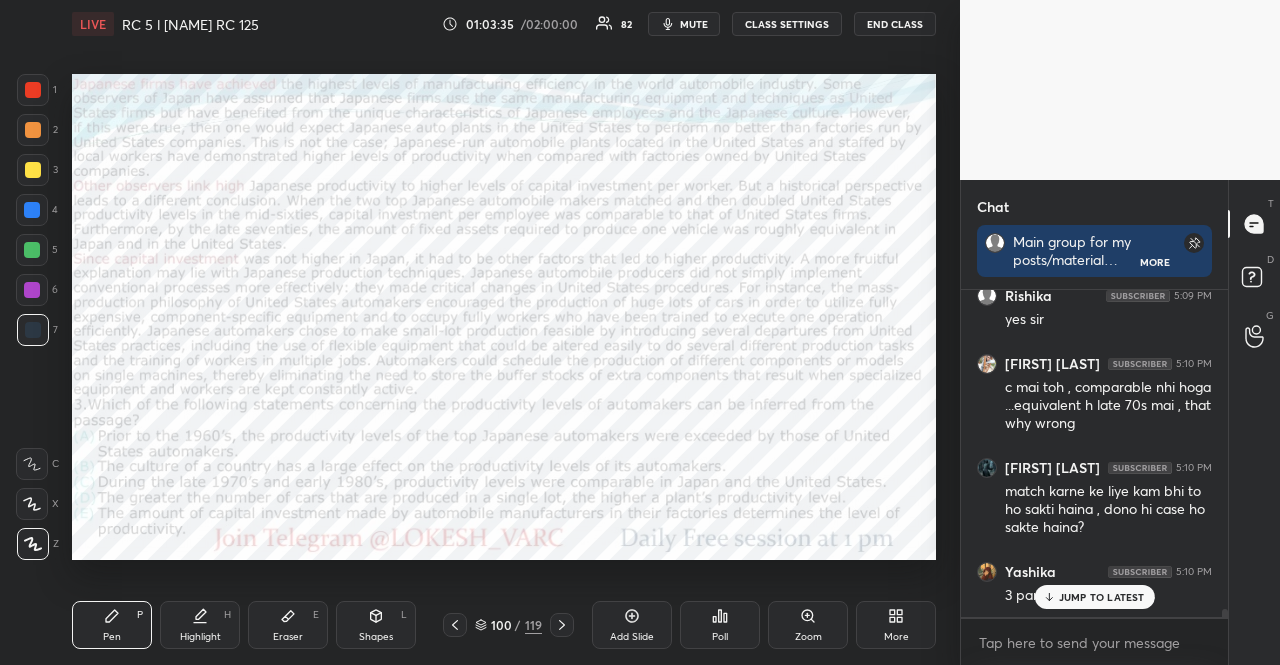 scroll, scrollTop: 12626, scrollLeft: 0, axis: vertical 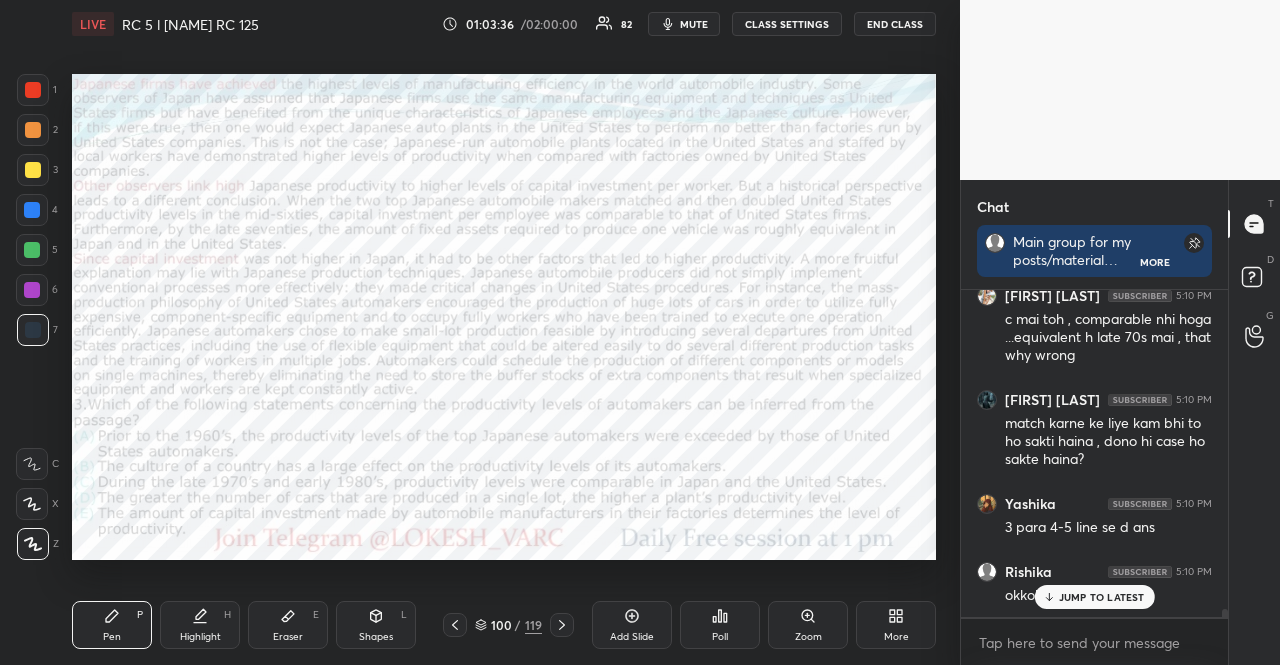 click at bounding box center (32, 210) 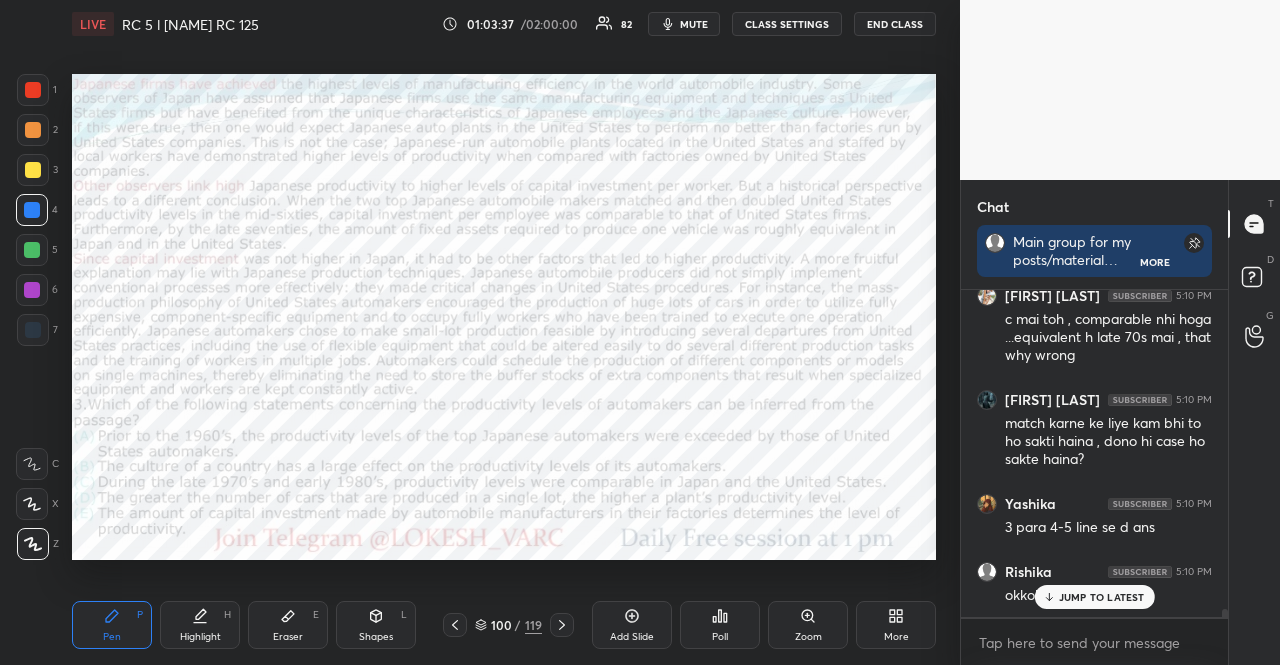 click on "Shapes L" at bounding box center [376, 625] 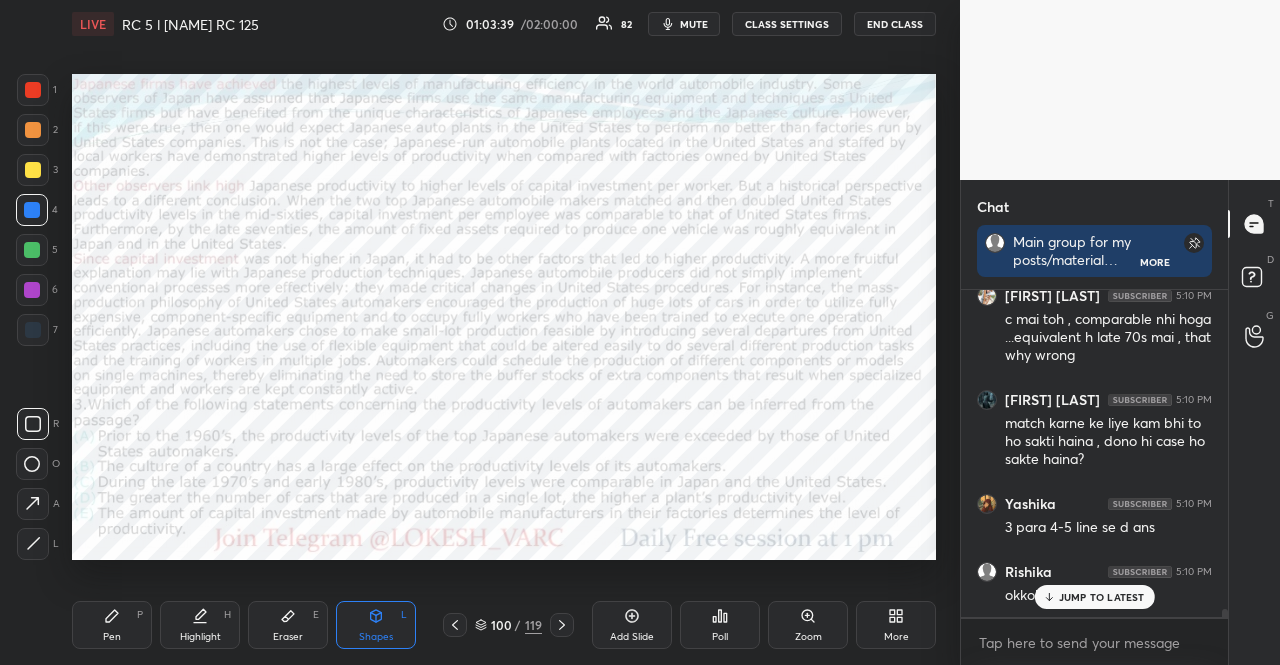 click at bounding box center [32, 250] 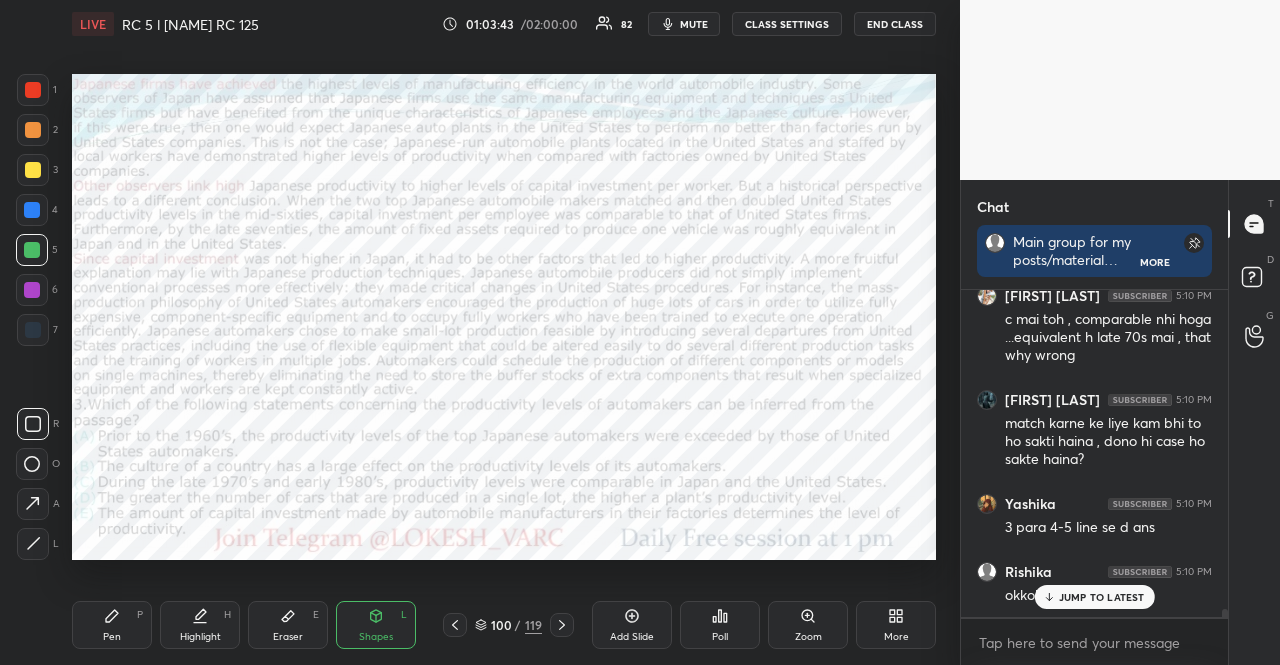 scroll, scrollTop: 12746, scrollLeft: 0, axis: vertical 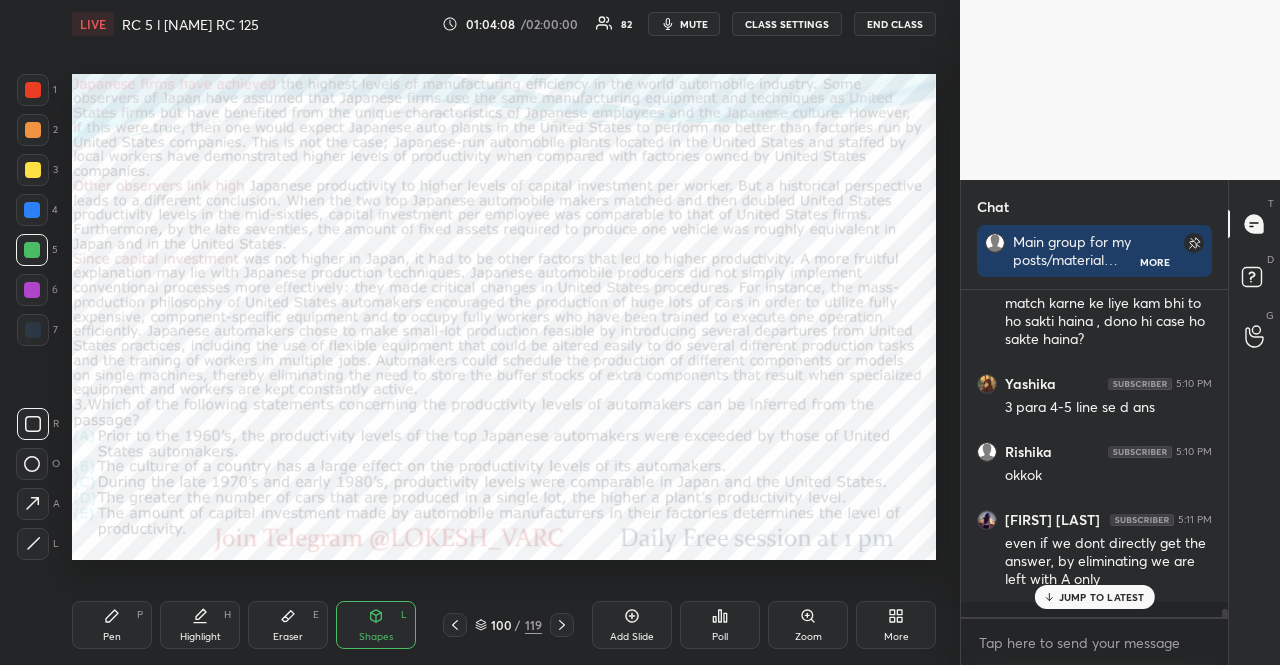 click on "1 2 3 4 5 6 7" at bounding box center (37, 214) 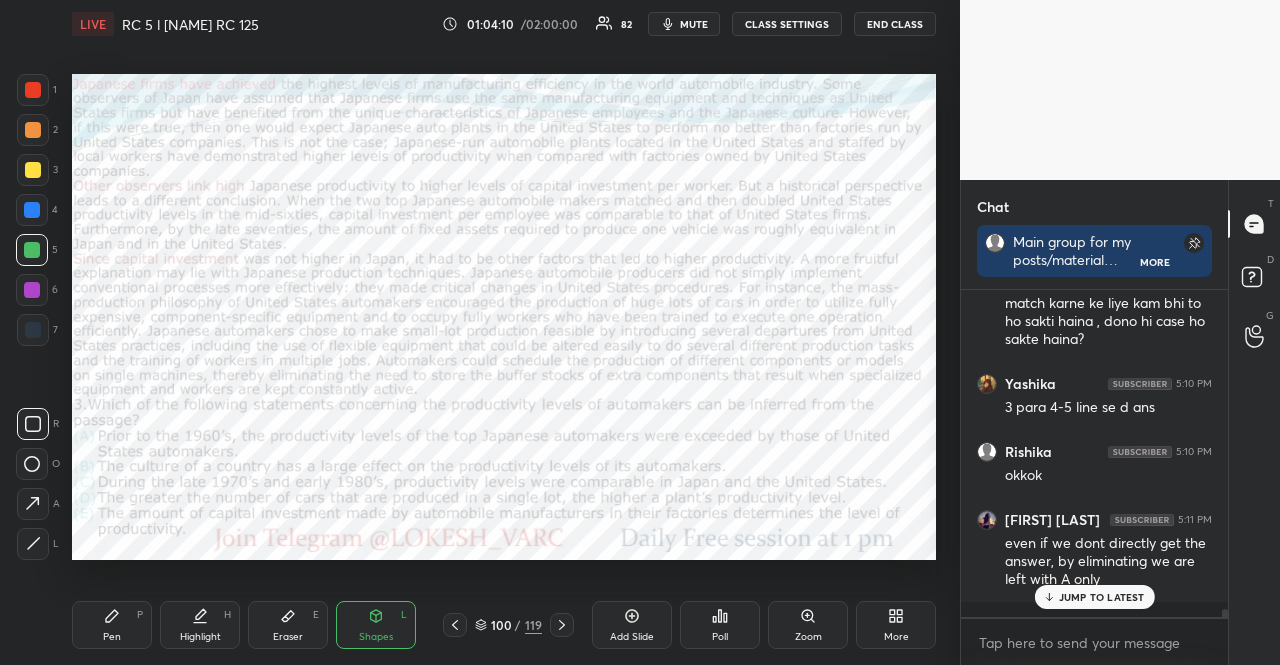 click at bounding box center (32, 290) 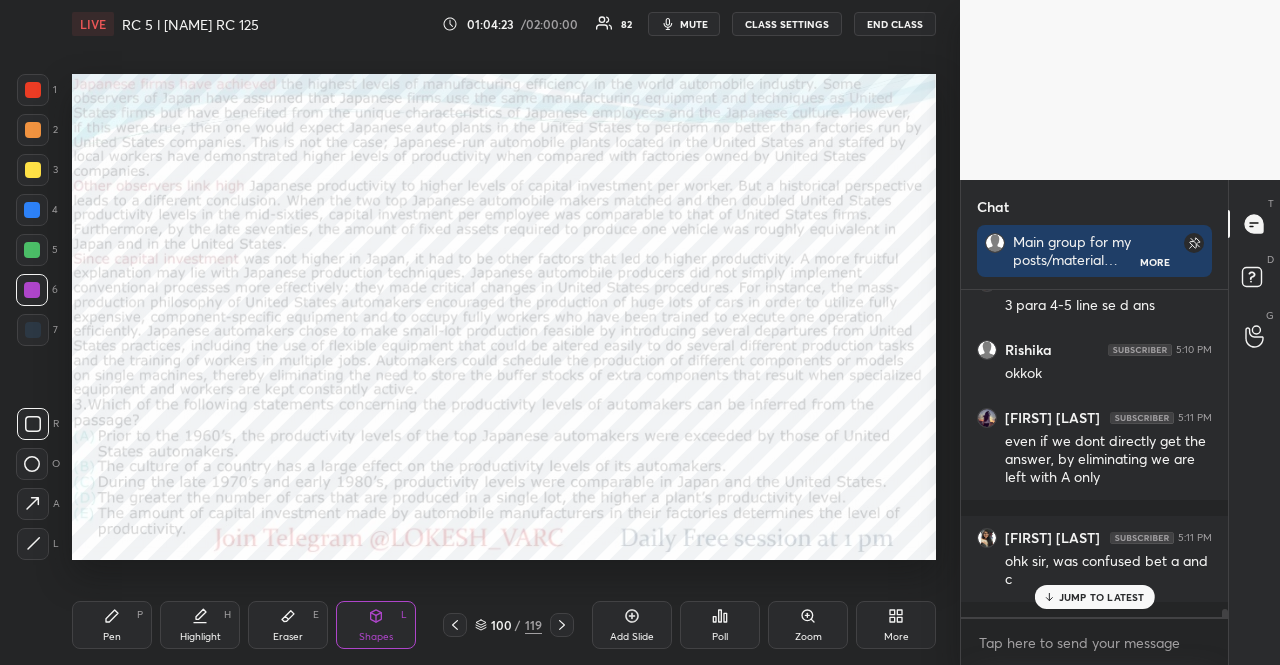 scroll, scrollTop: 12916, scrollLeft: 0, axis: vertical 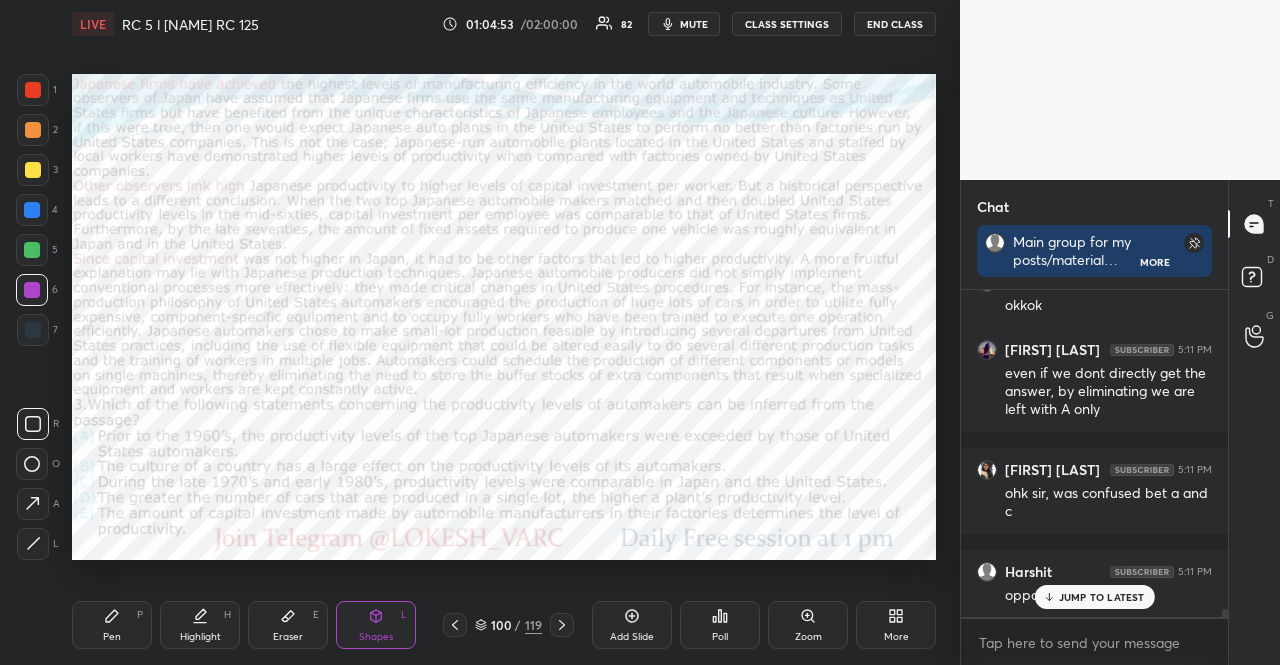 click at bounding box center [33, 90] 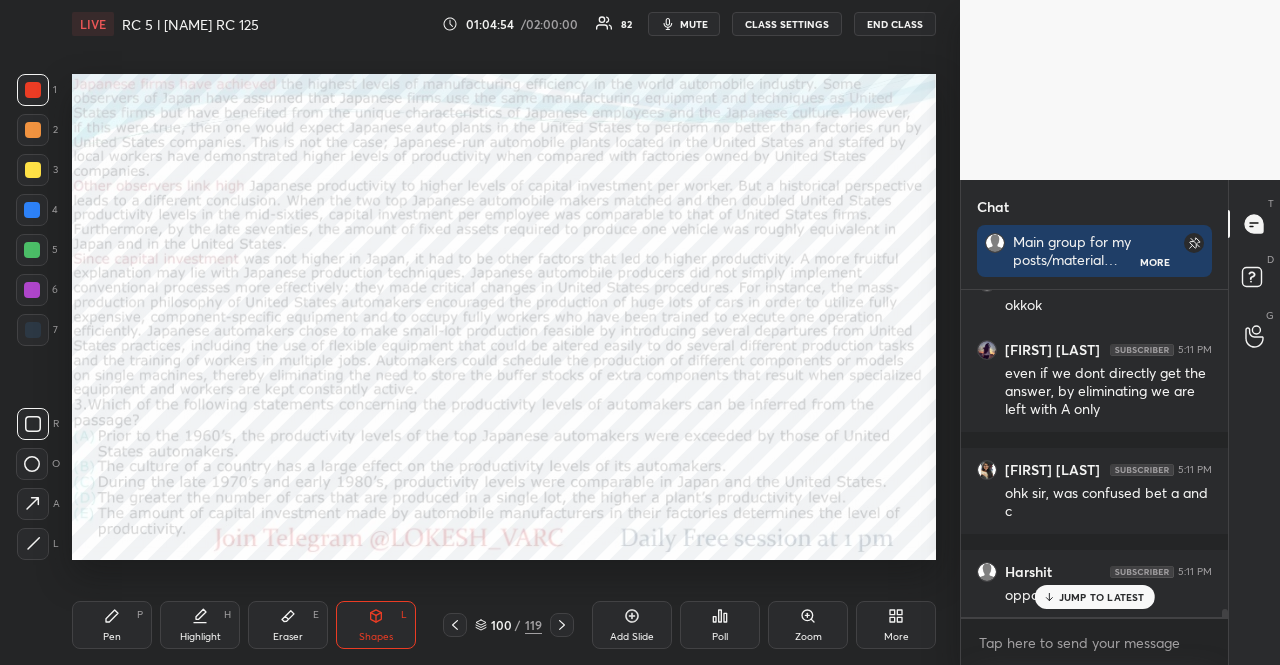 click on "Shapes L" at bounding box center (376, 625) 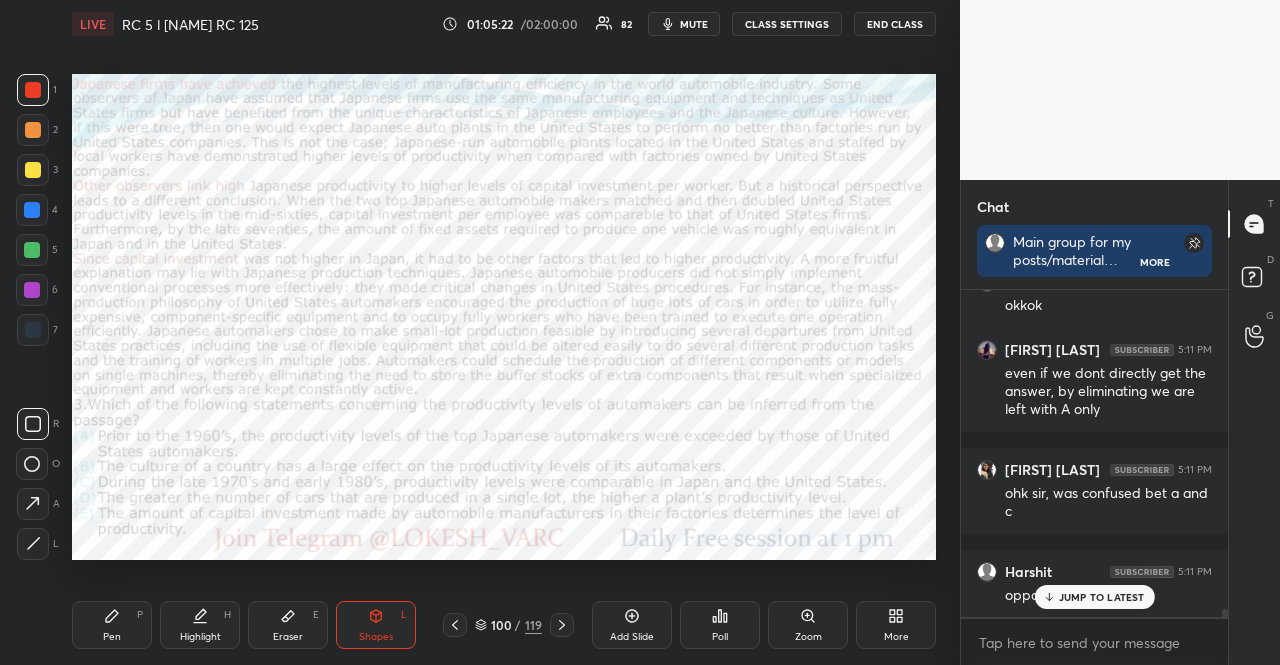 click on "JUMP TO LATEST" at bounding box center [1102, 597] 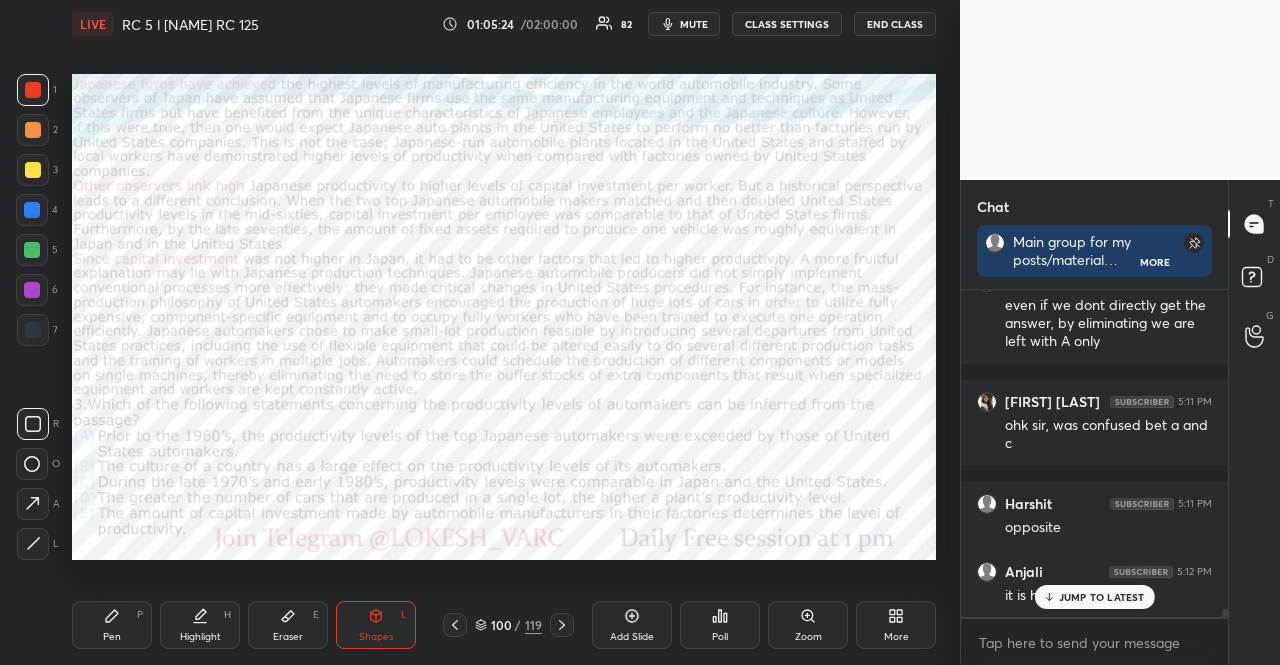 click on "JUMP TO LATEST" at bounding box center (1102, 597) 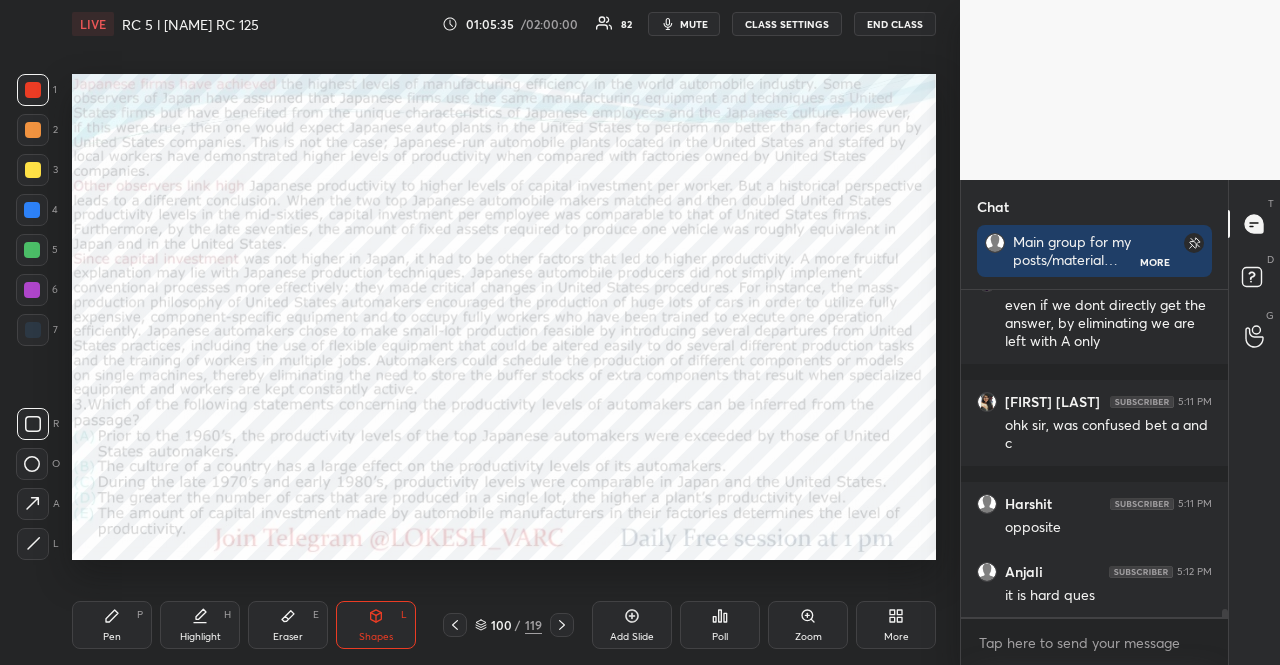 drag, startPoint x: 74, startPoint y: 635, endPoint x: 464, endPoint y: 606, distance: 391.07672 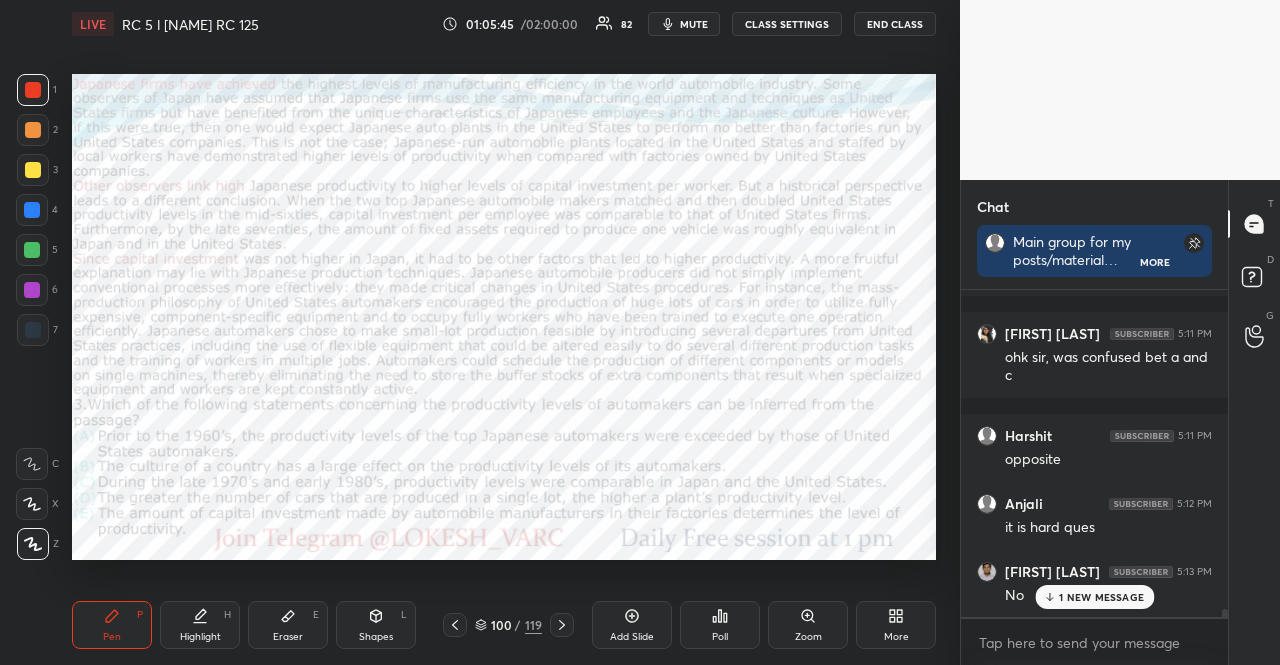 scroll, scrollTop: 13156, scrollLeft: 0, axis: vertical 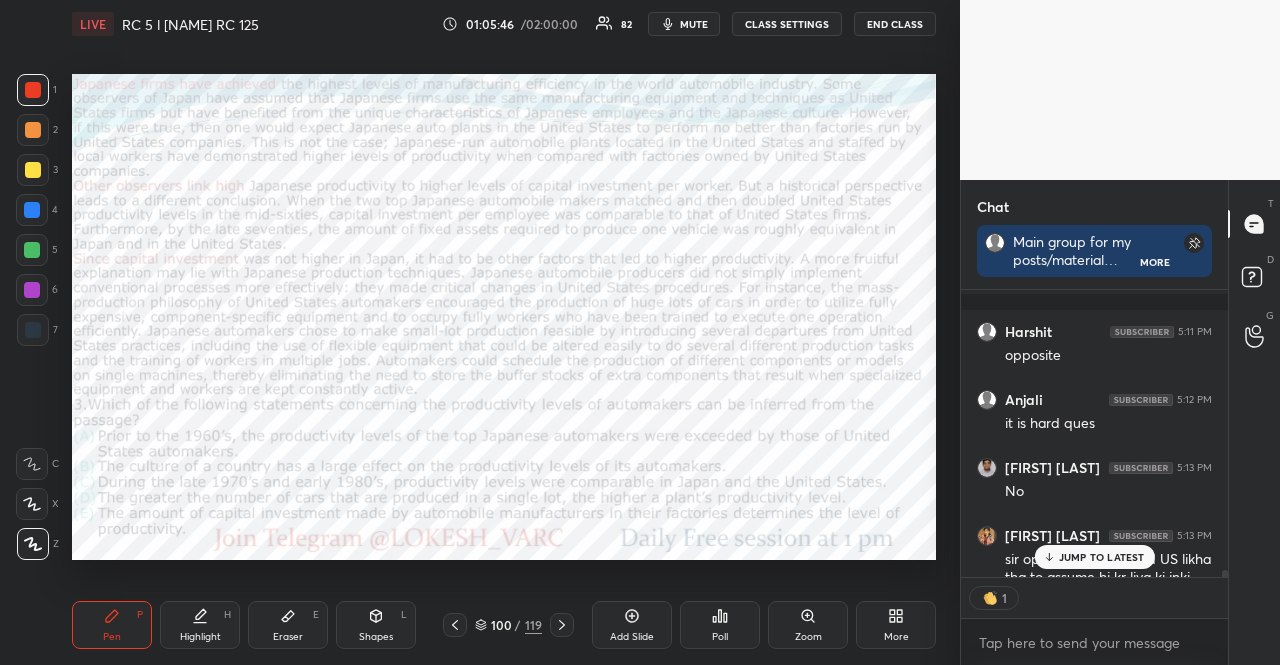 click on "JUMP TO LATEST" at bounding box center [1102, 557] 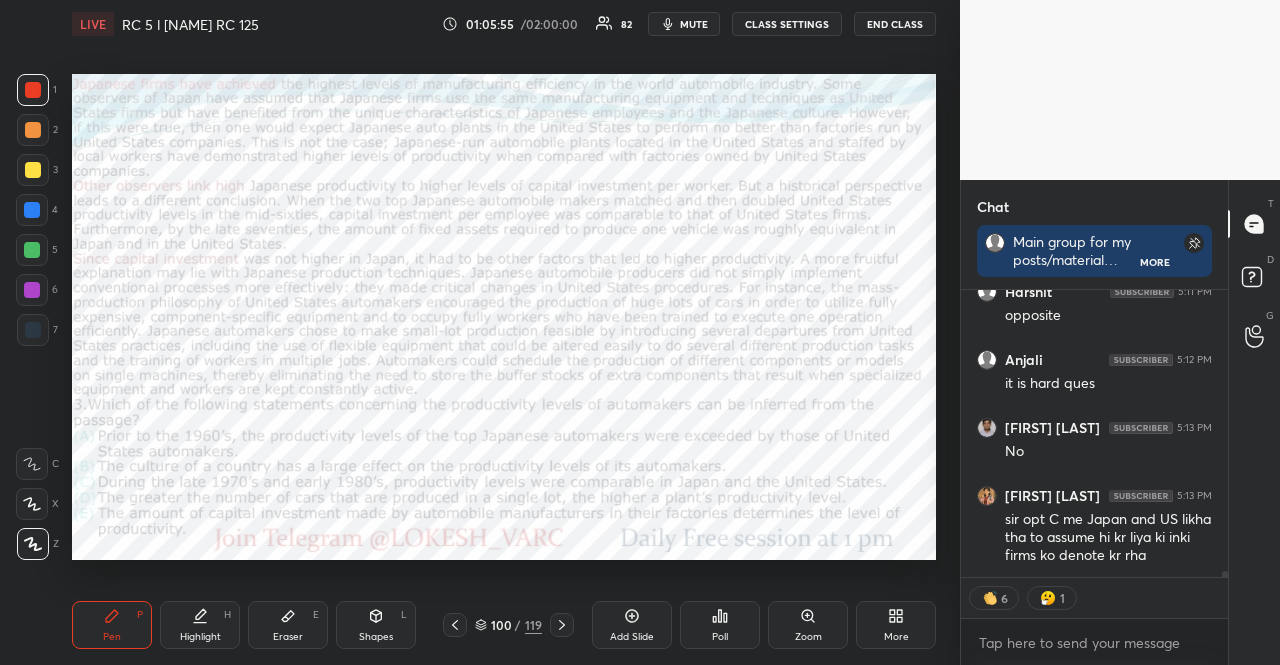 click at bounding box center [32, 210] 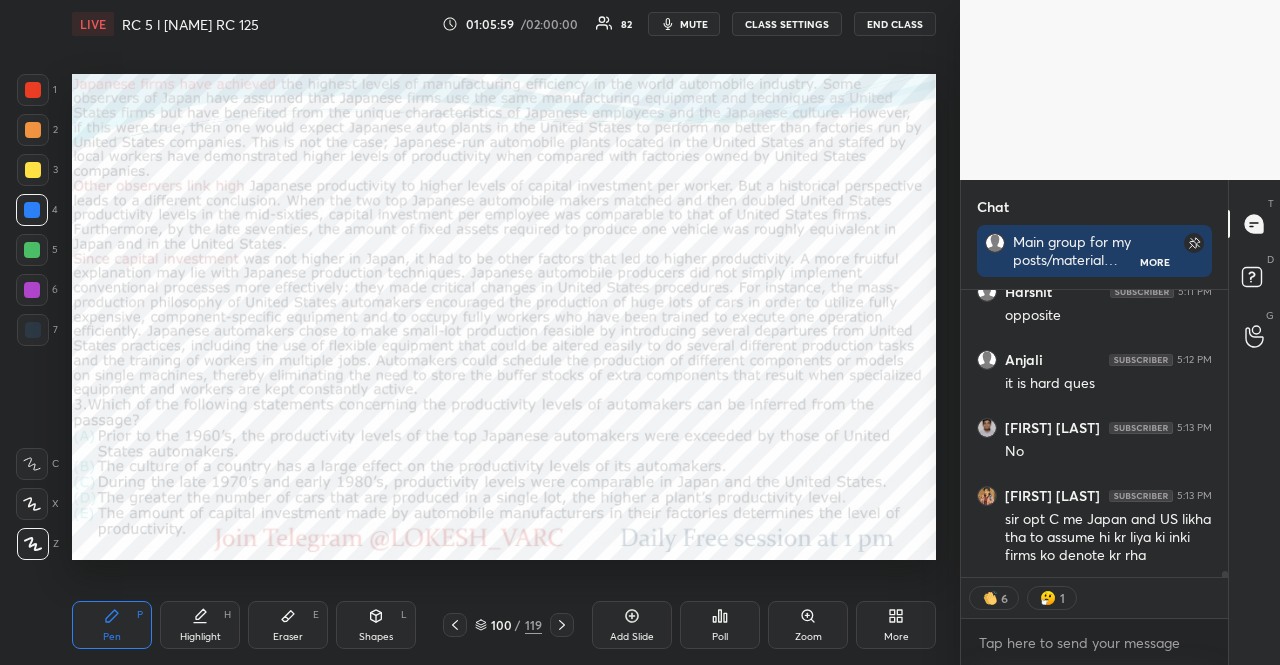 click 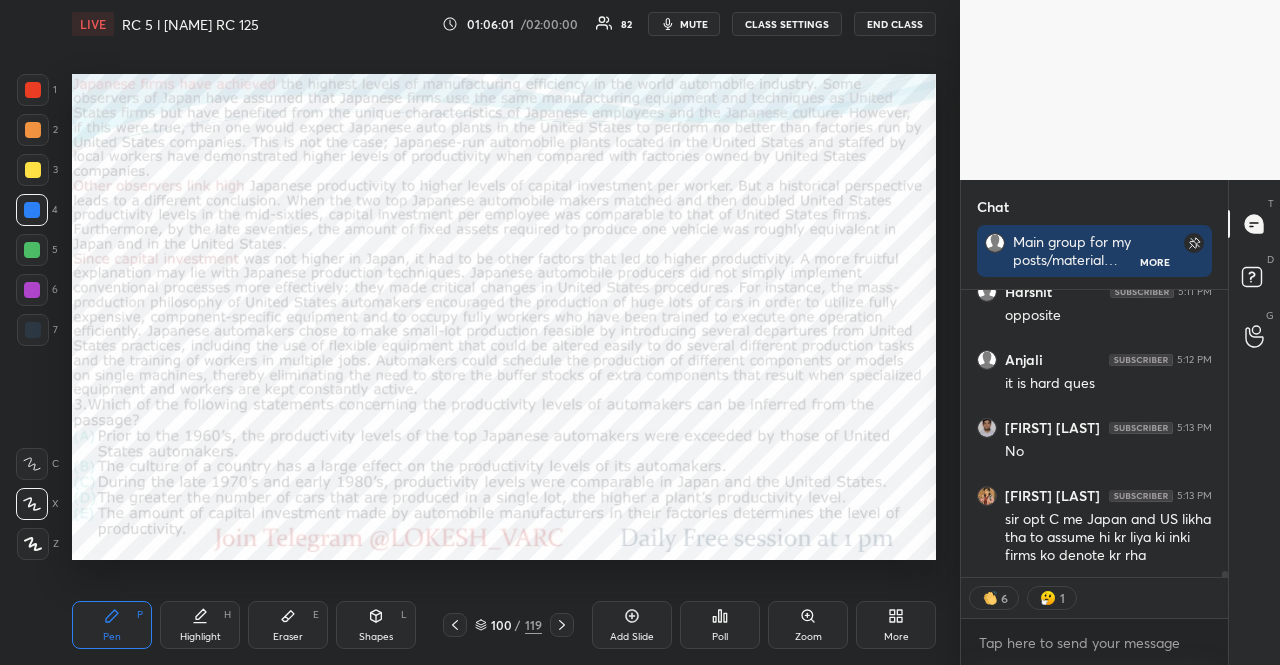 scroll, scrollTop: 6, scrollLeft: 6, axis: both 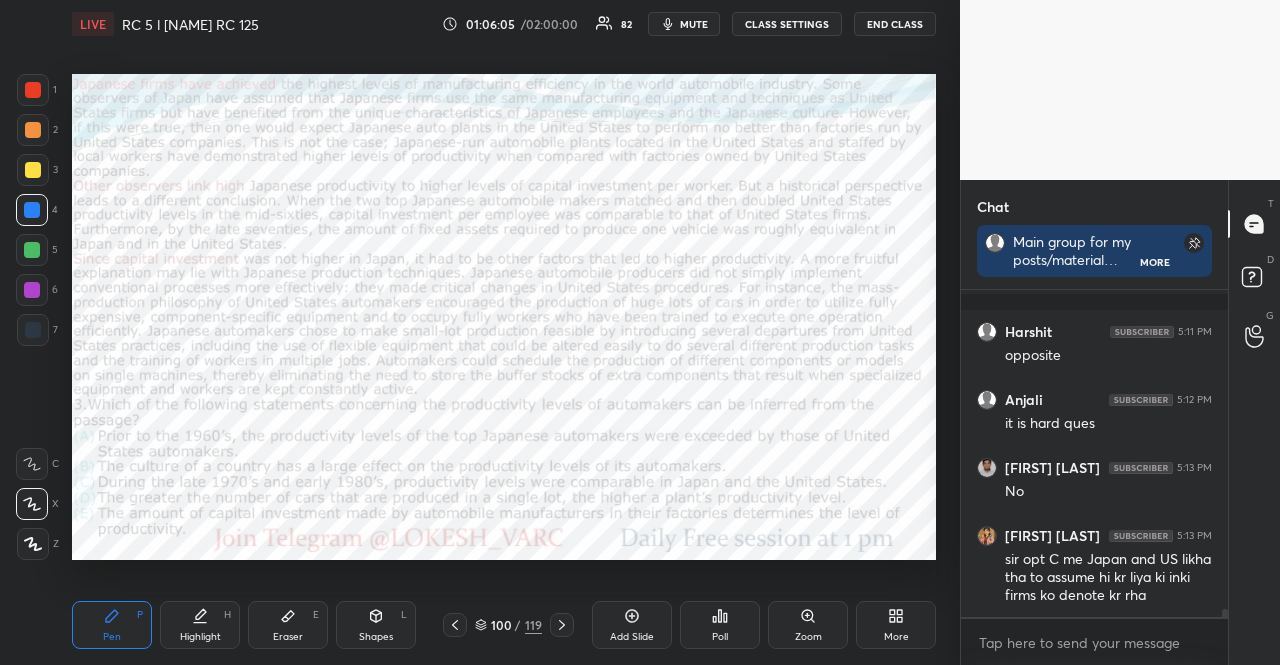 click 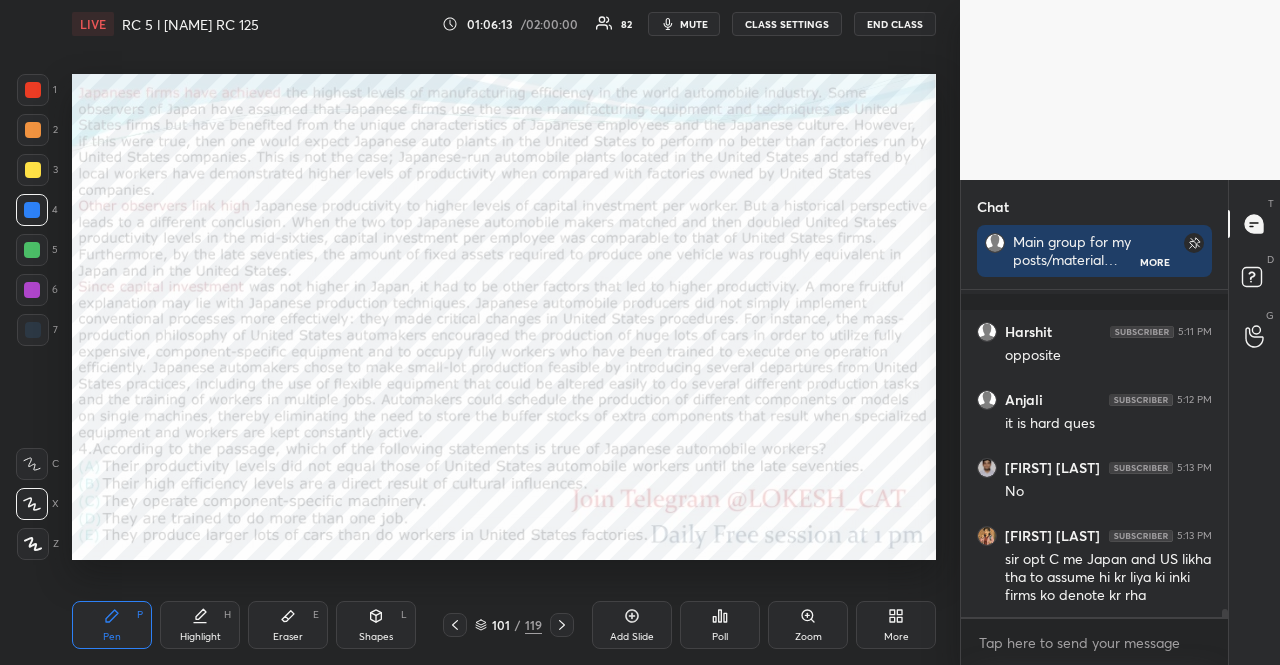 click at bounding box center [32, 290] 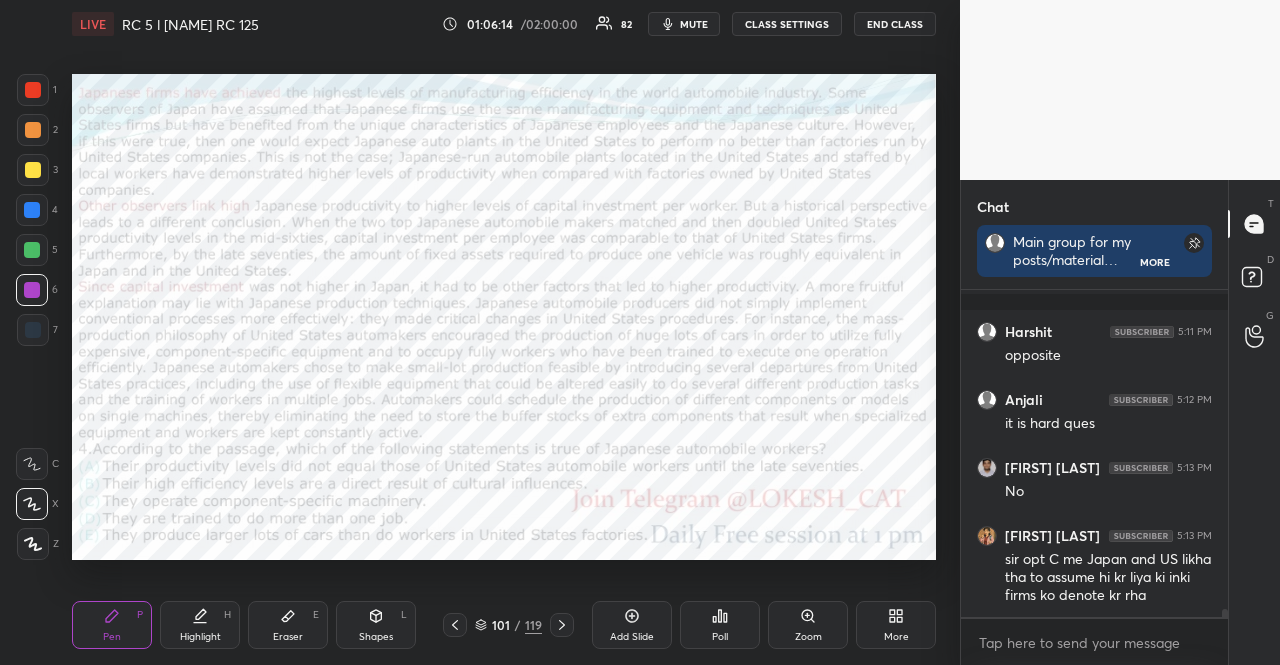 click 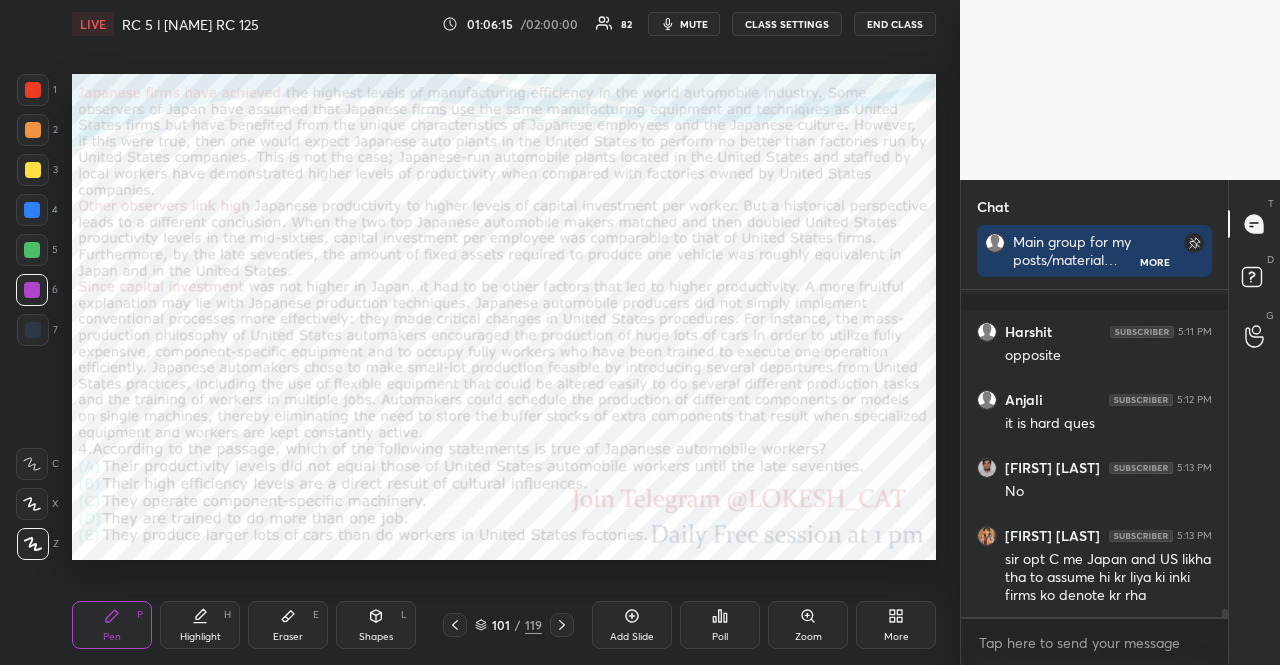 click 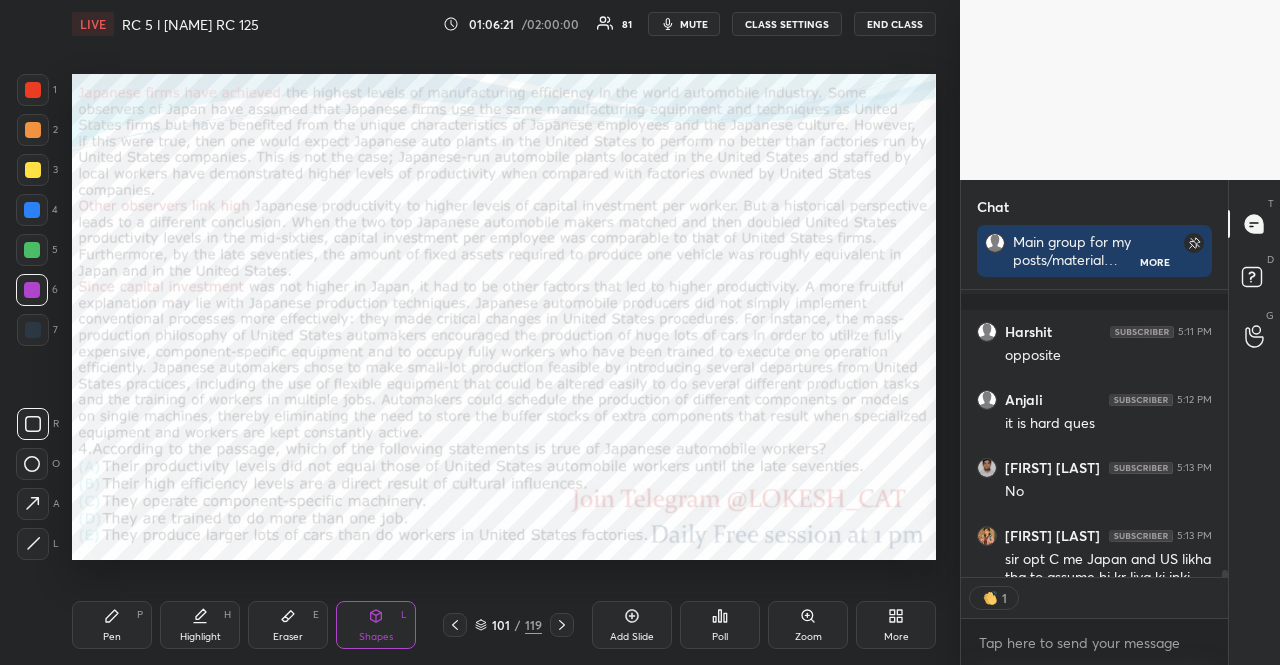 scroll, scrollTop: 281, scrollLeft: 261, axis: both 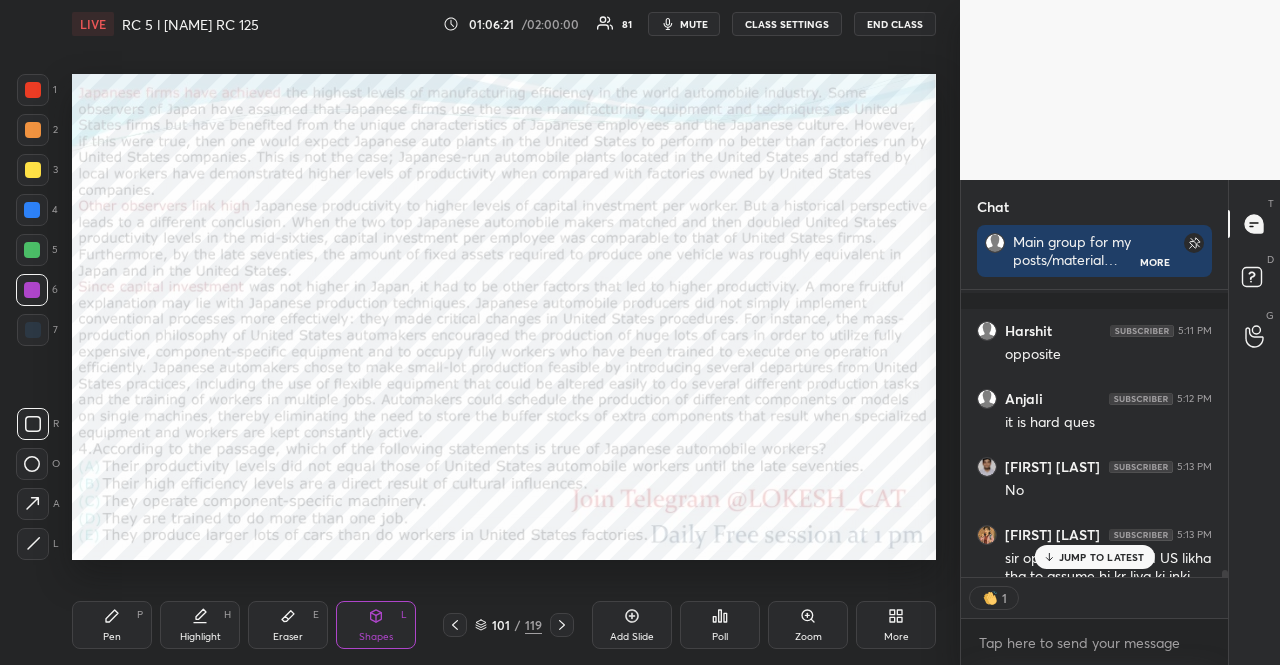 click at bounding box center [32, 210] 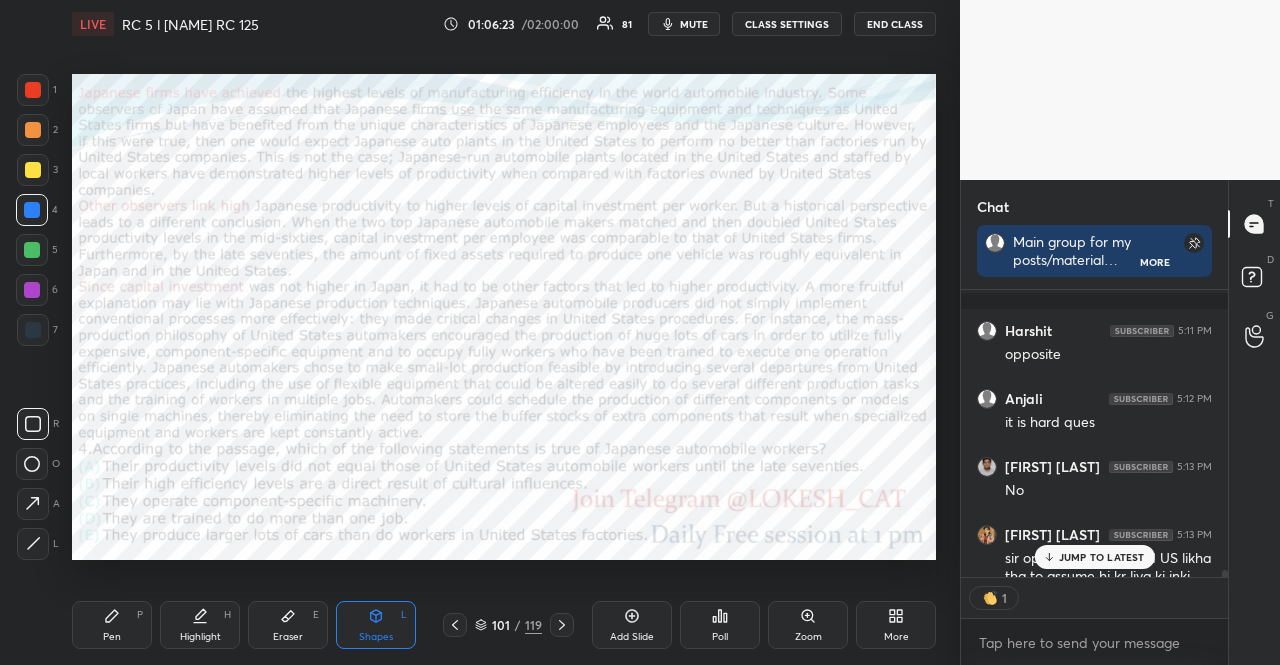 click on "Shapes L" at bounding box center [376, 625] 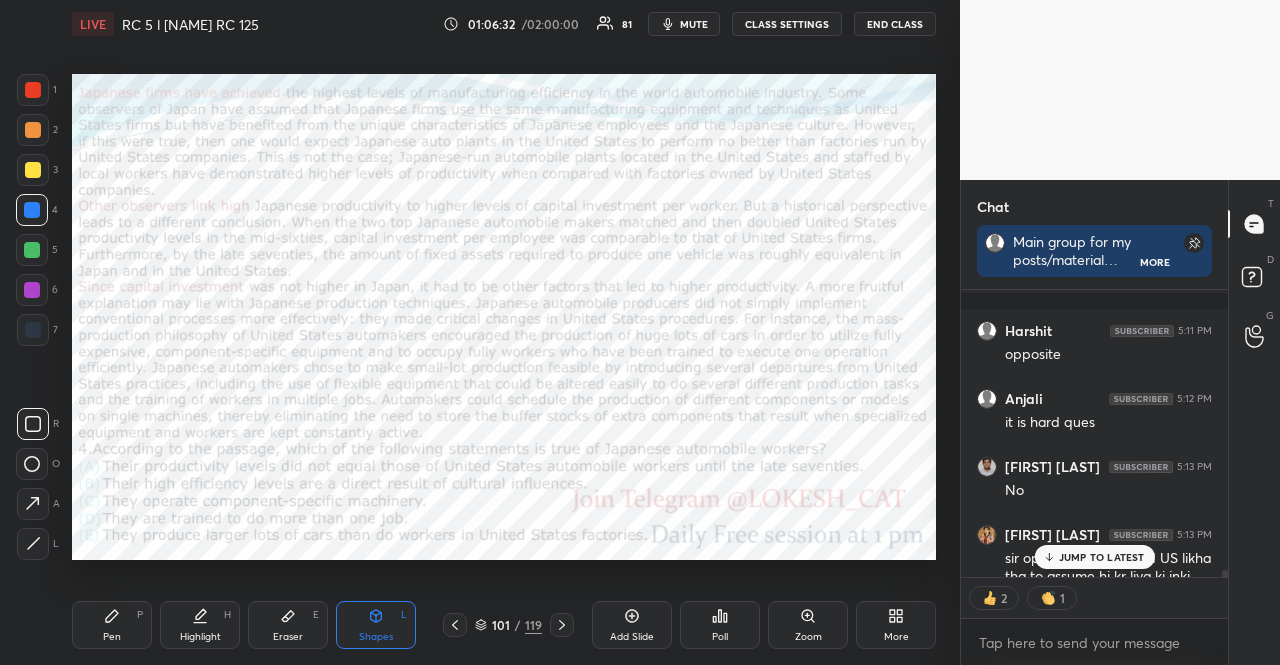 click at bounding box center (32, 290) 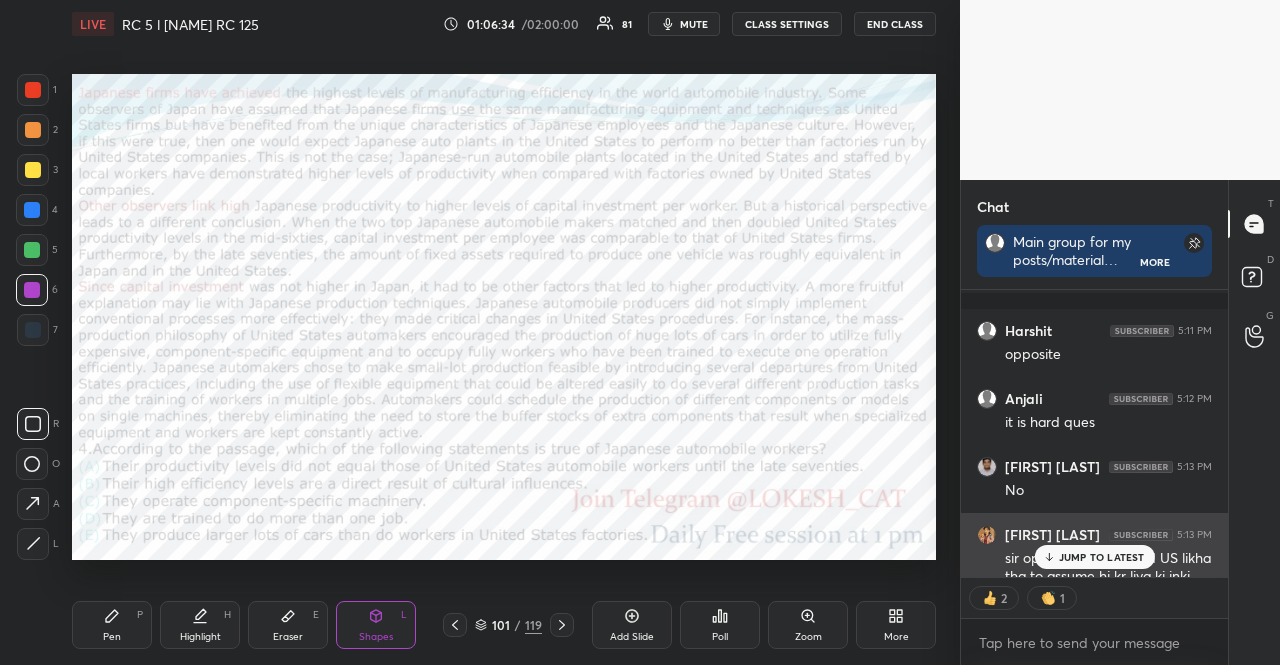 click on "[FIRST] [LAST] 5:13 PM" at bounding box center [1094, 535] 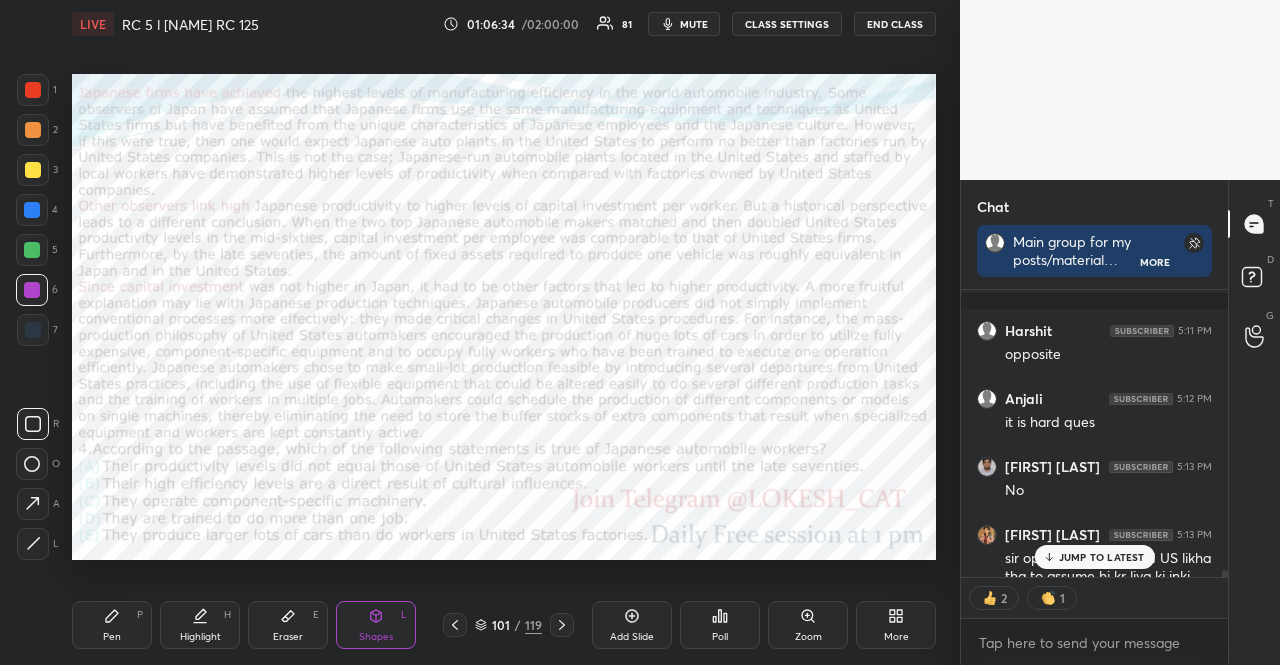 click on "JUMP TO LATEST" at bounding box center [1094, 557] 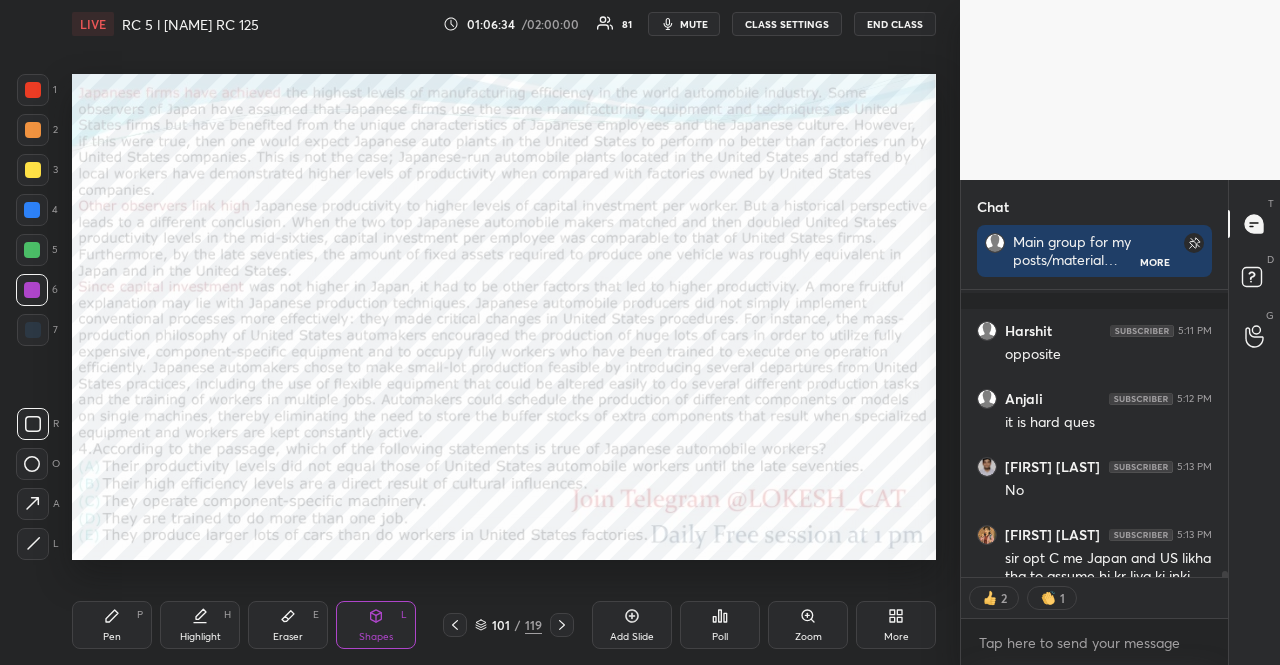 scroll, scrollTop: 13196, scrollLeft: 0, axis: vertical 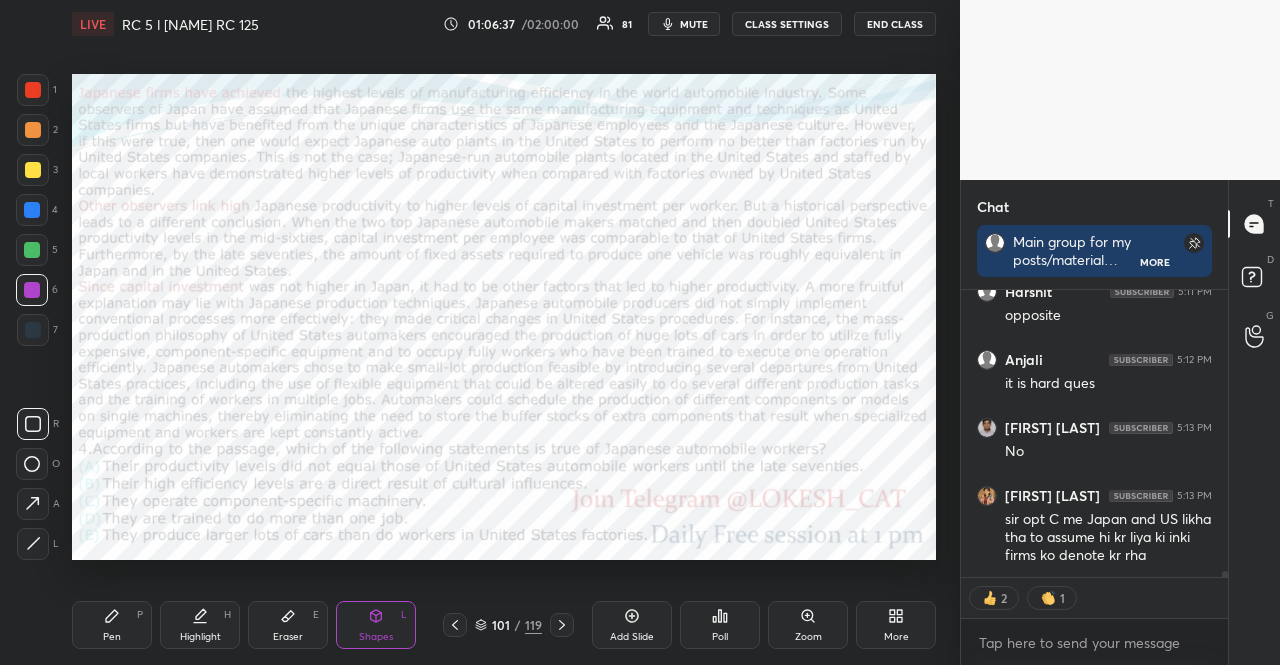 click at bounding box center (33, 90) 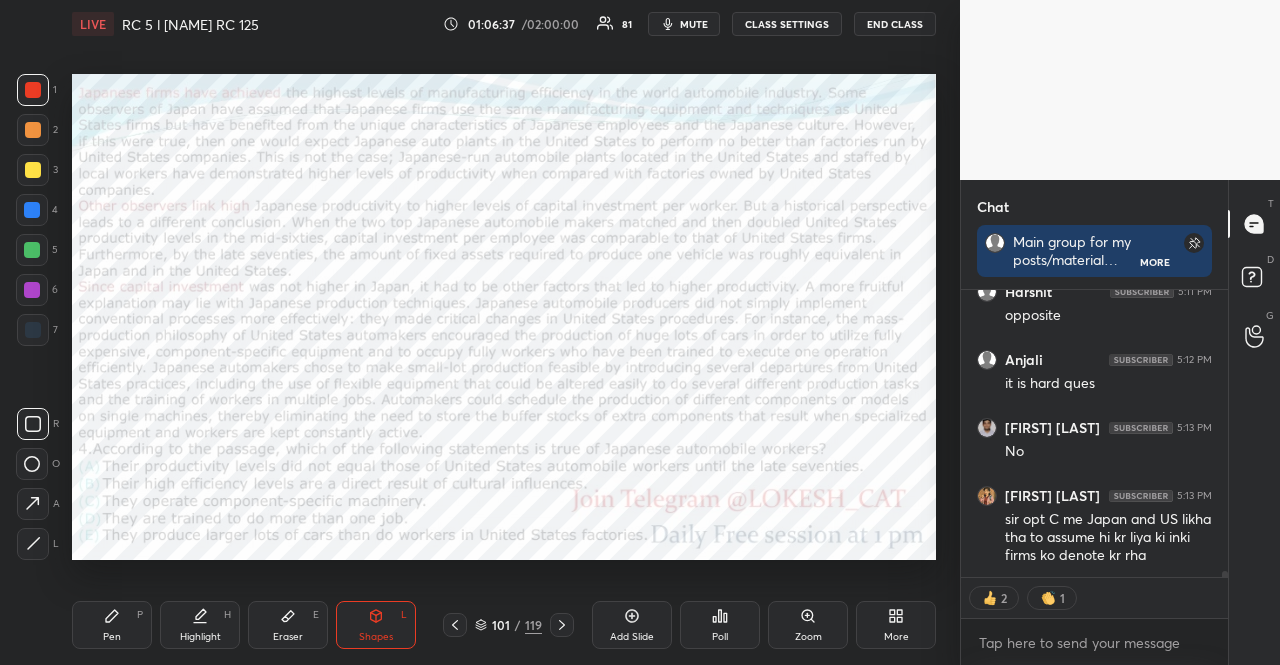 click at bounding box center [33, 90] 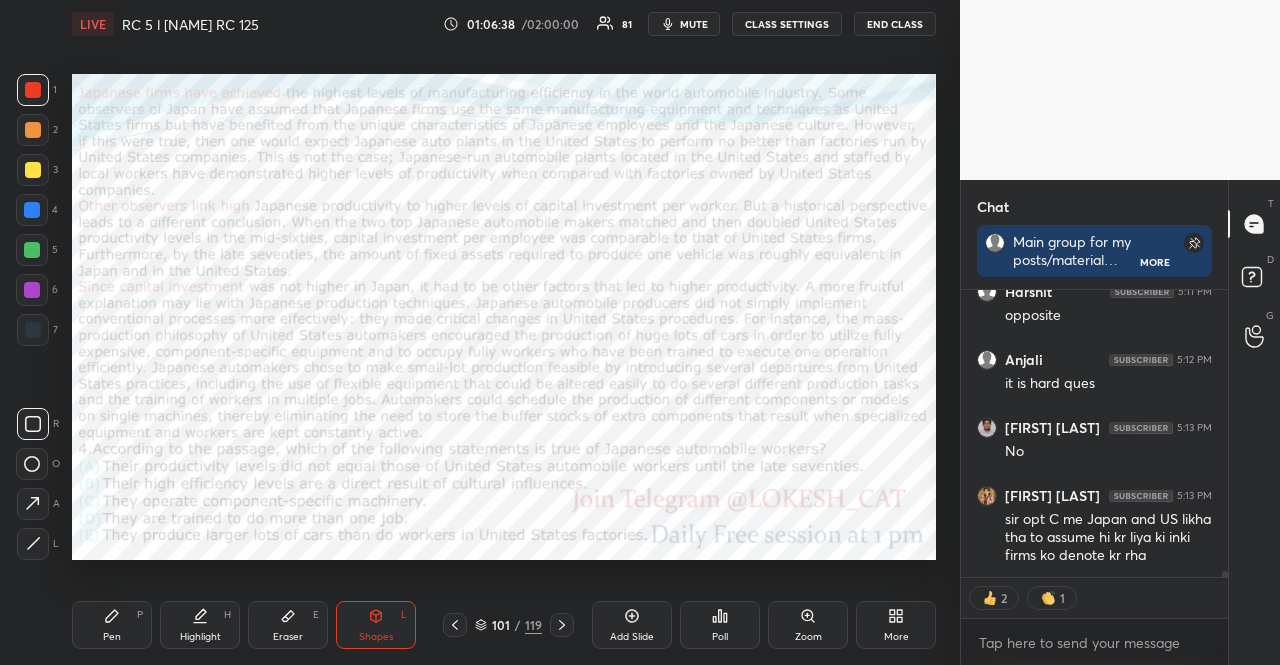 click on "Pen P" at bounding box center [112, 625] 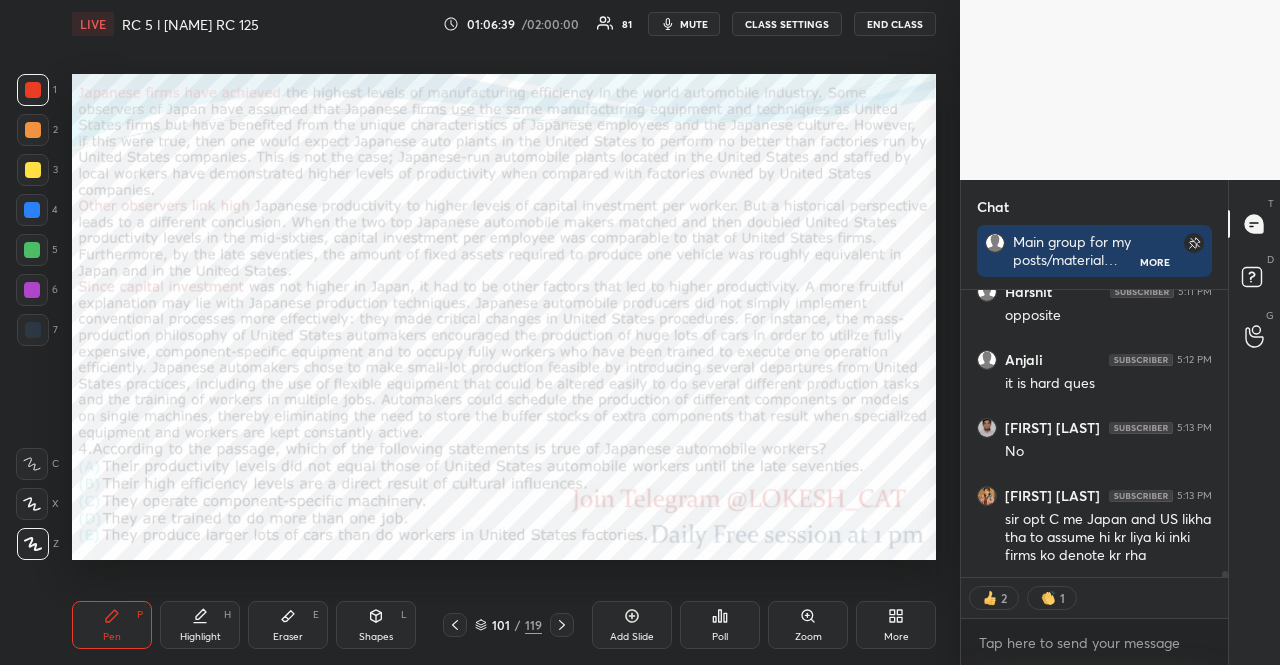 click 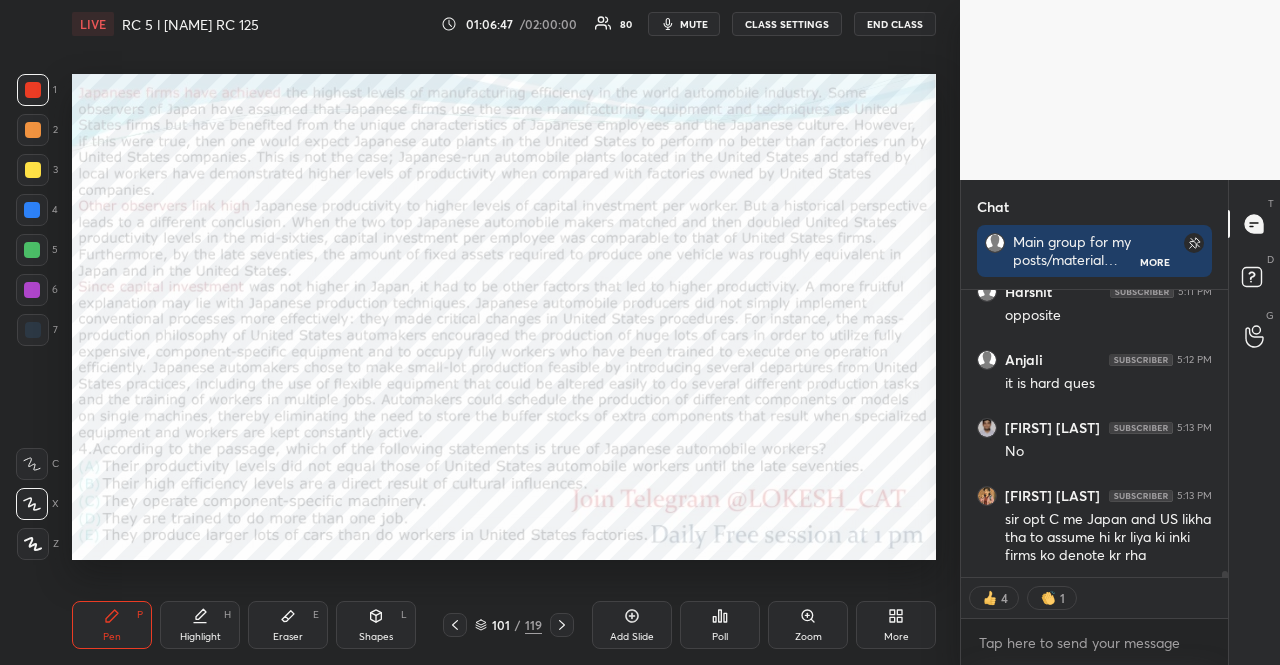 click on "1 2 3 4 5 6 7 R O A L C X Z Erase all   C X Z" at bounding box center [32, 317] 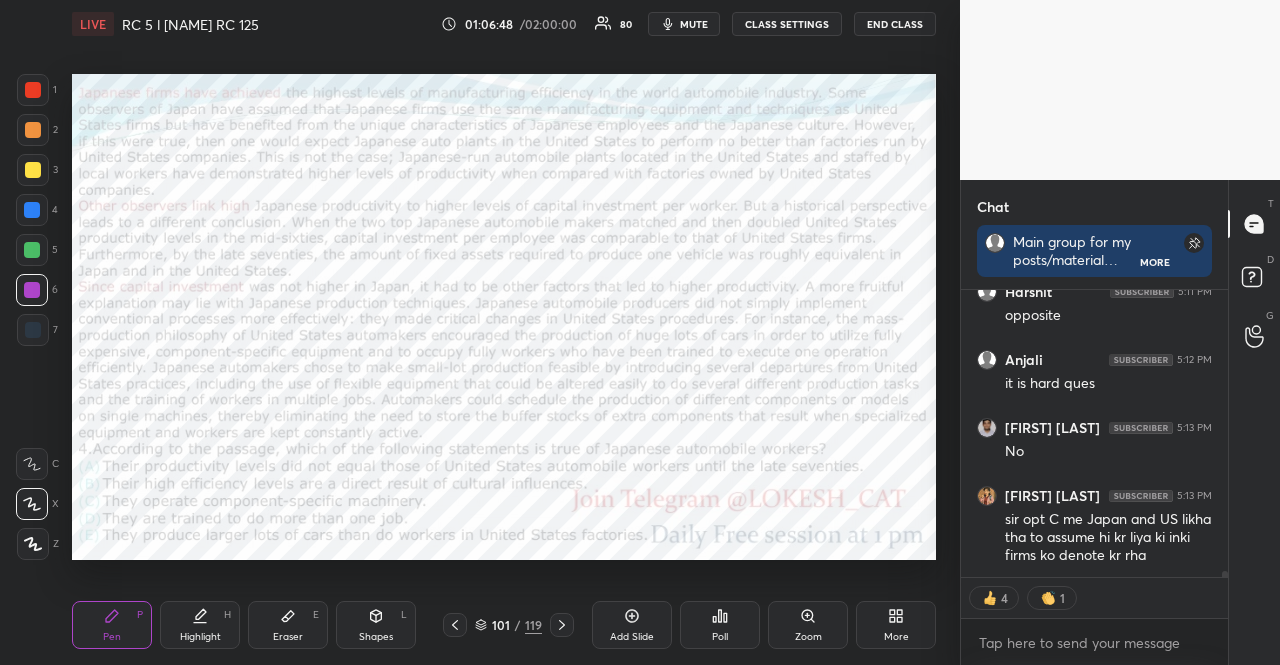 click 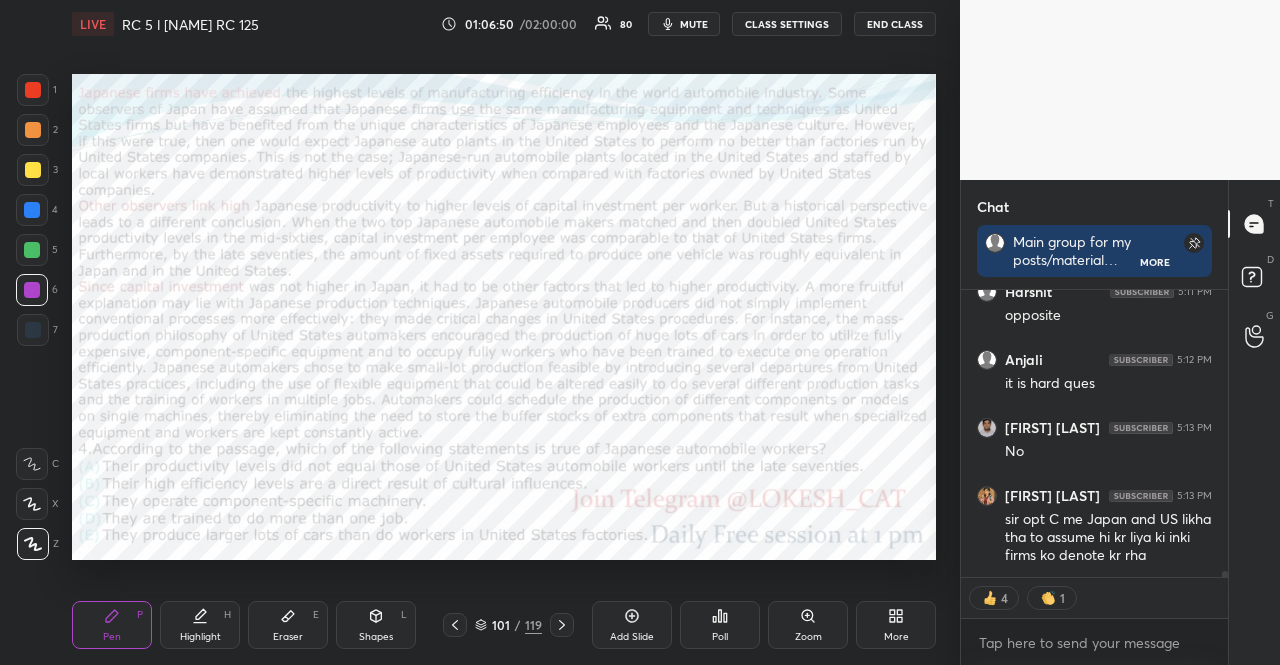 click on "Shapes L" at bounding box center [376, 625] 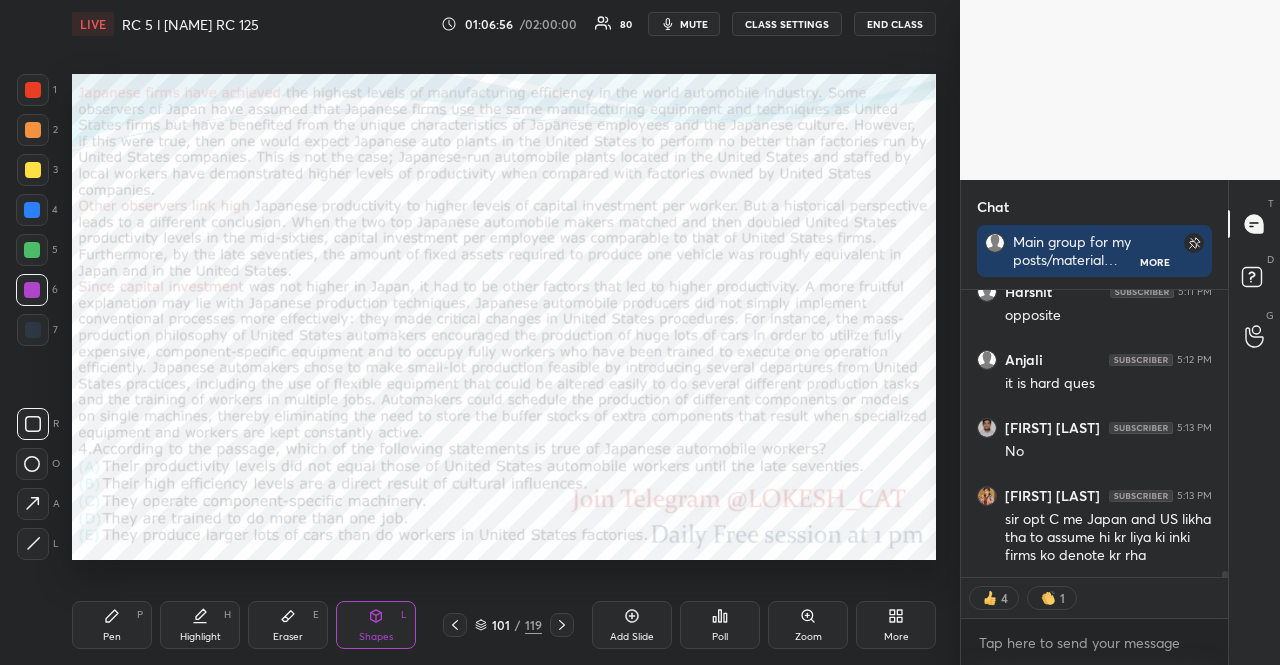 scroll, scrollTop: 6, scrollLeft: 6, axis: both 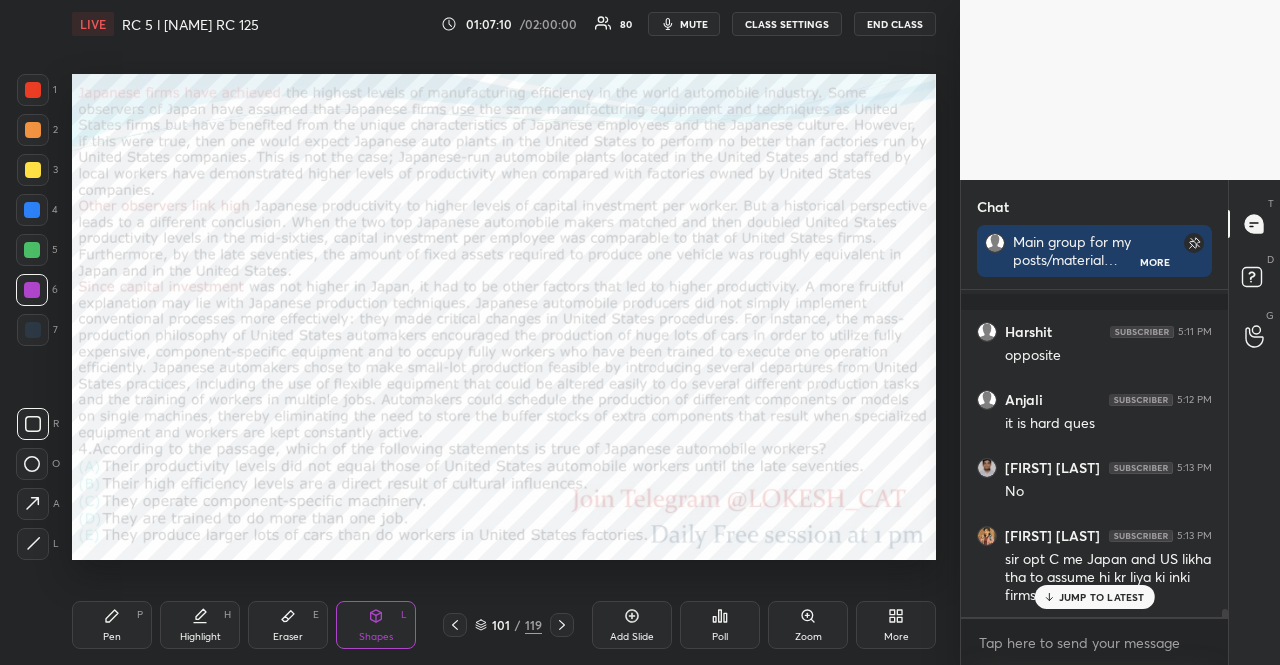 click at bounding box center (32, 250) 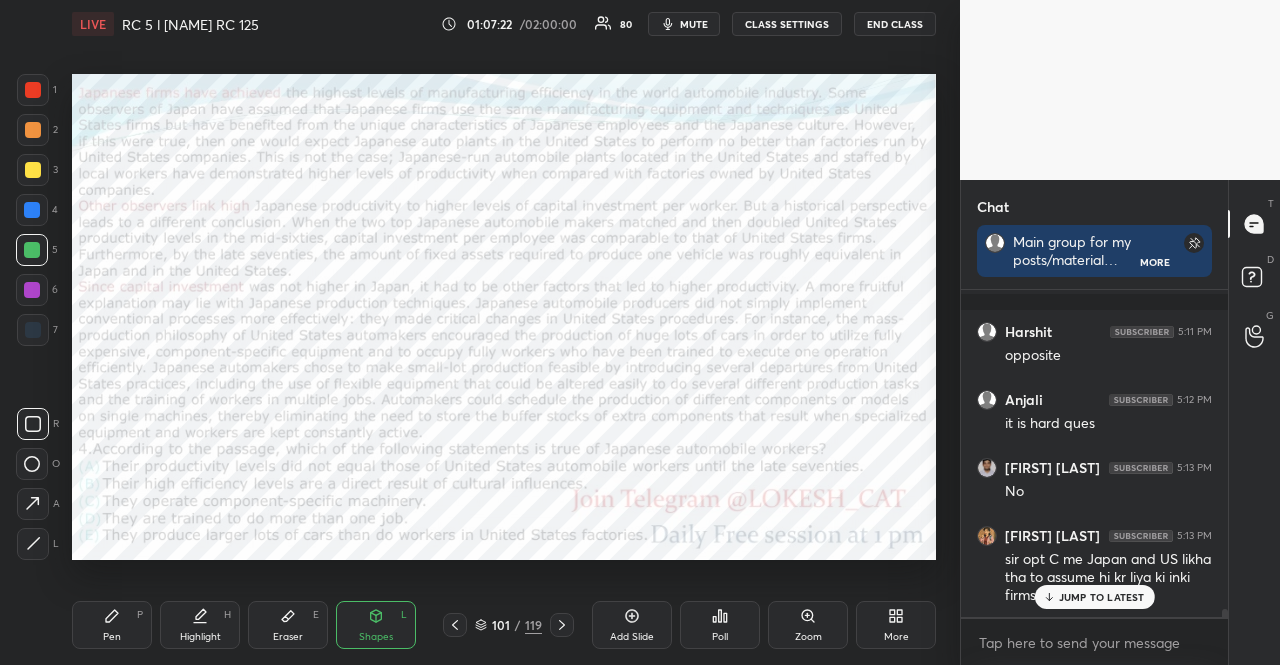 scroll, scrollTop: 13224, scrollLeft: 0, axis: vertical 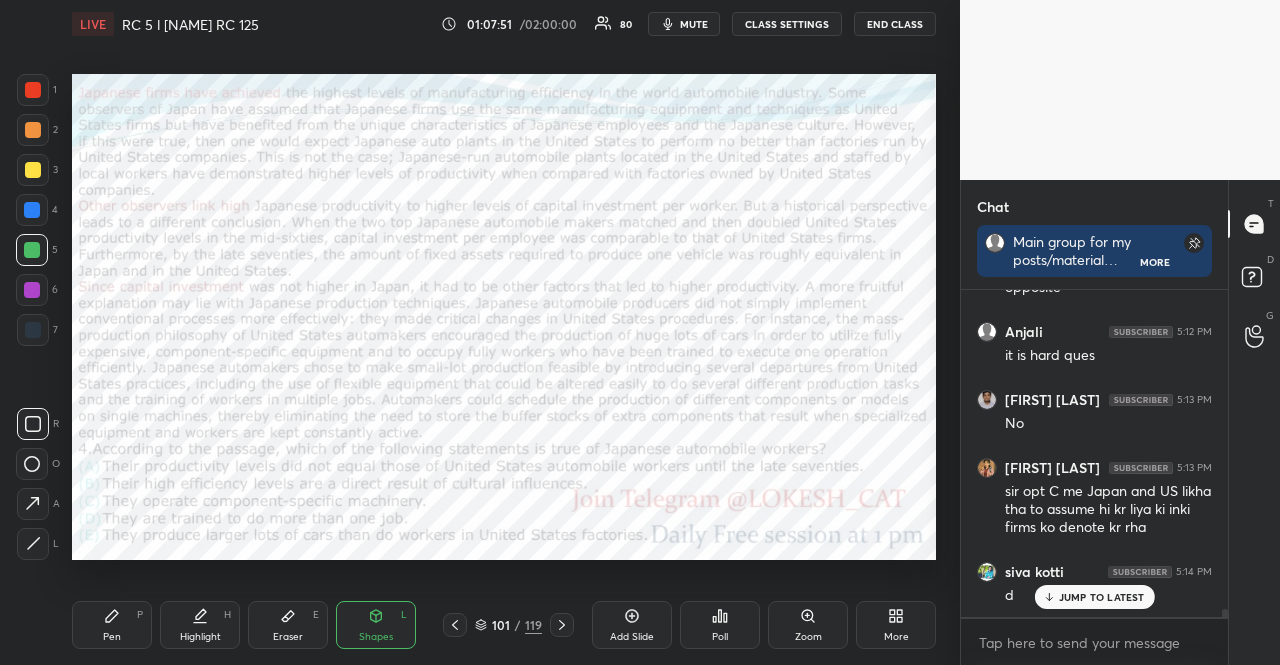 drag, startPoint x: 47, startPoint y: 85, endPoint x: 58, endPoint y: 100, distance: 18.601076 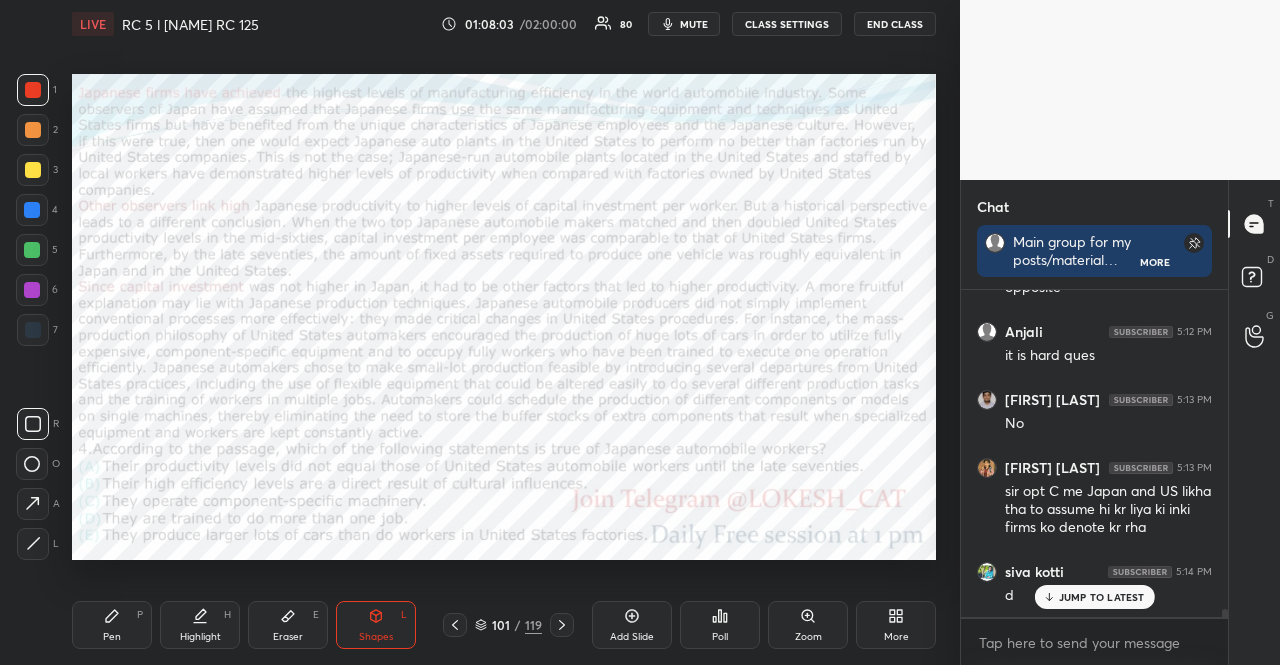 drag, startPoint x: 32, startPoint y: 329, endPoint x: 46, endPoint y: 327, distance: 14.142136 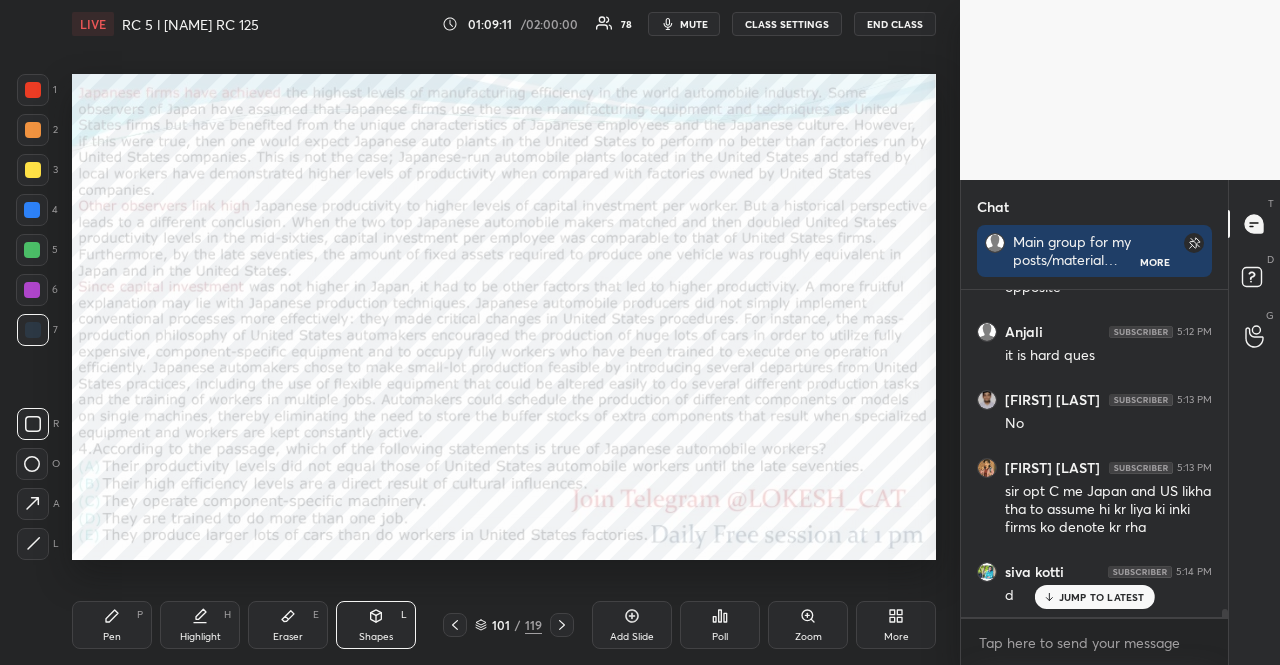 click at bounding box center (33, 90) 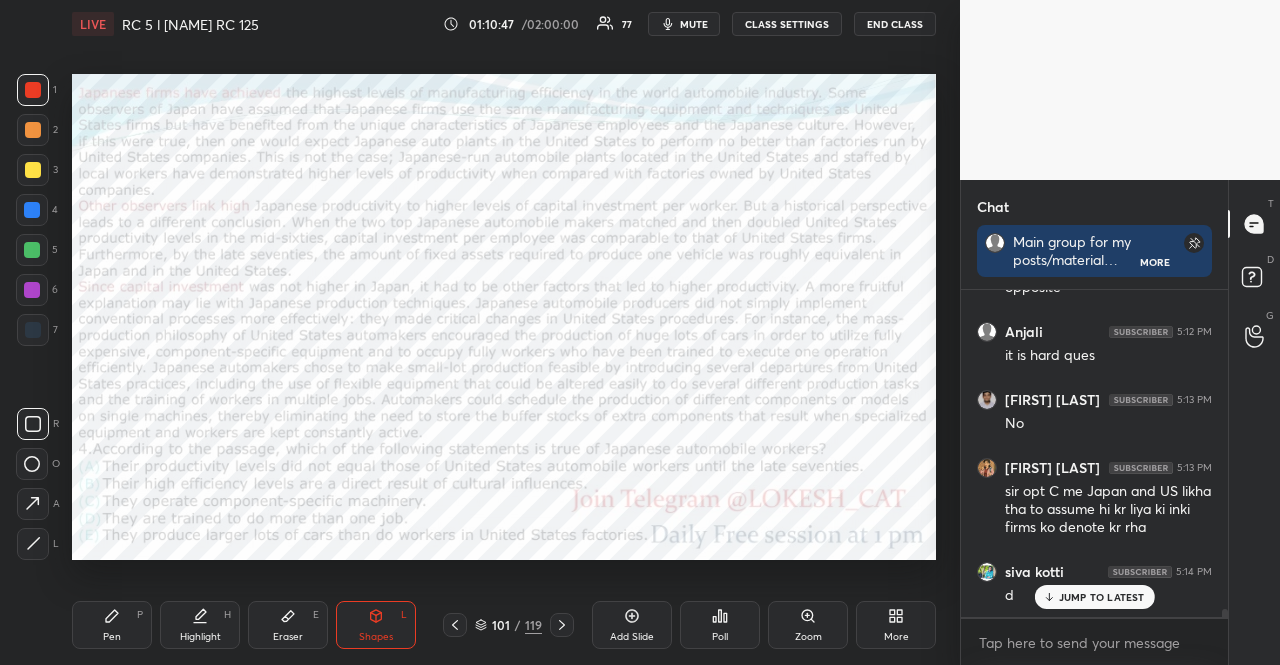 click at bounding box center [32, 210] 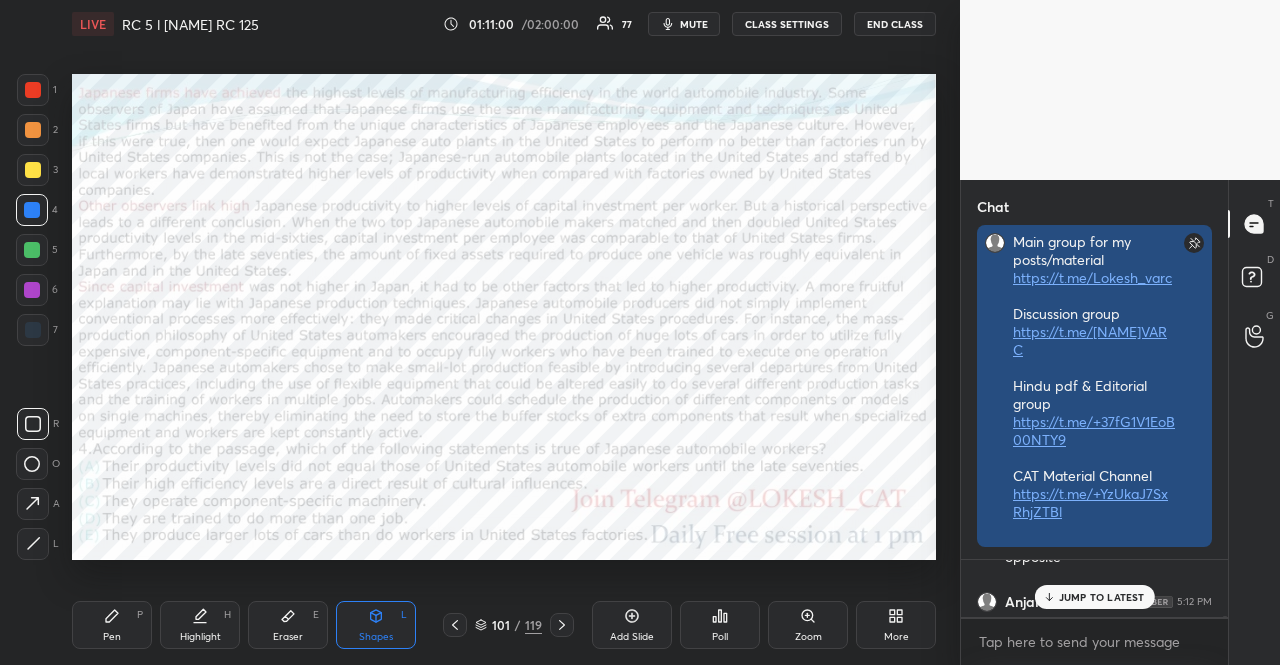 scroll, scrollTop: 210, scrollLeft: 261, axis: both 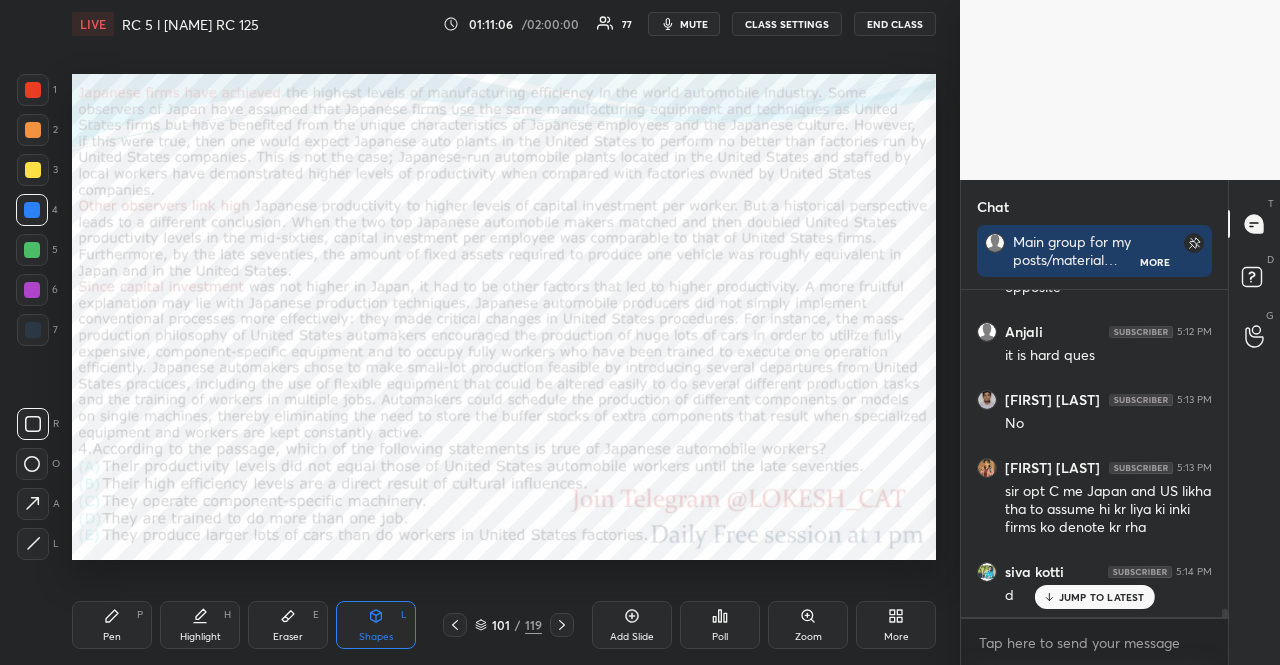 click at bounding box center [455, 625] 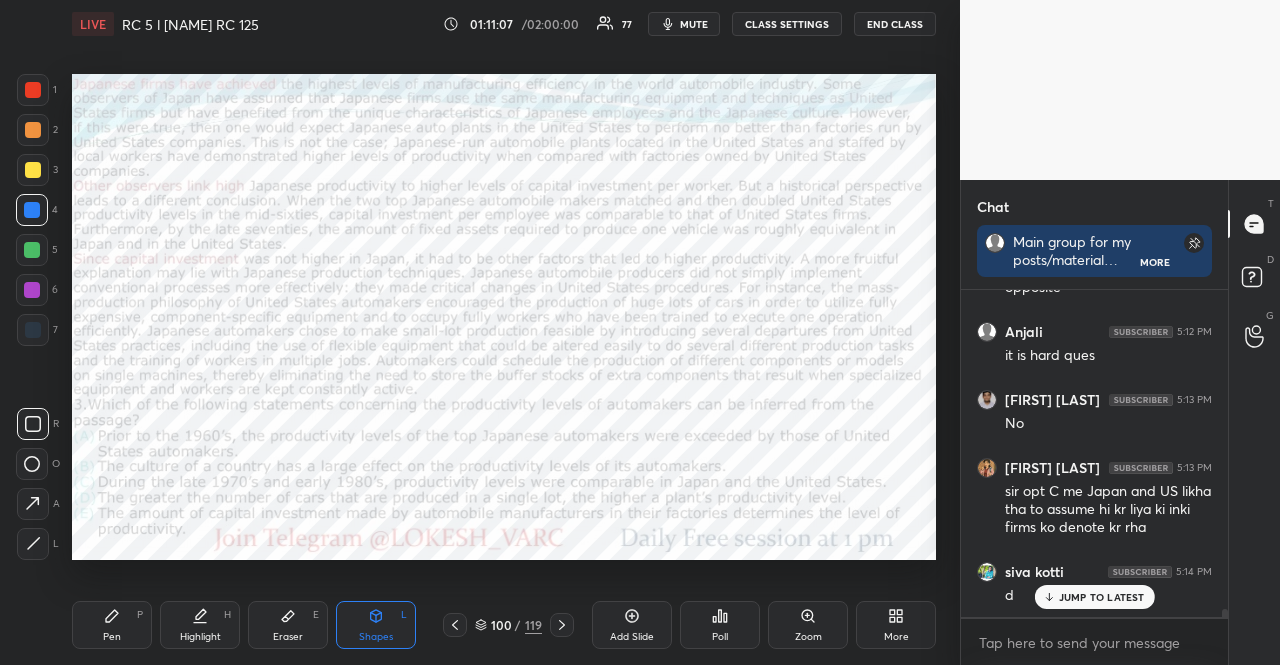 click at bounding box center [455, 625] 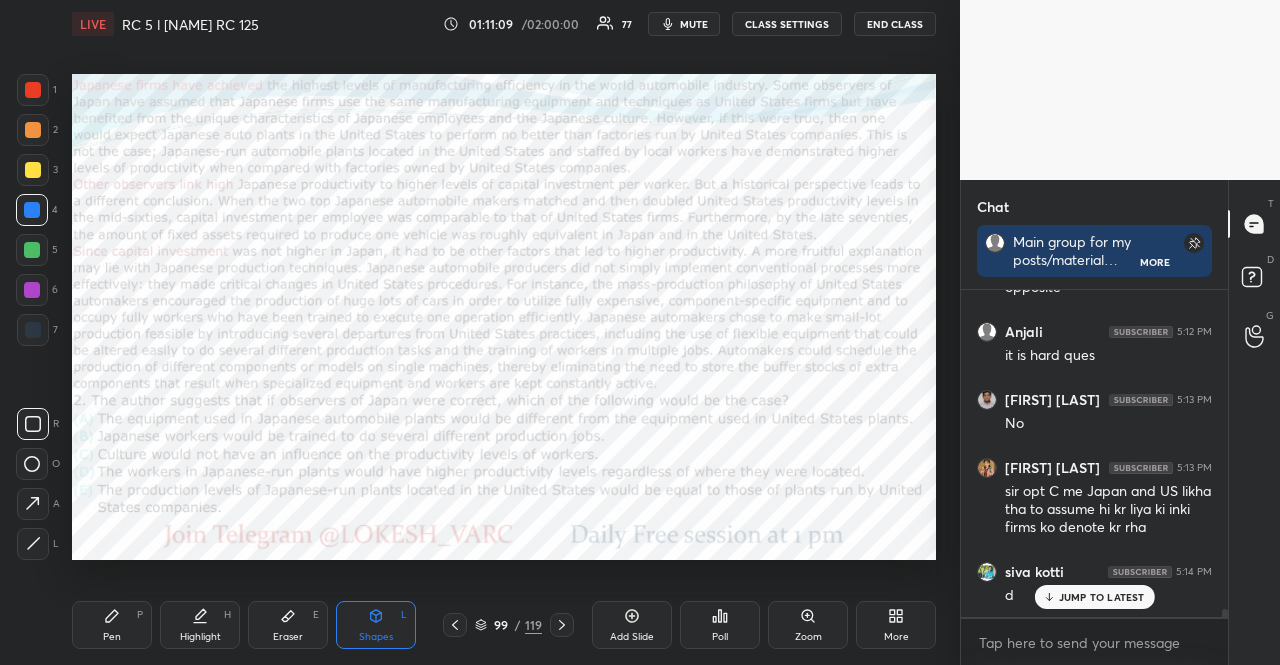 click at bounding box center (562, 625) 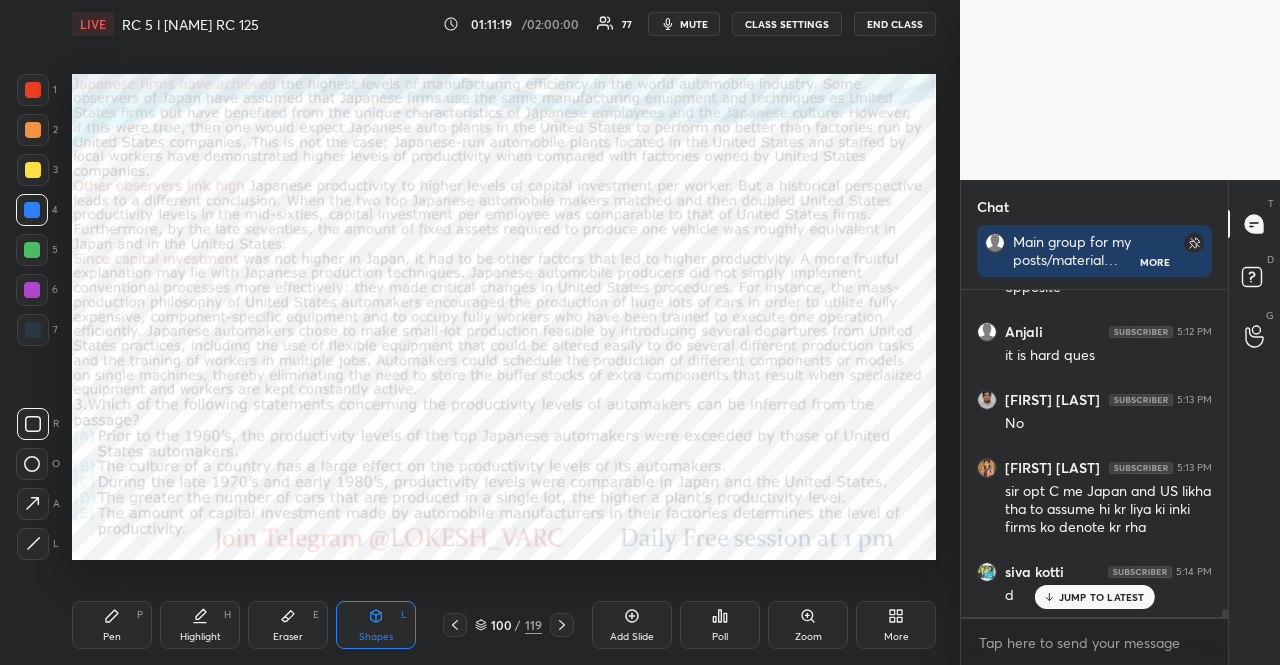click at bounding box center [32, 210] 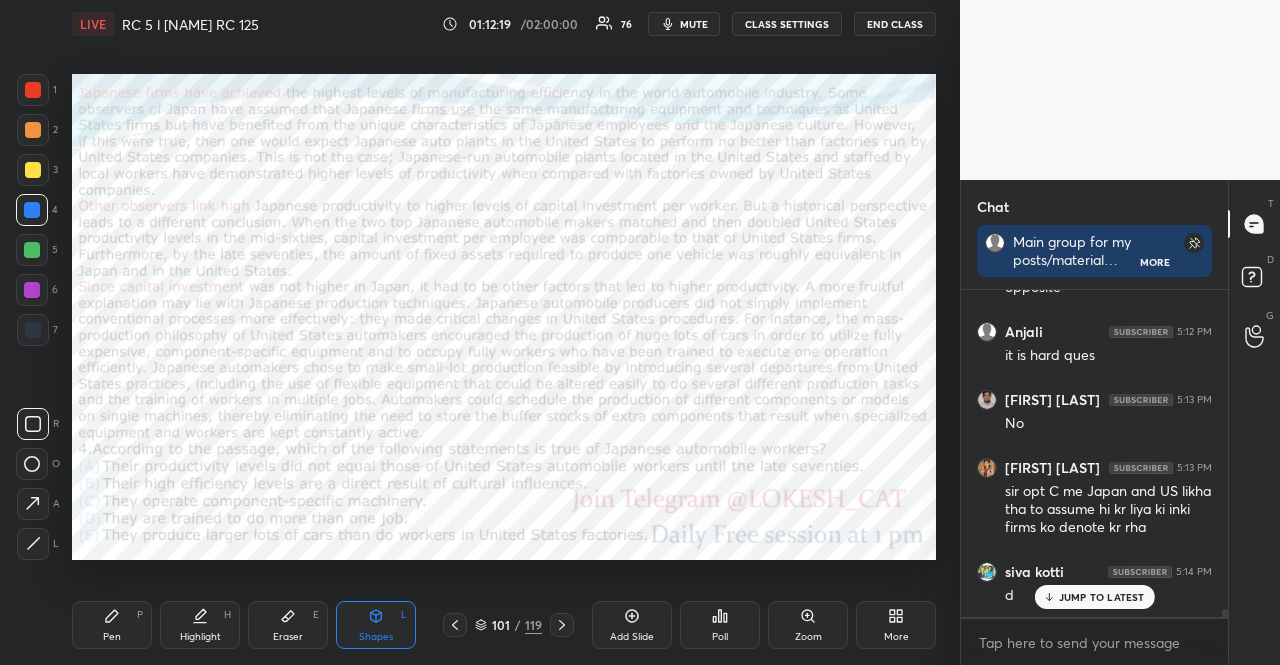 click at bounding box center (32, 250) 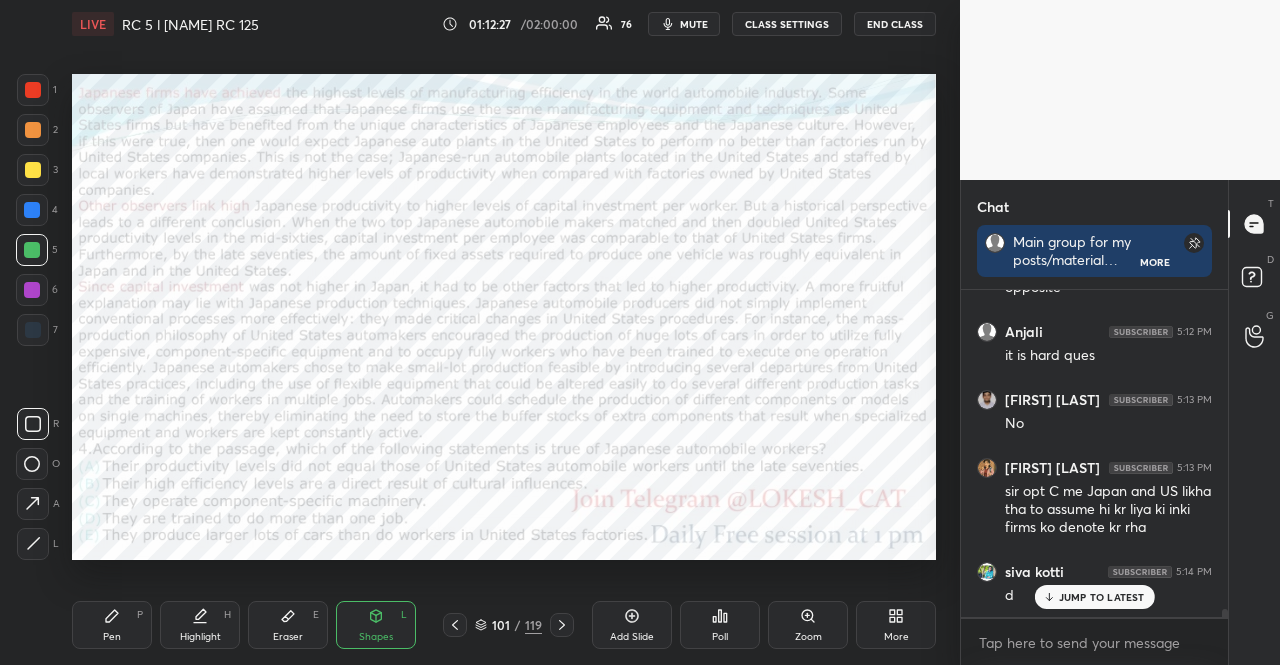 click at bounding box center [33, 330] 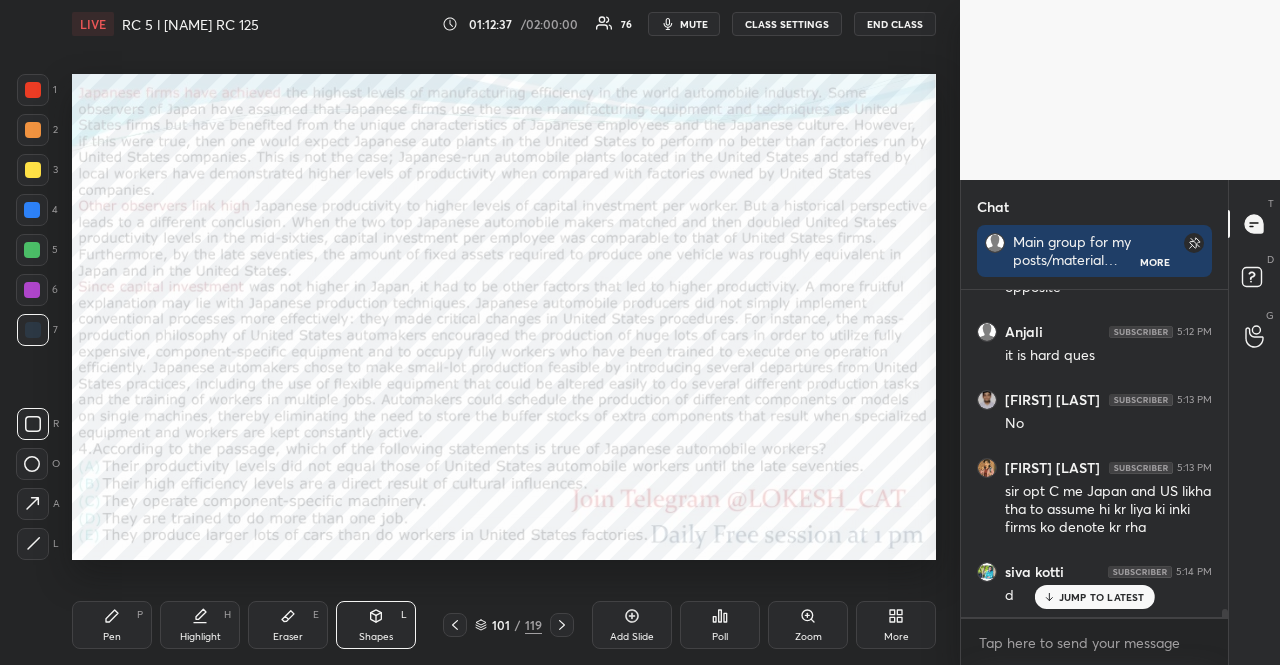 click on "Pen P" at bounding box center (112, 625) 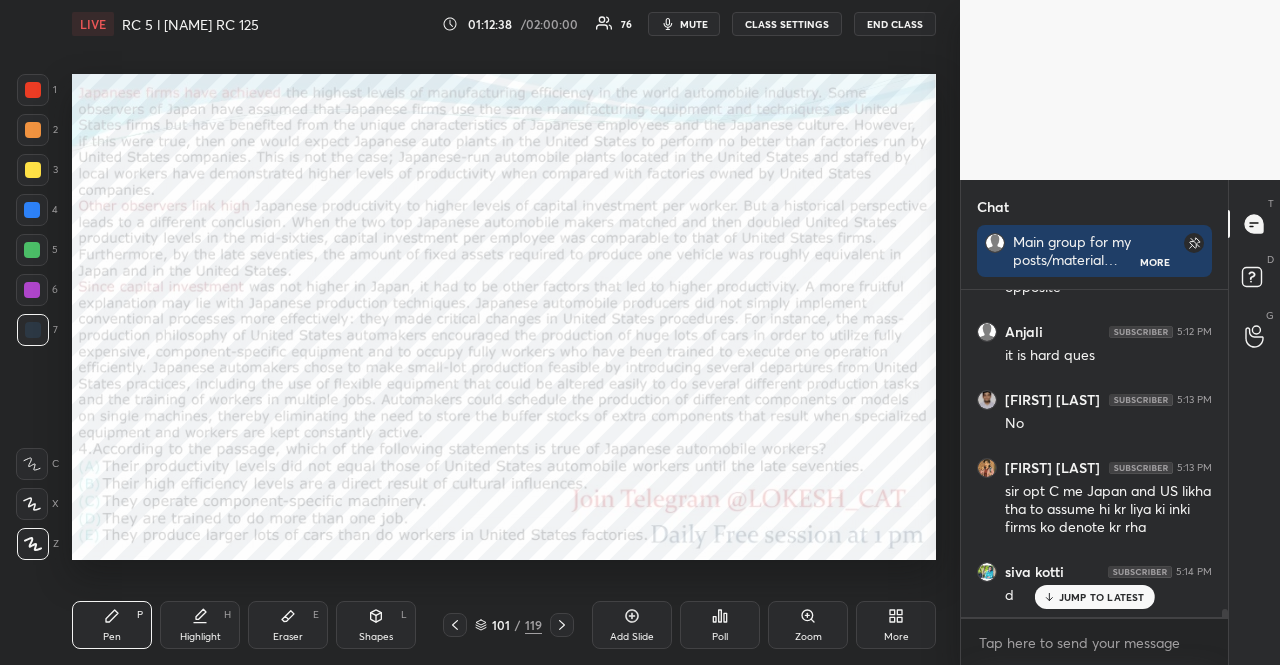 click at bounding box center [32, 210] 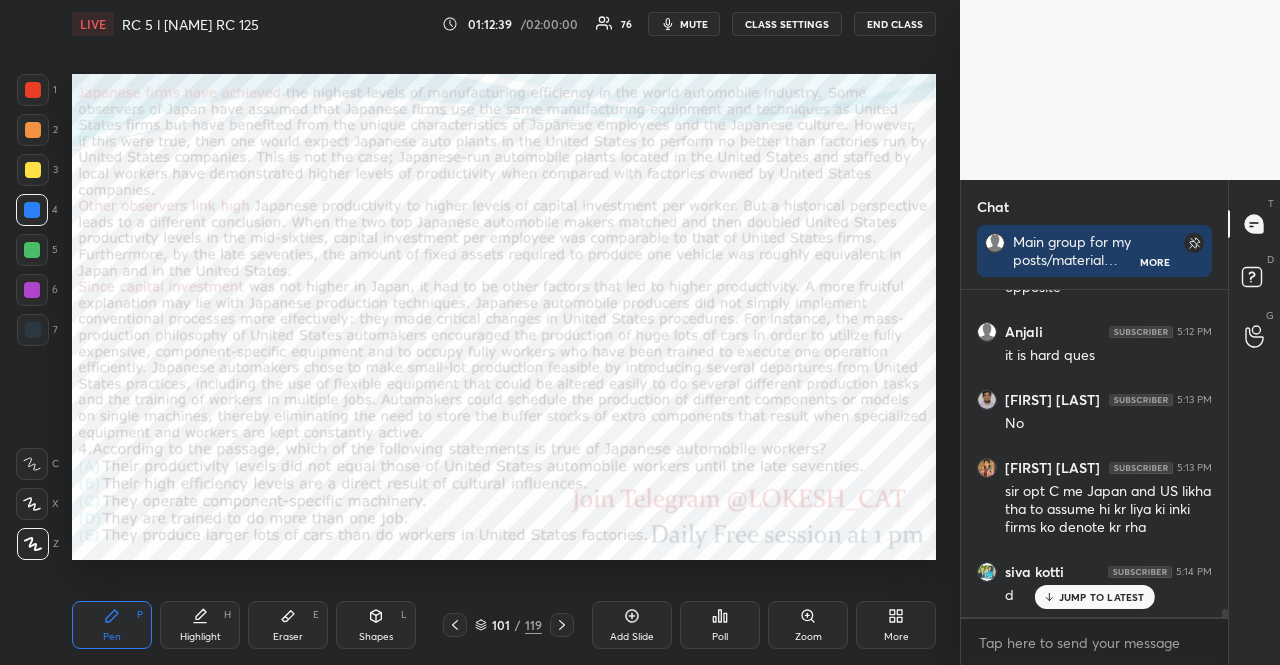 click 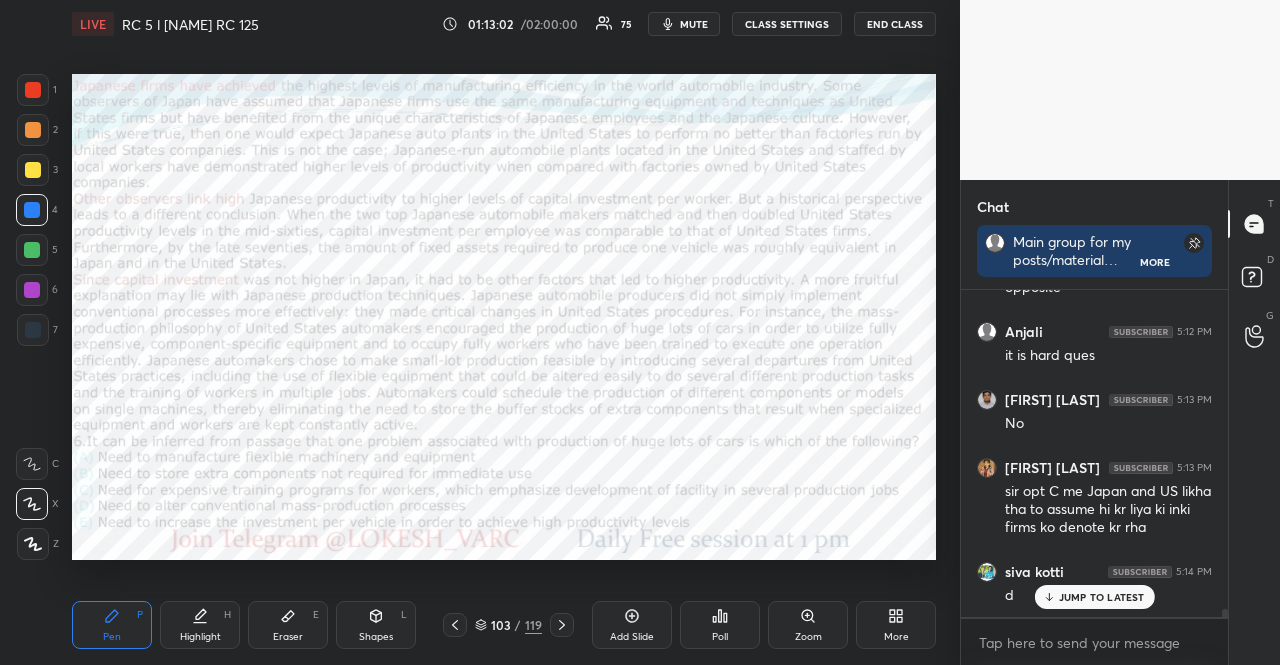 click on "Shapes L" at bounding box center [376, 625] 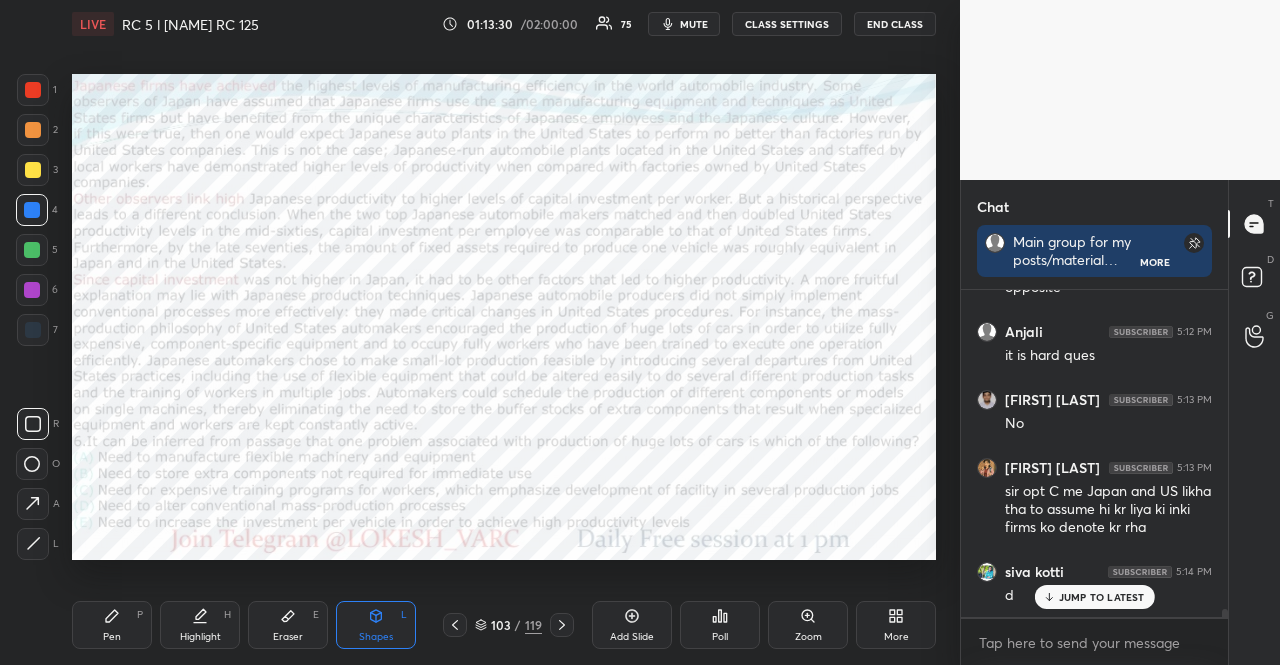 click on "7" at bounding box center [37, 330] 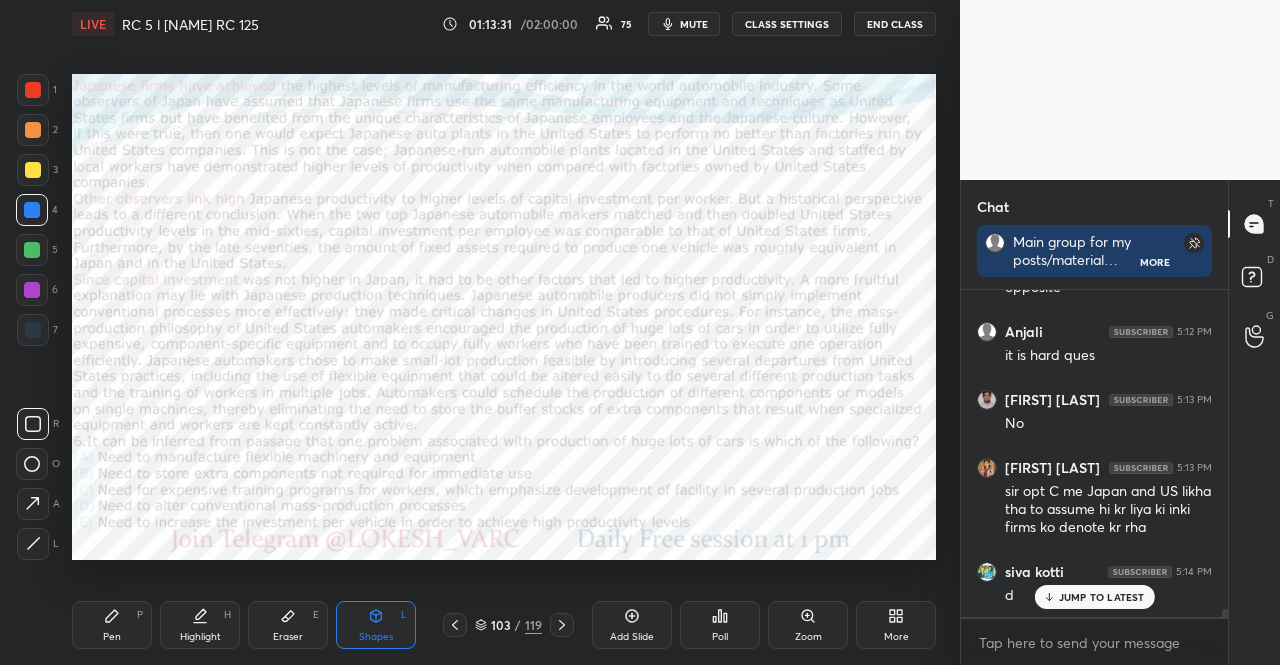 click at bounding box center (33, 330) 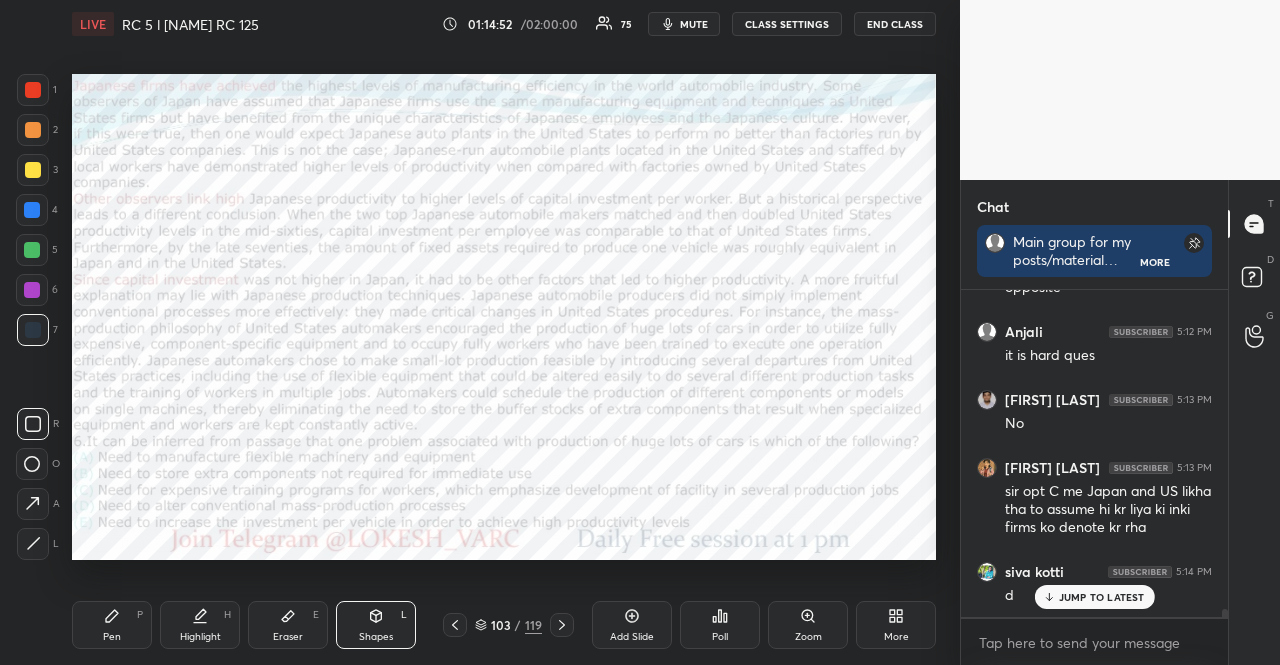click at bounding box center [32, 210] 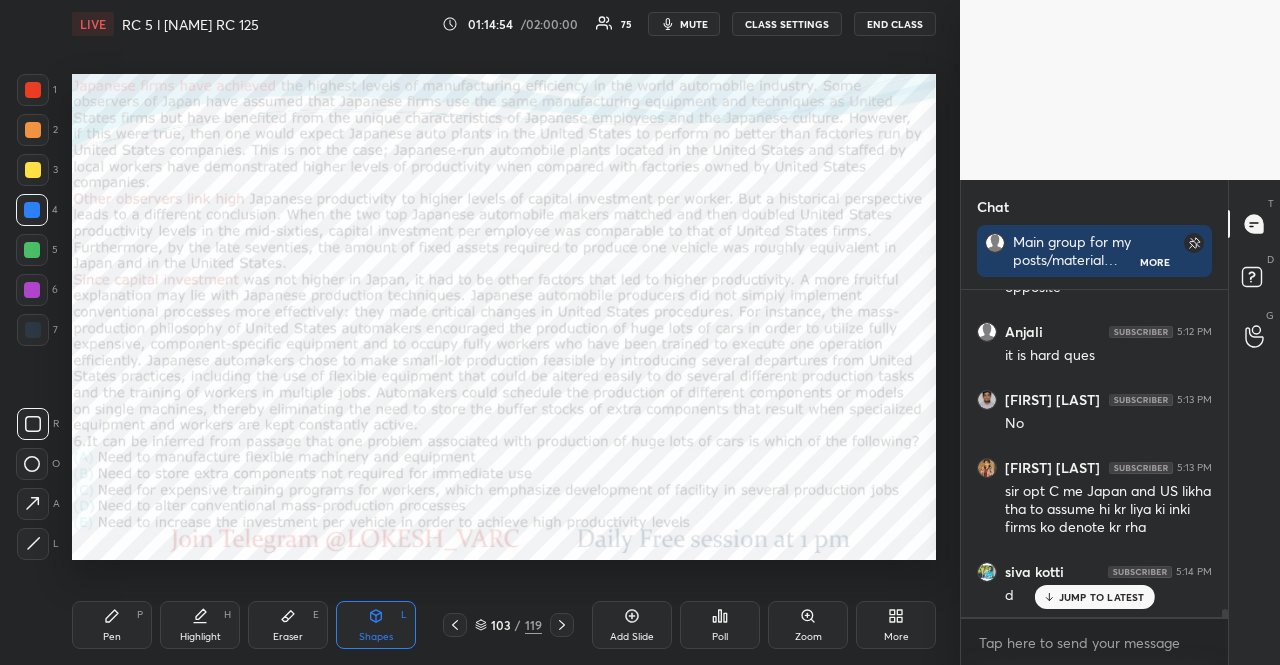 click on "Pen P" at bounding box center [112, 625] 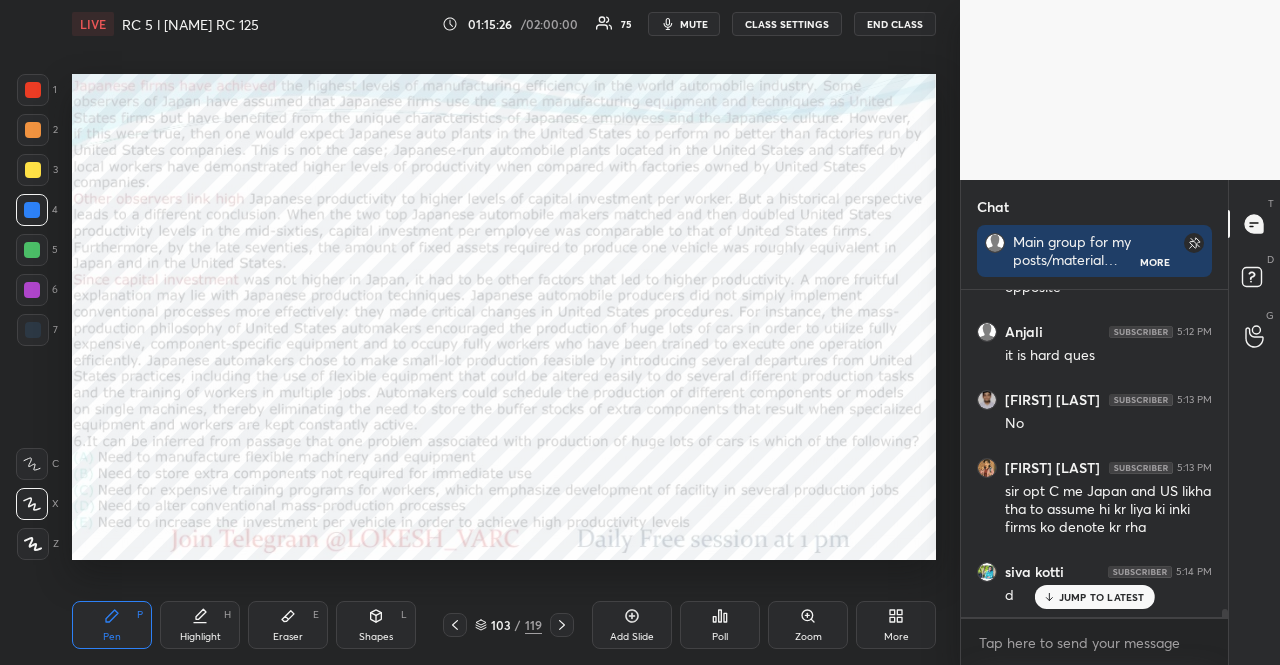 click on "Shapes L" at bounding box center [376, 625] 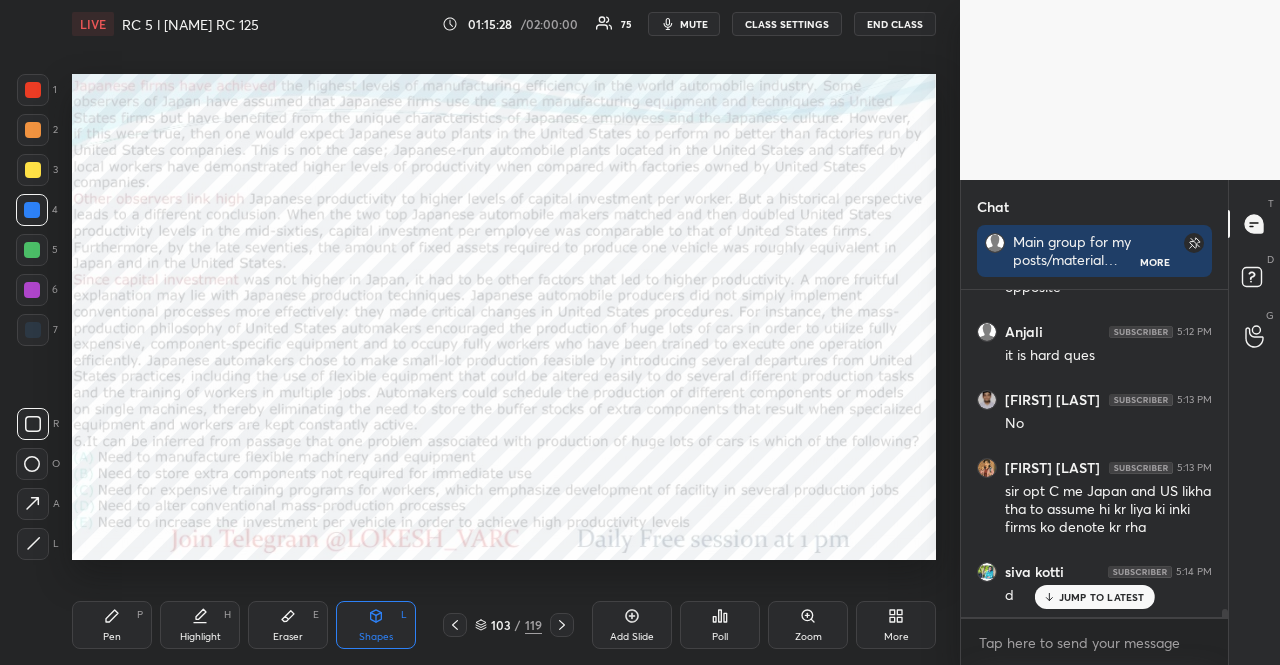 scroll, scrollTop: 13296, scrollLeft: 0, axis: vertical 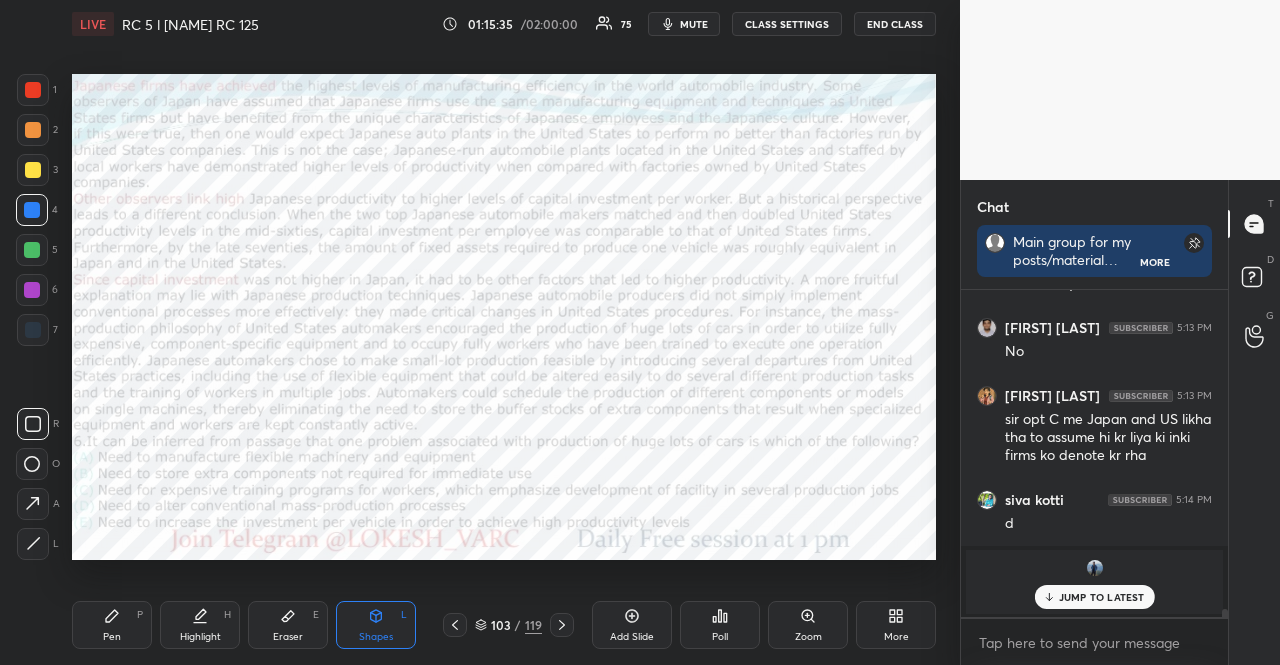 drag, startPoint x: 117, startPoint y: 614, endPoint x: 415, endPoint y: 561, distance: 302.6764 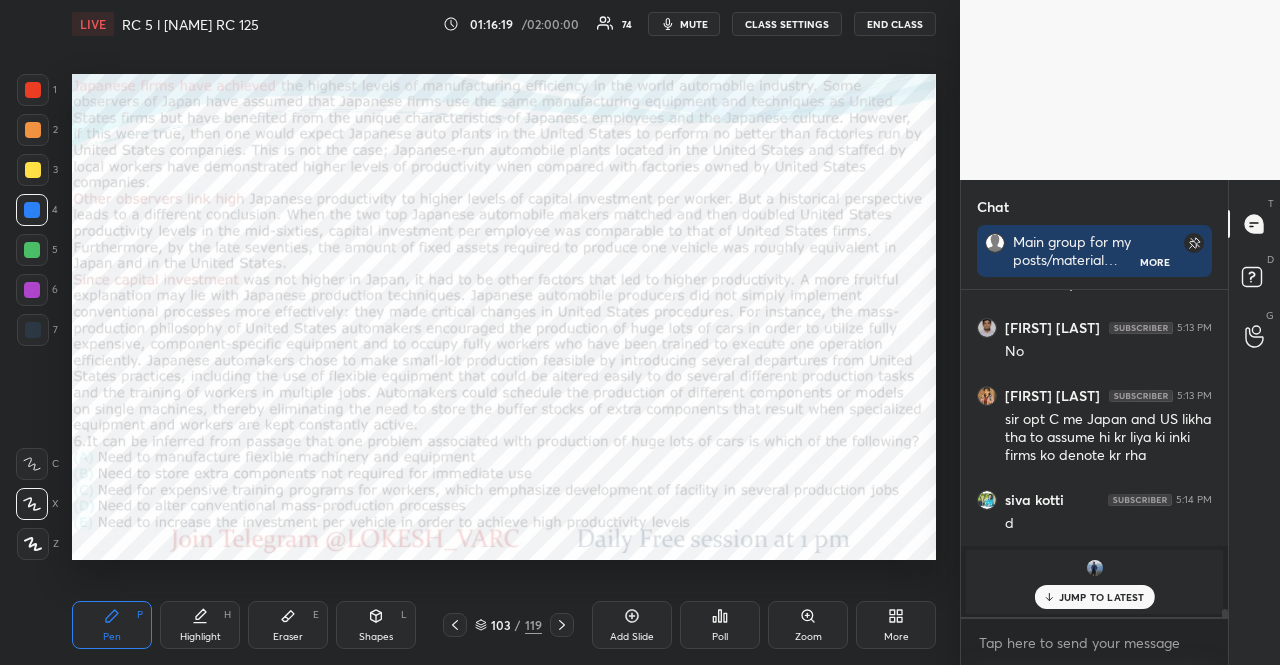 click on "6" at bounding box center (37, 290) 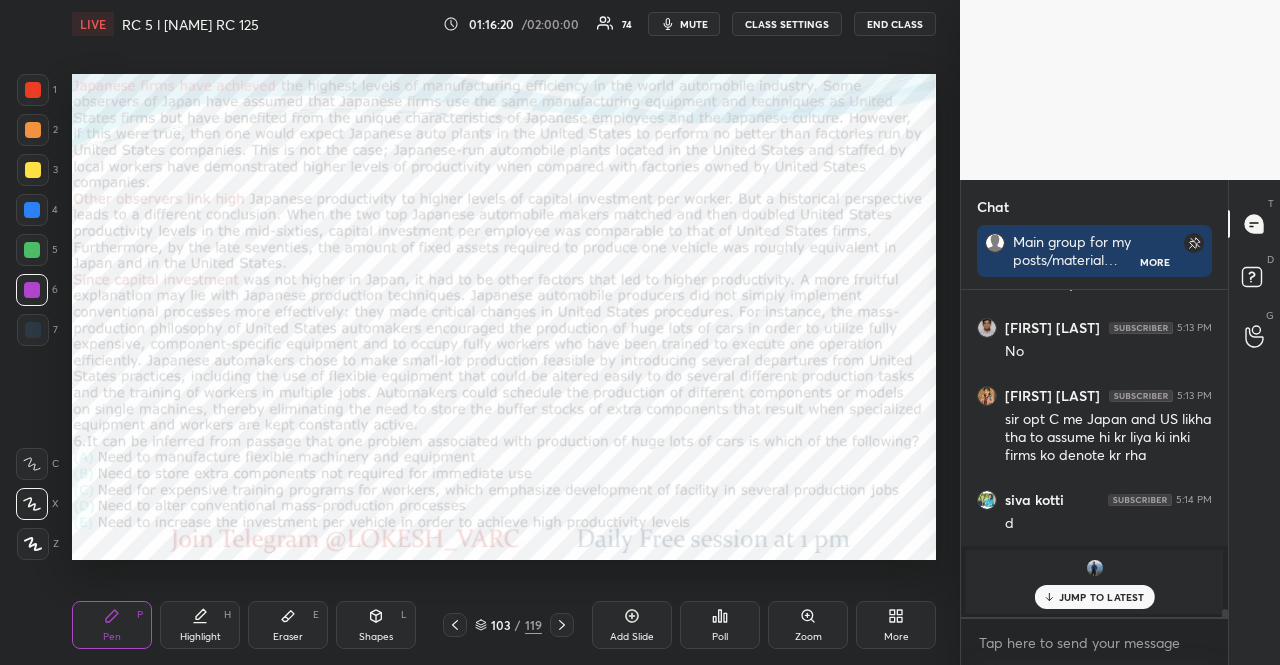 click 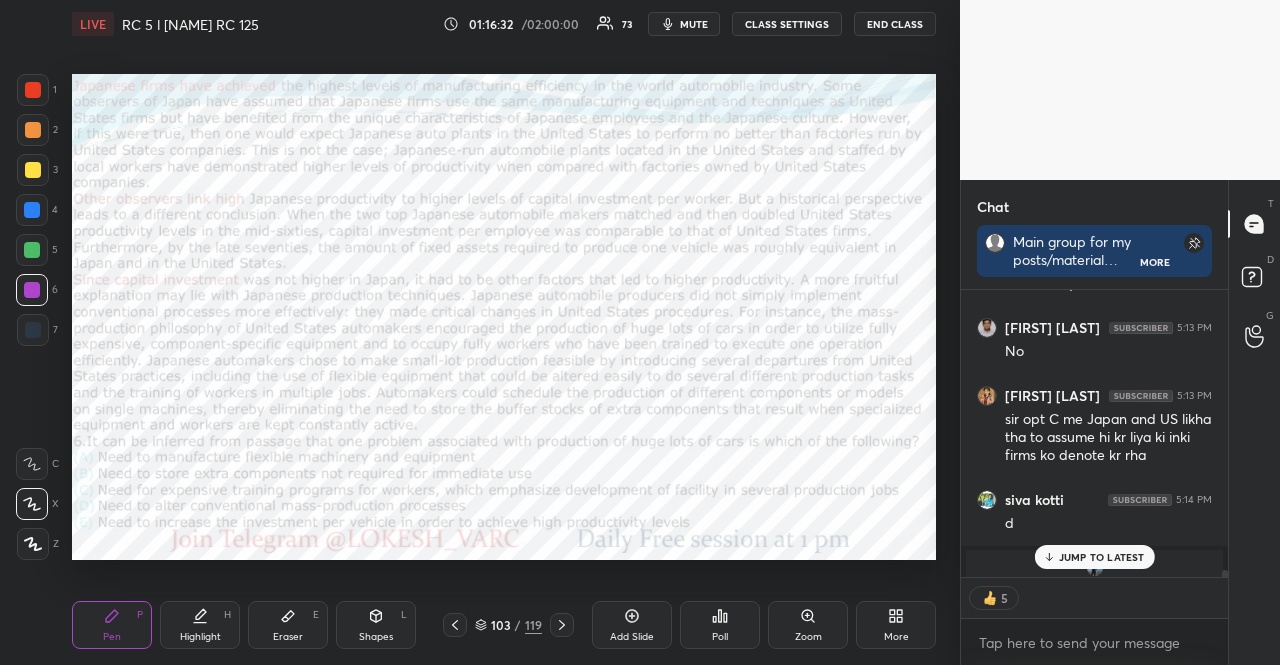 click on "JUMP TO LATEST" at bounding box center [1102, 557] 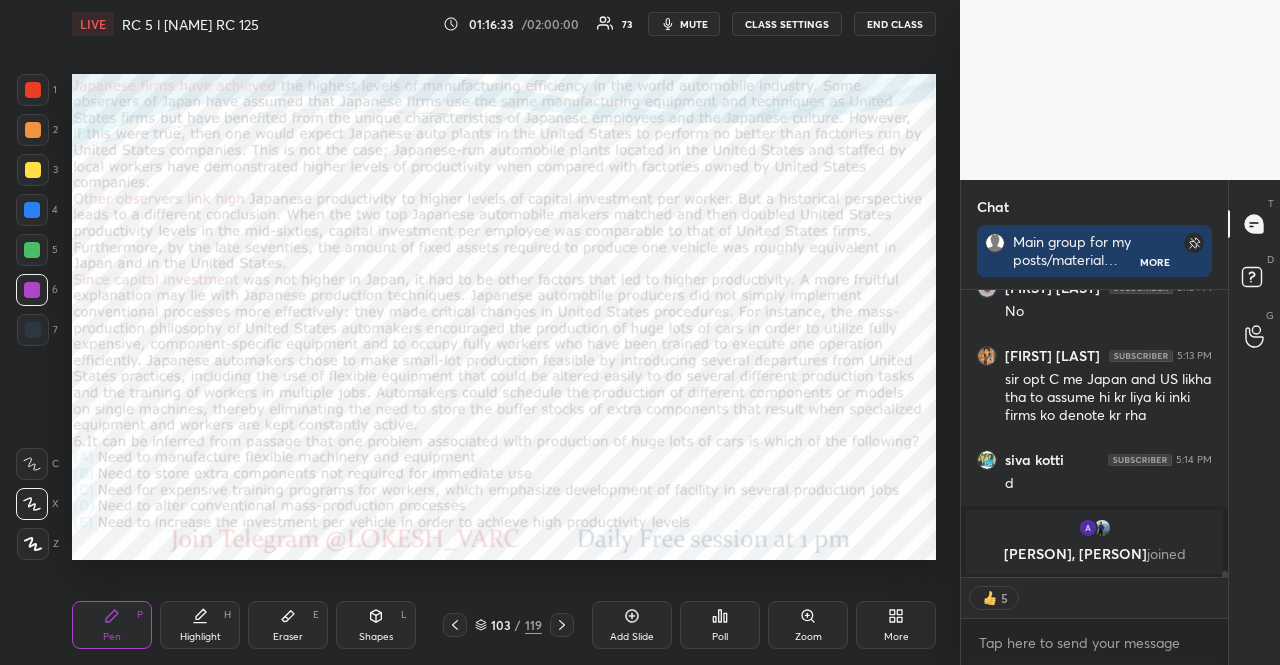 click at bounding box center (32, 250) 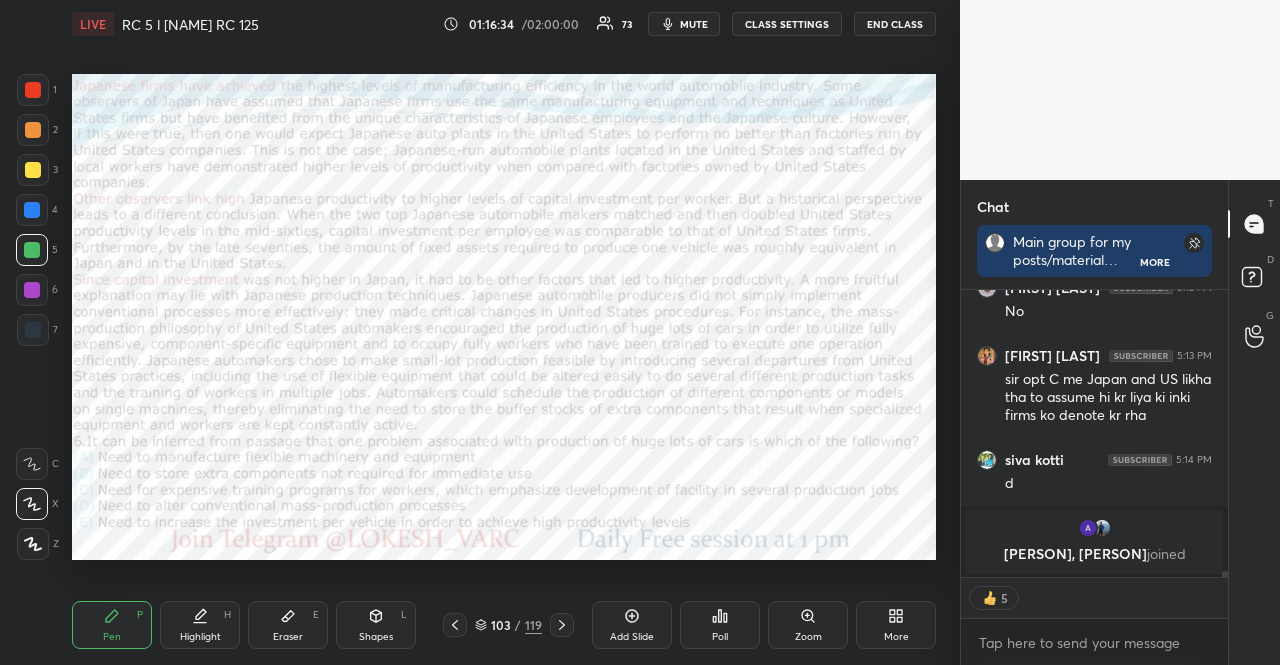 click 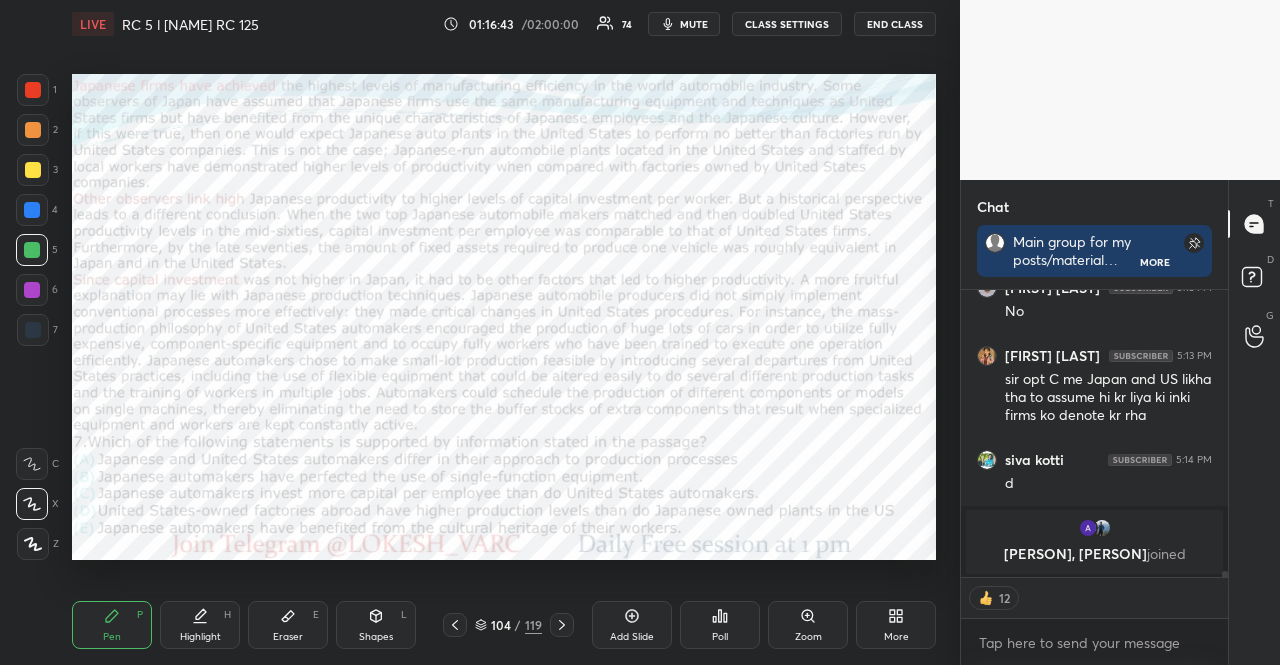 click on "Shapes L" at bounding box center (376, 625) 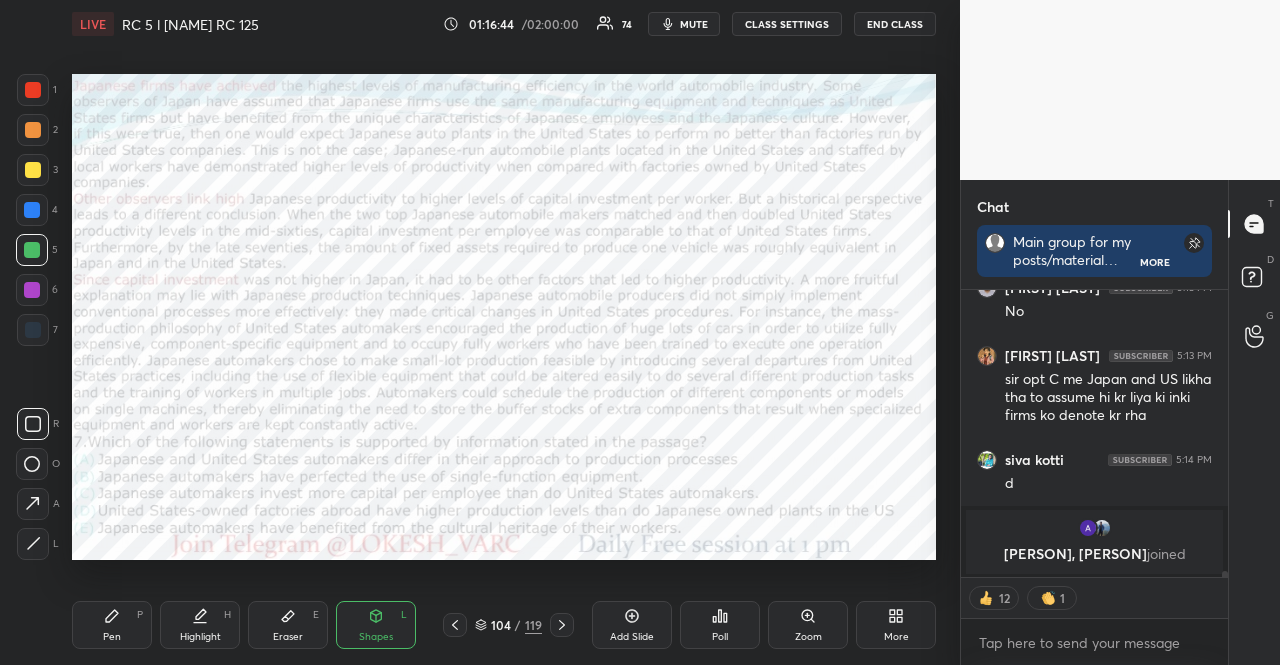click at bounding box center [32, 290] 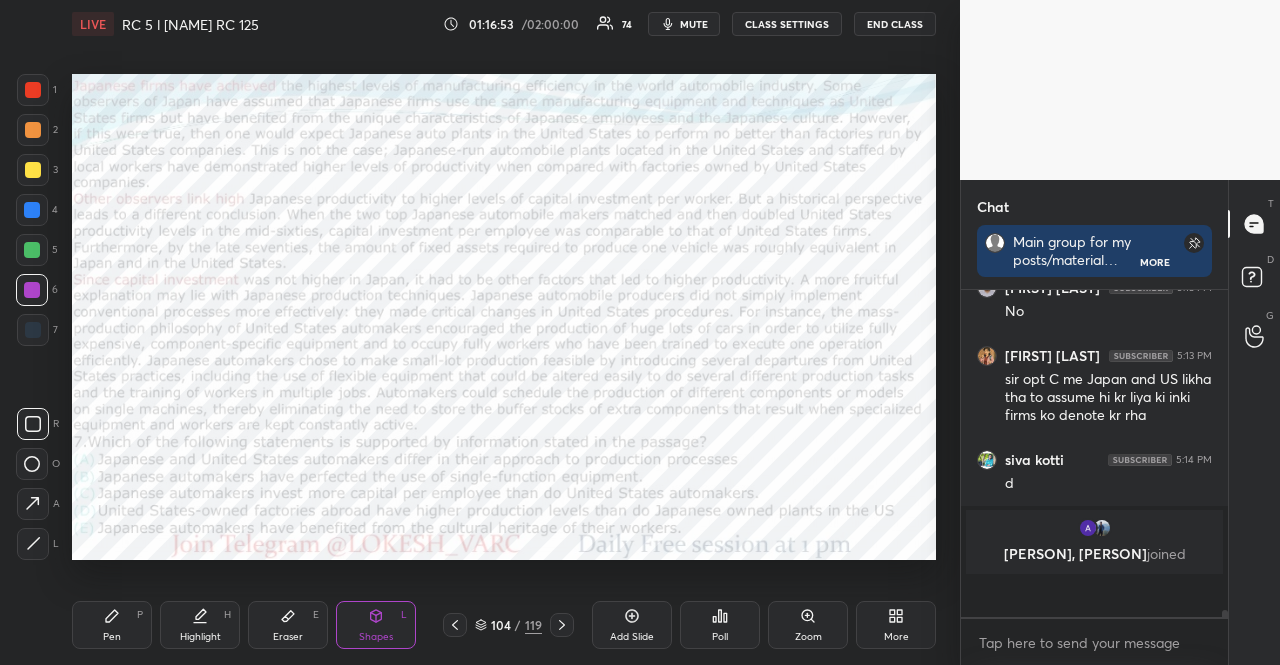 scroll, scrollTop: 6, scrollLeft: 6, axis: both 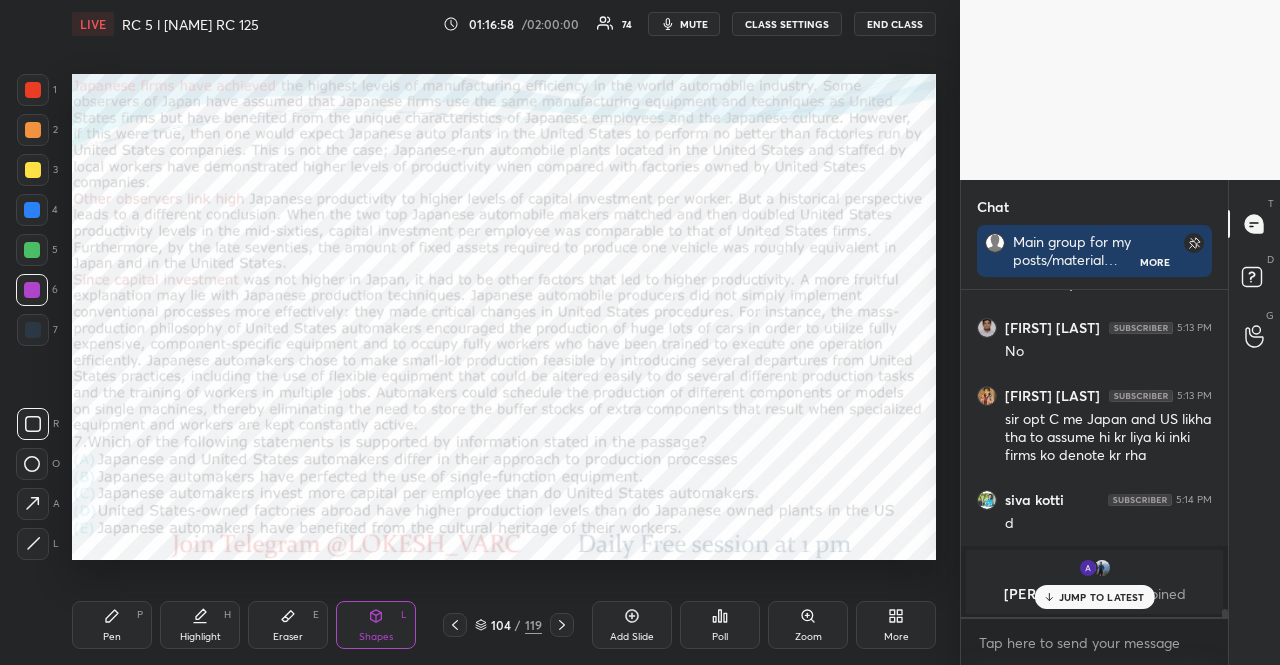 click on "Pen P" at bounding box center [112, 625] 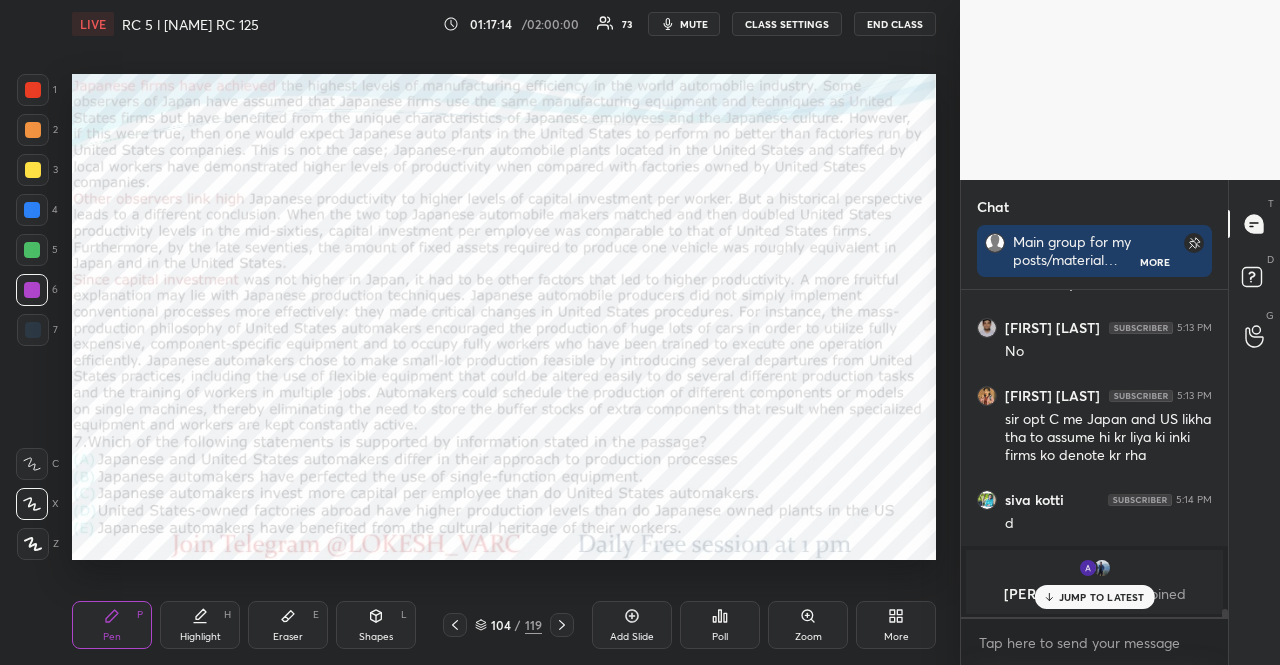 click at bounding box center [32, 250] 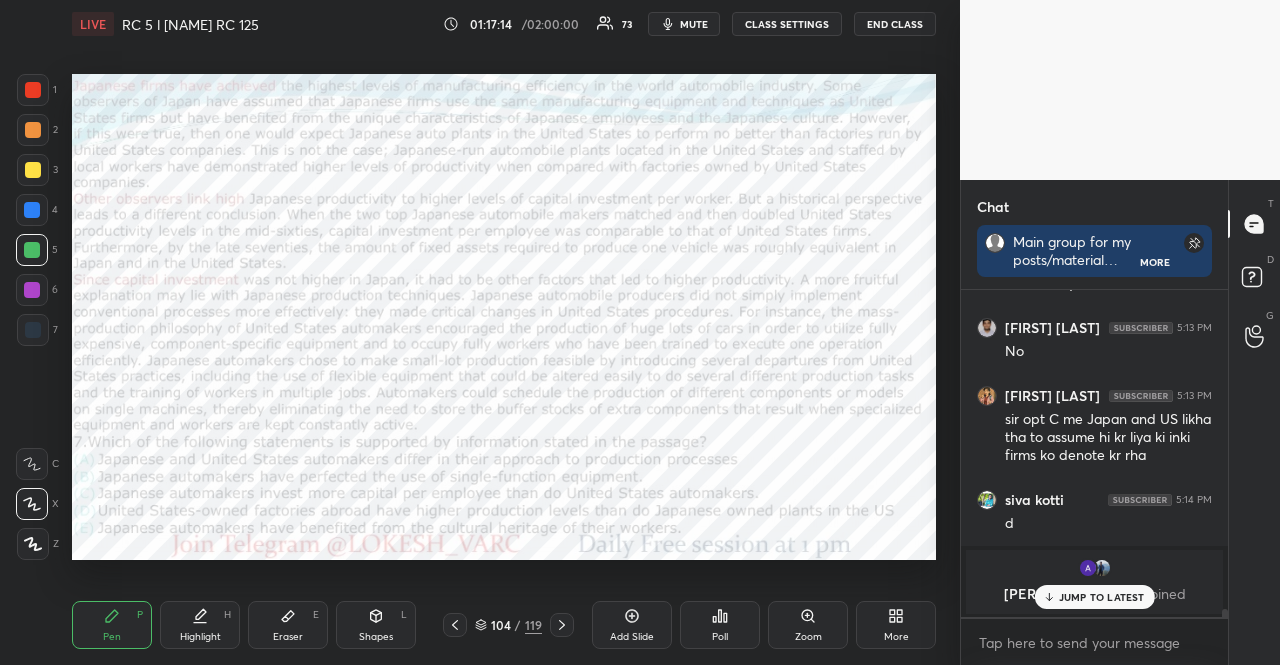 click at bounding box center (32, 250) 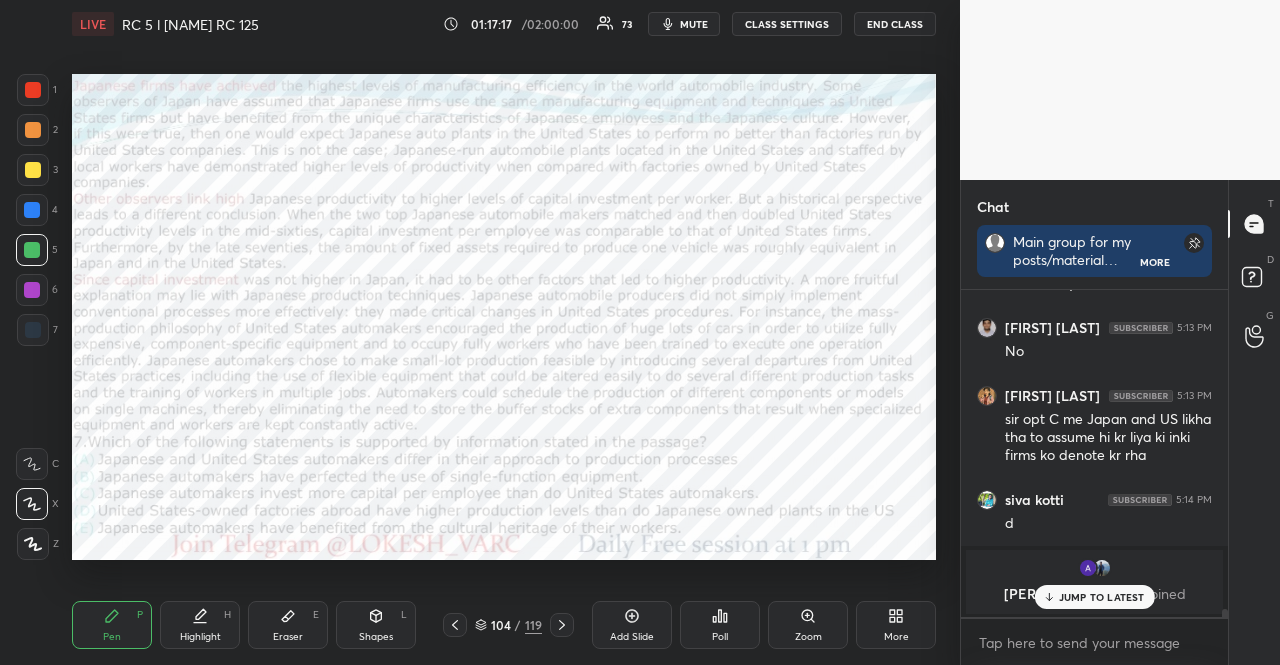 drag, startPoint x: 51, startPoint y: 301, endPoint x: 32, endPoint y: 296, distance: 19.646883 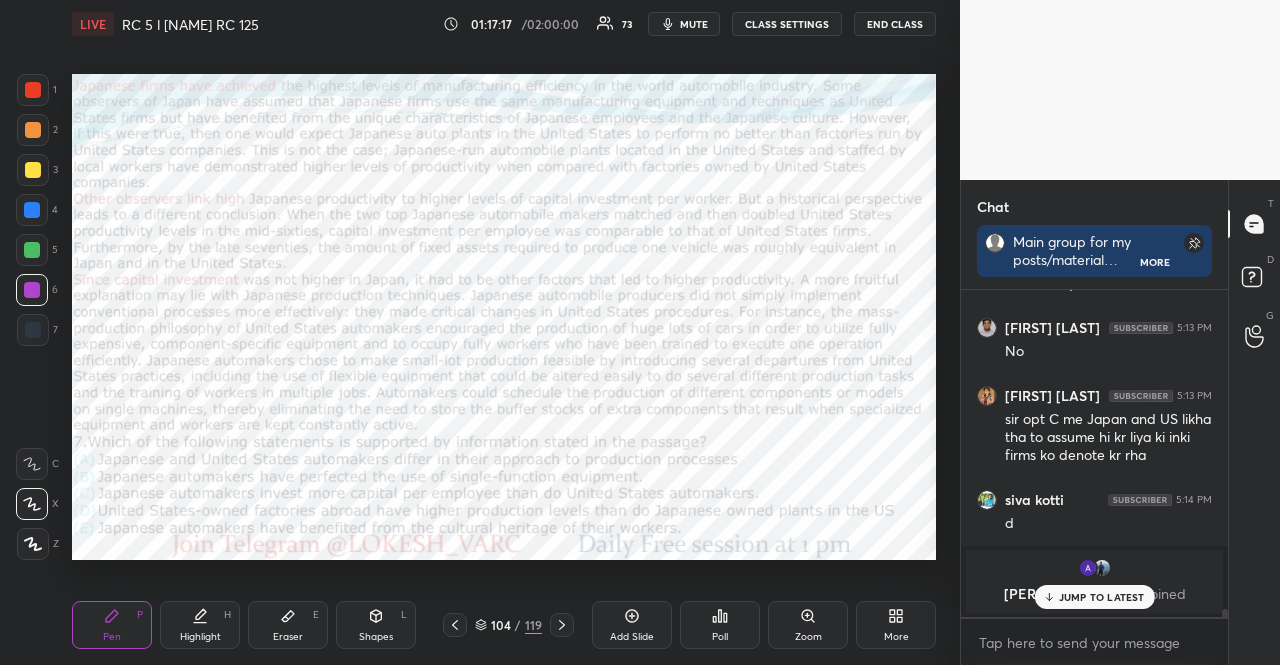 click at bounding box center [32, 290] 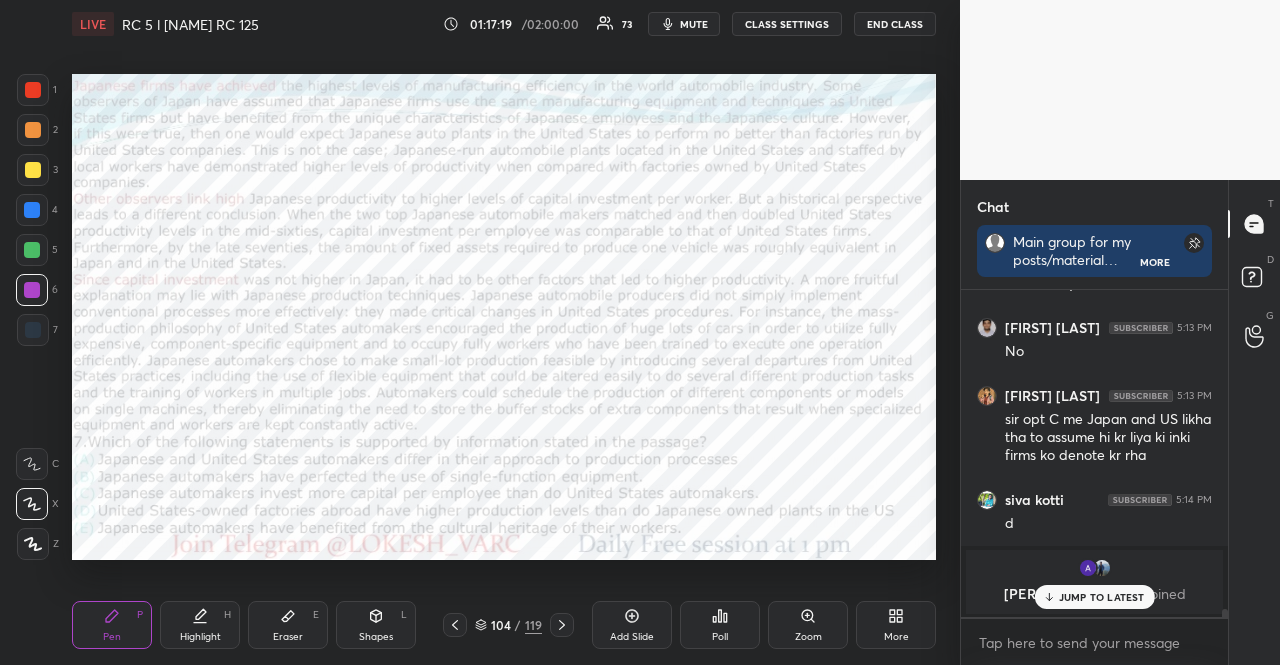 scroll, scrollTop: 13380, scrollLeft: 0, axis: vertical 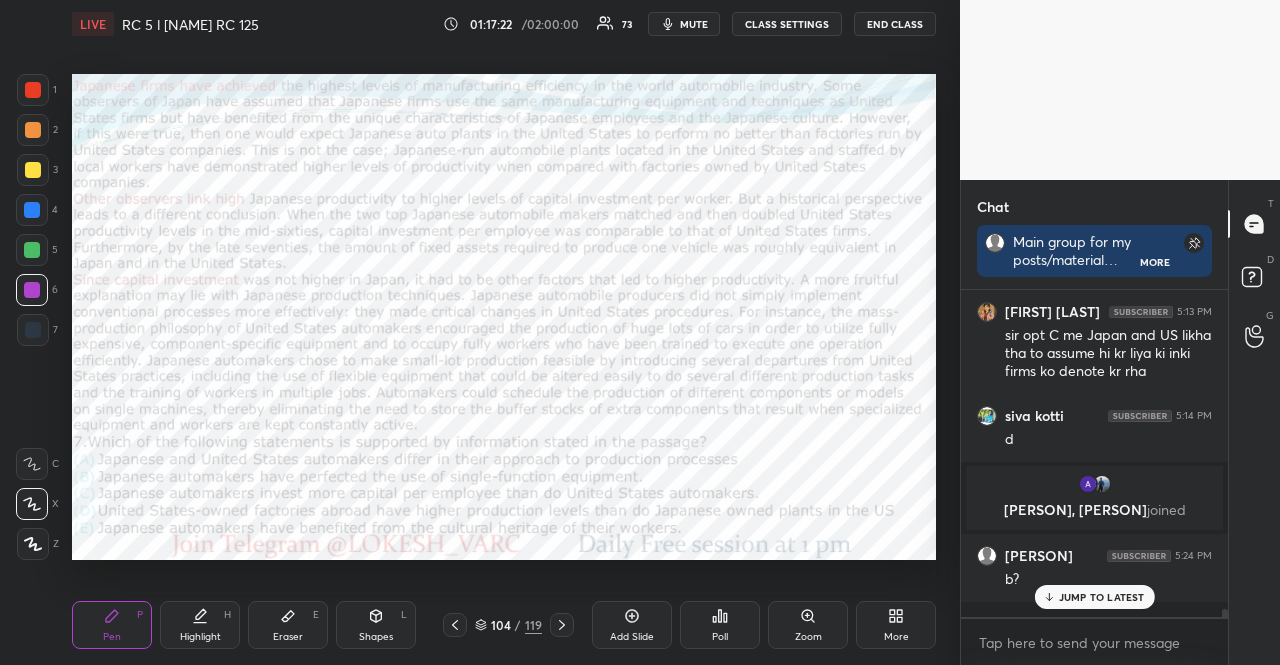 click at bounding box center [32, 250] 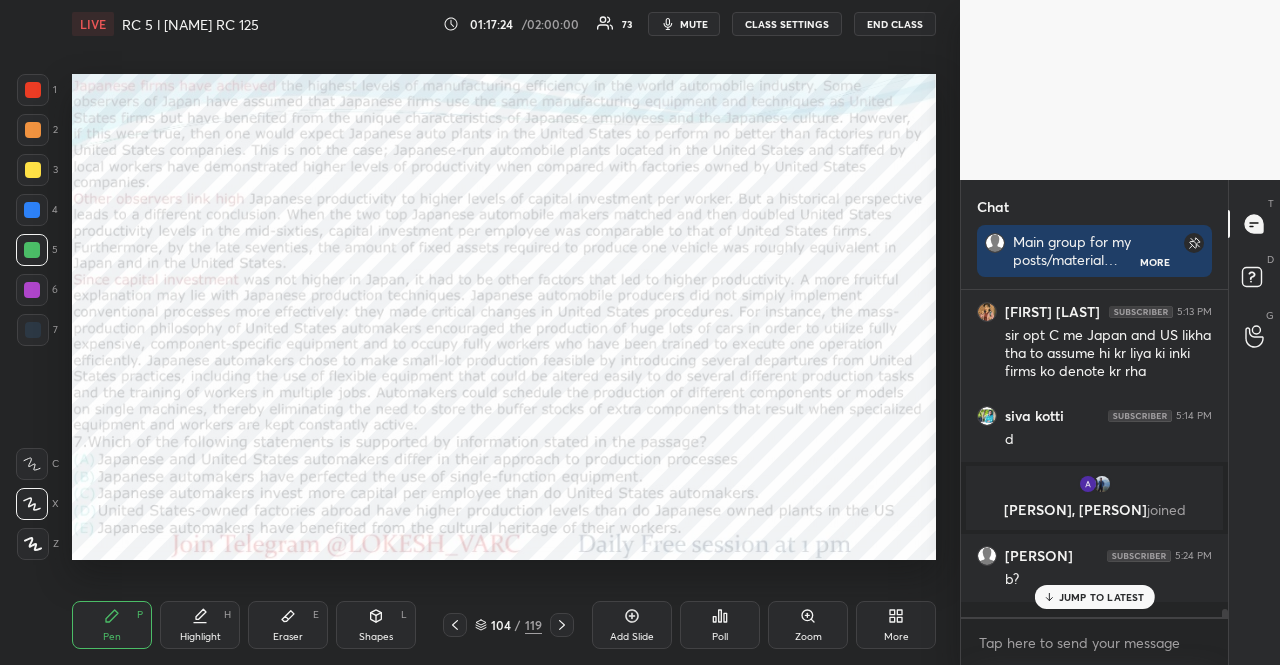 click 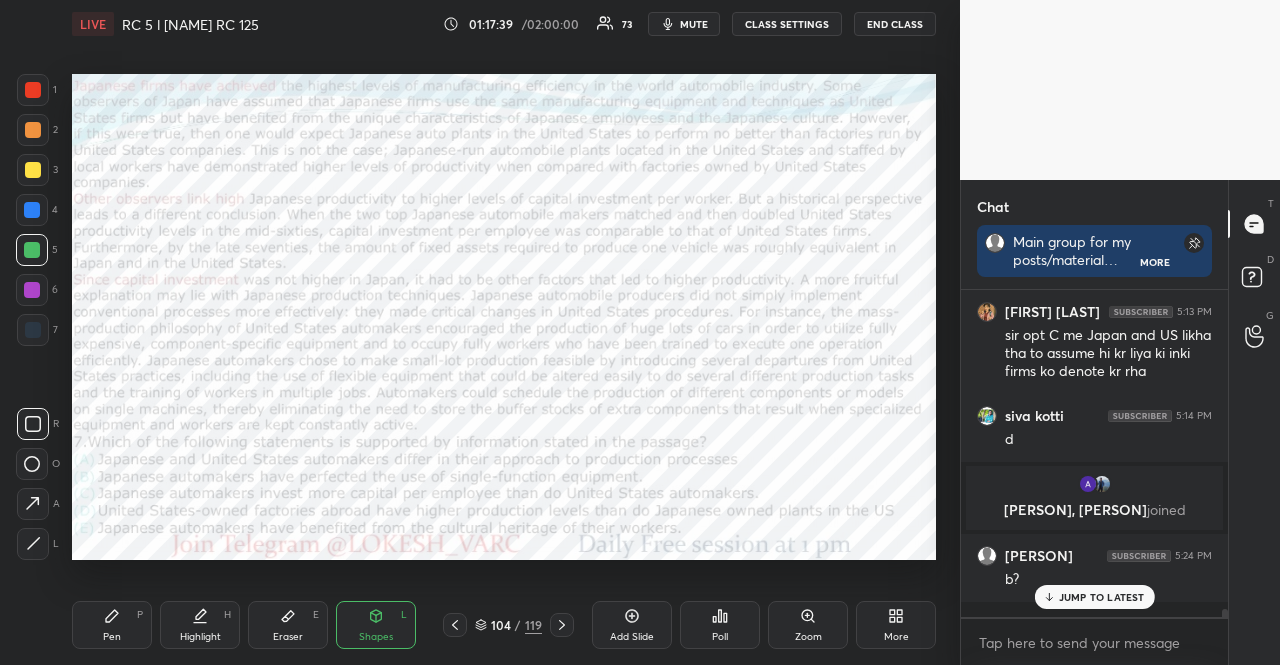 click on "Pen P" at bounding box center (112, 625) 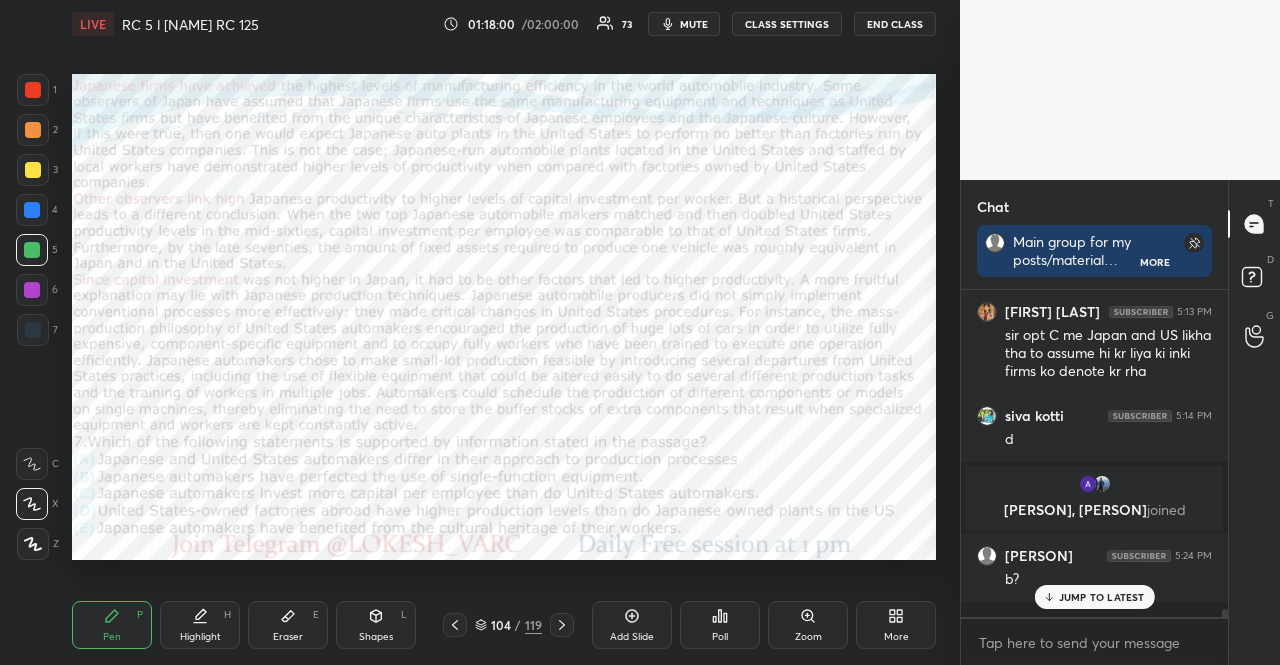 scroll, scrollTop: 281, scrollLeft: 261, axis: both 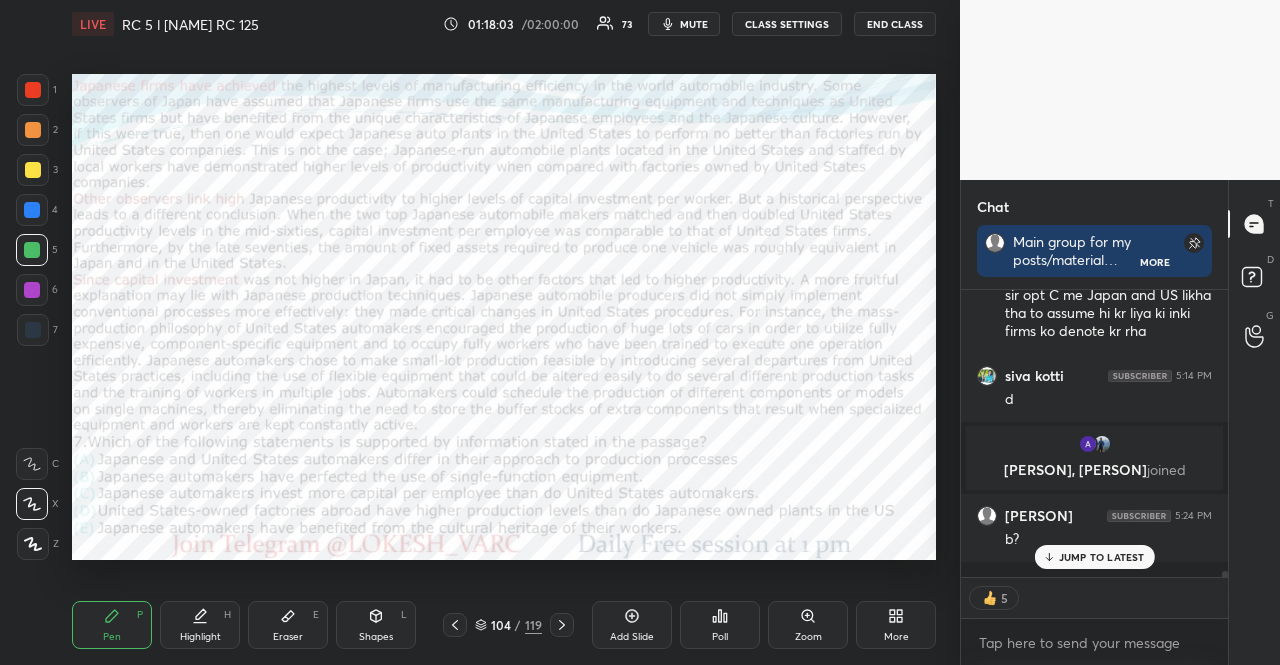 click on "JUMP TO LATEST" at bounding box center (1094, 557) 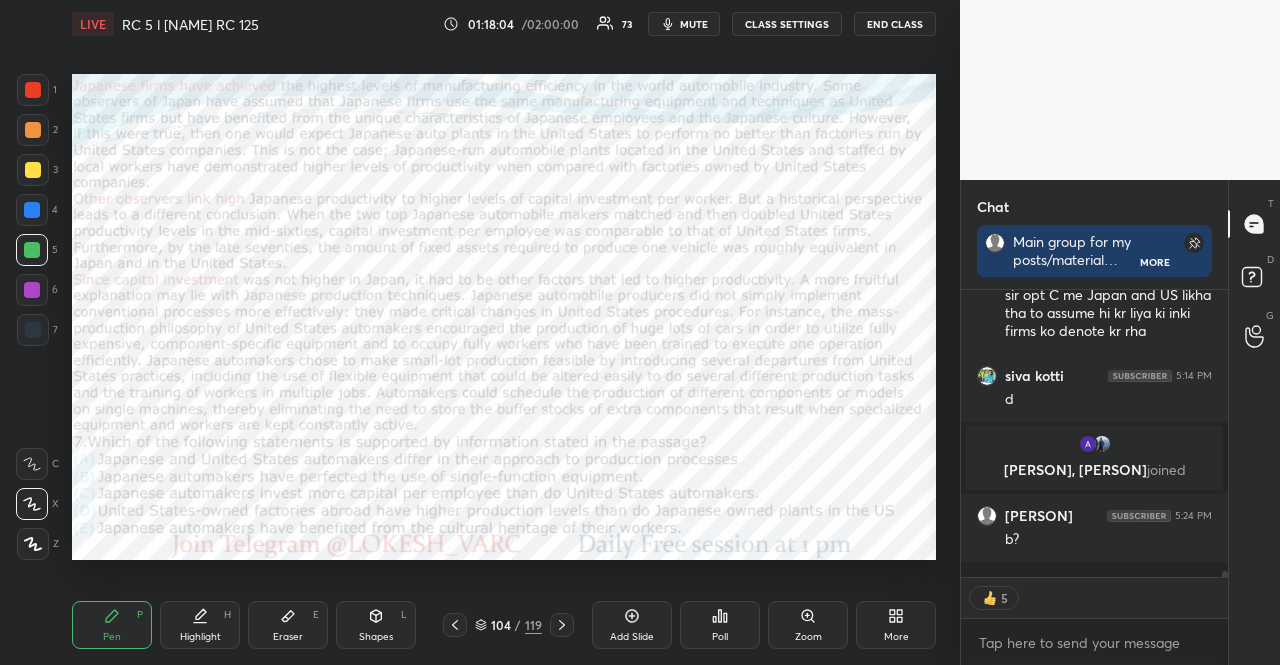 click at bounding box center (32, 290) 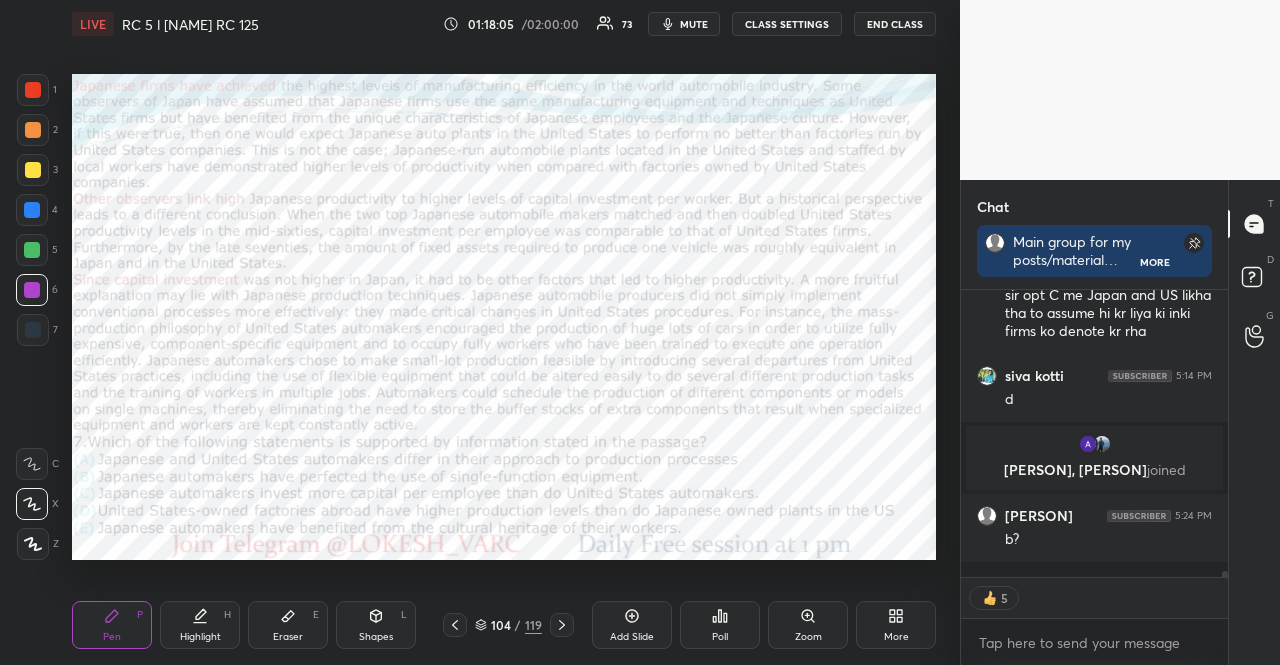 click at bounding box center [32, 210] 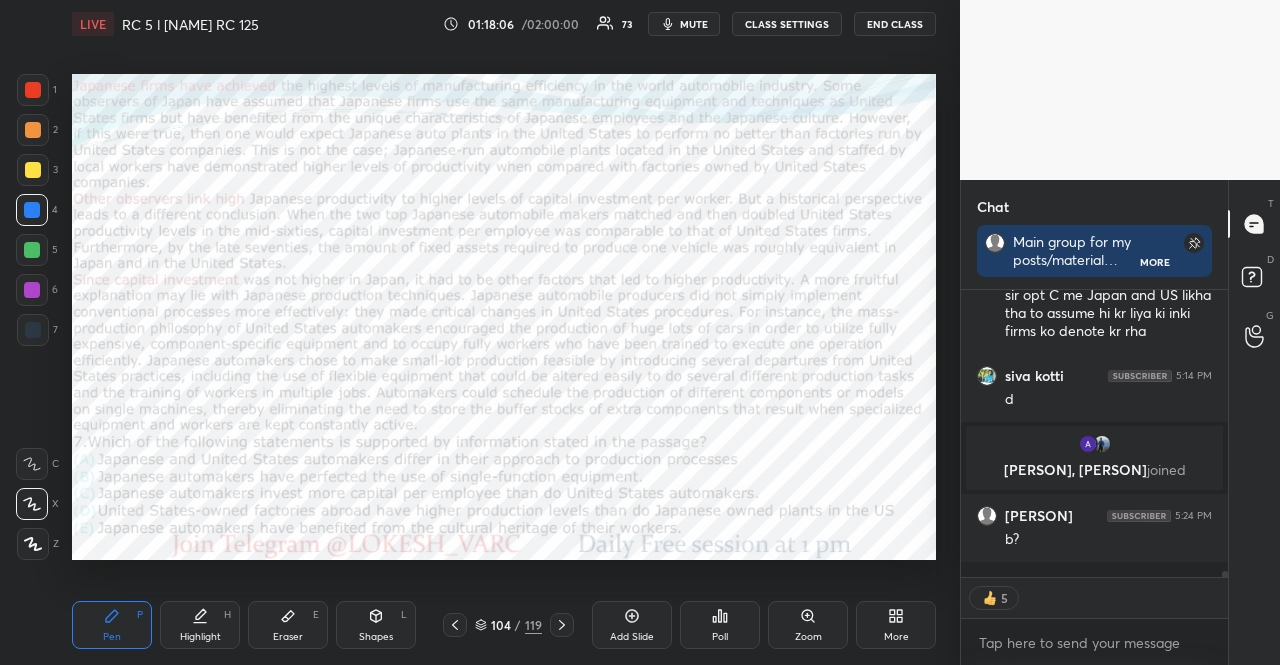 click at bounding box center [32, 504] 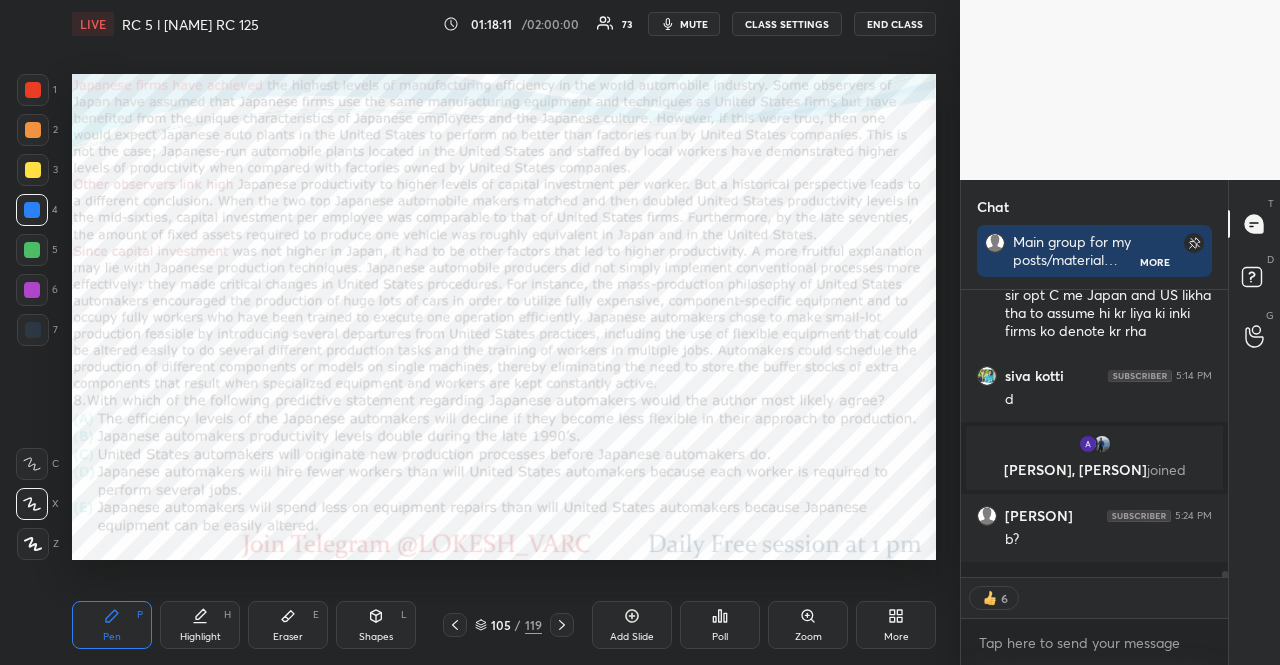 click 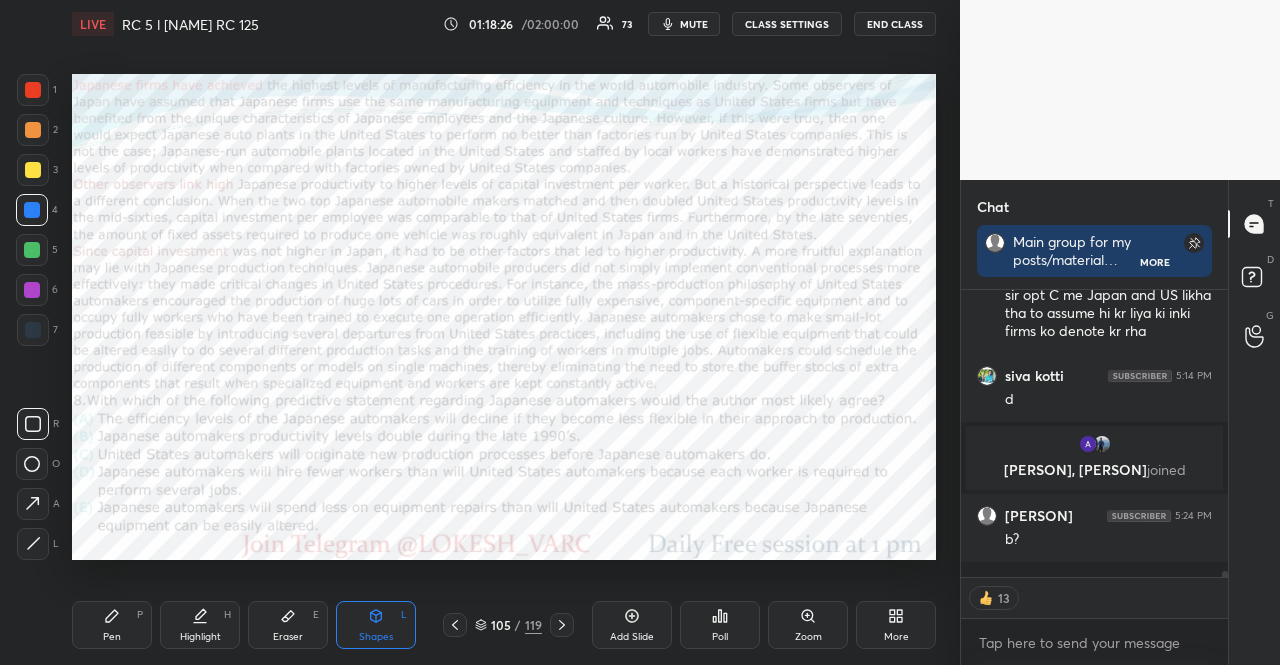 scroll, scrollTop: 6, scrollLeft: 6, axis: both 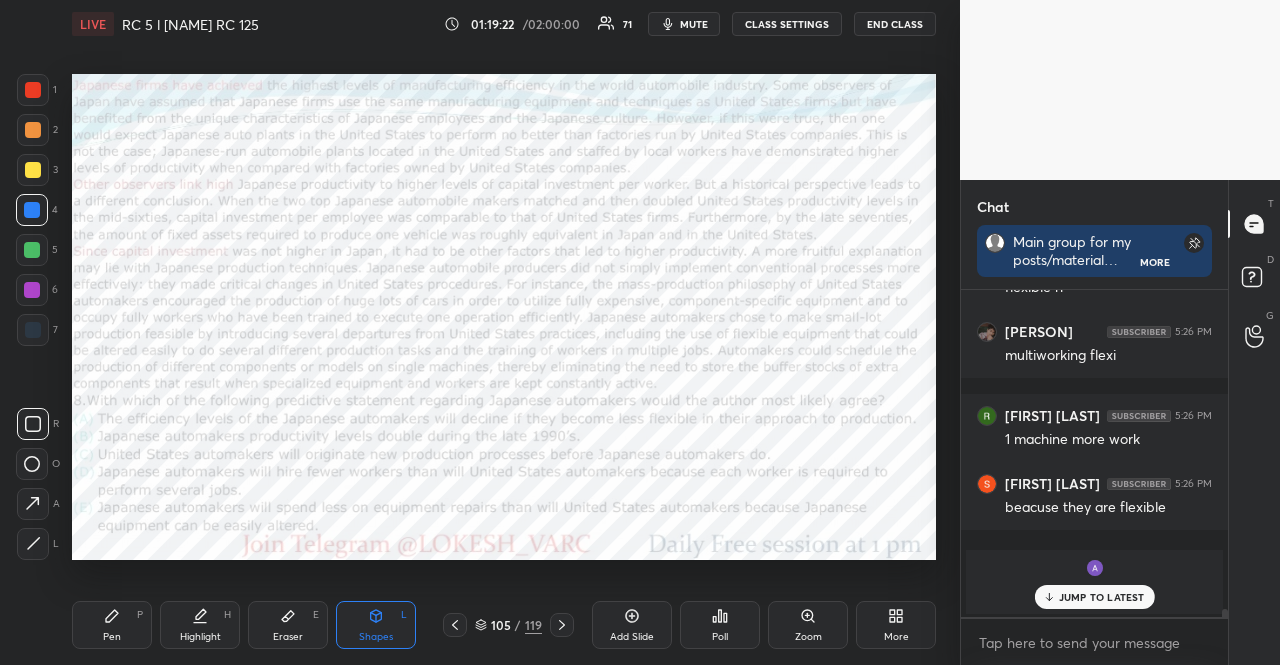 click on "JUMP TO LATEST" at bounding box center (1102, 597) 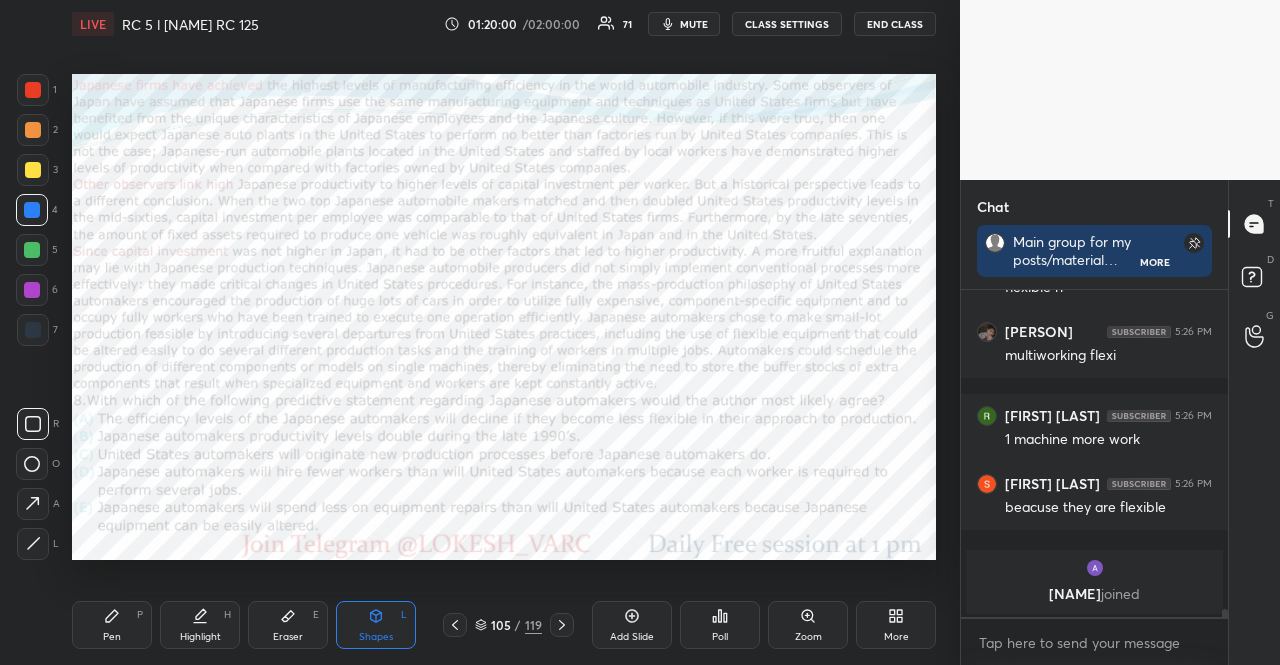 click at bounding box center (32, 290) 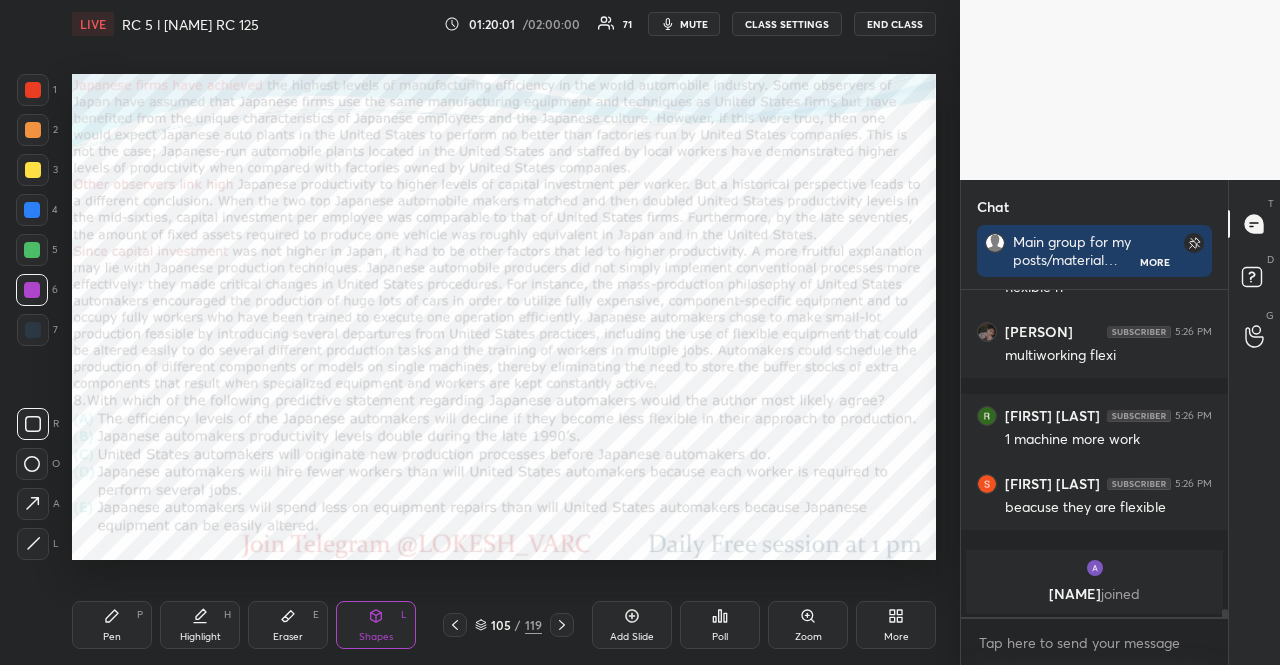 click on "Pen P" at bounding box center [112, 625] 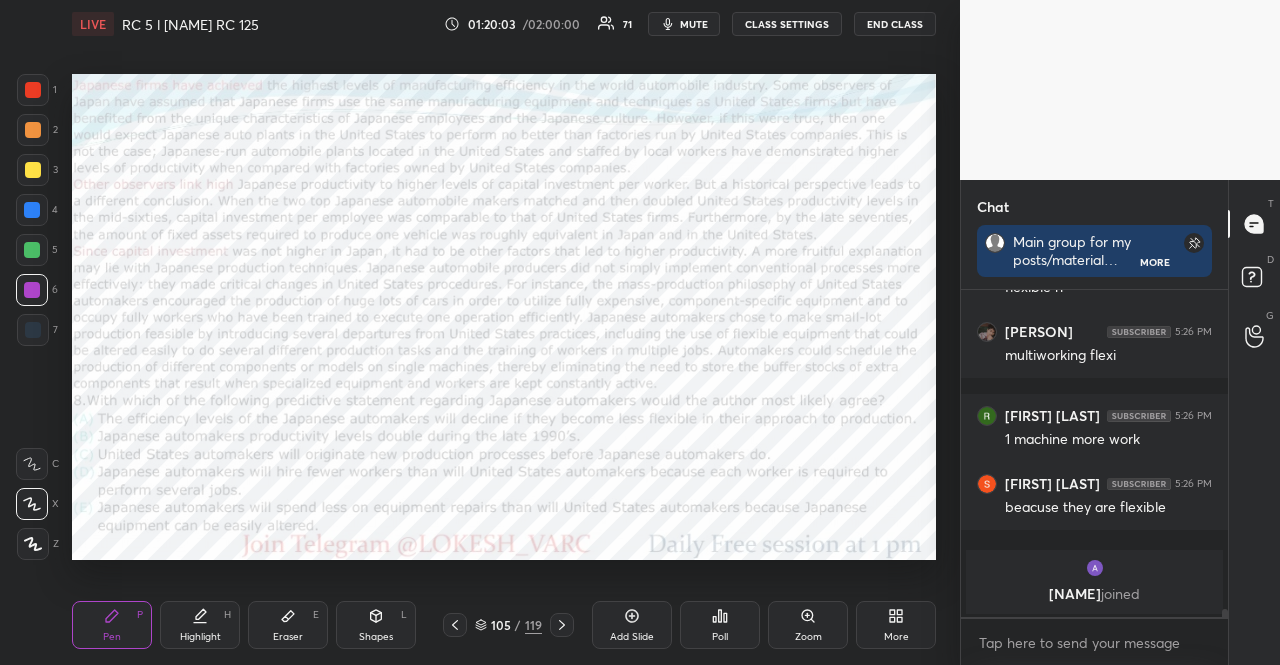 click at bounding box center (32, 504) 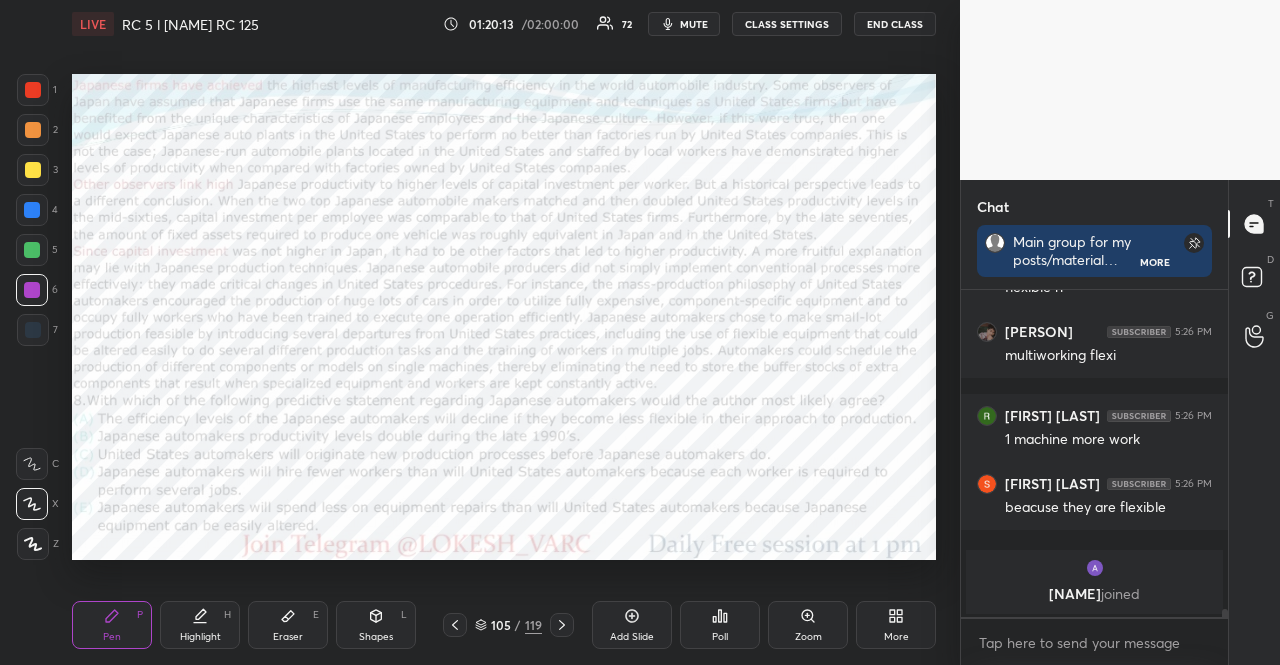 scroll, scrollTop: 13892, scrollLeft: 0, axis: vertical 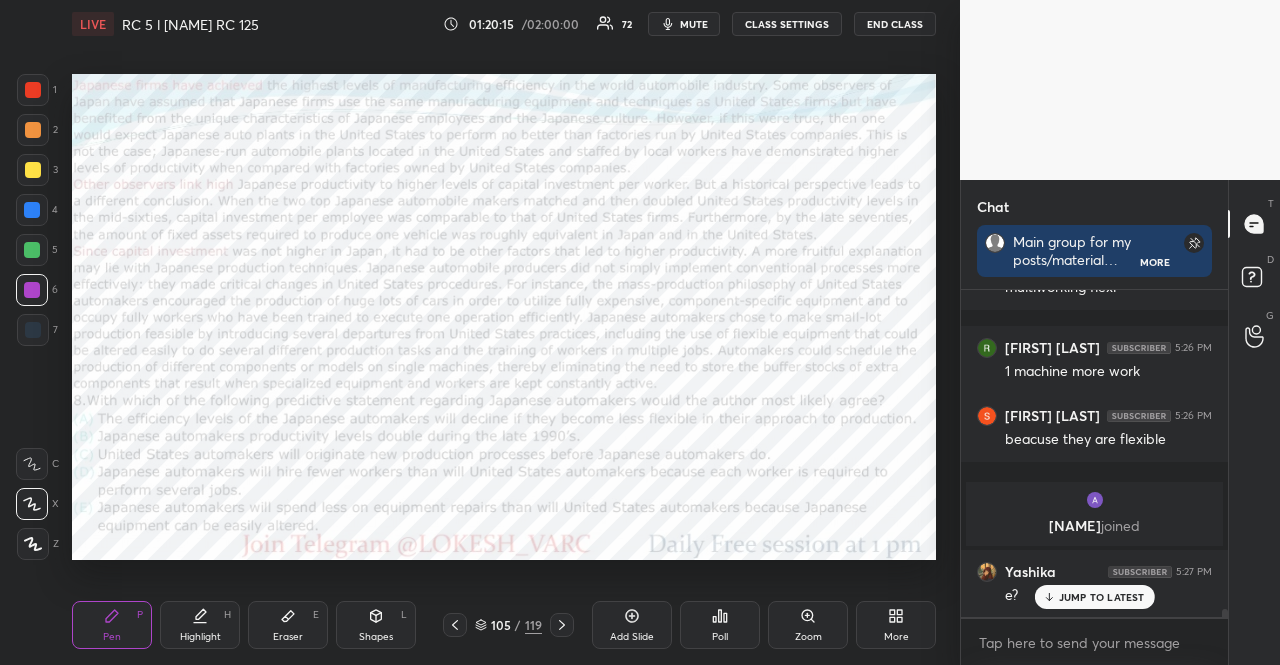 click at bounding box center [33, 90] 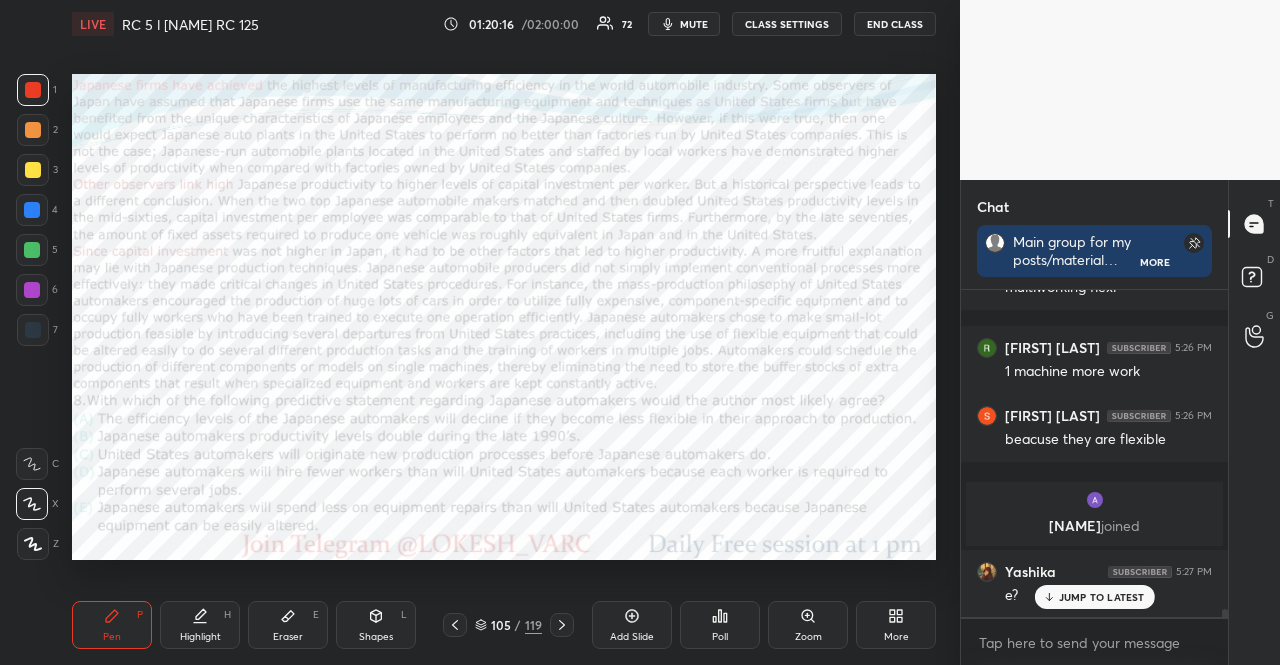 click on "Shapes" at bounding box center [376, 637] 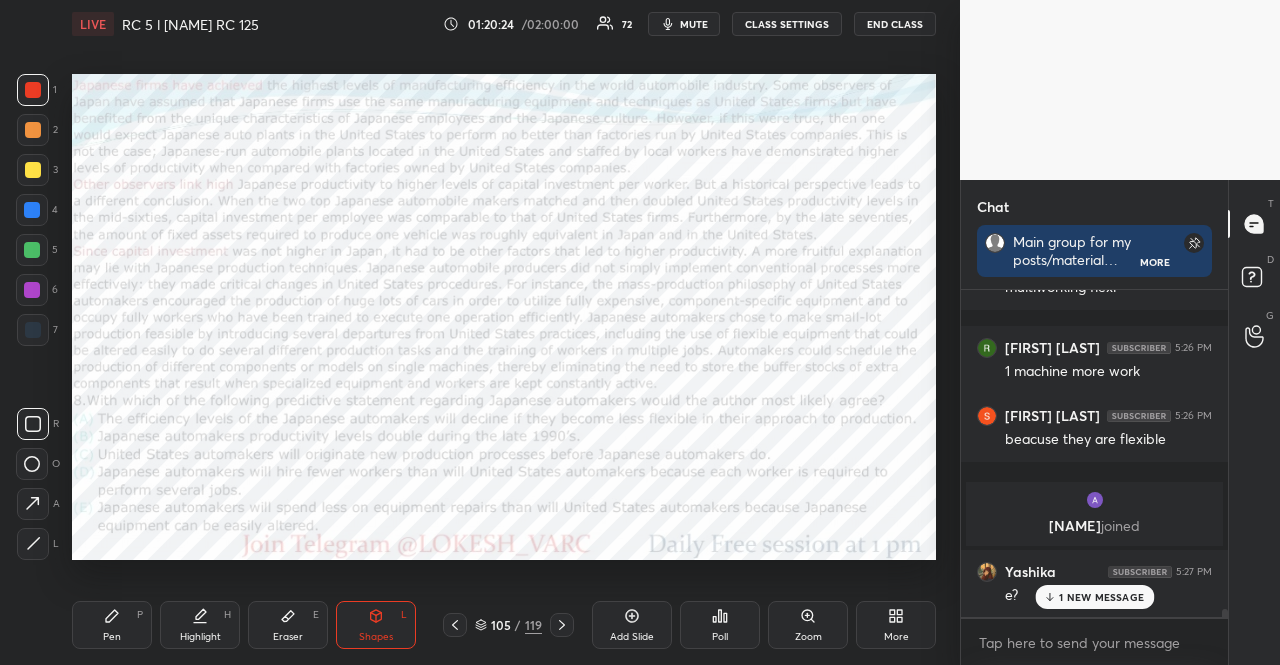 scroll, scrollTop: 13960, scrollLeft: 0, axis: vertical 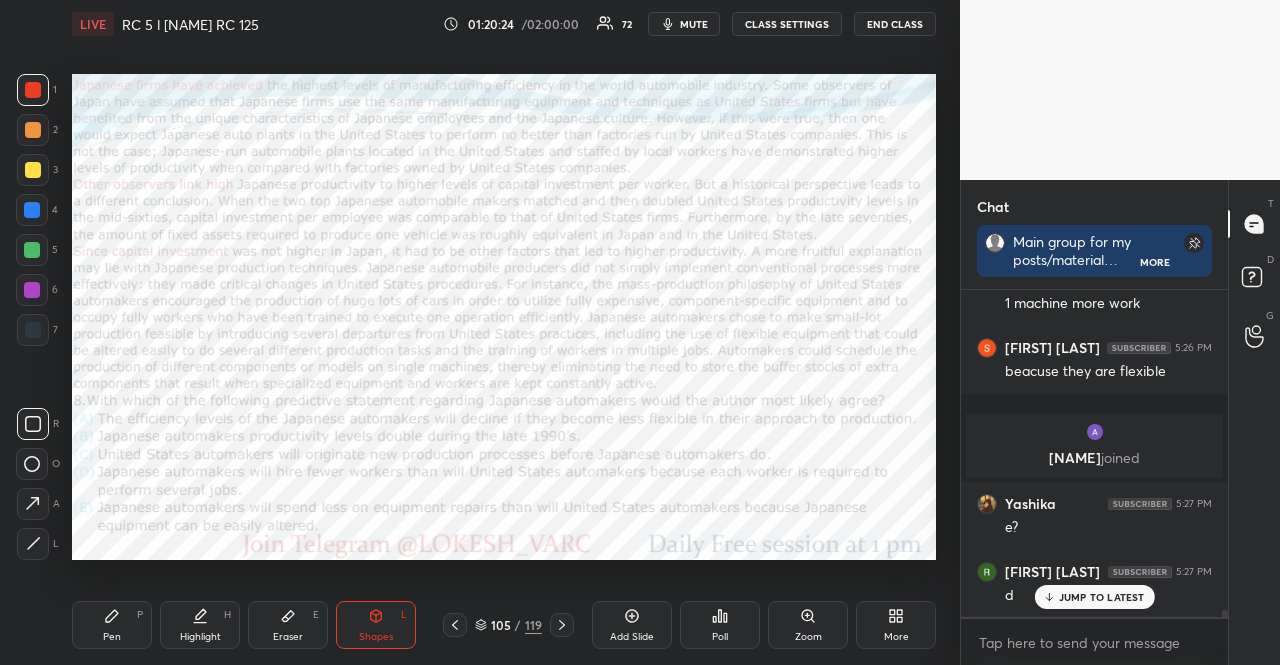 click 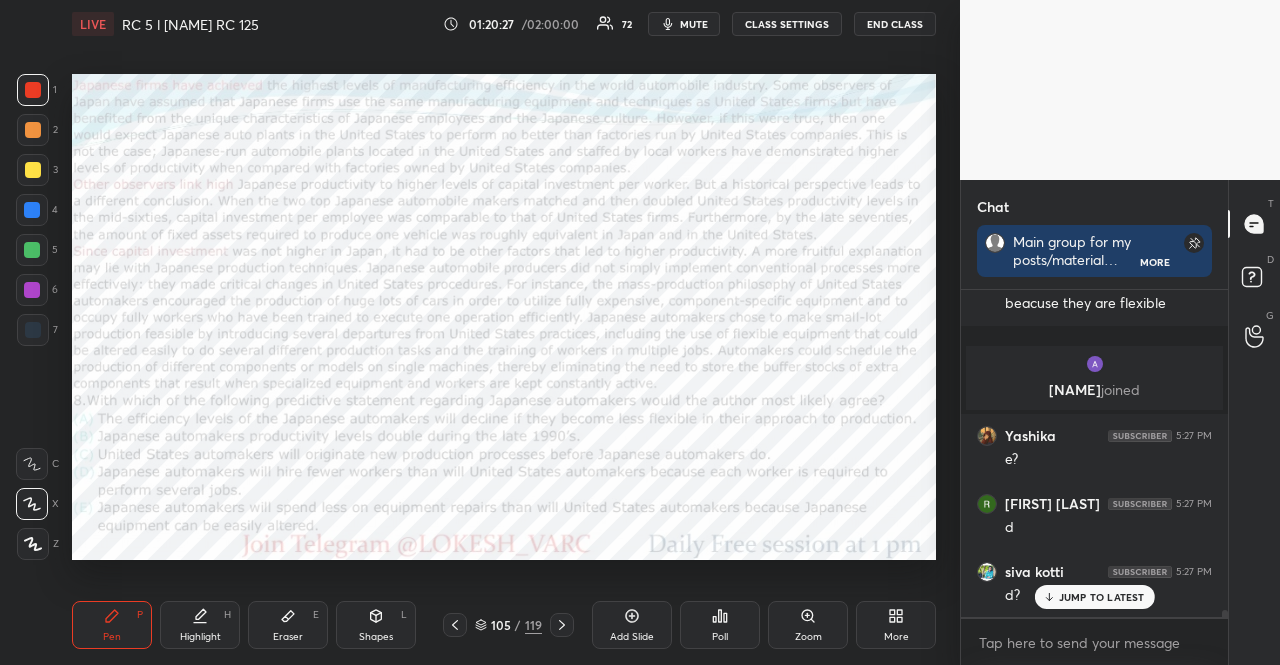 scroll, scrollTop: 14096, scrollLeft: 0, axis: vertical 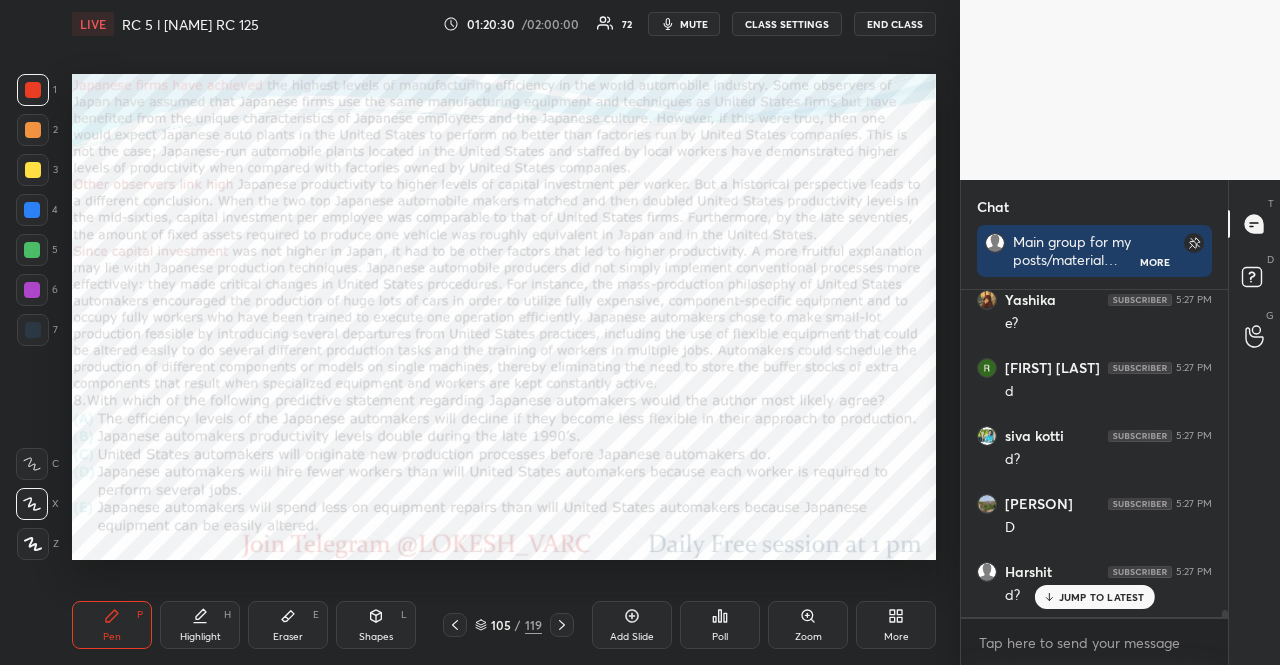 click at bounding box center [32, 210] 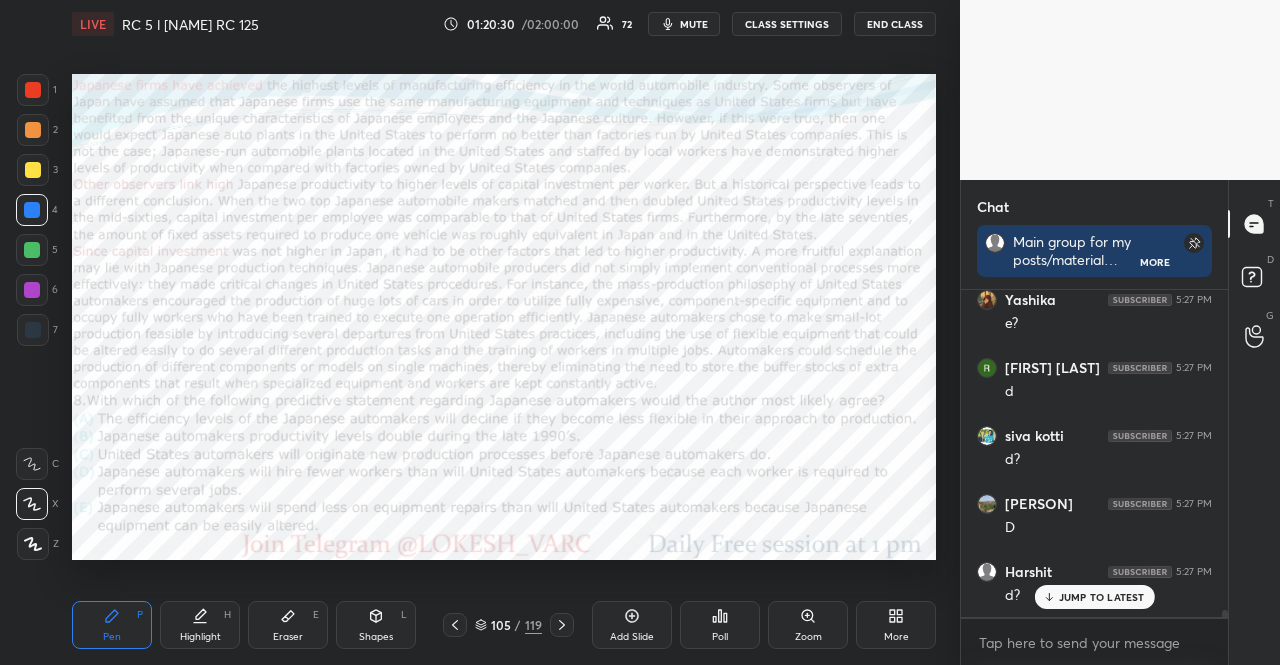scroll, scrollTop: 14232, scrollLeft: 0, axis: vertical 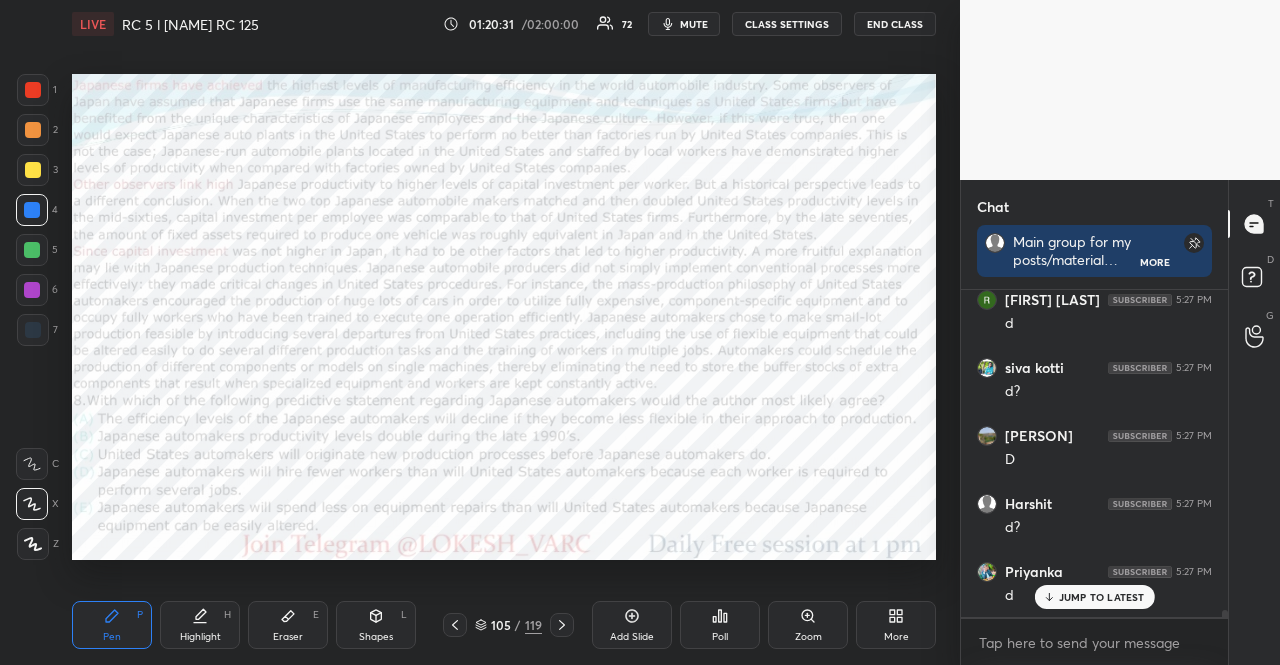 drag, startPoint x: 372, startPoint y: 609, endPoint x: 310, endPoint y: 568, distance: 74.330345 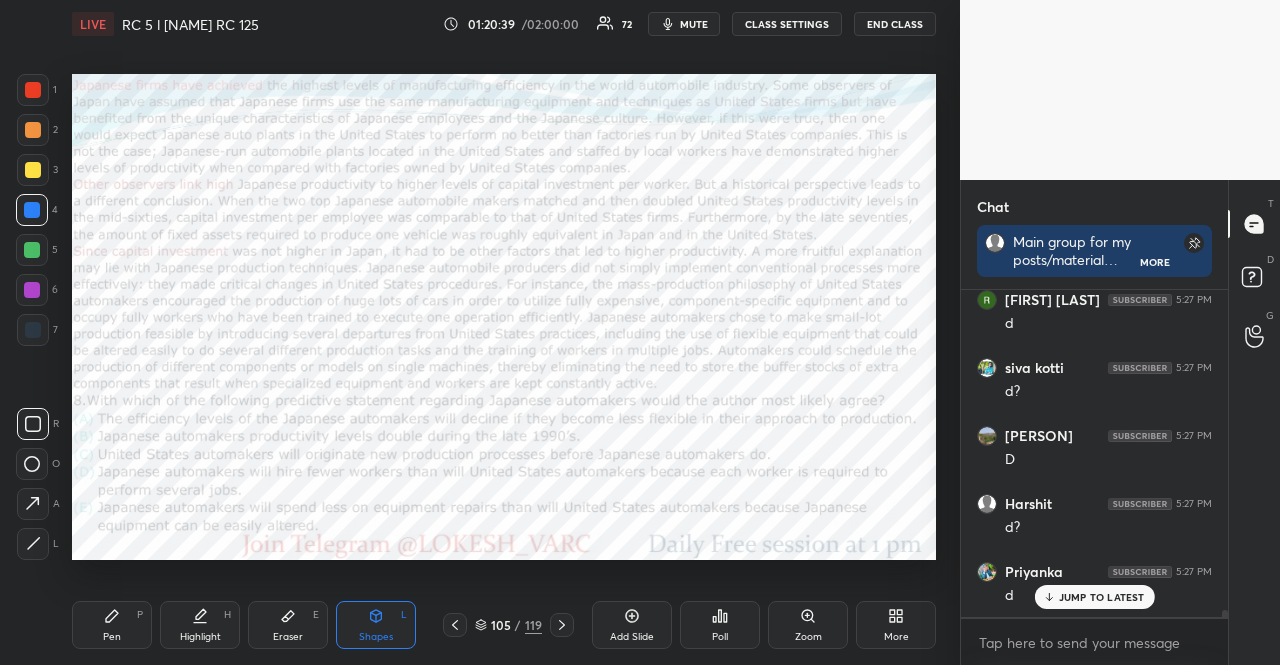 click on "Pen P" at bounding box center (112, 625) 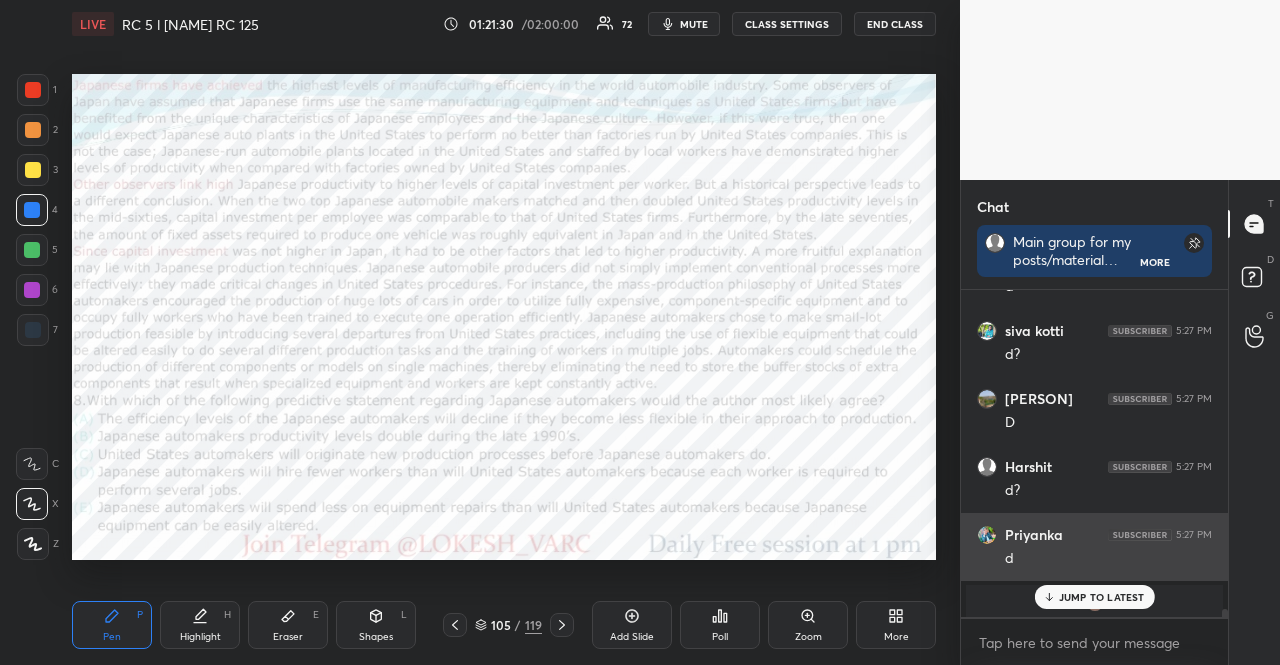 scroll, scrollTop: 14304, scrollLeft: 0, axis: vertical 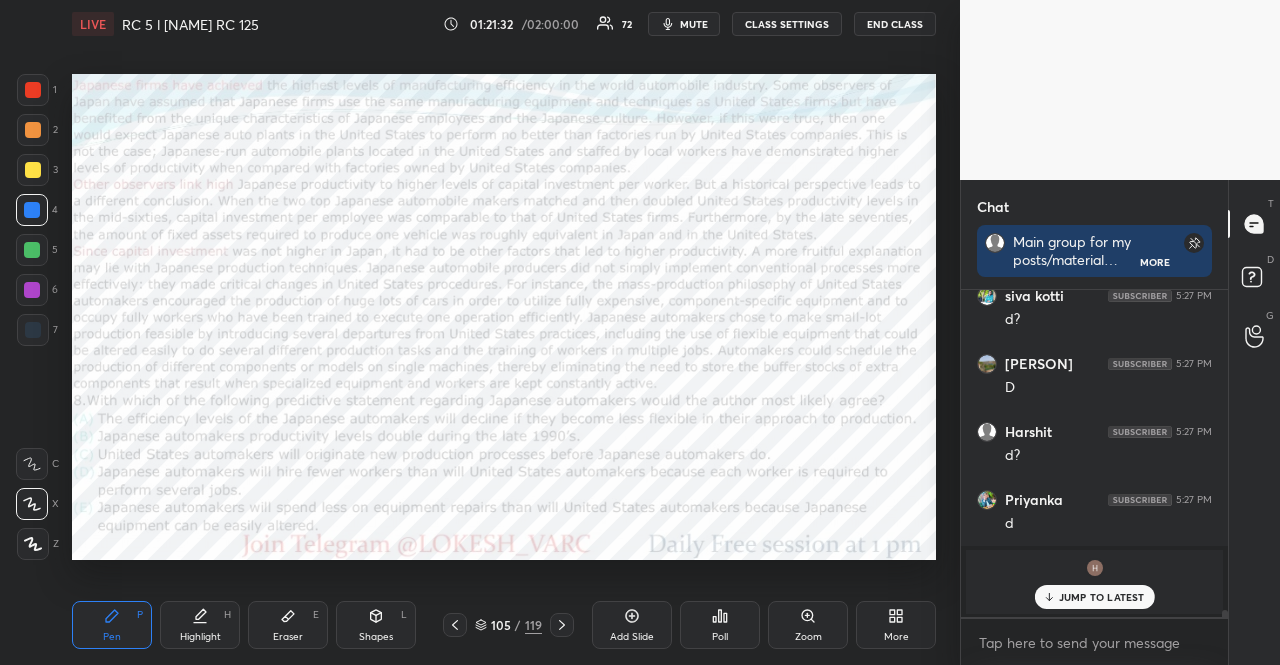 click 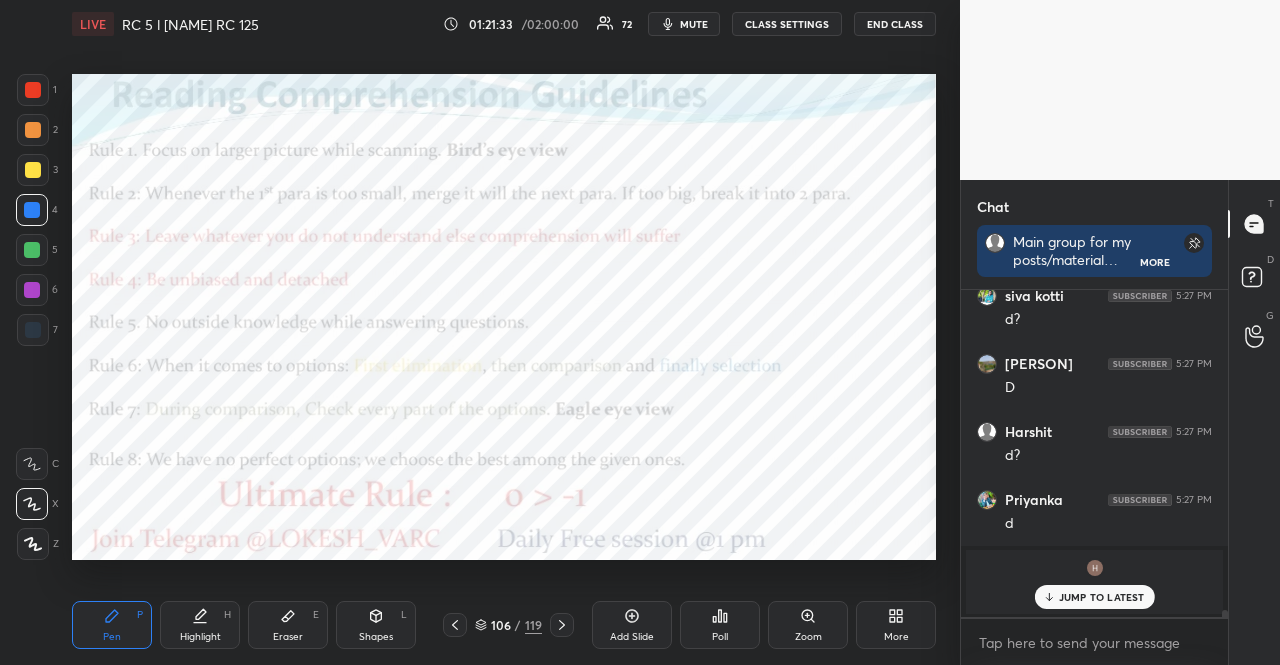 click 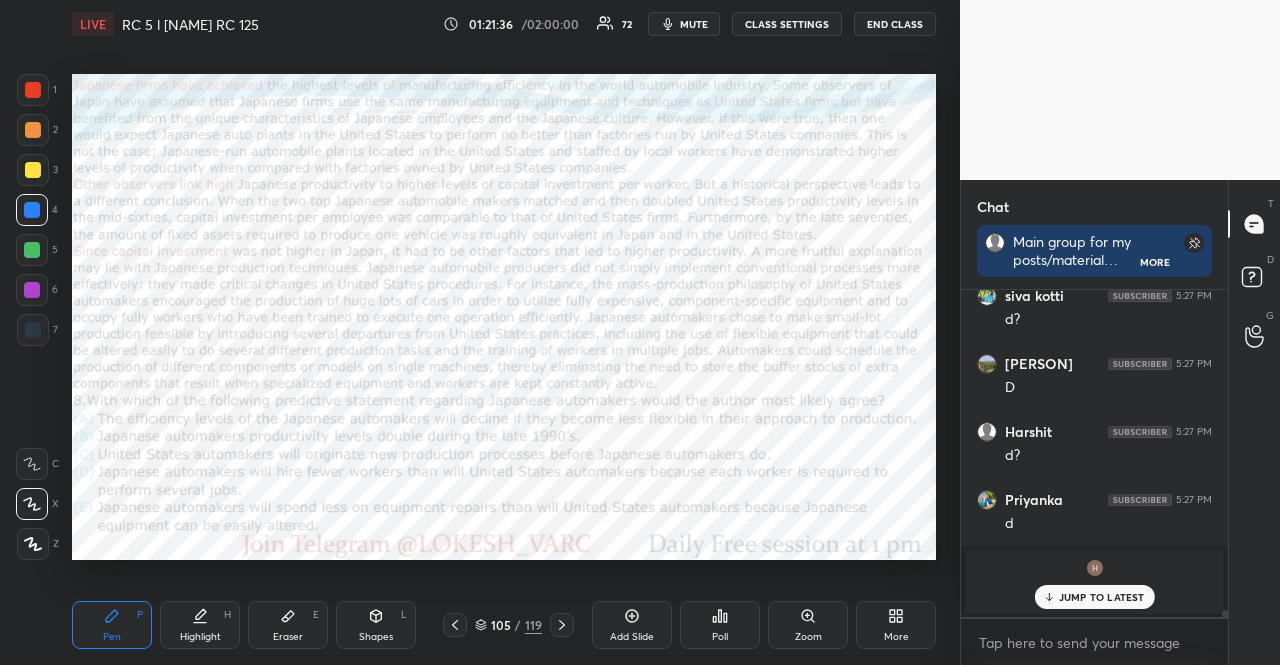 click 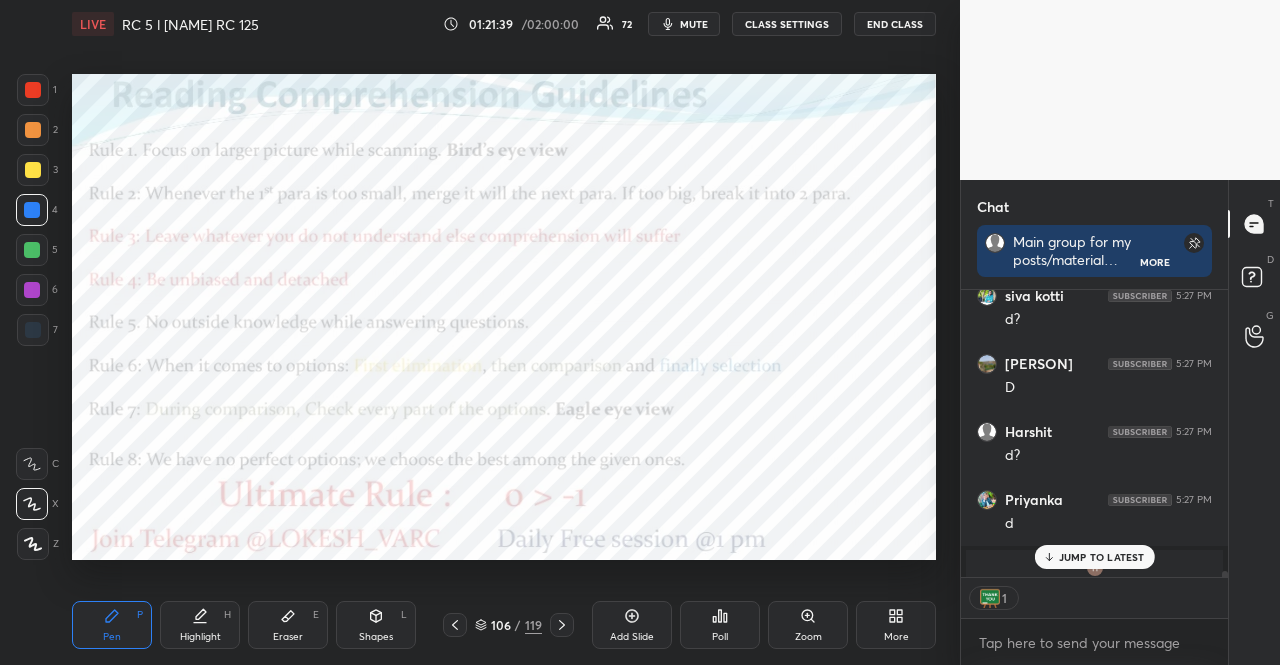 scroll, scrollTop: 281, scrollLeft: 261, axis: both 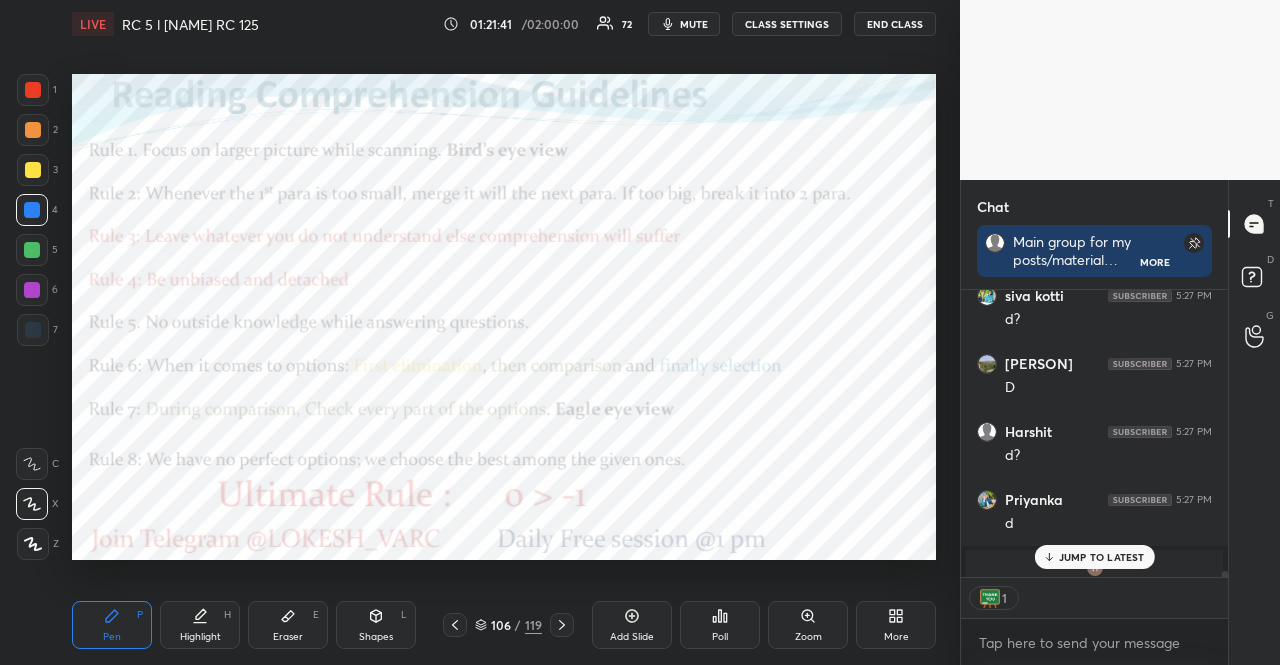 click at bounding box center [33, 90] 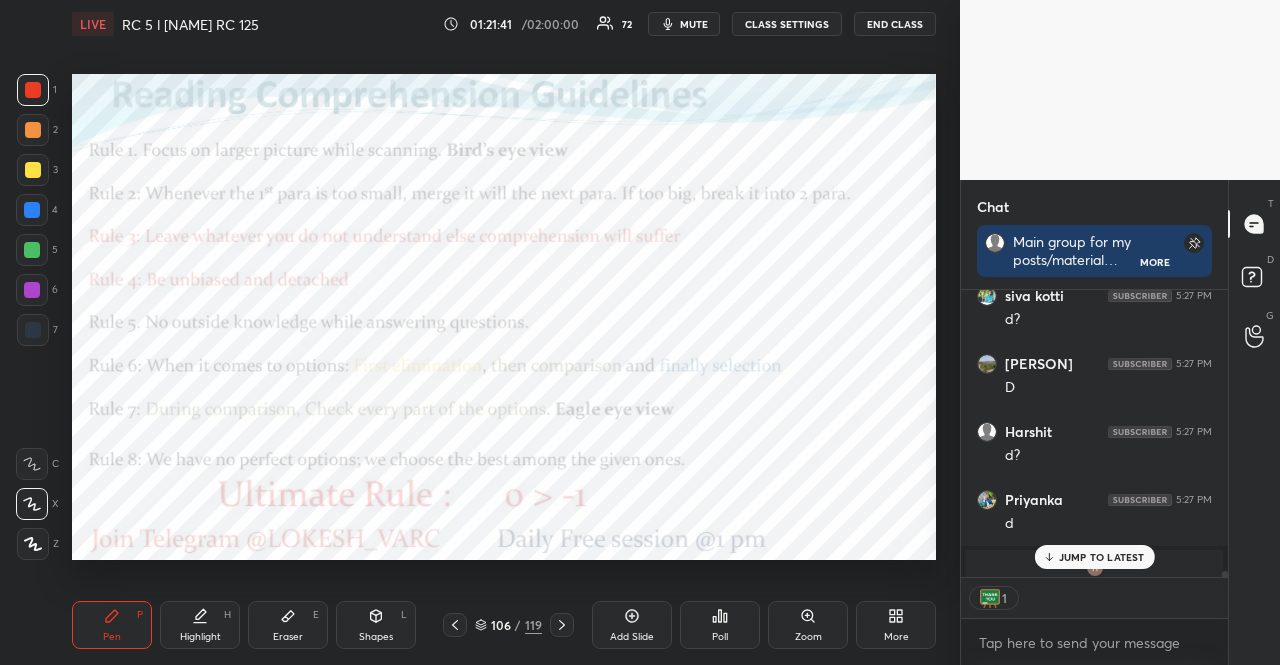 click at bounding box center (33, 90) 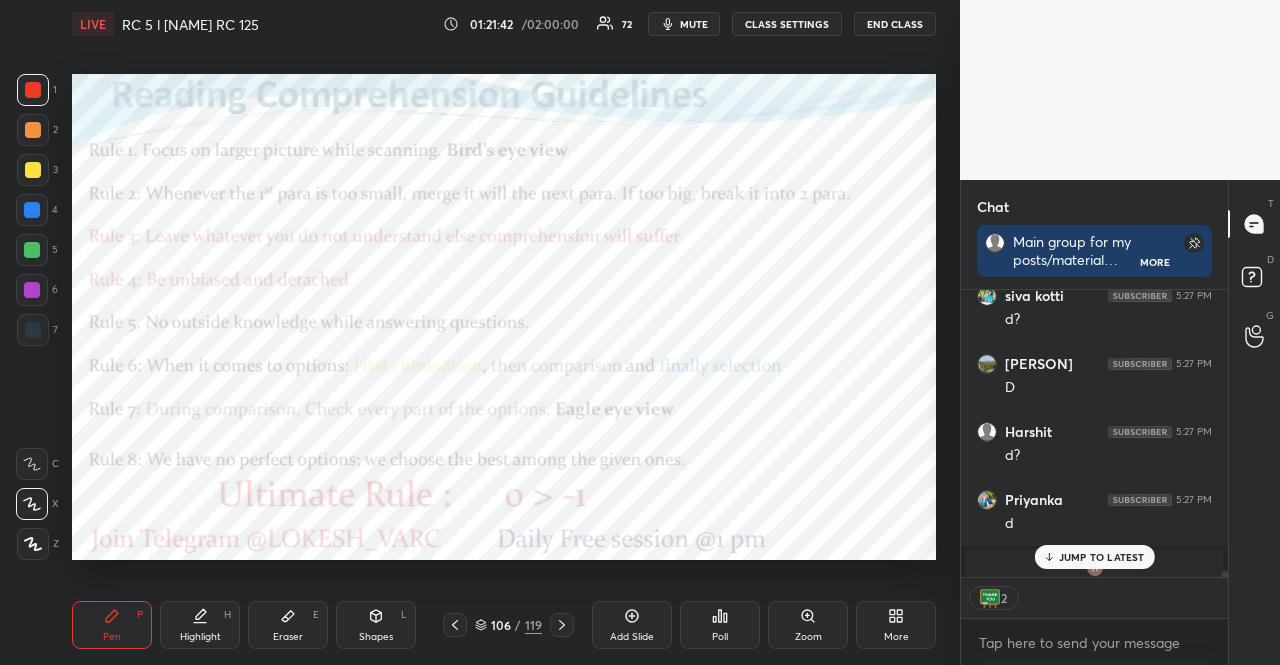 scroll, scrollTop: 14412, scrollLeft: 0, axis: vertical 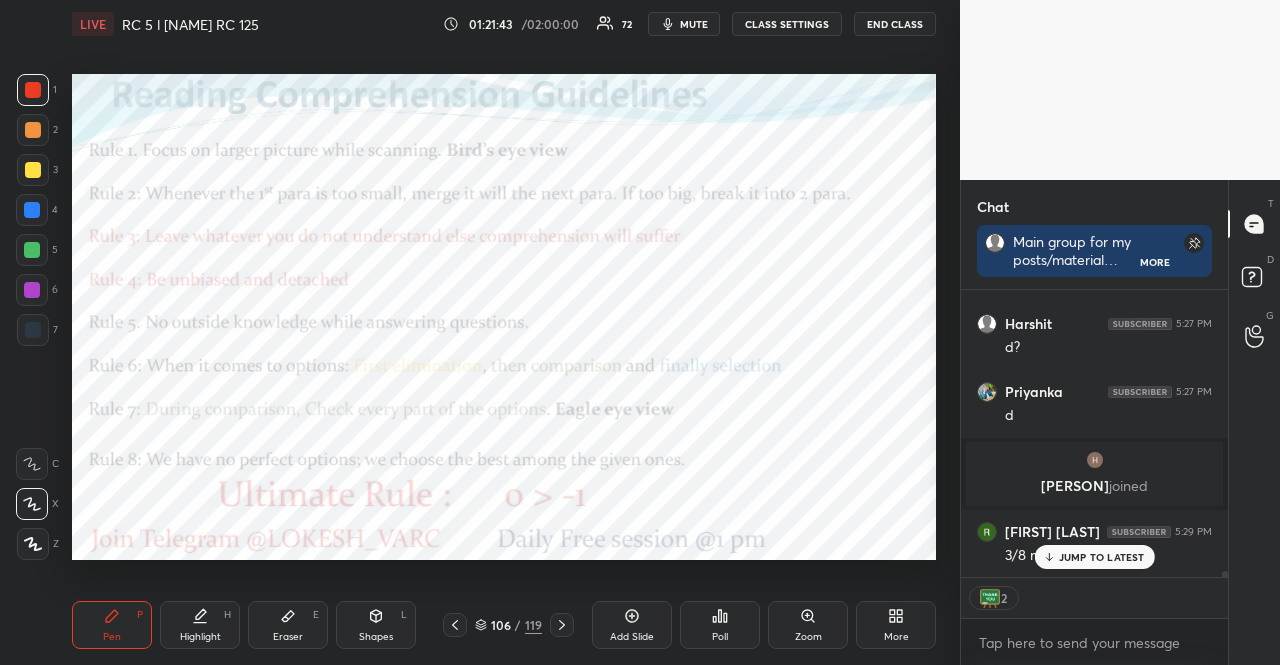click 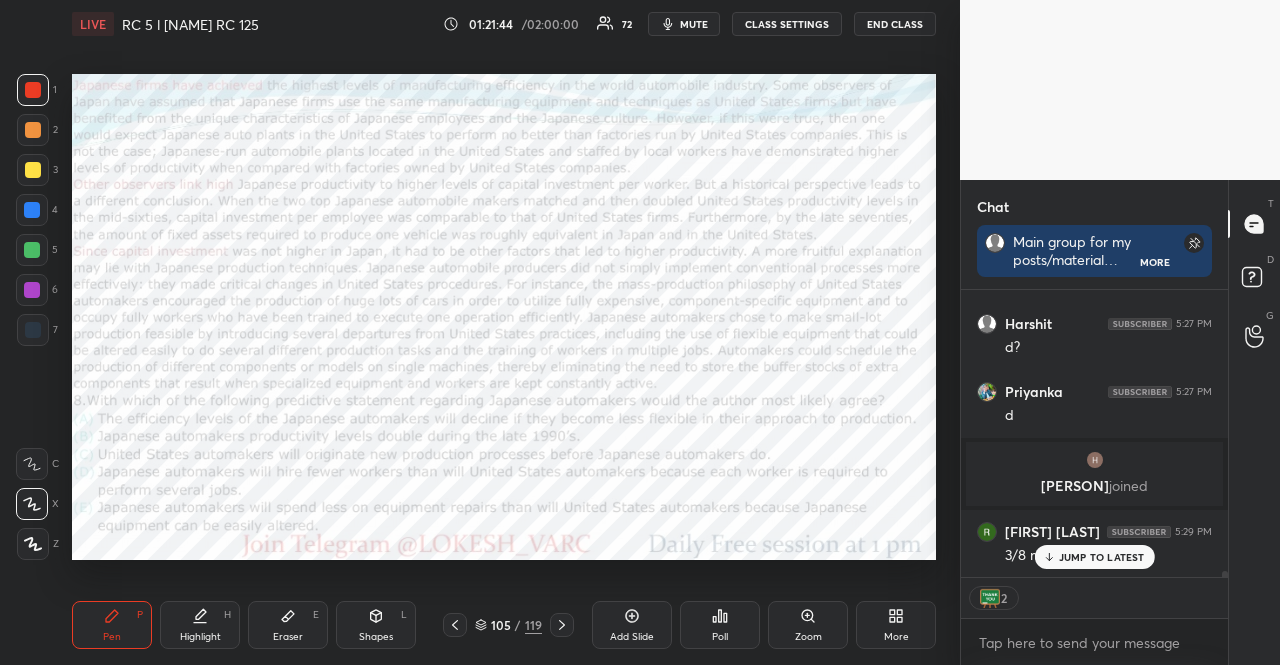 scroll, scrollTop: 14480, scrollLeft: 0, axis: vertical 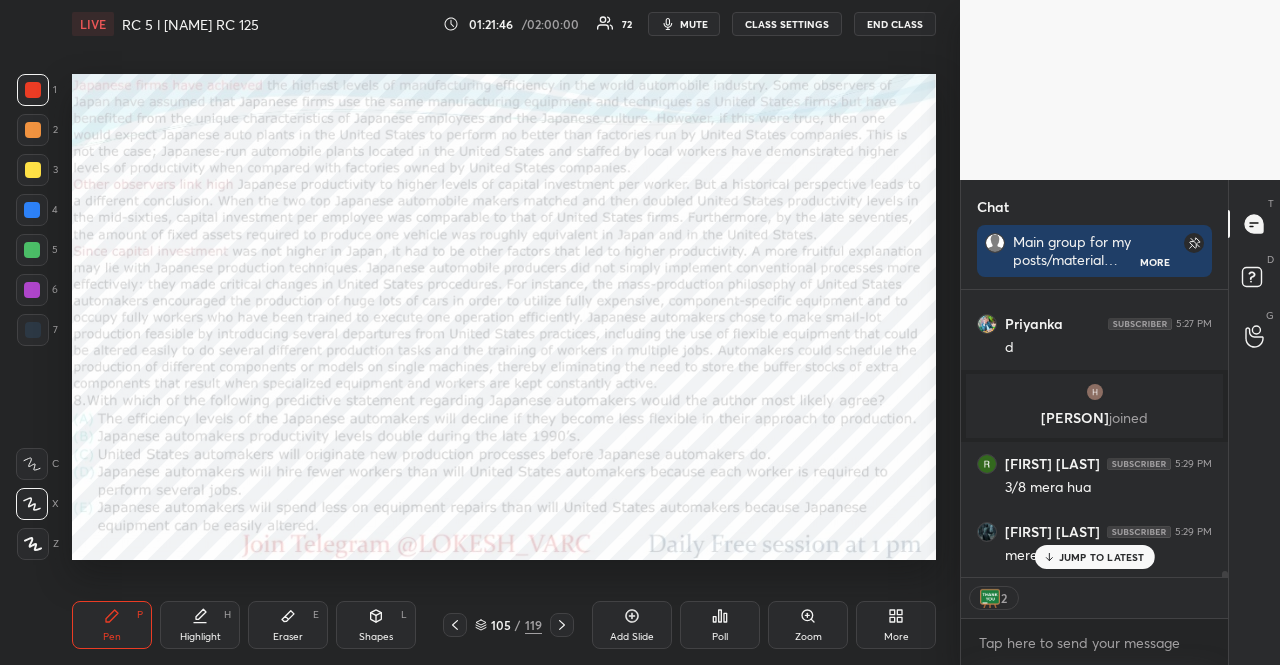 click 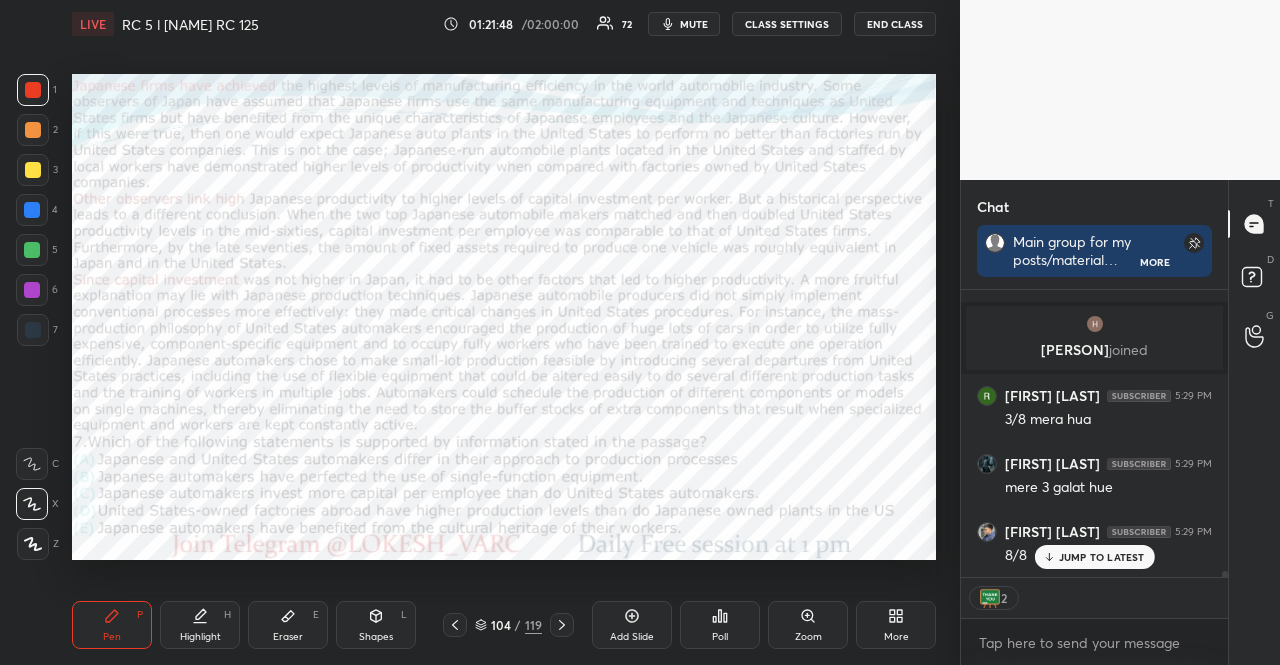 scroll, scrollTop: 14616, scrollLeft: 0, axis: vertical 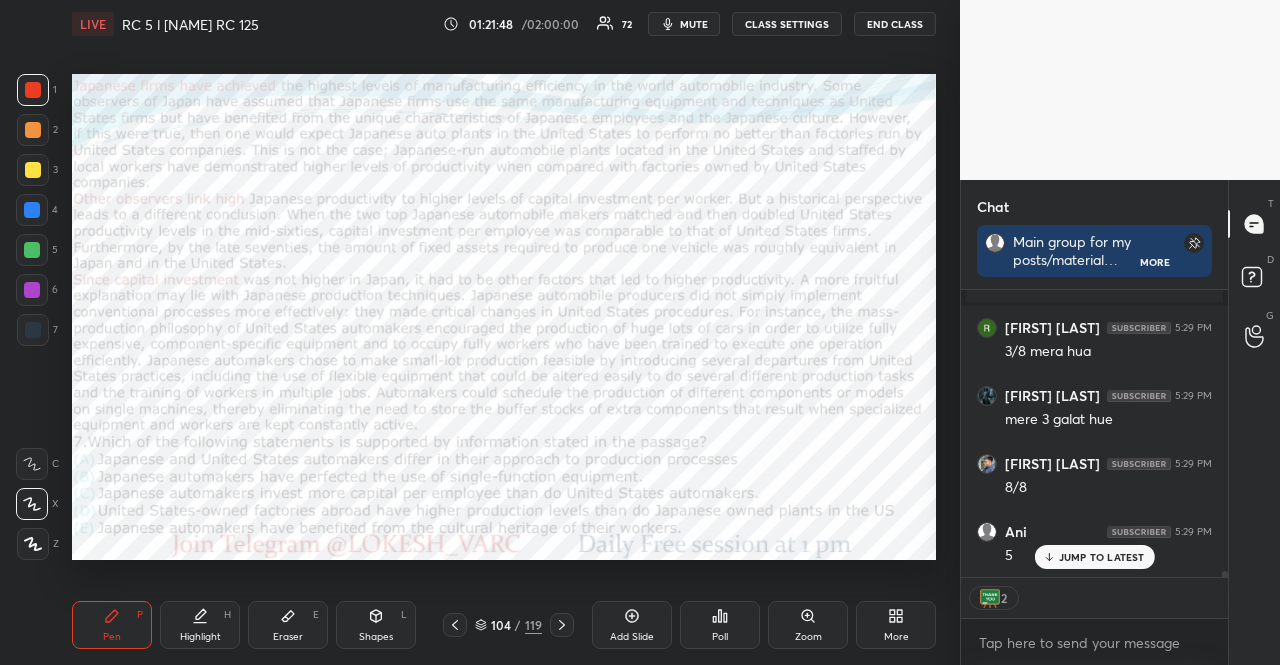 click 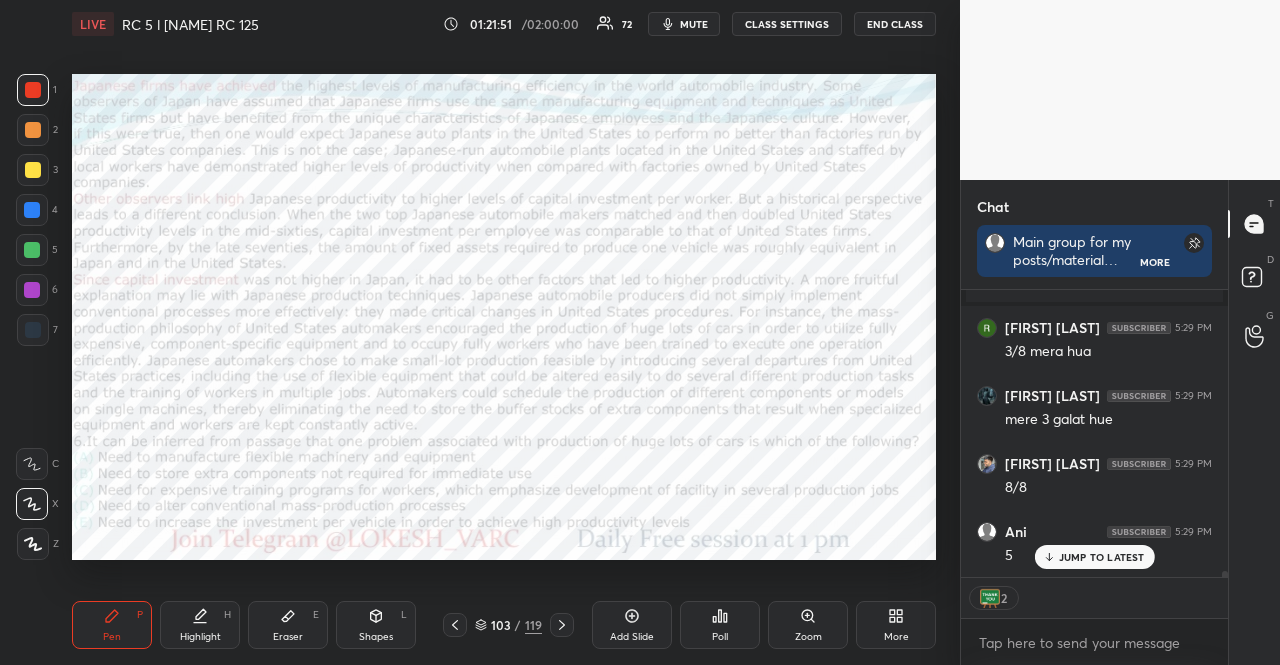 scroll, scrollTop: 6, scrollLeft: 6, axis: both 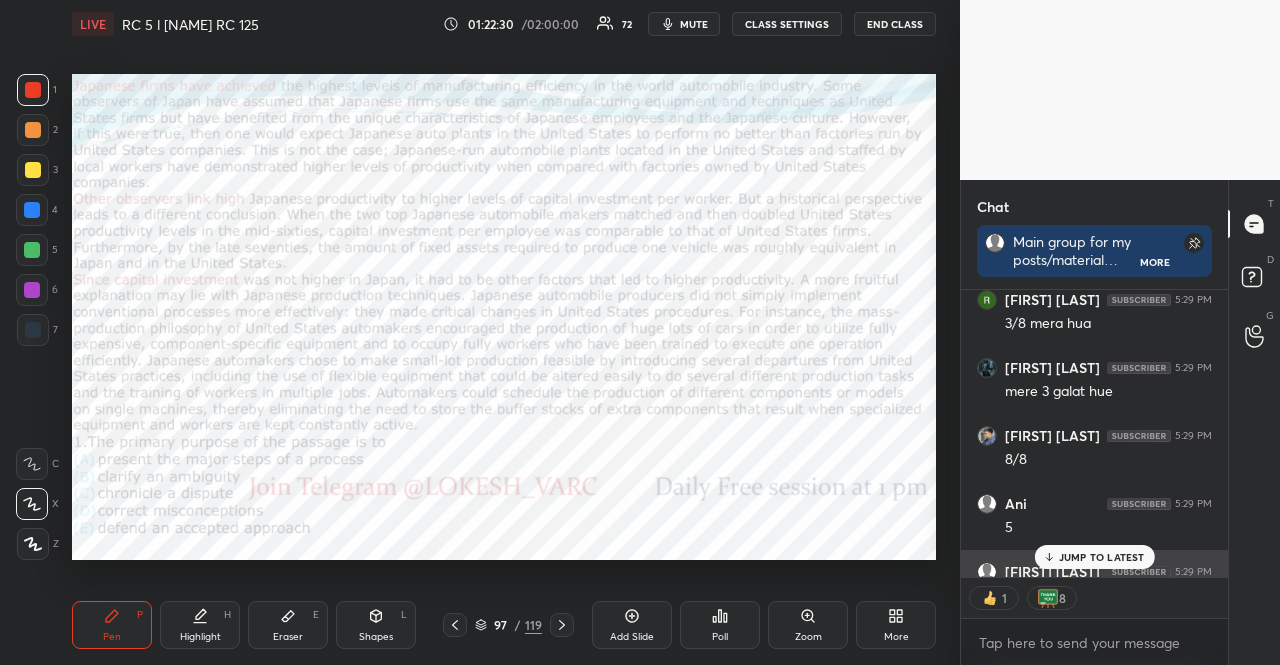 click on "JUMP TO LATEST" at bounding box center (1102, 557) 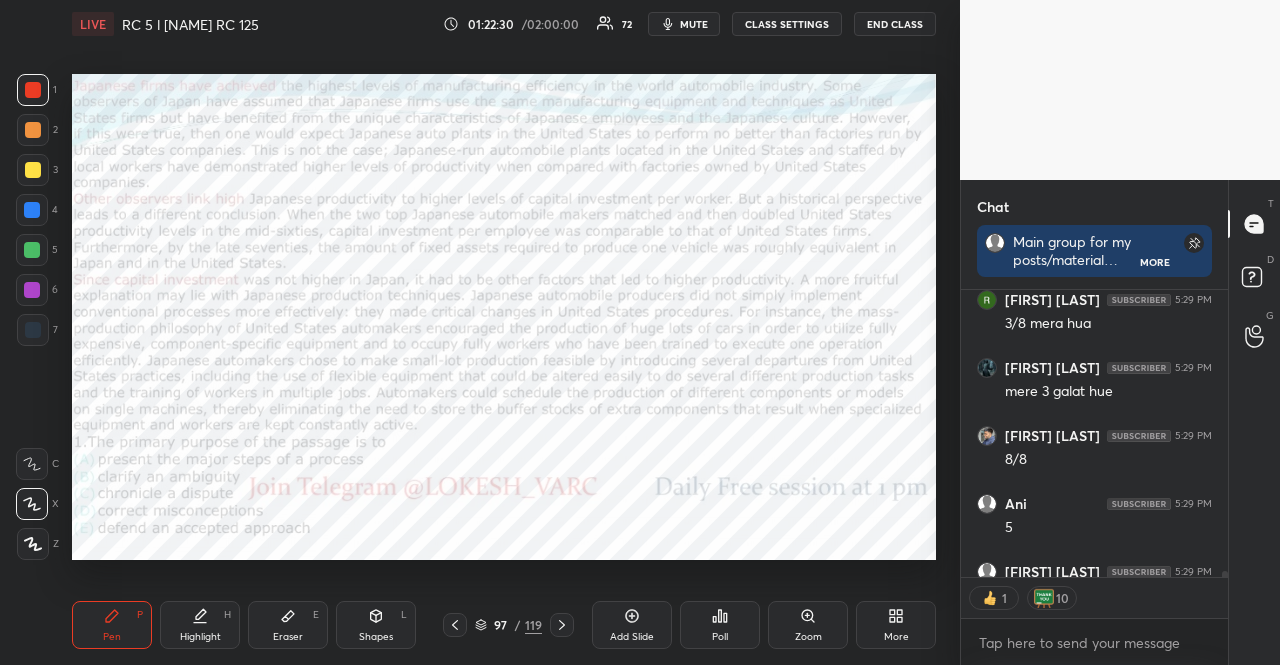 scroll, scrollTop: 14684, scrollLeft: 0, axis: vertical 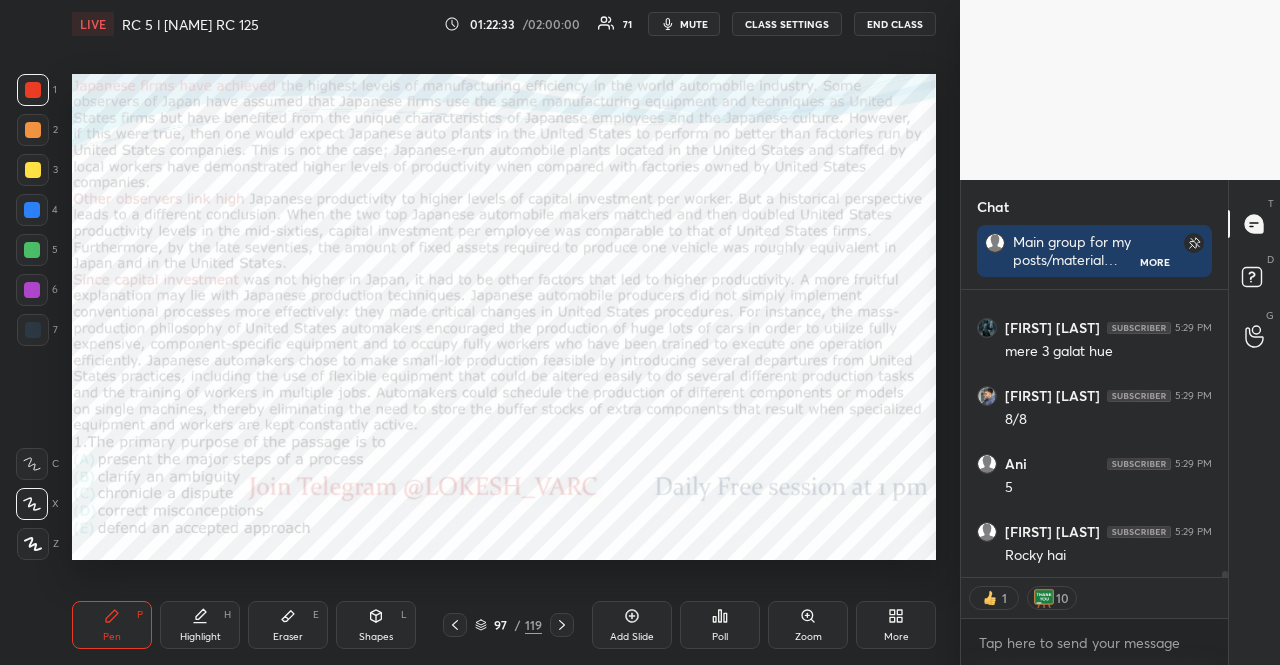click on "97" at bounding box center (501, 625) 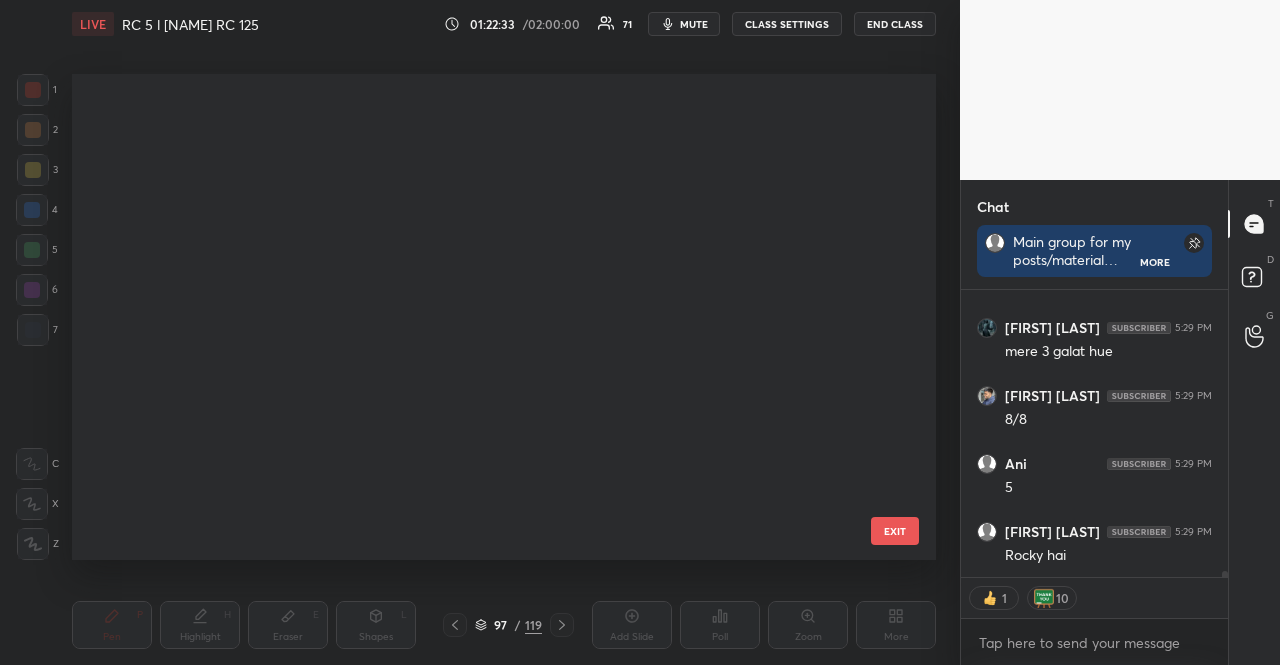 scroll, scrollTop: 4365, scrollLeft: 0, axis: vertical 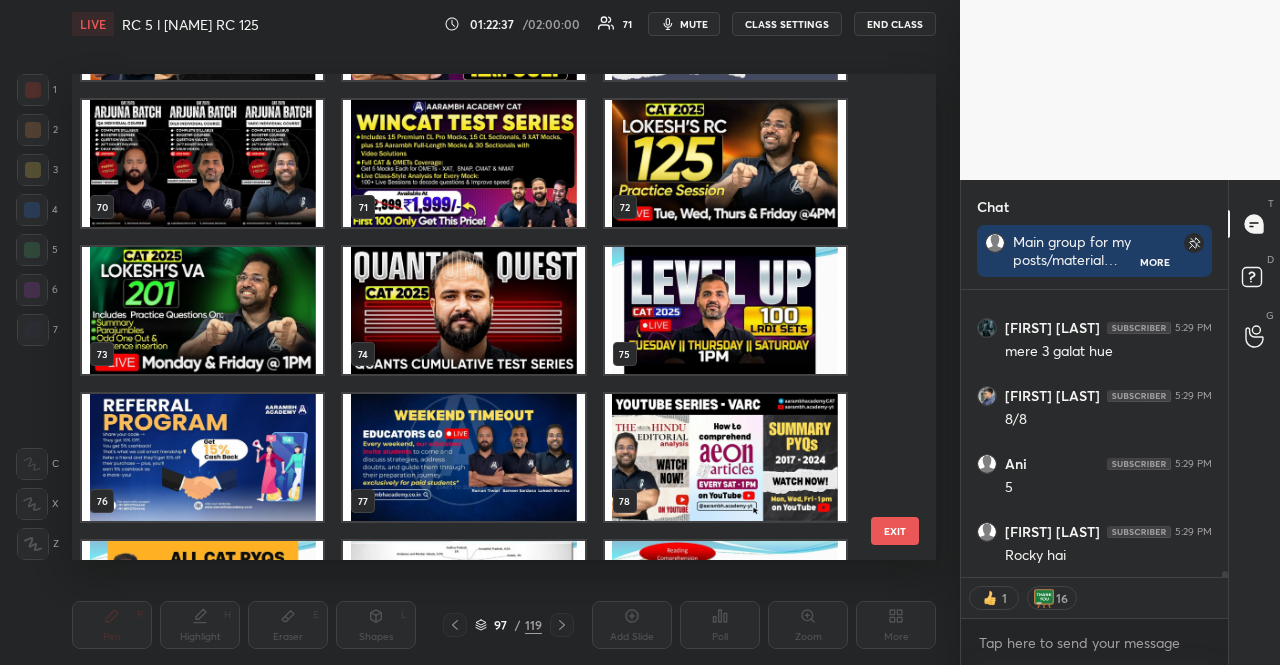 click at bounding box center [725, 163] 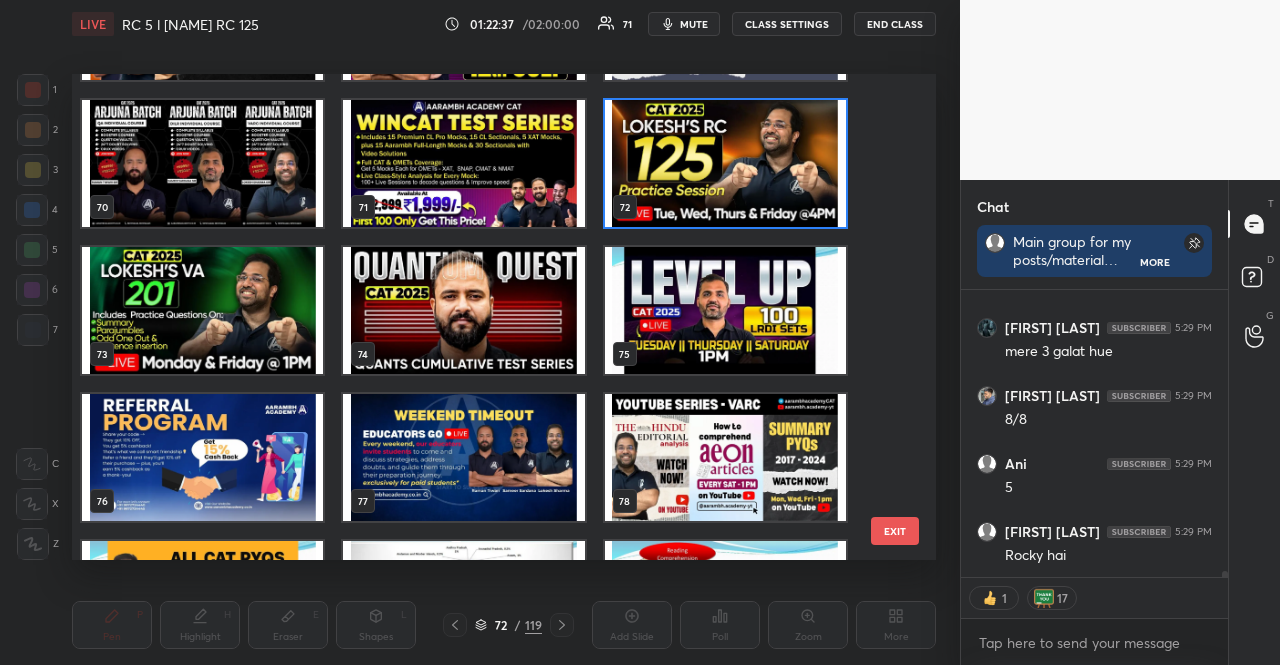 click at bounding box center (725, 163) 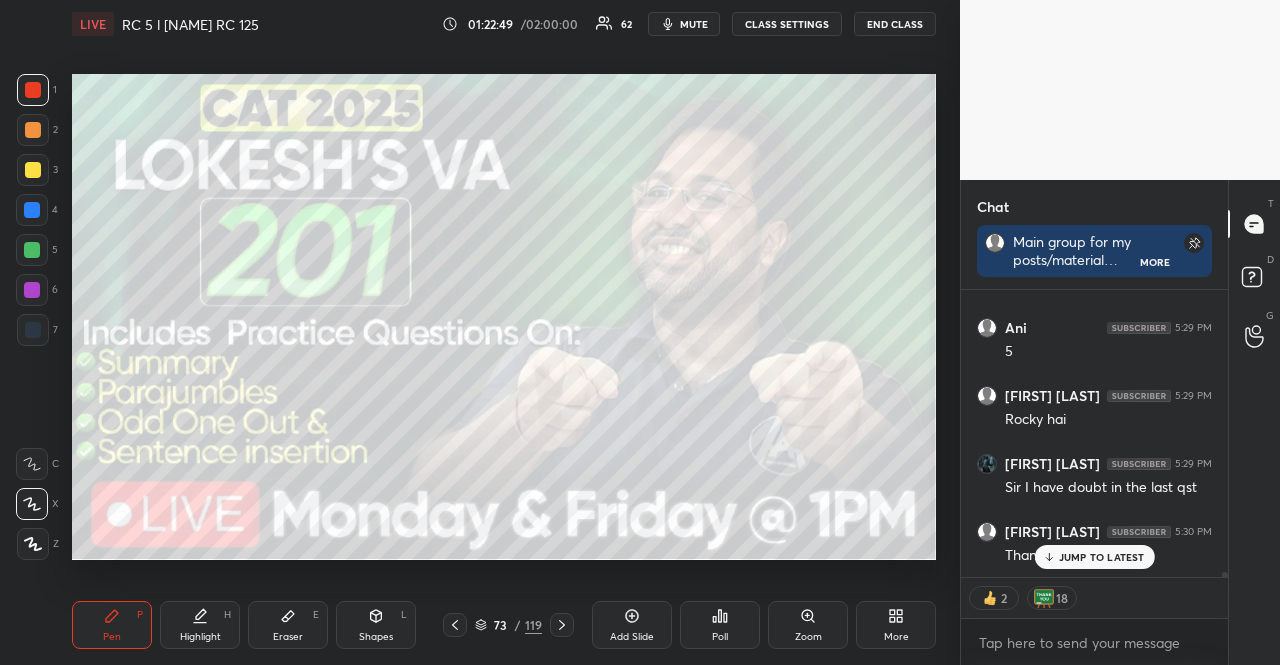 scroll, scrollTop: 14888, scrollLeft: 0, axis: vertical 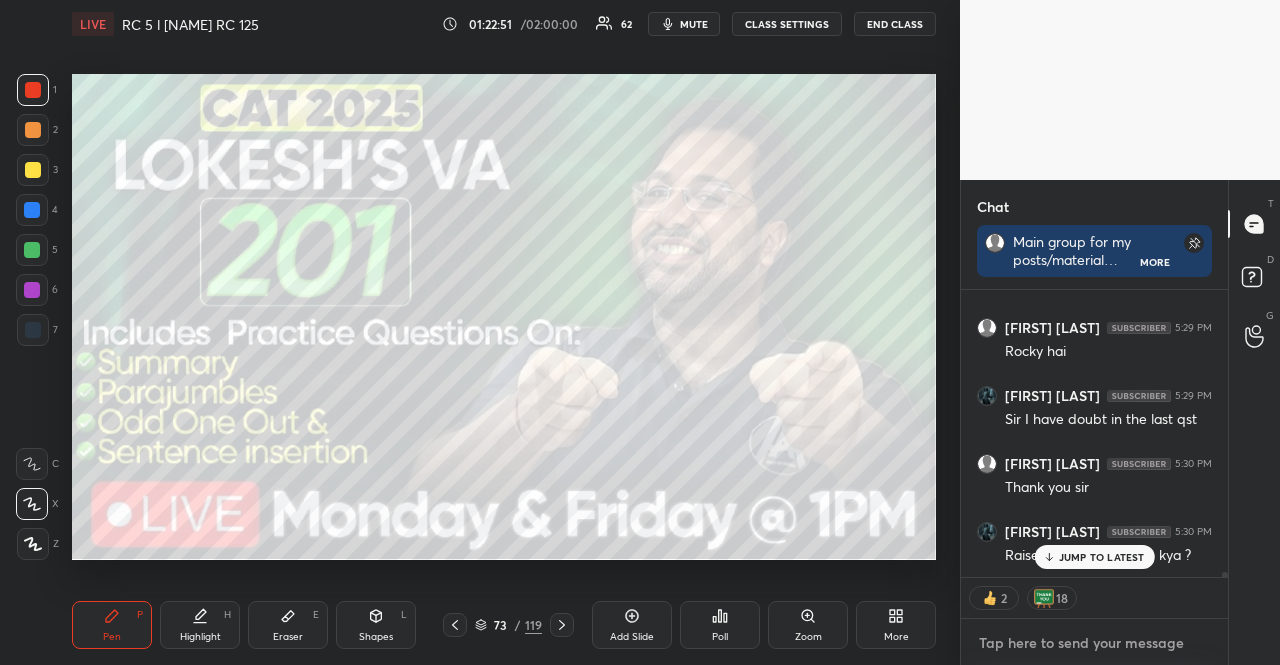 click at bounding box center [1094, 643] 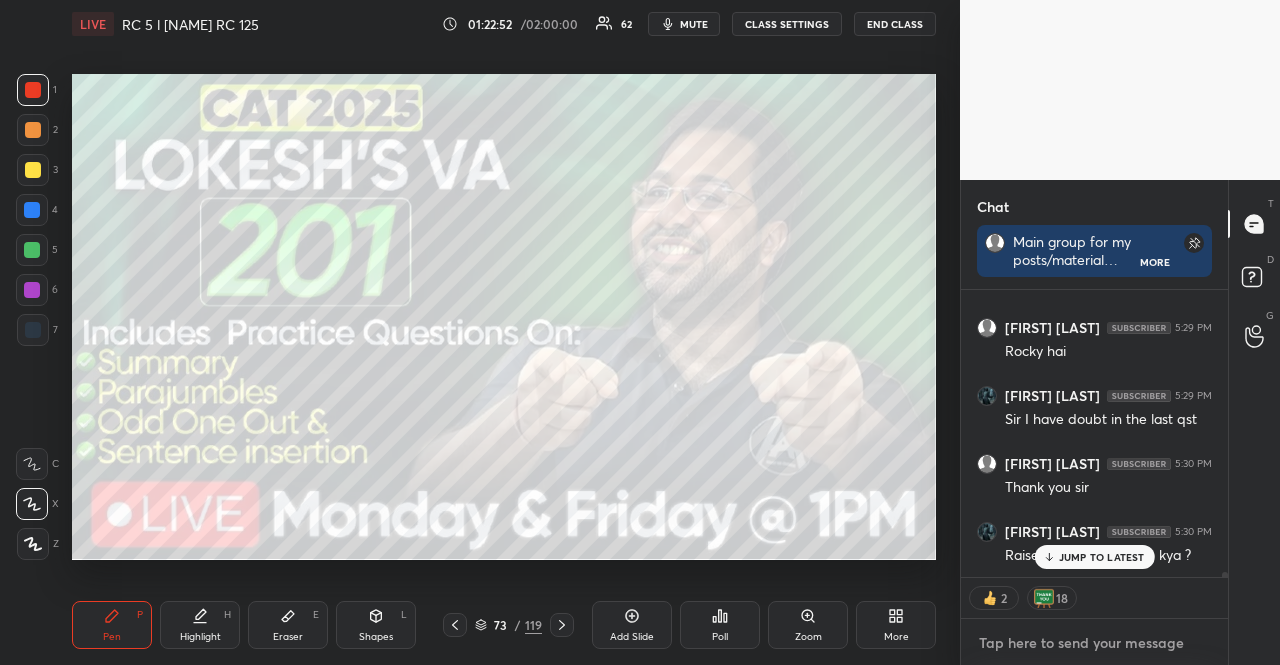 type on "x" 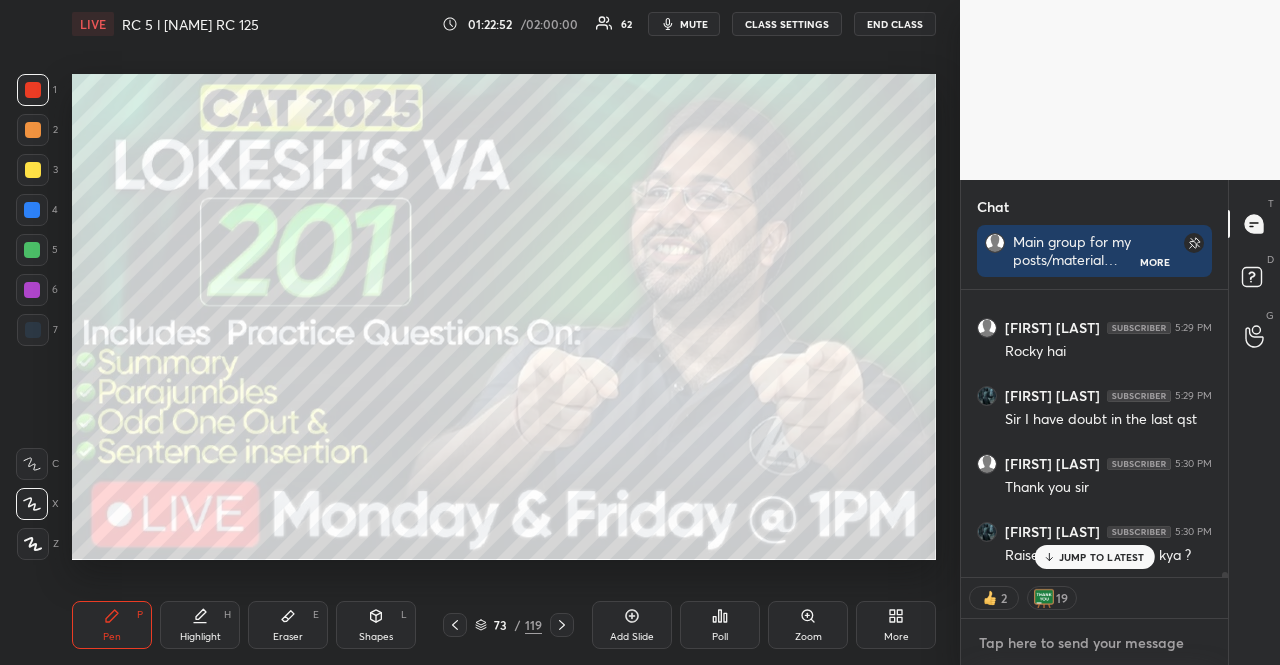 paste on "VA Practice Playlist: https://www.youtube.com/playlist?list=PLEQXyblxNL8DA0pX5O0n1yUgBP2t_cqAK
All CAT VA PYQs: https://www.youtube.com/playlist?list=PLEQXyblxNL8BTJ_xGGR9Dztt6r0EFSPxT" 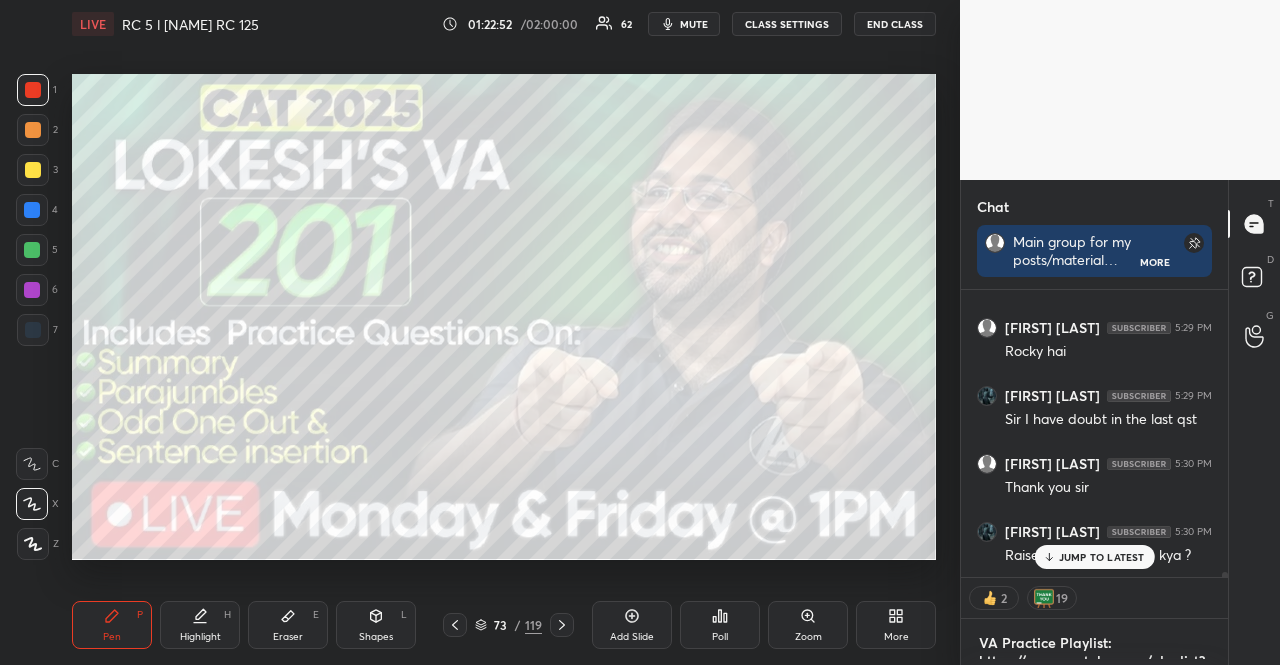 scroll, scrollTop: 108, scrollLeft: 0, axis: vertical 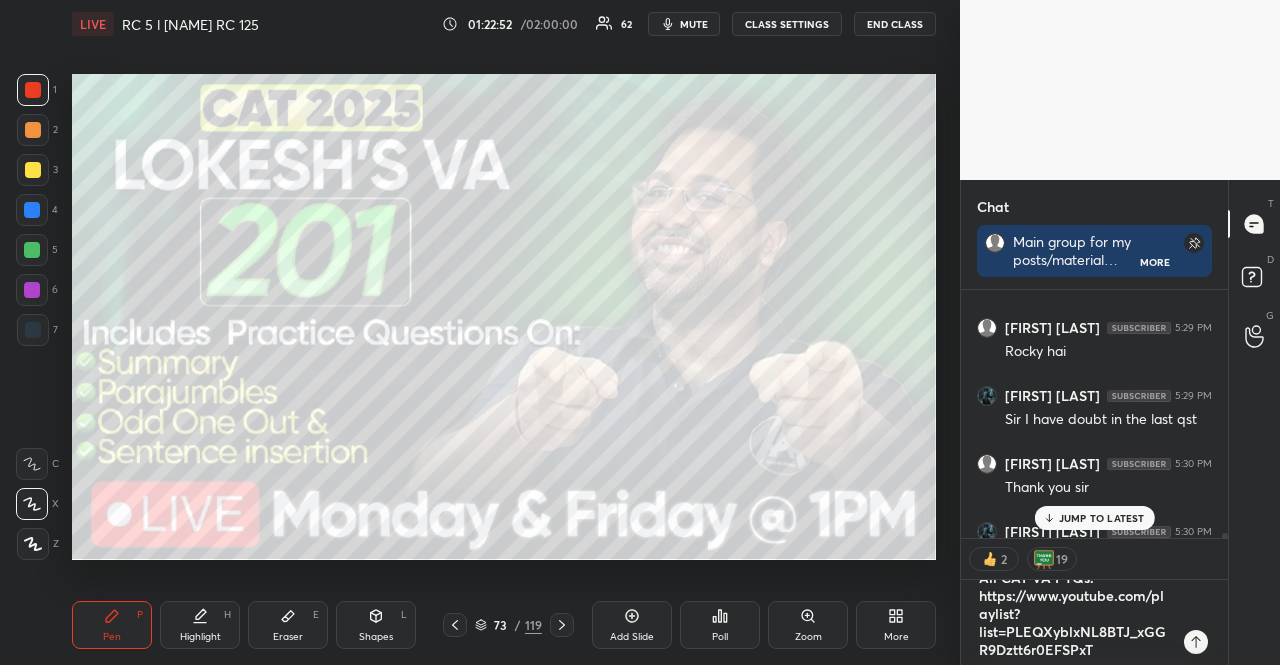 type on "x" 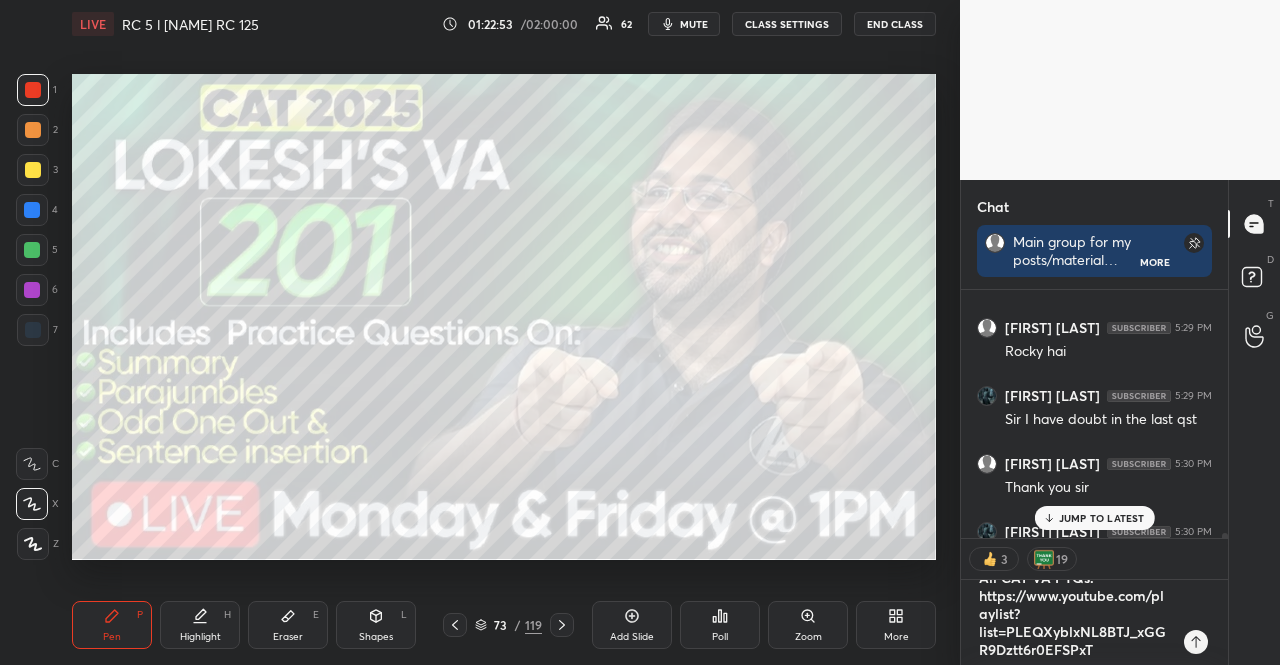 scroll, scrollTop: 15030, scrollLeft: 0, axis: vertical 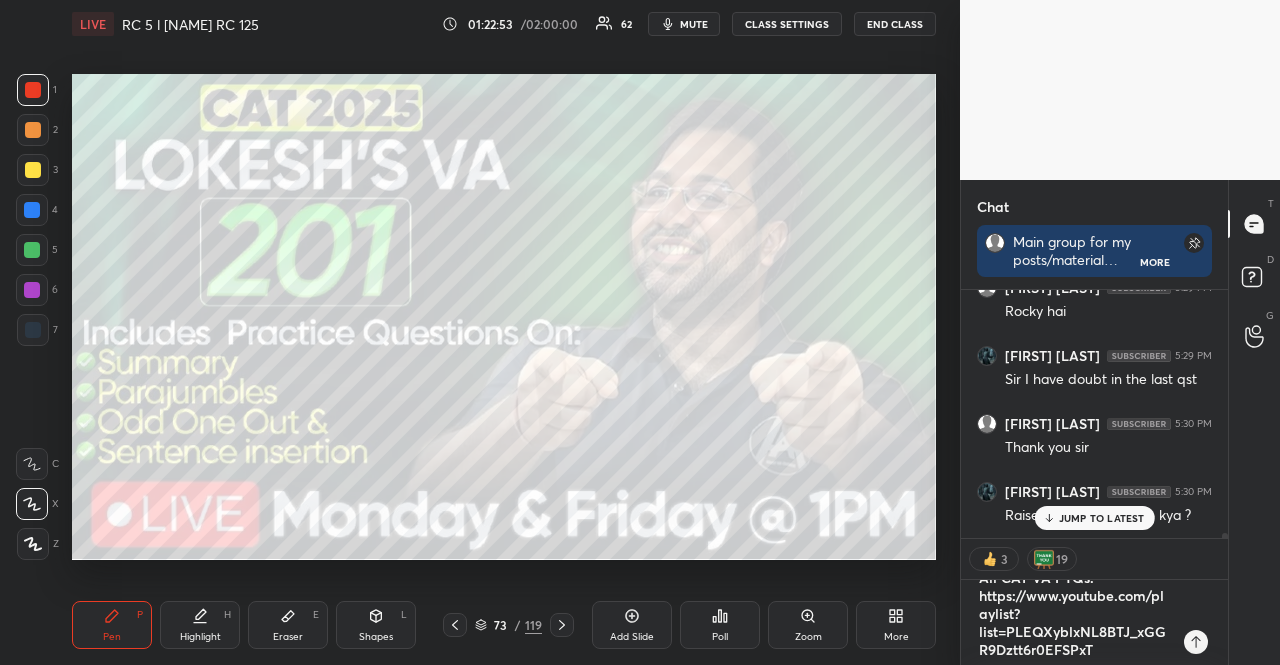 type 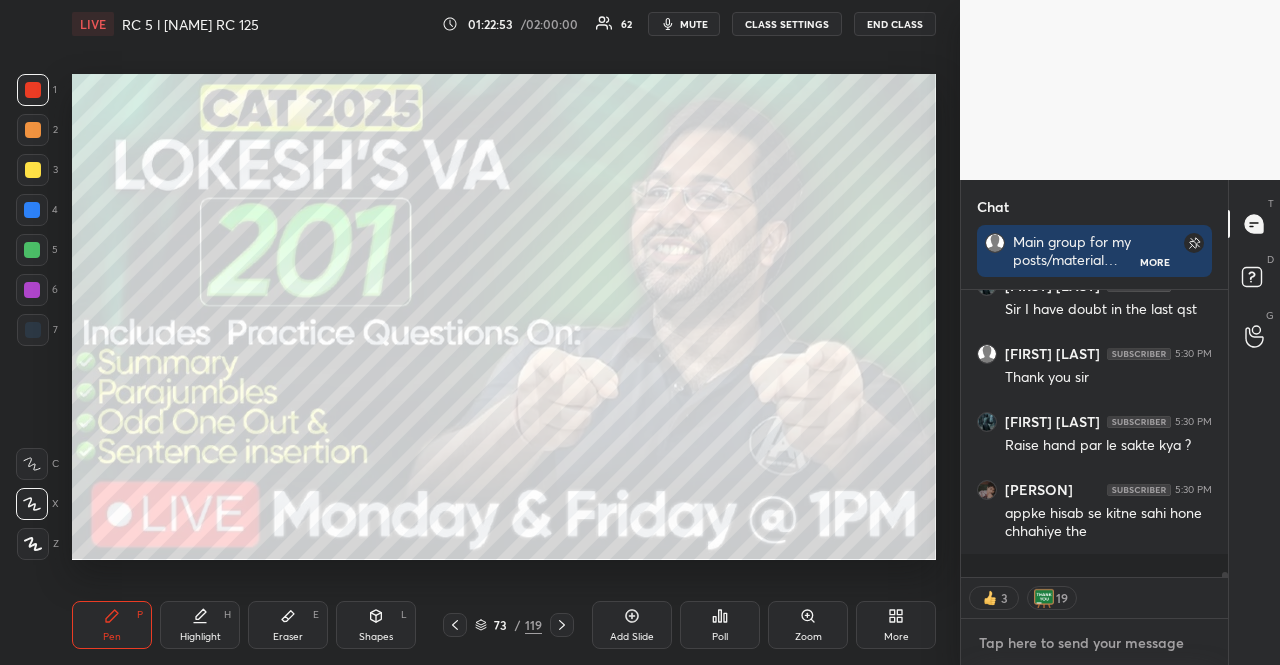 scroll, scrollTop: 0, scrollLeft: 0, axis: both 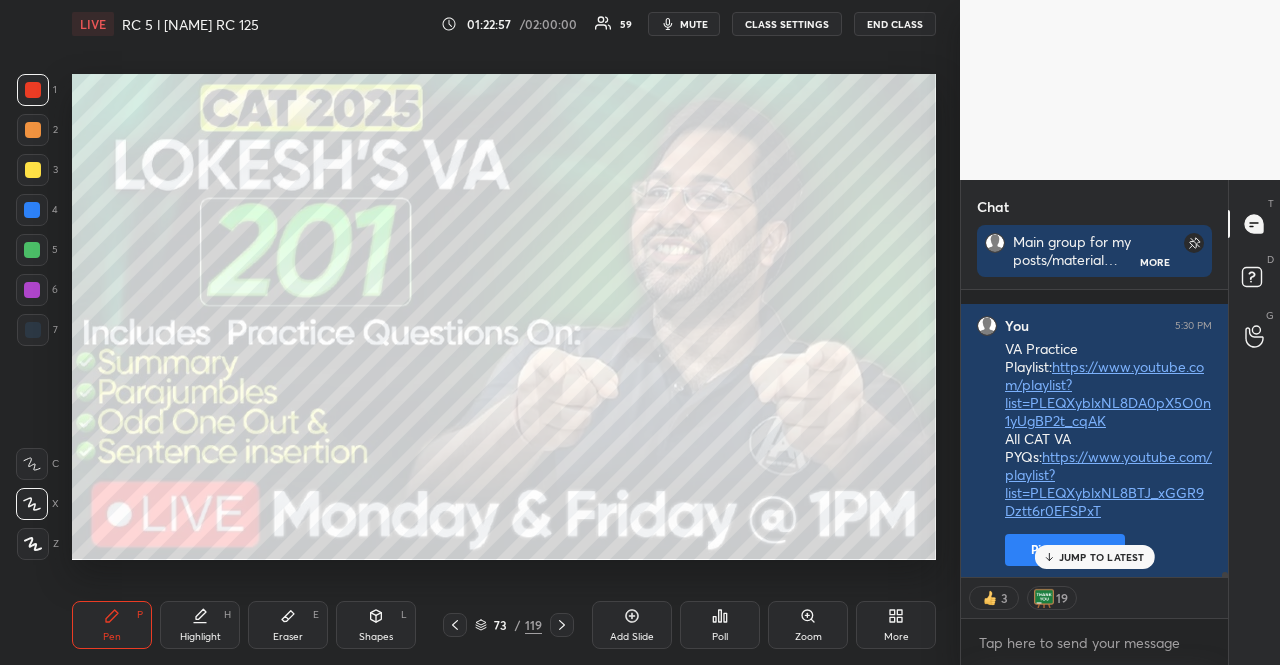 click 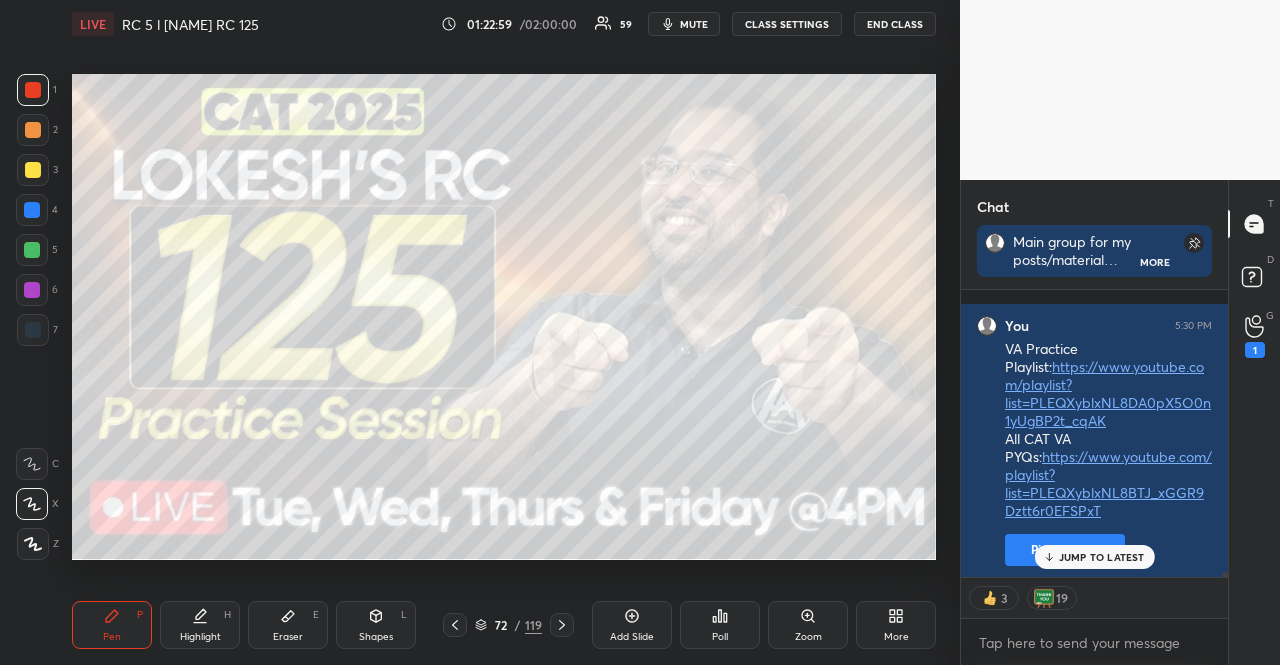 click 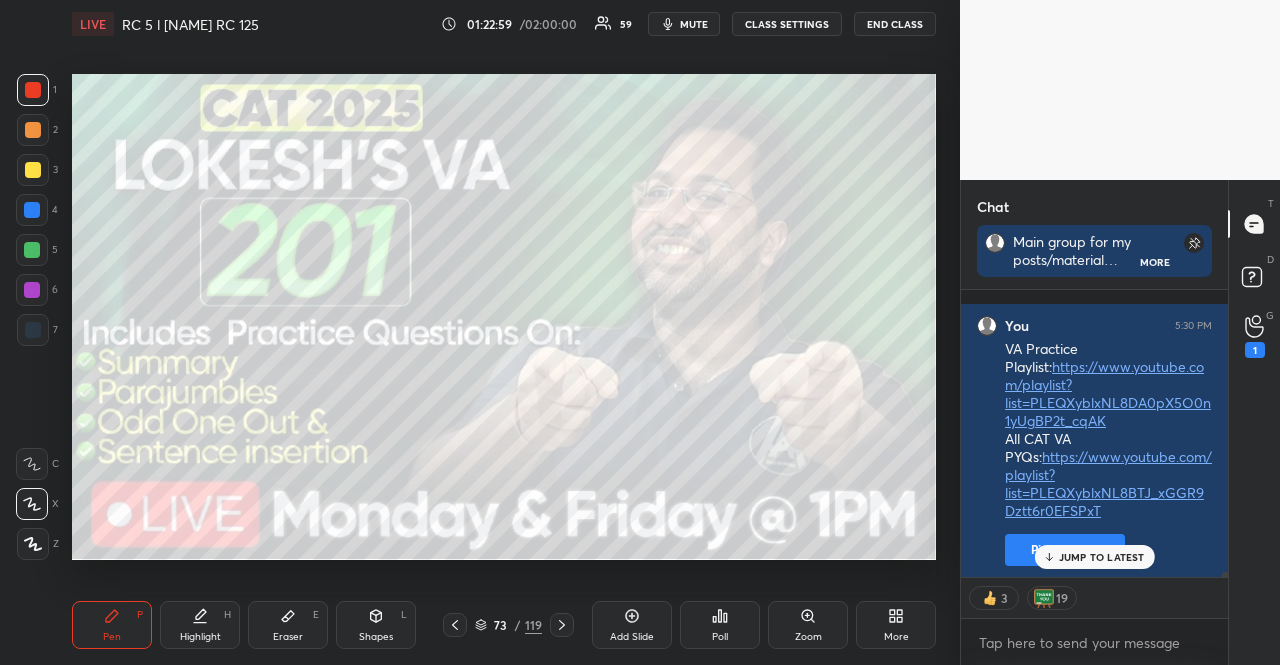 click 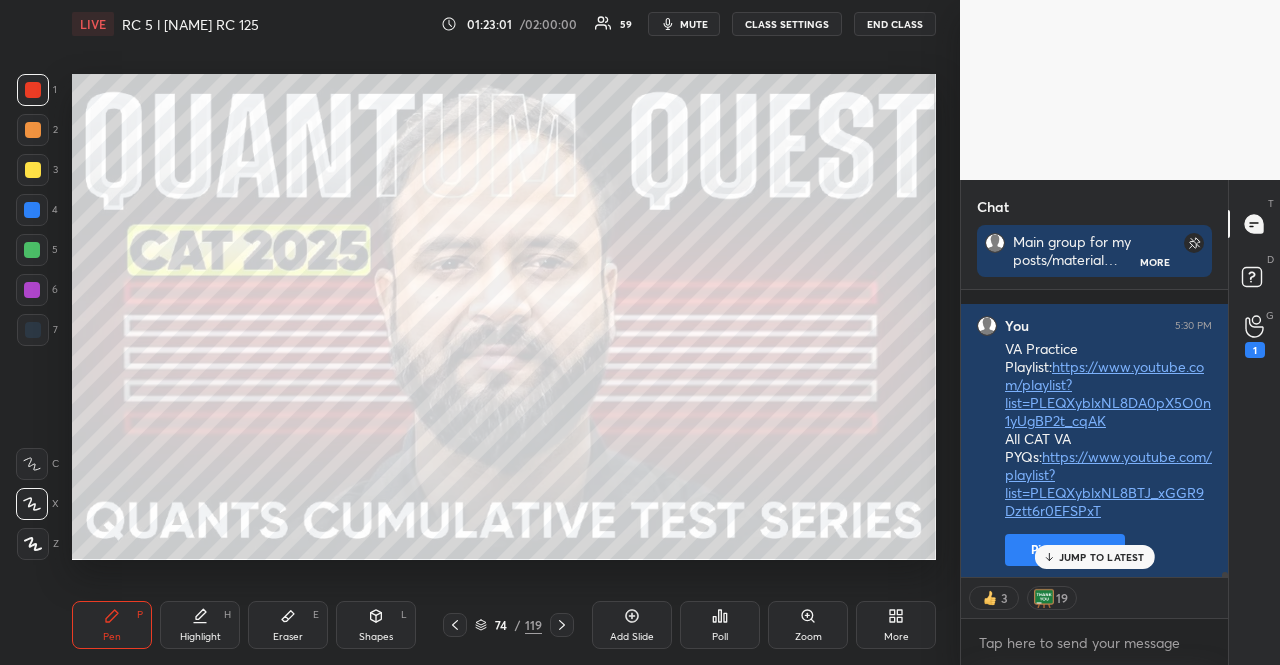 click 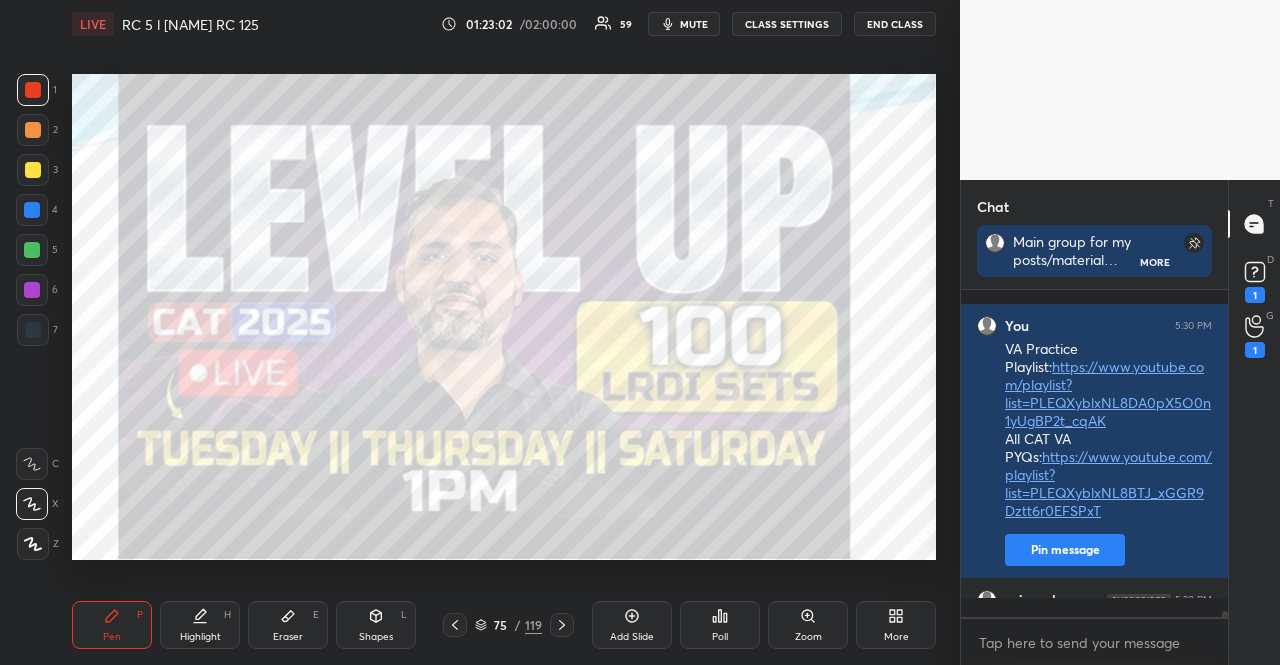 scroll, scrollTop: 15292, scrollLeft: 0, axis: vertical 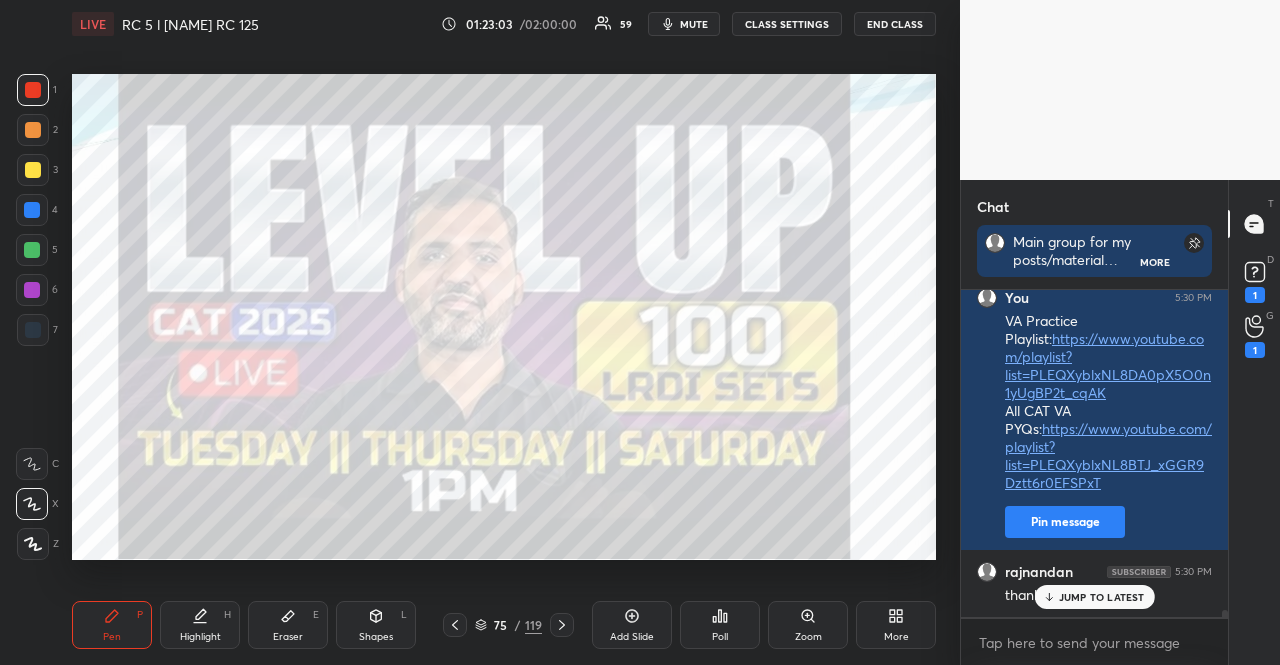 click 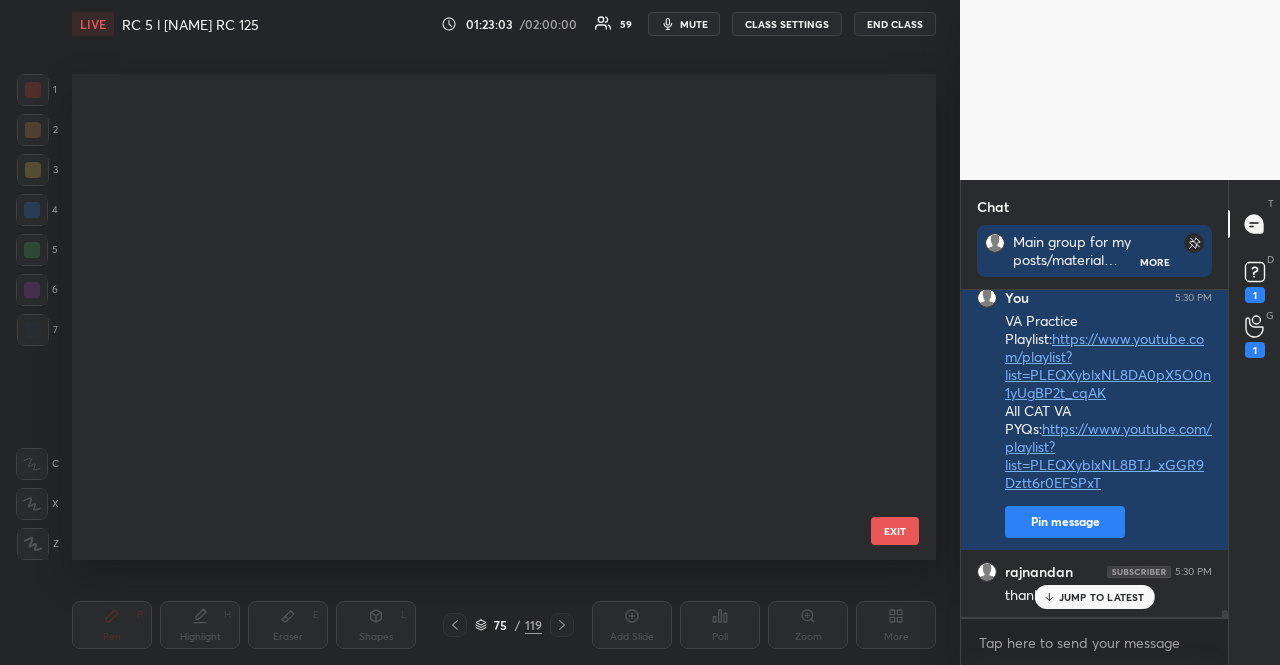 scroll, scrollTop: 3189, scrollLeft: 0, axis: vertical 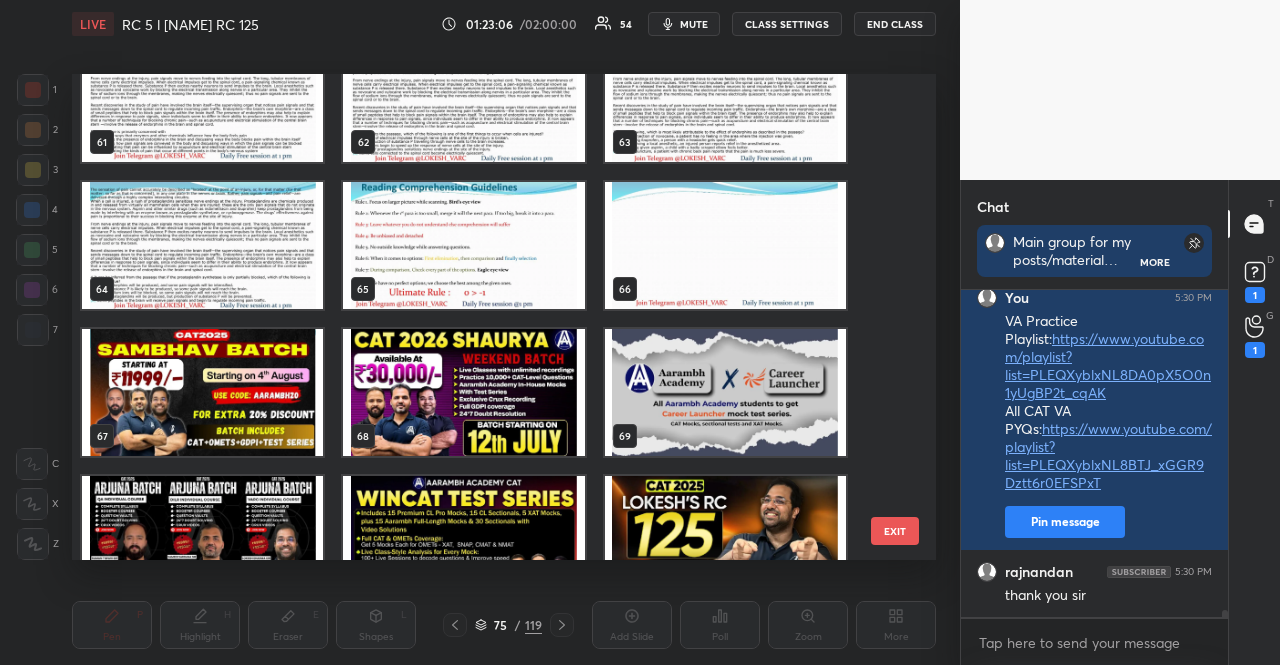 click at bounding box center [202, 392] 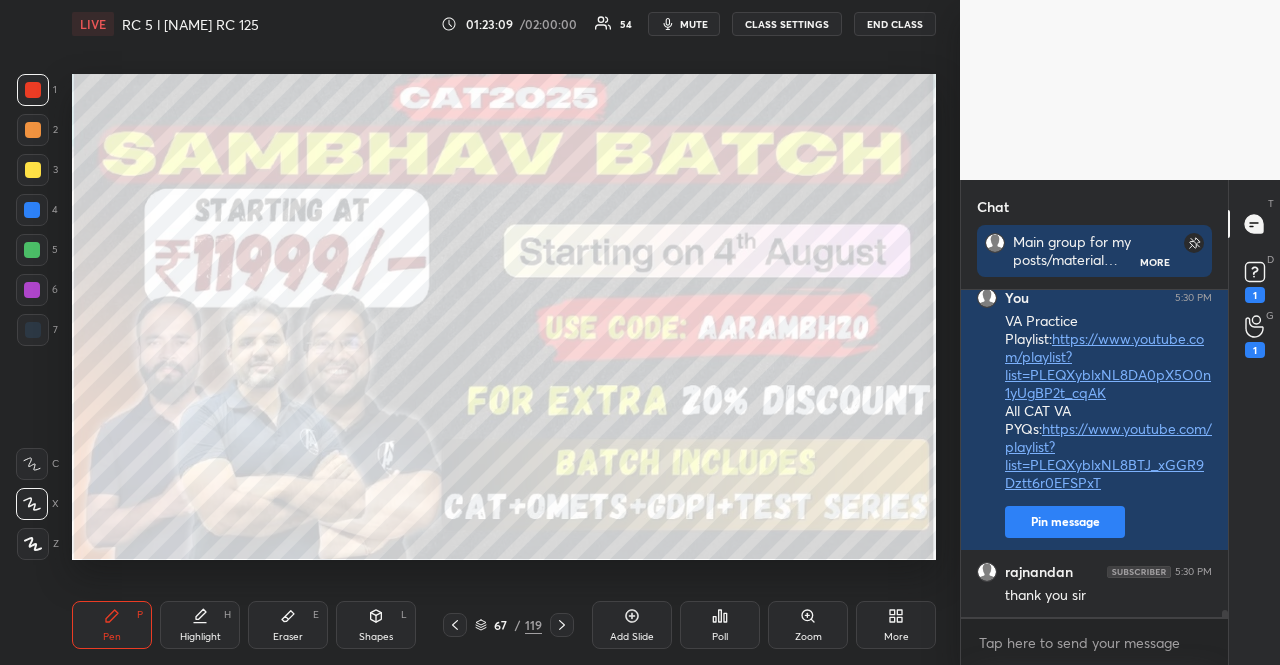 click at bounding box center [33, 90] 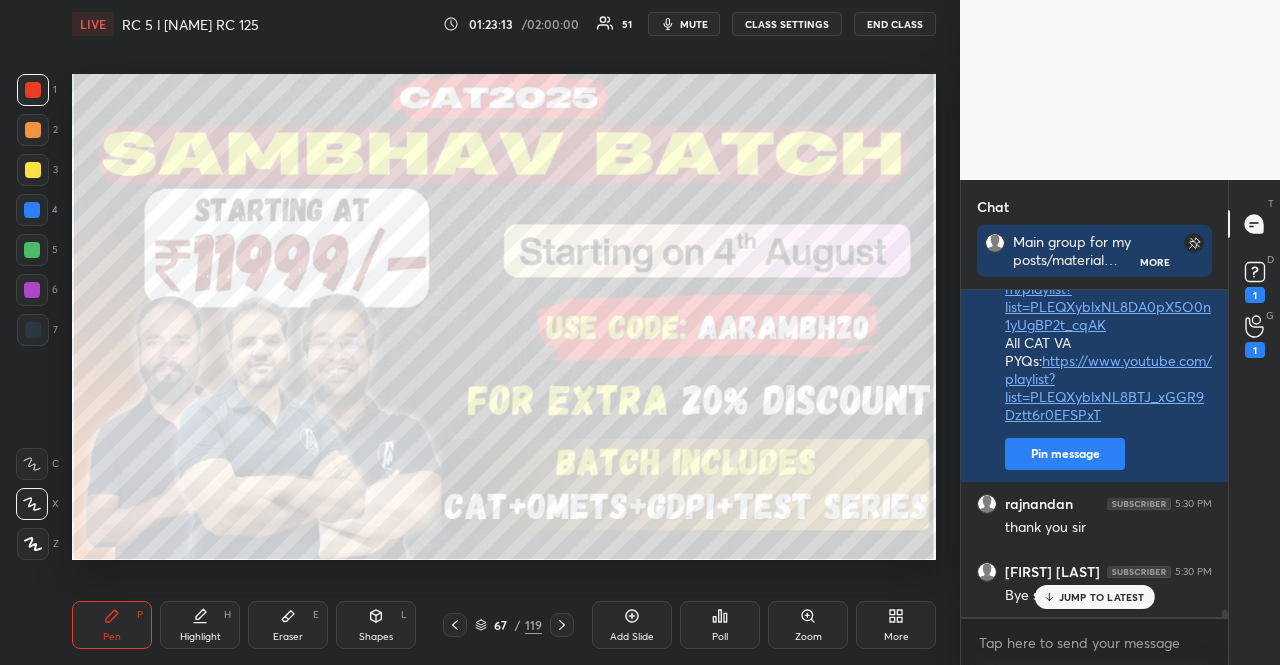 click at bounding box center (32, 250) 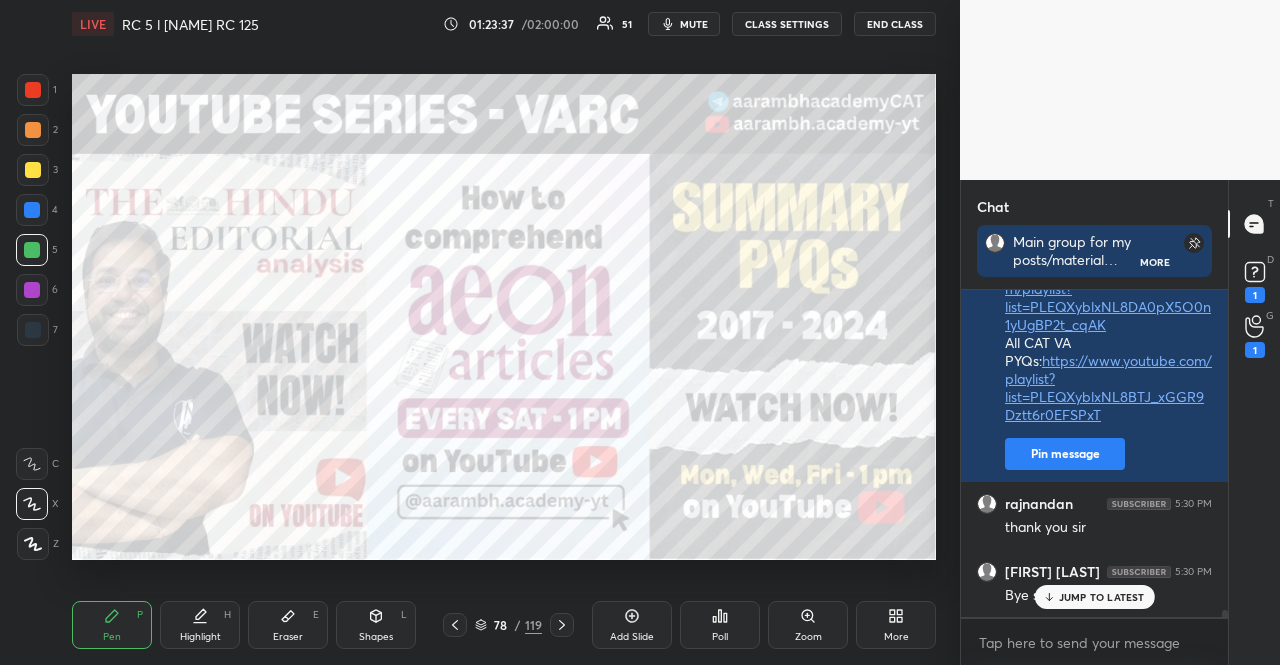 click on "JUMP TO LATEST" at bounding box center [1102, 597] 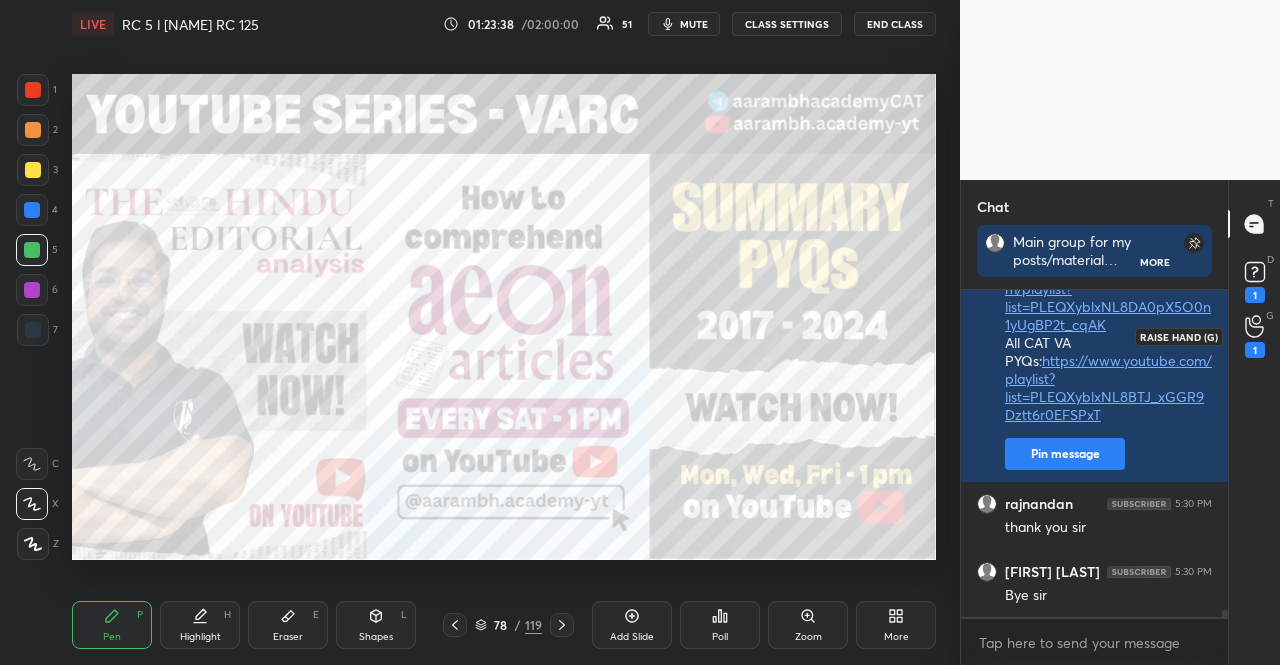 click on "1" at bounding box center (1255, 336) 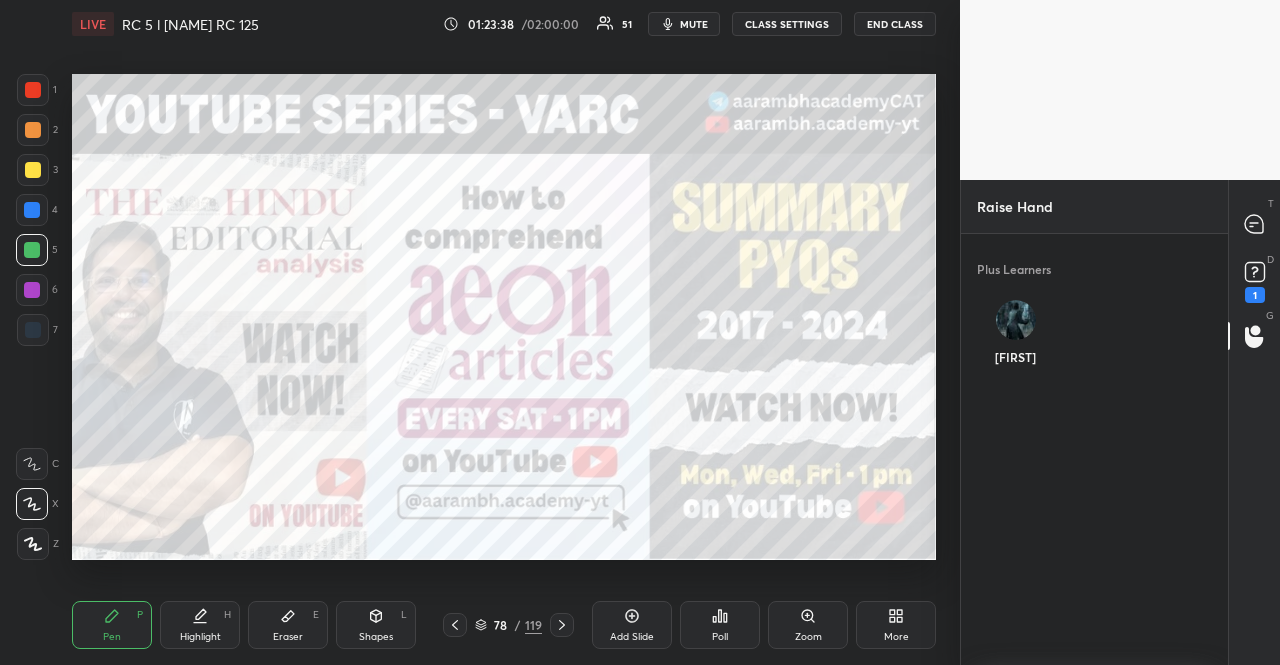 scroll, scrollTop: 425, scrollLeft: 261, axis: both 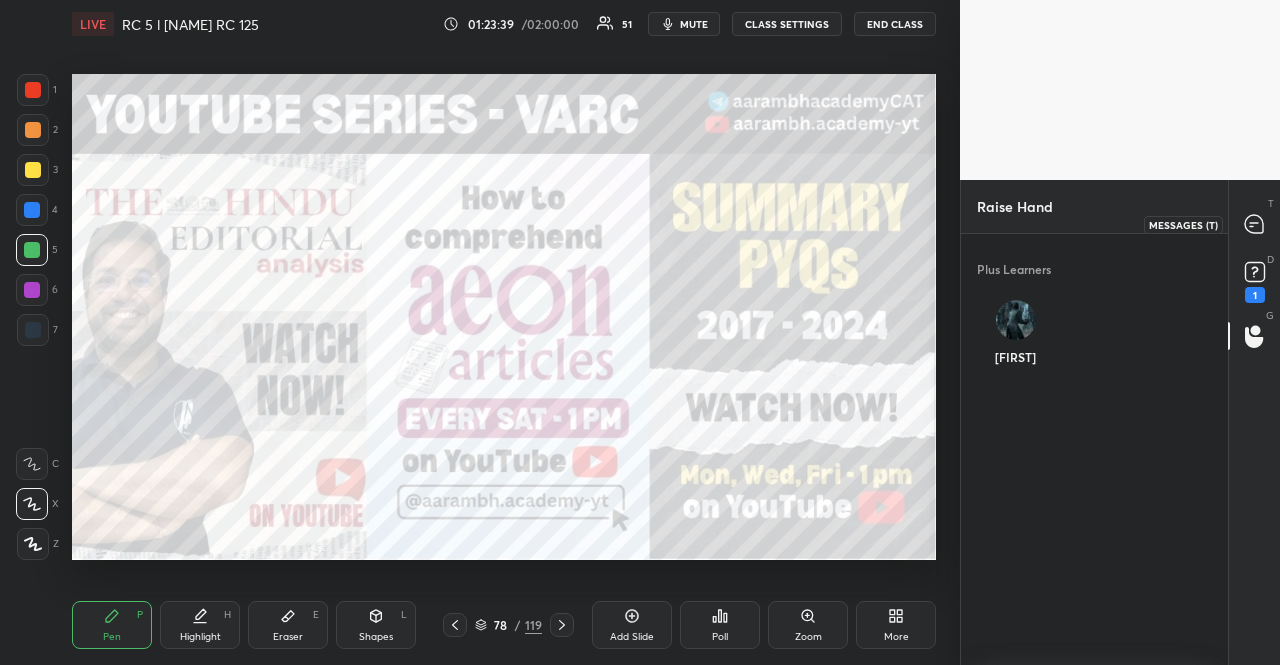 click 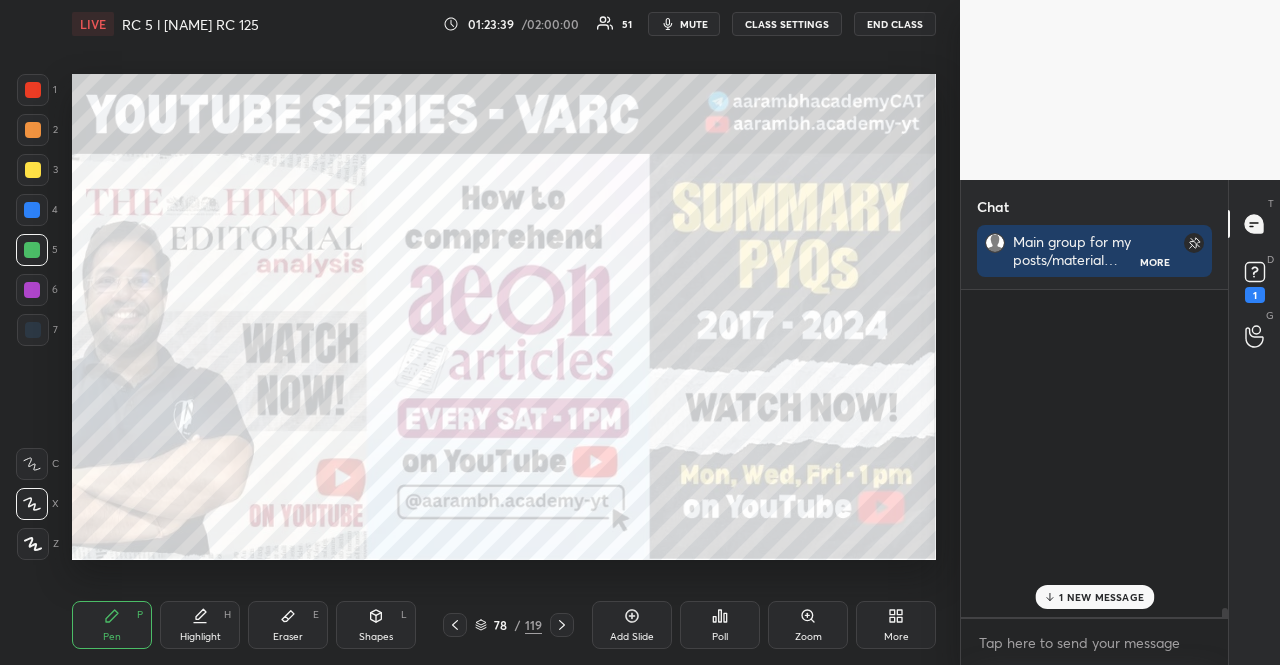 scroll, scrollTop: 15795, scrollLeft: 0, axis: vertical 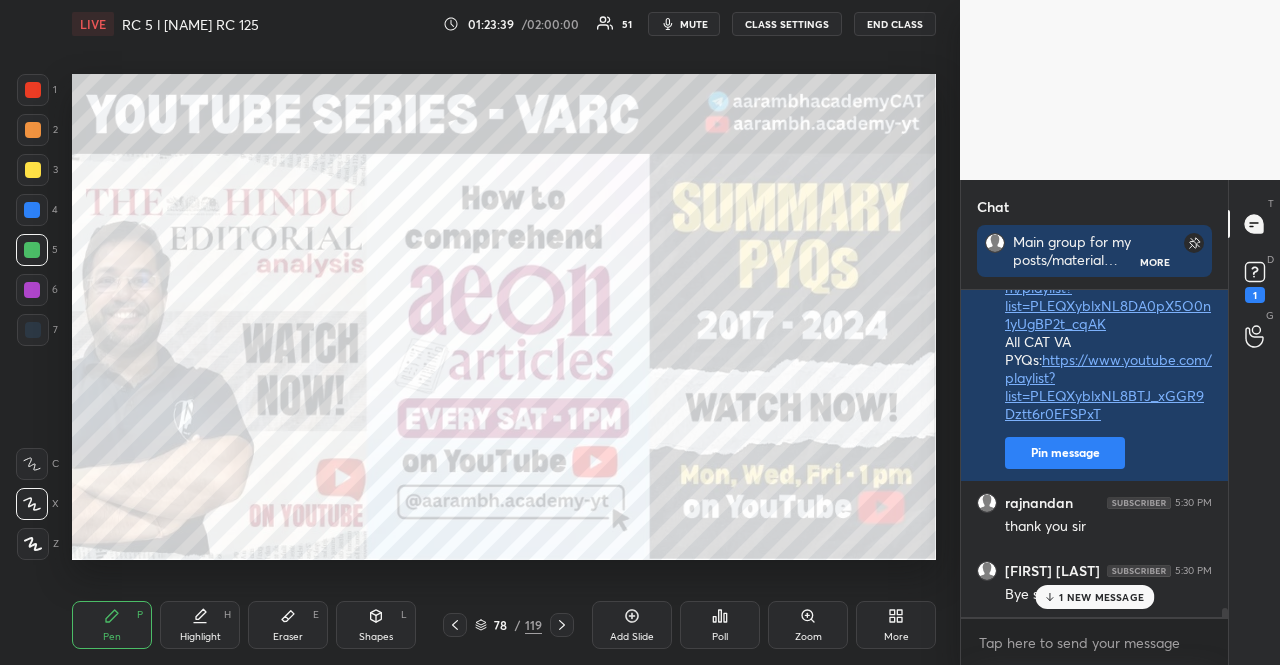 click on "D Doubts (D) 1" at bounding box center [1254, 280] 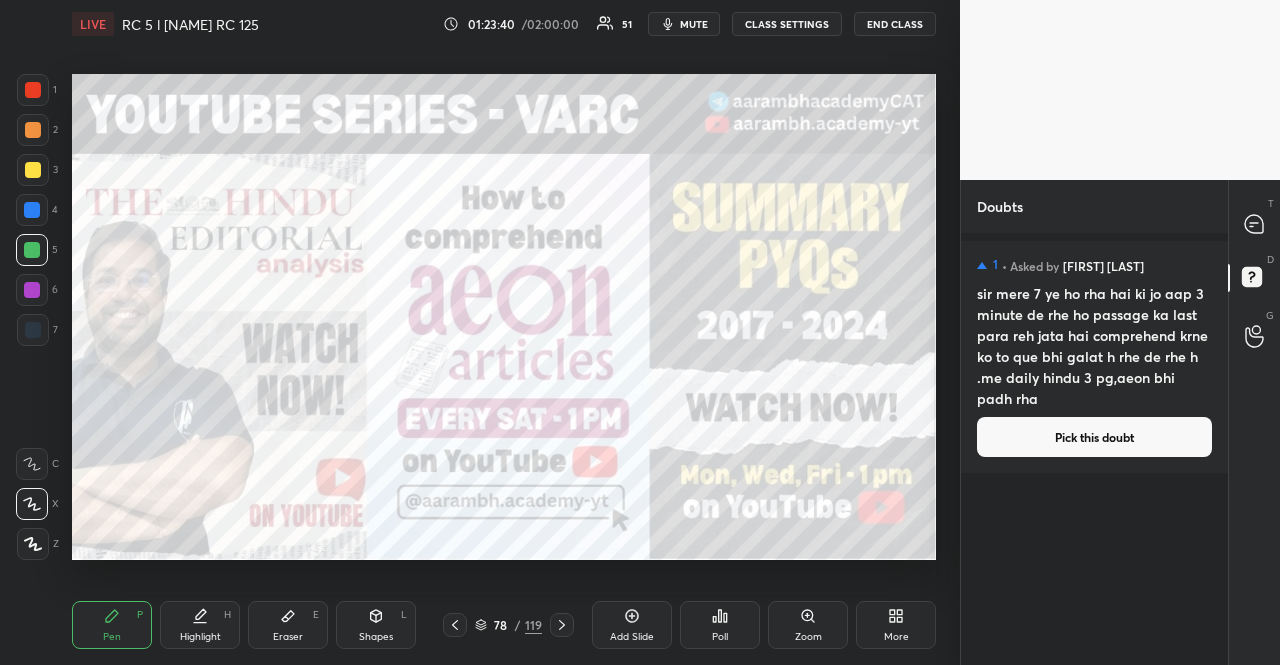 scroll, scrollTop: 6, scrollLeft: 6, axis: both 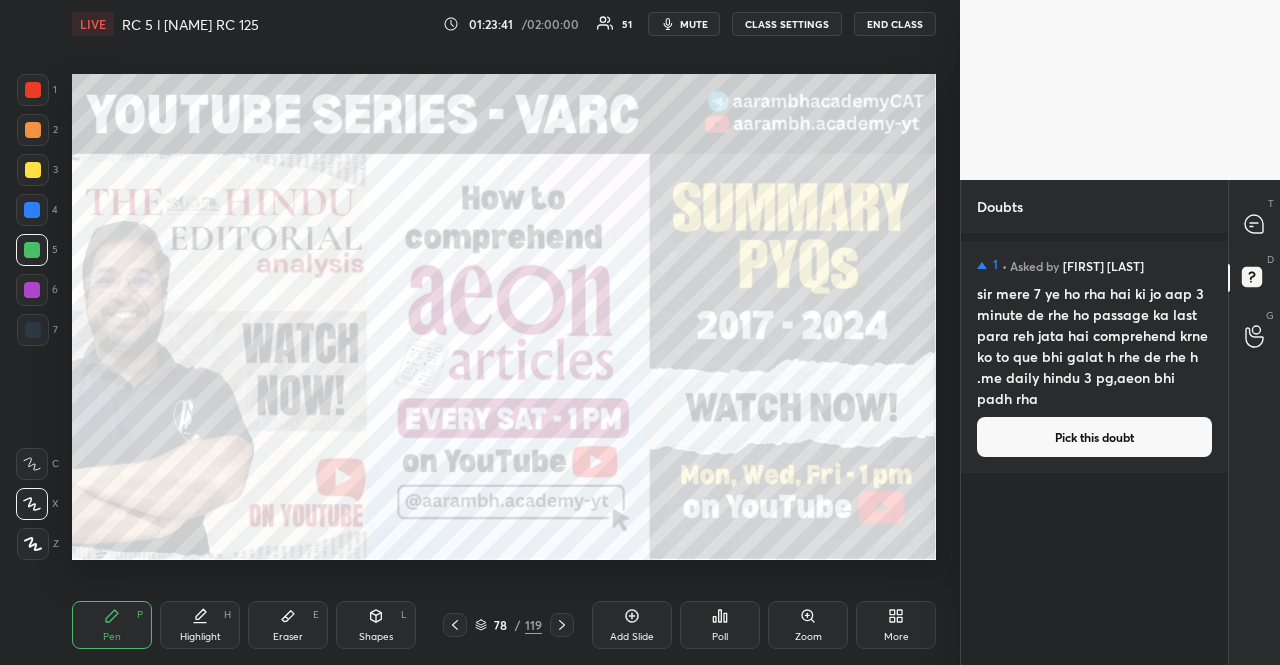 click on "Pick this doubt" at bounding box center [1094, 437] 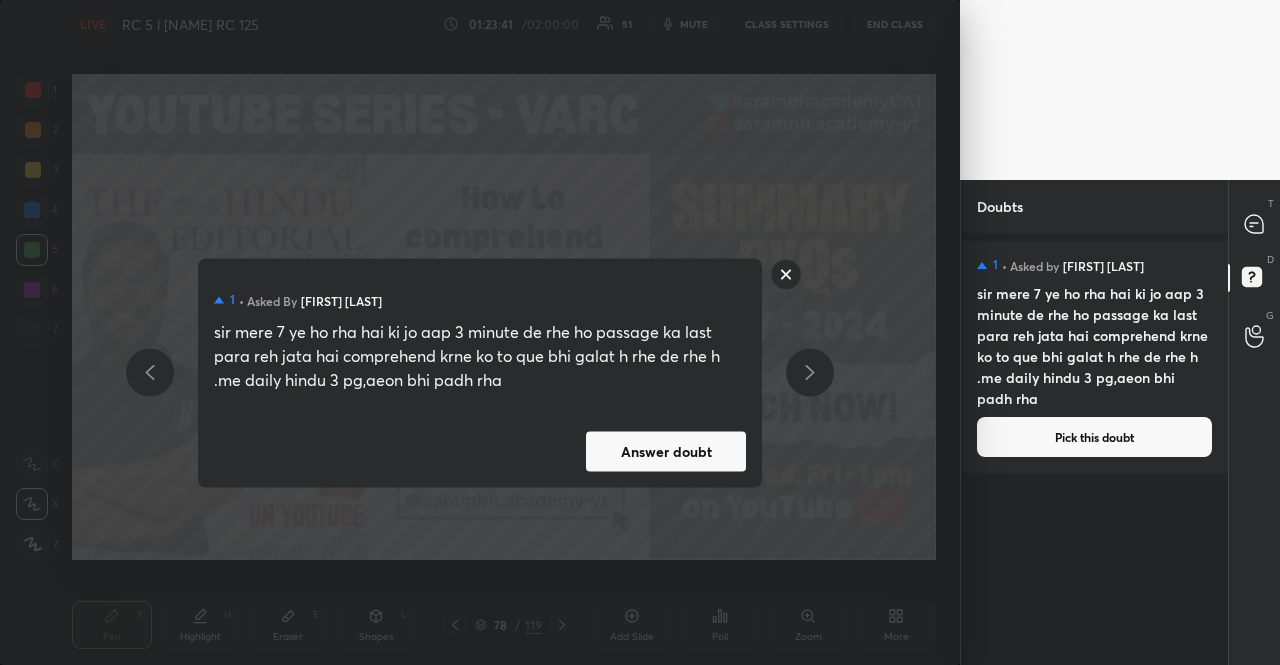 click on "Answer doubt" at bounding box center (666, 451) 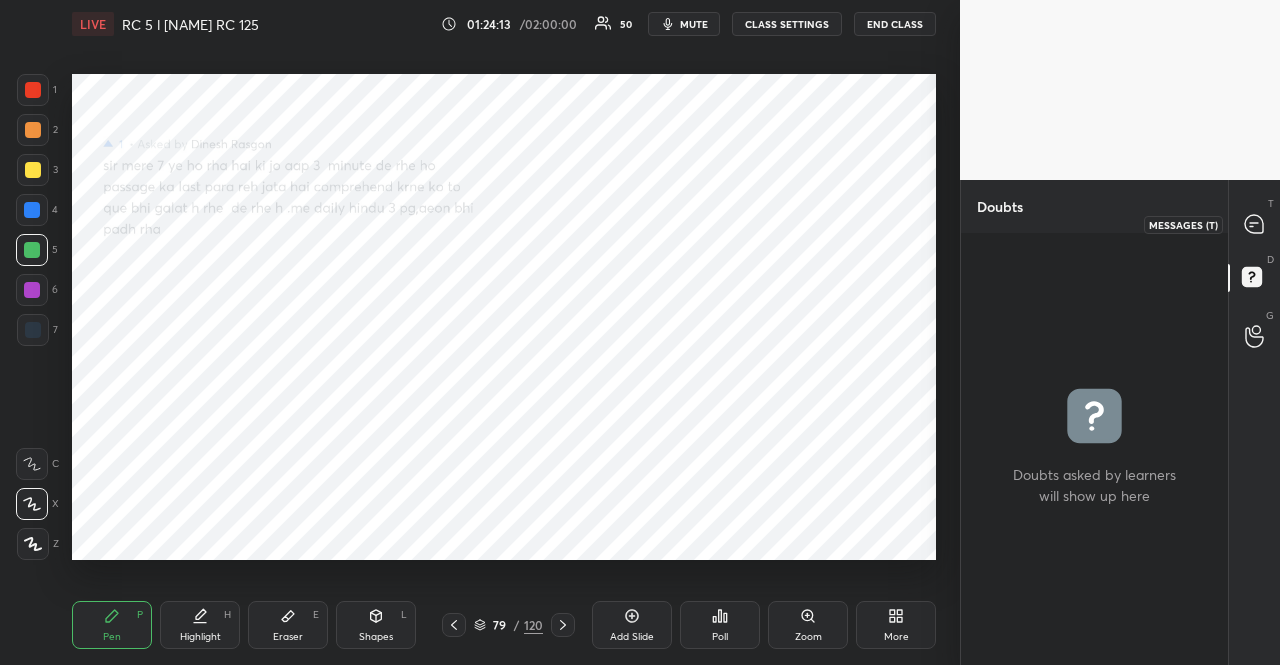 drag, startPoint x: 1253, startPoint y: 207, endPoint x: 1252, endPoint y: 227, distance: 20.024984 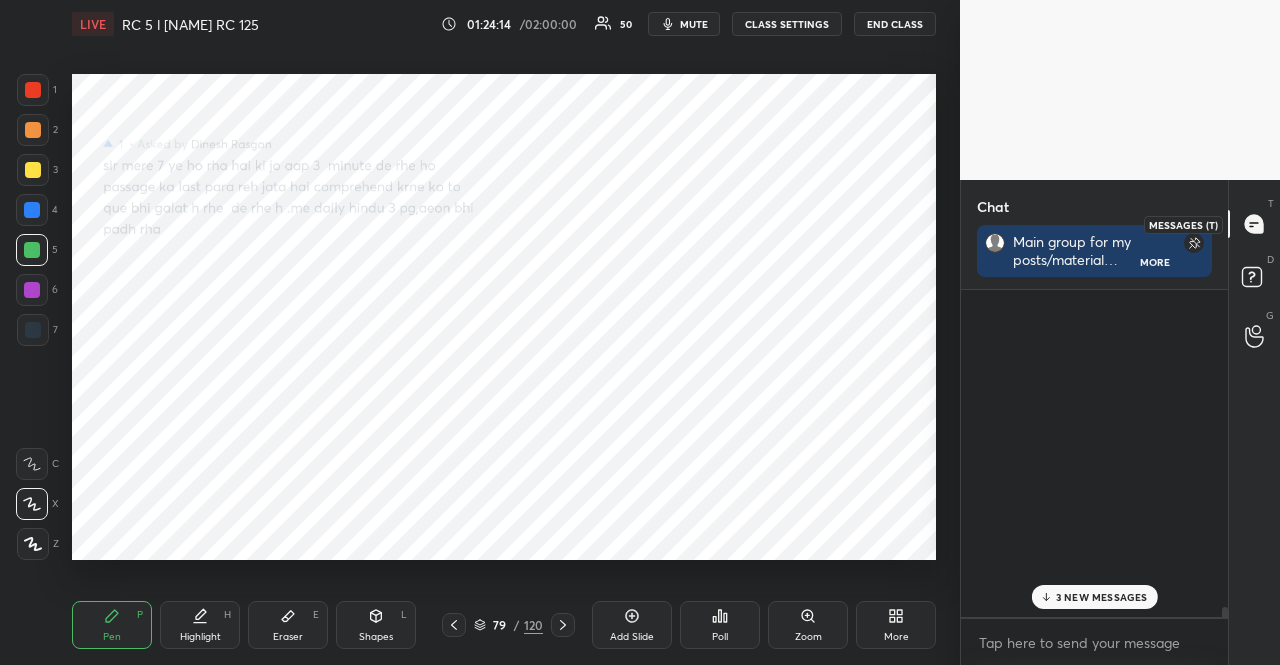 scroll, scrollTop: 370, scrollLeft: 261, axis: both 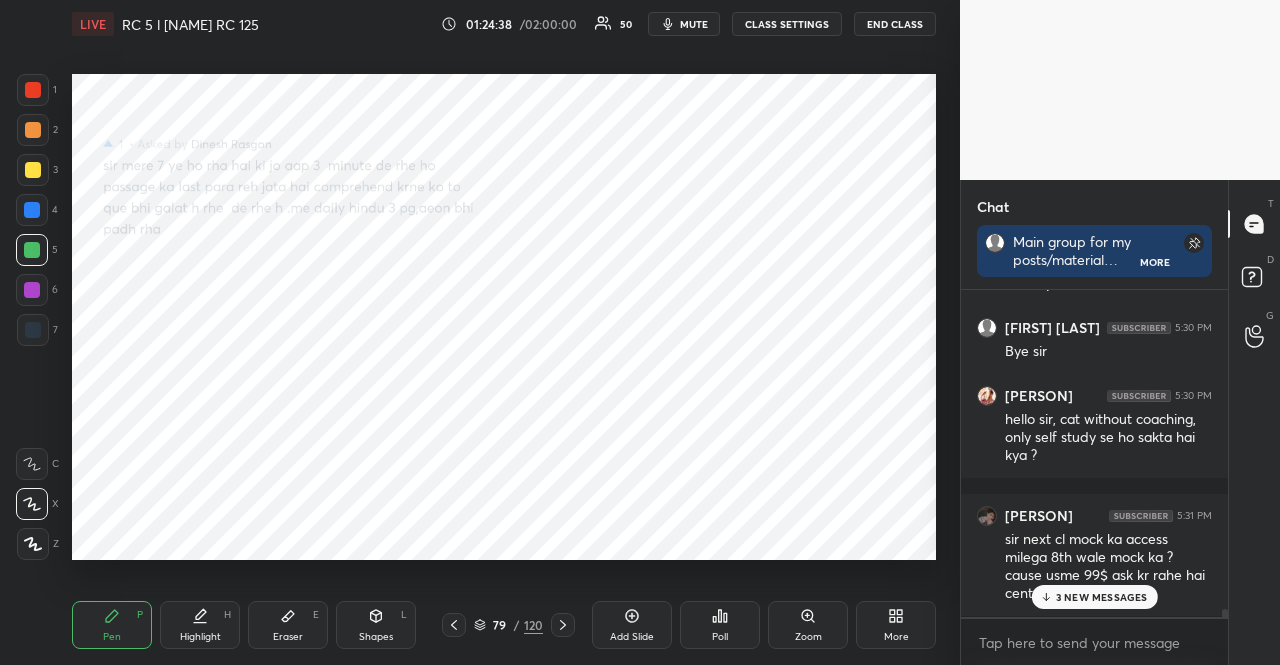 click at bounding box center [32, 210] 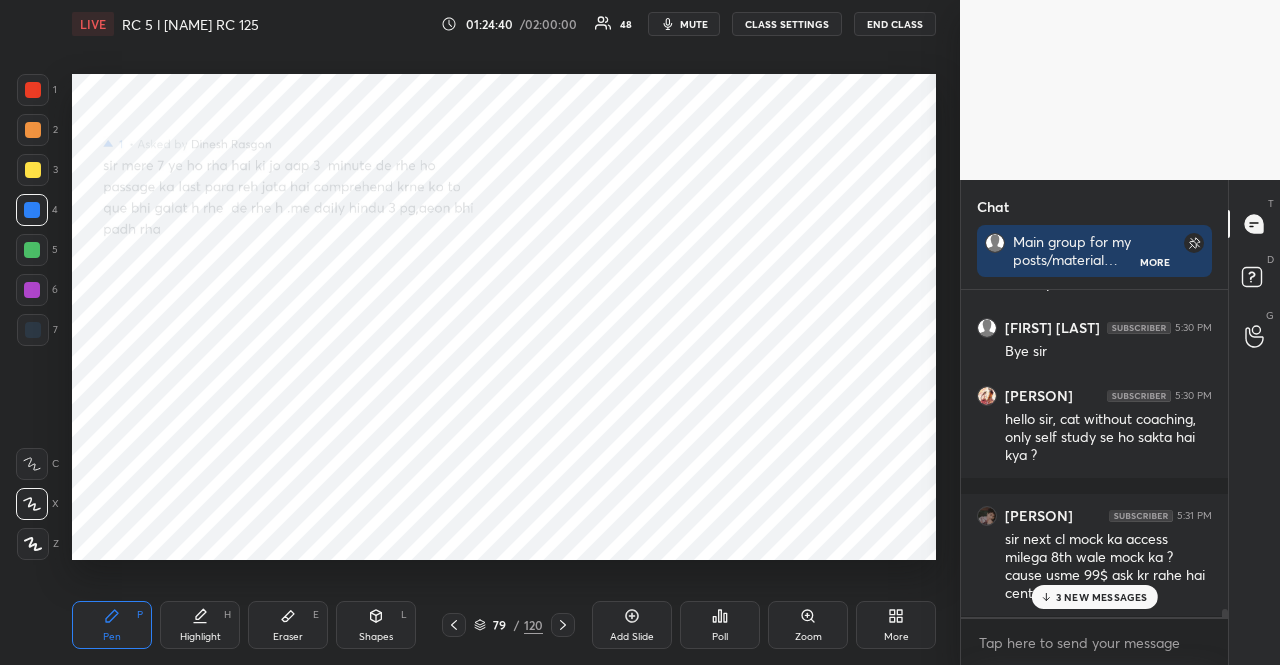 click on "1 2 3 4 5 6 7" at bounding box center [37, 214] 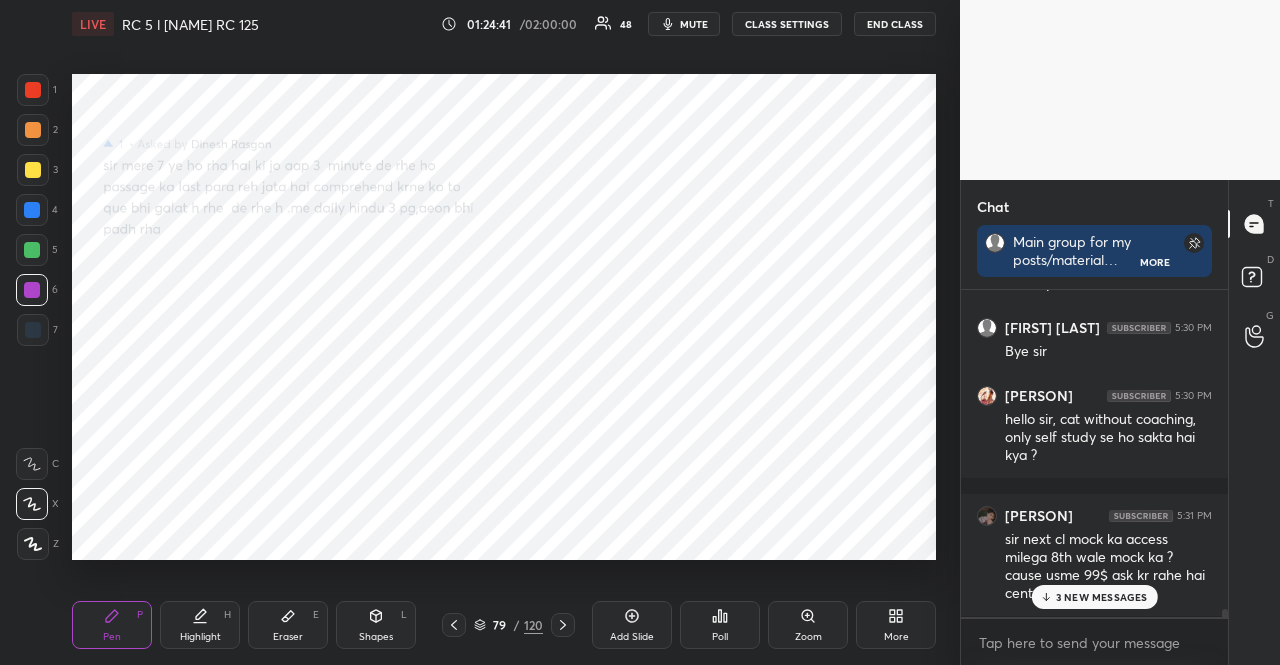 drag, startPoint x: 35, startPoint y: 275, endPoint x: 26, endPoint y: 253, distance: 23.769728 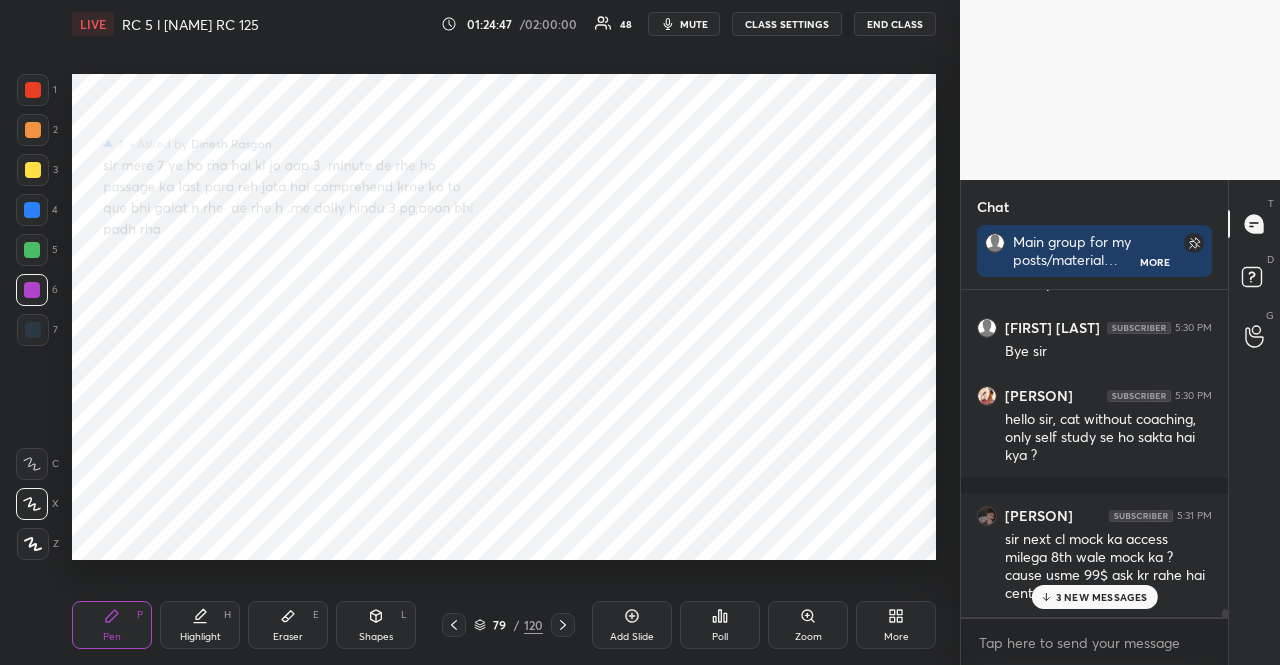 click on "1 2 3 4 5 6 7 R O A L C X Z Erase all   C X Z LIVE RC 5 l Lokesh RC 125 01:24:47 /  02:00:00 48 mute CLASS SETTINGS END CLASS Setting up your live class Poll for   secs No correct answer Start poll Back RC 5 l Lokesh RC 125 Aarambh Academy Pen P Highlight H Eraser E Shapes L 79 / 120 Add Slide Poll Zoom More" at bounding box center (472, 332) 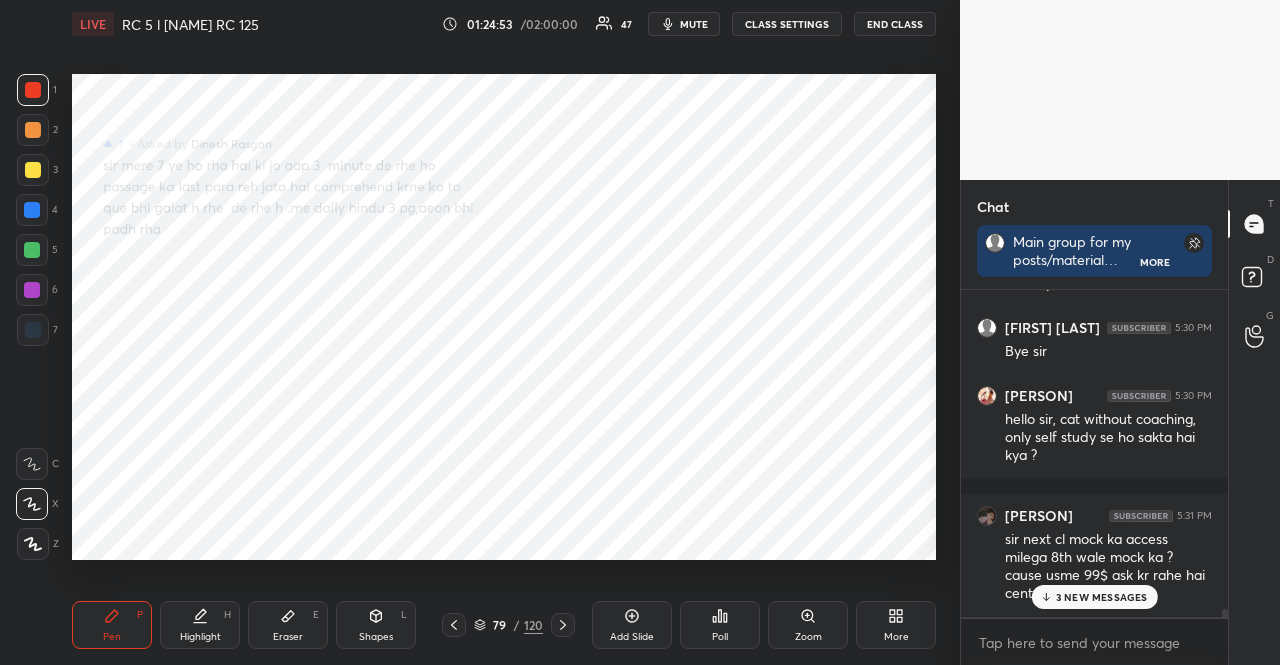 click at bounding box center (32, 250) 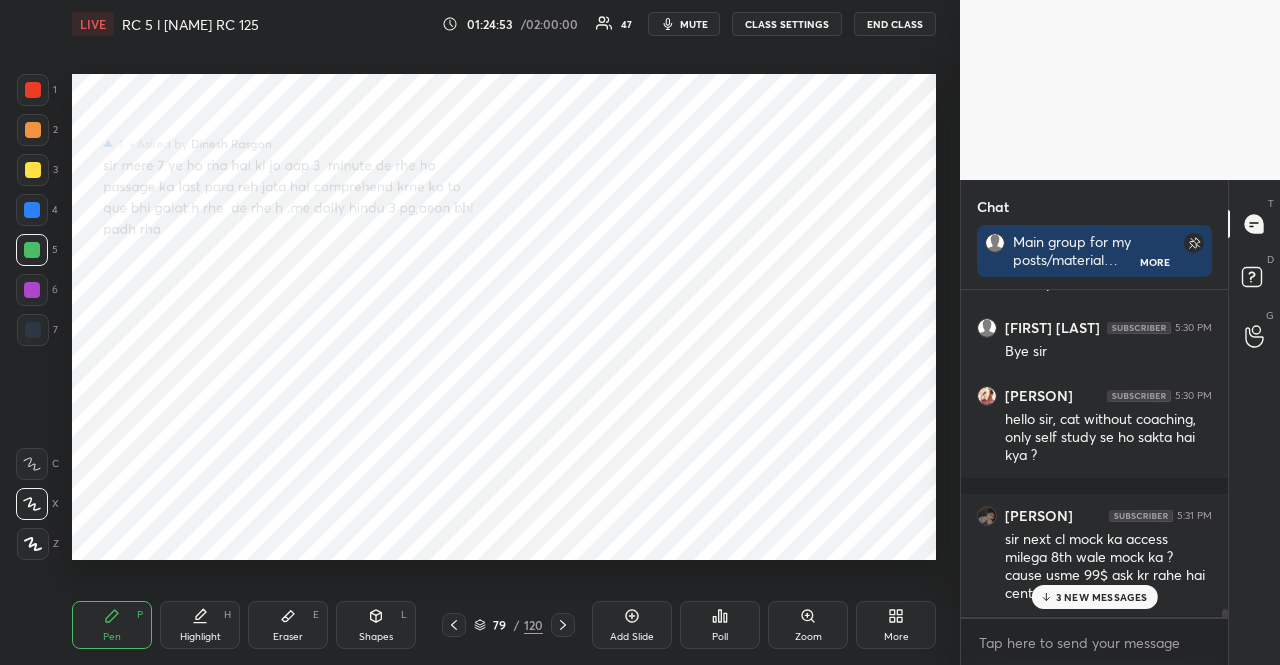 click at bounding box center (32, 250) 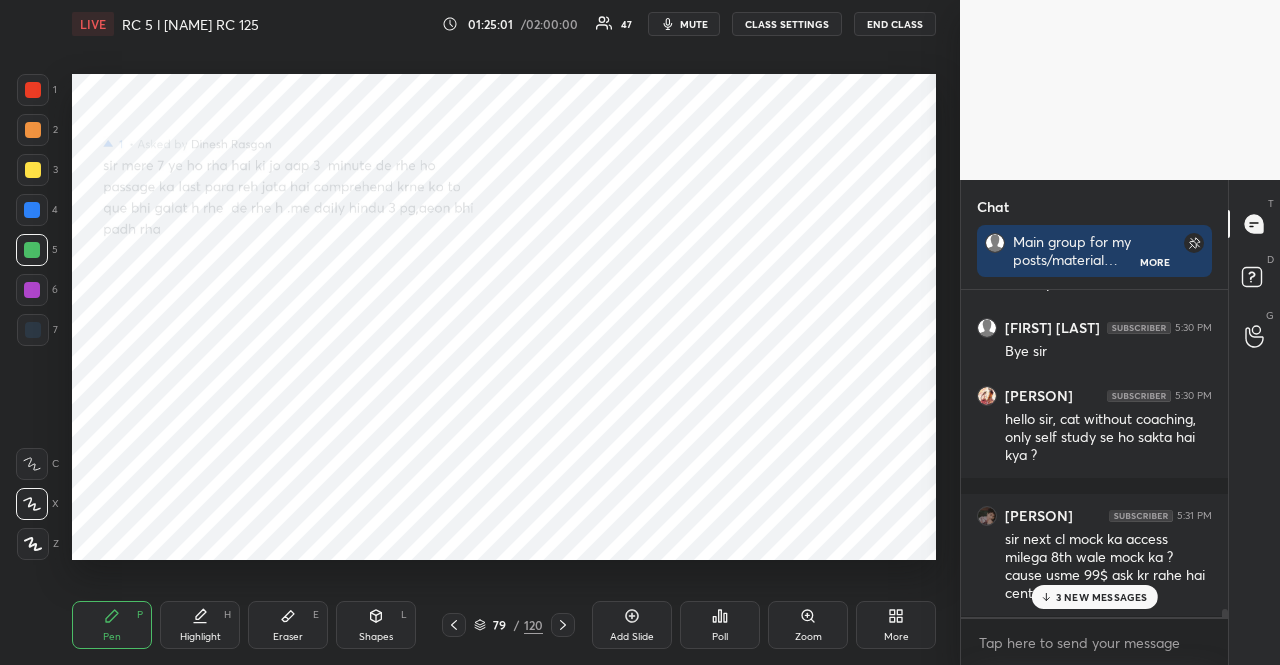 drag, startPoint x: 25, startPoint y: 115, endPoint x: 28, endPoint y: 92, distance: 23.194826 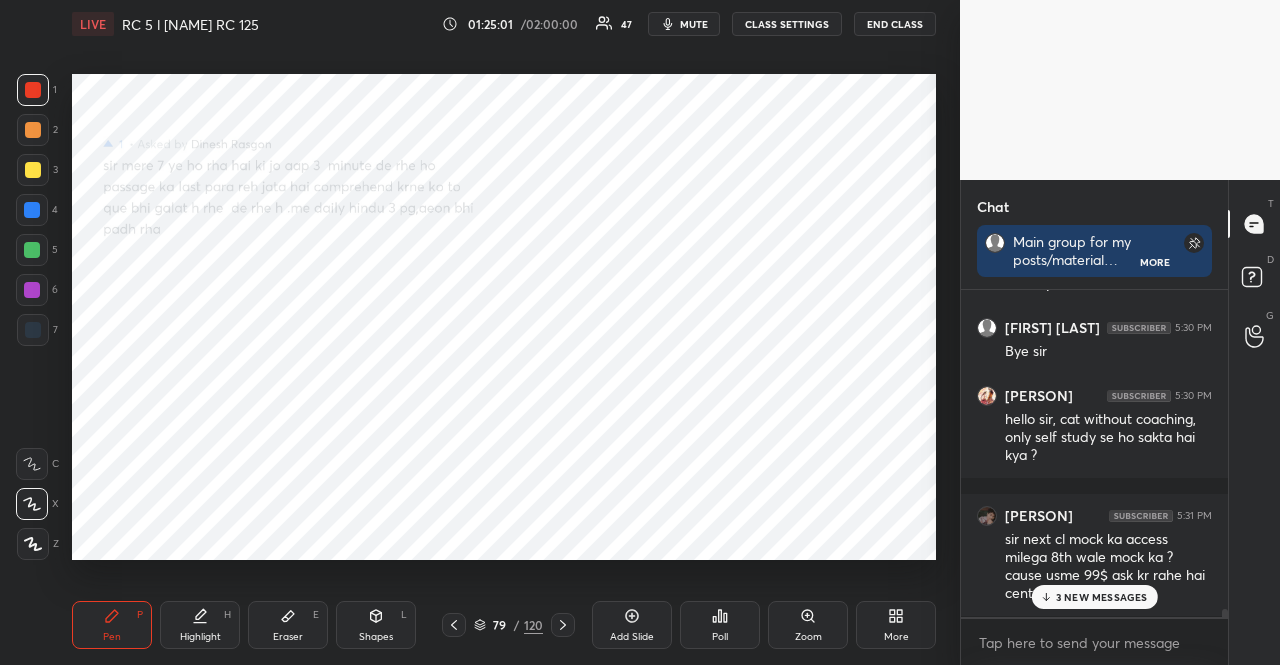 click at bounding box center [33, 90] 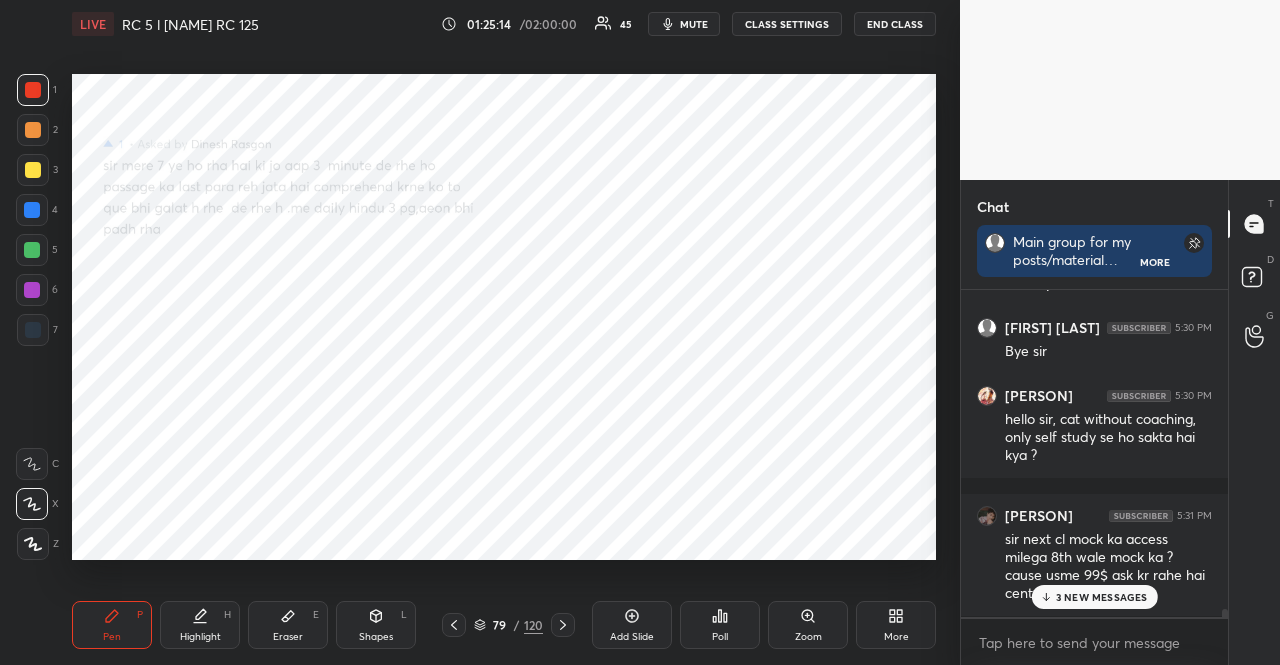 click at bounding box center [33, 330] 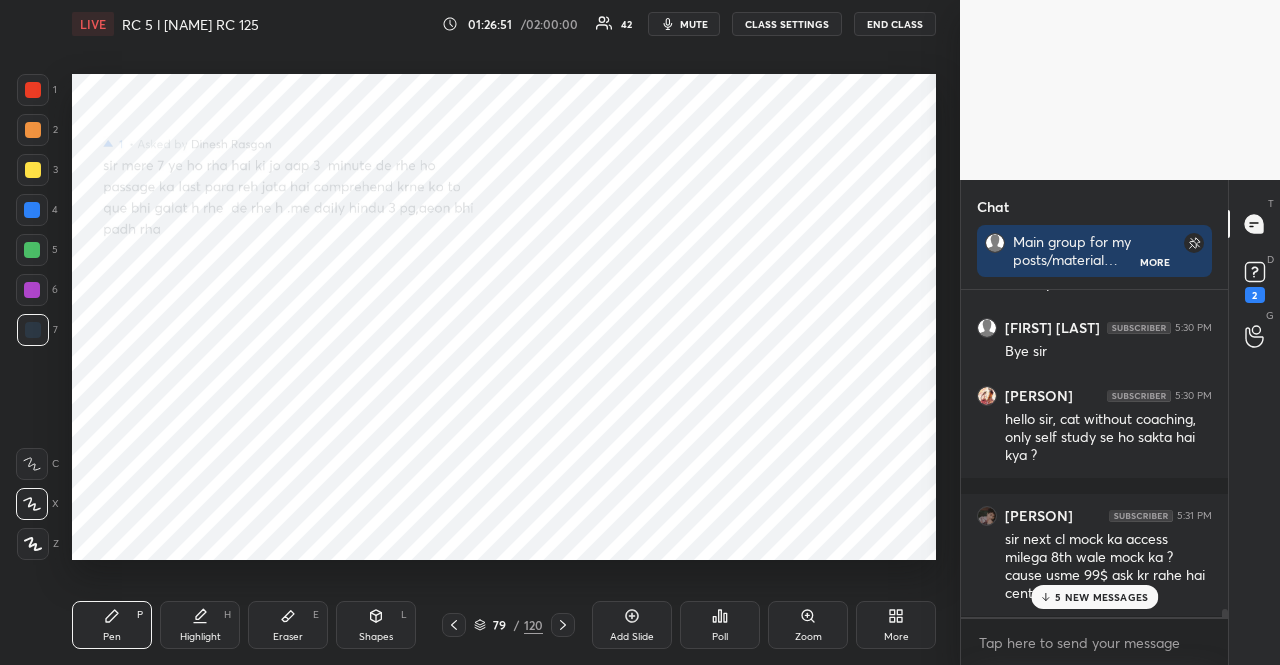 click at bounding box center [33, 90] 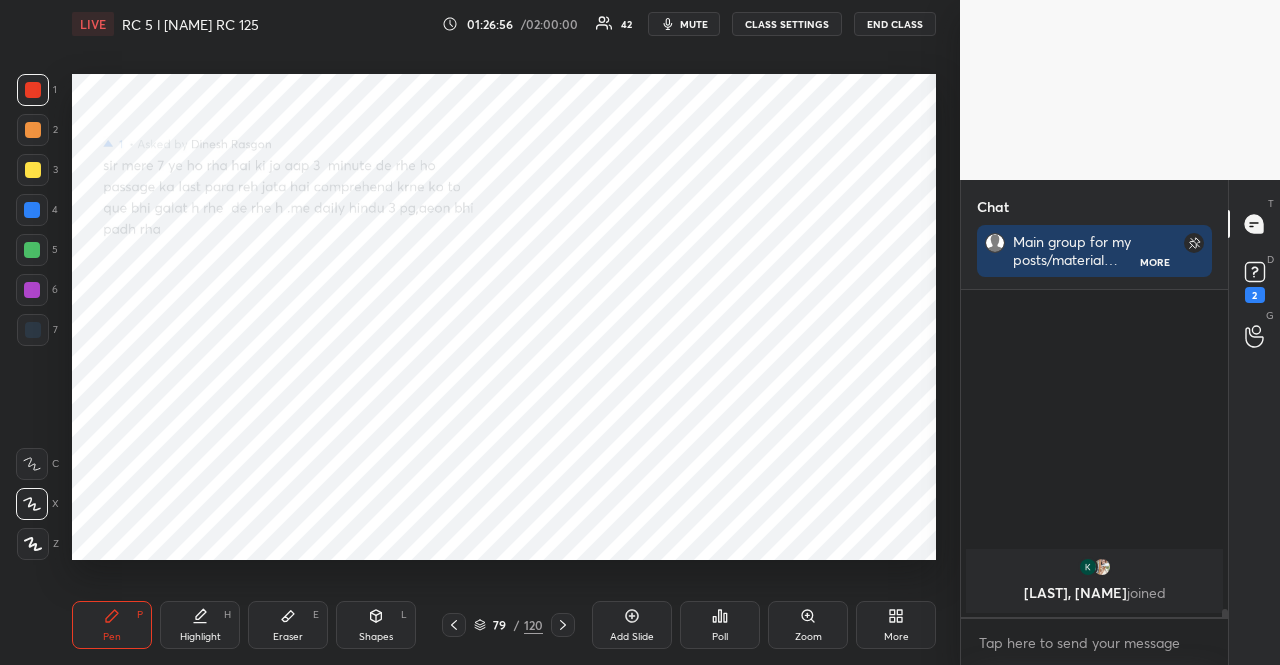 scroll, scrollTop: 0, scrollLeft: 0, axis: both 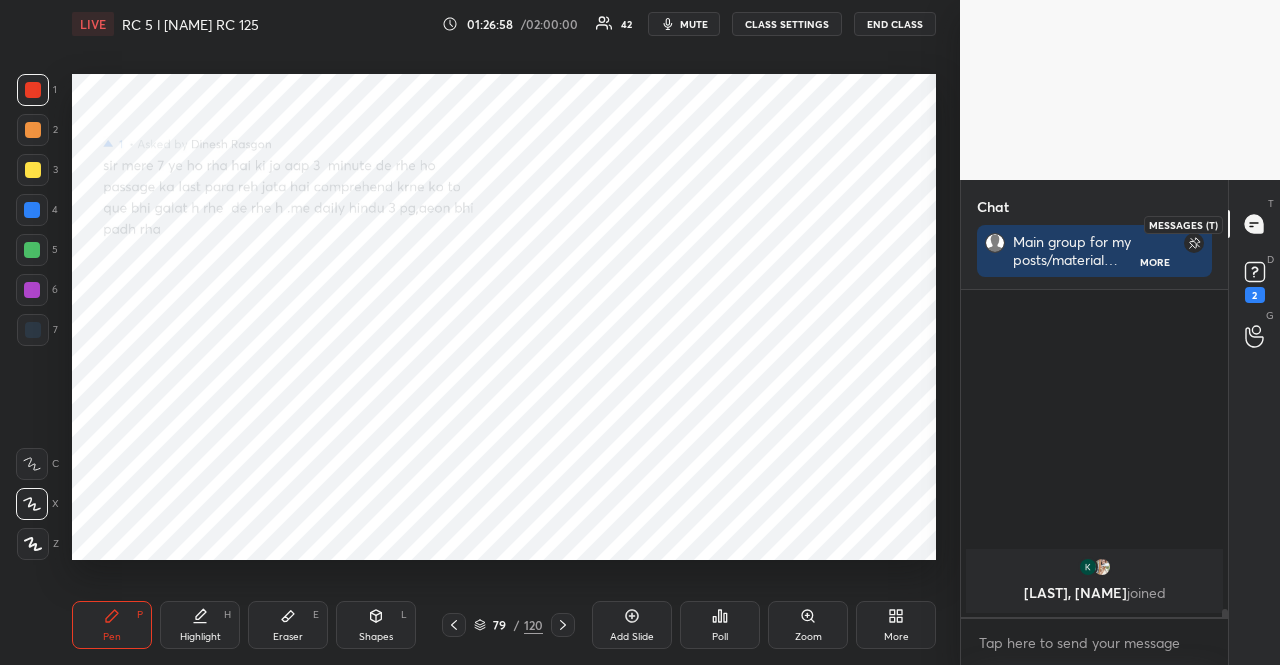 click 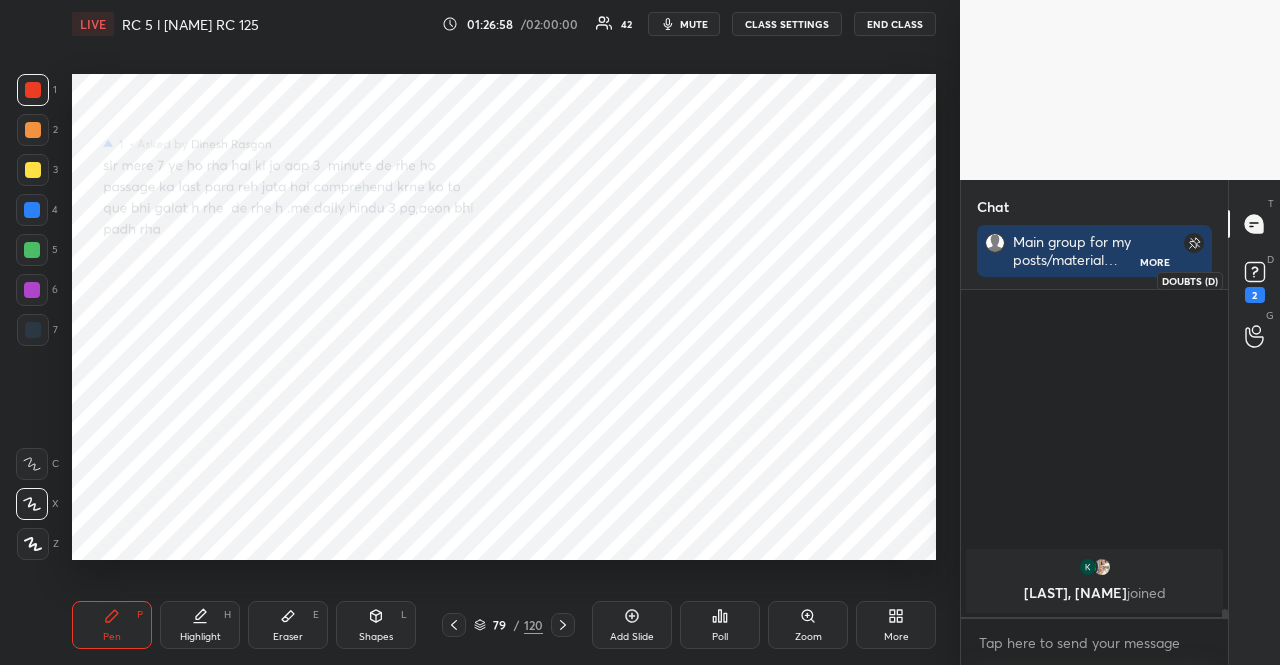 click 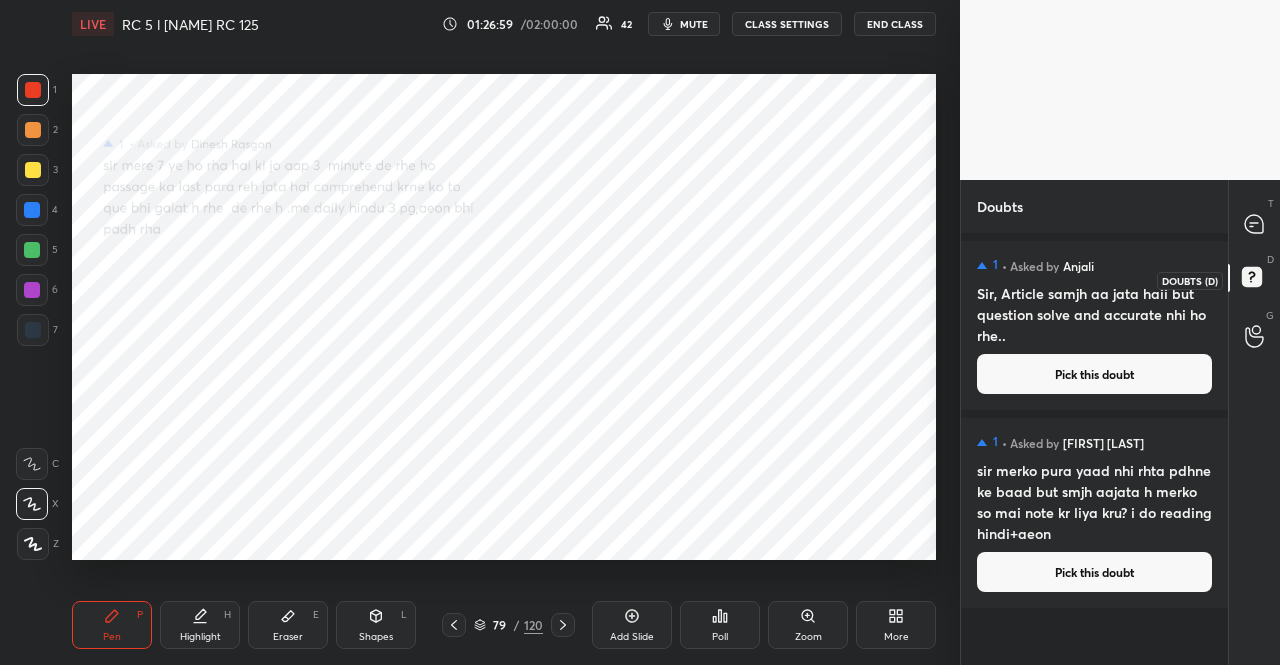 scroll, scrollTop: 6, scrollLeft: 6, axis: both 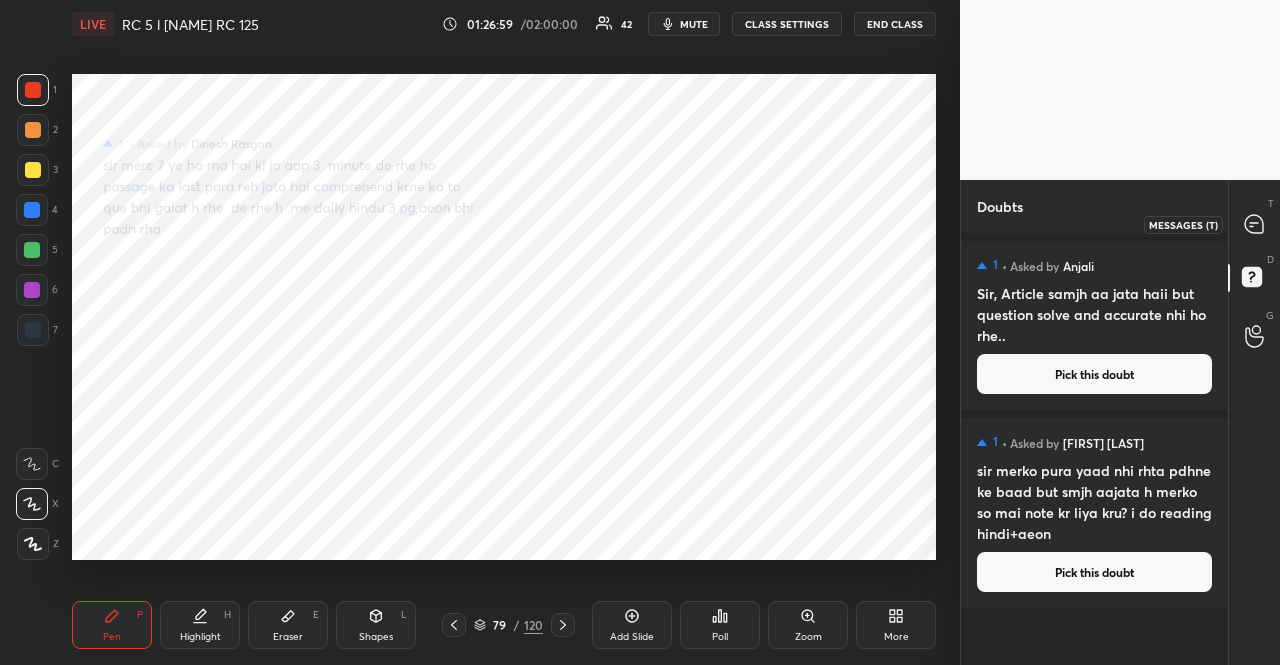 click at bounding box center (1255, 224) 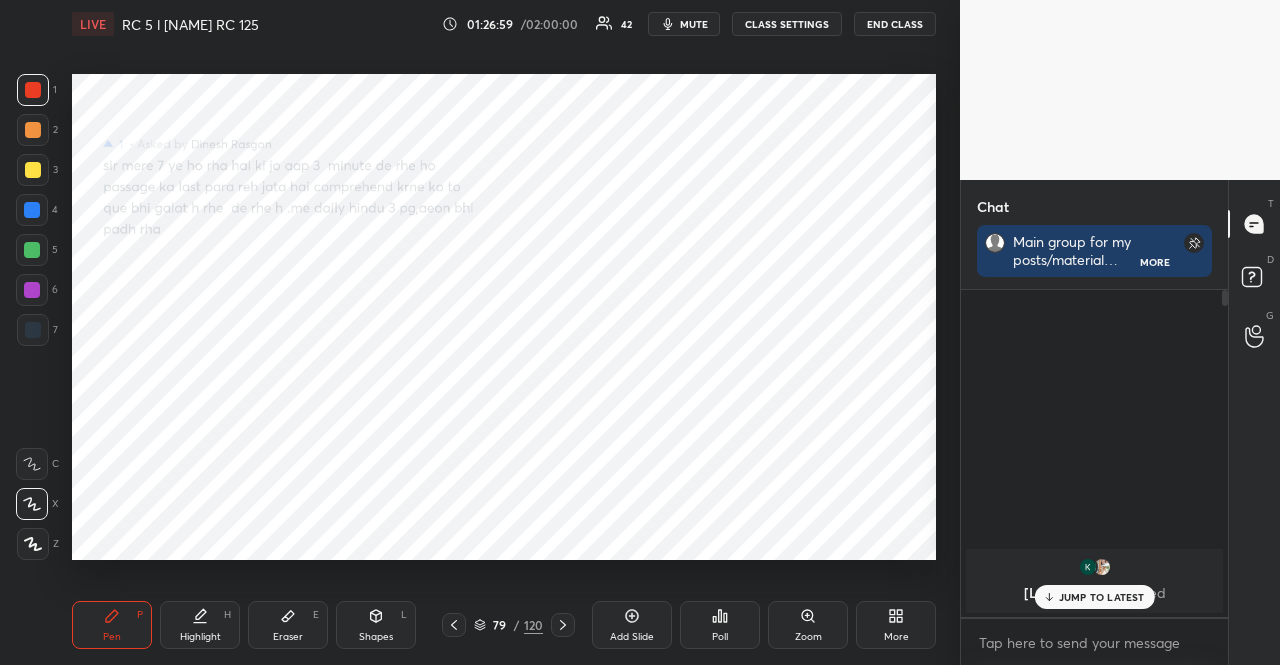 scroll, scrollTop: 370, scrollLeft: 261, axis: both 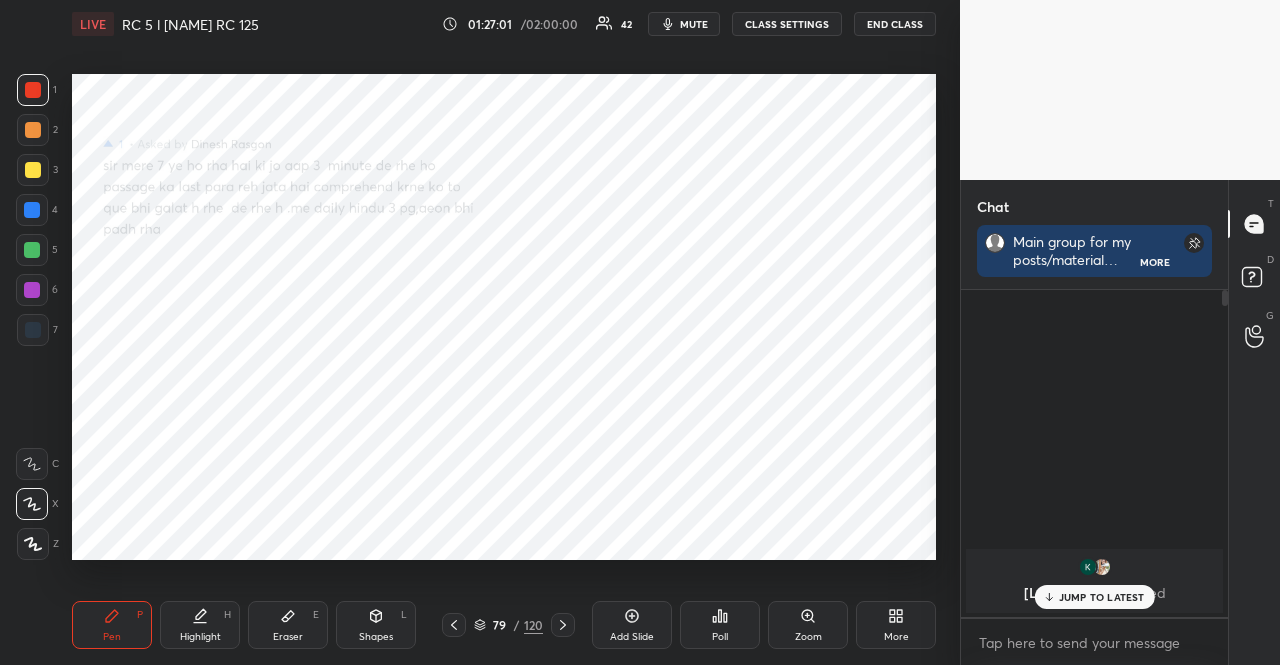 click on "JUMP TO LATEST" at bounding box center [1102, 597] 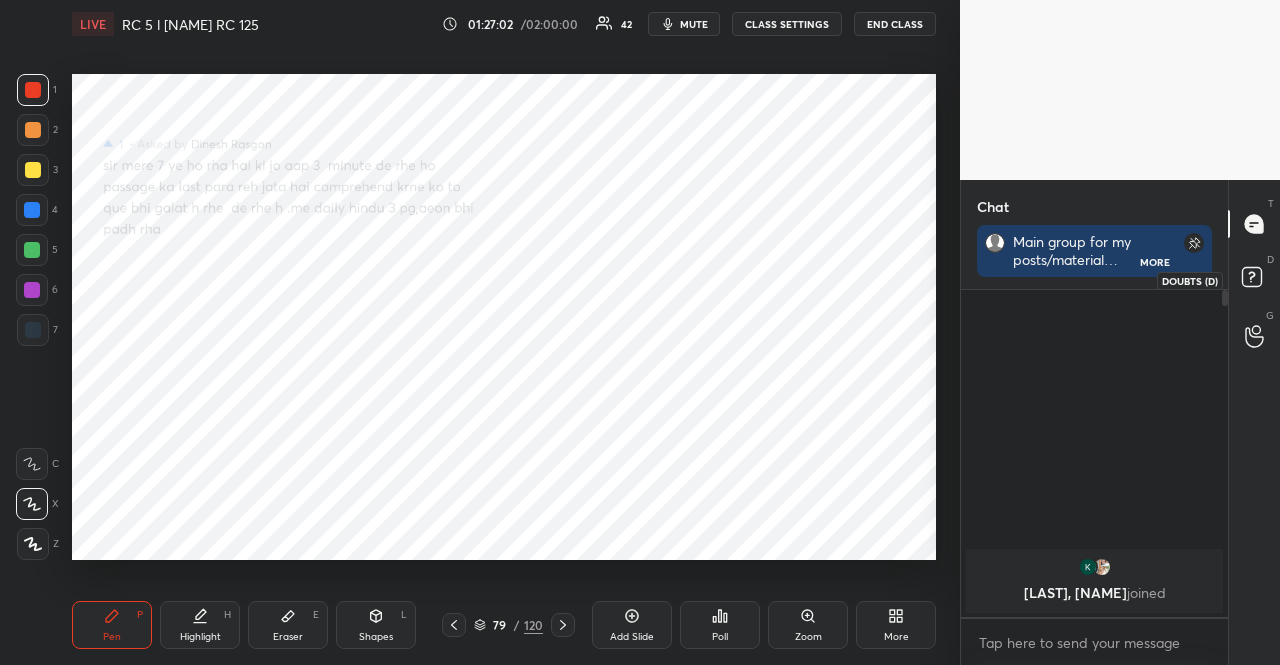 click 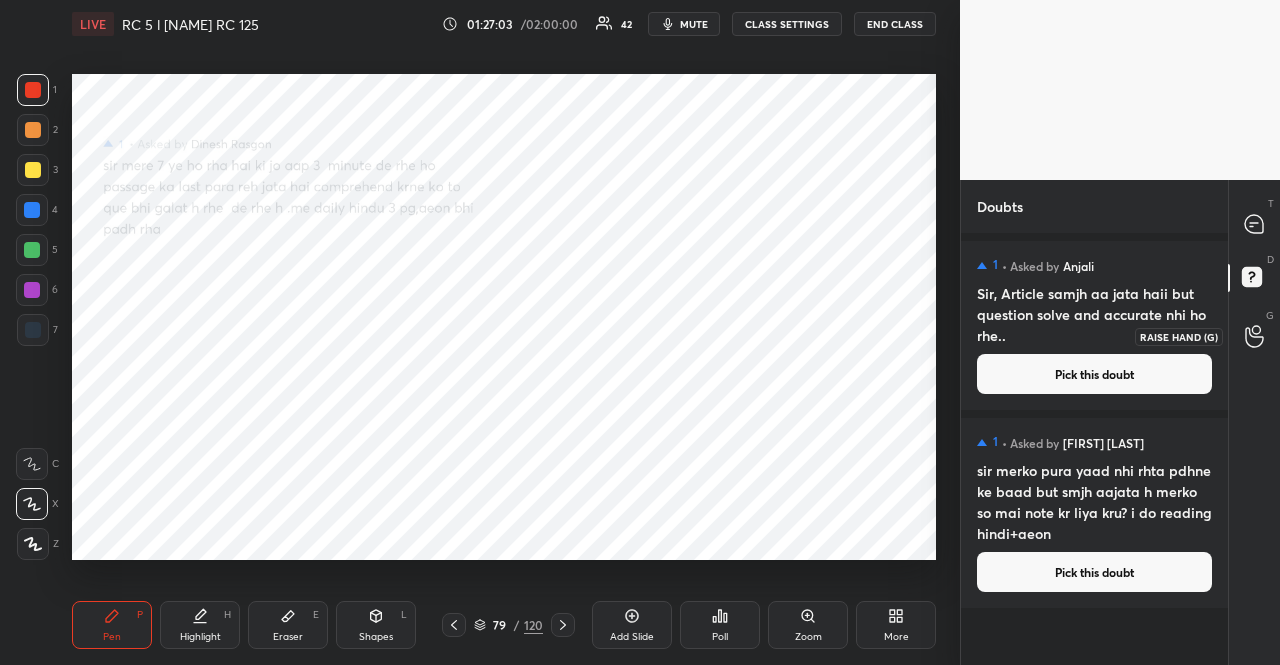 click 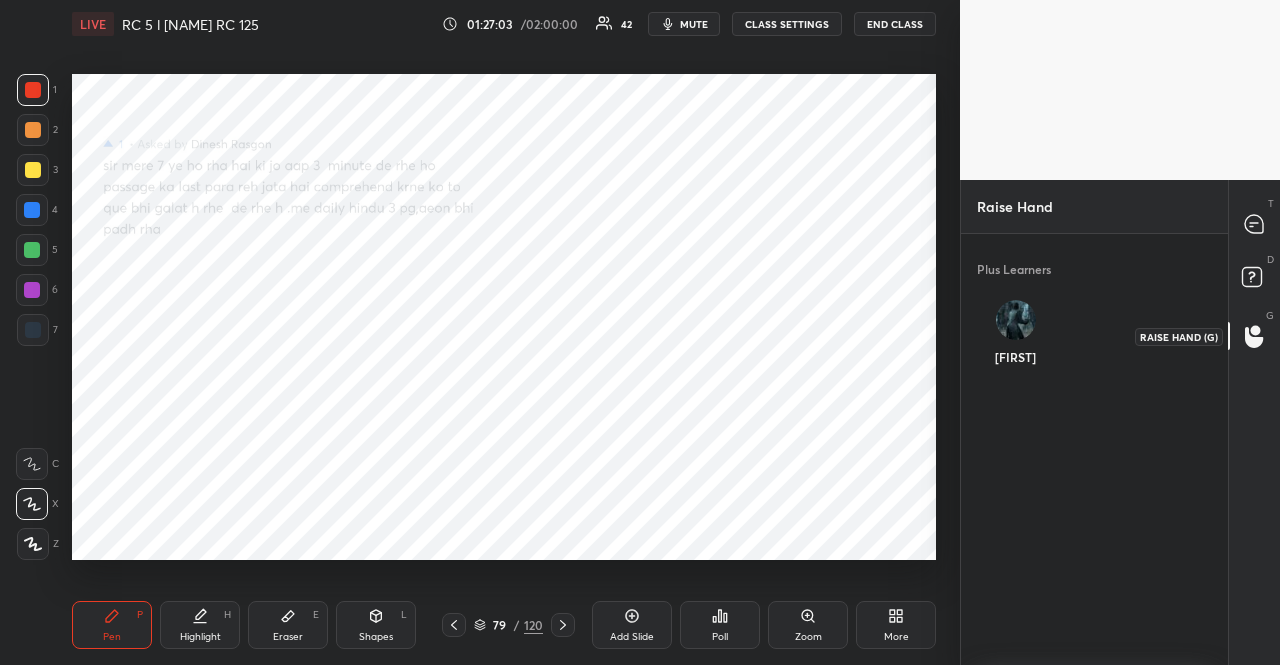 scroll, scrollTop: 425, scrollLeft: 261, axis: both 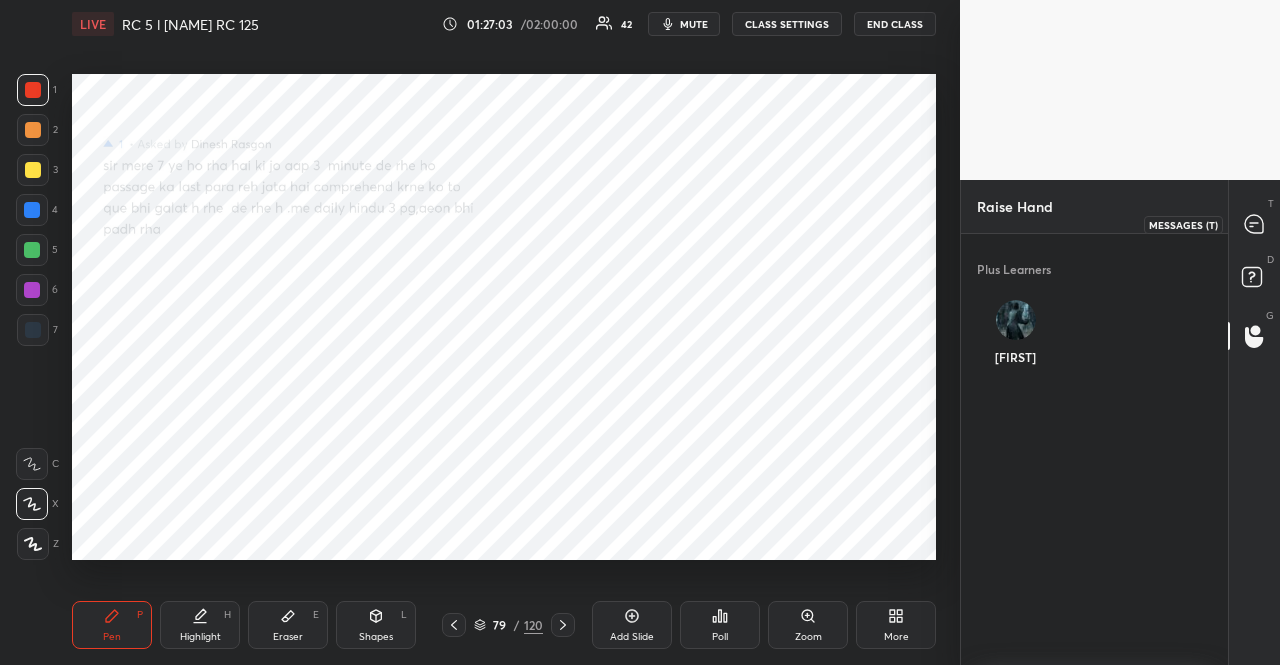 click 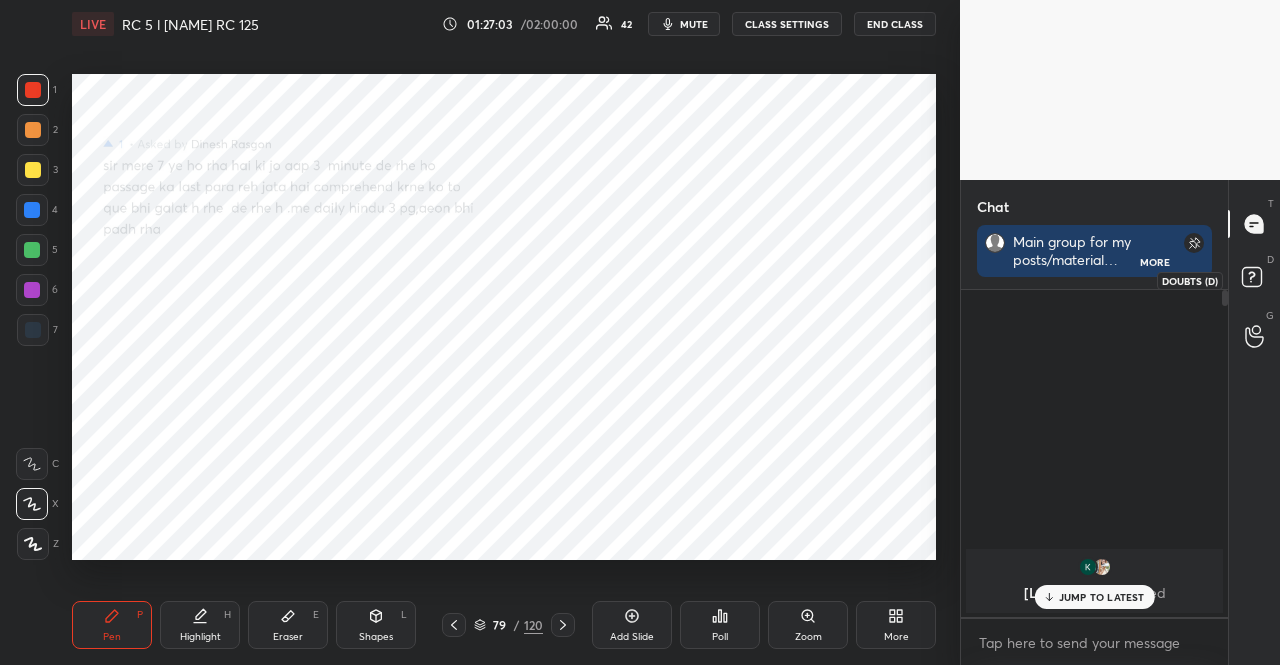 scroll, scrollTop: 6, scrollLeft: 6, axis: both 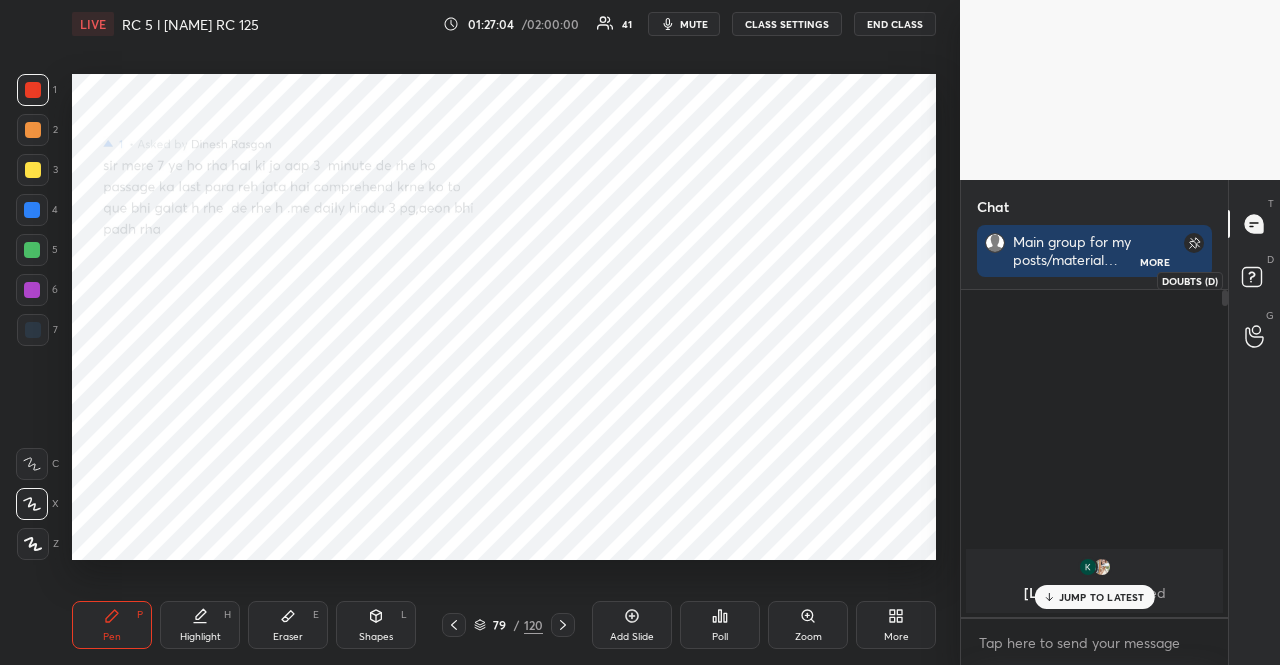 click 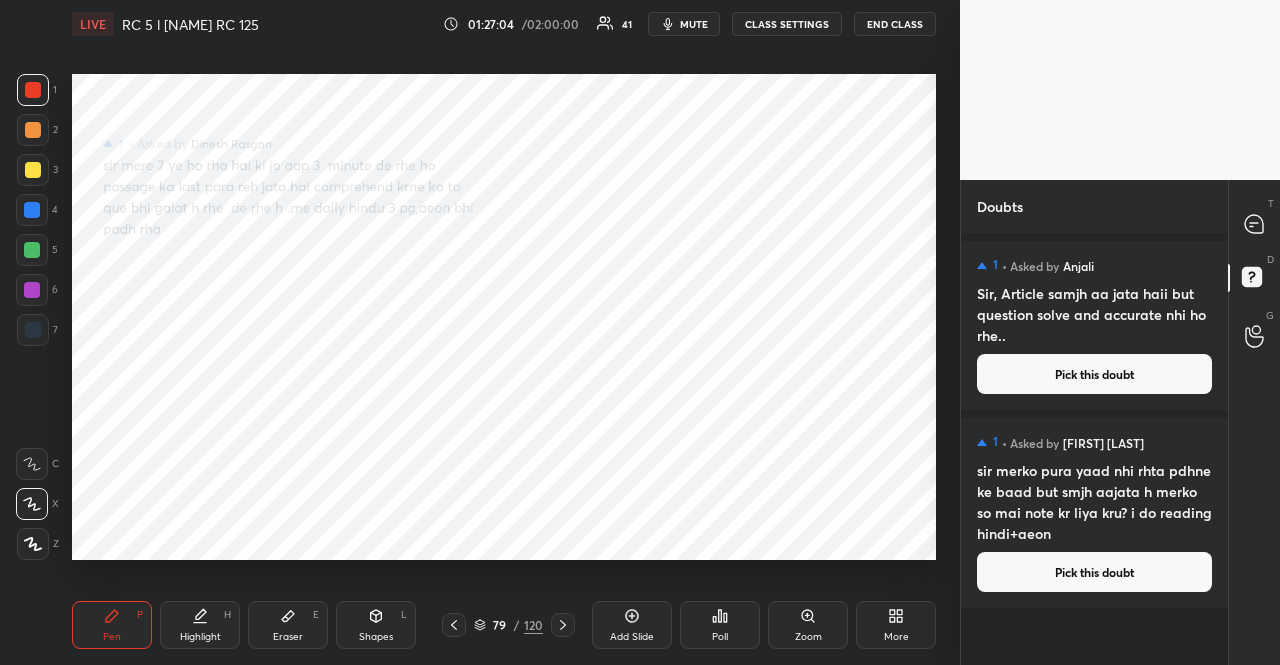 scroll, scrollTop: 6, scrollLeft: 6, axis: both 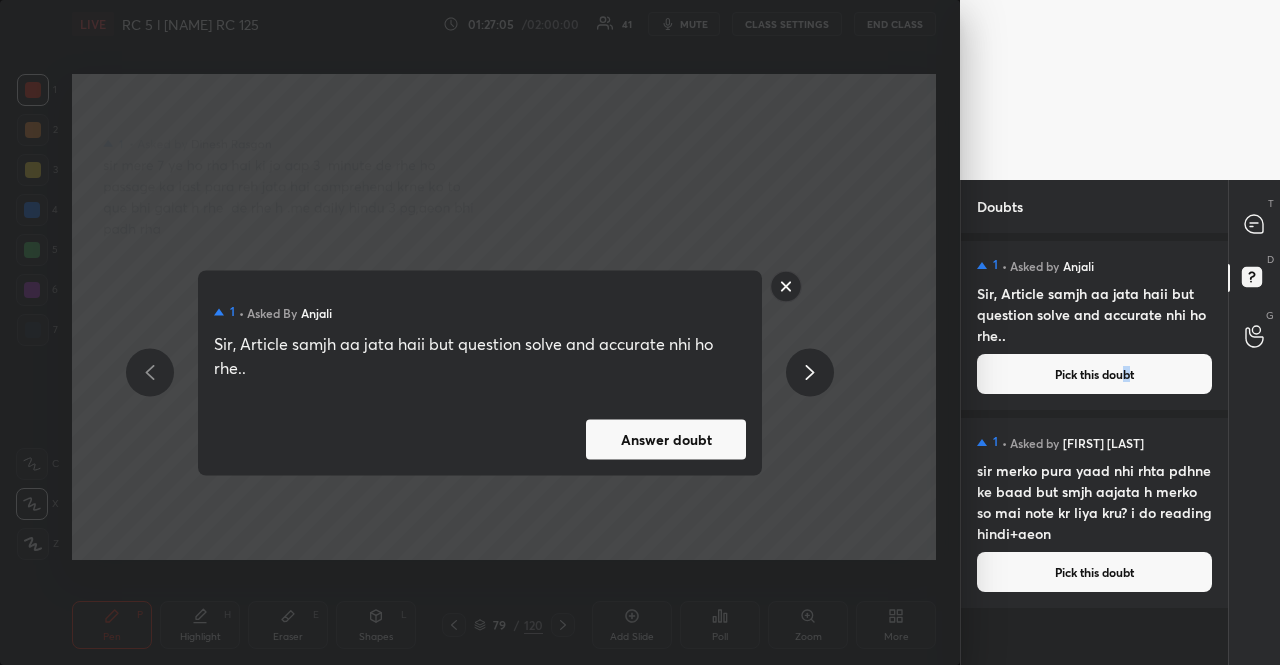 click on "Answer doubt" at bounding box center [666, 439] 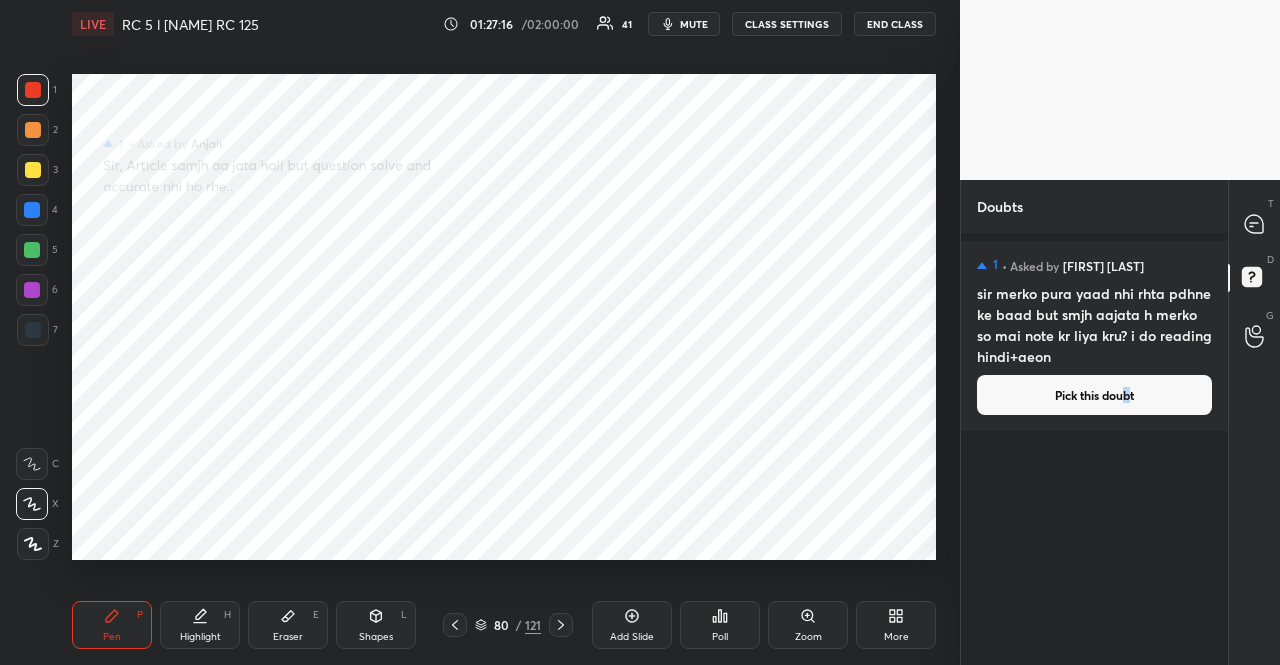 click on "80 / 121" at bounding box center (508, 625) 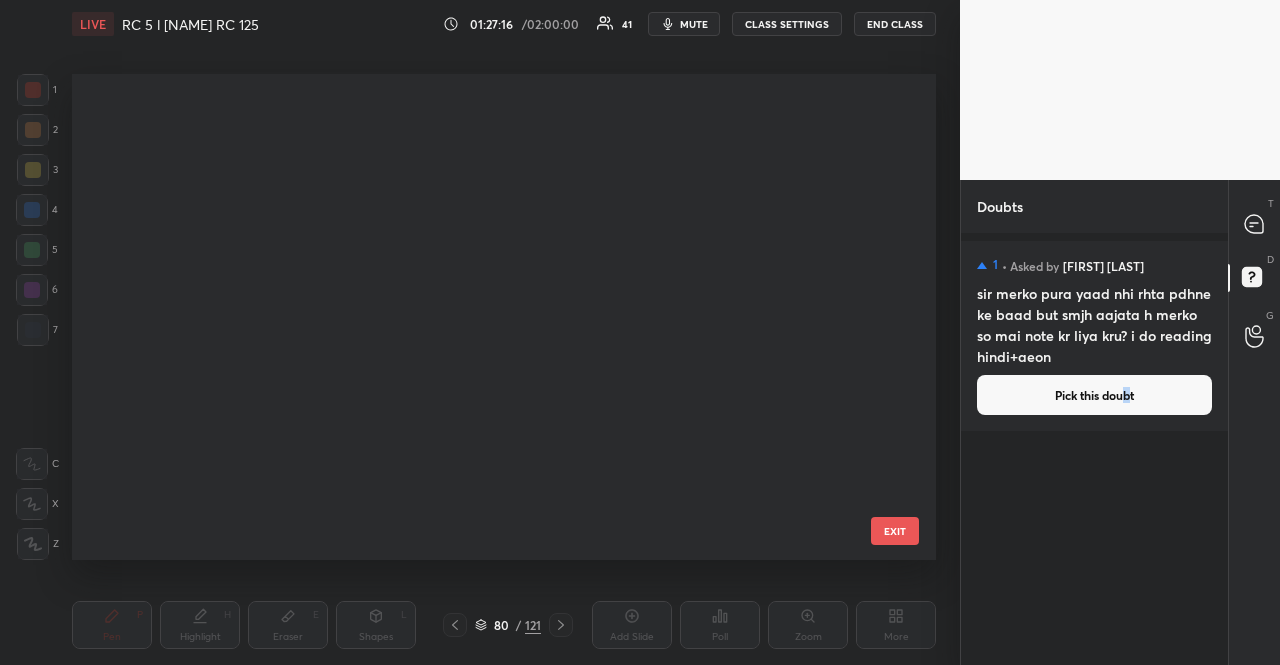 scroll, scrollTop: 3483, scrollLeft: 0, axis: vertical 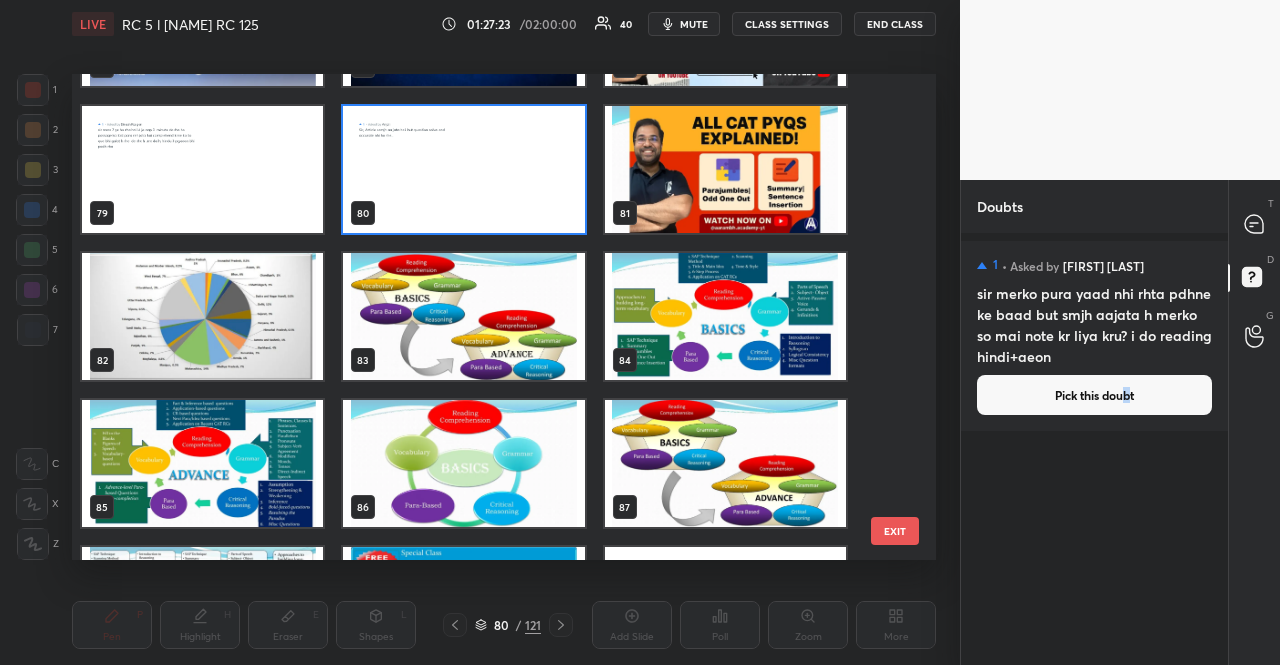 click at bounding box center [463, 316] 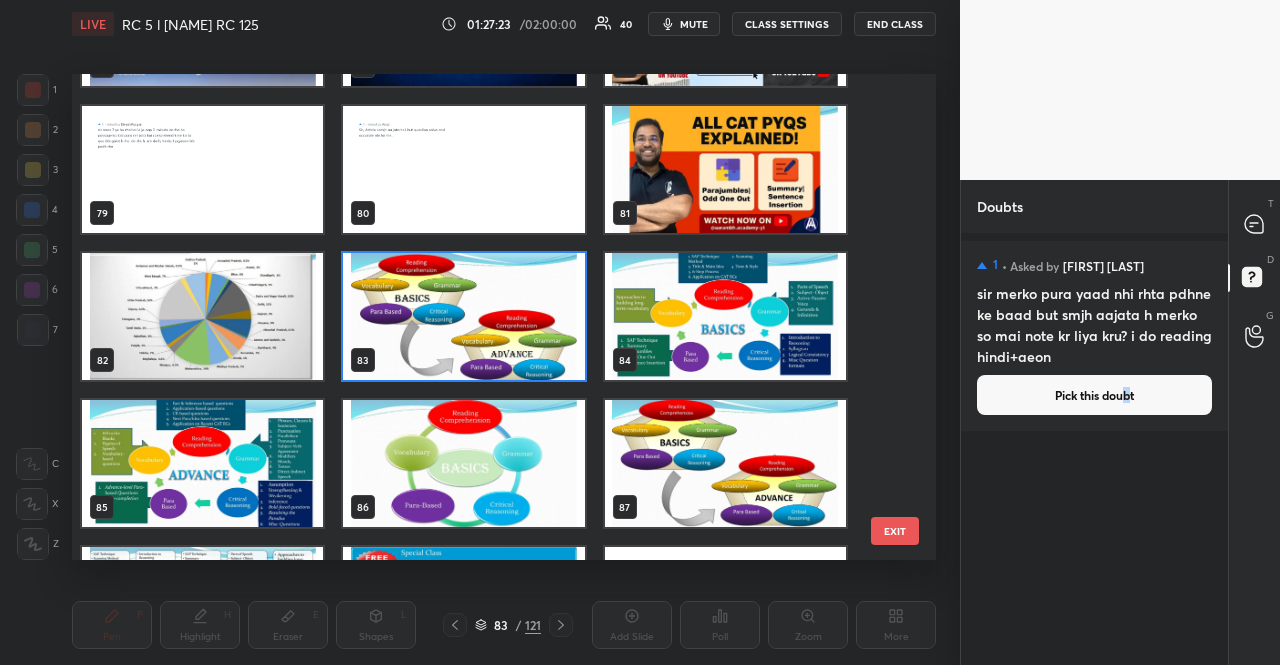 drag, startPoint x: 538, startPoint y: 341, endPoint x: 536, endPoint y: 329, distance: 12.165525 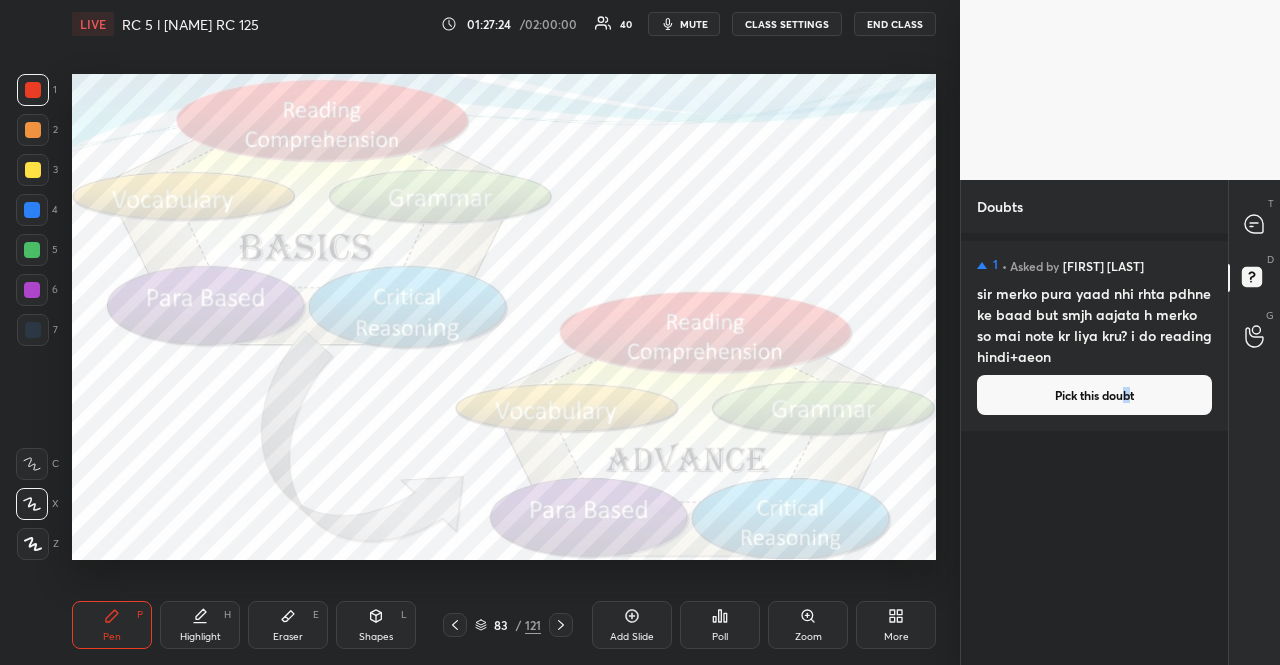 scroll, scrollTop: 0, scrollLeft: 0, axis: both 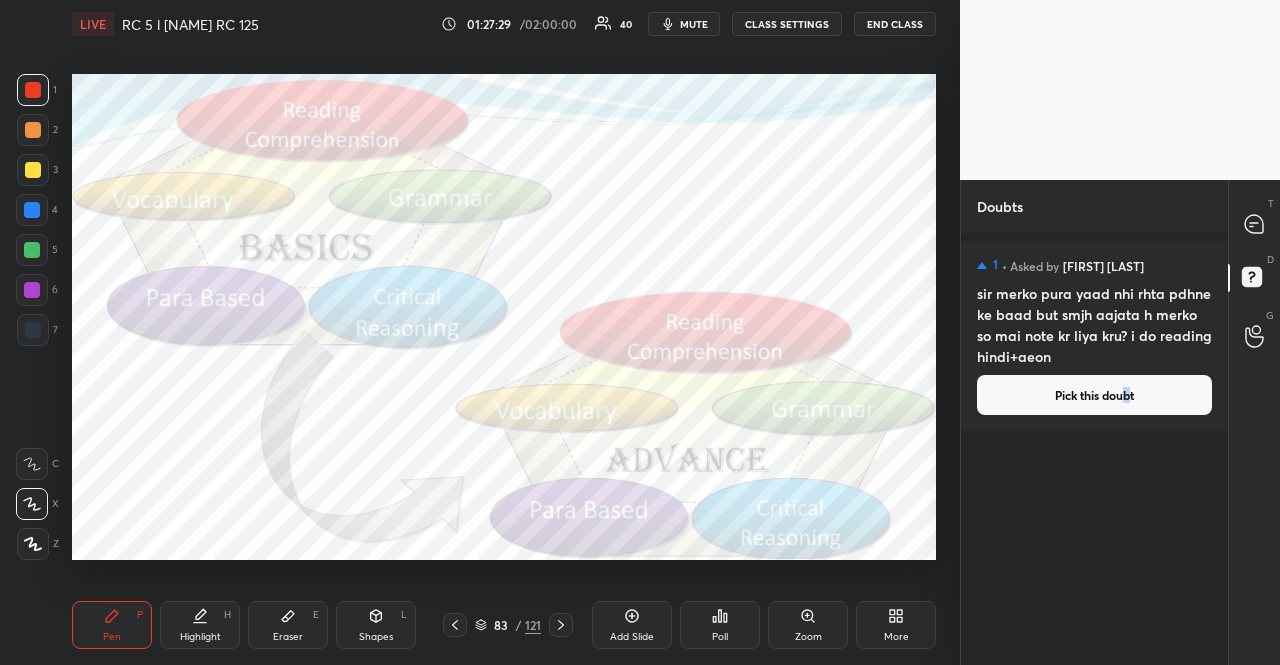click on "Pick this doubt" at bounding box center (1094, 395) 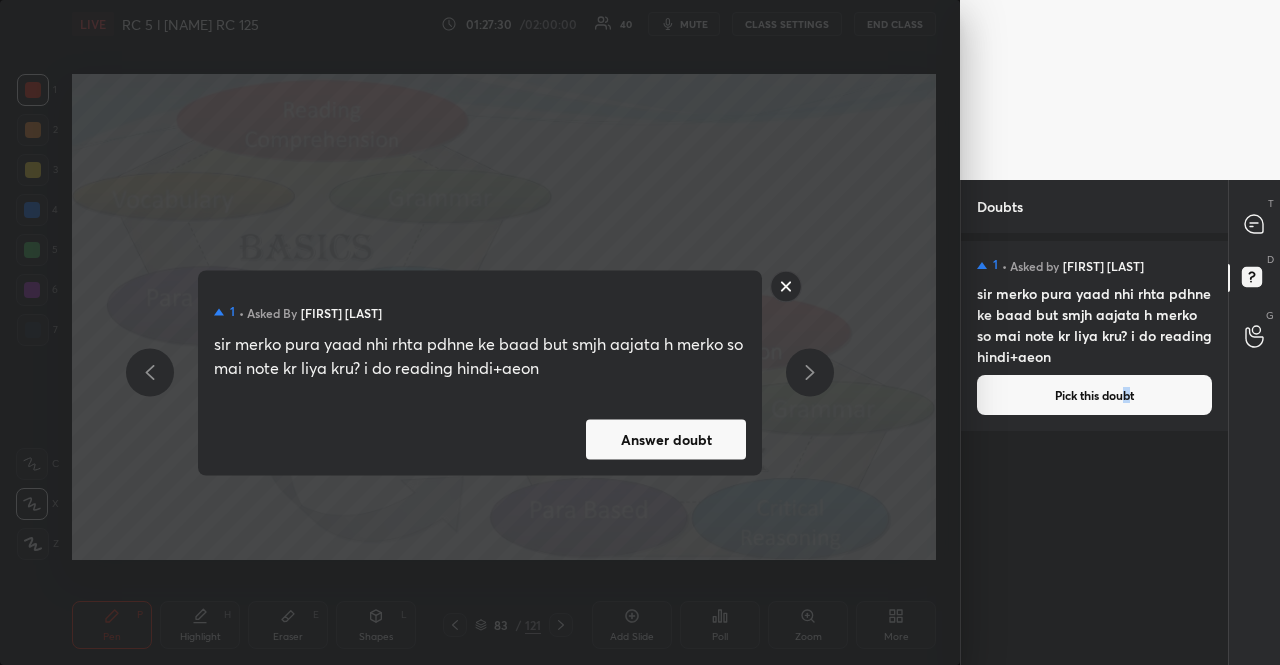 click on "Answer doubt" at bounding box center [666, 439] 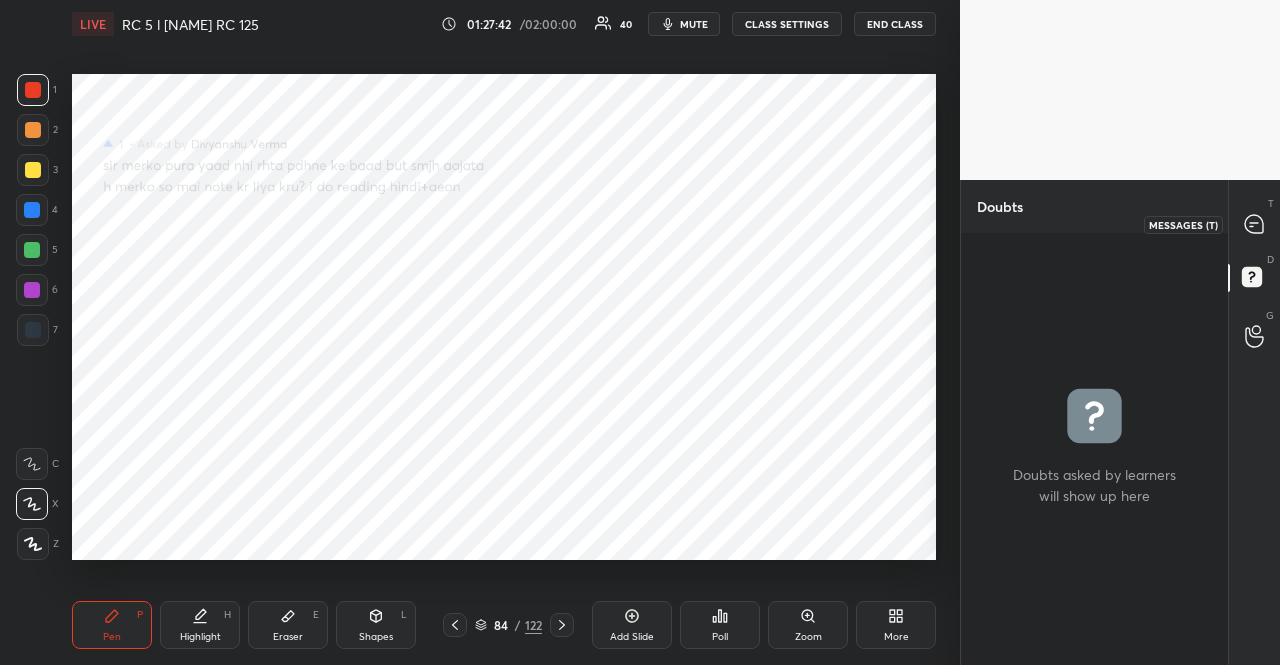 click 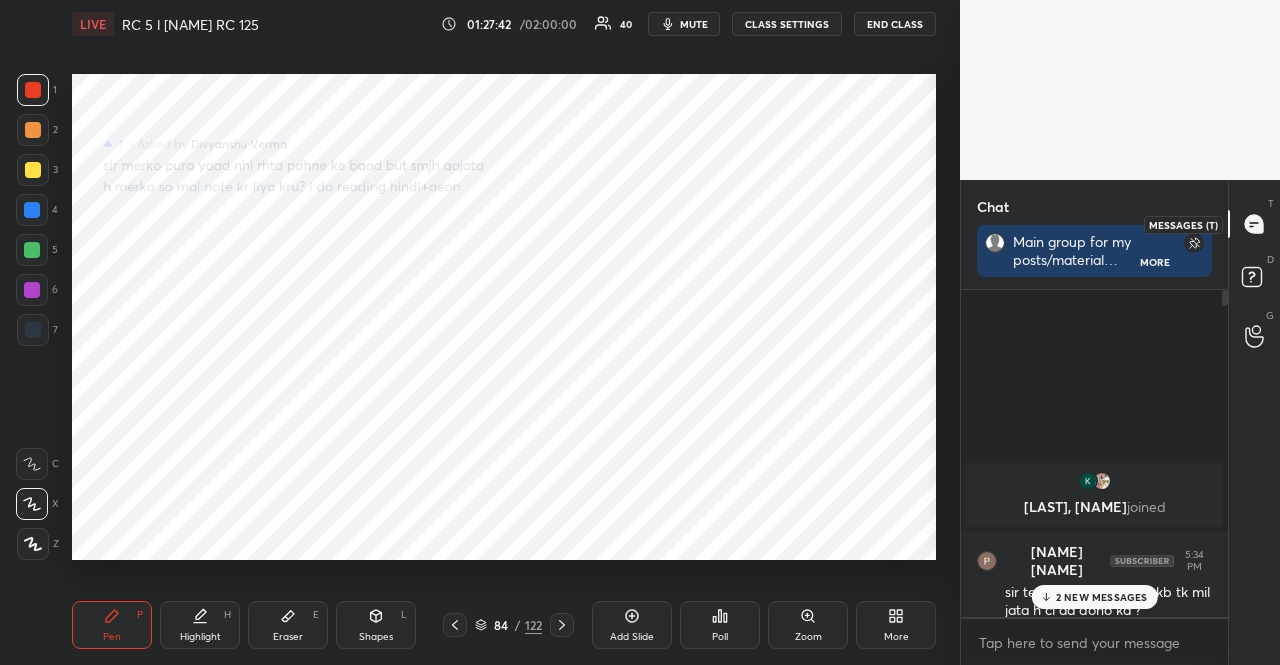 scroll, scrollTop: 6, scrollLeft: 6, axis: both 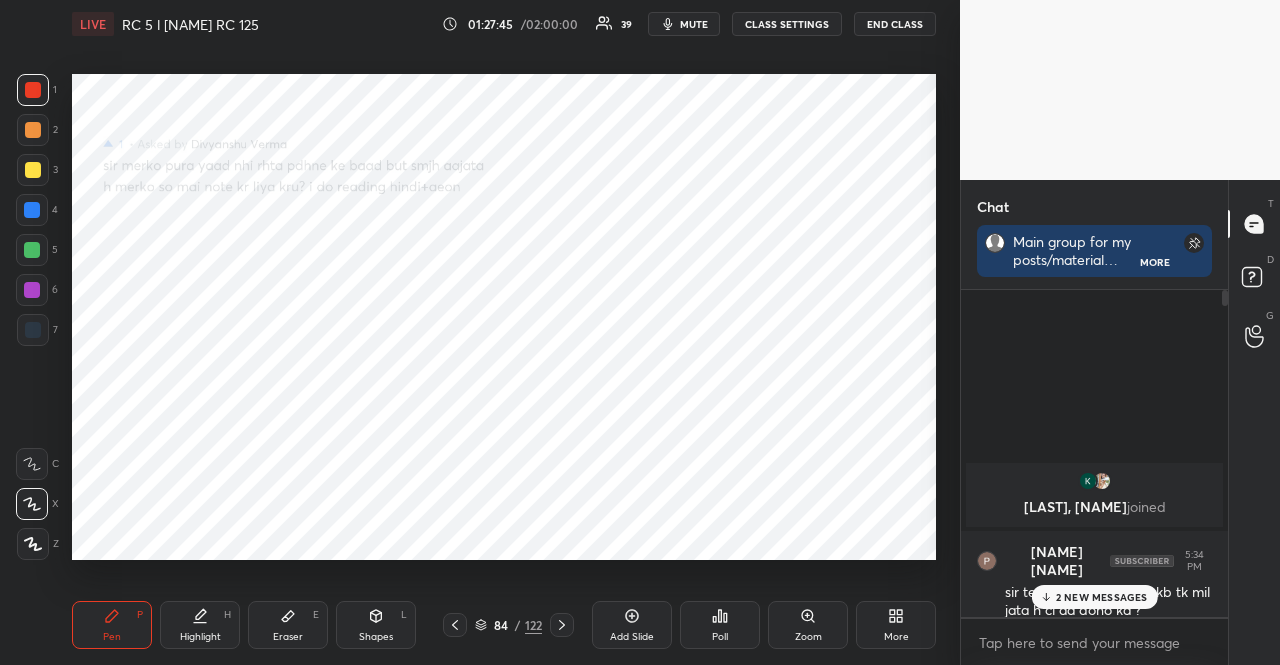 click at bounding box center [32, 210] 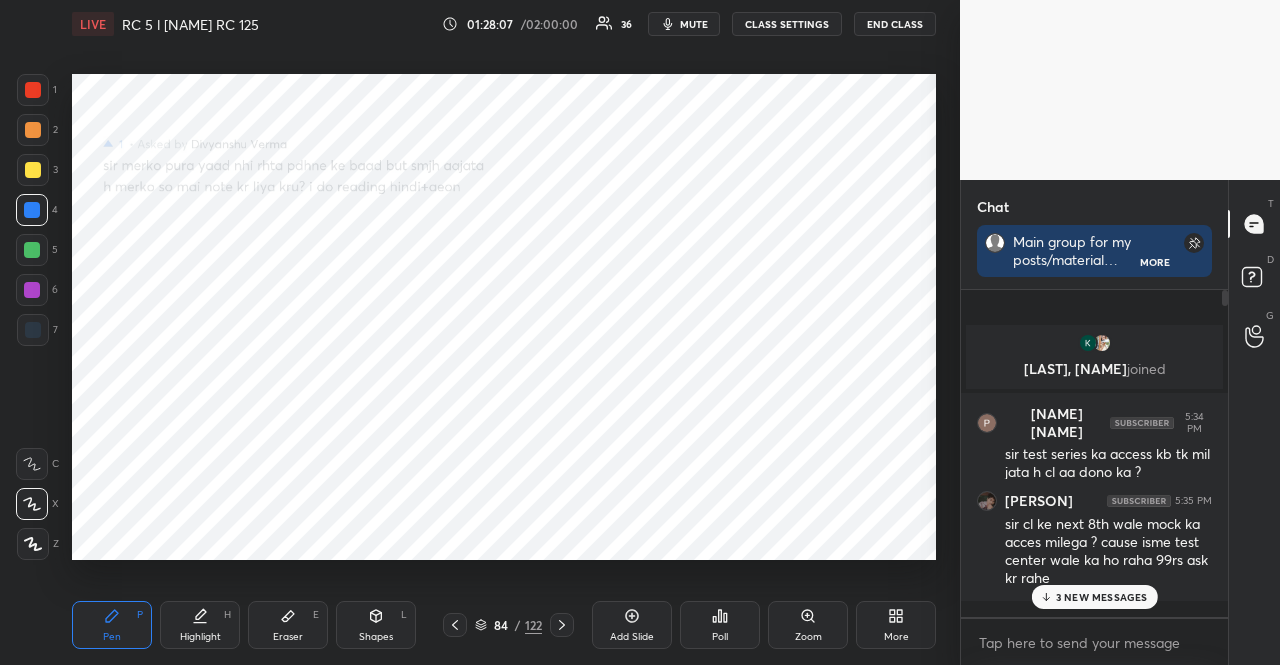 click on "84 / 122" at bounding box center (508, 625) 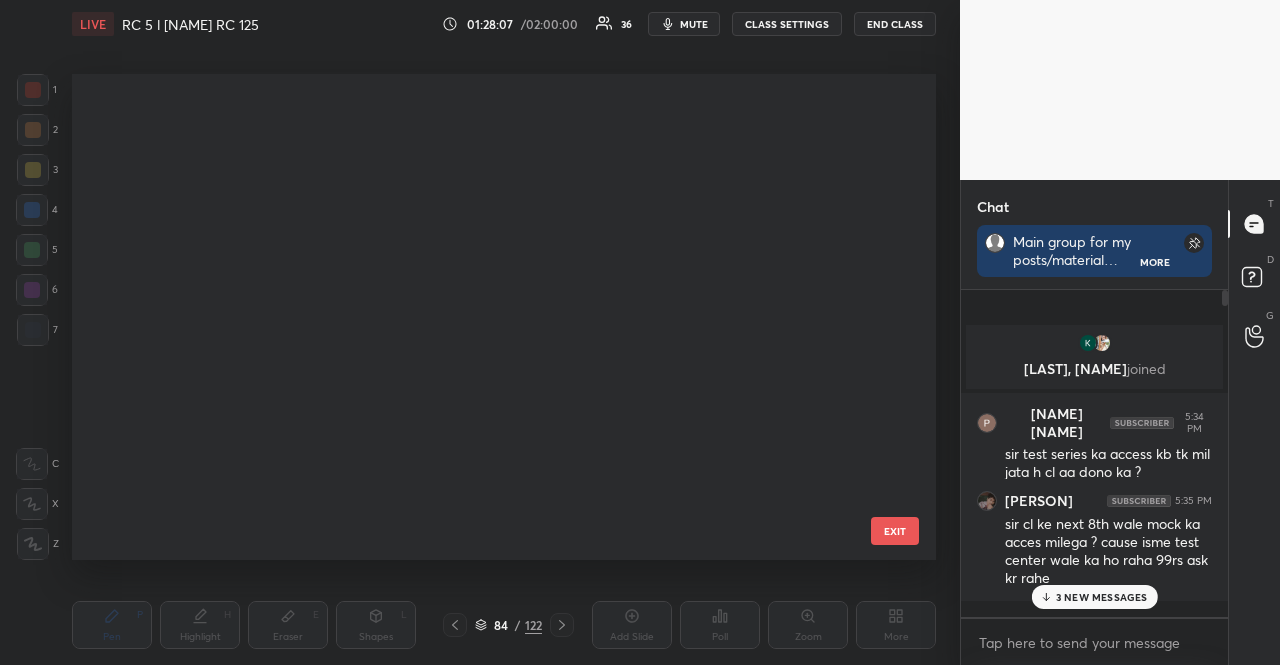 scroll, scrollTop: 3630, scrollLeft: 0, axis: vertical 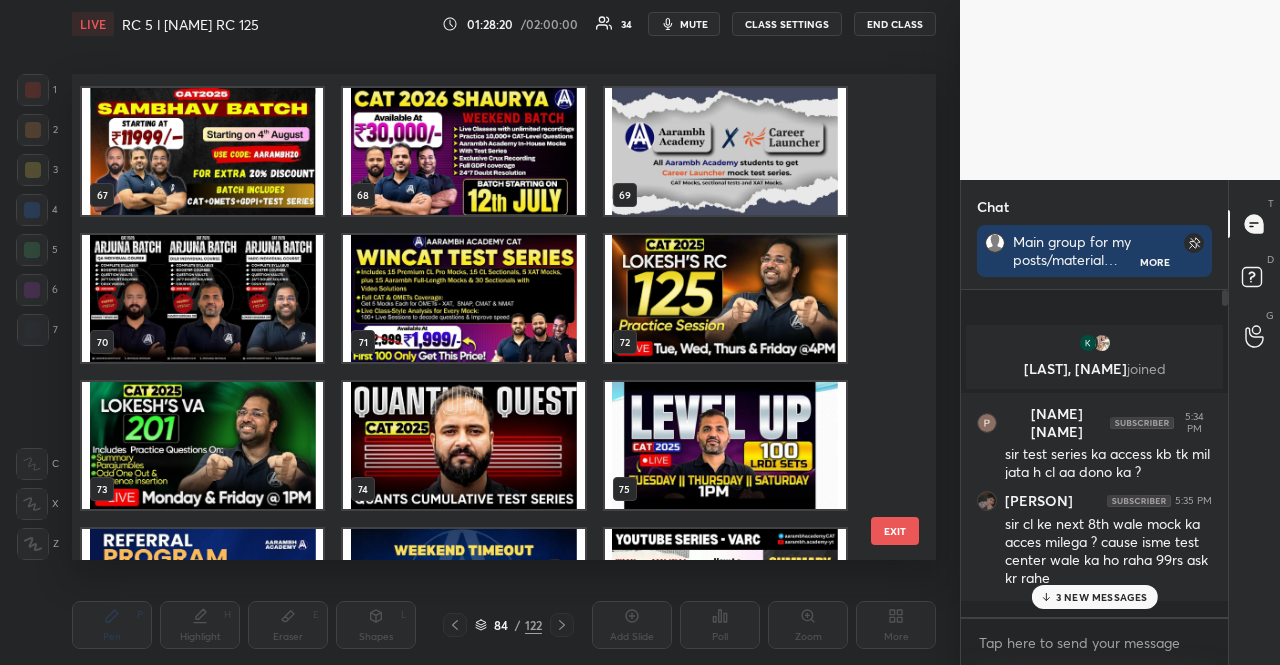 click at bounding box center [463, 298] 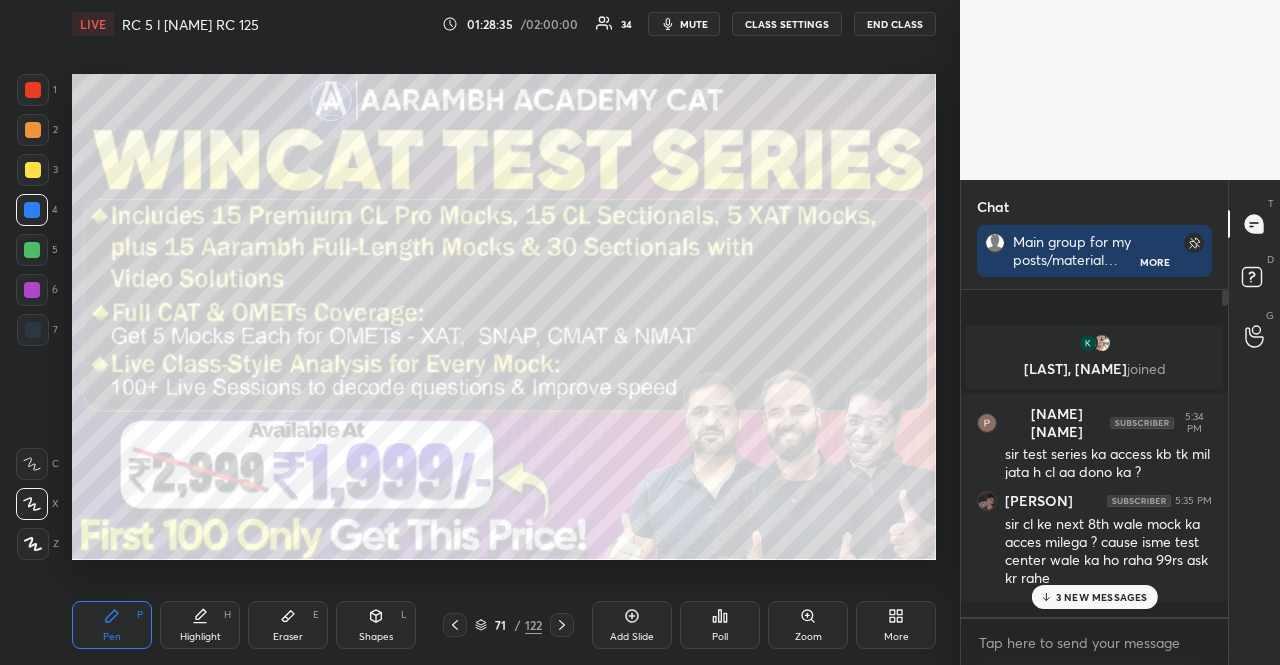 click on "3 NEW MESSAGES" at bounding box center (1102, 597) 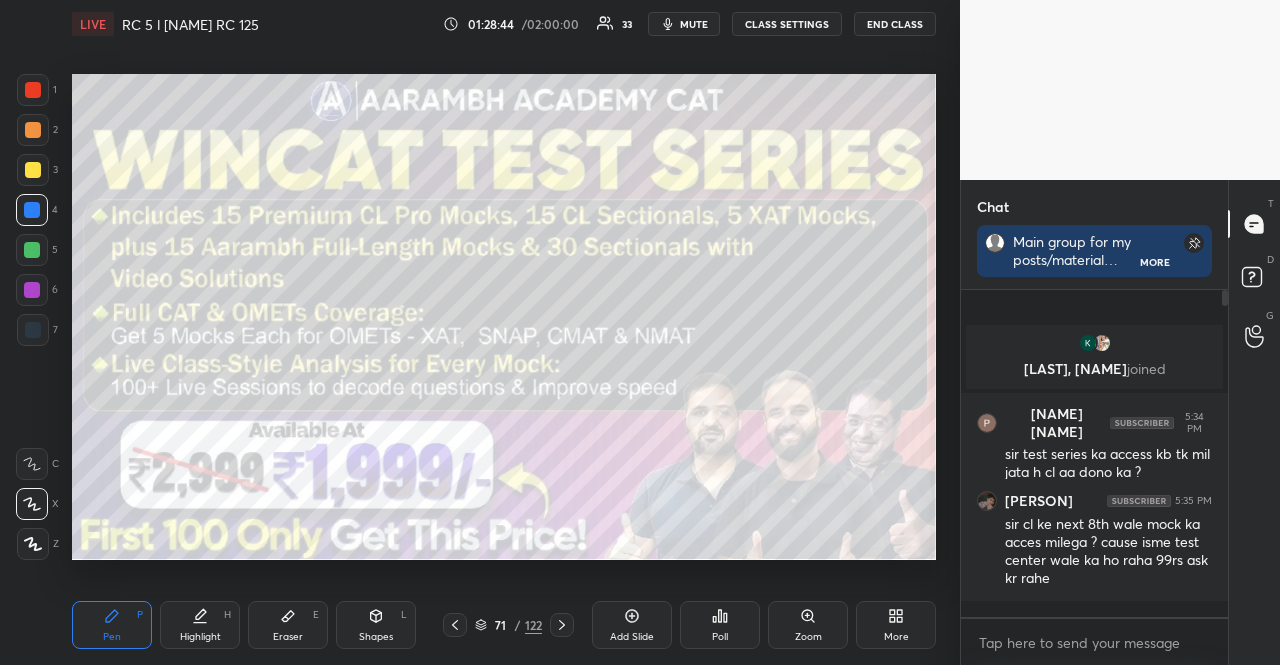 click at bounding box center (33, 90) 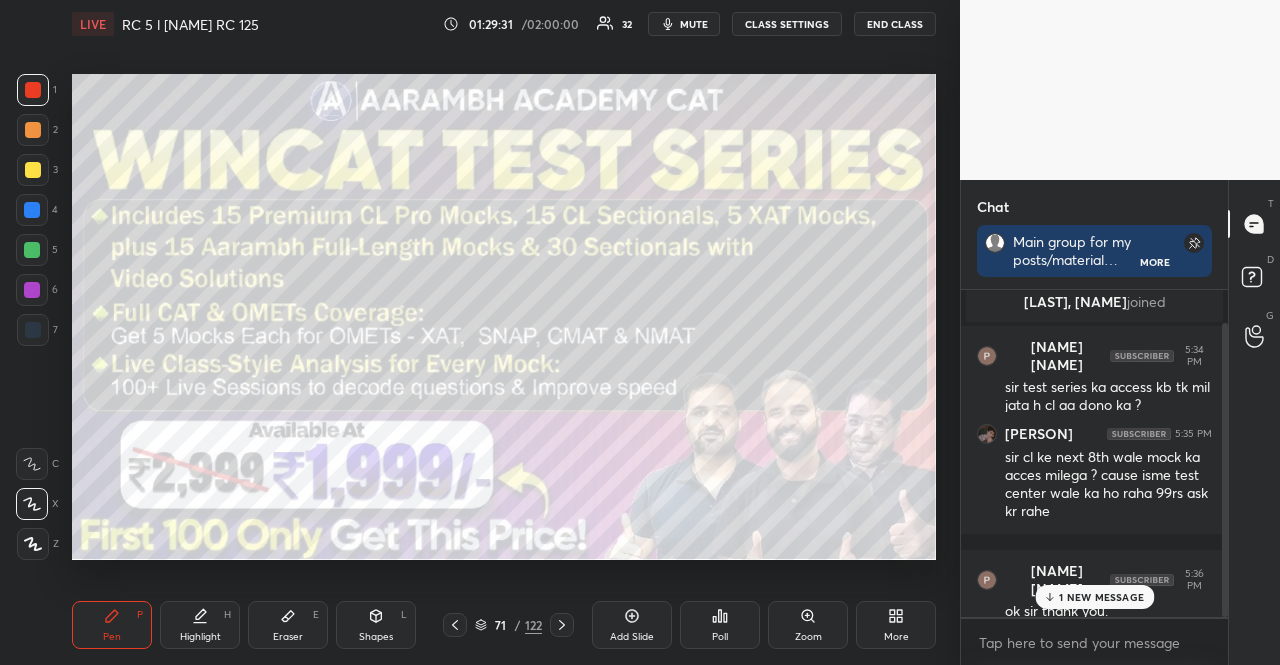scroll, scrollTop: 122, scrollLeft: 0, axis: vertical 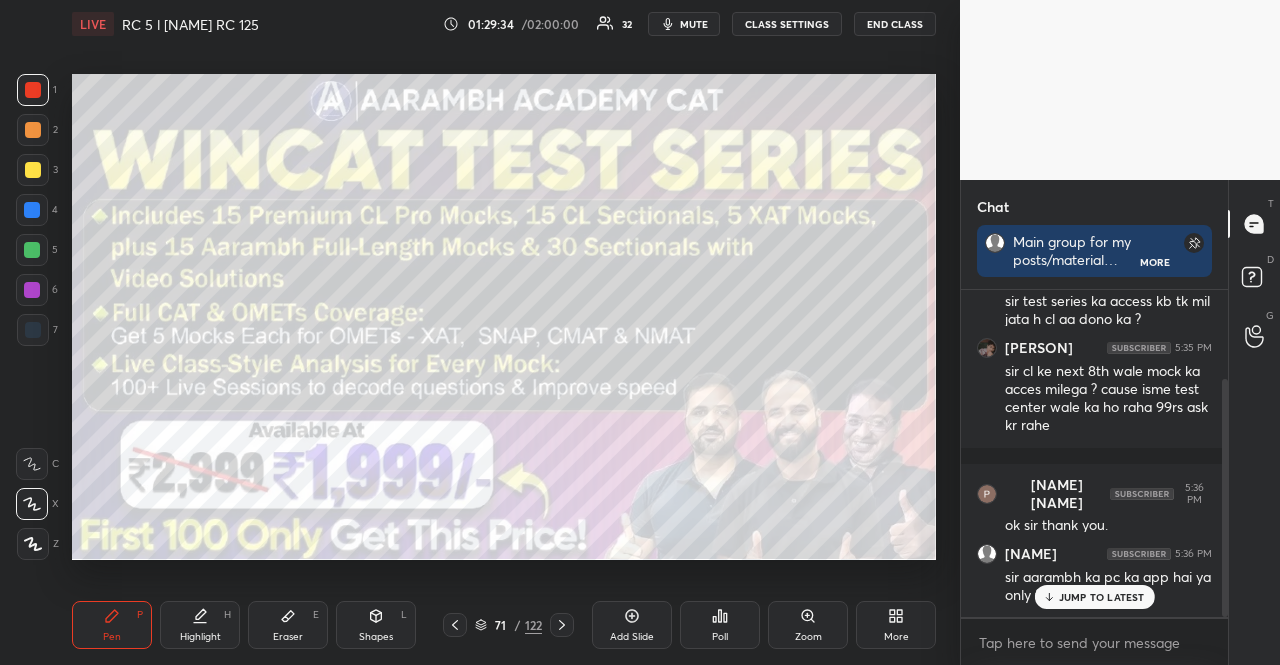 drag, startPoint x: 1106, startPoint y: 597, endPoint x: 996, endPoint y: 533, distance: 127.263504 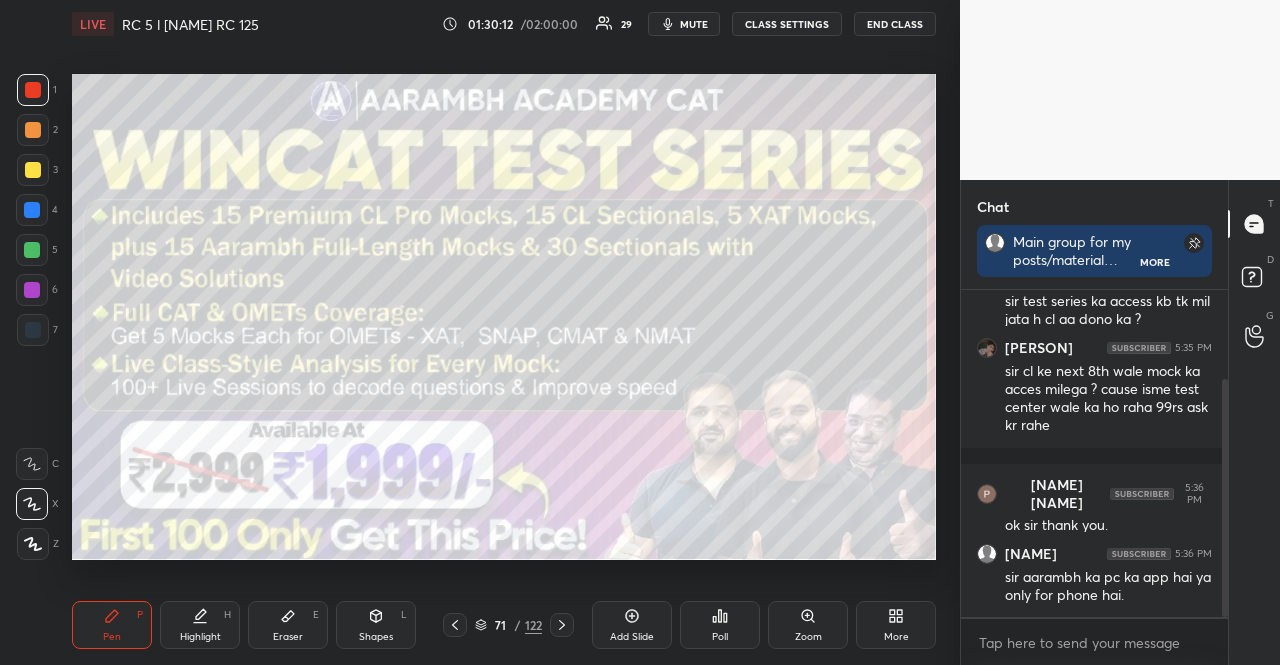 click on "END CLASS" at bounding box center (895, 24) 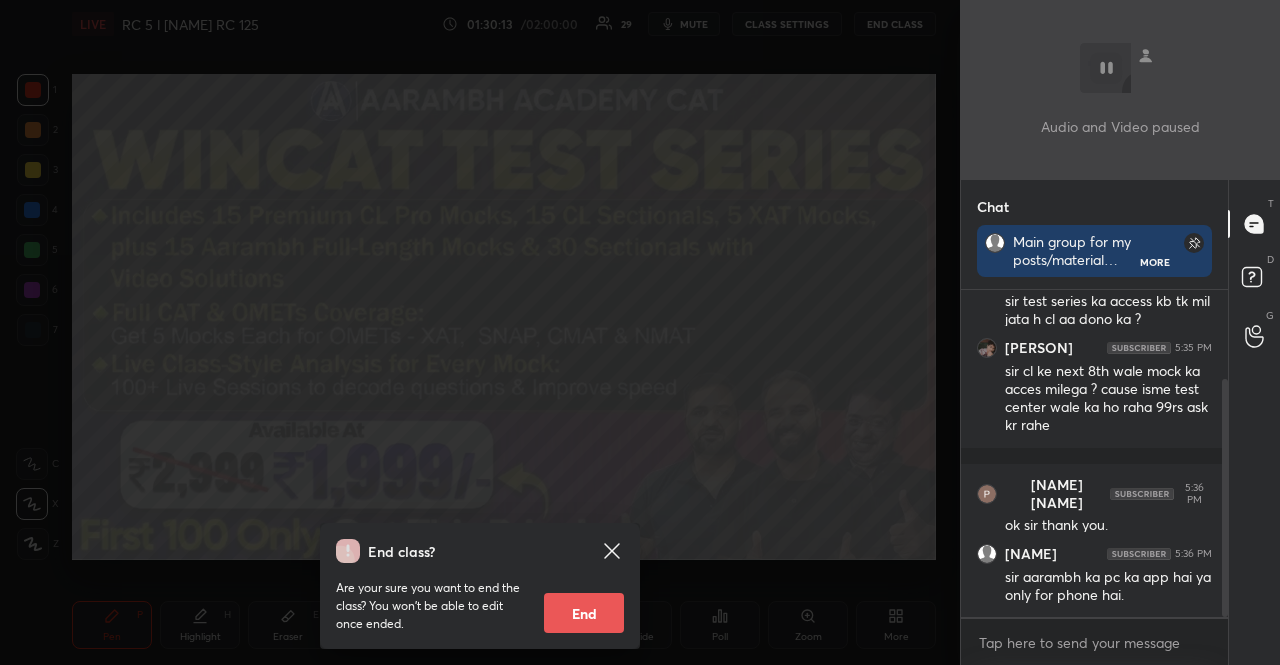 scroll, scrollTop: 281, scrollLeft: 261, axis: both 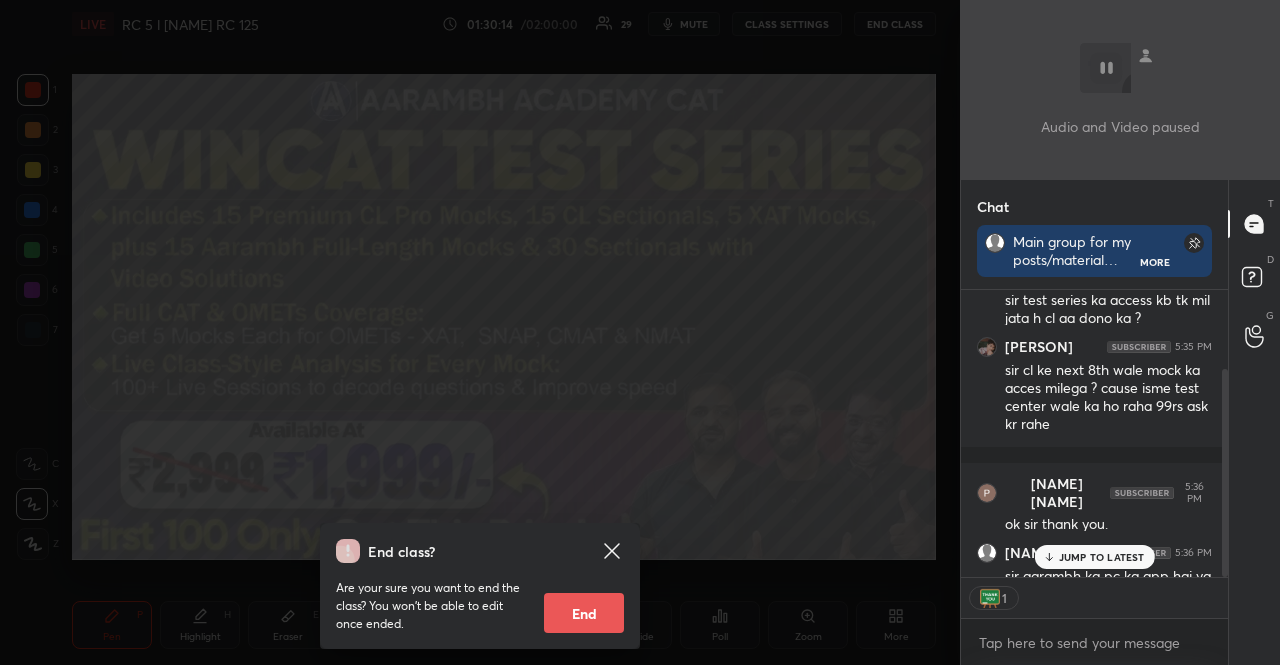 click on "End" at bounding box center (584, 613) 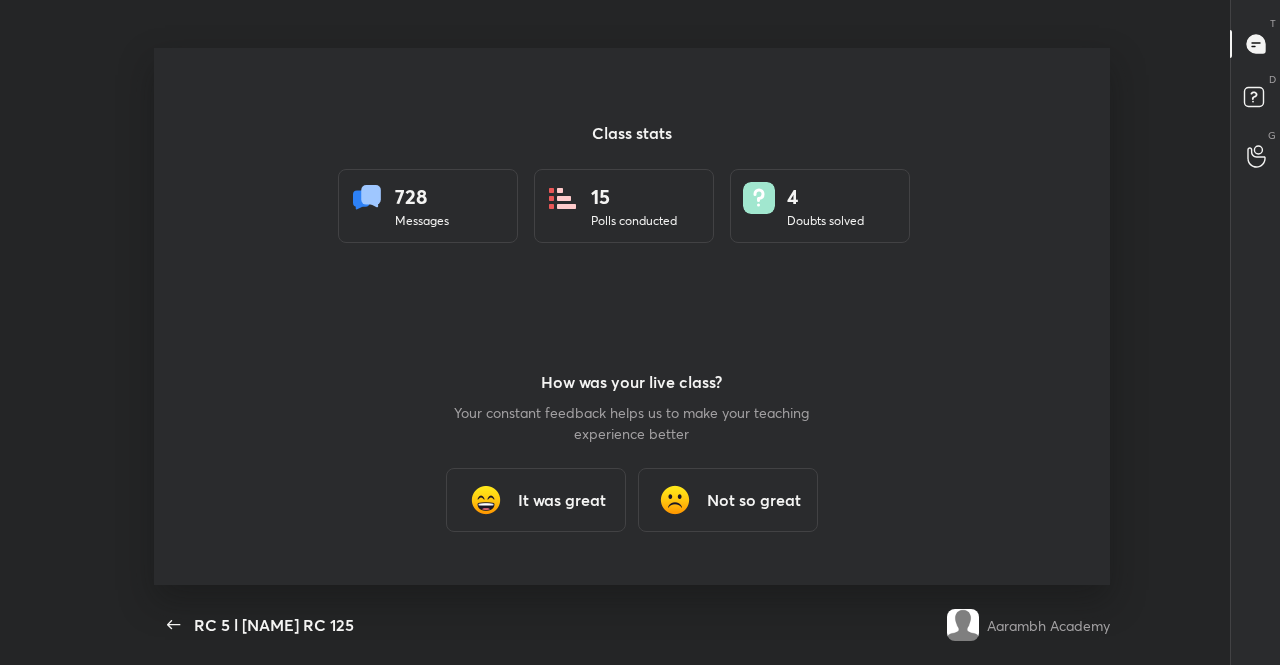 scroll, scrollTop: 99462, scrollLeft: 98772, axis: both 